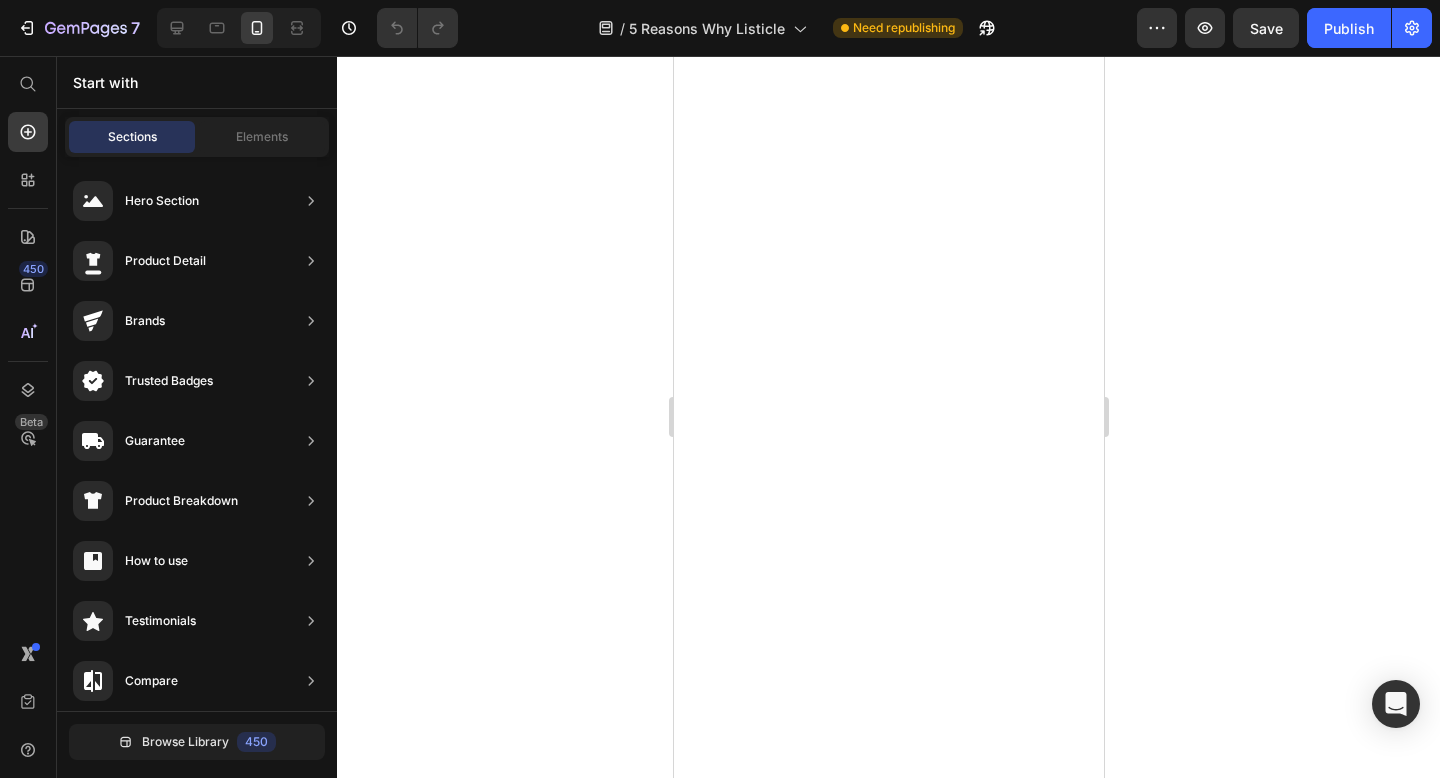 scroll, scrollTop: 0, scrollLeft: 0, axis: both 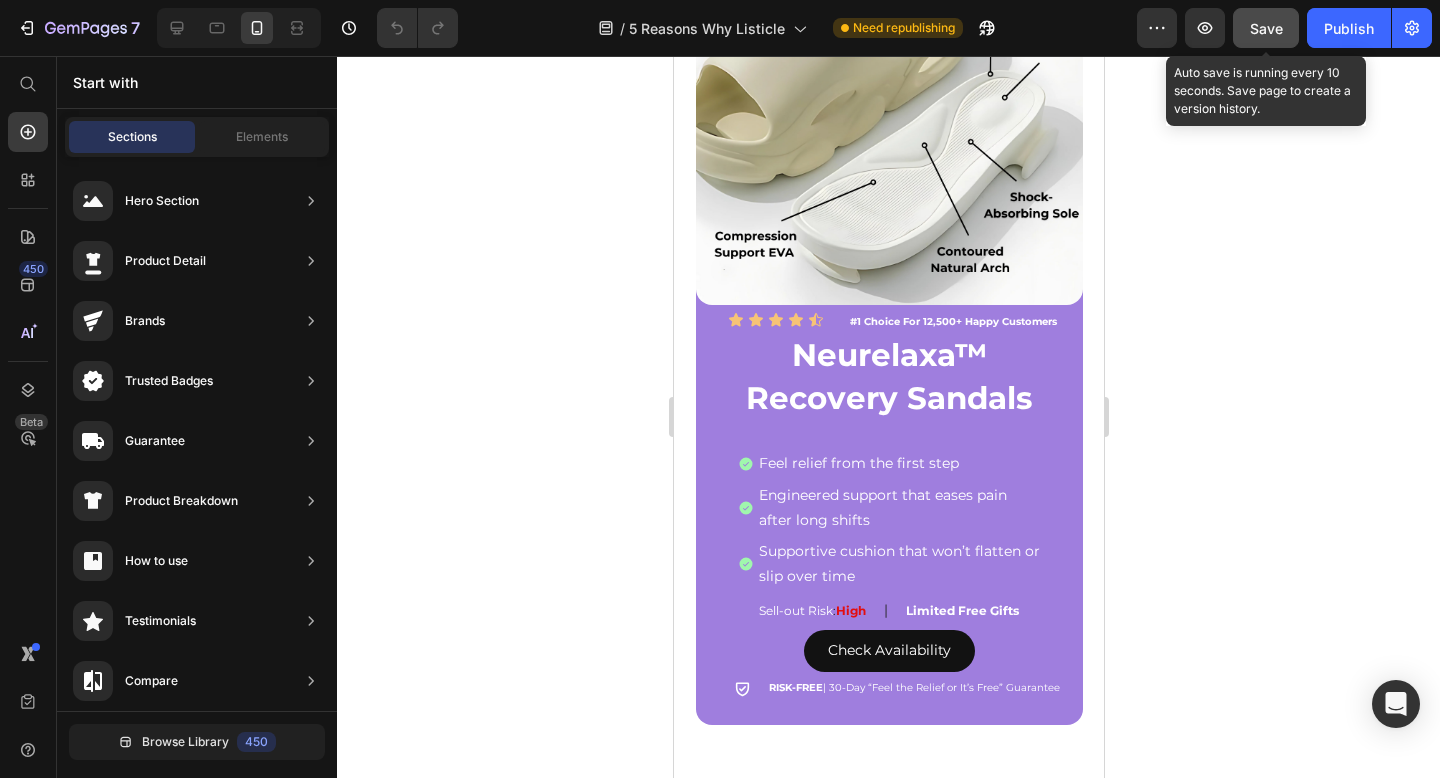 click on "Save" 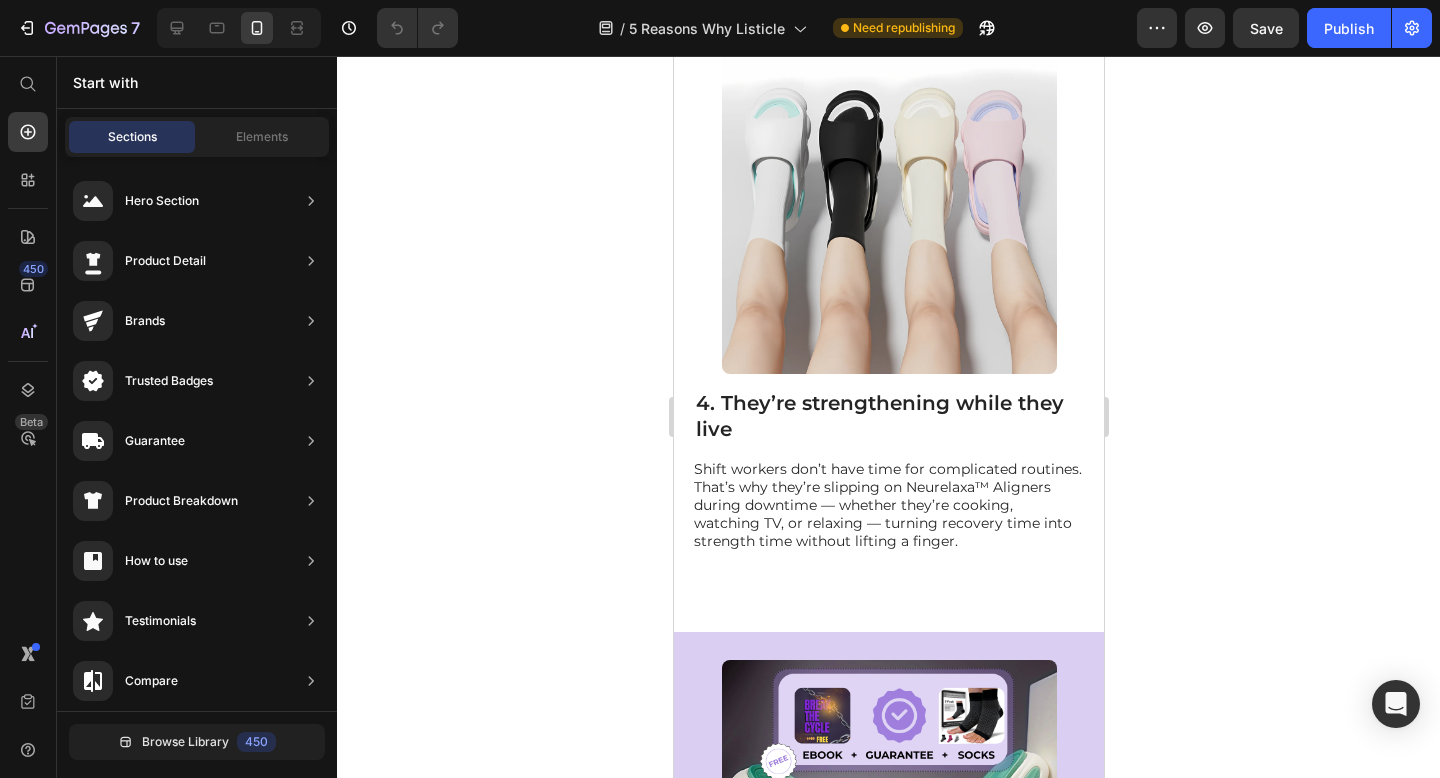 scroll, scrollTop: 3913, scrollLeft: 0, axis: vertical 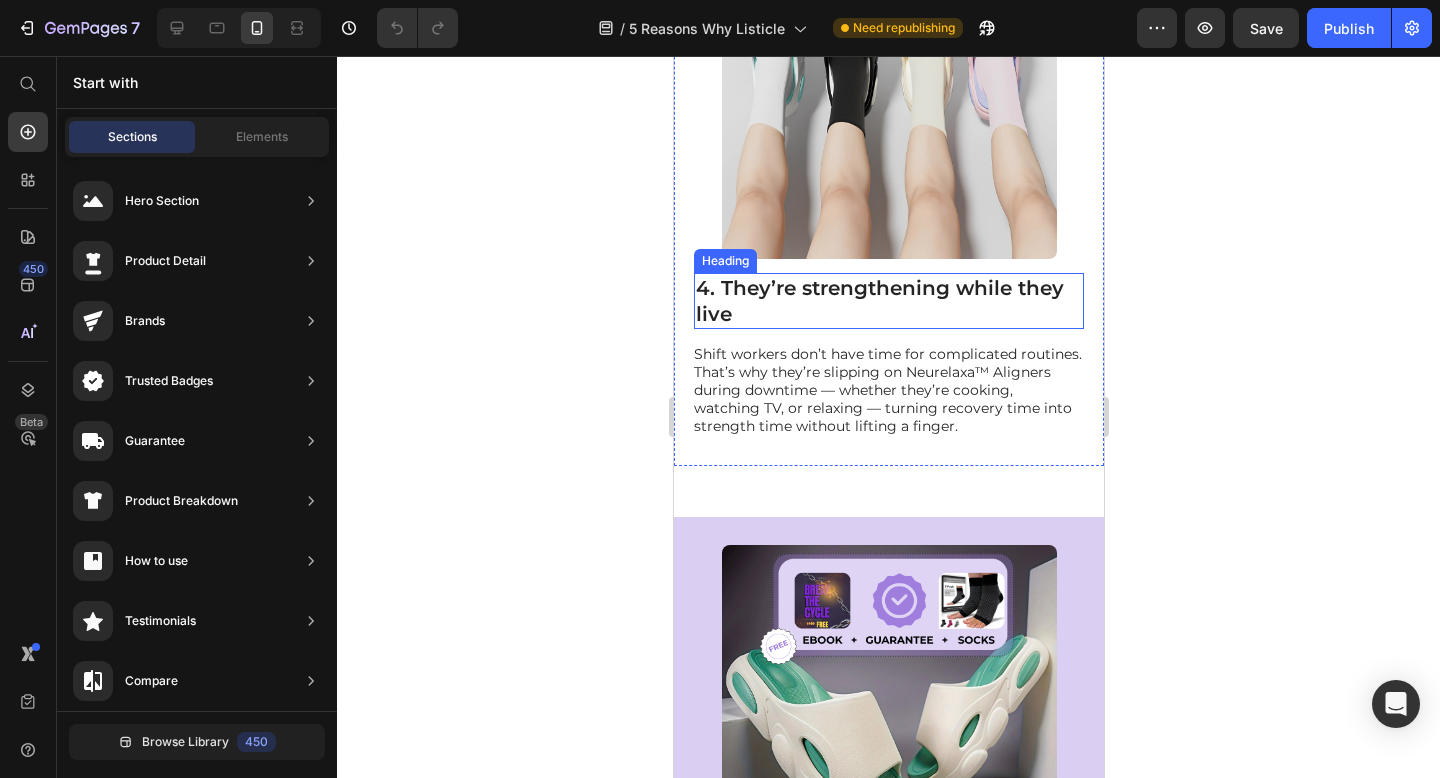 click on "4. They’re strengthening while they live" at bounding box center (888, 301) 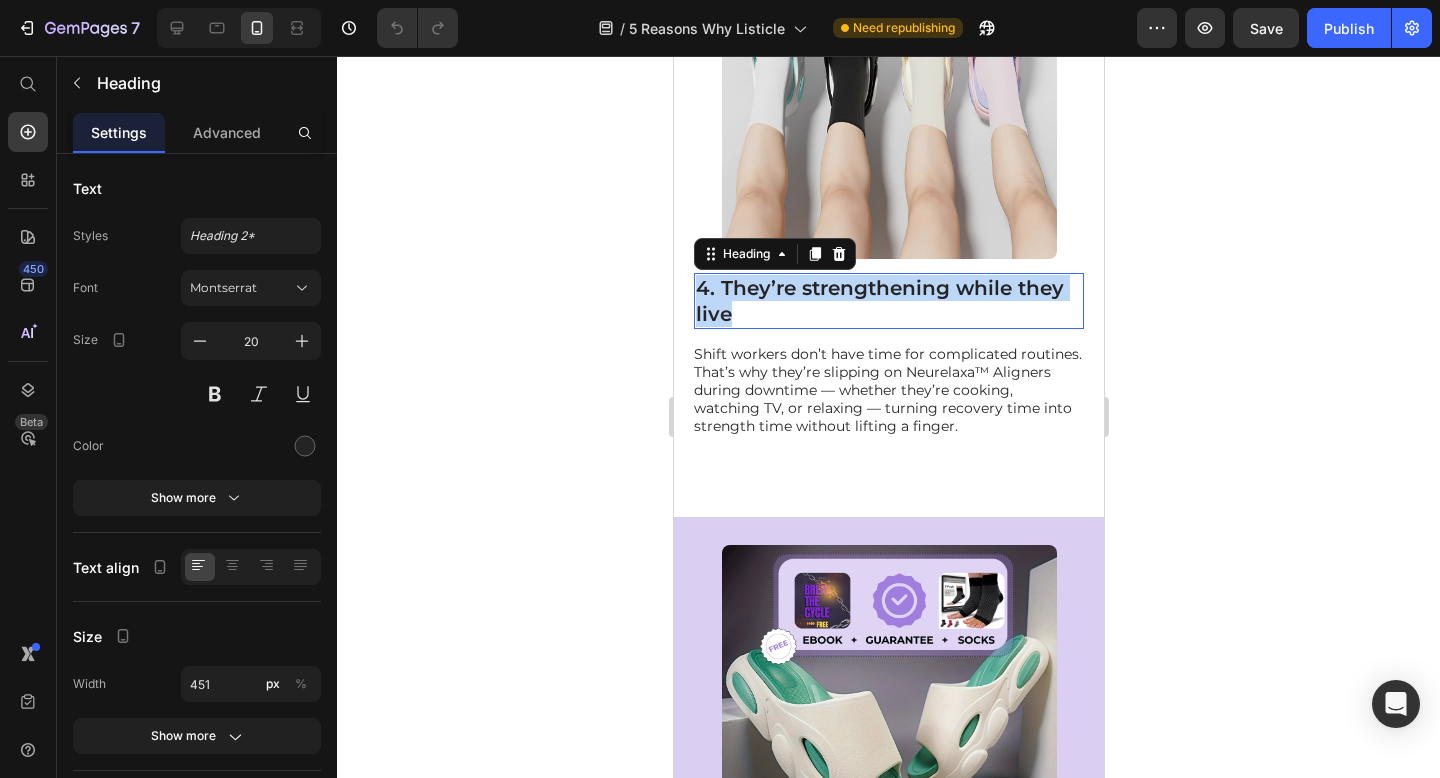 click on "4. They’re strengthening while they live" at bounding box center (888, 301) 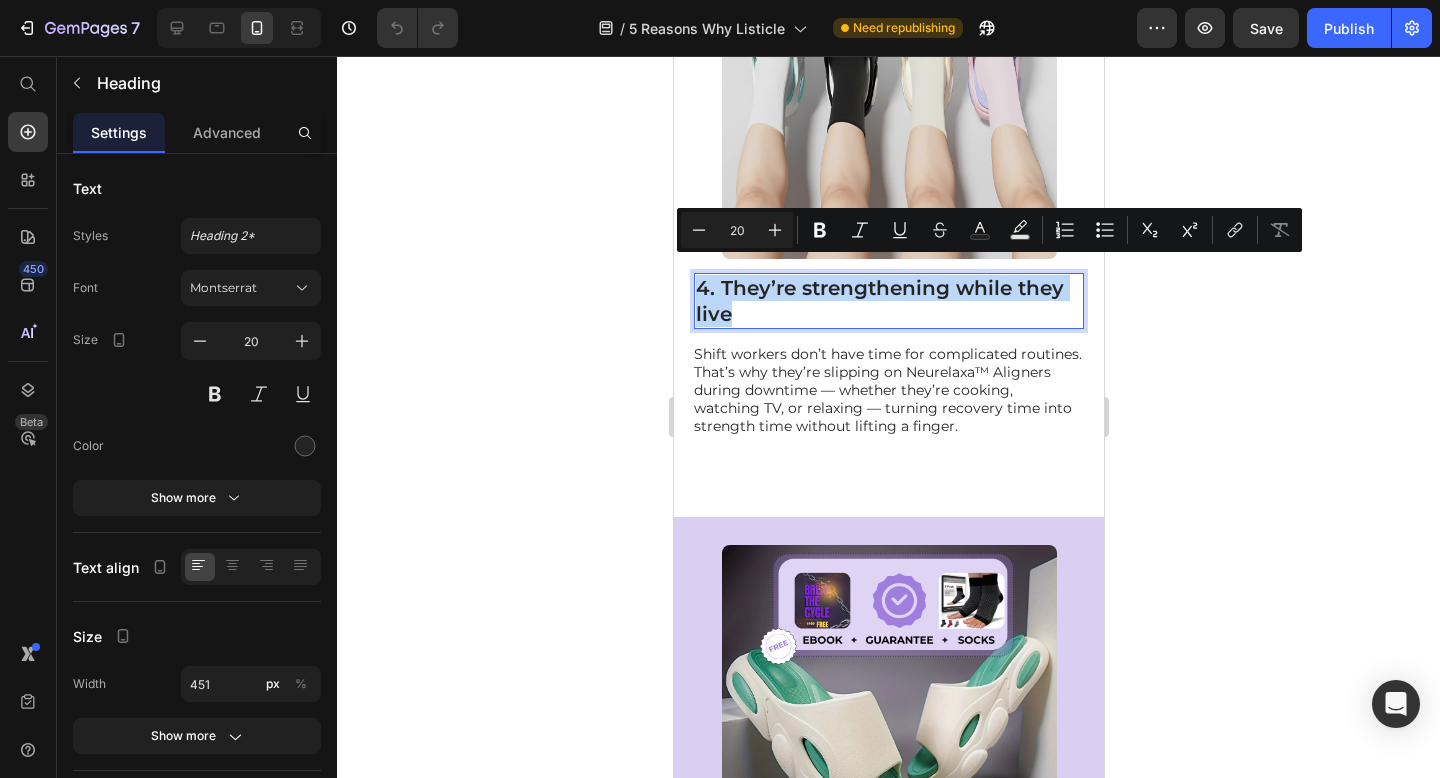 click on "4. They’re strengthening while they live" at bounding box center (888, 301) 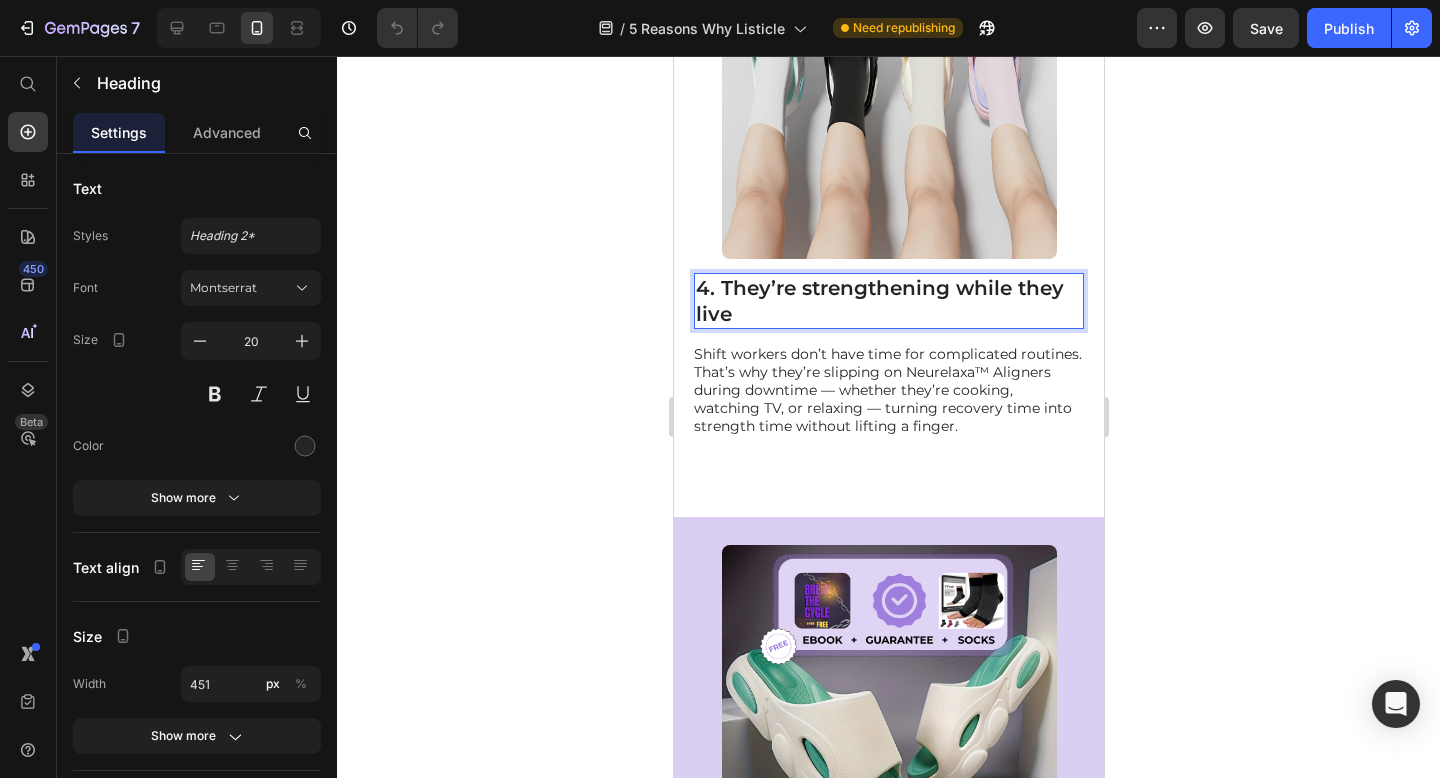click on "4. They’re strengthening while they live" at bounding box center (888, 301) 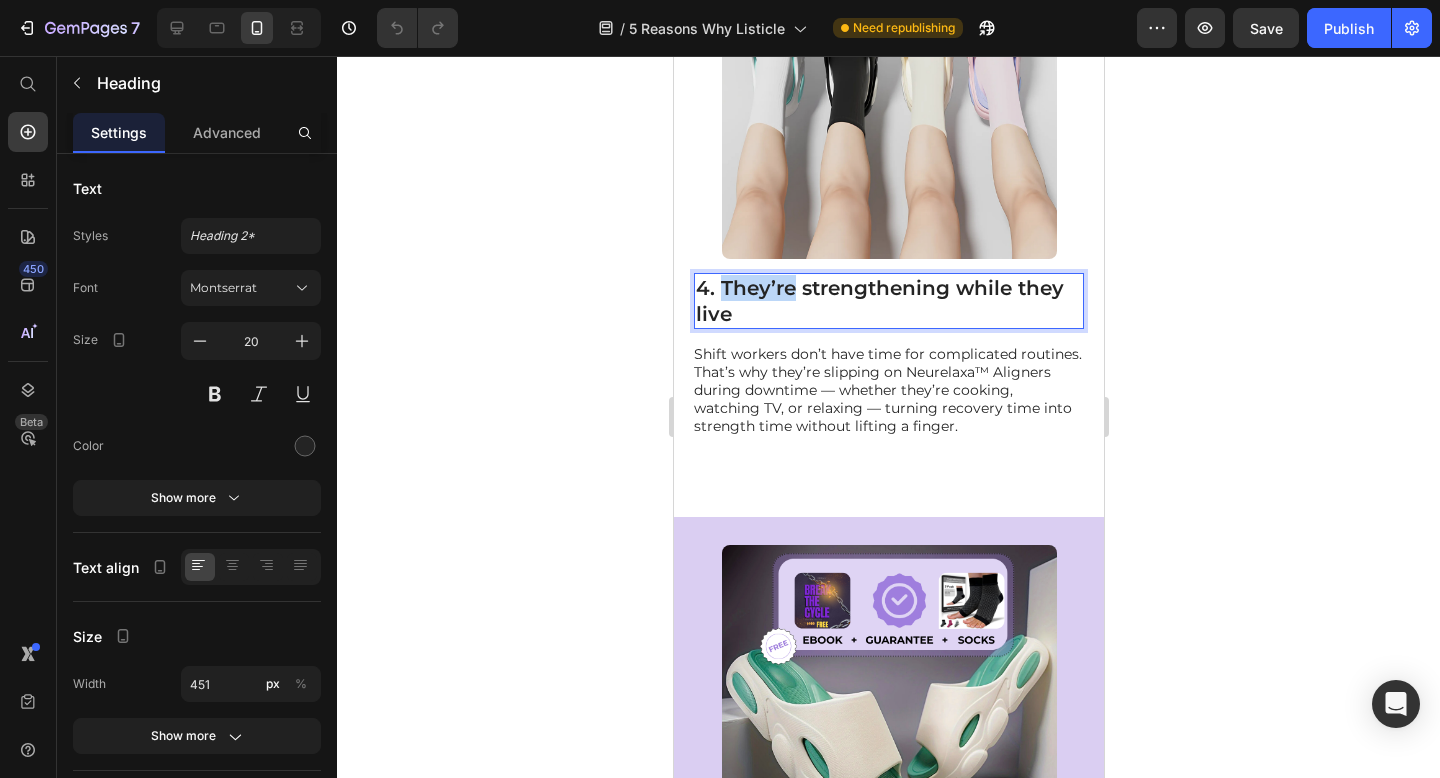 click on "4. They’re strengthening while they live" at bounding box center (888, 301) 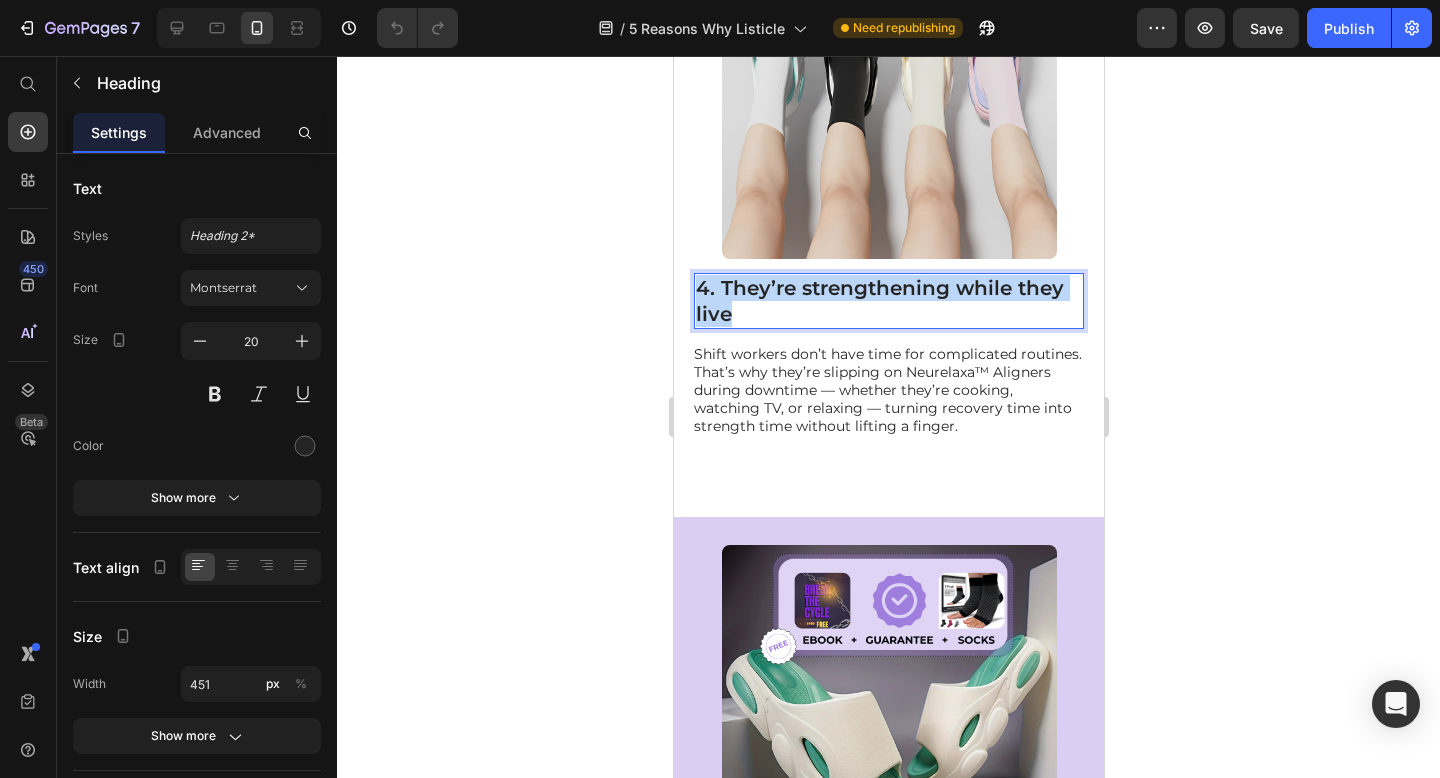 click on "4. They’re strengthening while they live" at bounding box center [888, 301] 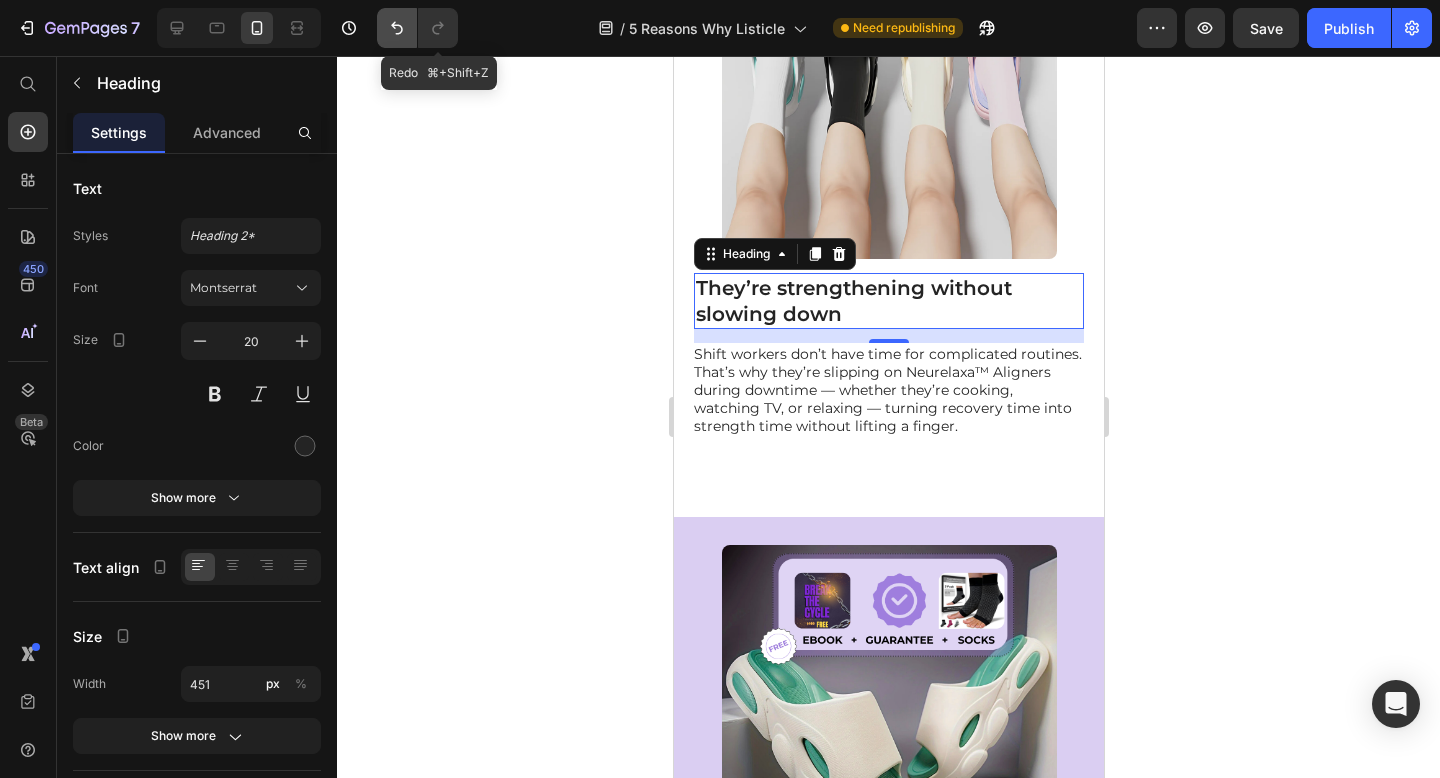 click 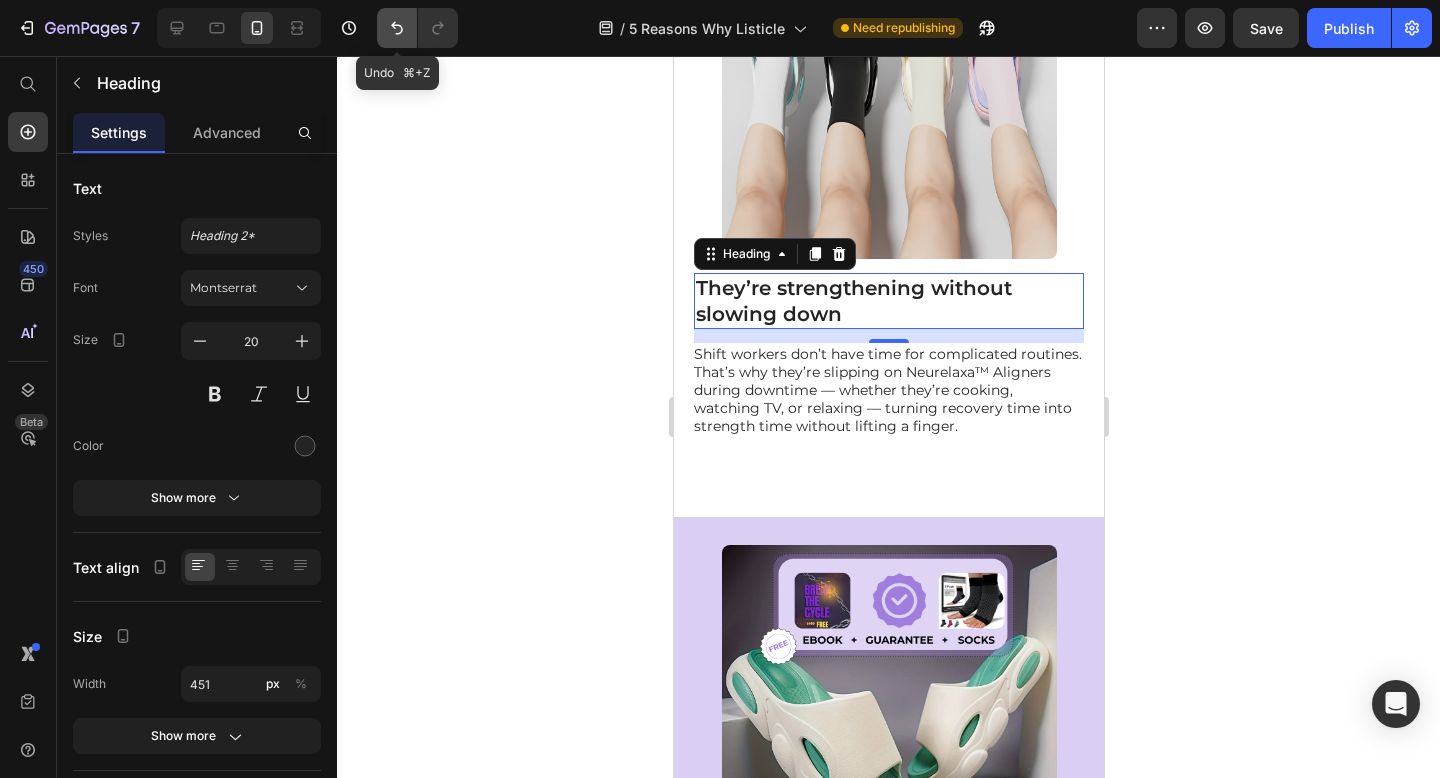 click 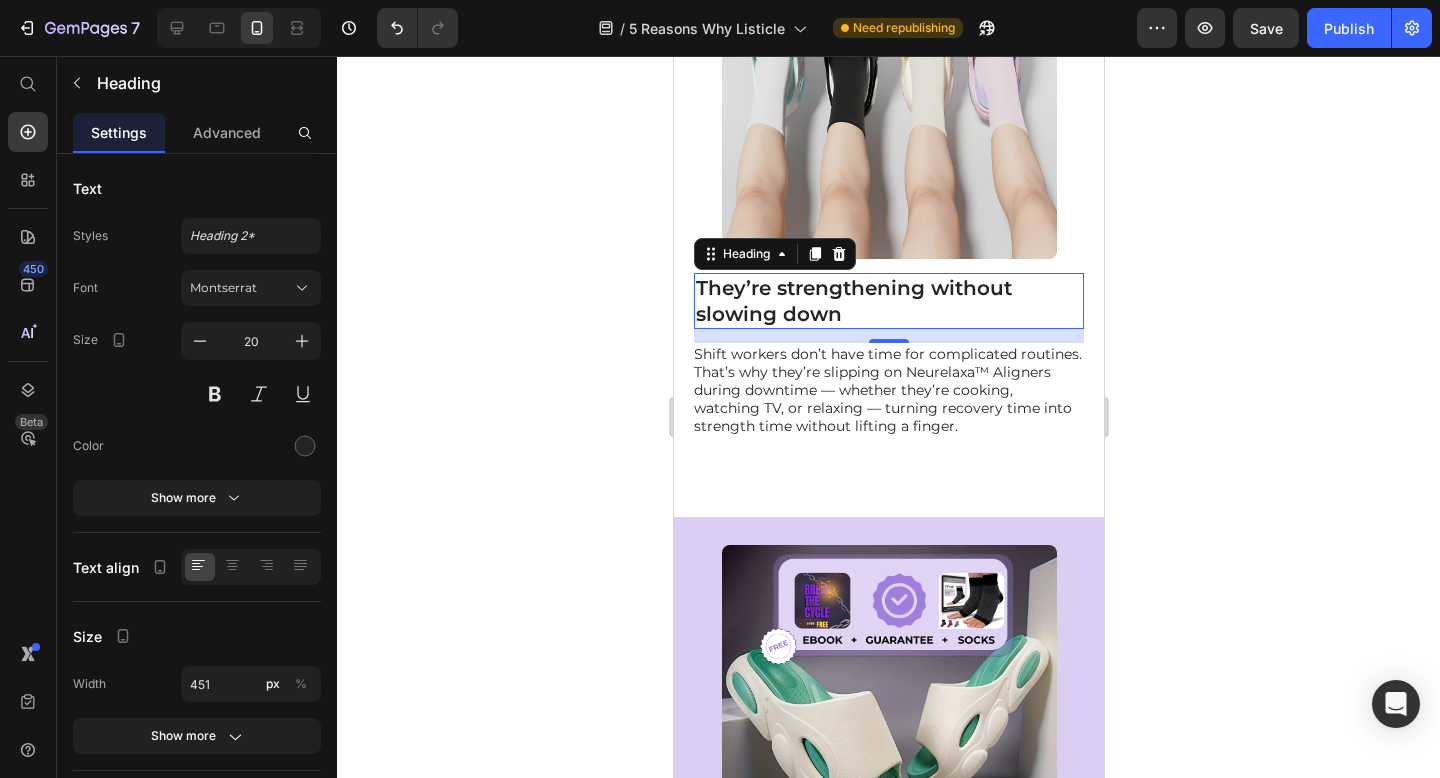 click on "They’re strengthening without slowing down" at bounding box center (888, 301) 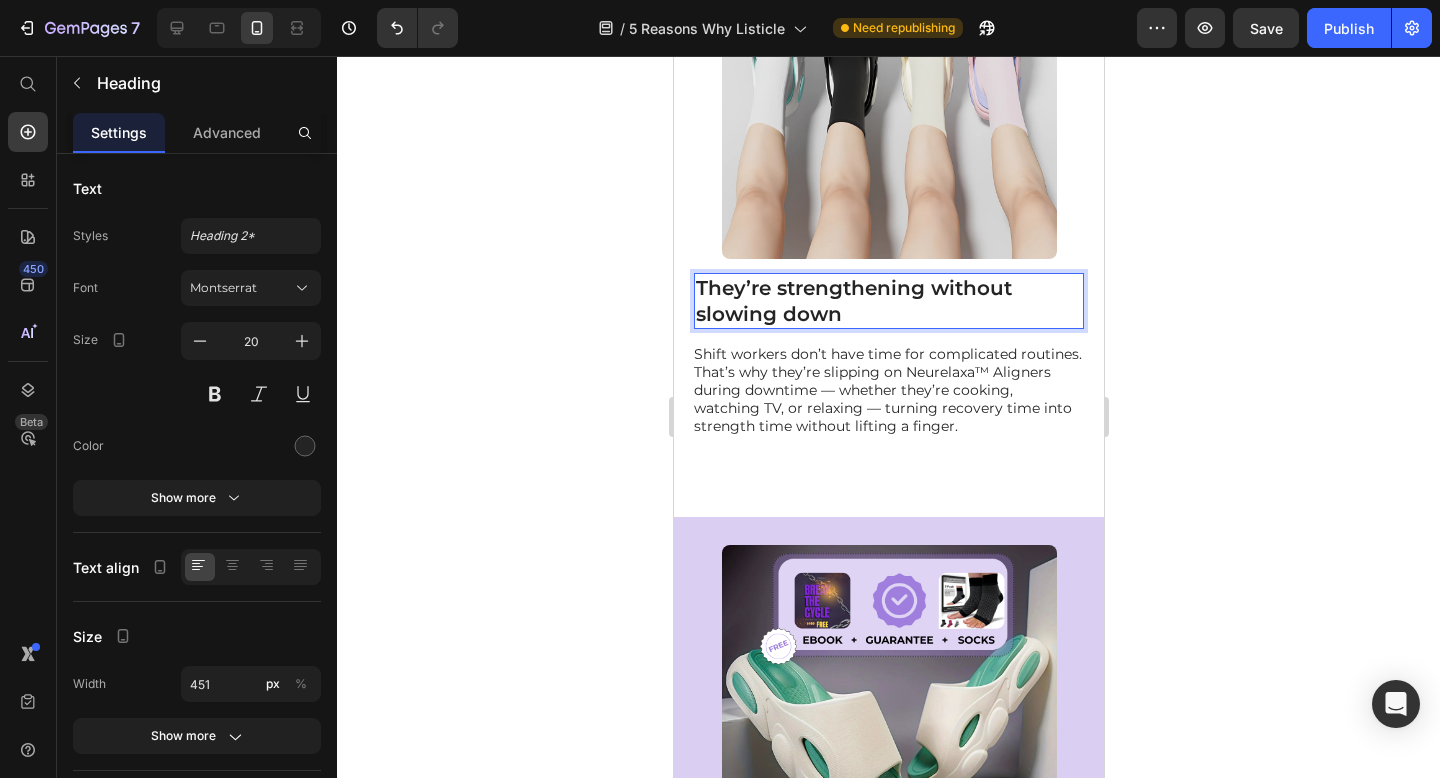 click on "They’re strengthening without slowing down" at bounding box center (888, 301) 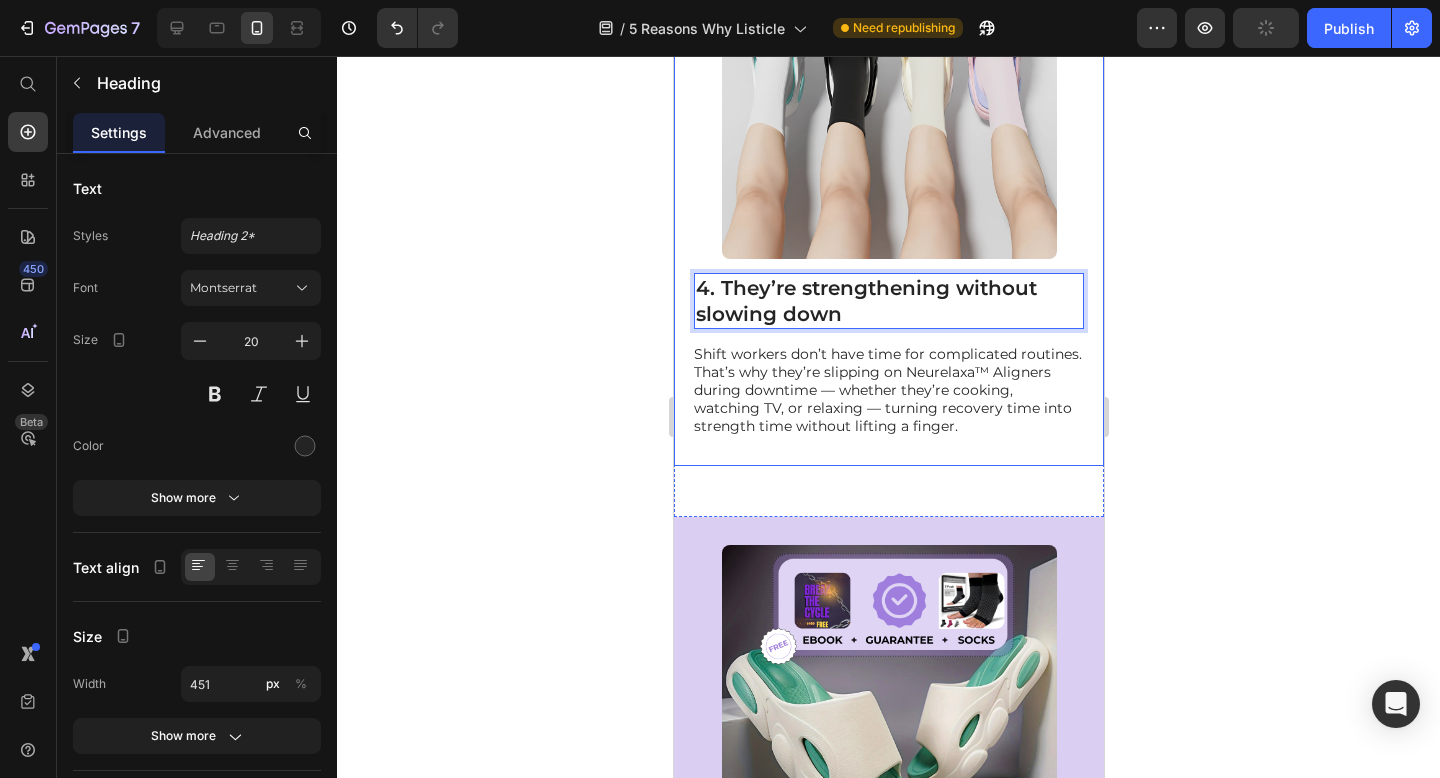 click on "Shift workers don’t have time for complicated routines. That’s why they’re slipping on Neurelaxa™ Aligners during downtime — whether they’re cooking, watching TV, or relaxing — turning recovery time into strength time without lifting a finger." at bounding box center [887, 390] 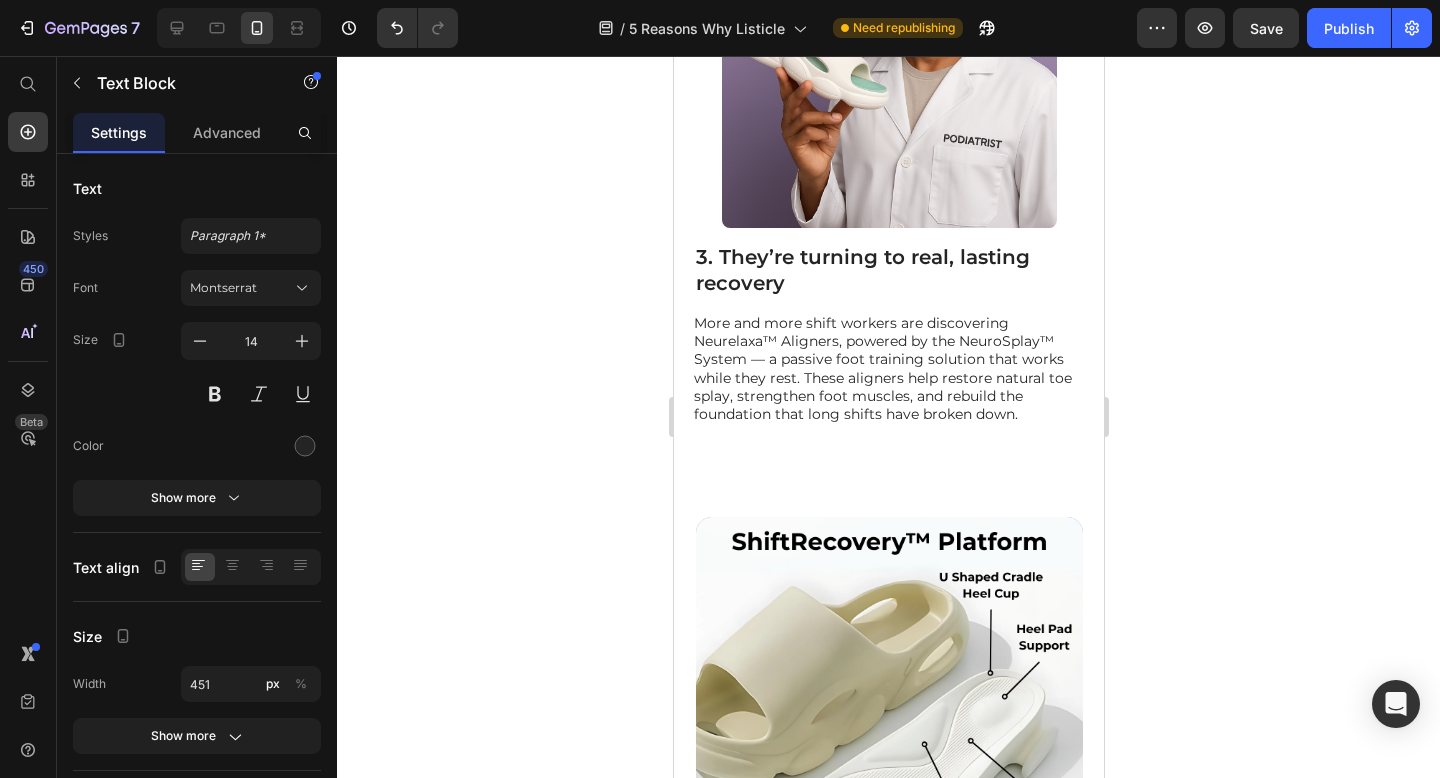 scroll, scrollTop: 2390, scrollLeft: 0, axis: vertical 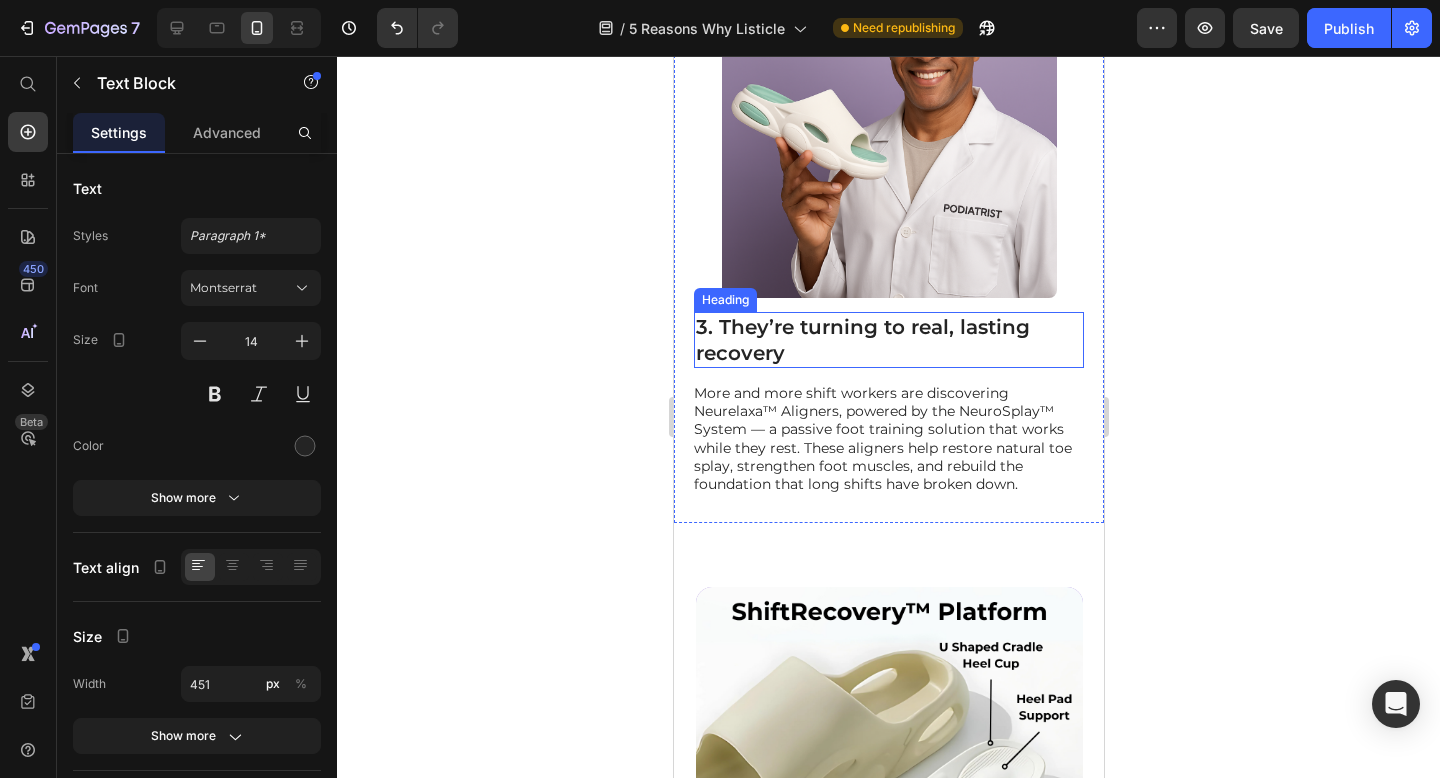 click on "3. They’re turning to real, lasting recovery" at bounding box center [888, 340] 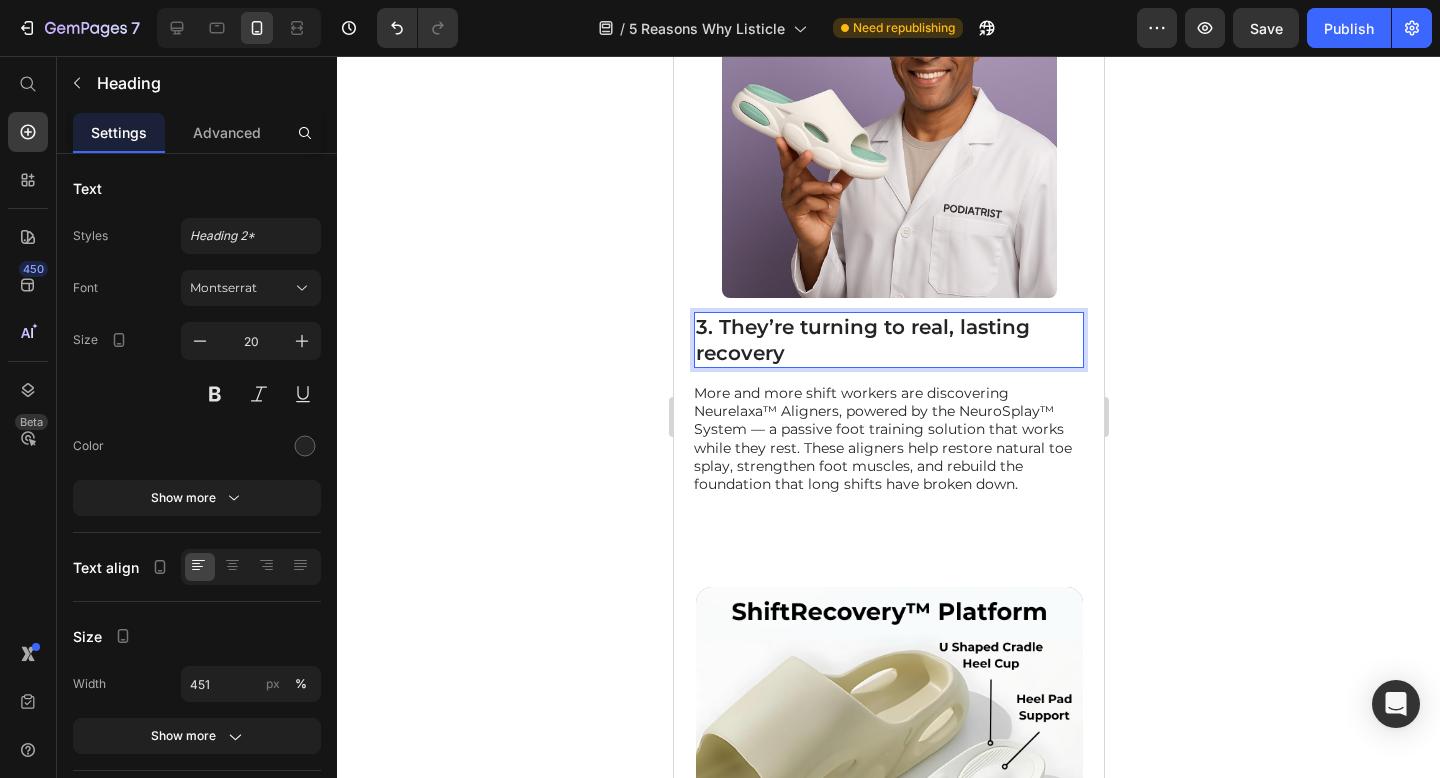 click on "3. They’re turning to real, lasting recovery" at bounding box center (888, 340) 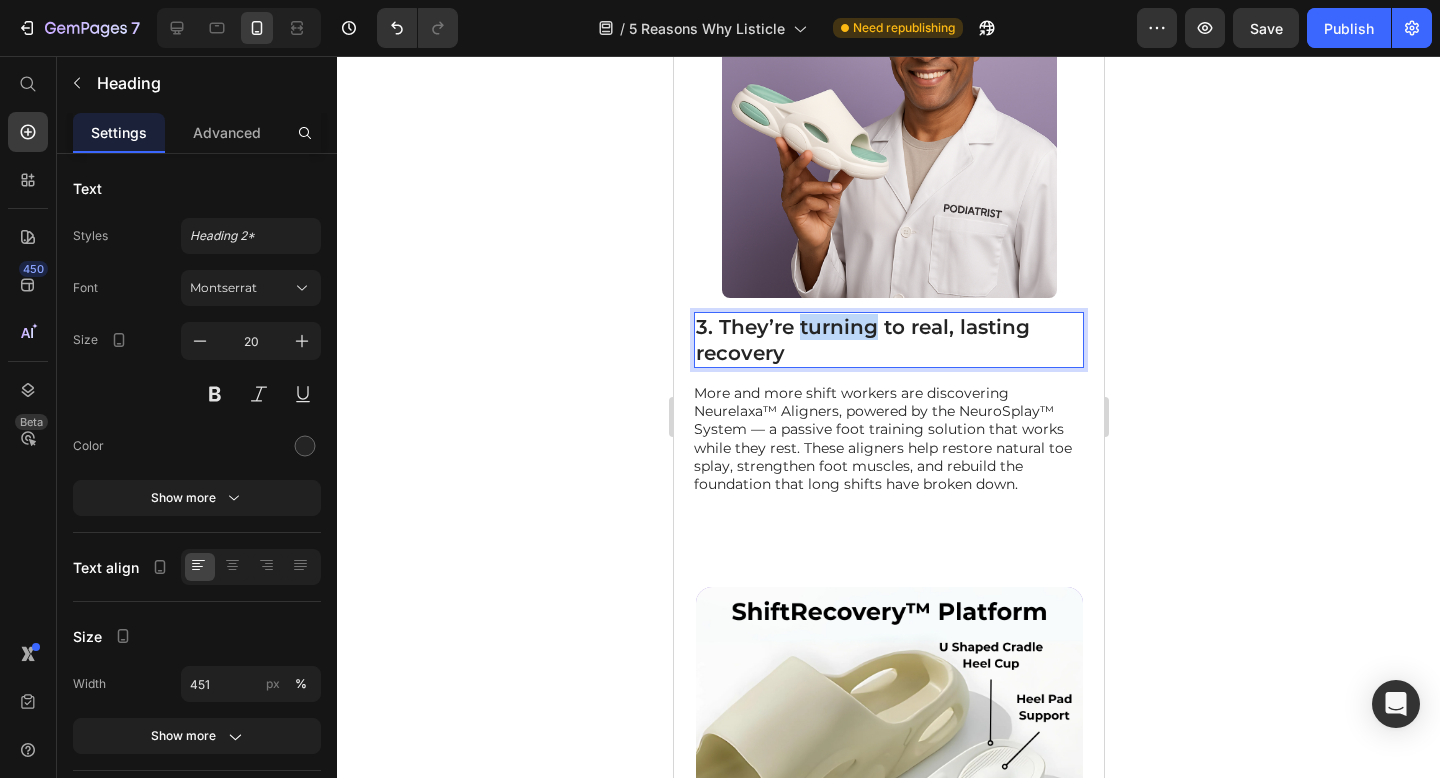 click on "3. They’re turning to real, lasting recovery" at bounding box center [888, 340] 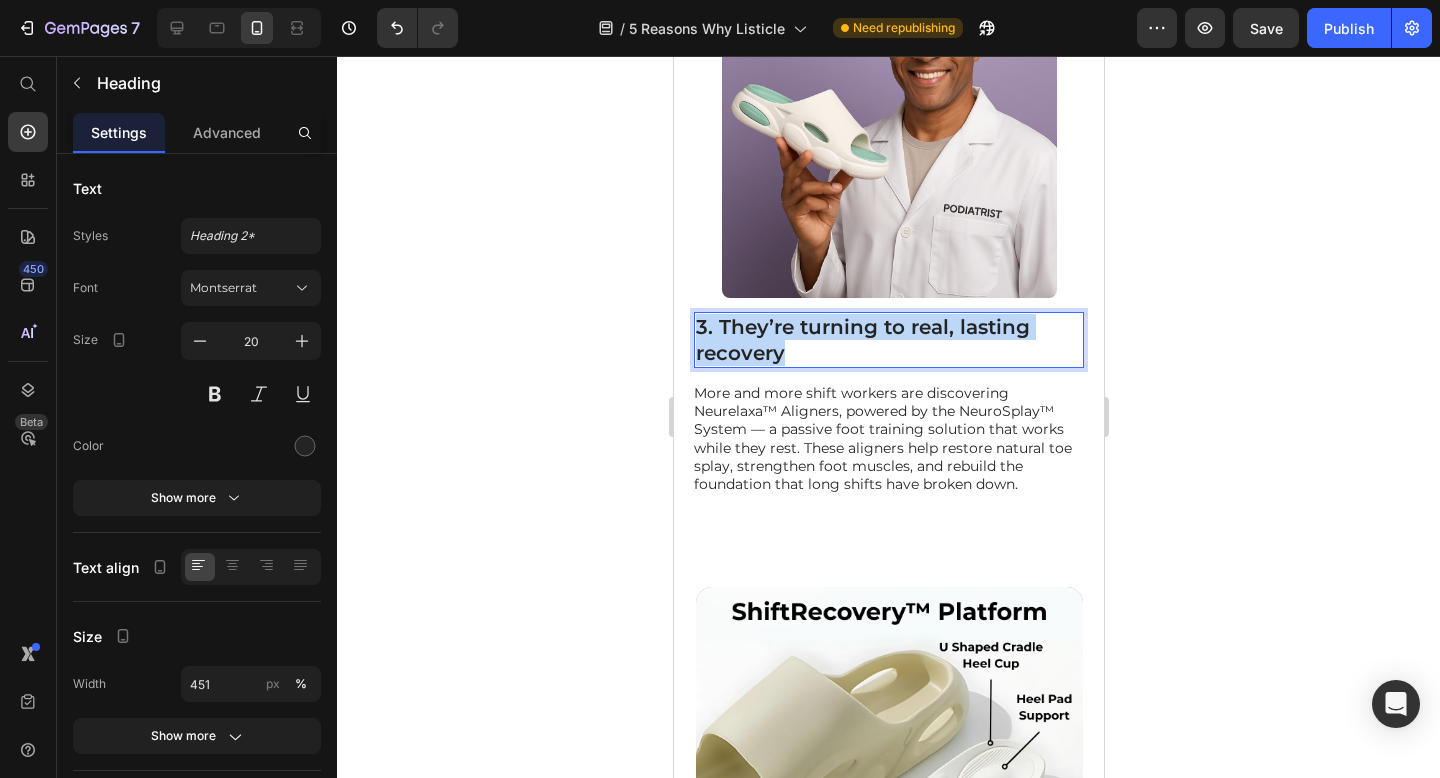 click on "3. They’re turning to real, lasting recovery" at bounding box center (888, 340) 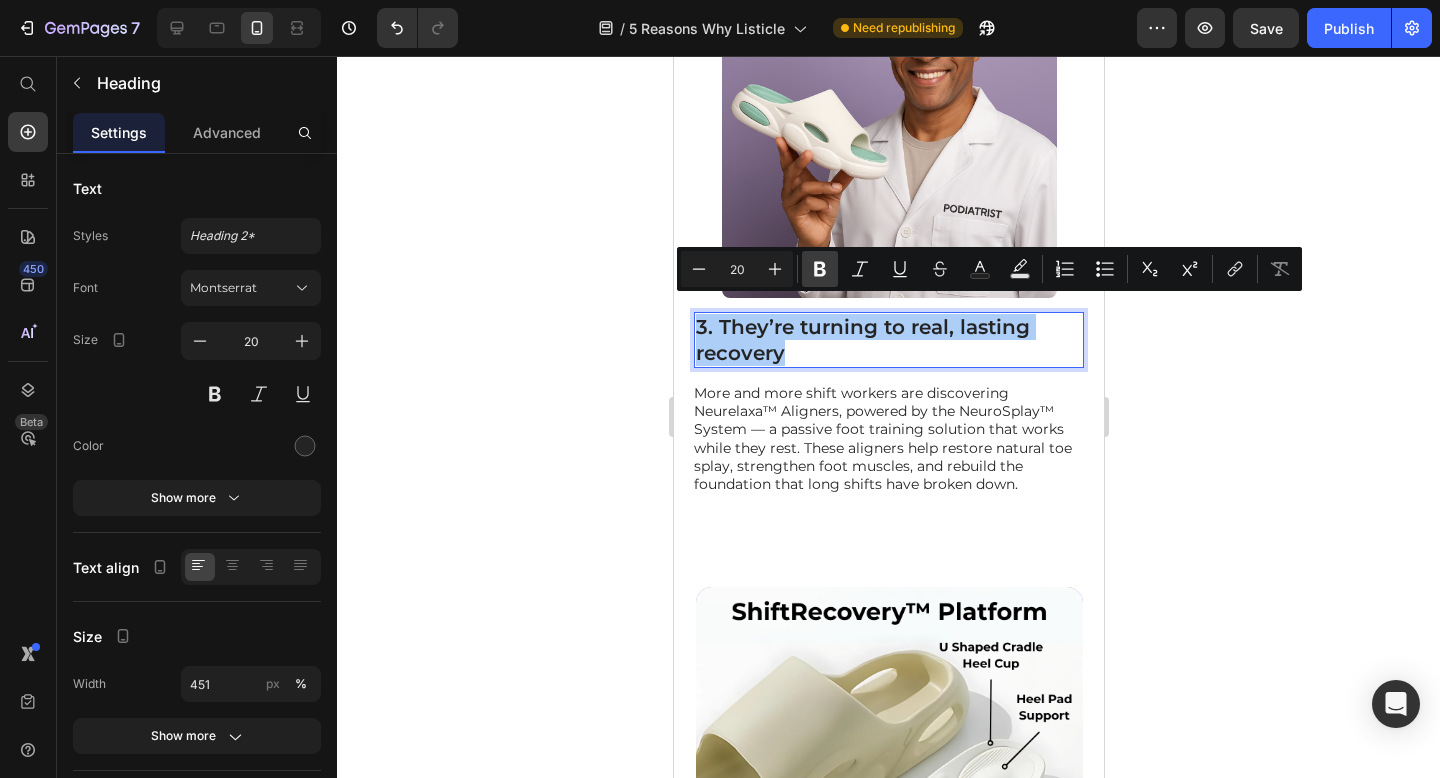 click 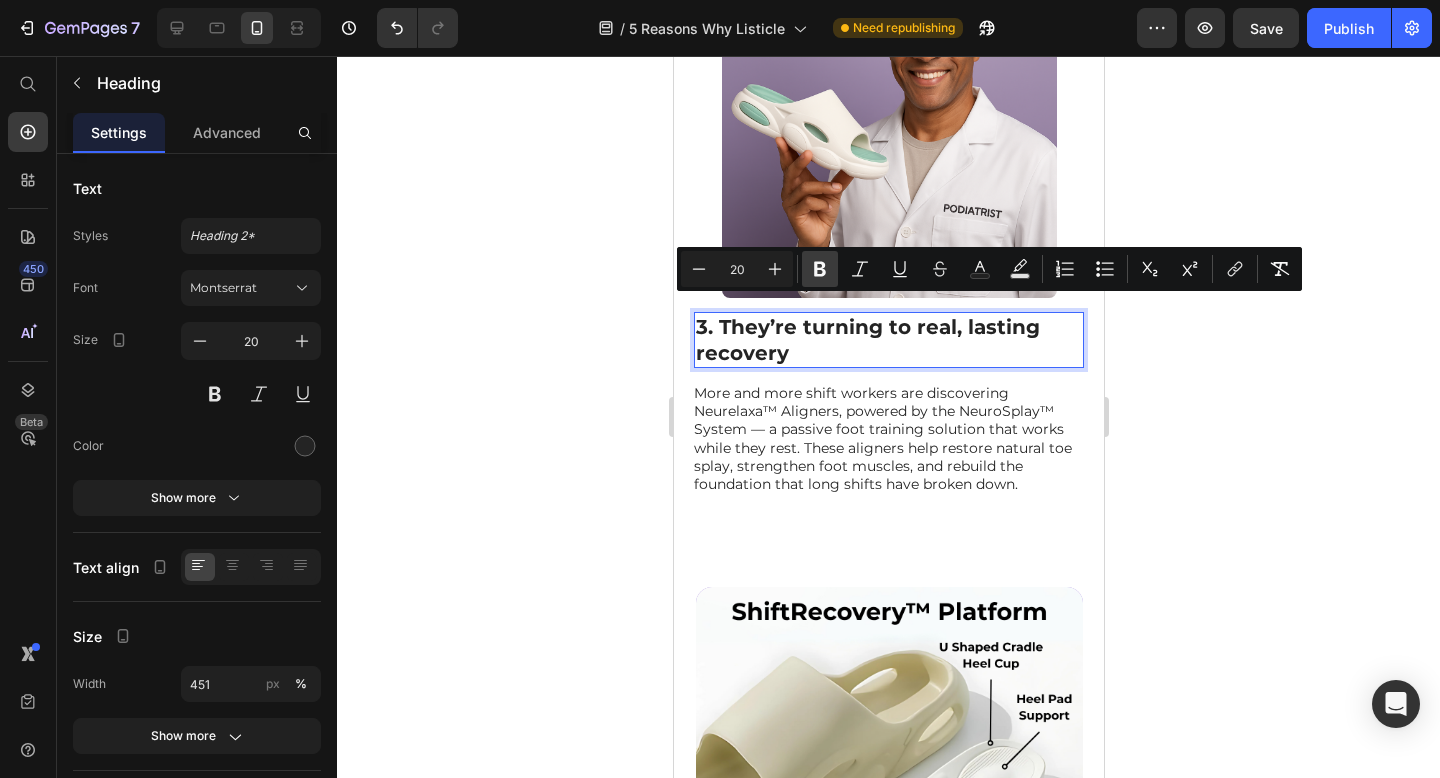 click 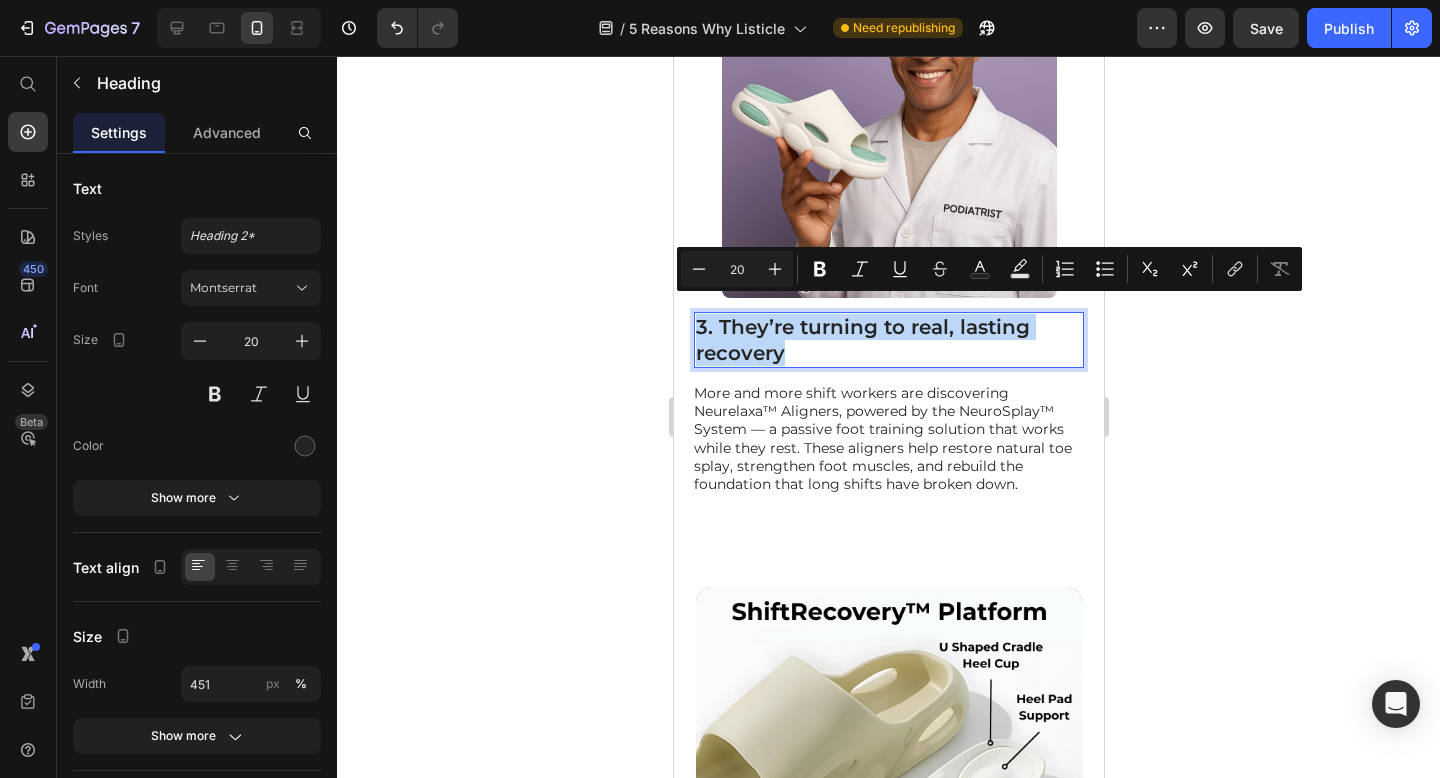 click on "More and more shift workers are discovering Neurelaxa™ Aligners, powered by the NeuroSplay™ System — a passive foot training solution that works while they rest. These aligners help restore natural toe splay, strengthen foot muscles, and rebuild the foundation that long shifts have broken down." at bounding box center [887, 438] 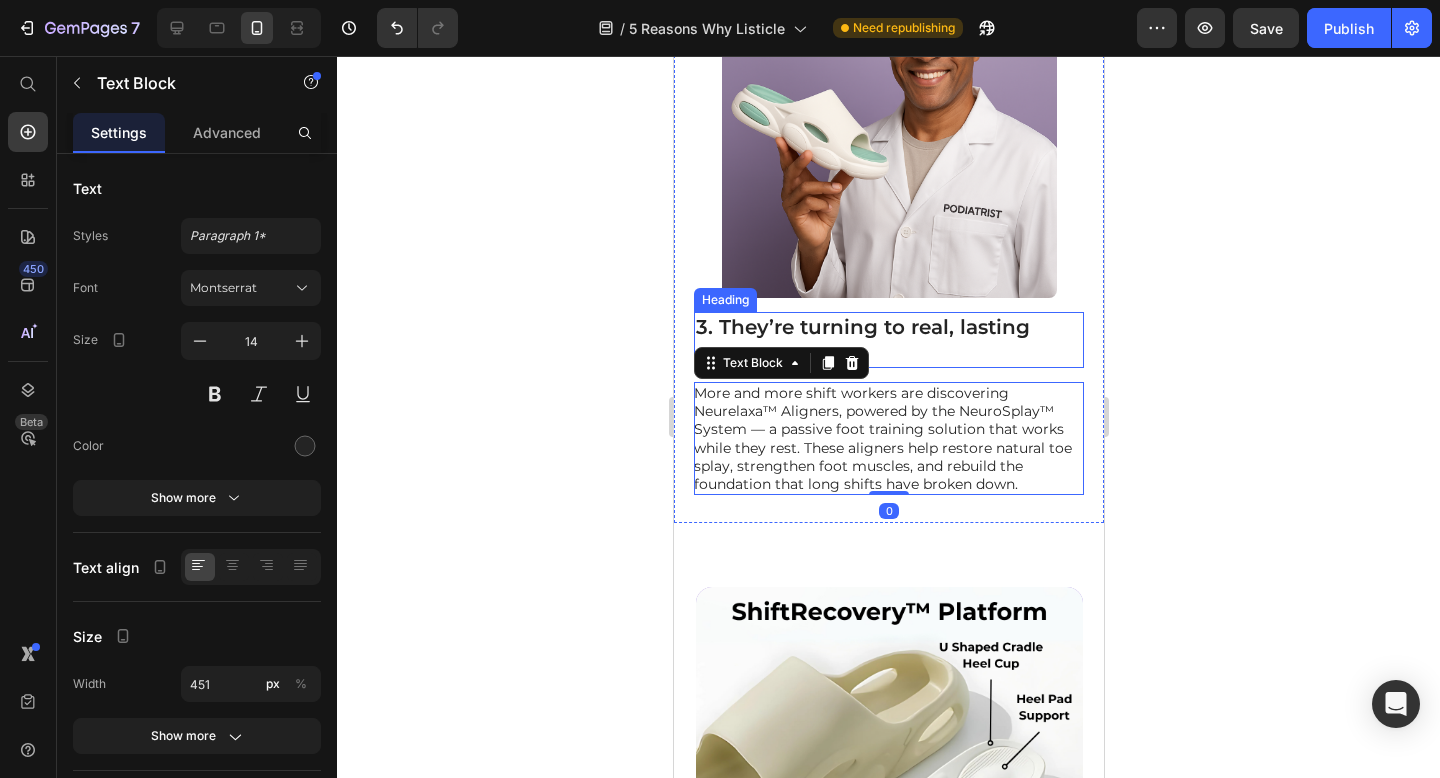 click on "3. They’re turning to real, lasting recovery" at bounding box center [888, 340] 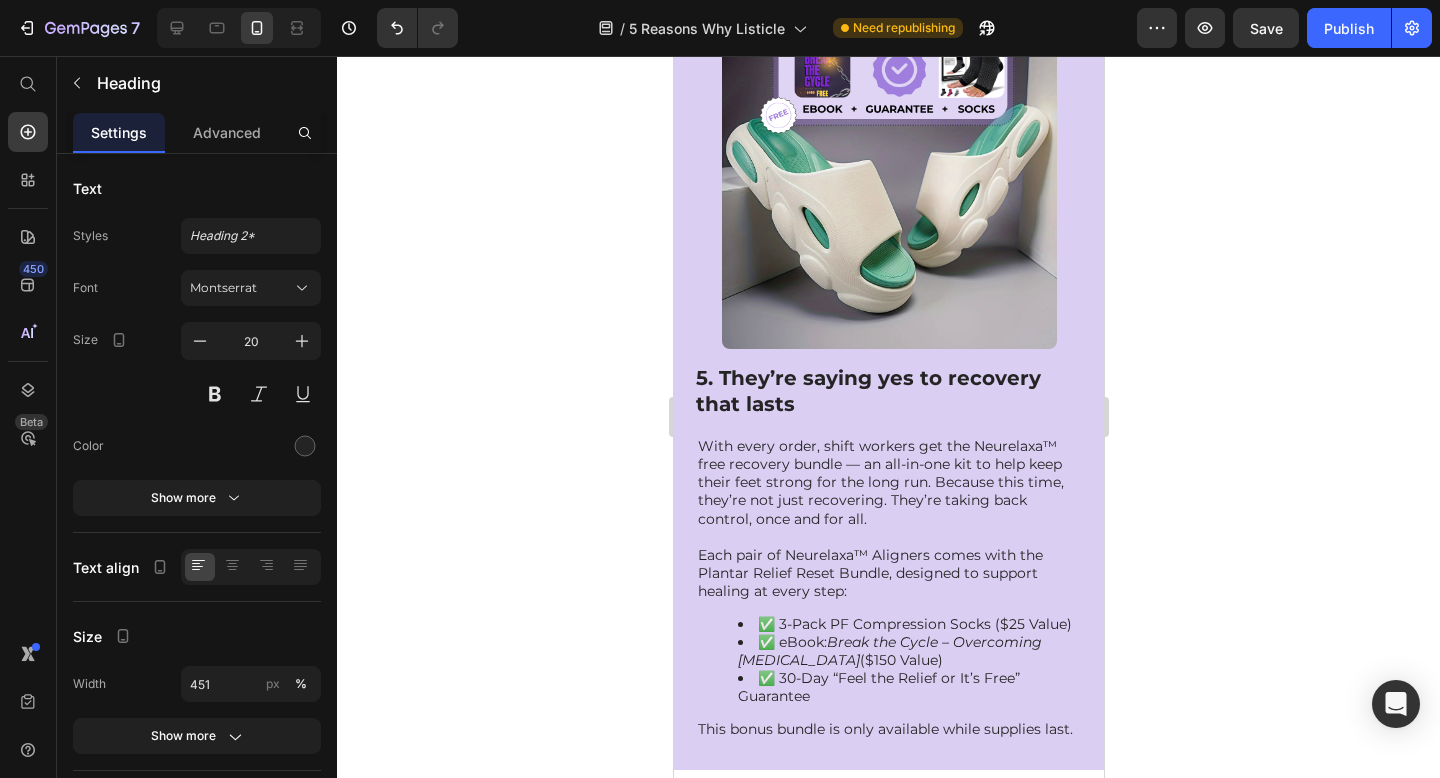 scroll, scrollTop: 3884, scrollLeft: 0, axis: vertical 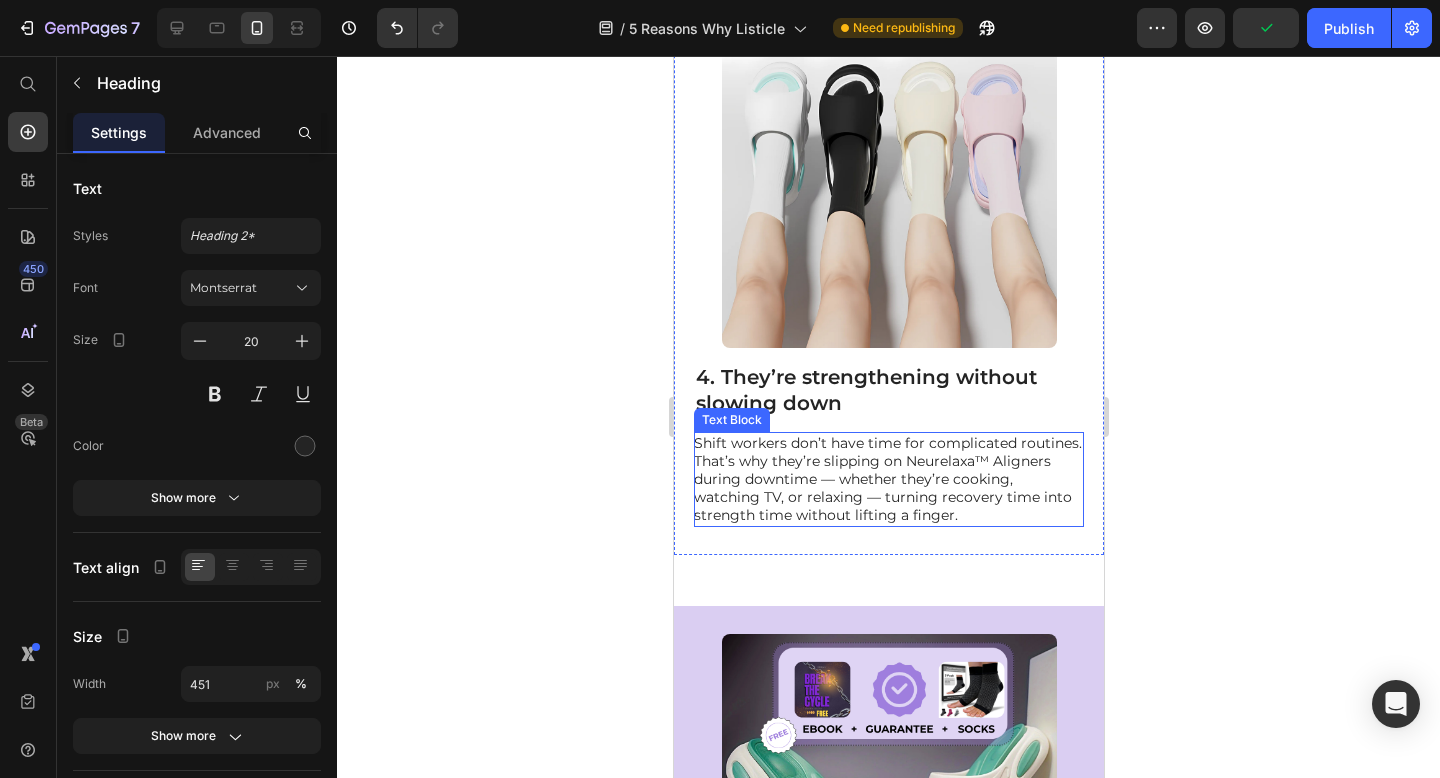 click on "Shift workers don’t have time for complicated routines. That’s why they’re slipping on Neurelaxa™ Aligners during downtime — whether they’re cooking, watching TV, or relaxing — turning recovery time into strength time without lifting a finger." at bounding box center (887, 479) 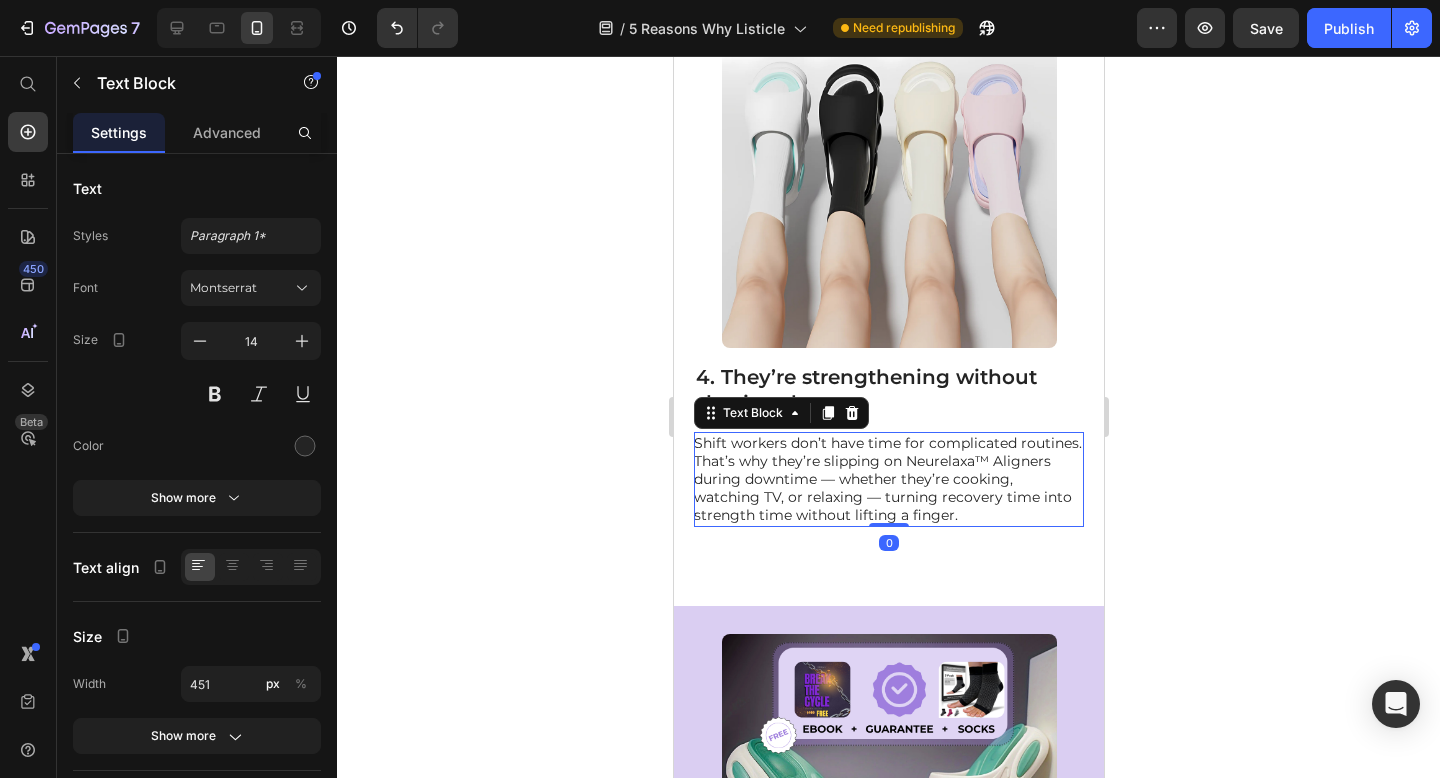 click on "Shift workers don’t have time for complicated routines. That’s why they’re slipping on Neurelaxa™ Aligners during downtime — whether they’re cooking, watching TV, or relaxing — turning recovery time into strength time without lifting a finger." at bounding box center [887, 479] 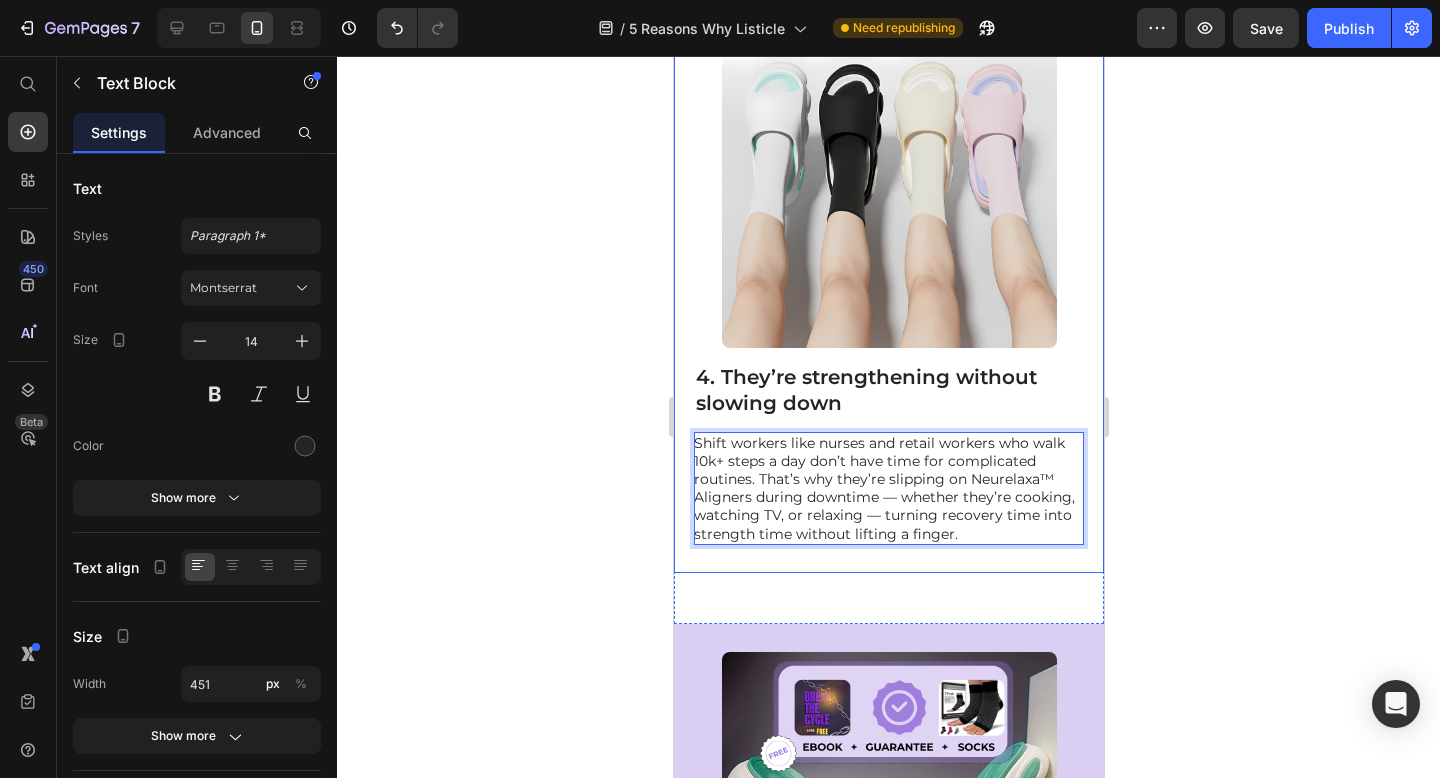 click on "4. They’re strengthening without slowing down Heading Shift workers like nurses and retail workers who walk 10k+ steps a day don’t have time for complicated routines. That’s why they’re slipping on Neurelaxa™ Aligners during downtime — whether they’re cooking, watching TV, or relaxing — turning recovery time into strength time without lifting a finger. Text Block   0 Image Row" at bounding box center [888, 279] 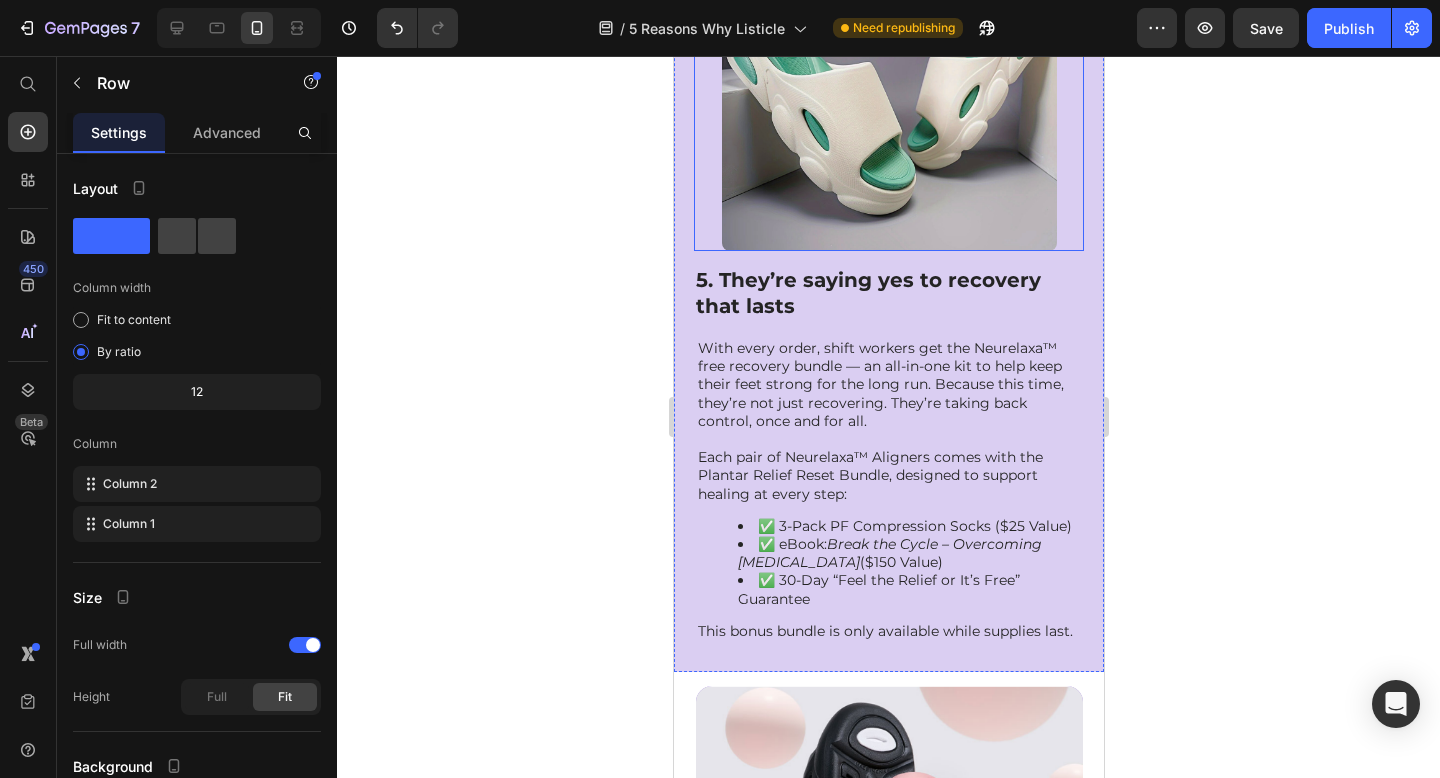 scroll, scrollTop: 4617, scrollLeft: 0, axis: vertical 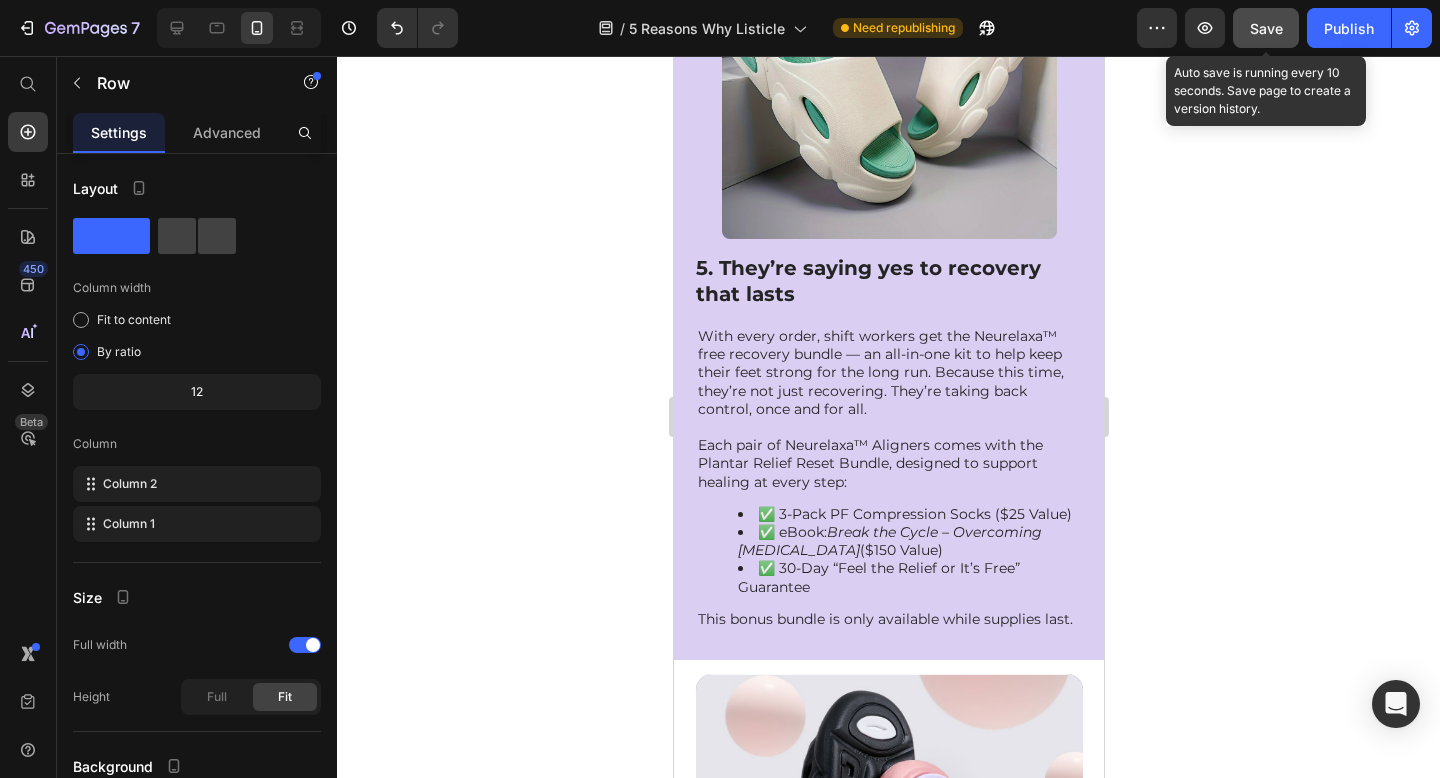 drag, startPoint x: 1264, startPoint y: 21, endPoint x: 363, endPoint y: 53, distance: 901.56805 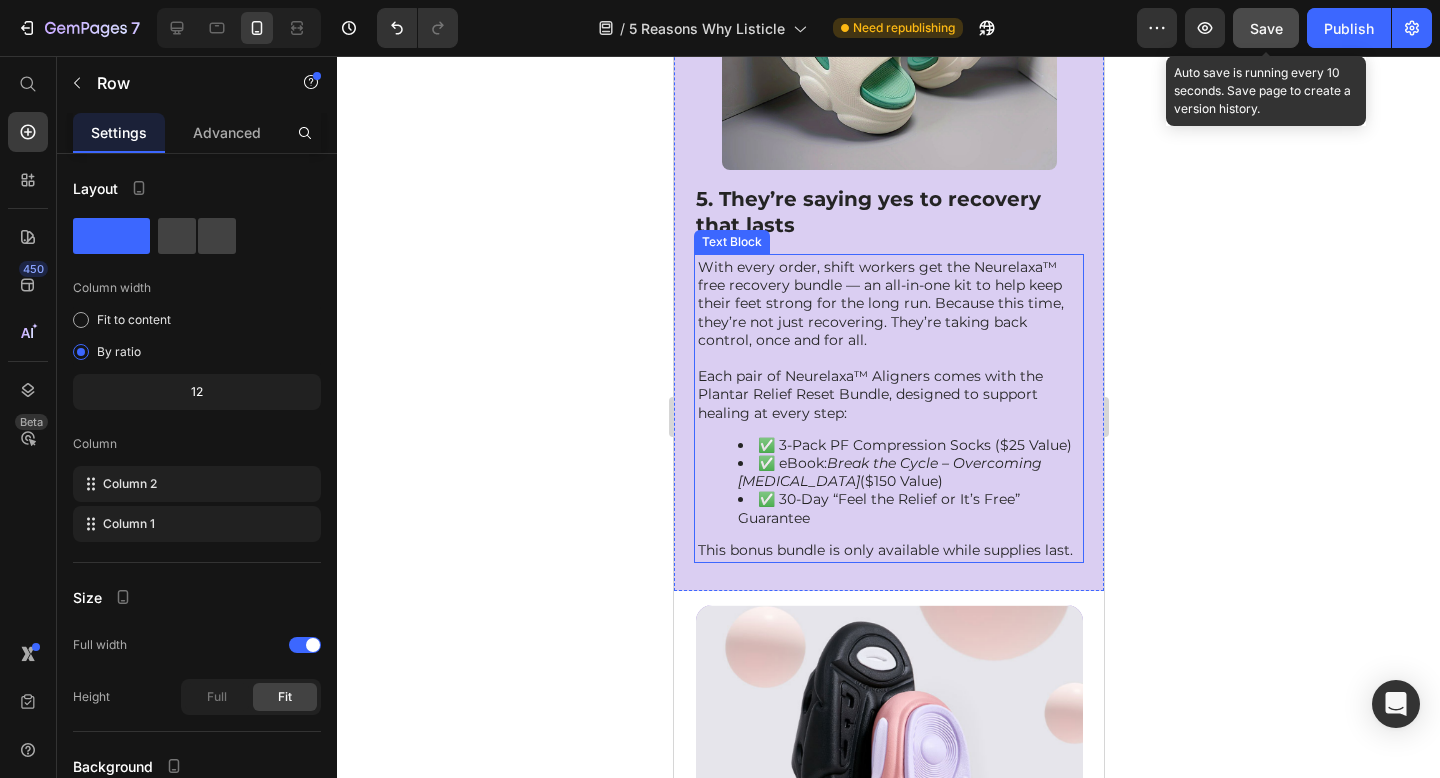 scroll, scrollTop: 4688, scrollLeft: 0, axis: vertical 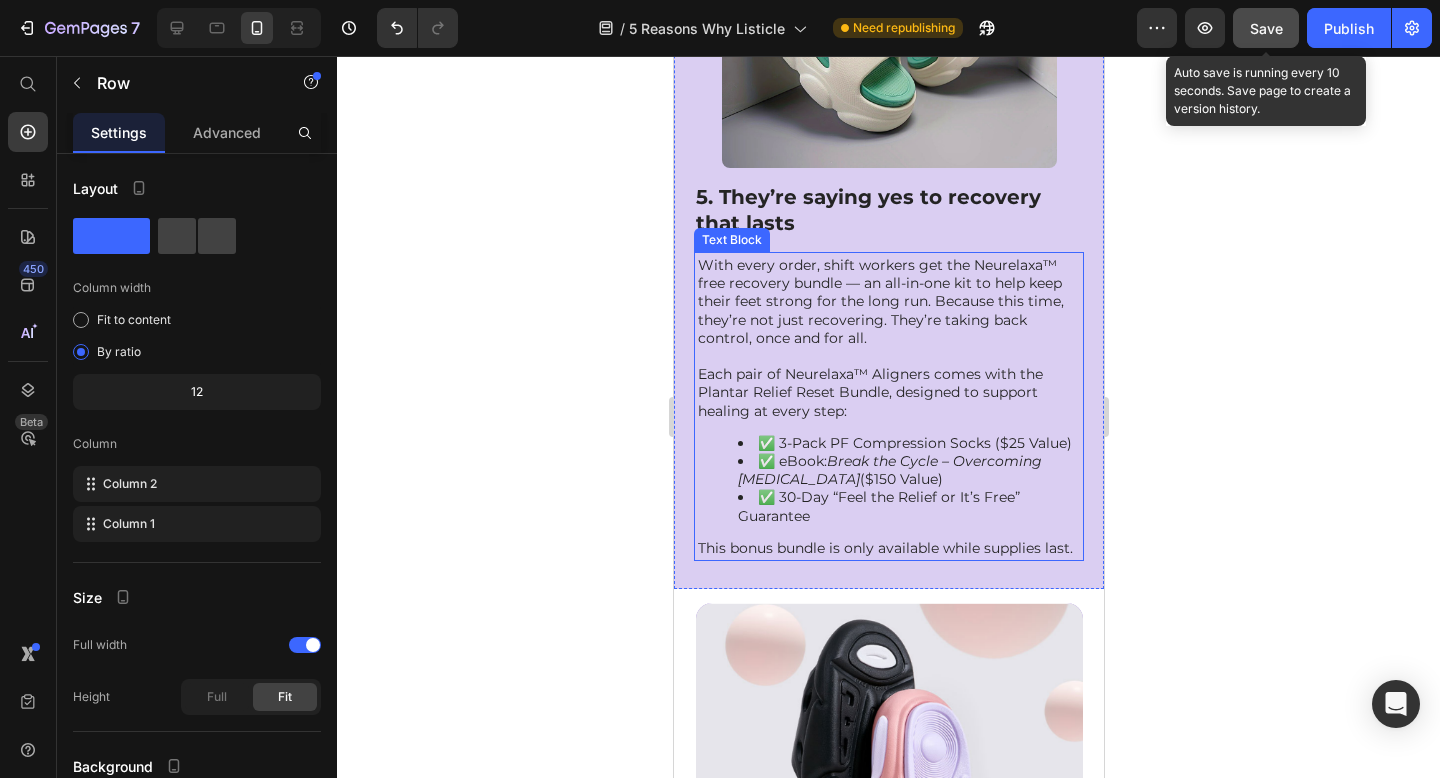 click on "Each pair of Neurelaxa™ Aligners comes with the Plantar Relief Reset Bundle, designed to support healing at every step:" at bounding box center [888, 392] 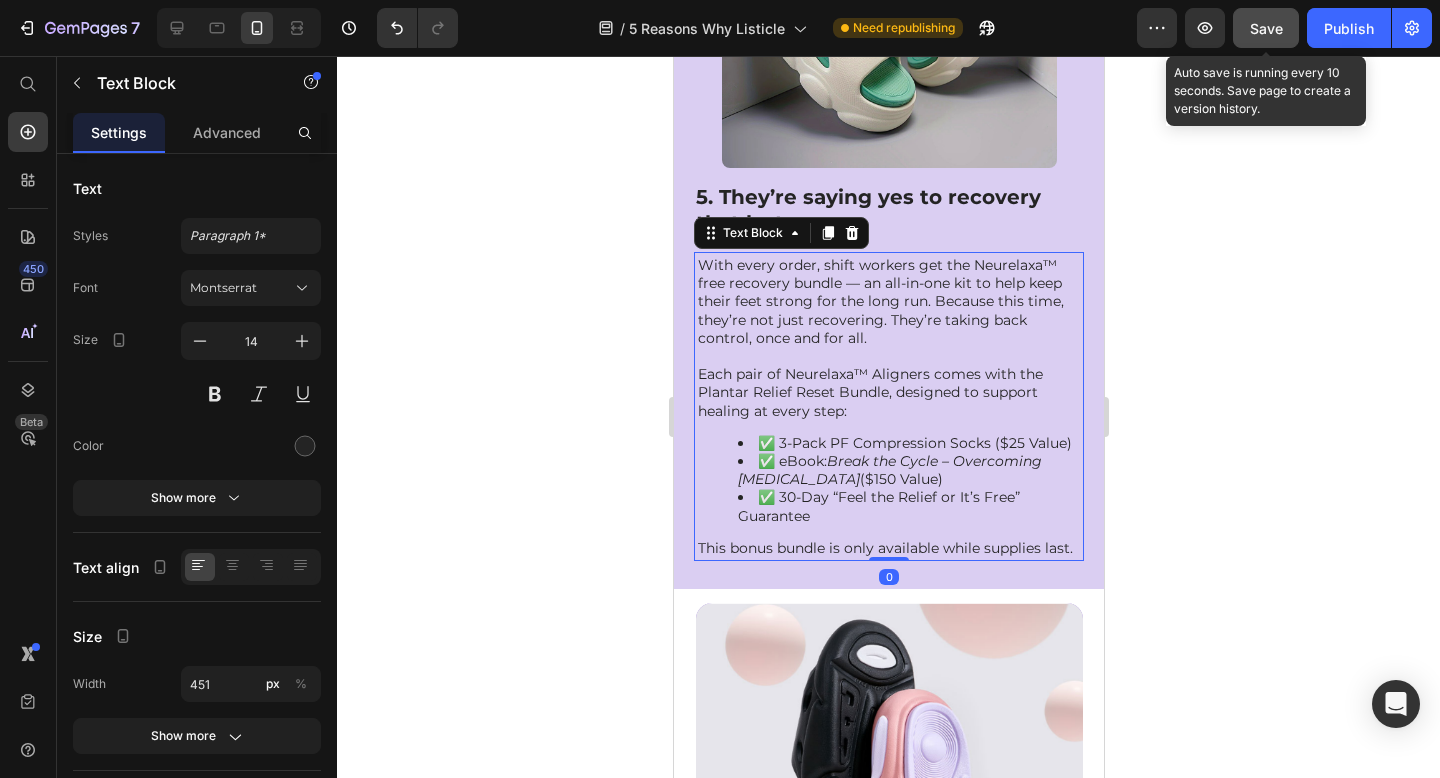 click on "Each pair of Neurelaxa™ Aligners comes with the Plantar Relief Reset Bundle, designed to support healing at every step:" at bounding box center [888, 392] 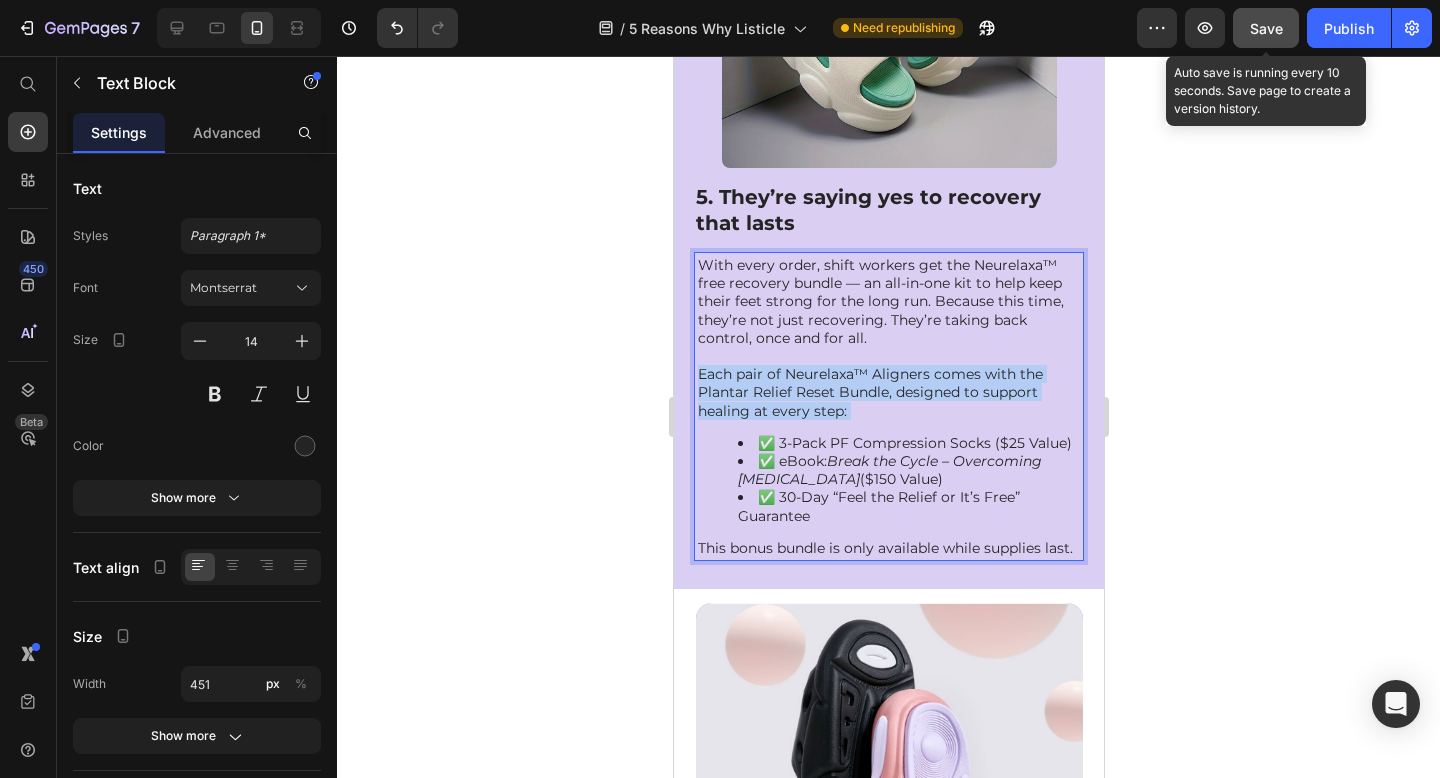 click on "Each pair of Neurelaxa™ Aligners comes with the Plantar Relief Reset Bundle, designed to support healing at every step:" at bounding box center [888, 392] 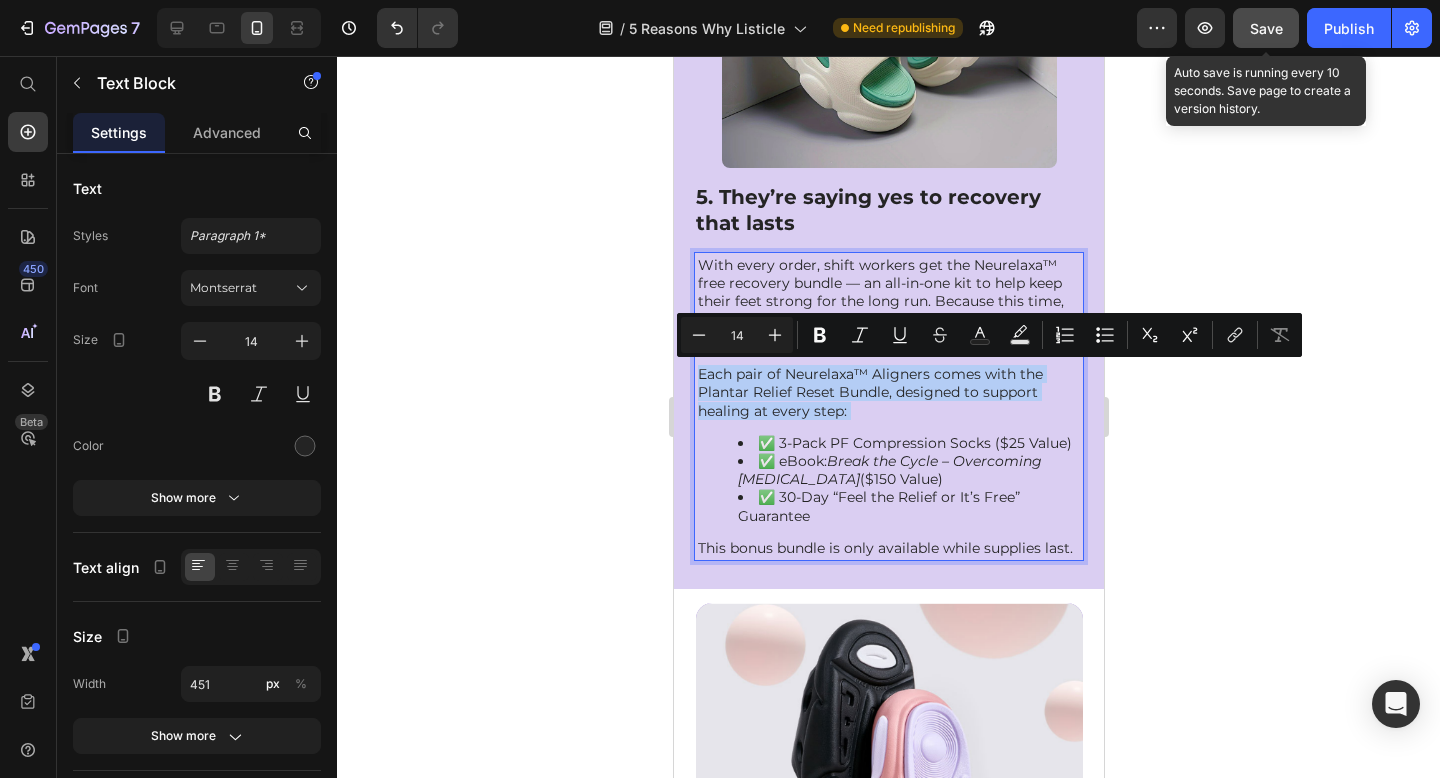 click on "Each pair of Neurelaxa™ Aligners comes with the Plantar Relief Reset Bundle, designed to support healing at every step:" at bounding box center (888, 392) 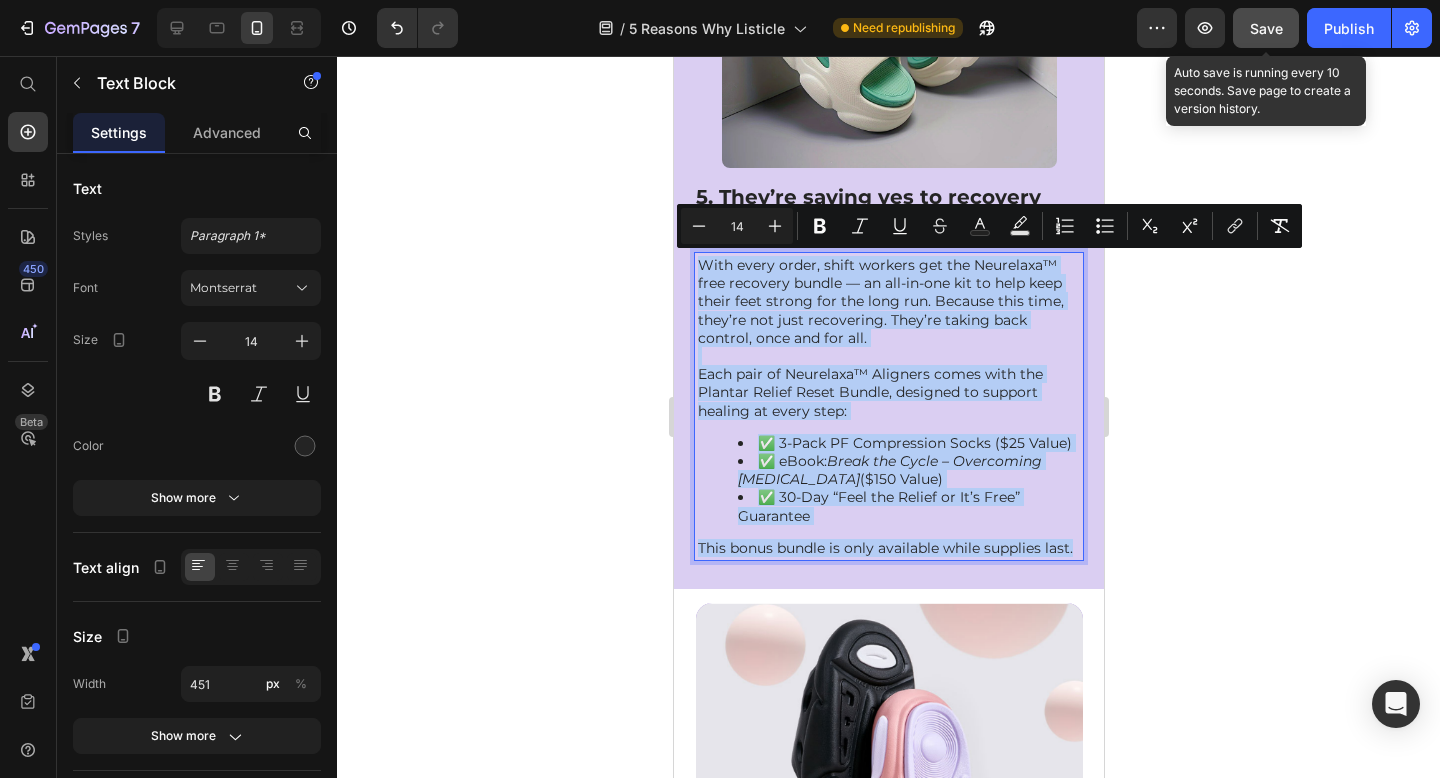 copy on "With every order, shift workers get the Neurelaxa™ free recovery bundle — an all-in-one kit to help keep their feet strong for the long run. Because this time, they’re not just recovering. They’re taking back control, once and for all. Each pair of Neurelaxa™ Aligners comes with the Plantar Relief Reset Bundle, designed to support healing at every step: ✅ 3-Pack PF Compression Socks ($25 Value) ✅ eBook:  Break the Cycle – Overcoming [MEDICAL_DATA]  ($150 Value) ✅ 30-Day “Feel the Relief or It’s Free” Guarantee This bonus bundle is only available while supplies last." 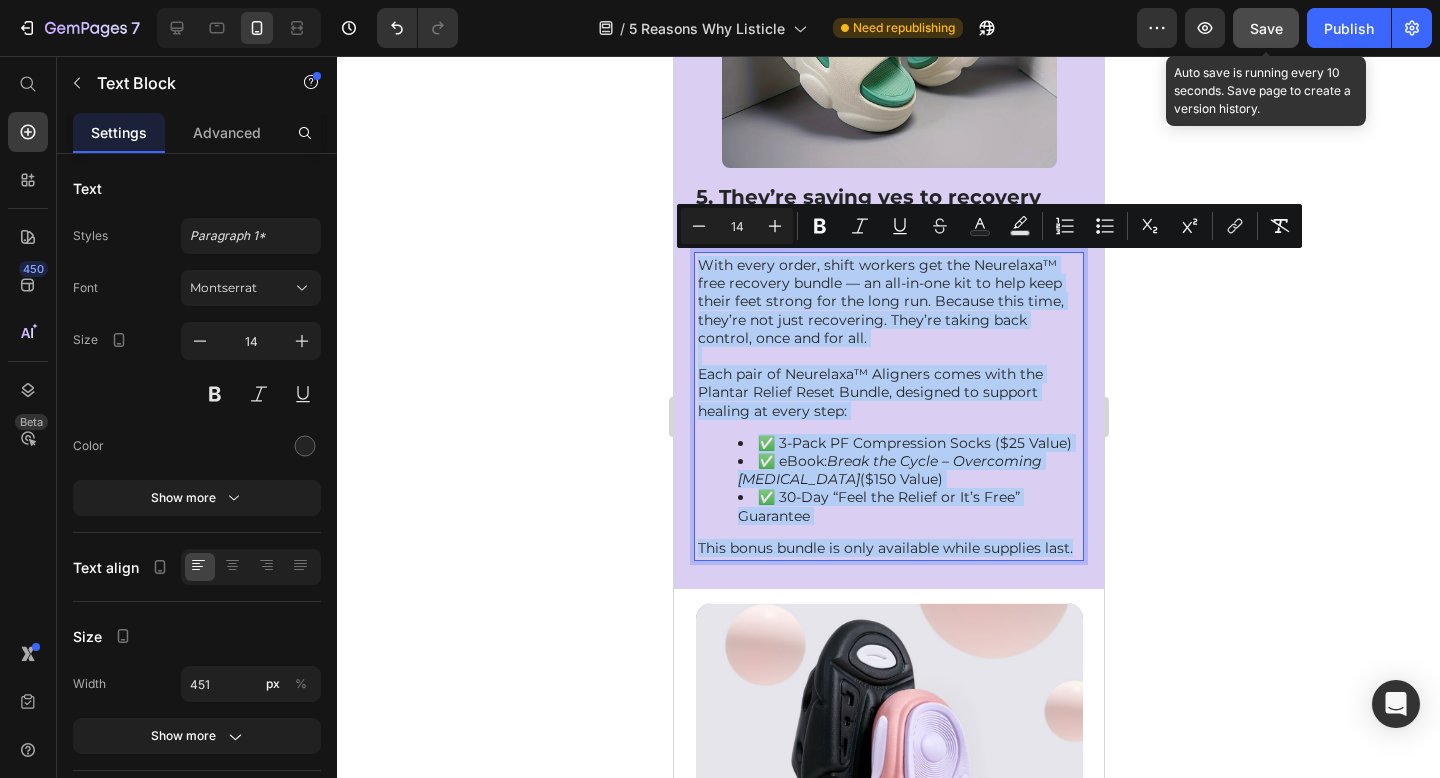 click on "✅ 30-Day “Feel the Relief or It’s Free” Guarantee" at bounding box center [908, 506] 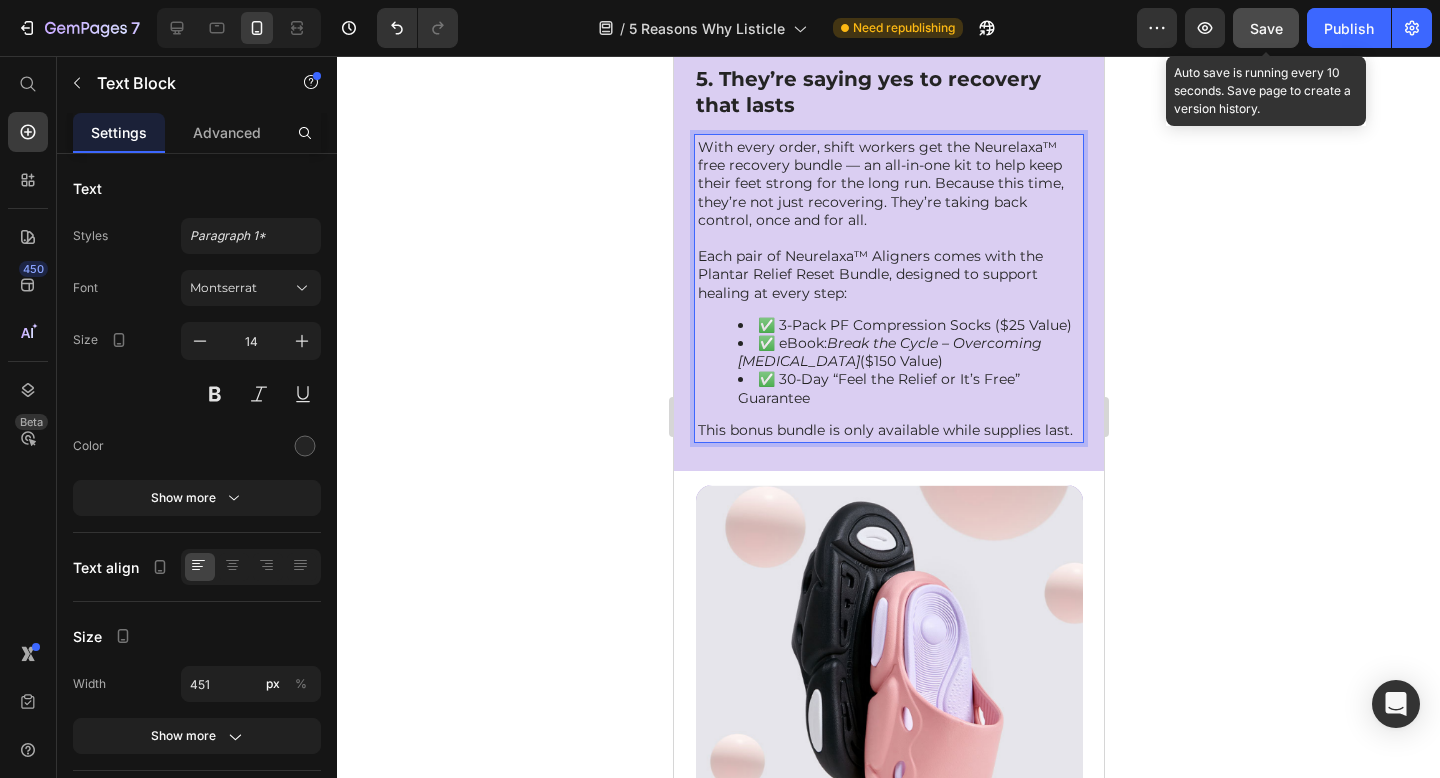 scroll, scrollTop: 4803, scrollLeft: 0, axis: vertical 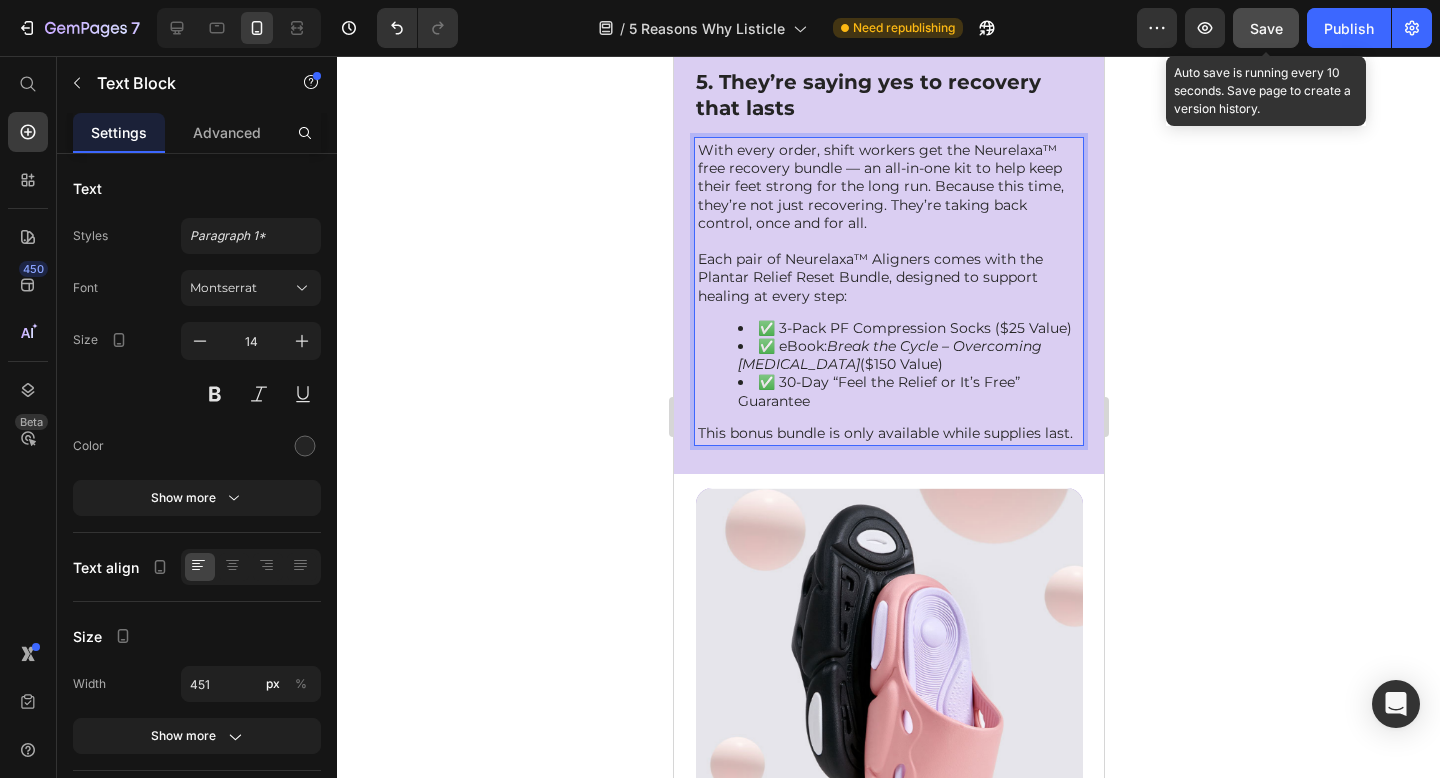 click on "Save" at bounding box center [1266, 28] 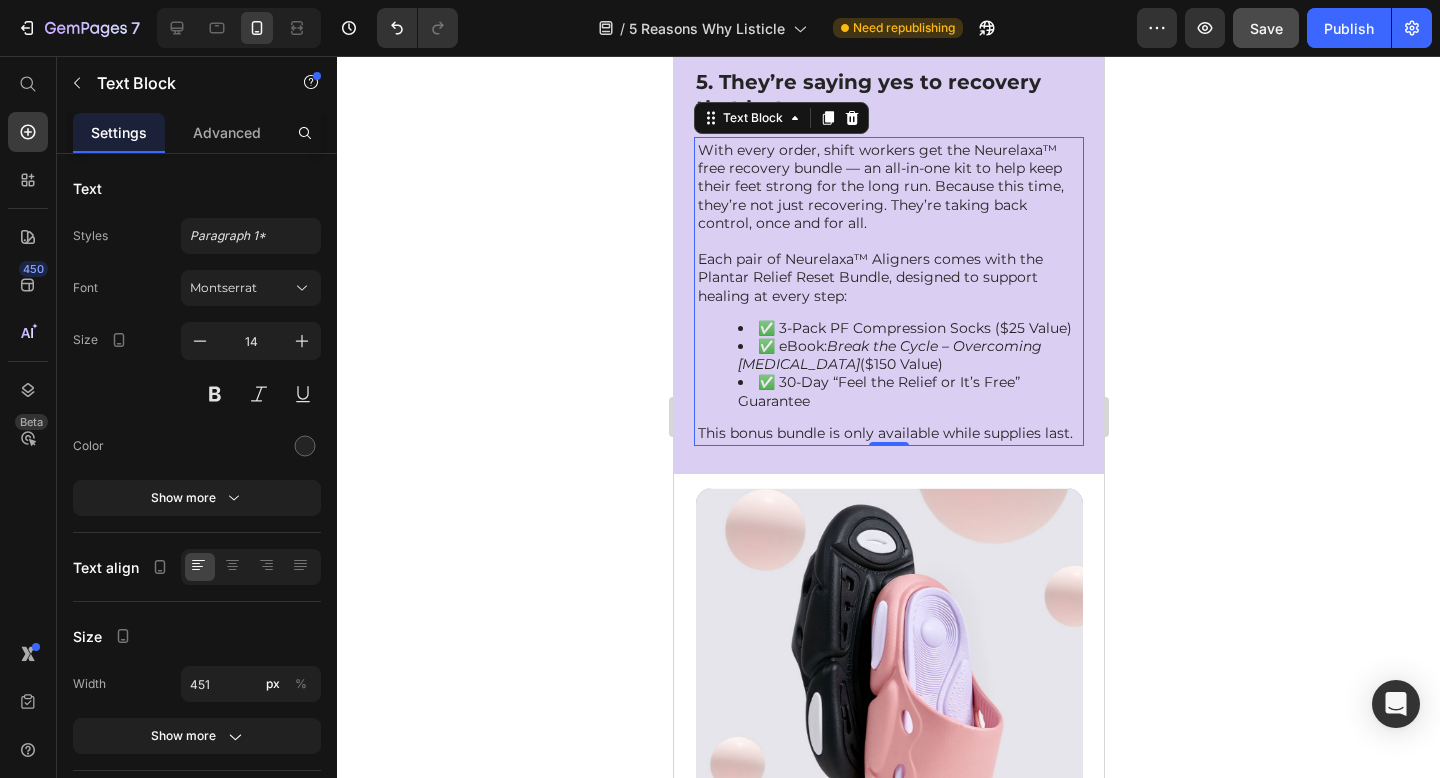 scroll, scrollTop: 5031, scrollLeft: 0, axis: vertical 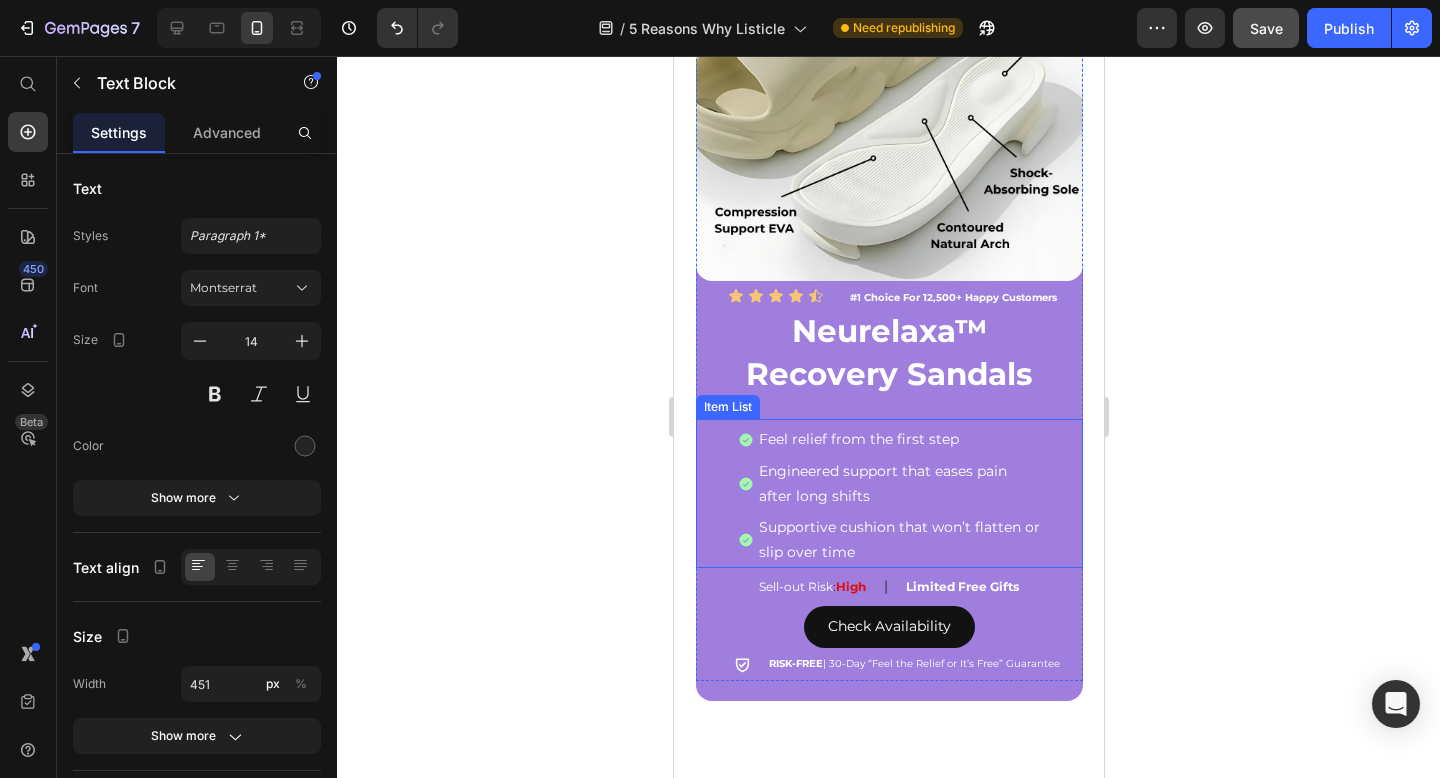 click on "Feel relief from the first step" at bounding box center (898, 439) 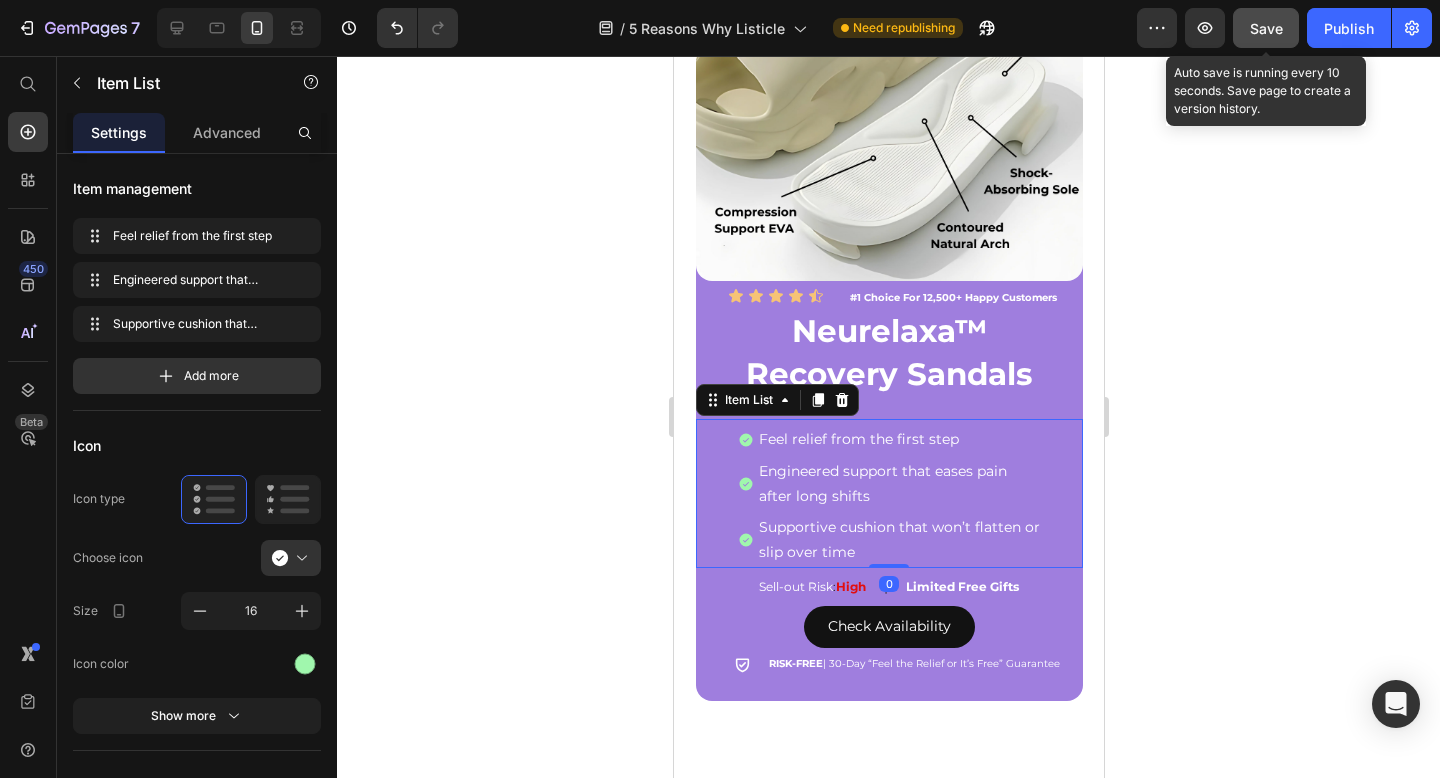 click on "7   /  5 Reasons Why Listicle Need republishing Preview  Save  Auto save is running every 10 seconds. Save page to create a version history.  Publish" 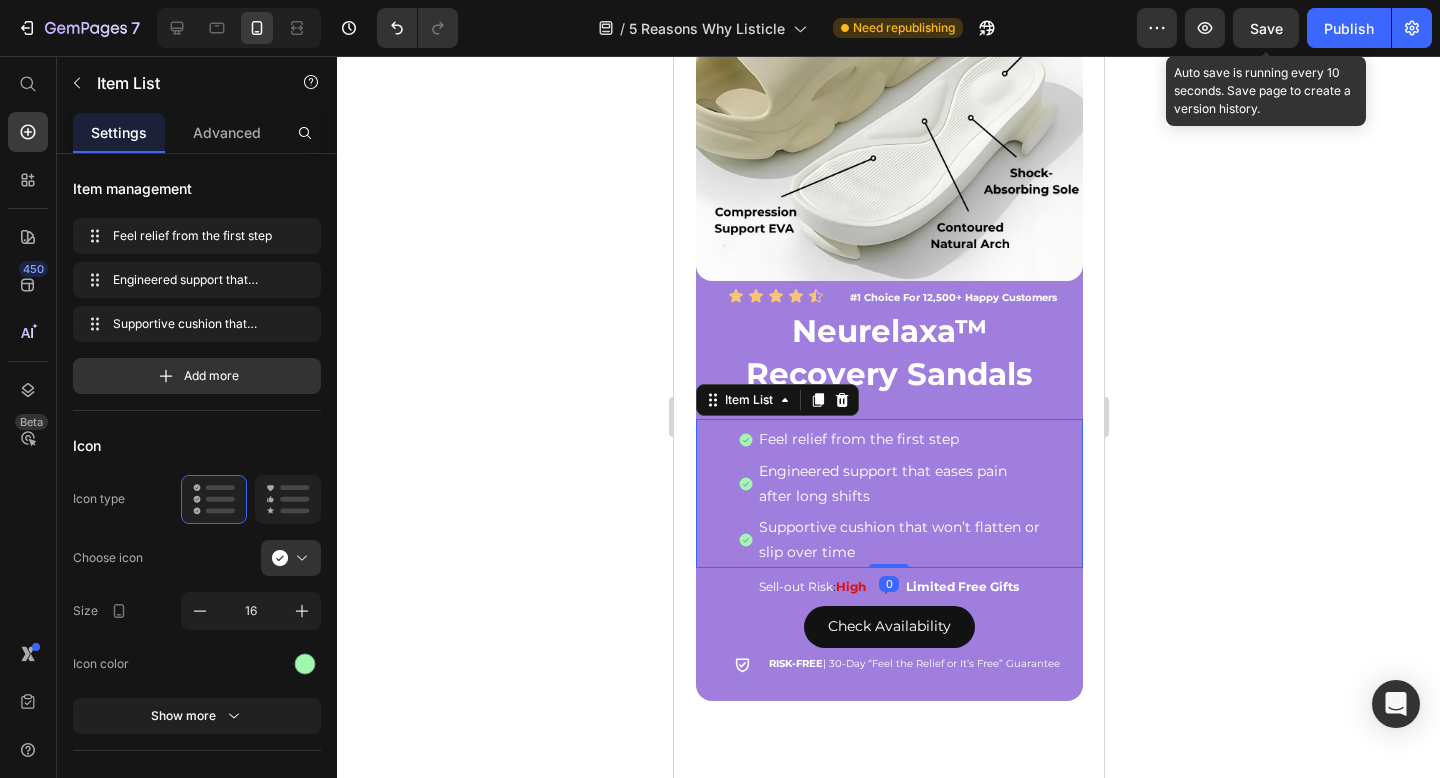 drag, startPoint x: 1256, startPoint y: 31, endPoint x: 1147, endPoint y: 2, distance: 112.79185 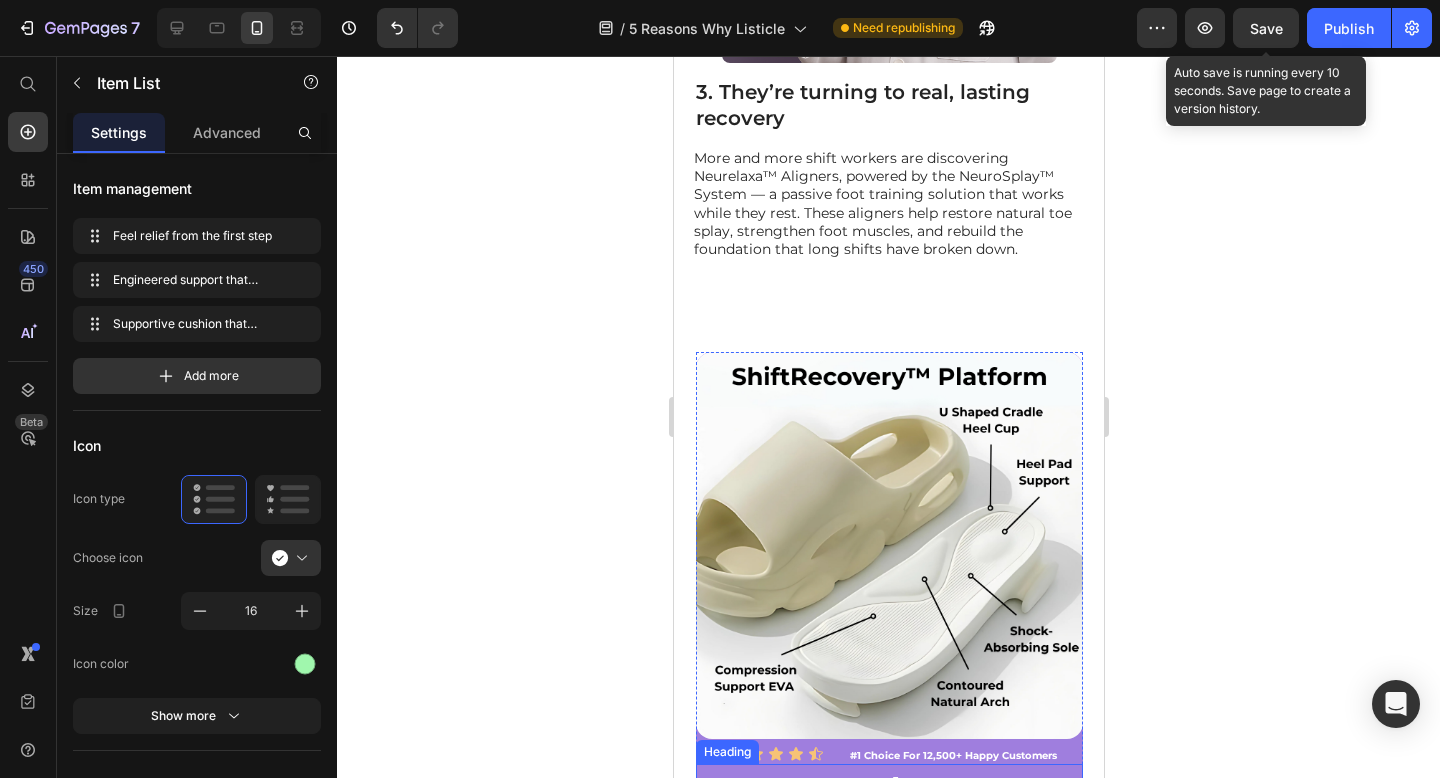 scroll, scrollTop: 2635, scrollLeft: 0, axis: vertical 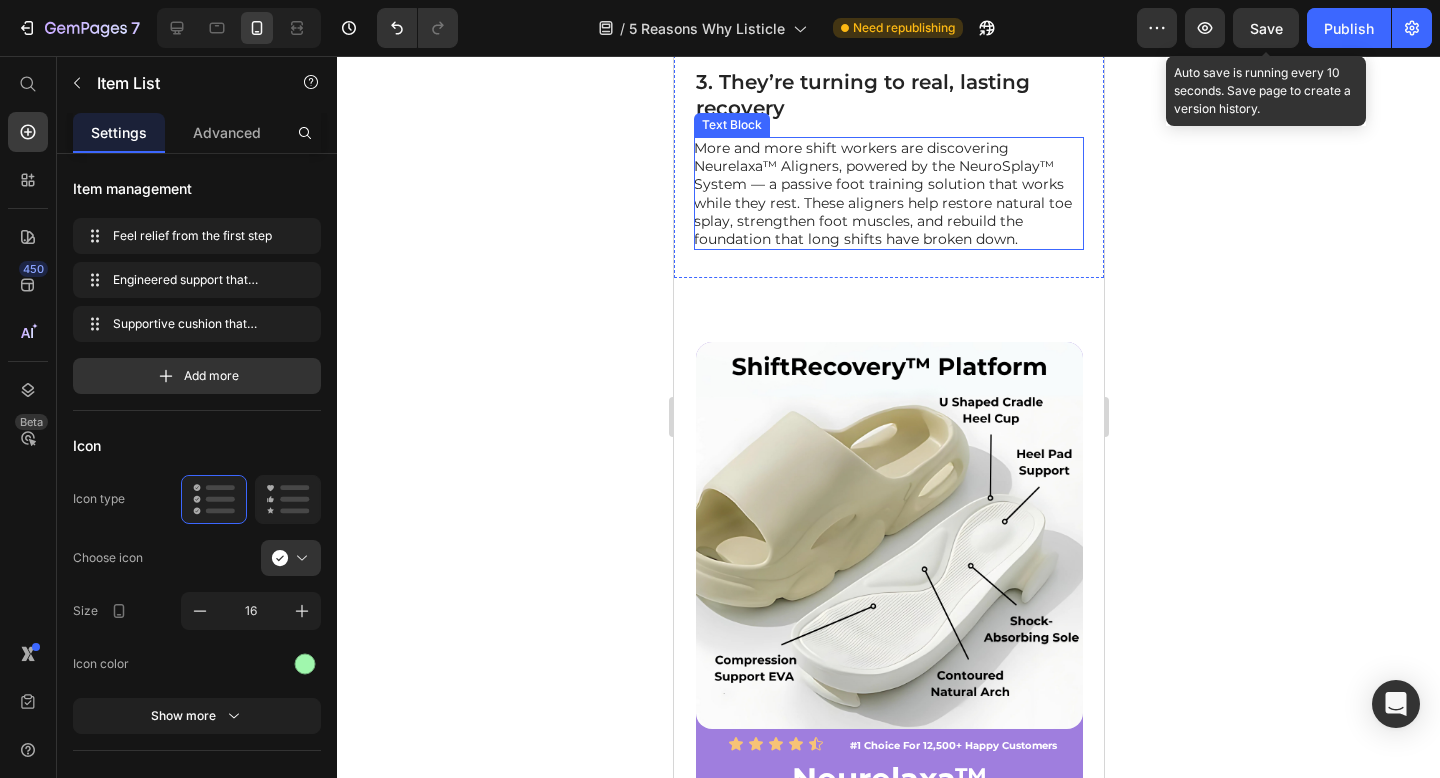 click on "More and more shift workers are discovering Neurelaxa™ Aligners, powered by the NeuroSplay™ System — a passive foot training solution that works while they rest. These aligners help restore natural toe splay, strengthen foot muscles, and rebuild the foundation that long shifts have broken down." at bounding box center (887, 193) 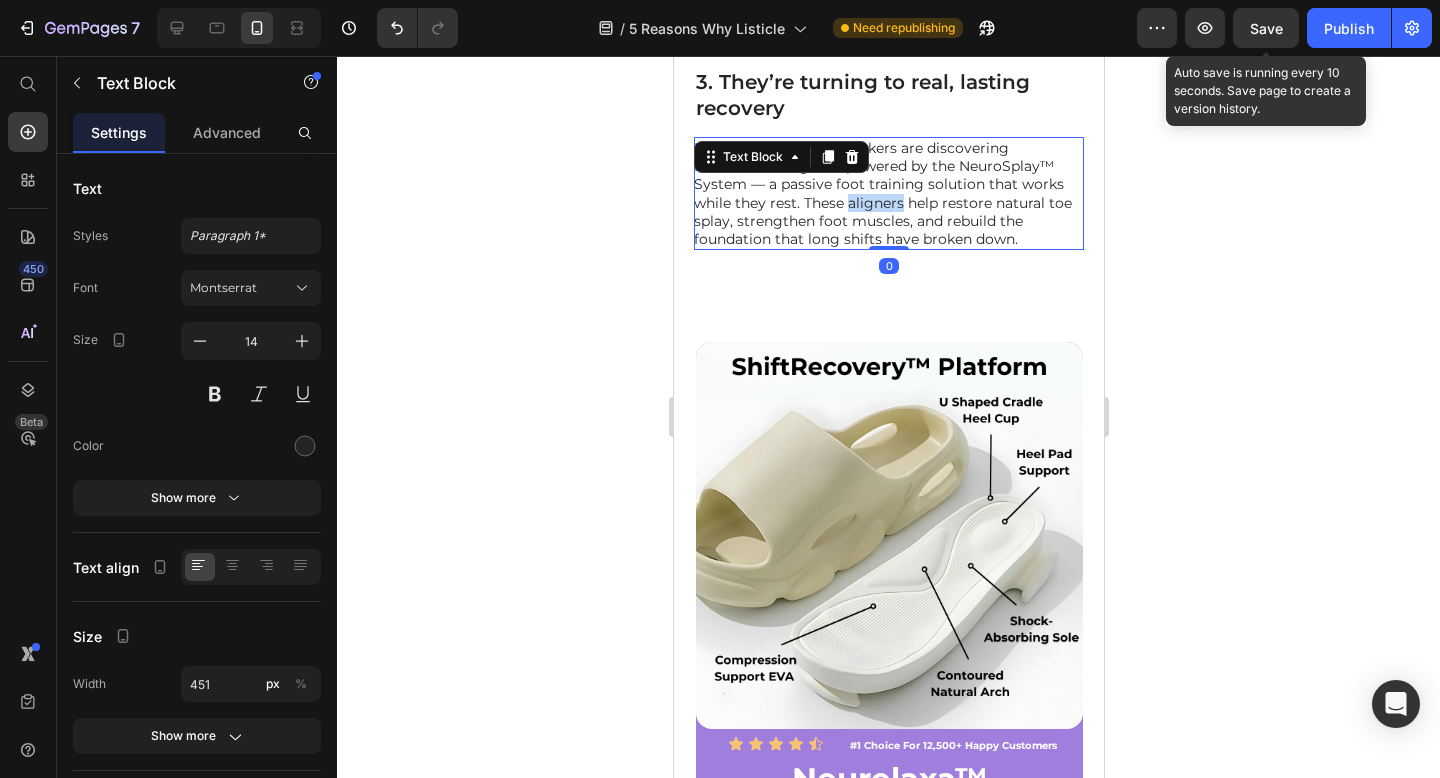 click on "More and more shift workers are discovering Neurelaxa™ Aligners, powered by the NeuroSplay™ System — a passive foot training solution that works while they rest. These aligners help restore natural toe splay, strengthen foot muscles, and rebuild the foundation that long shifts have broken down." at bounding box center [887, 193] 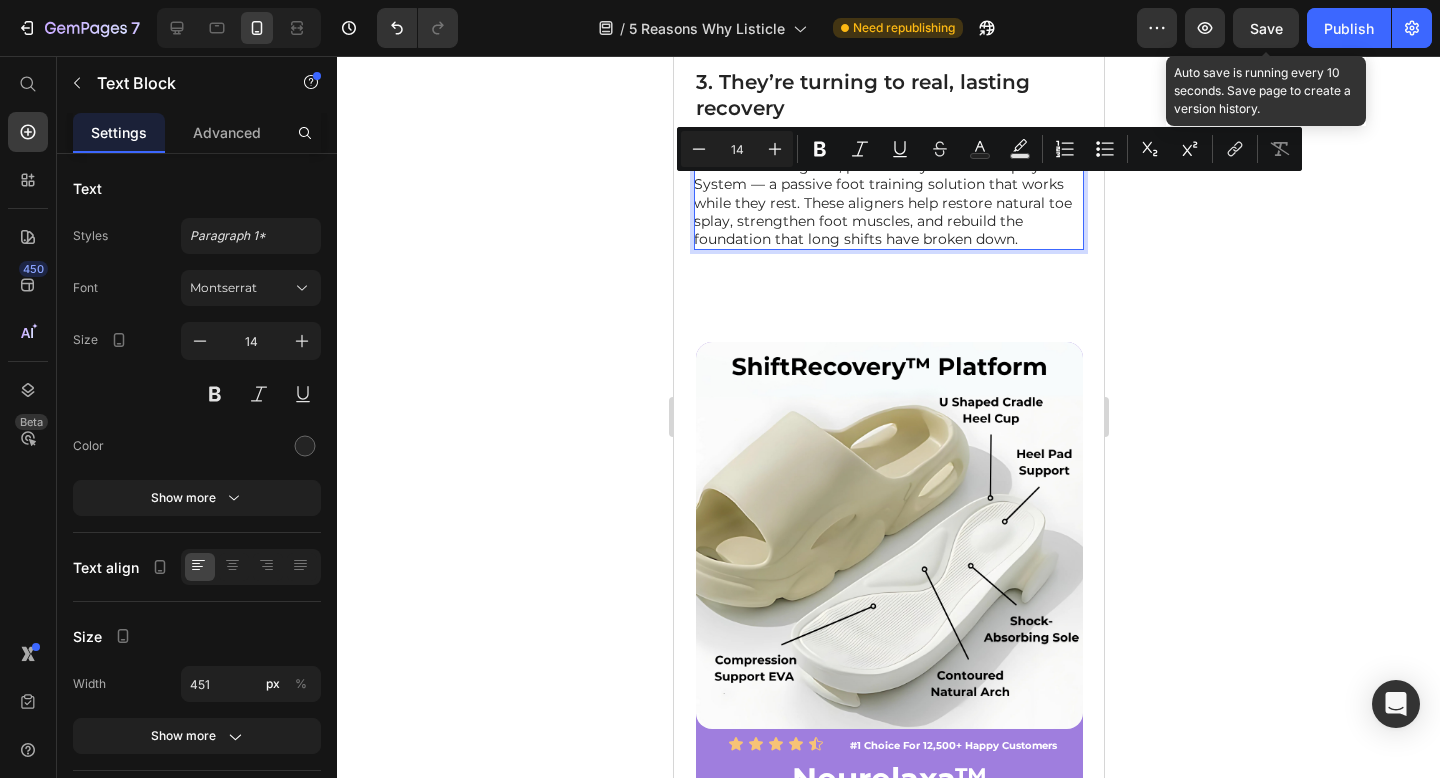 click on "More and more shift workers are discovering Neurelaxa™ Aligners, powered by the NeuroSplay™ System — a passive foot training solution that works while they rest. These aligners help restore natural toe splay, strengthen foot muscles, and rebuild the foundation that long shifts have broken down." at bounding box center [887, 193] 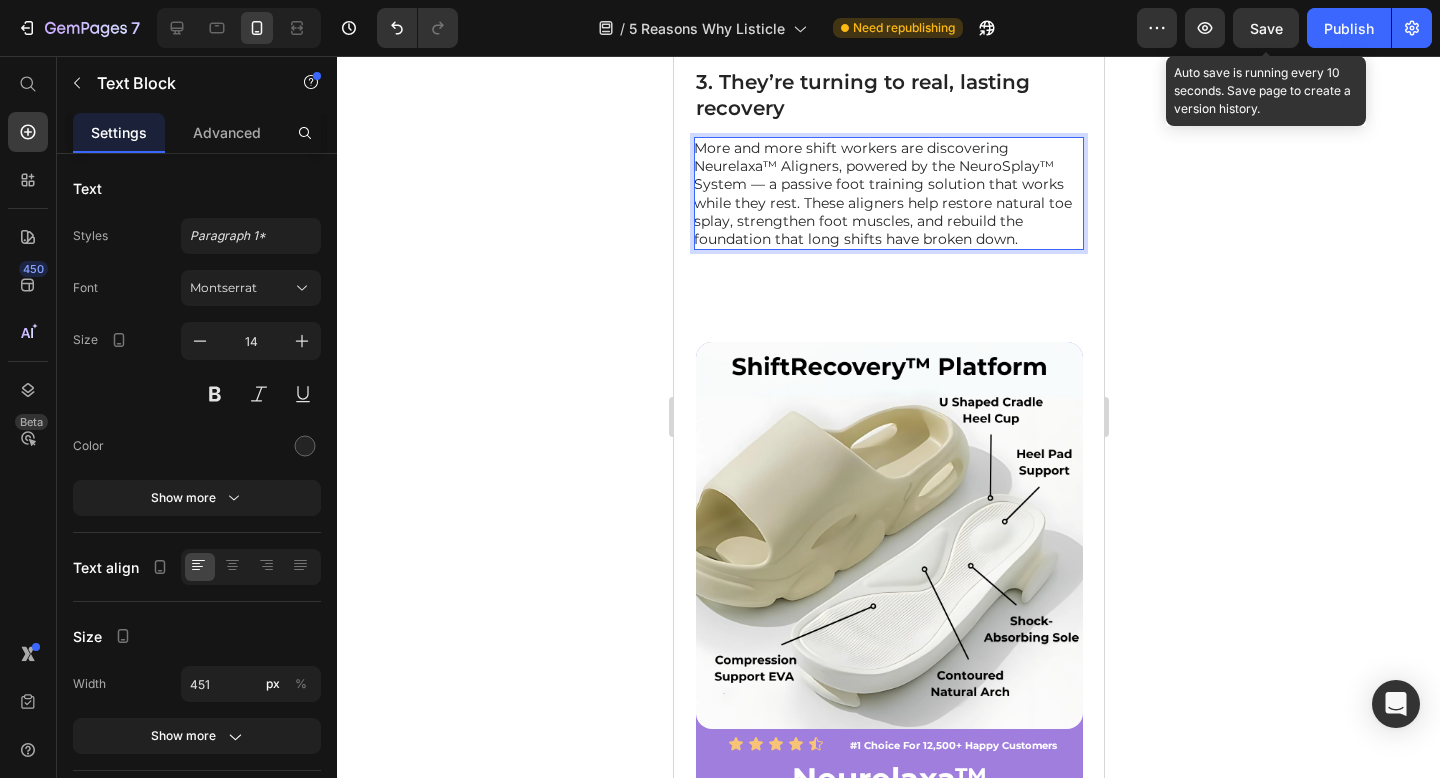 click on "More and more shift workers are discovering Neurelaxa™ Aligners, powered by the NeuroSplay™ System — a passive foot training solution that works while they rest. These aligners help restore natural toe splay, strengthen foot muscles, and rebuild the foundation that long shifts have broken down." at bounding box center [887, 193] 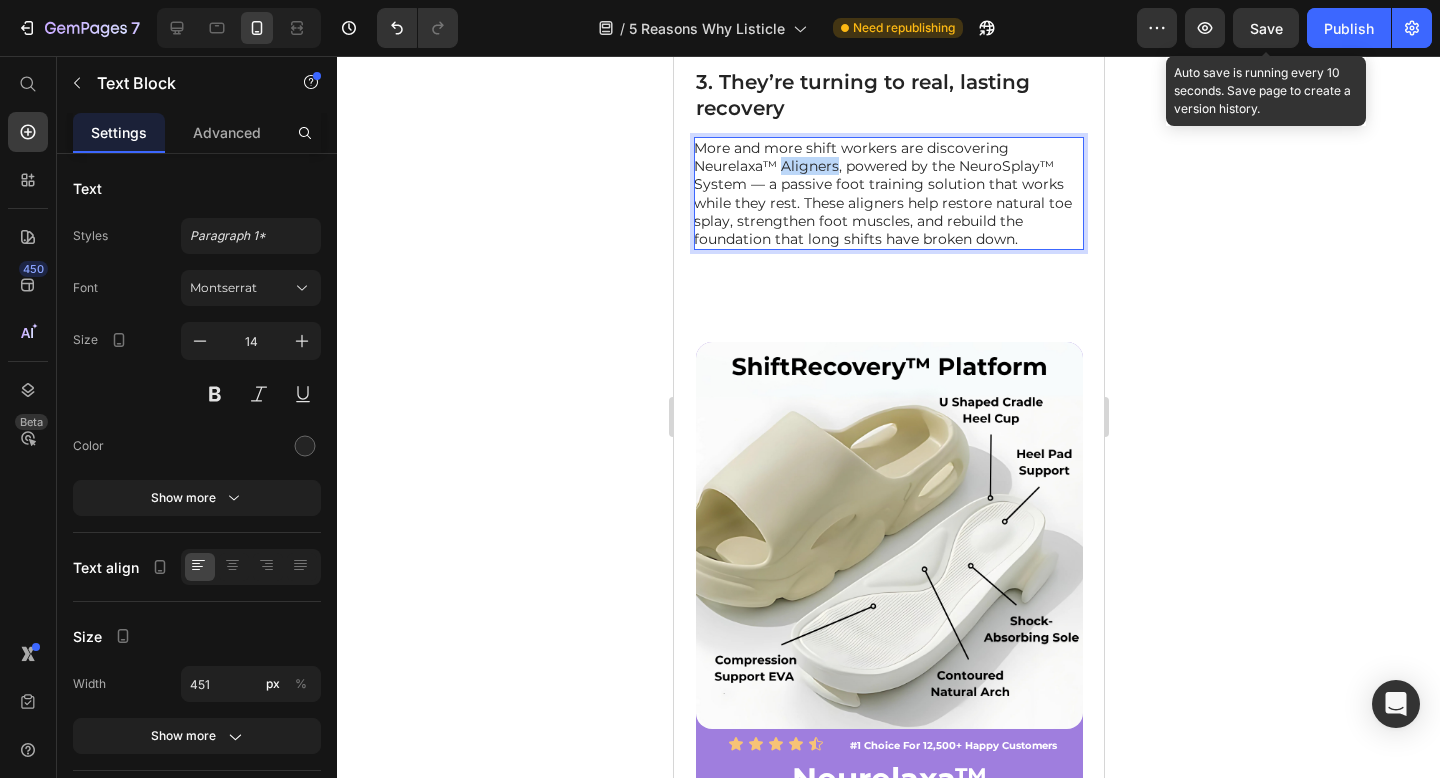 click on "More and more shift workers are discovering Neurelaxa™ Aligners, powered by the NeuroSplay™ System — a passive foot training solution that works while they rest. These aligners help restore natural toe splay, strengthen foot muscles, and rebuild the foundation that long shifts have broken down." at bounding box center [887, 193] 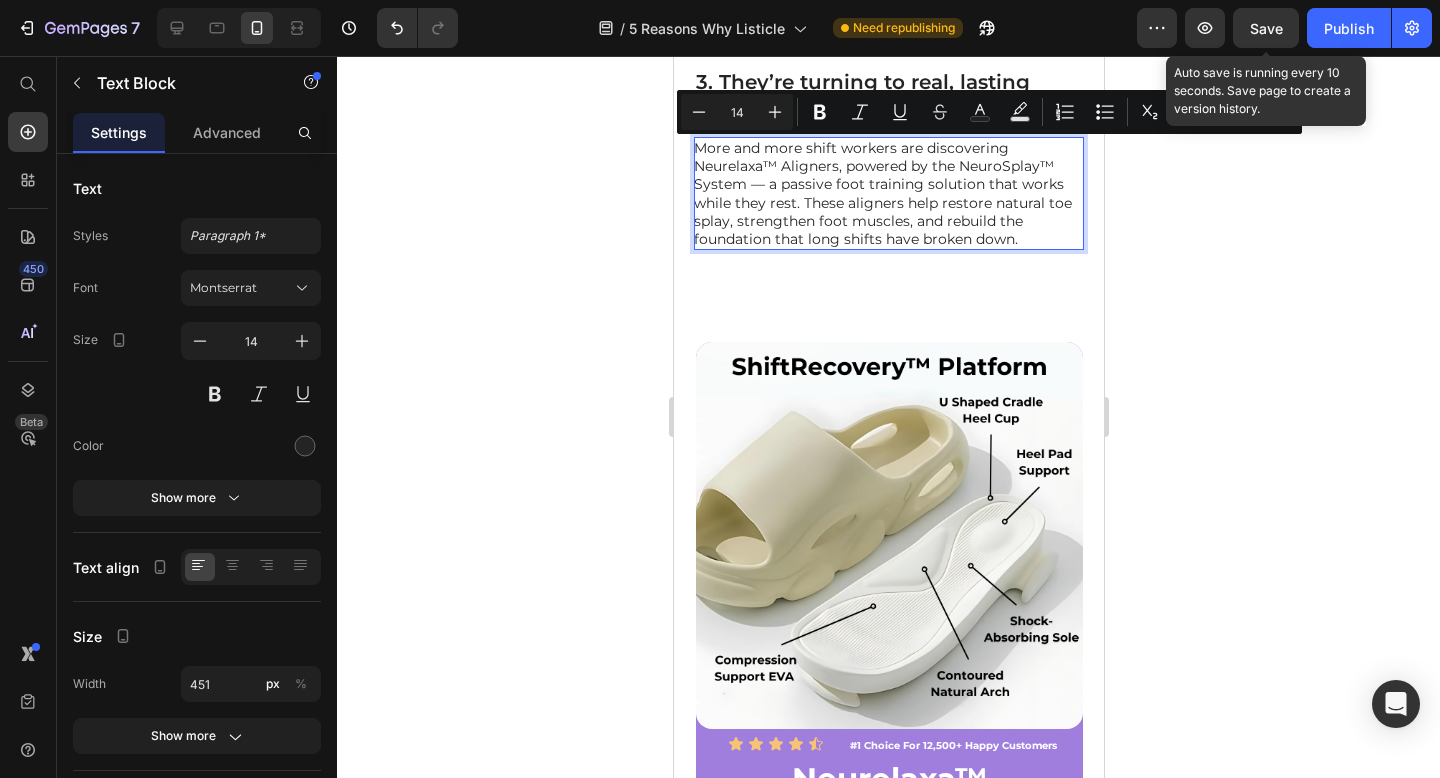 click on "More and more shift workers are discovering Neurelaxa™ Aligners, powered by the NeuroSplay™ System — a passive foot training solution that works while they rest. These aligners help restore natural toe splay, strengthen foot muscles, and rebuild the foundation that long shifts have broken down." at bounding box center [887, 193] 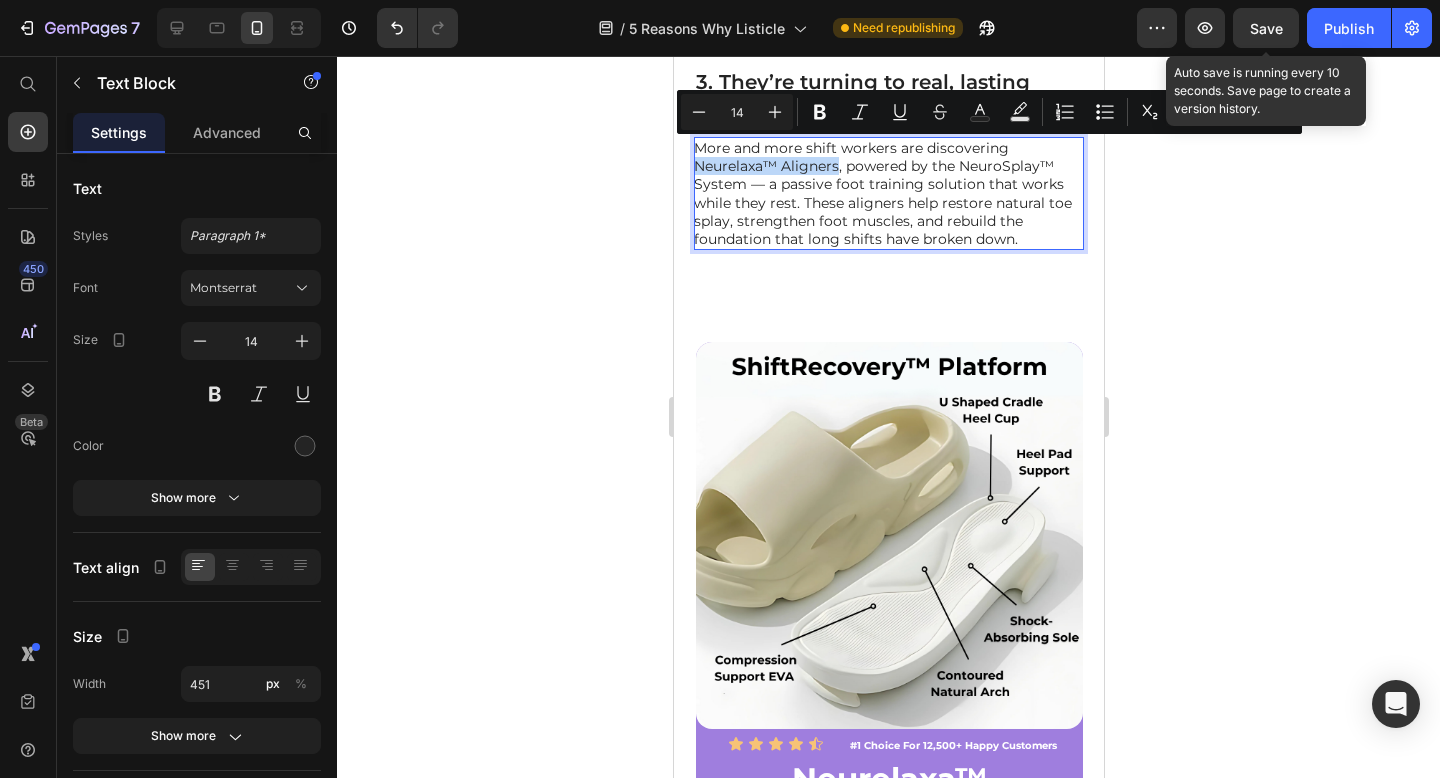 drag, startPoint x: 837, startPoint y: 152, endPoint x: 692, endPoint y: 149, distance: 145.03104 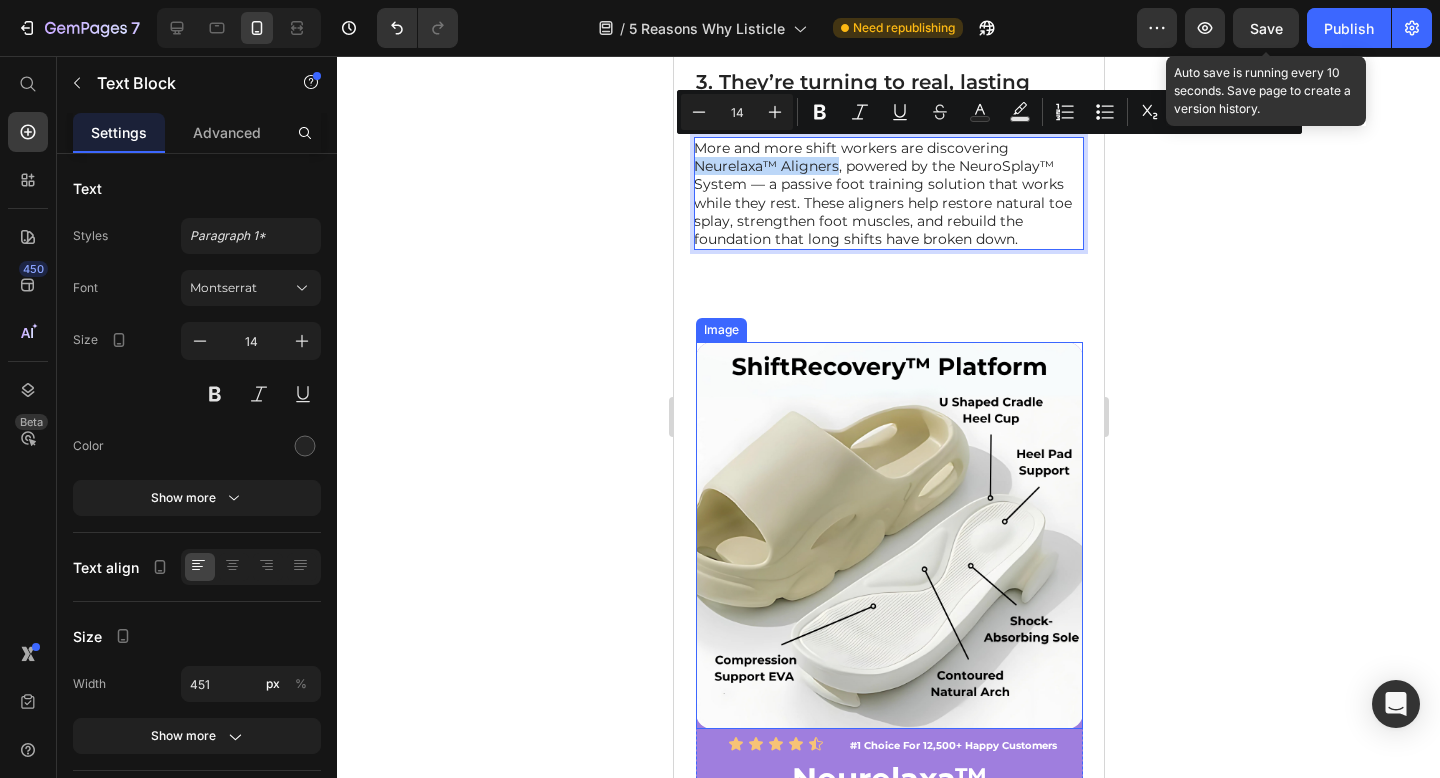 click at bounding box center (888, 535) 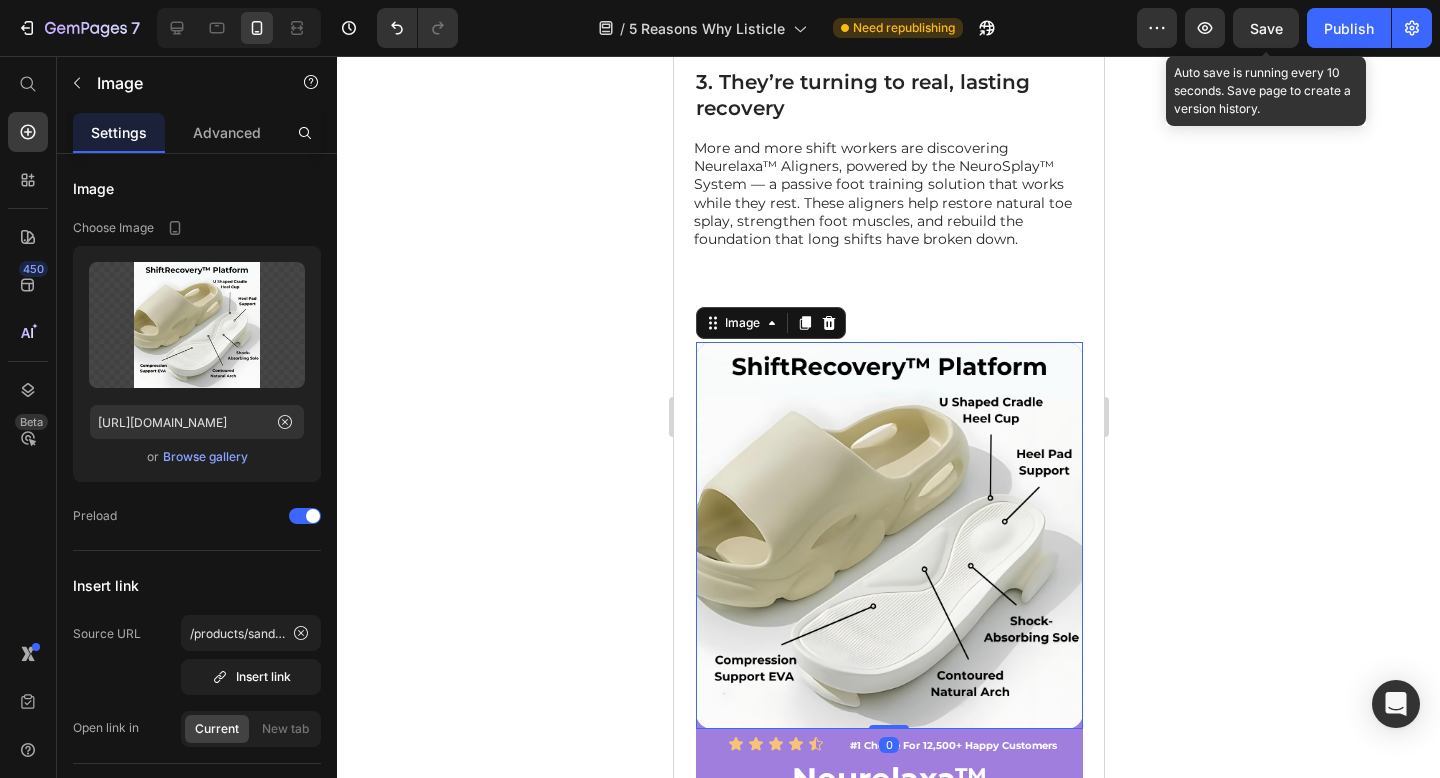 click at bounding box center [888, 535] 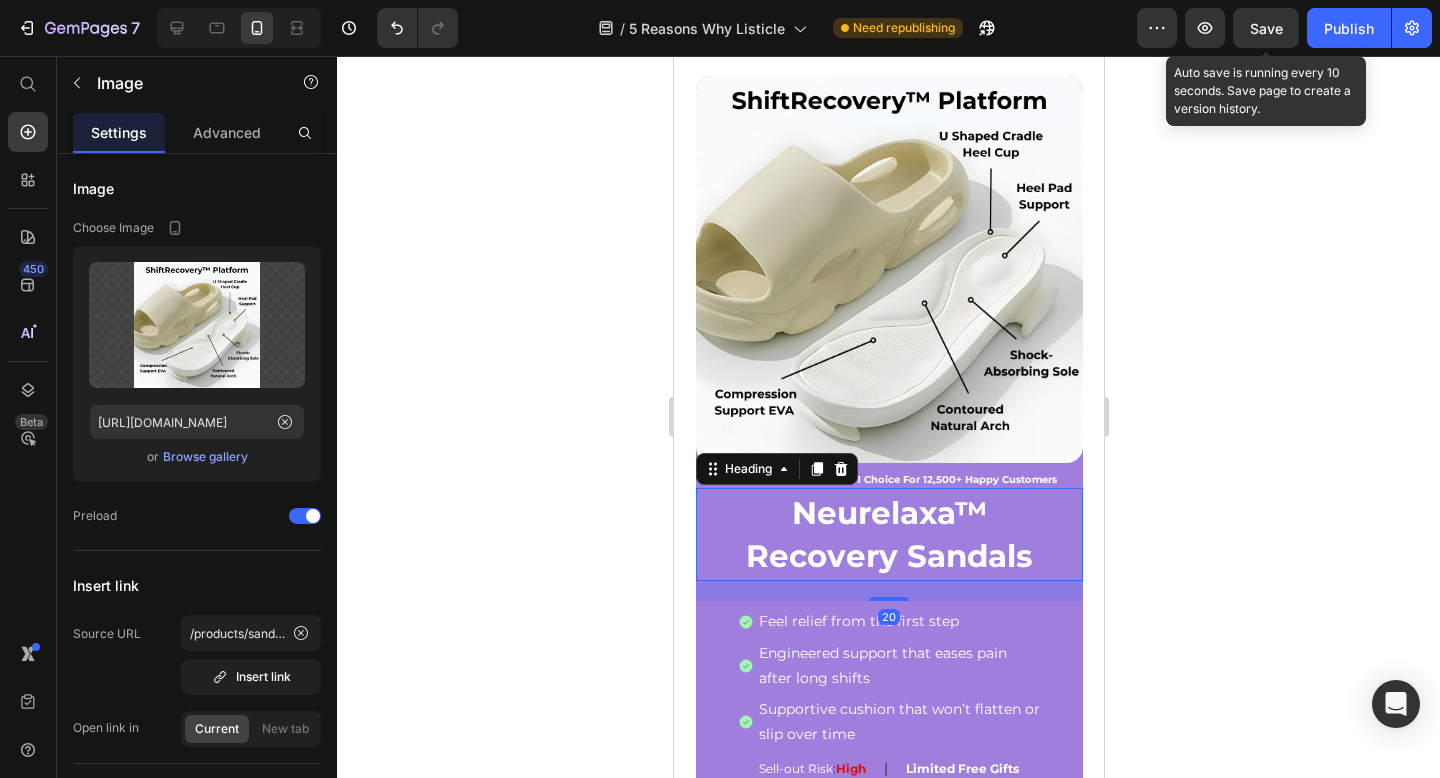 click on "Recovery Sandals" at bounding box center (888, 556) 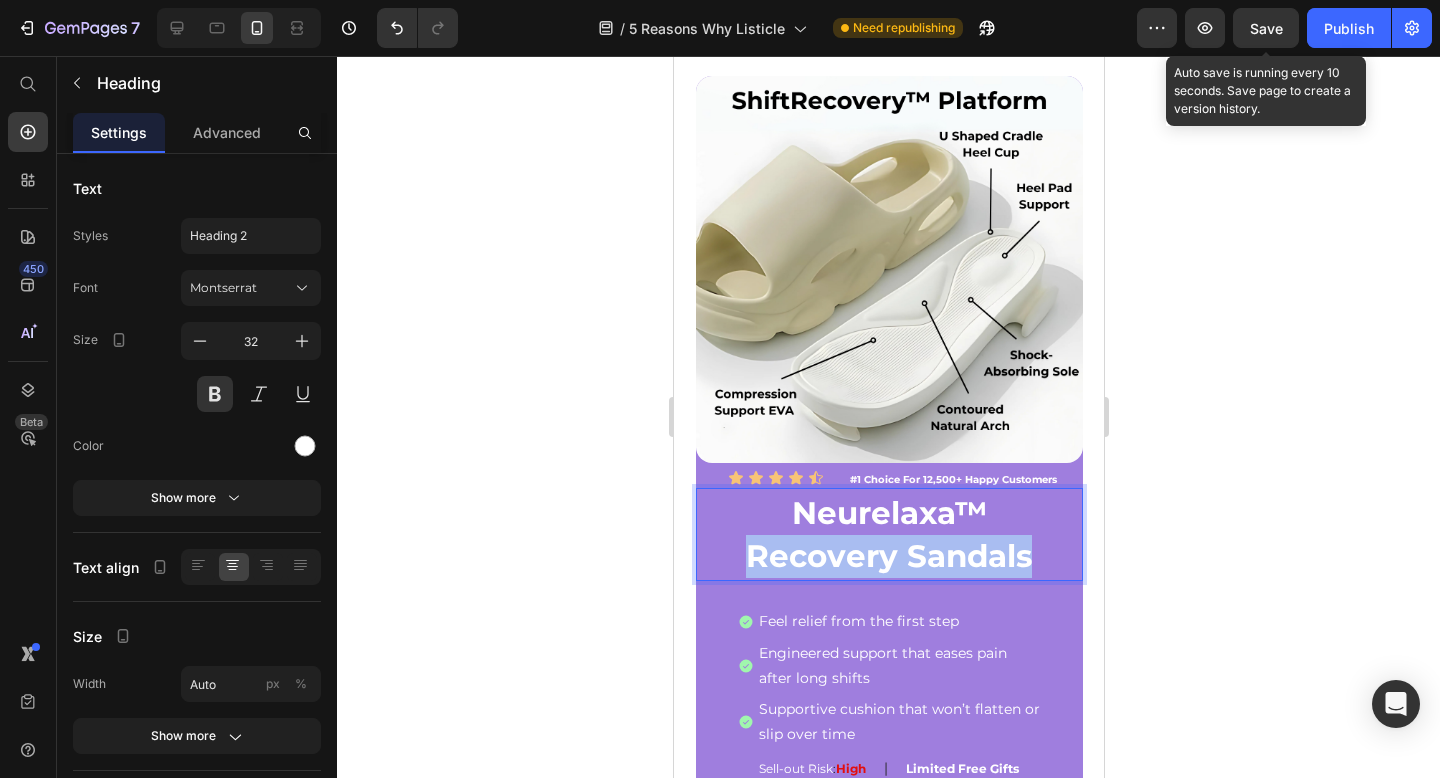 click on "Recovery Sandals" at bounding box center [888, 556] 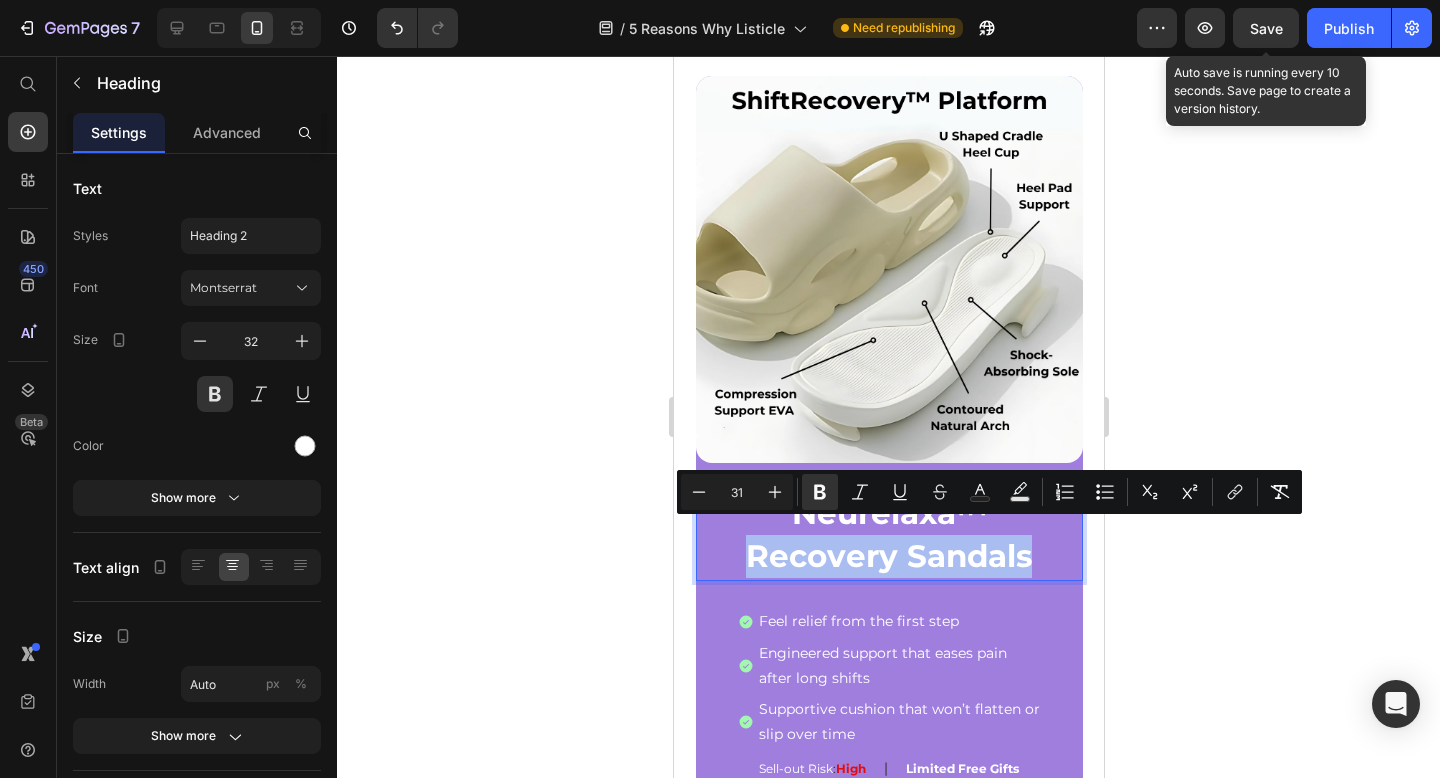 click on "Recovery Sandals" at bounding box center (888, 556) 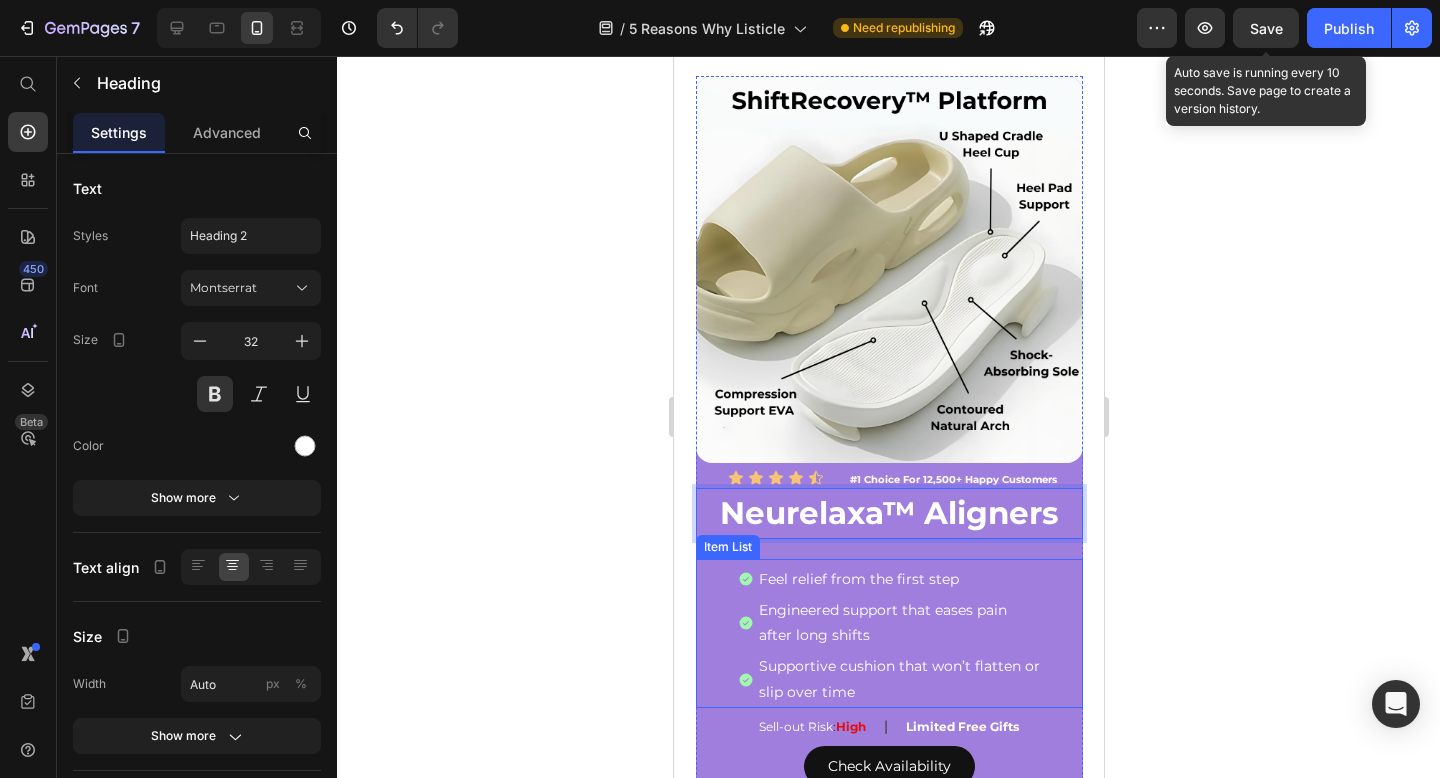 click on "Engineered support that eases pain" at bounding box center [898, 610] 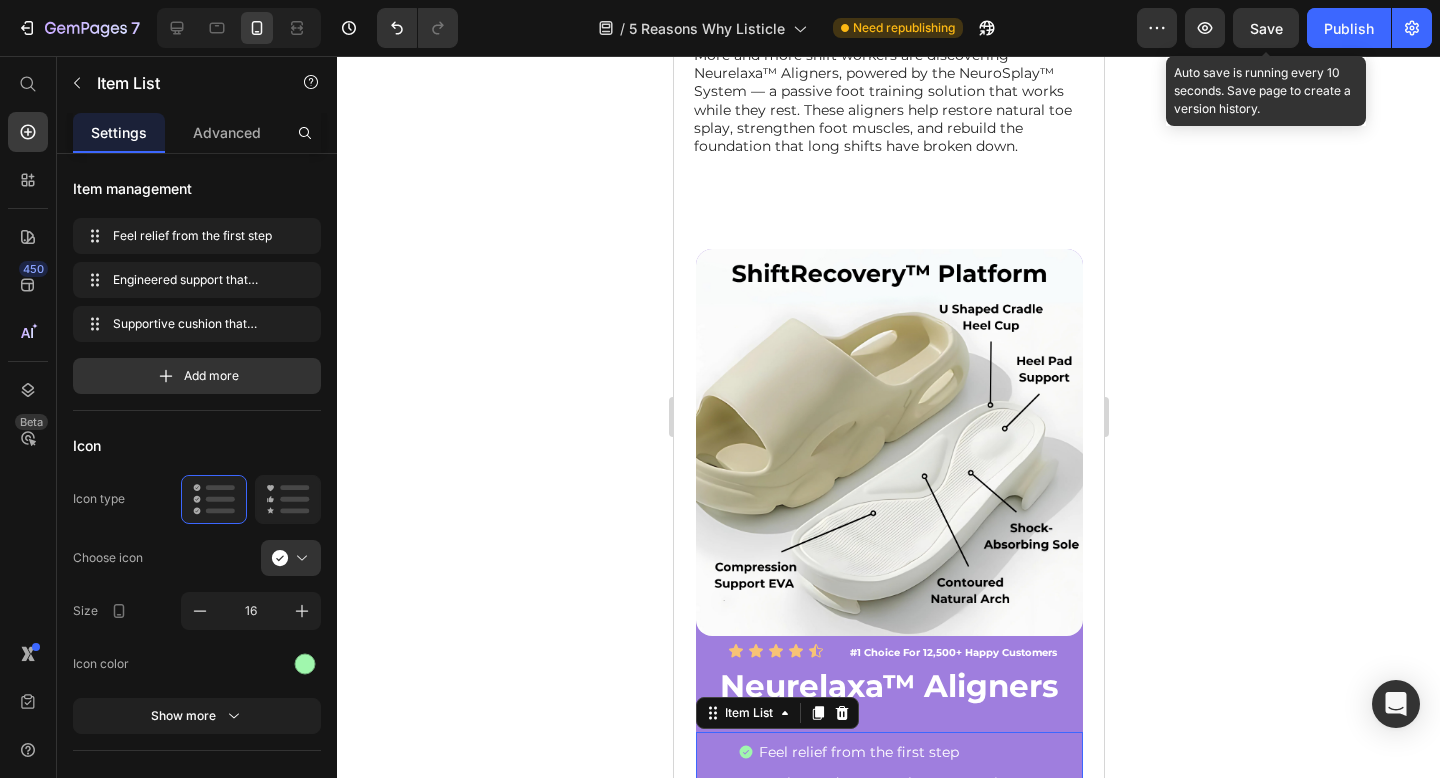 scroll, scrollTop: 2754, scrollLeft: 0, axis: vertical 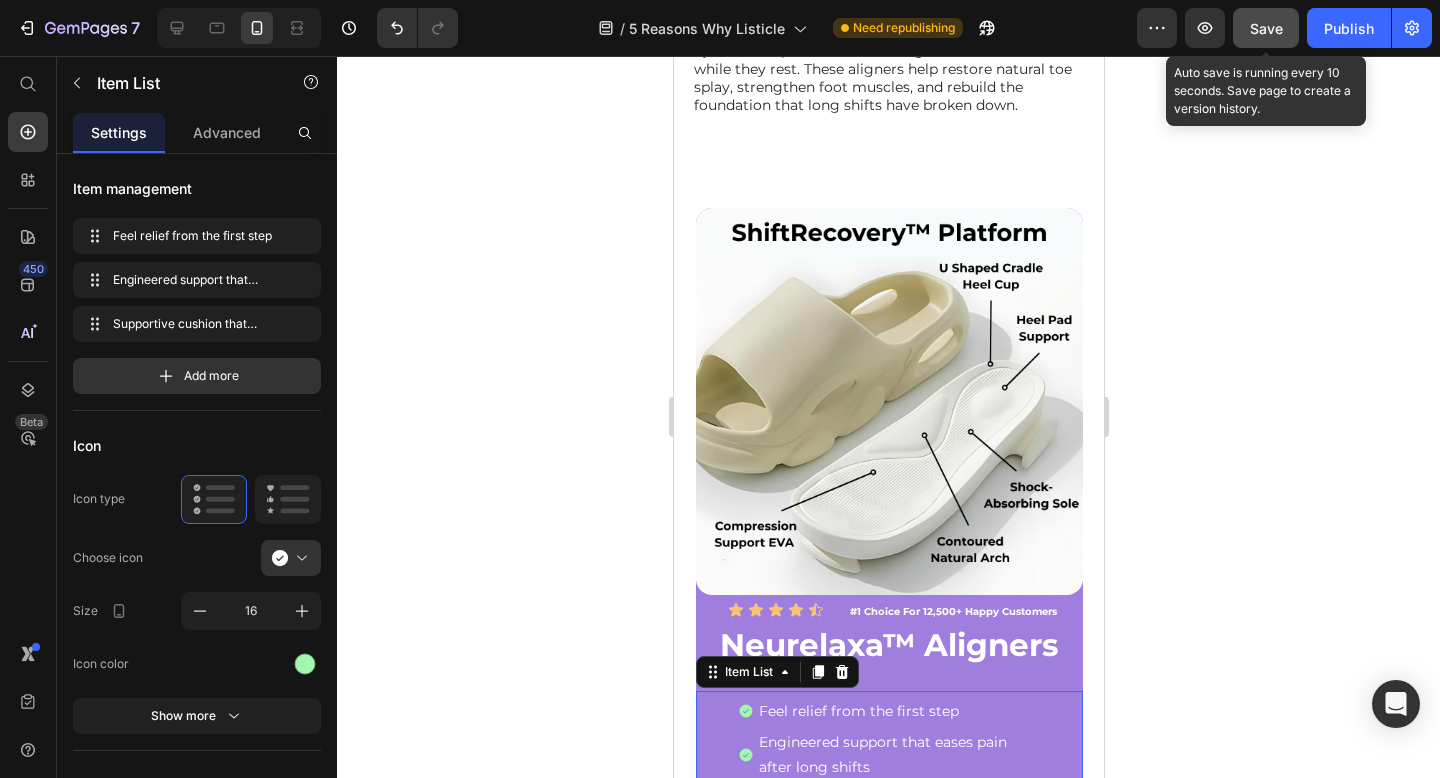 drag, startPoint x: 1249, startPoint y: 31, endPoint x: 238, endPoint y: 384, distance: 1070.8549 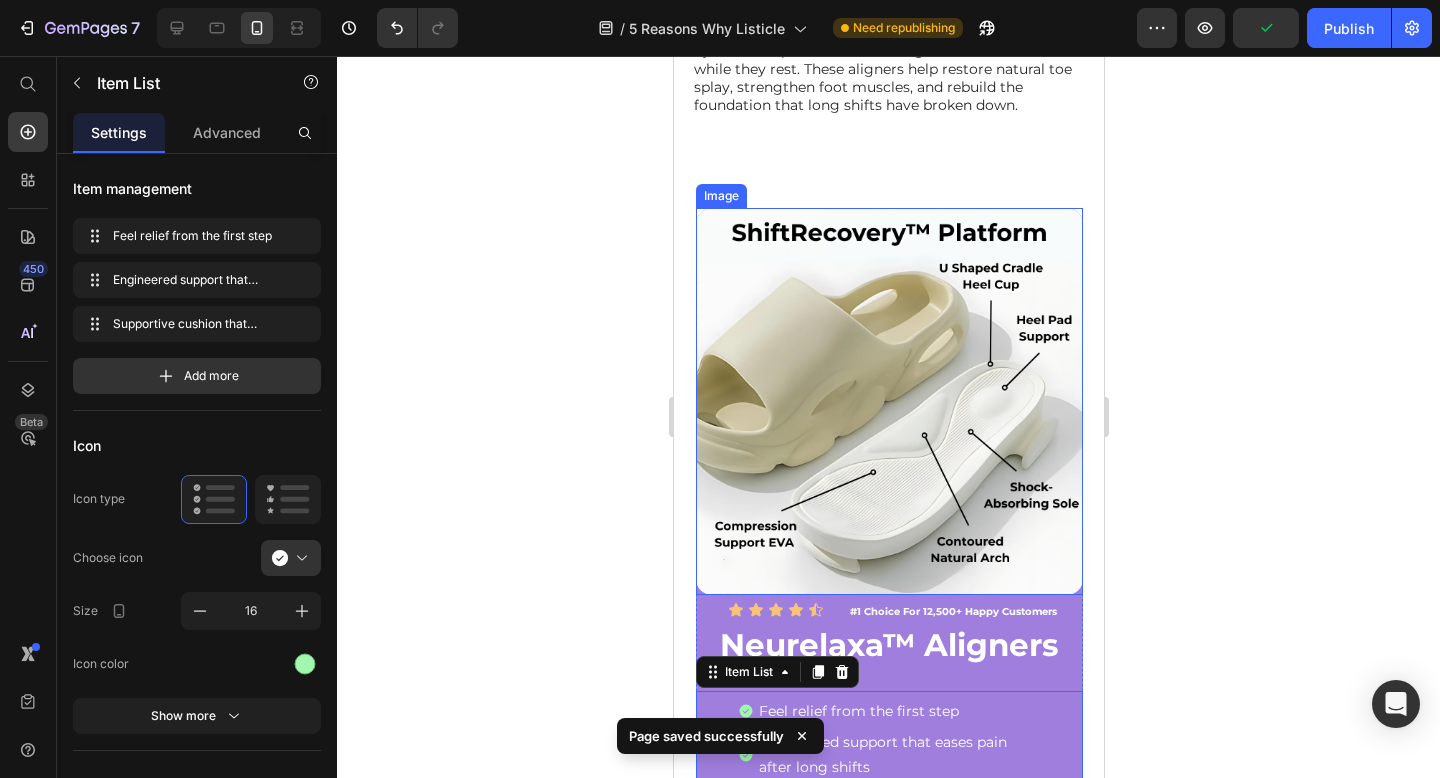 scroll, scrollTop: 3019, scrollLeft: 0, axis: vertical 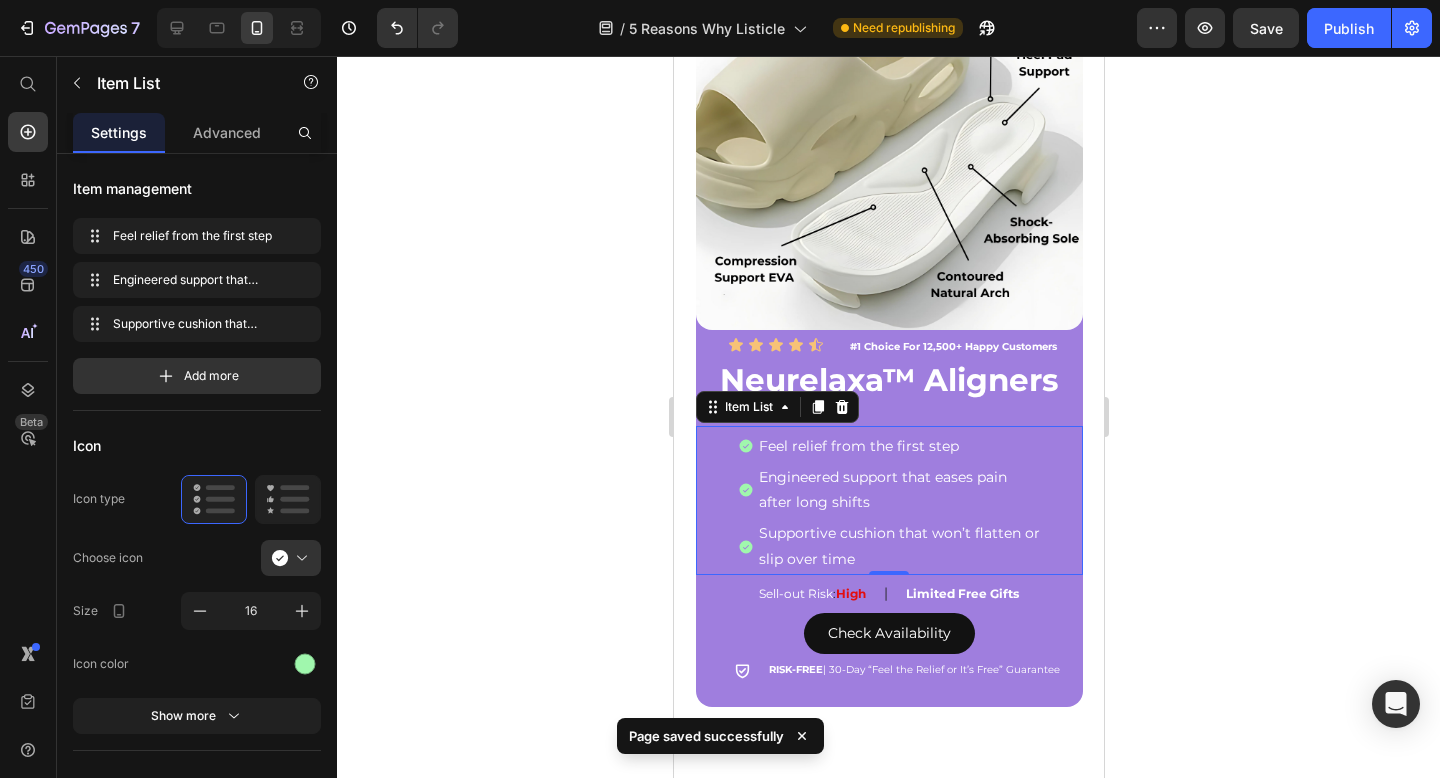 type 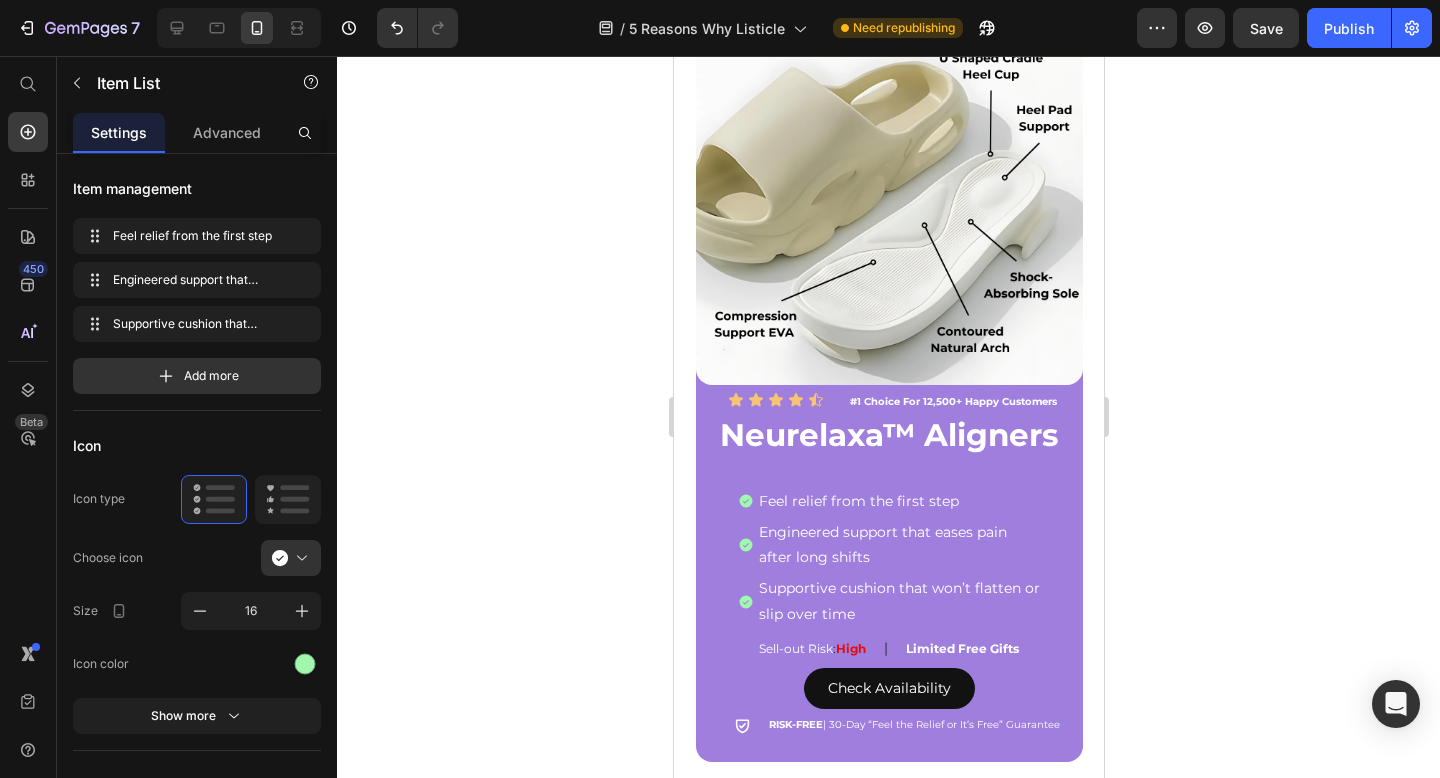 scroll, scrollTop: 2940, scrollLeft: 0, axis: vertical 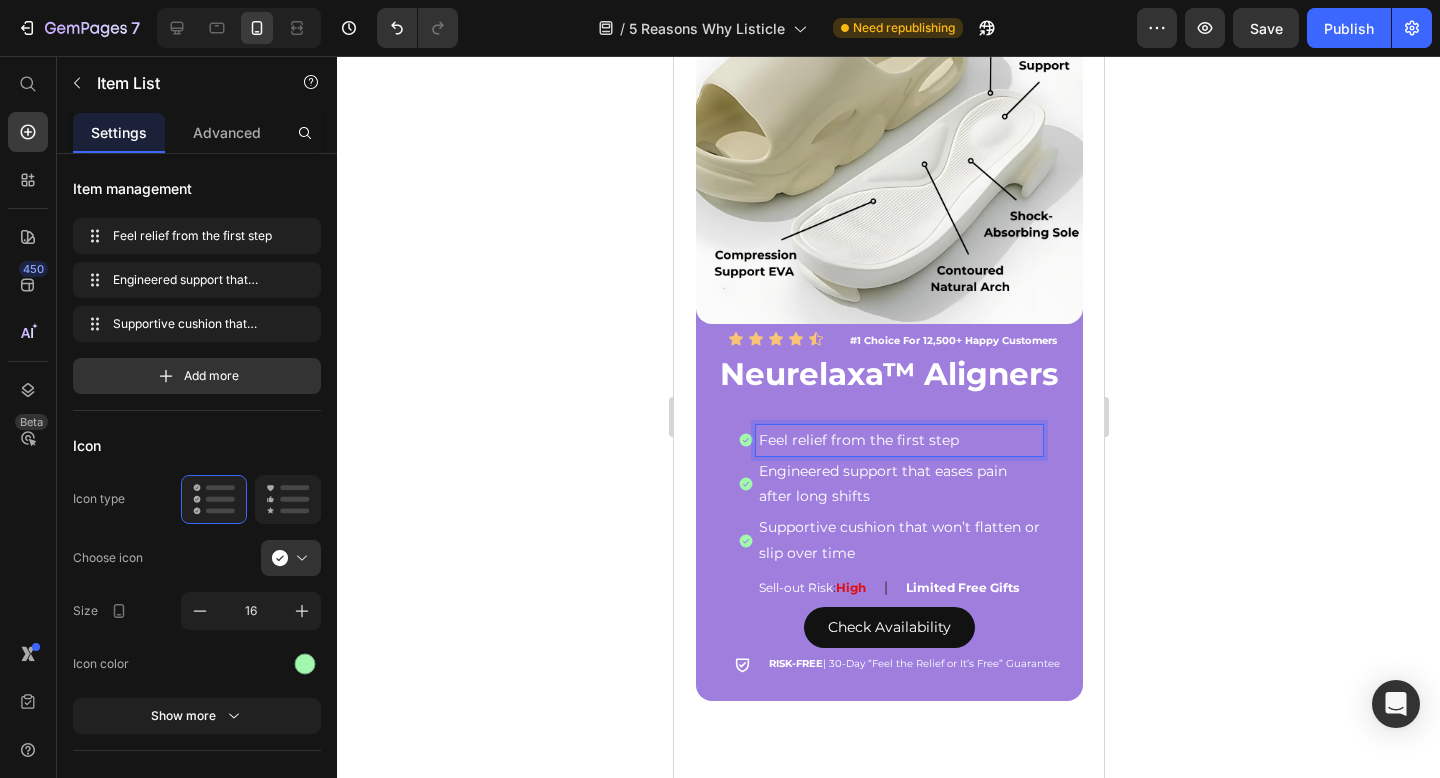 click on "Feel relief from the first step" at bounding box center (898, 440) 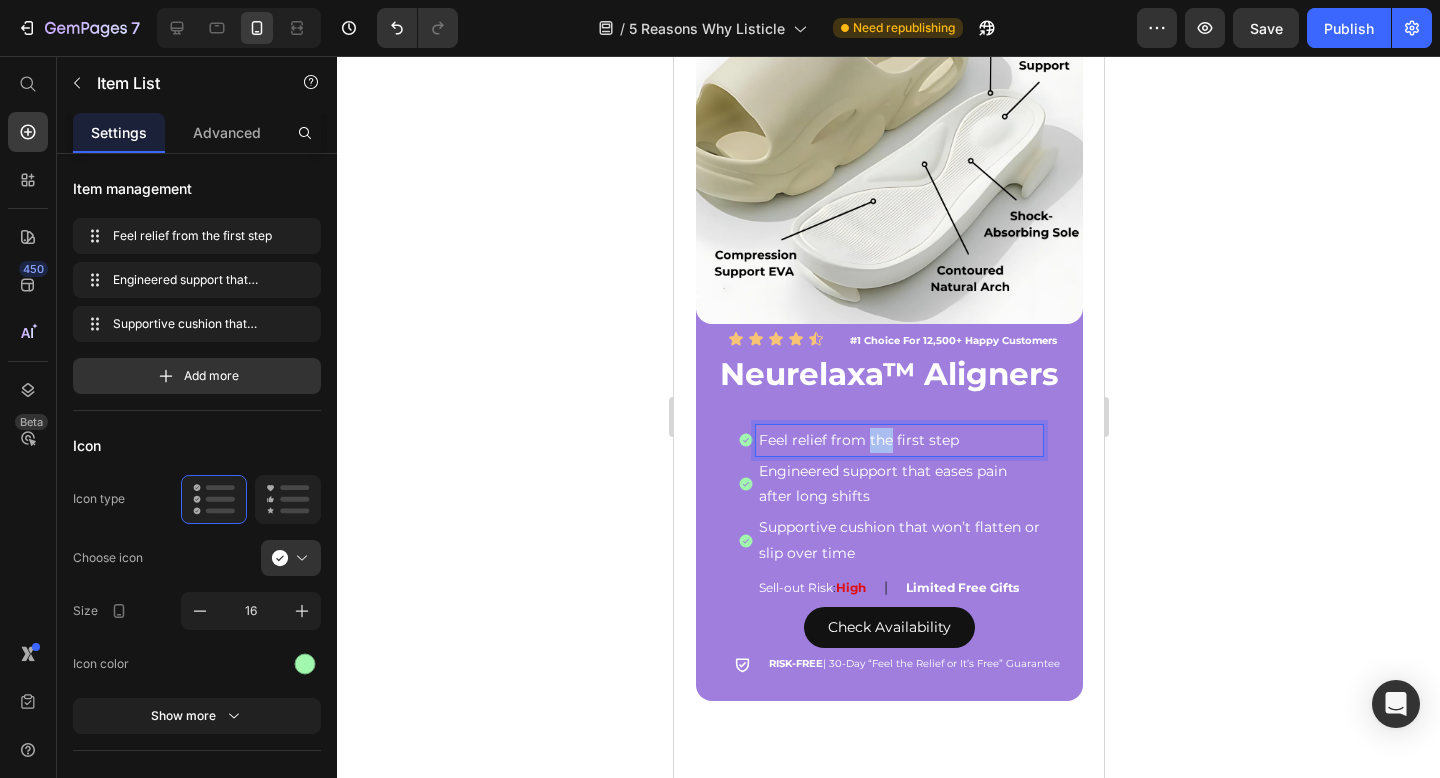 click on "Feel relief from the first step" at bounding box center [898, 440] 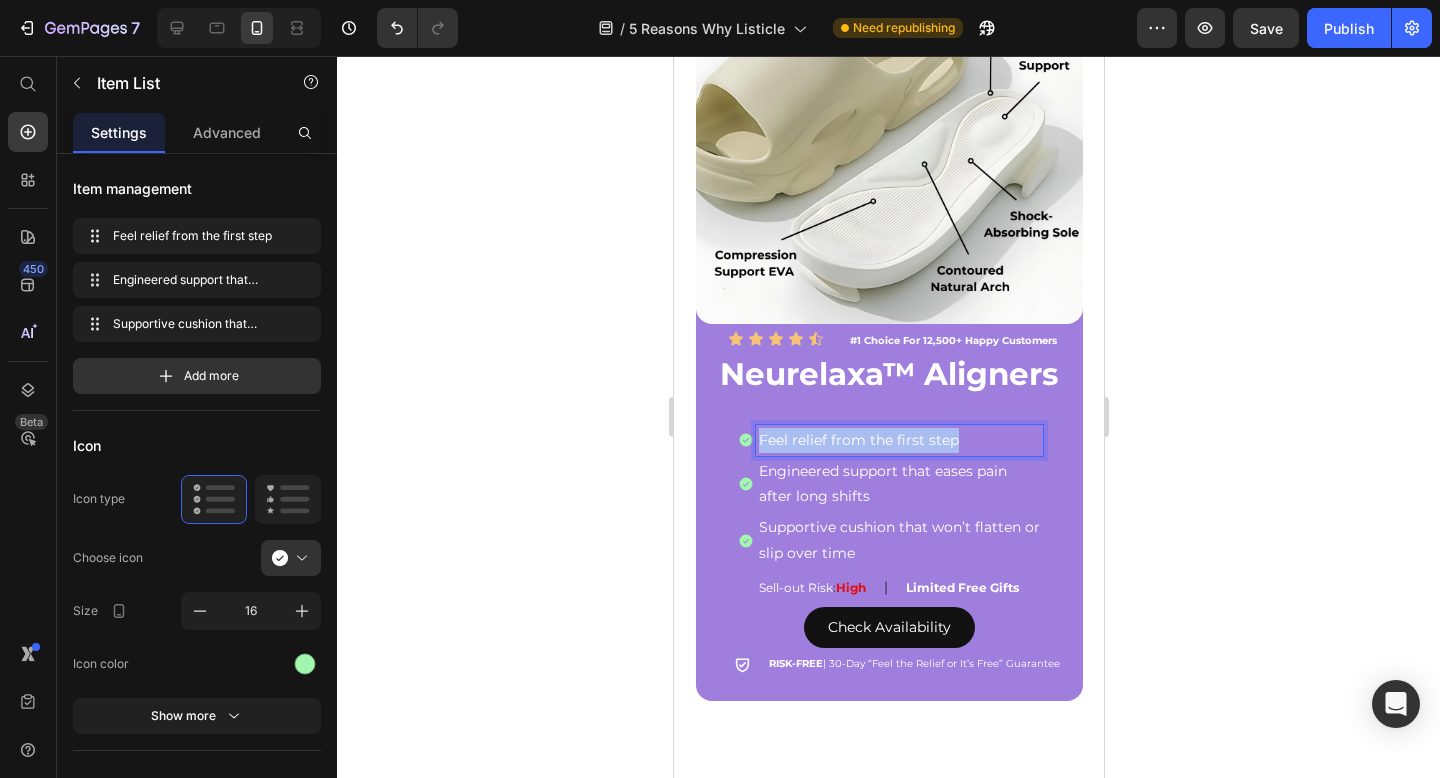 click on "Feel relief from the first step" at bounding box center (898, 440) 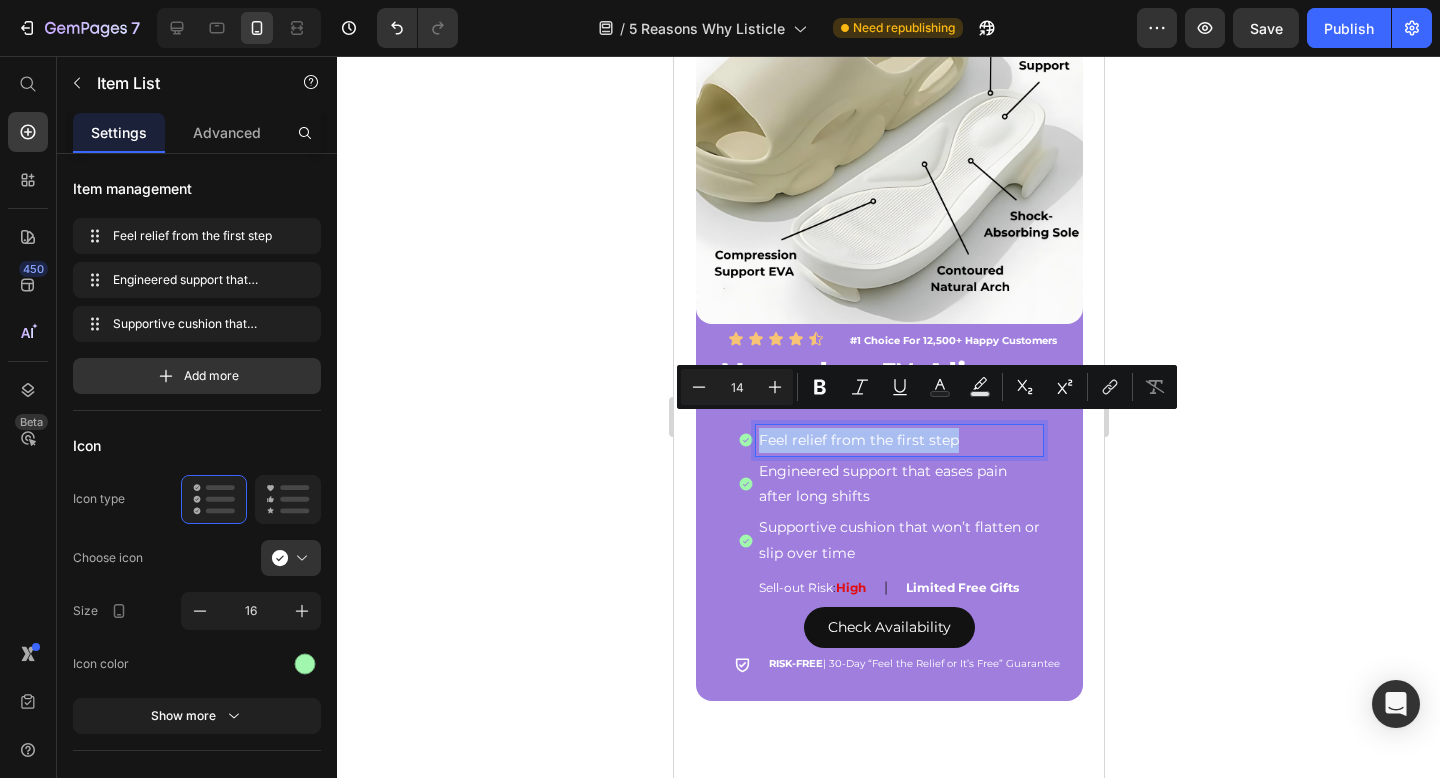copy on "Feel relief from the first step" 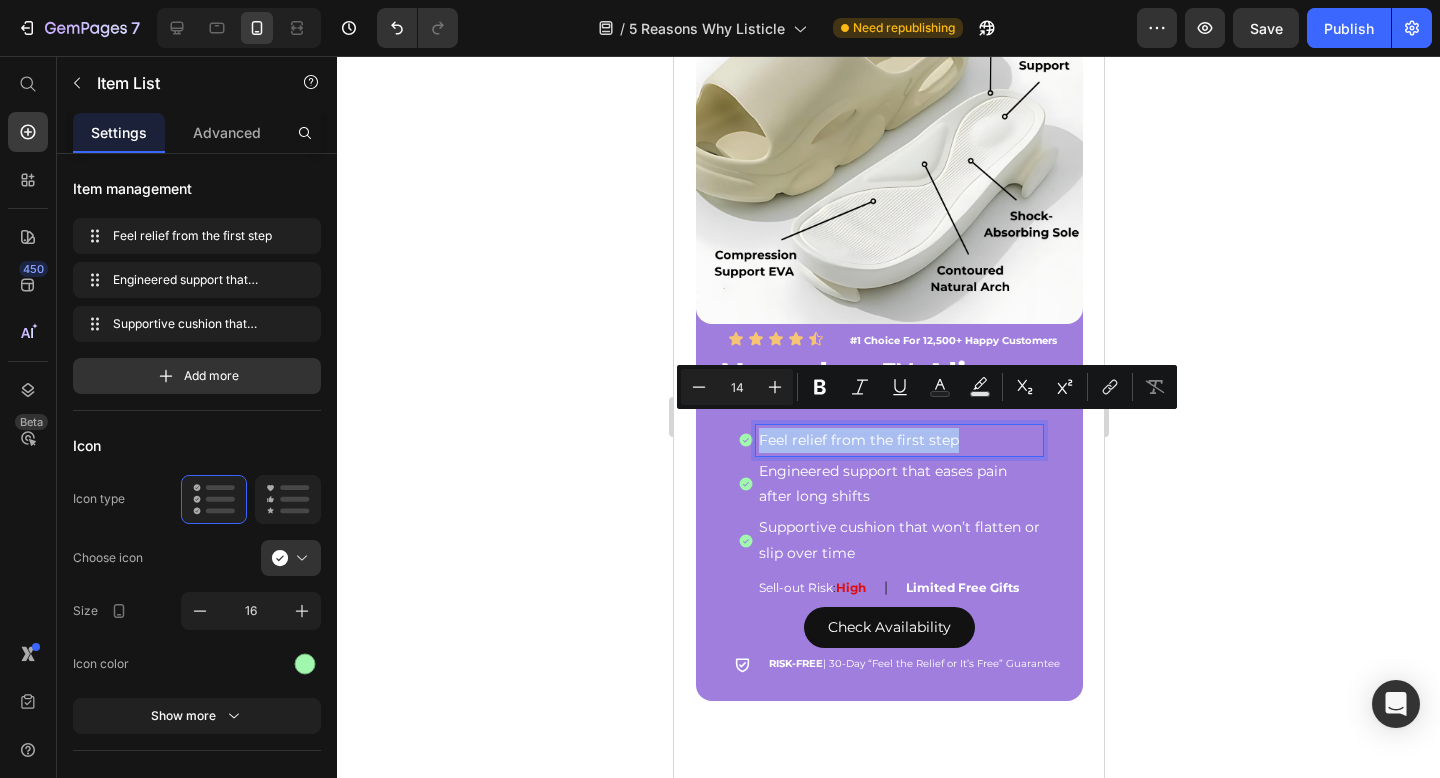 click on "Feel relief from the first step" at bounding box center (898, 440) 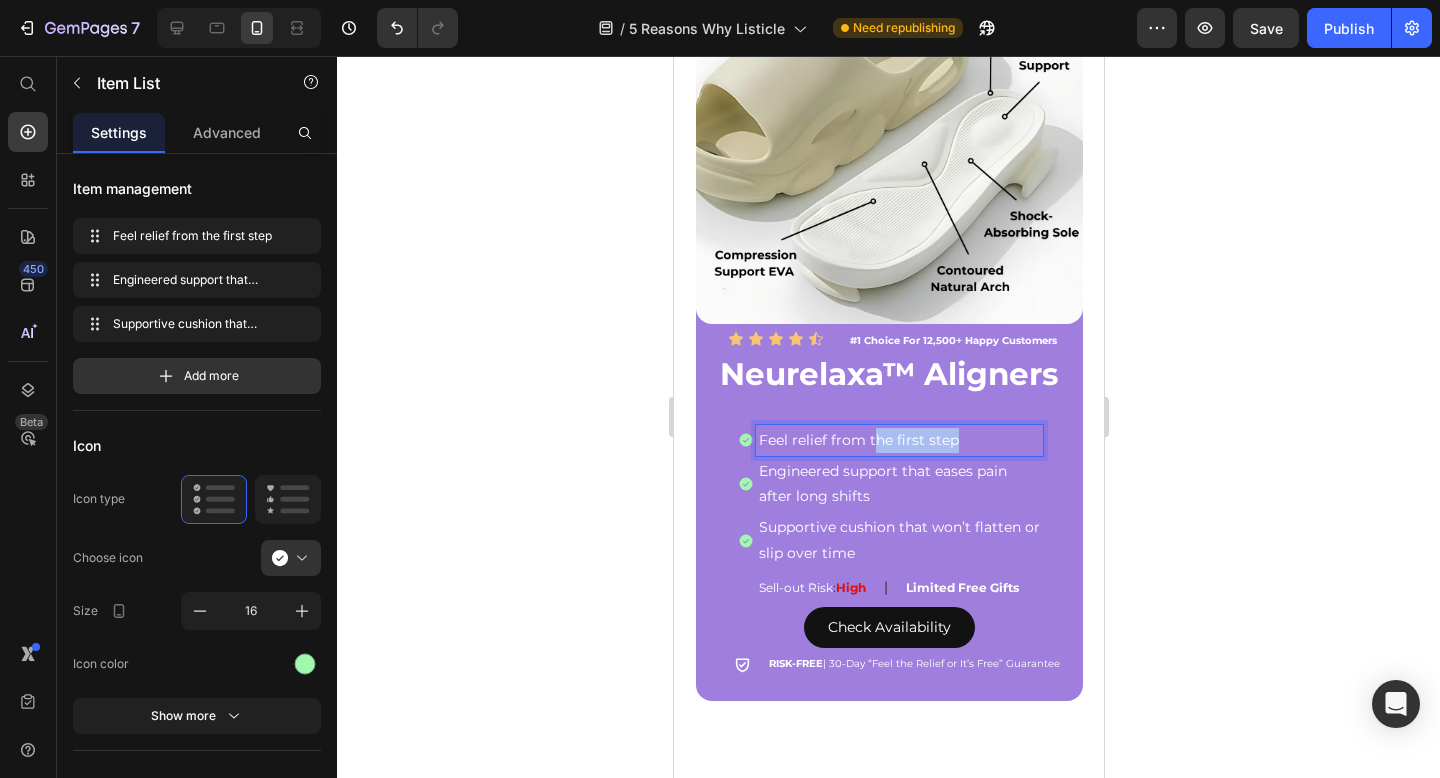 click on "after long shifts" at bounding box center (898, 496) 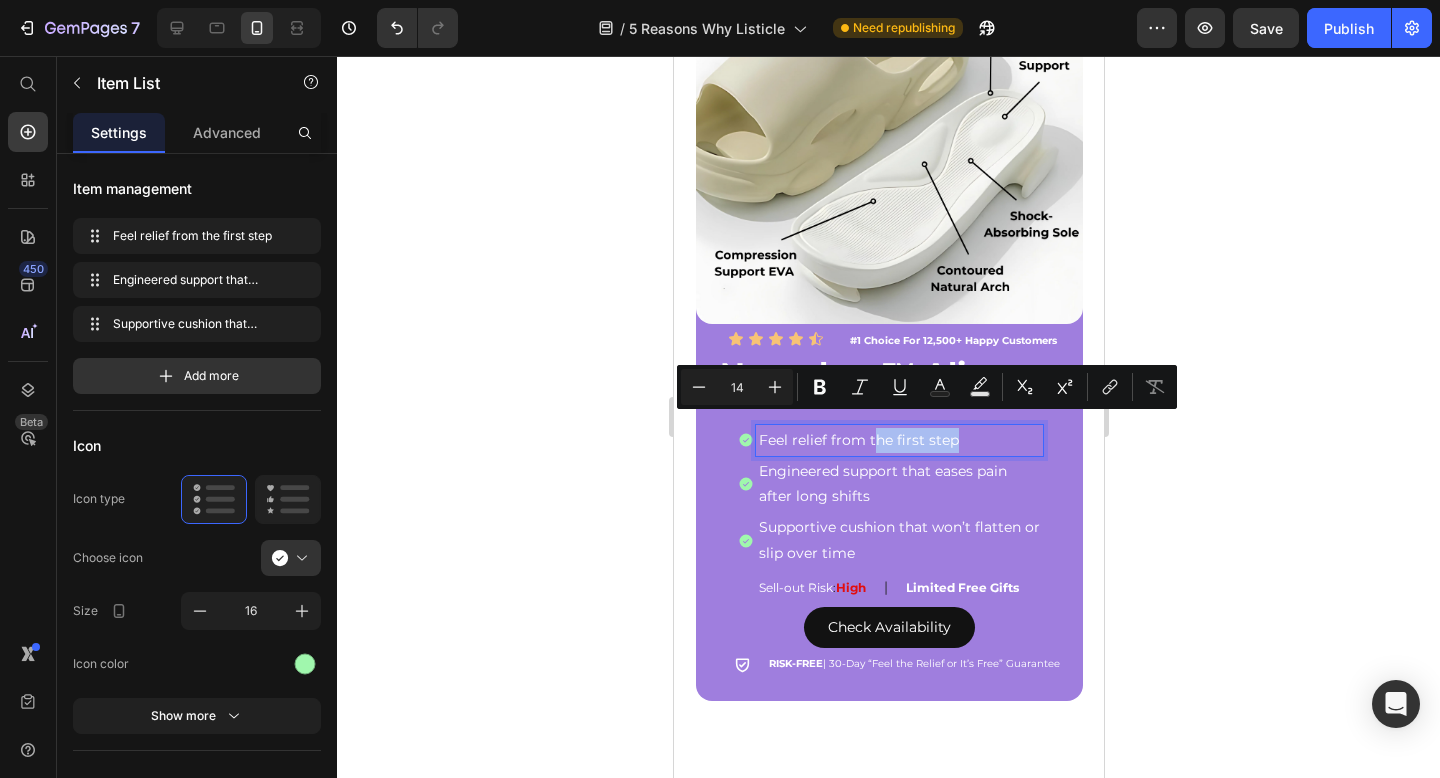 click on "slip over time" at bounding box center (898, 553) 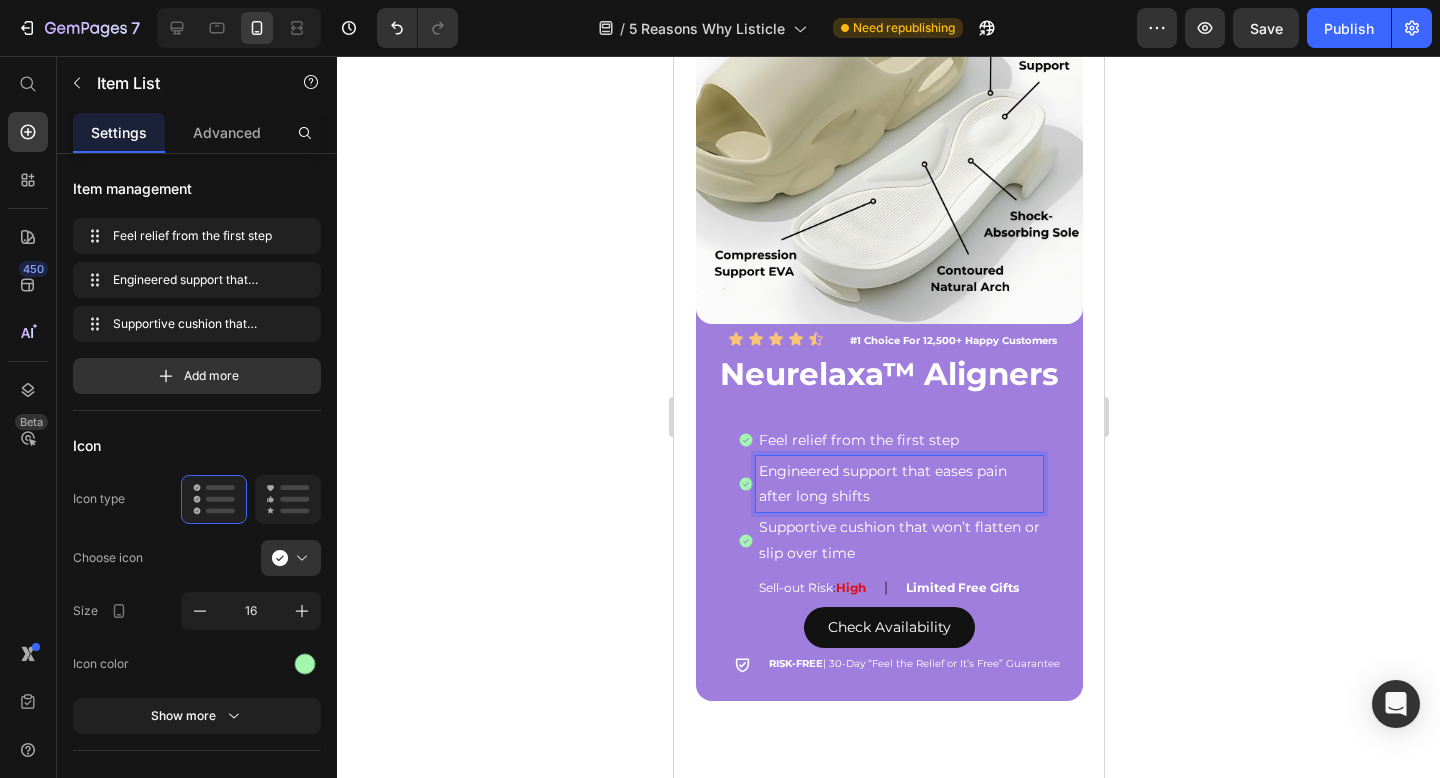 click on "Engineered support that eases pain" at bounding box center [898, 471] 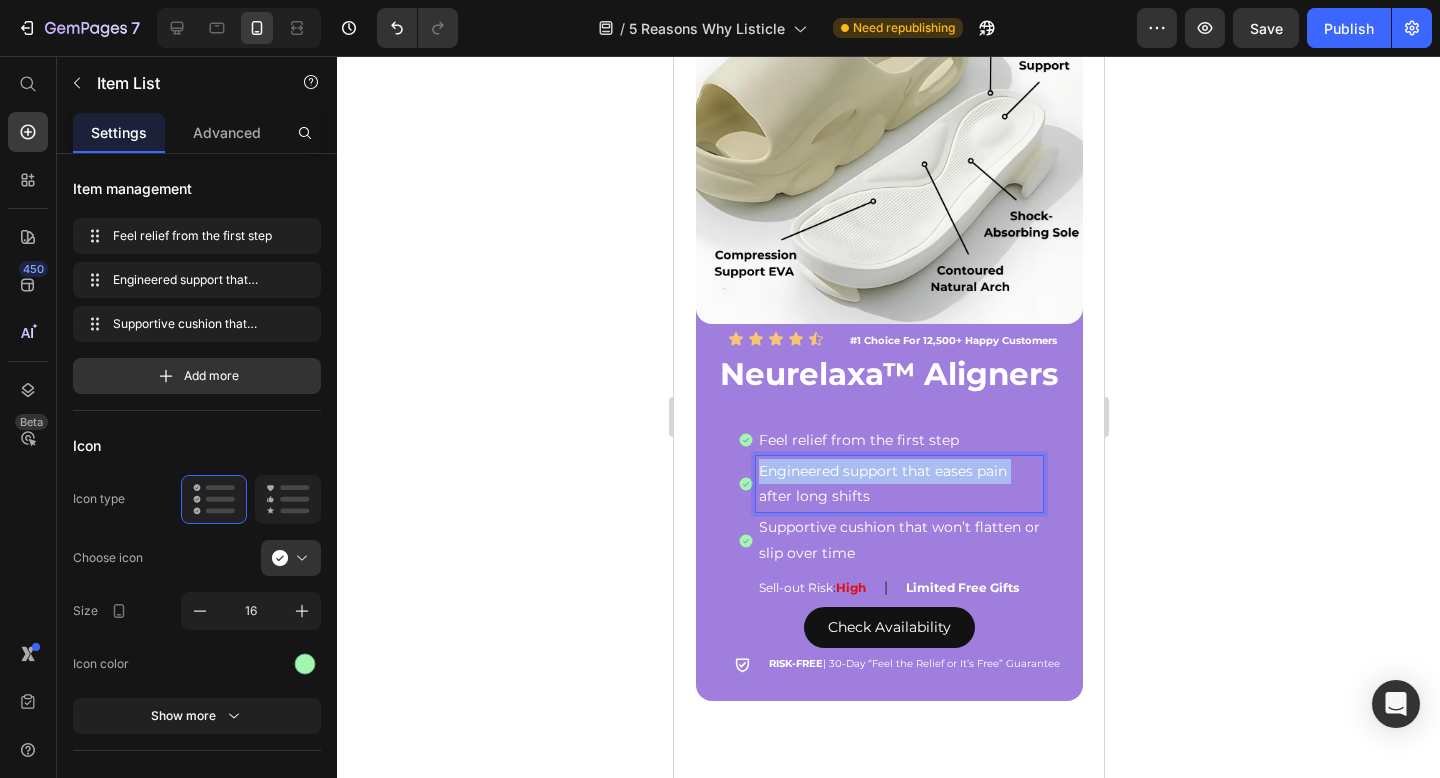 click on "Engineered support that eases pain" at bounding box center [898, 471] 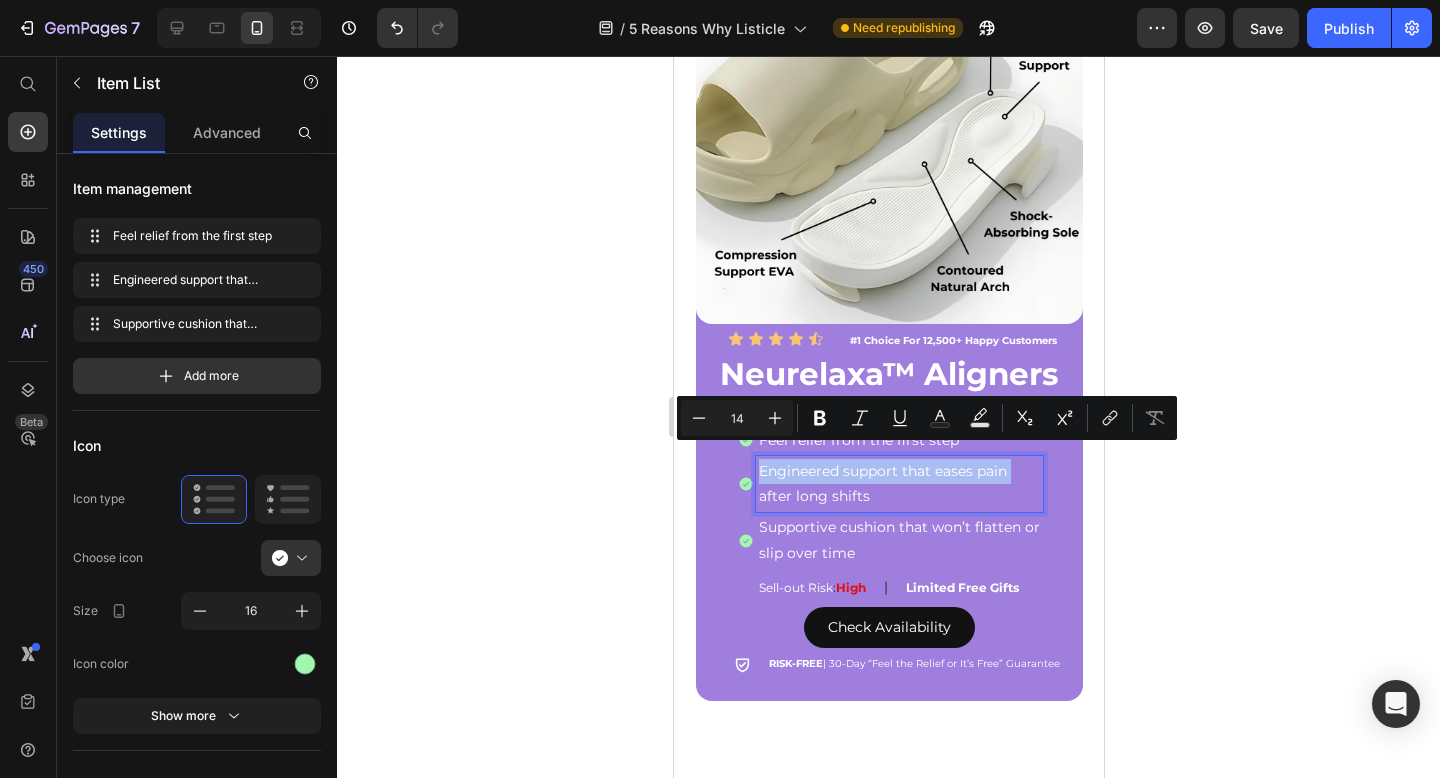 click on "Engineered support that eases pain" at bounding box center (898, 471) 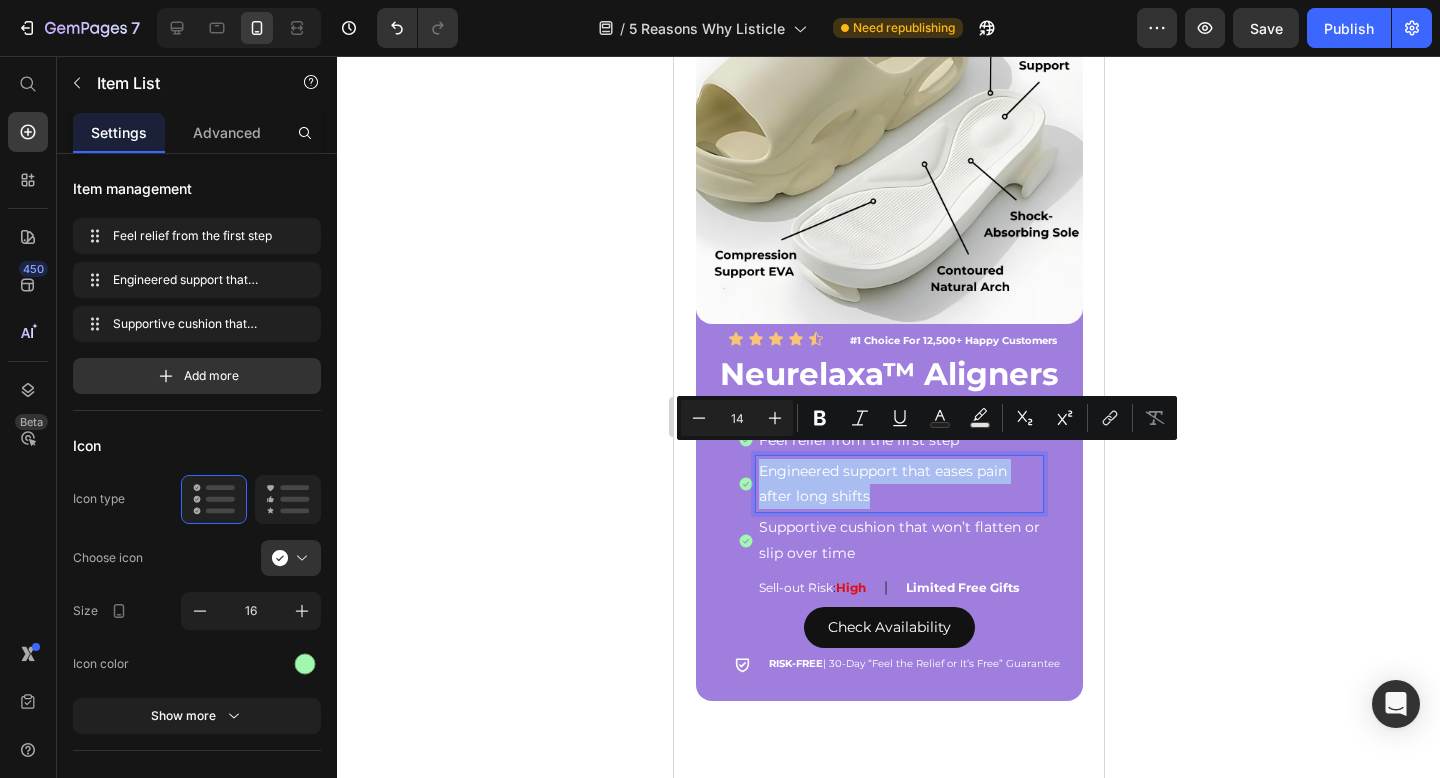 copy on "Engineered support that eases pain  after long shifts" 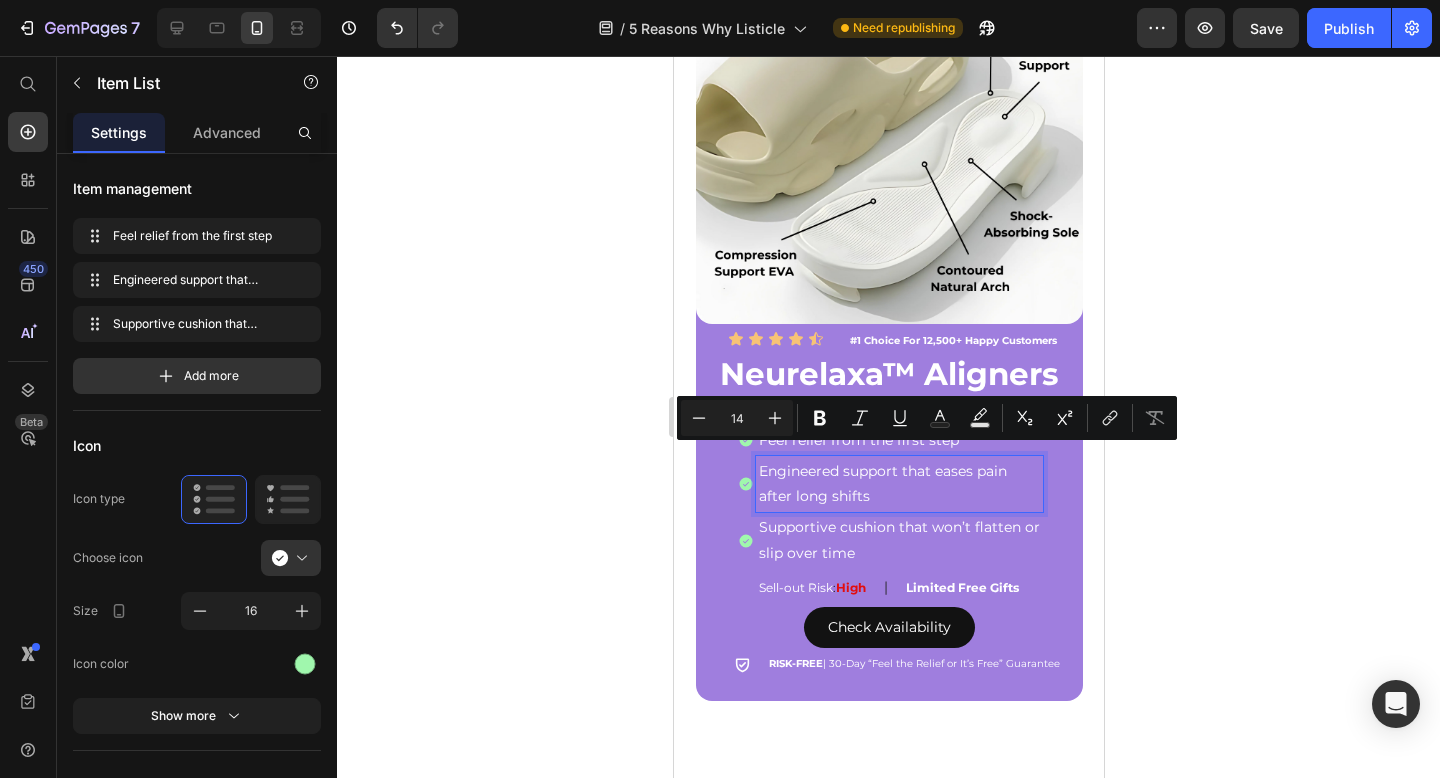click on "slip over time" at bounding box center [898, 553] 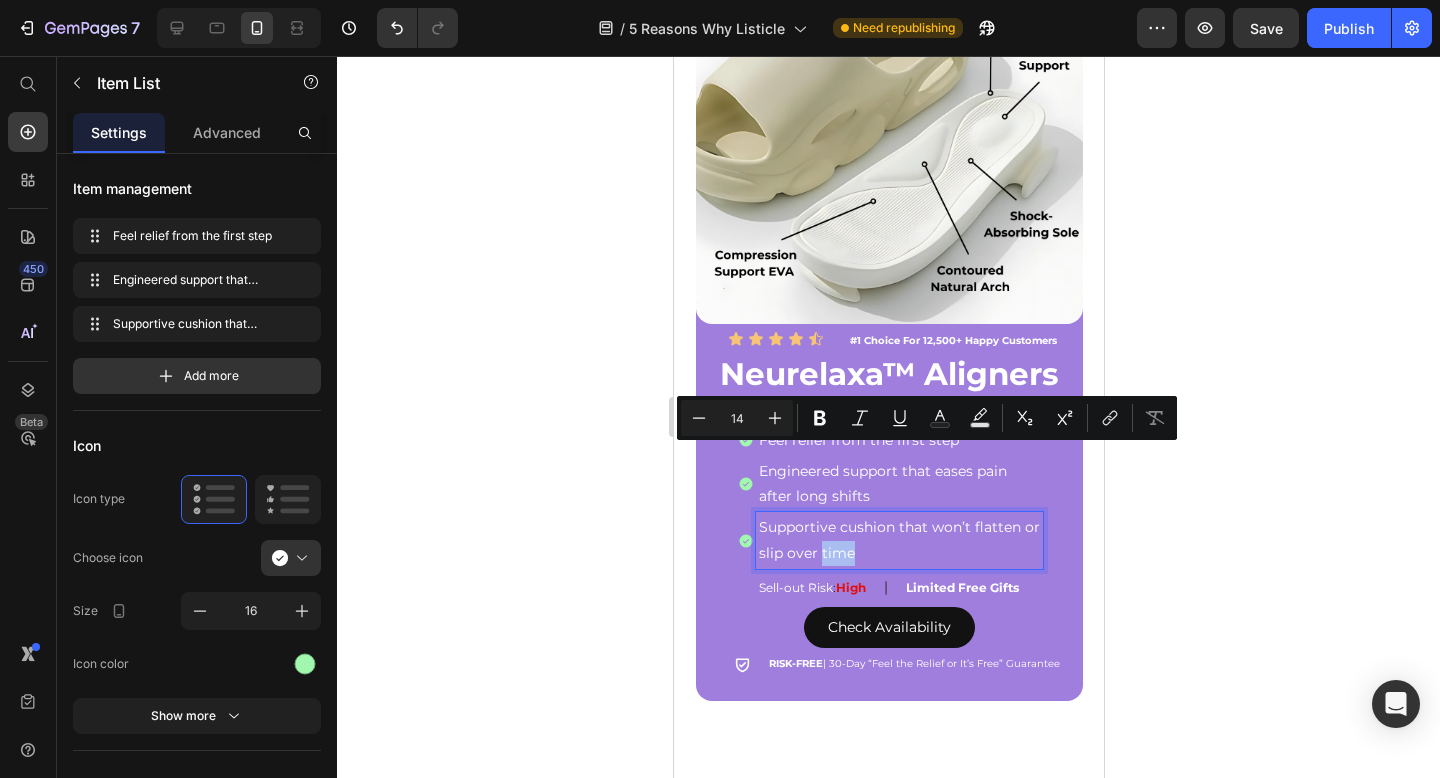 click on "slip over time" at bounding box center (898, 553) 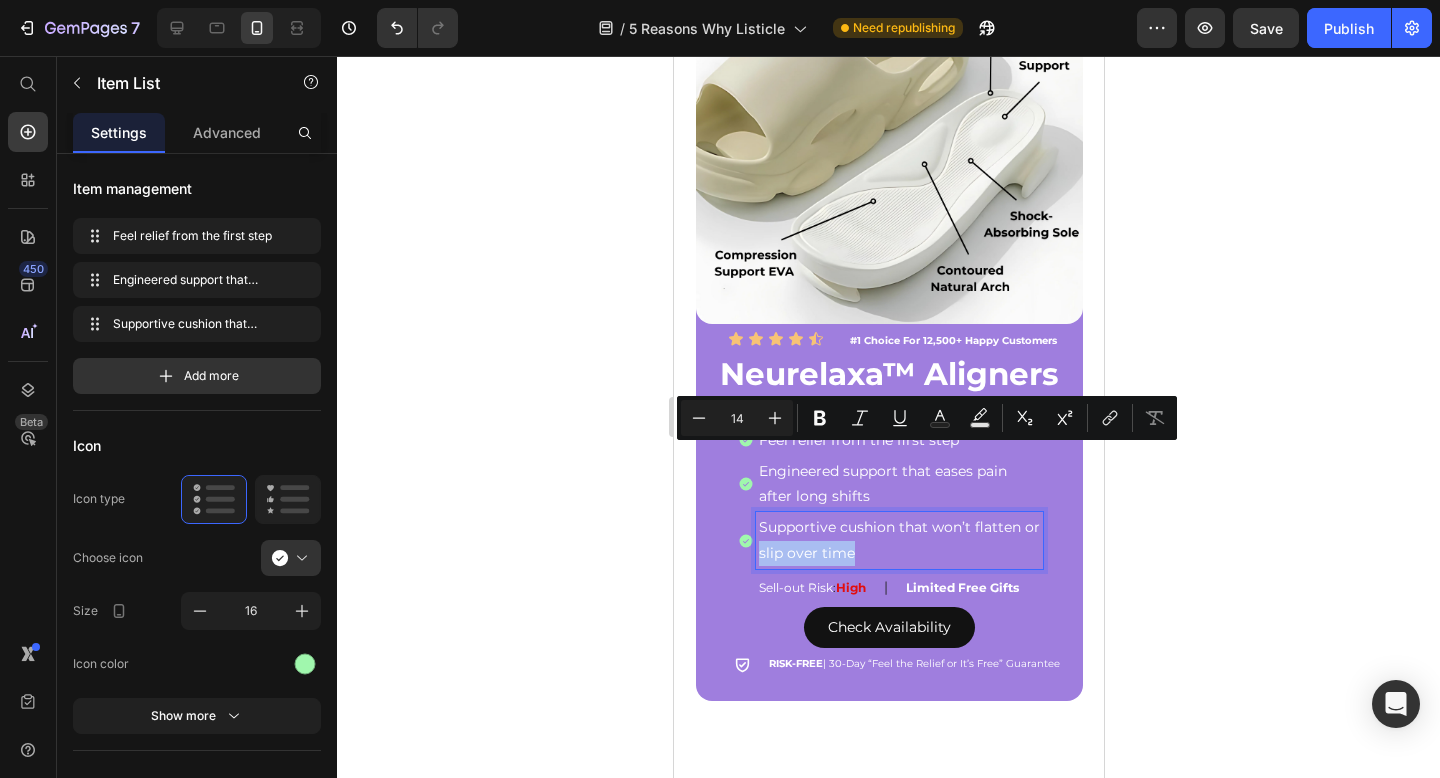 click on "slip over time" at bounding box center (898, 553) 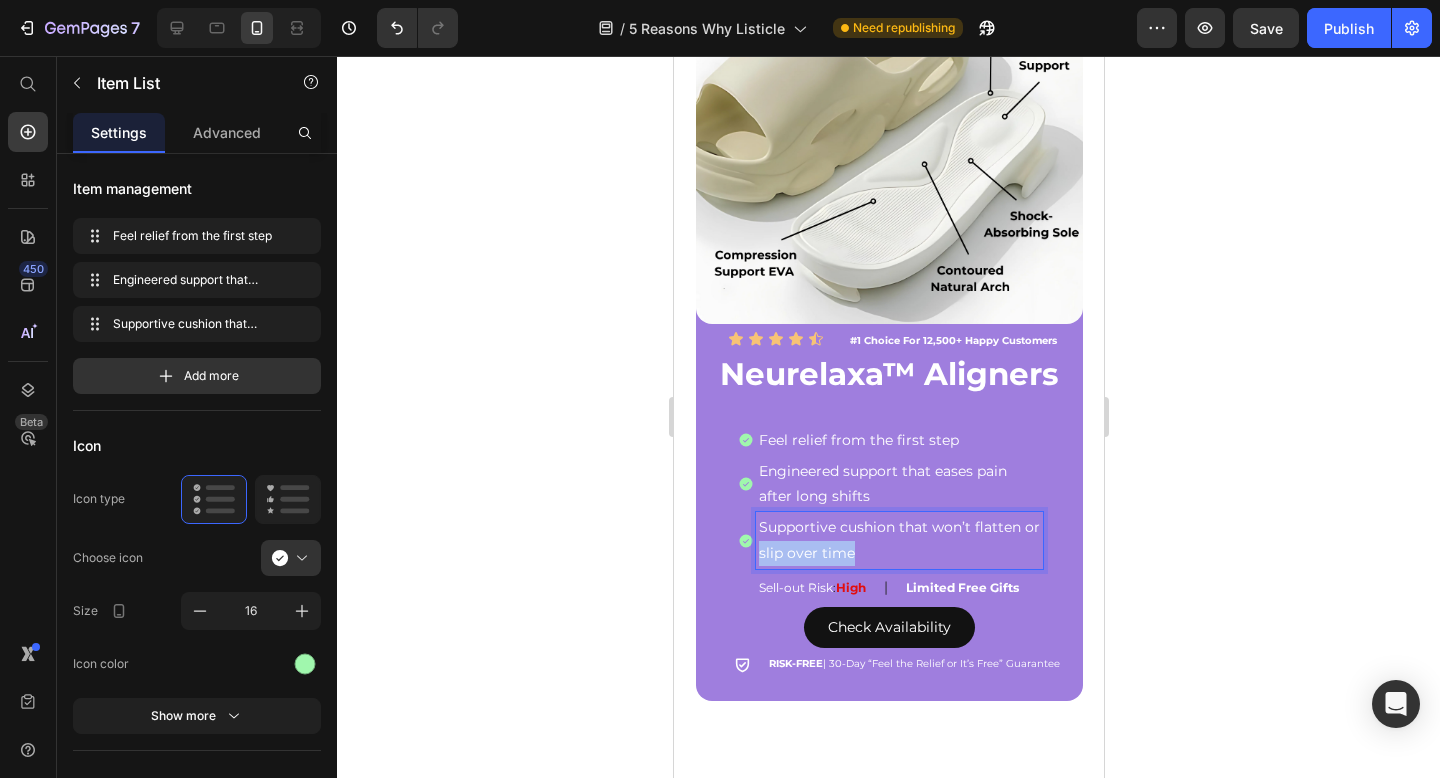 click on "slip over time" at bounding box center [898, 553] 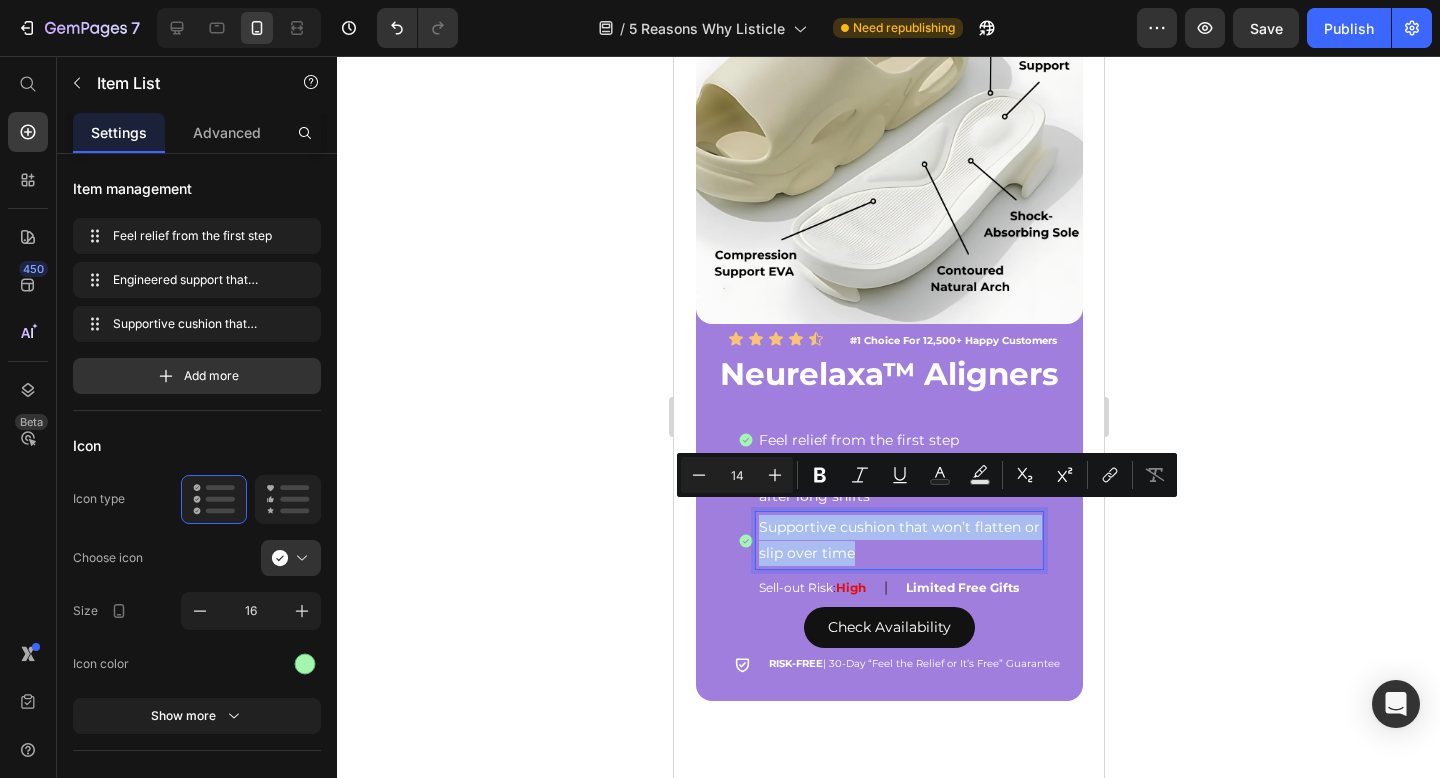 copy on "Supportive cushion that won’t flatten or  slip over time" 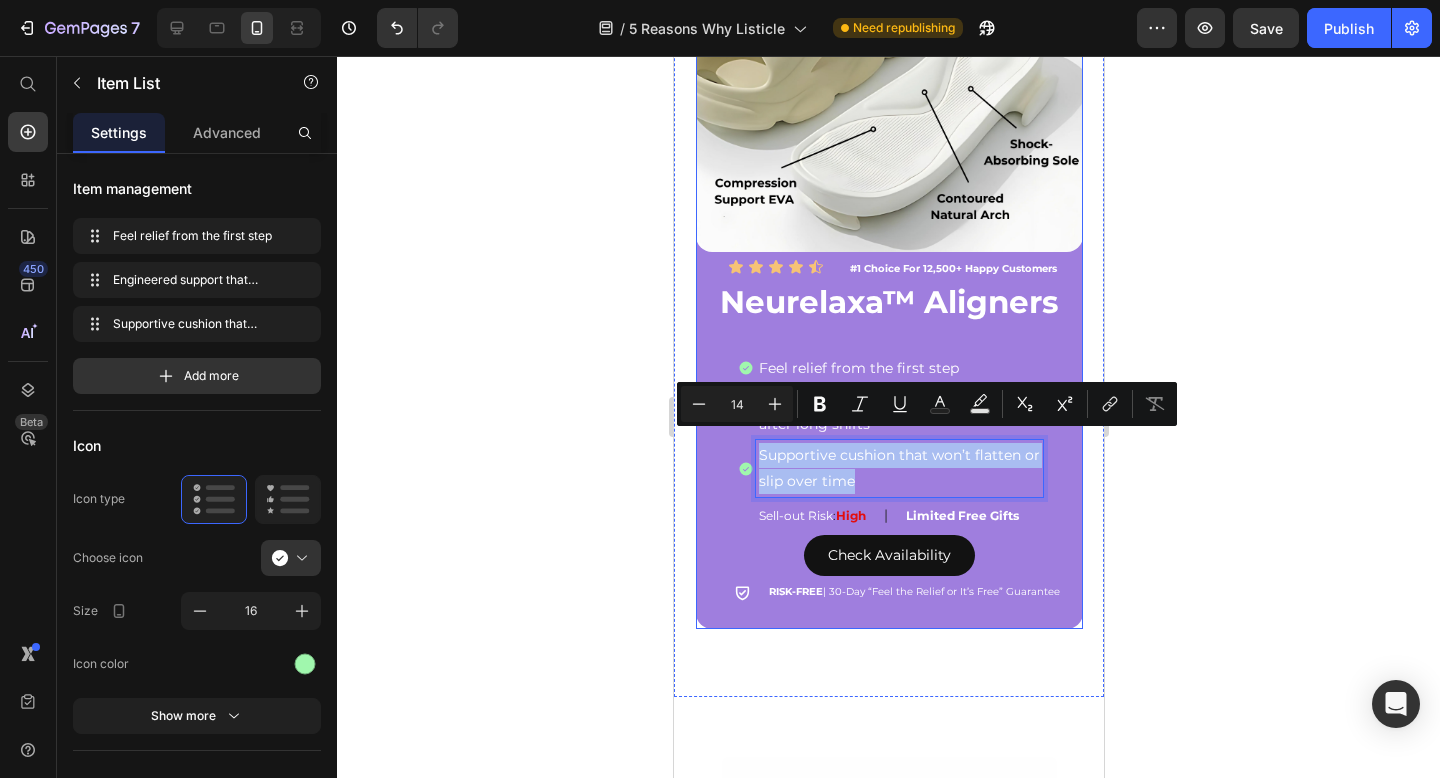 scroll, scrollTop: 3047, scrollLeft: 0, axis: vertical 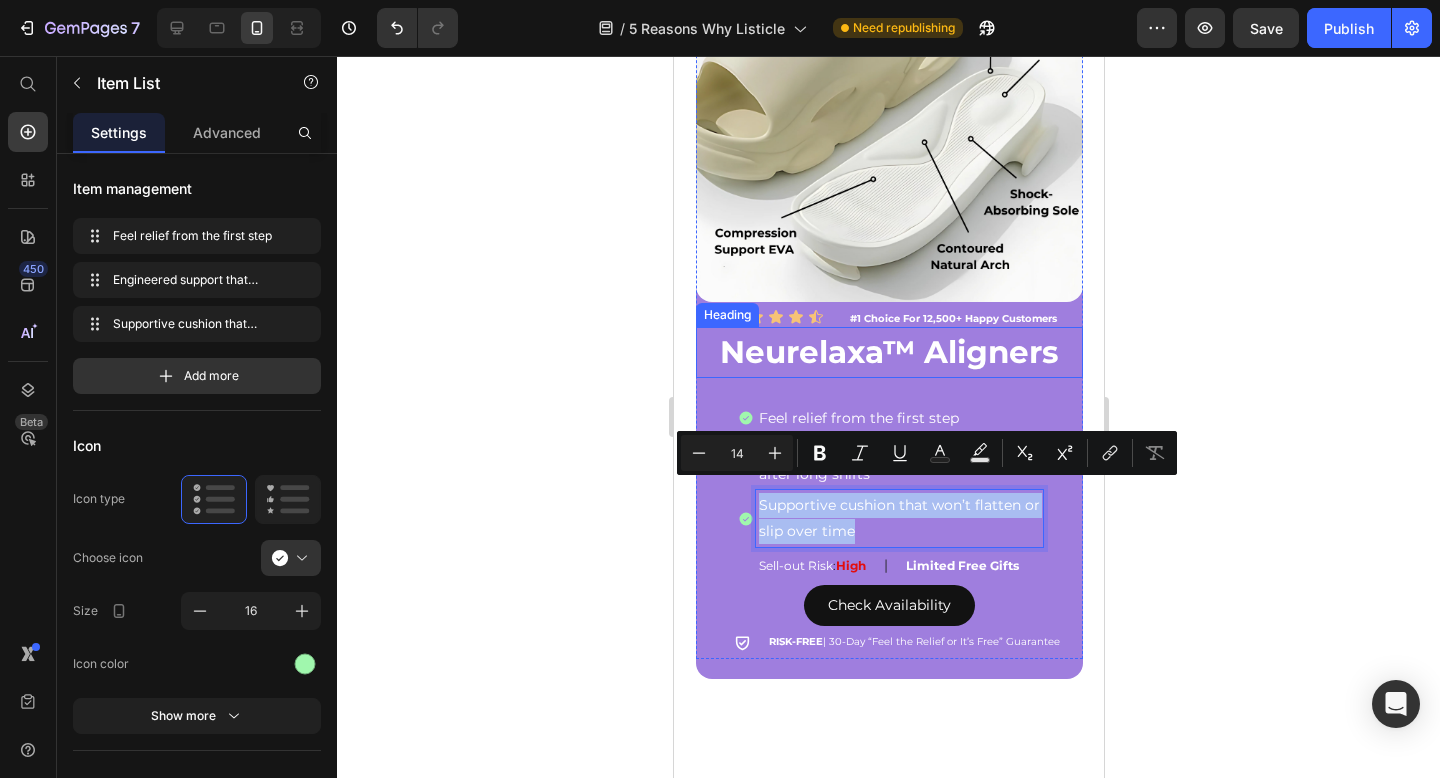 click on "Neurelaxa™ Aligners" at bounding box center [888, 352] 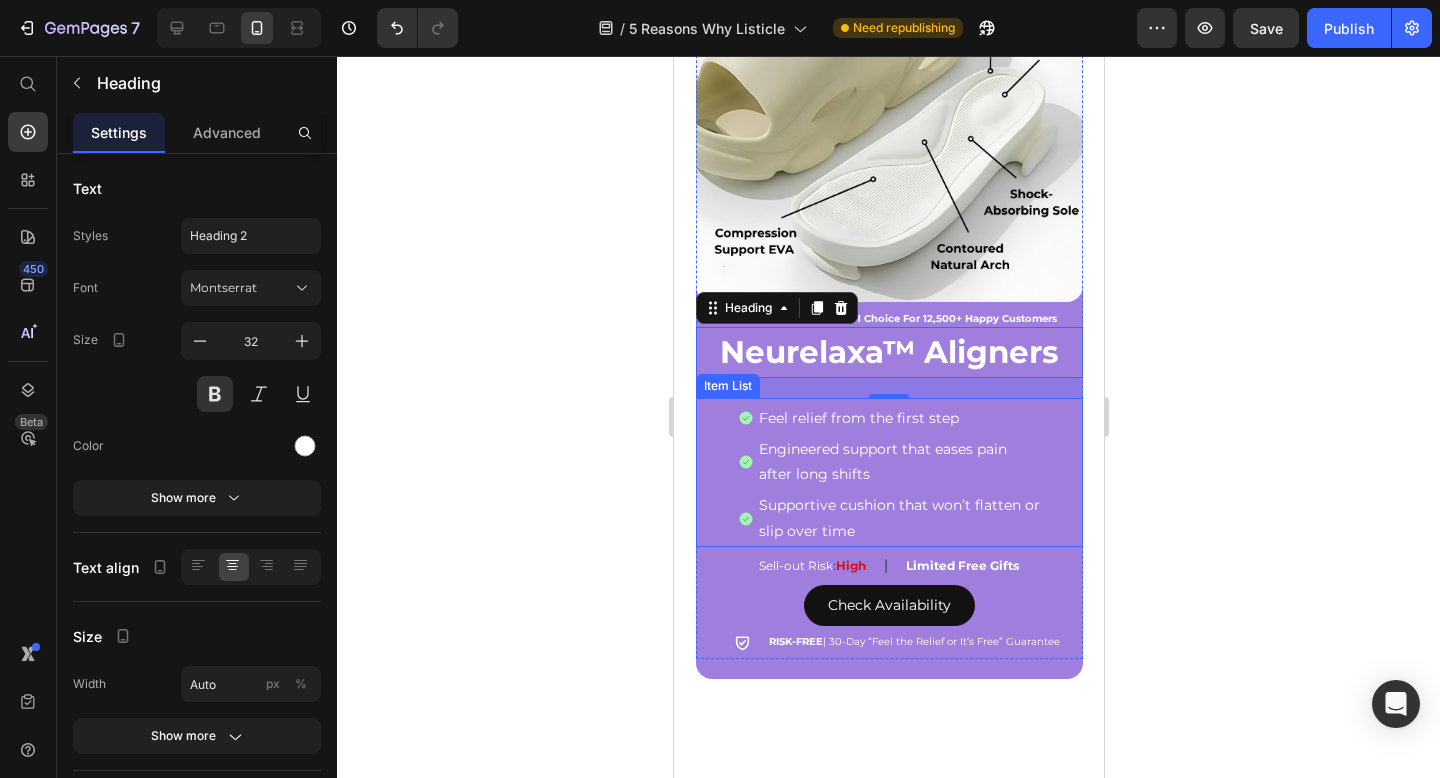 click on "Feel relief from the first step" at bounding box center [898, 418] 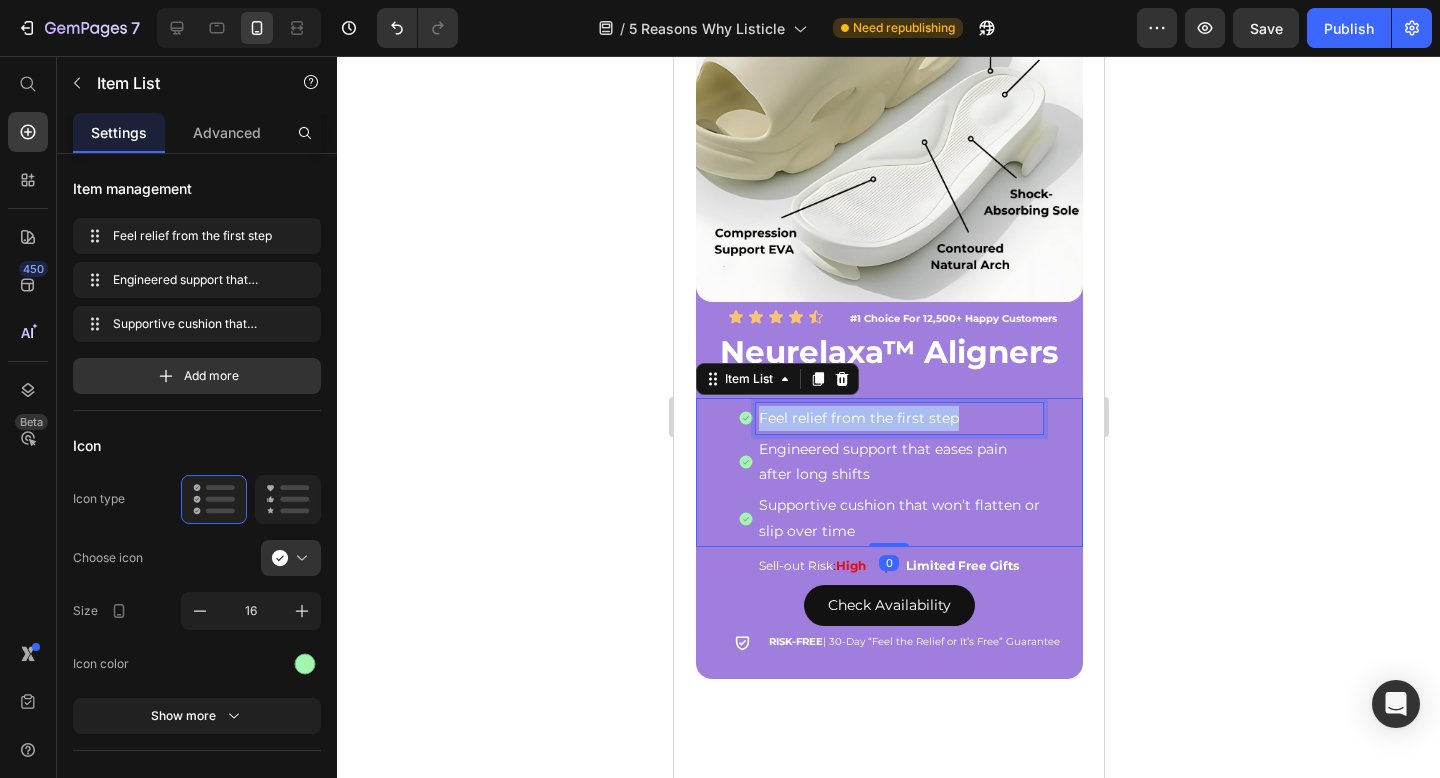 click on "Feel relief from the first step" at bounding box center (898, 418) 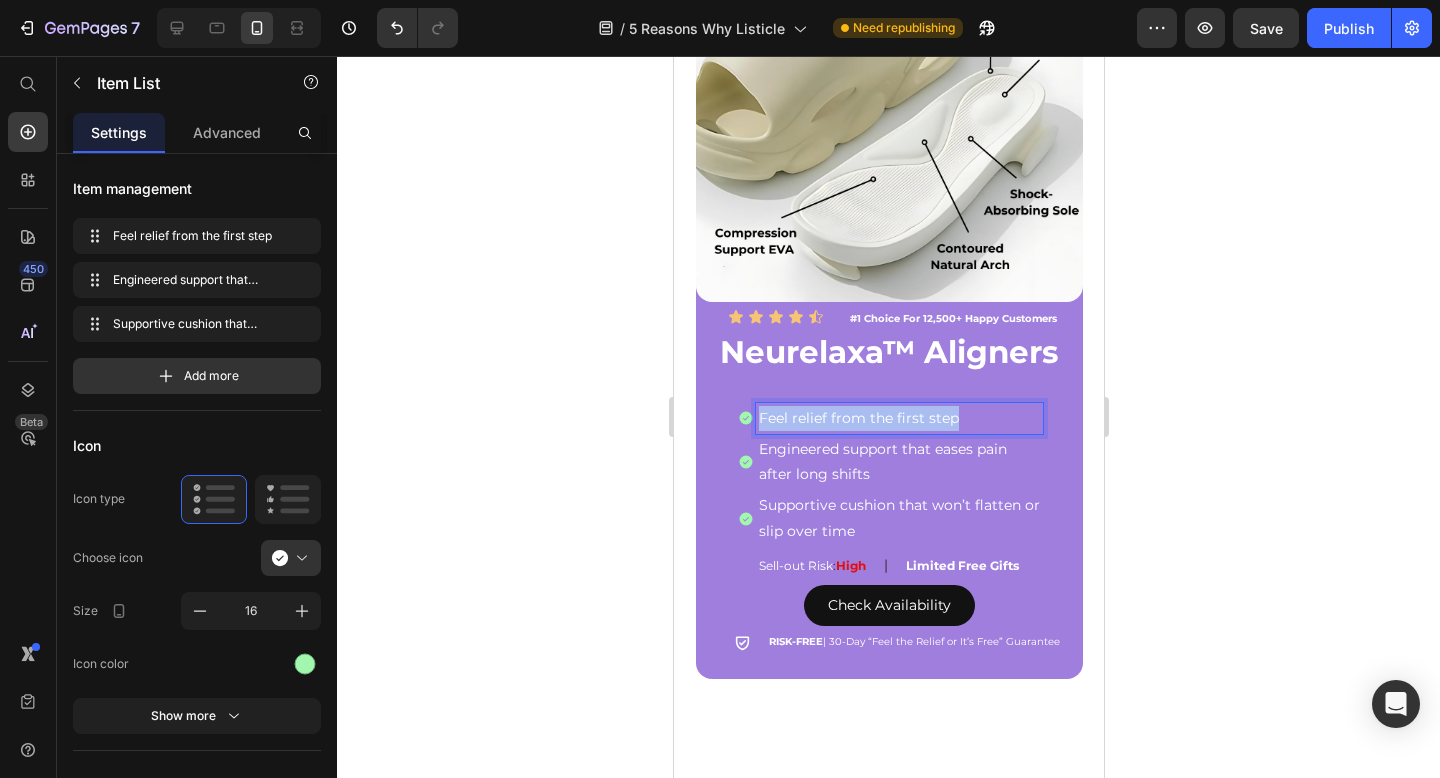 click on "Feel relief from the first step" at bounding box center [898, 418] 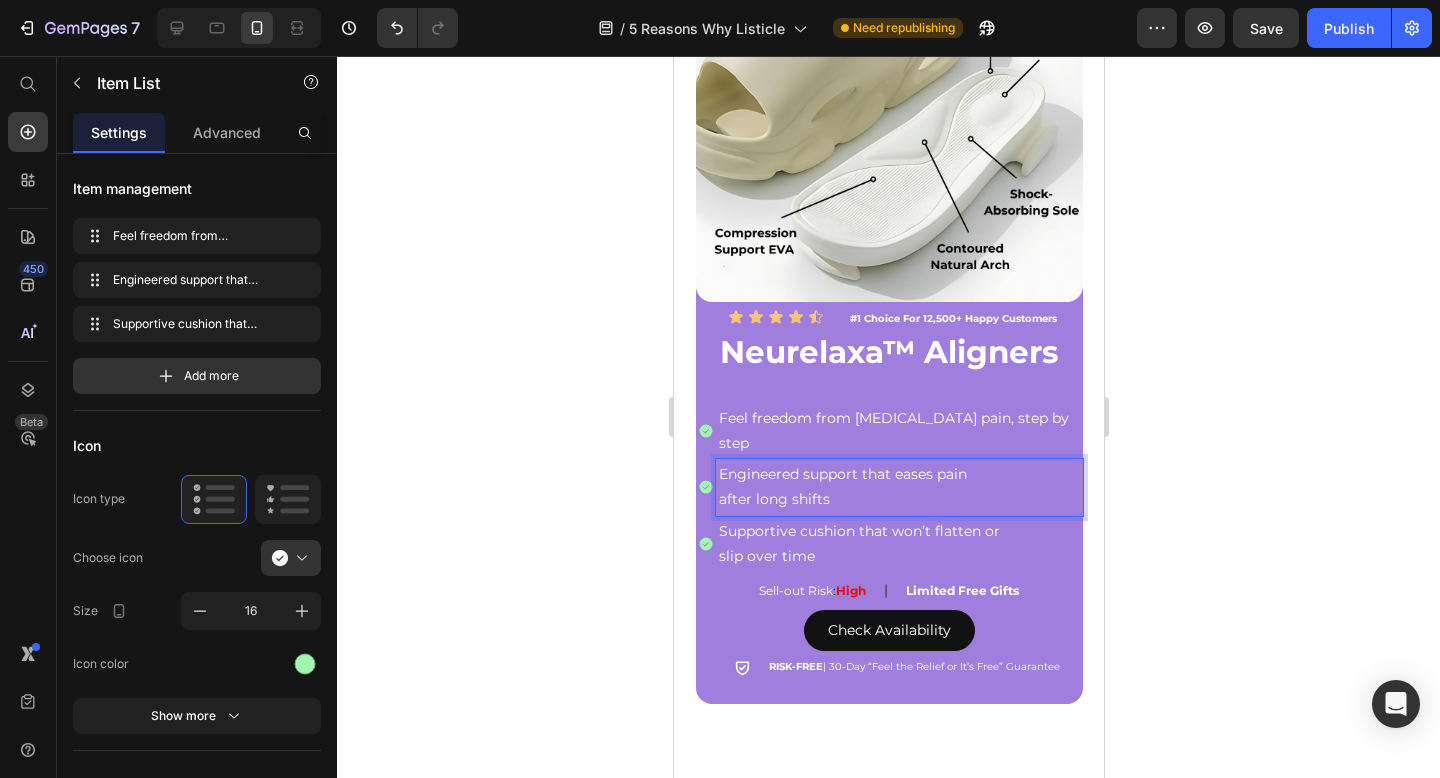 click on "Engineered support that eases pain" at bounding box center (898, 474) 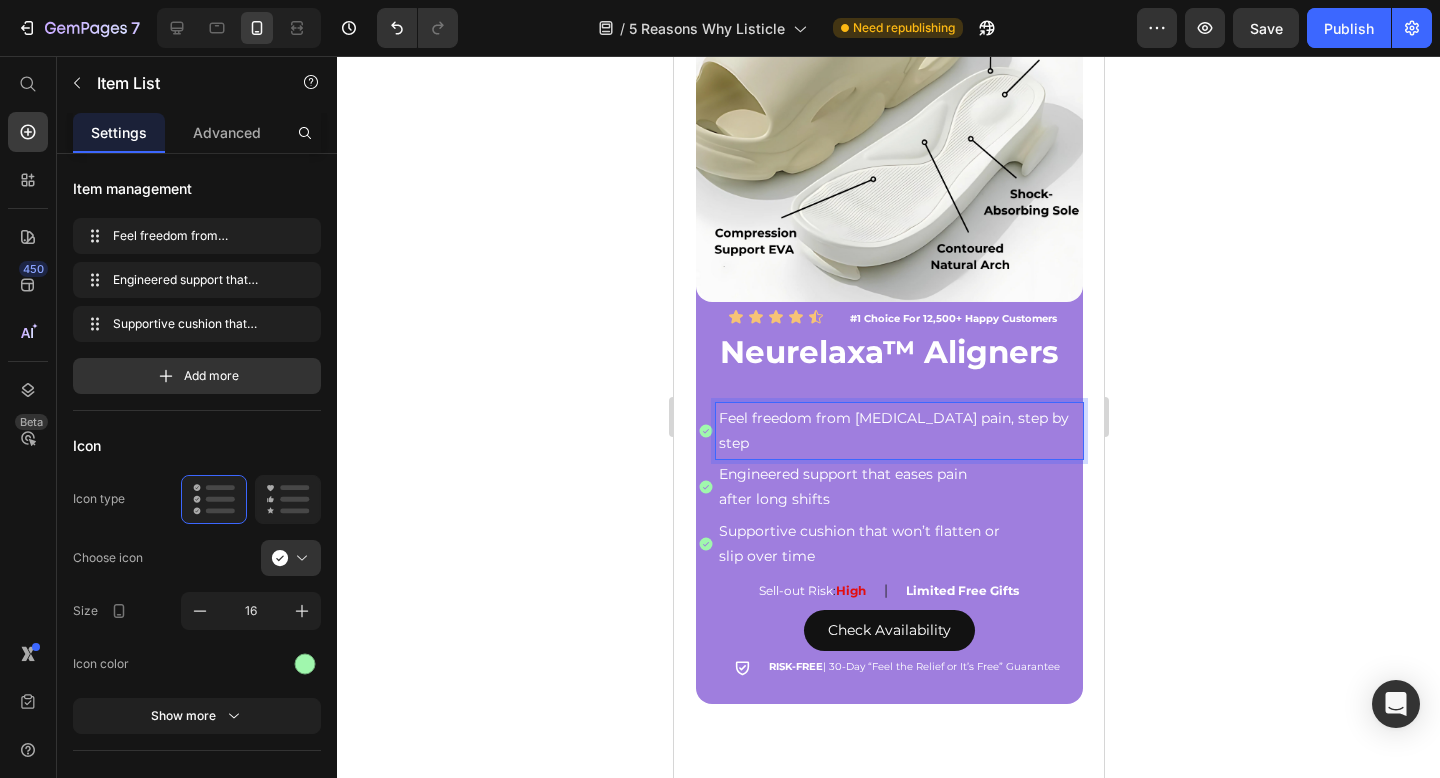 click on "Feel freedom from [MEDICAL_DATA] pain, step by step" at bounding box center (898, 431) 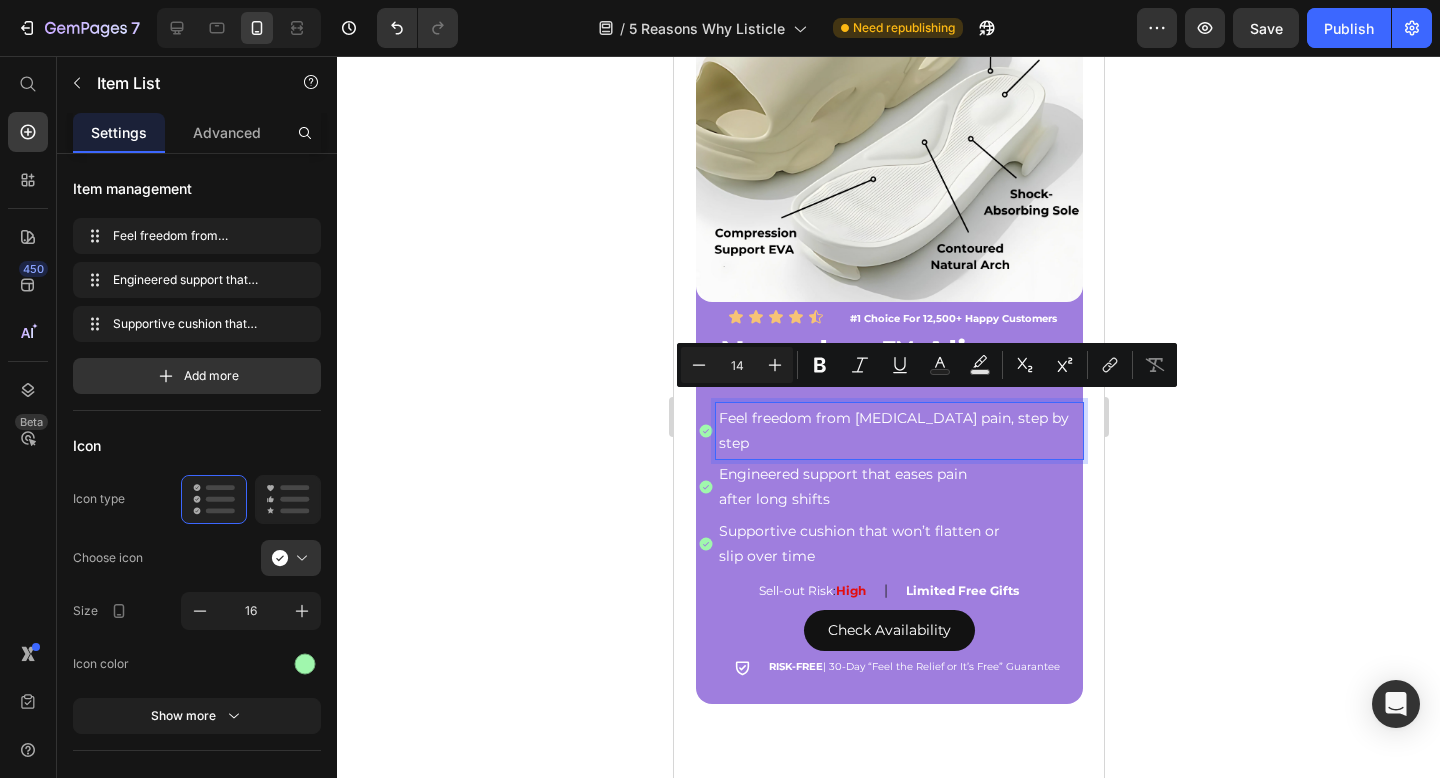 click on "Feel freedom from [MEDICAL_DATA] pain, step by step" at bounding box center (898, 431) 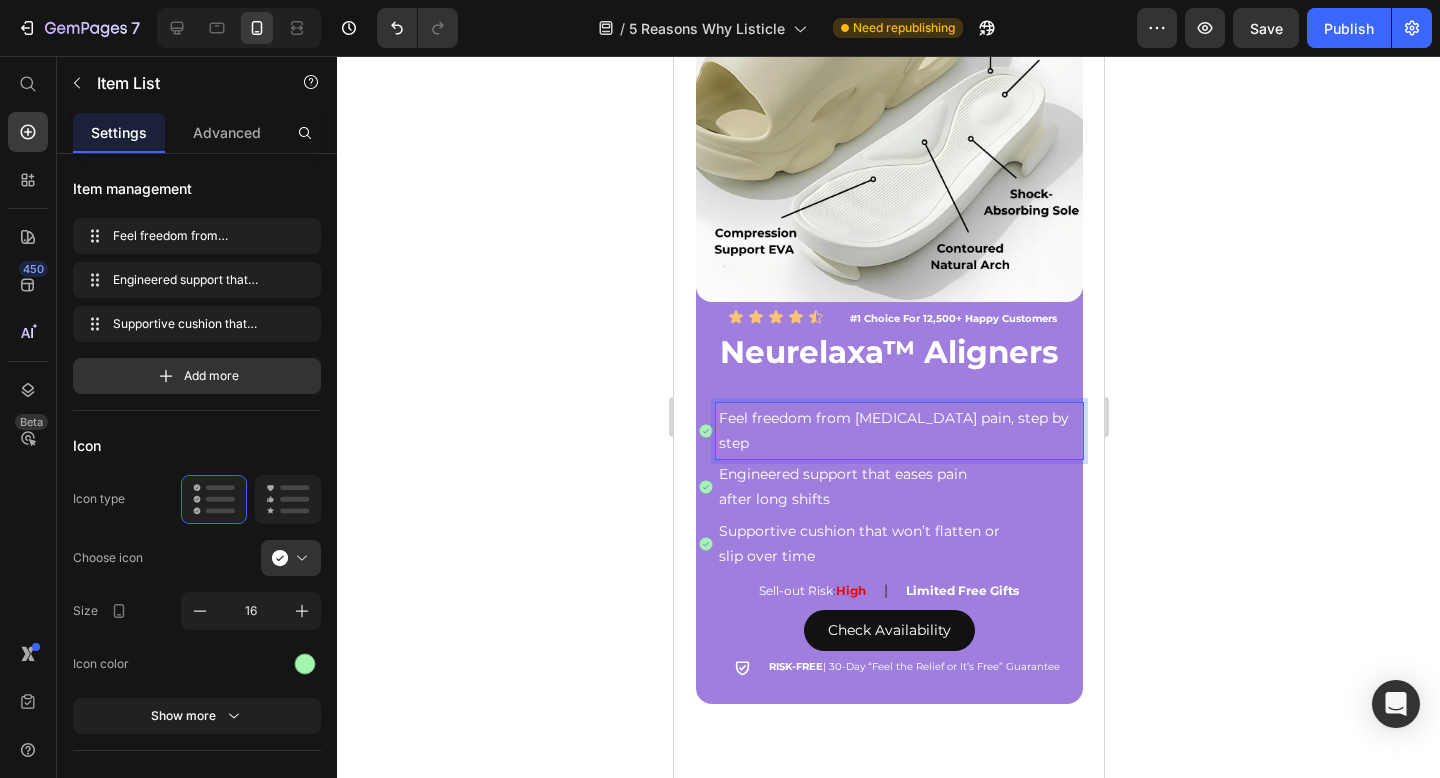 click on "Feel freedom from [MEDICAL_DATA] pain, step by step" at bounding box center [898, 431] 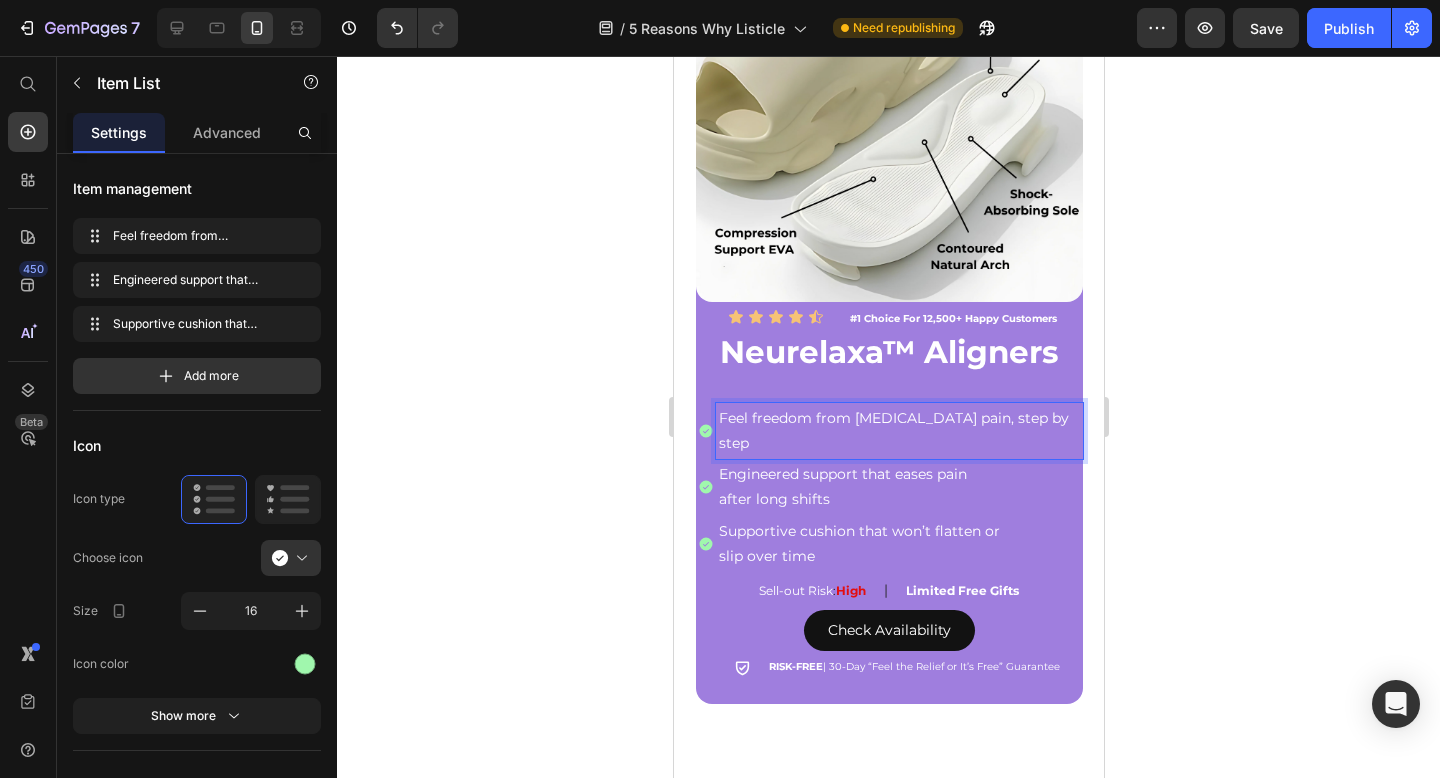 click on "Feel freedom from [MEDICAL_DATA] pain, step by step" at bounding box center [898, 431] 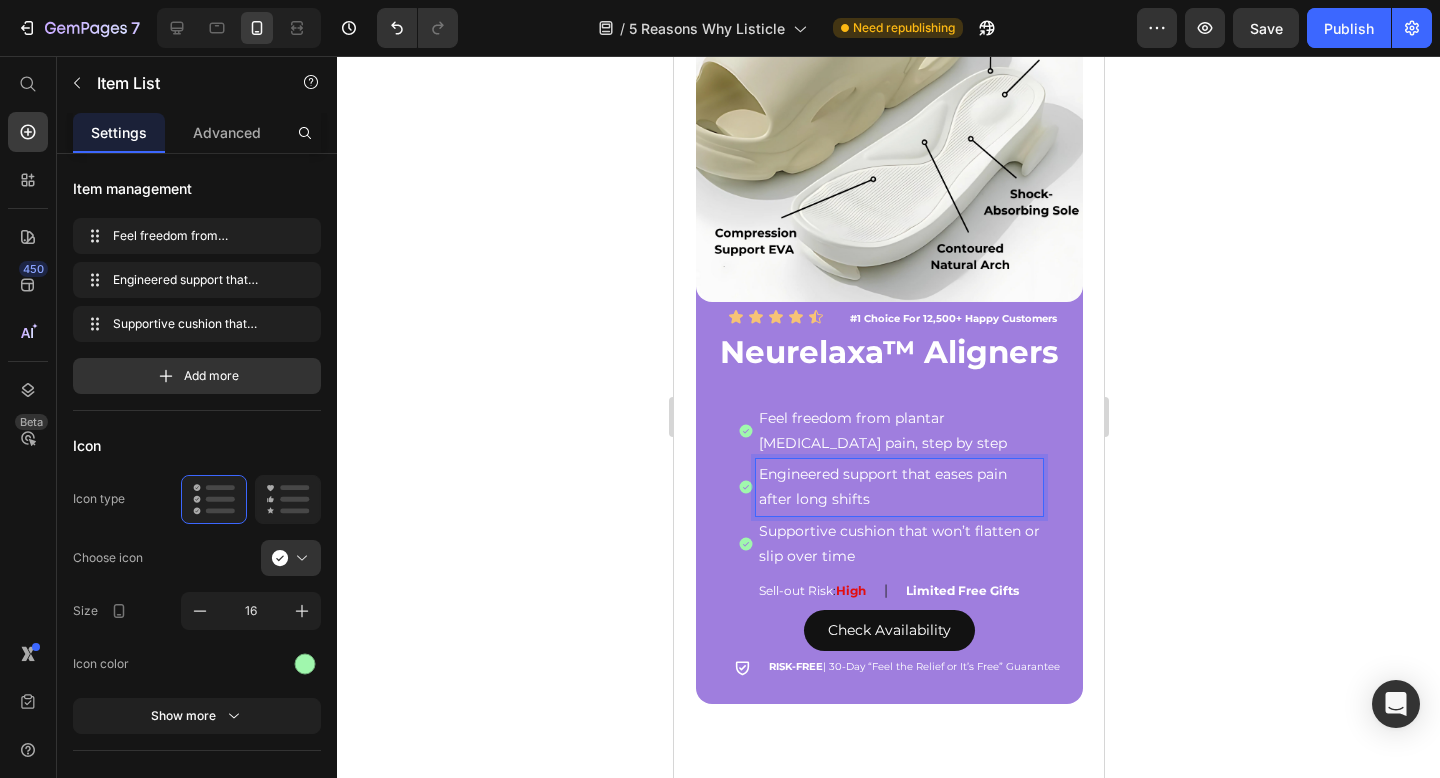 click on "Engineered support that eases pain" at bounding box center (898, 474) 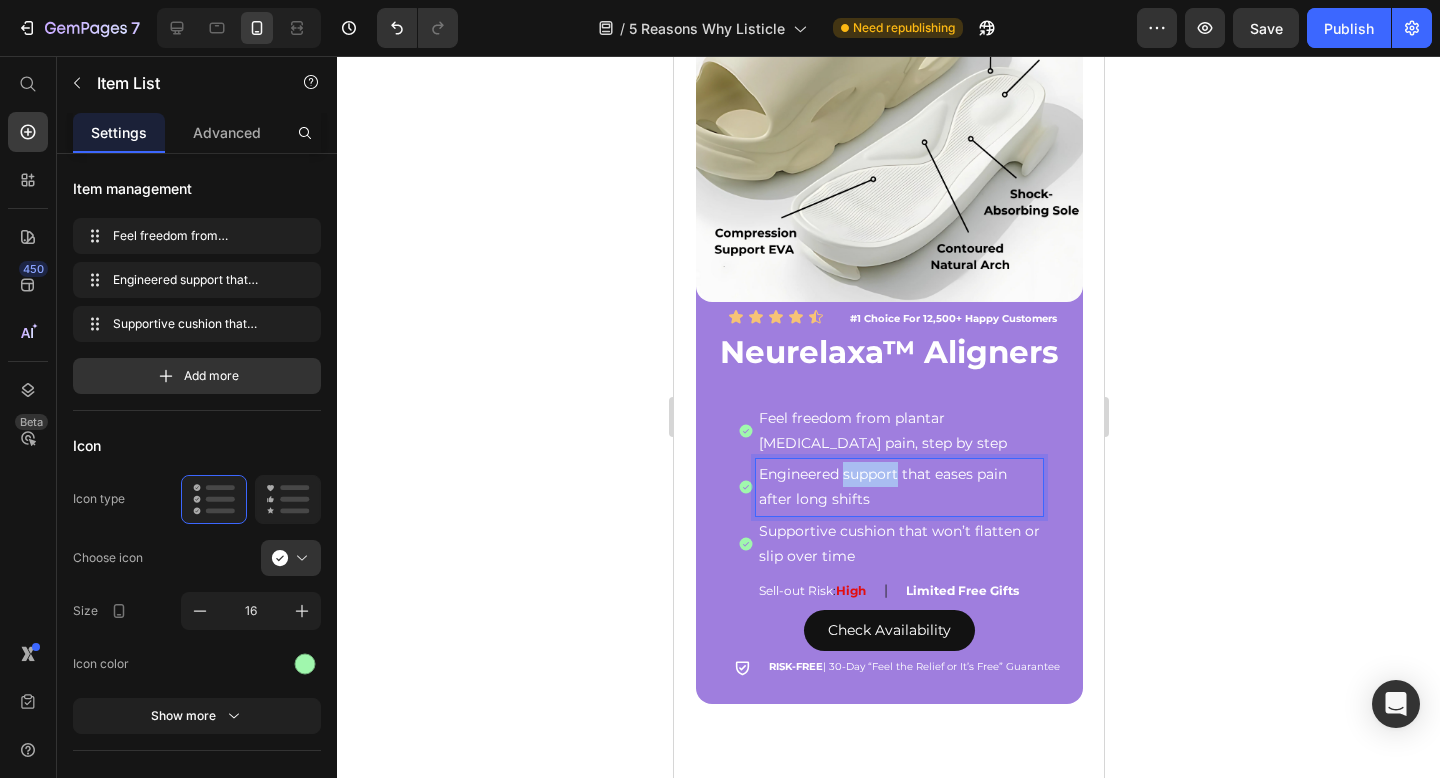 click on "Engineered support that eases pain" at bounding box center (898, 474) 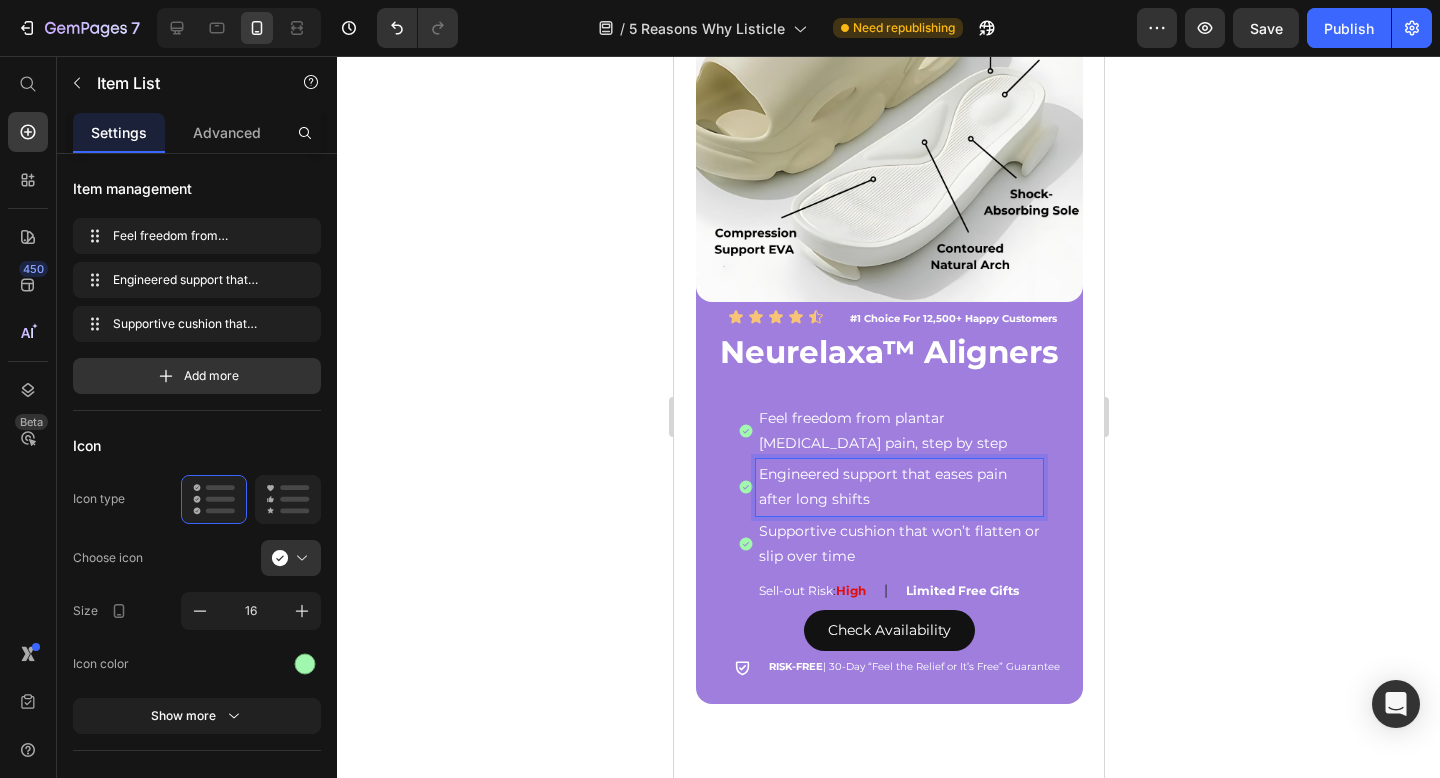click on "after long shifts" at bounding box center [898, 499] 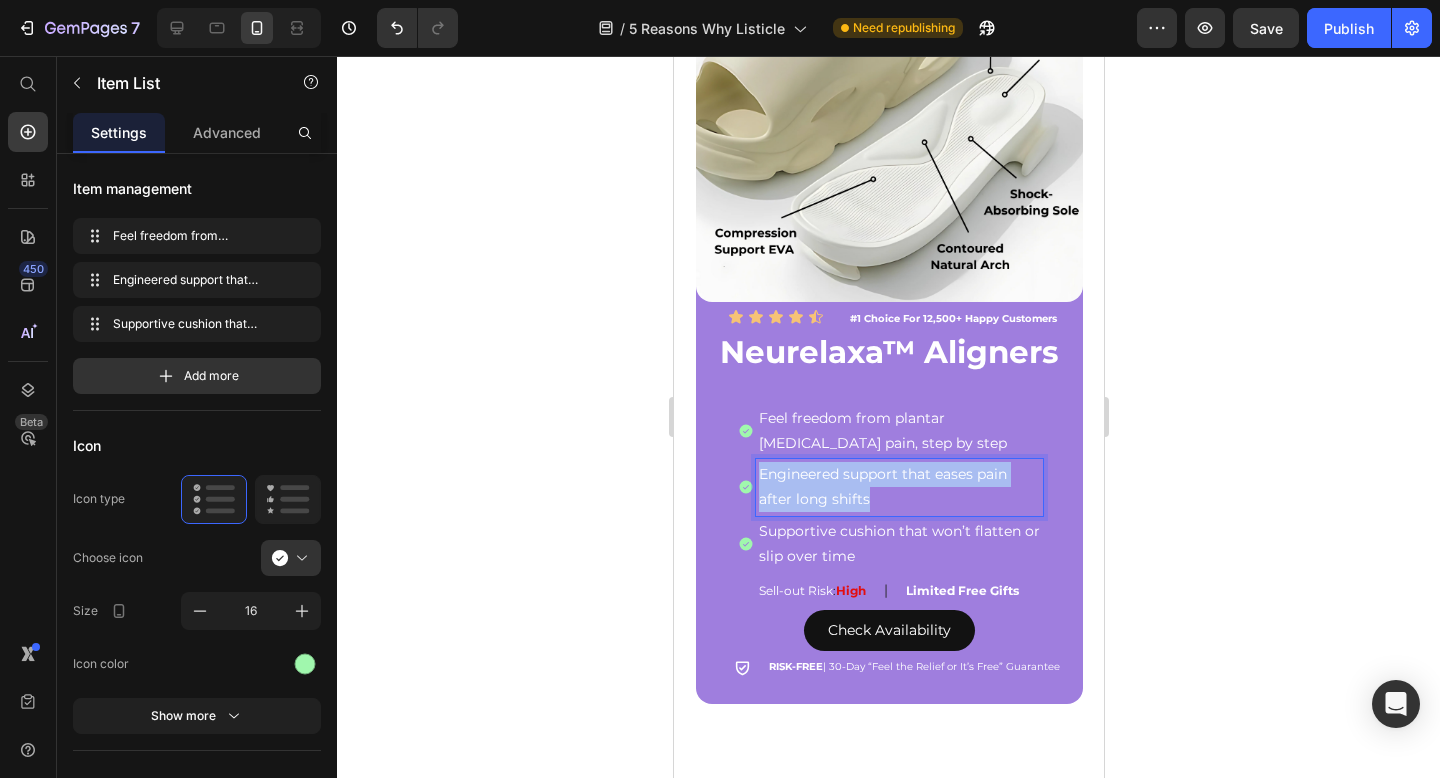 drag, startPoint x: 875, startPoint y: 489, endPoint x: 748, endPoint y: 447, distance: 133.76472 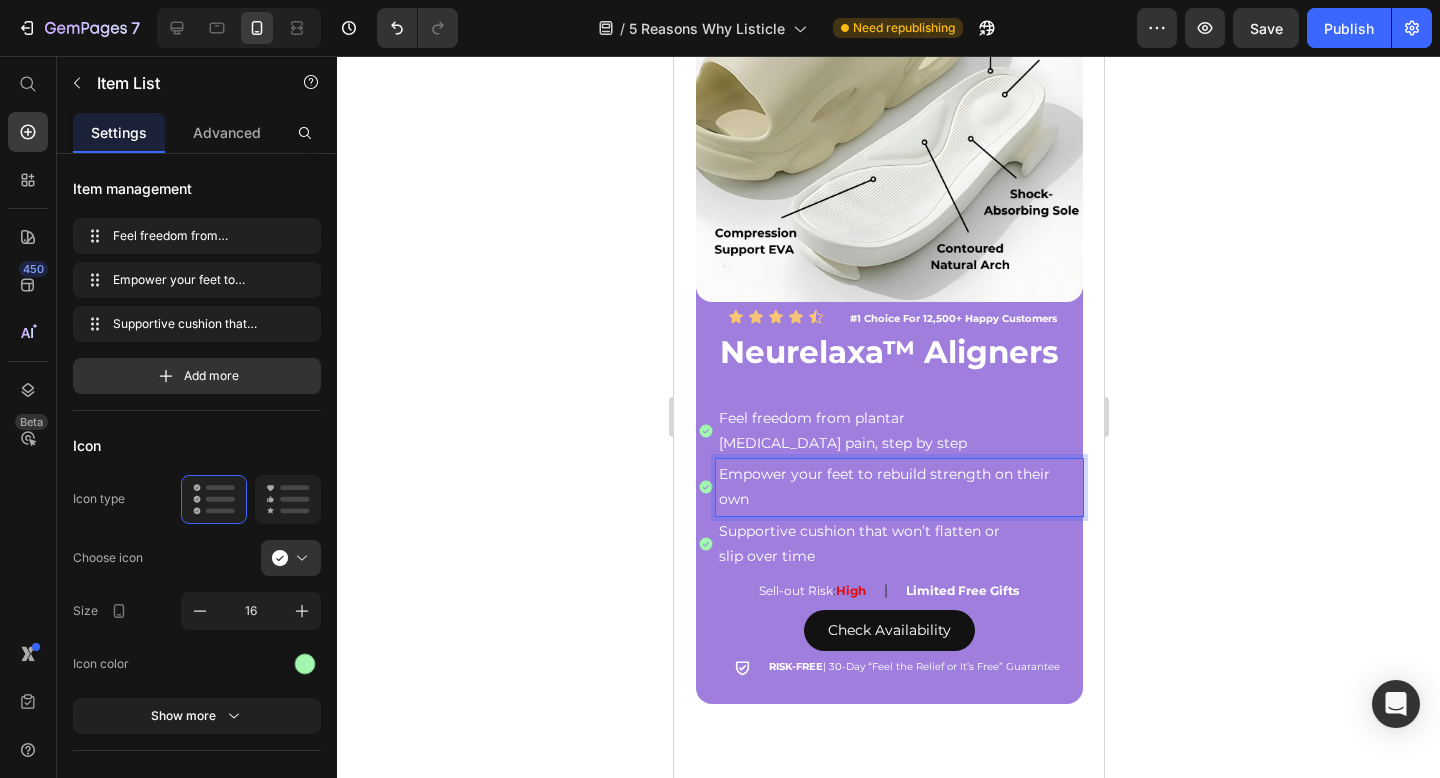 click on "Empower your feet to rebuild strength on their own" at bounding box center [898, 487] 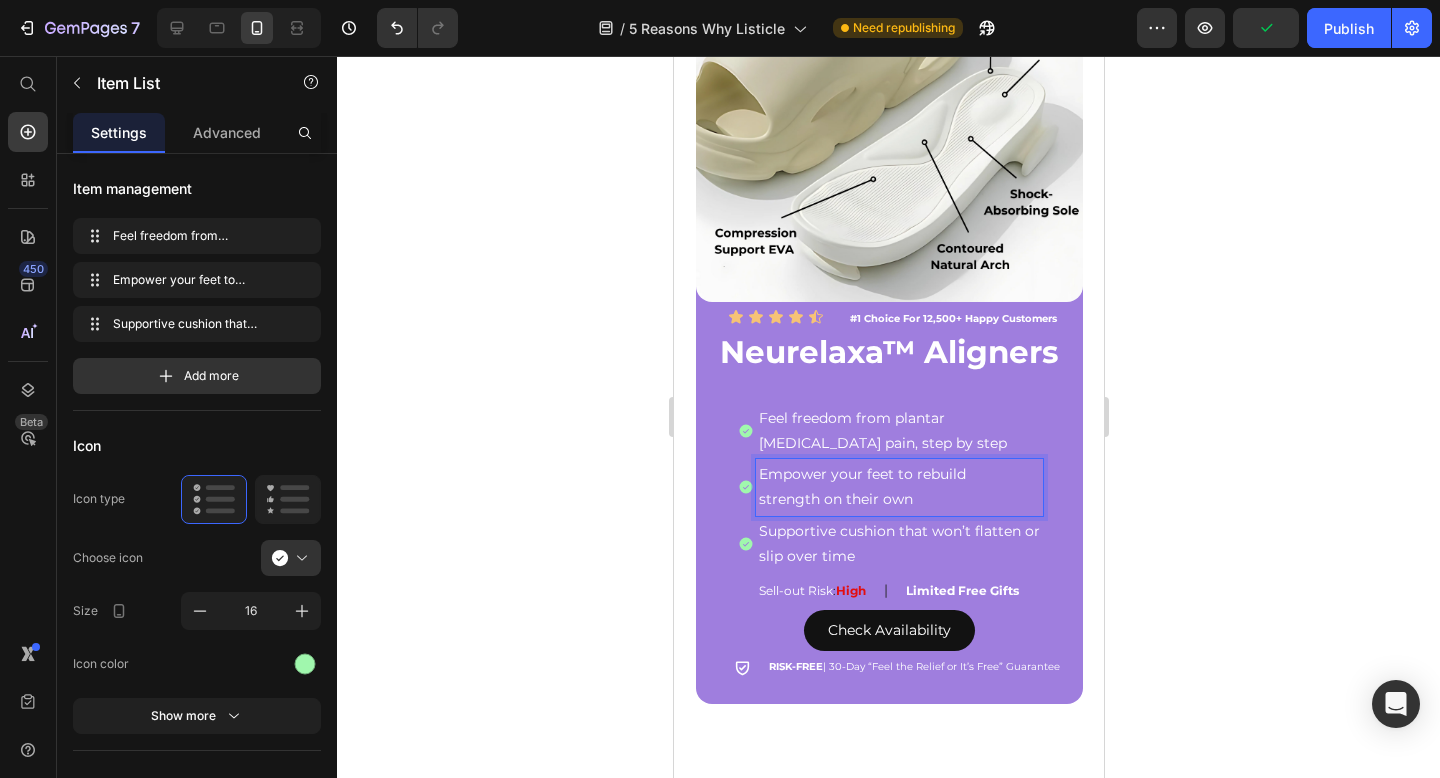 click on "slip over time" at bounding box center (898, 556) 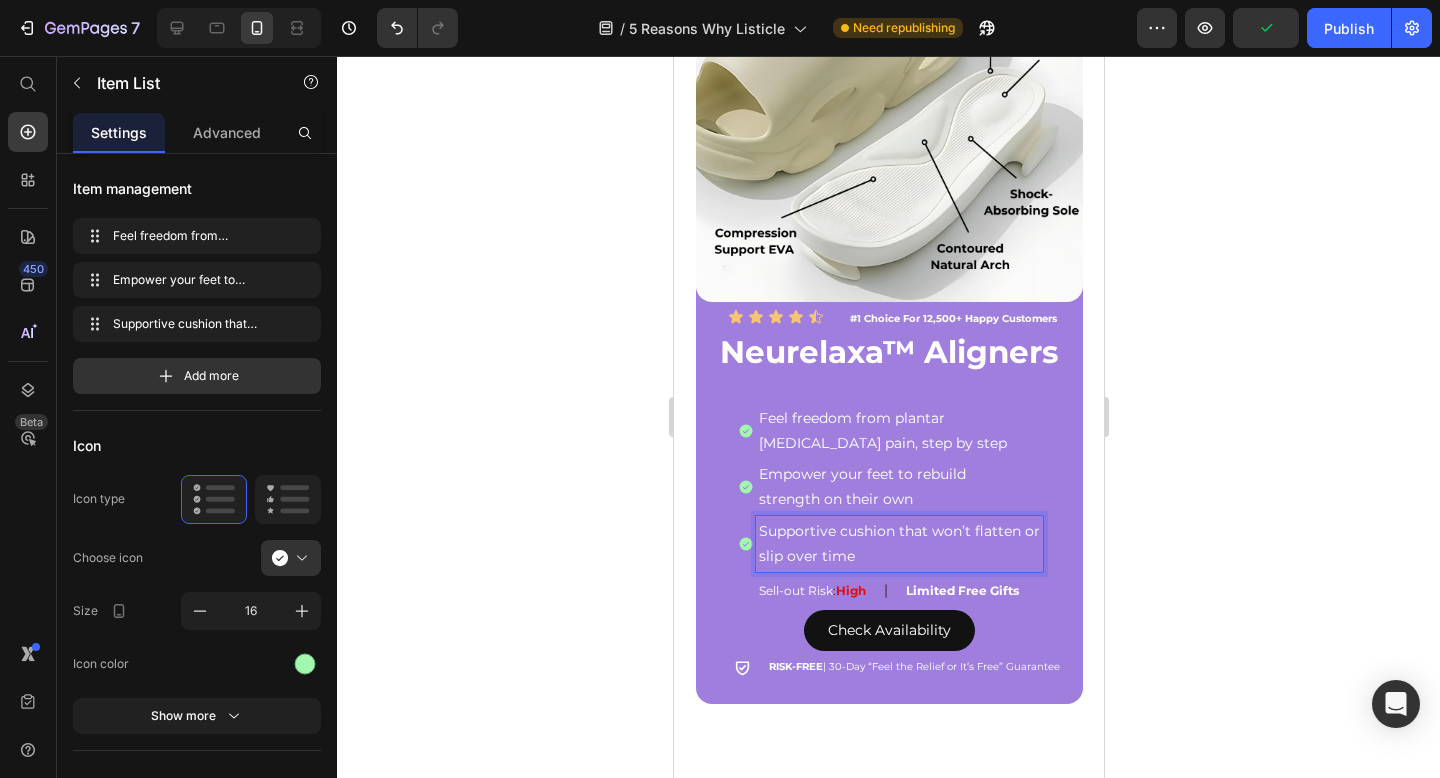 click on "slip over time" at bounding box center (898, 556) 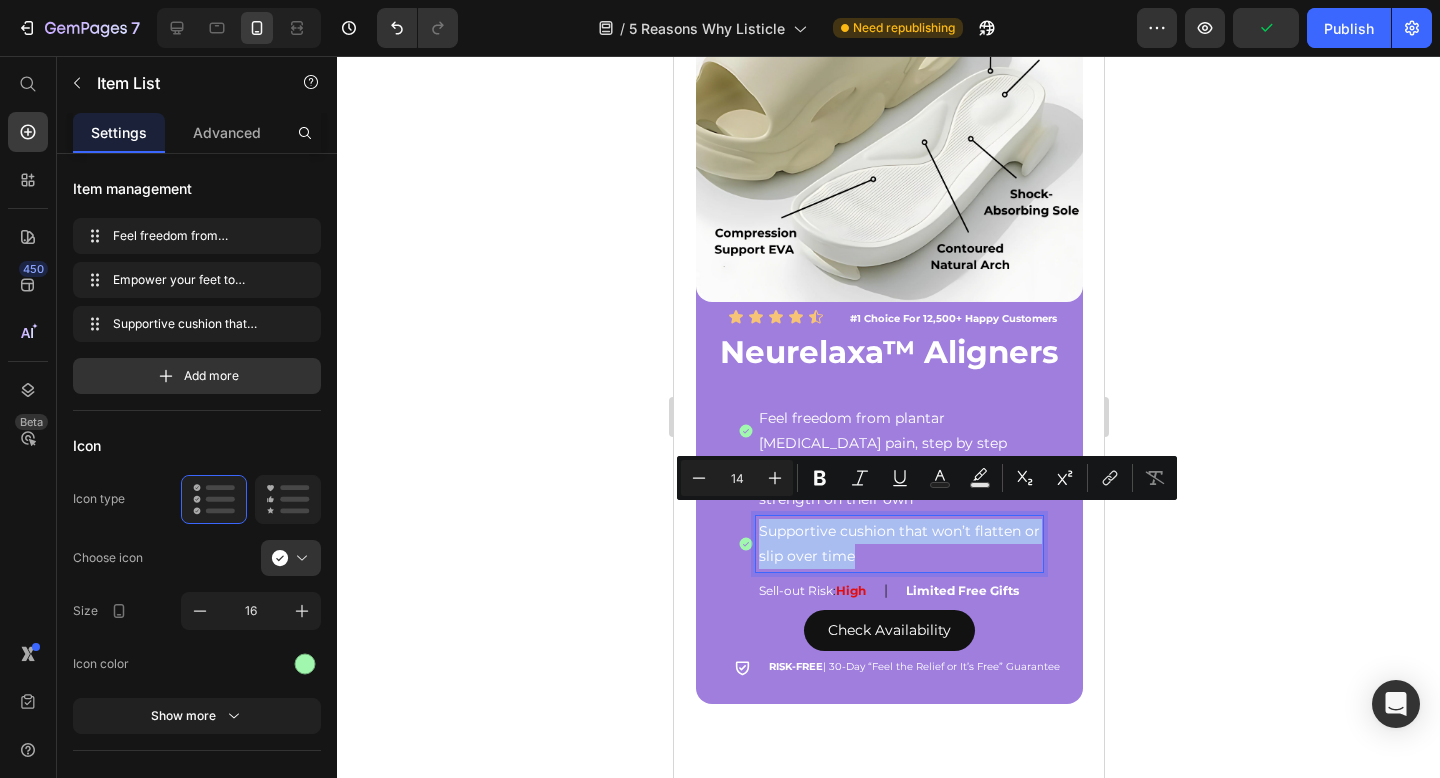 drag, startPoint x: 861, startPoint y: 552, endPoint x: 751, endPoint y: 514, distance: 116.37869 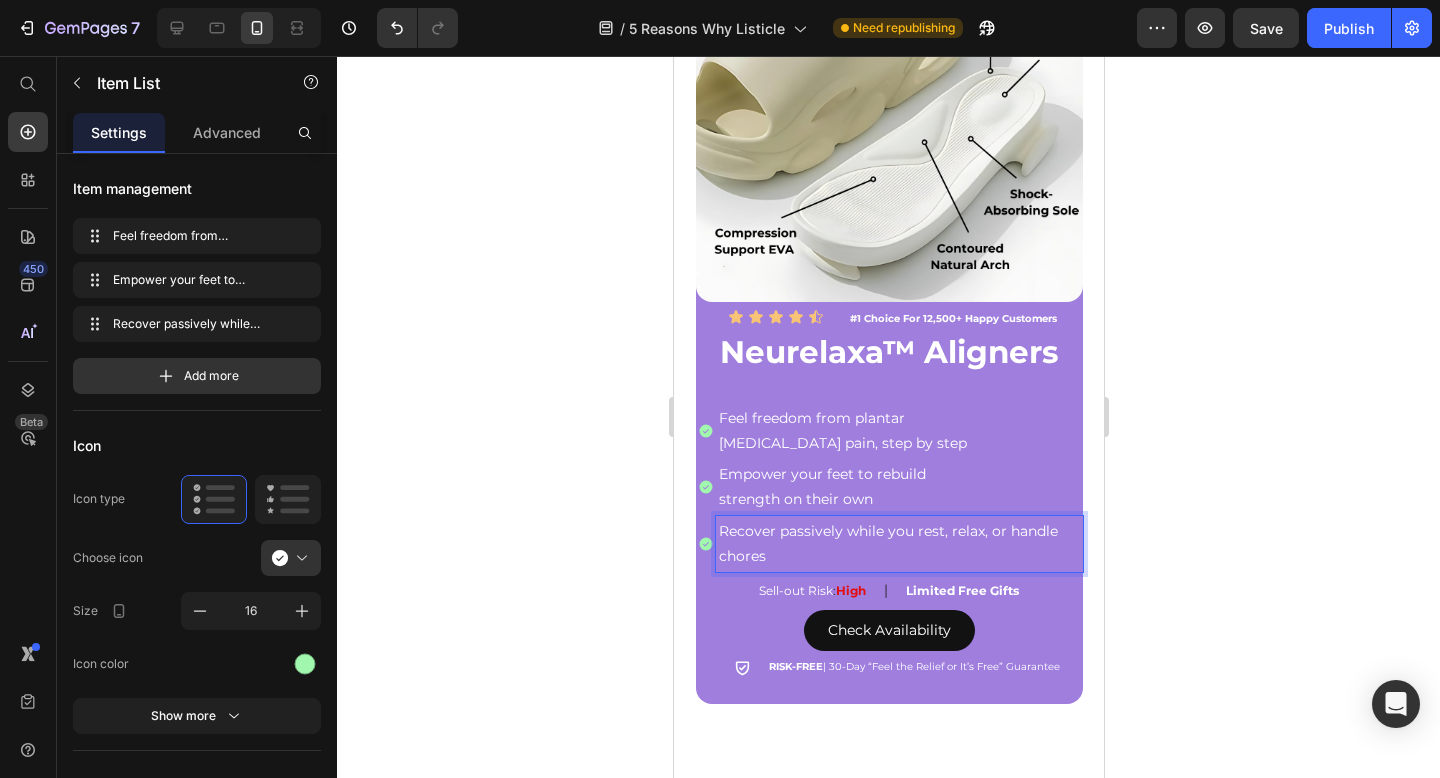 click on "Recover passively while you rest, relax, or handle chores" at bounding box center [898, 544] 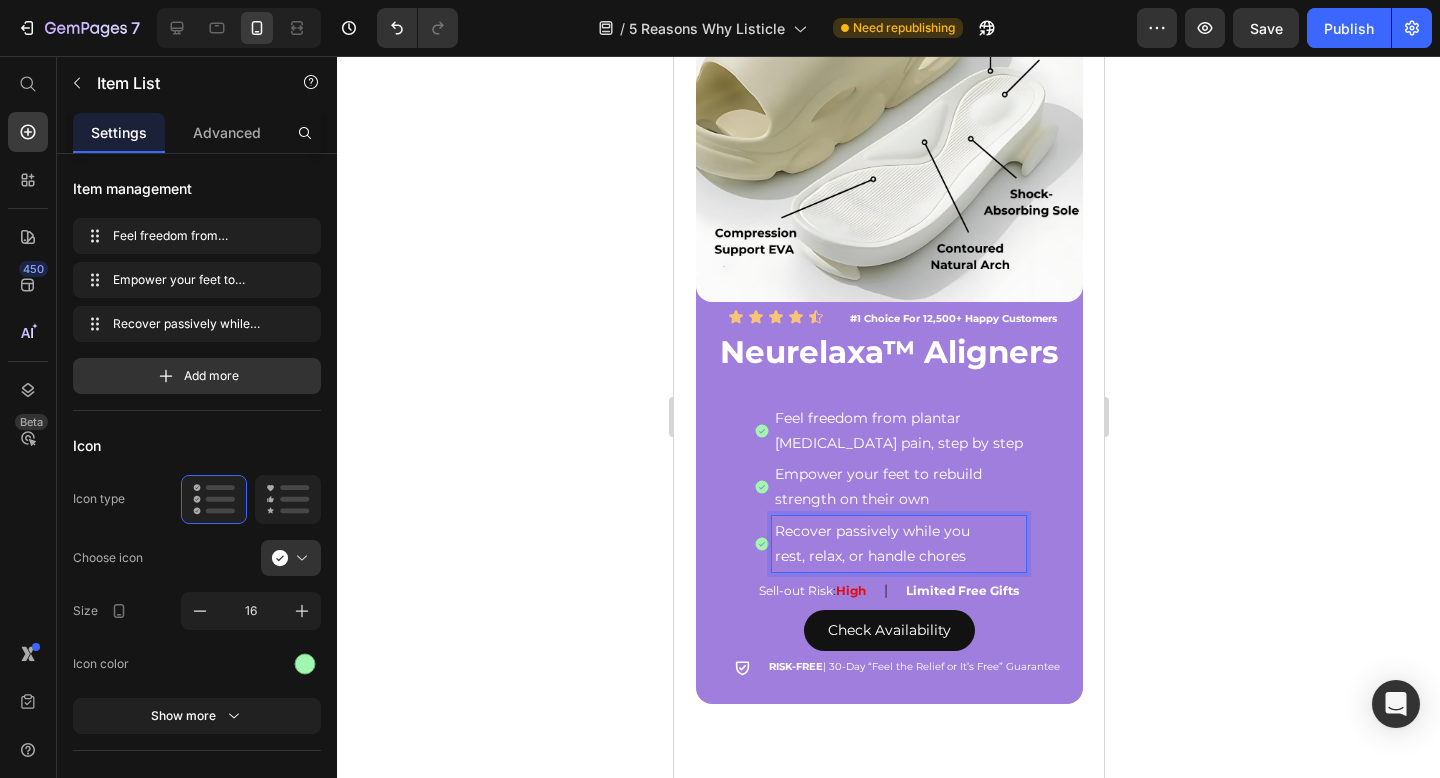 click 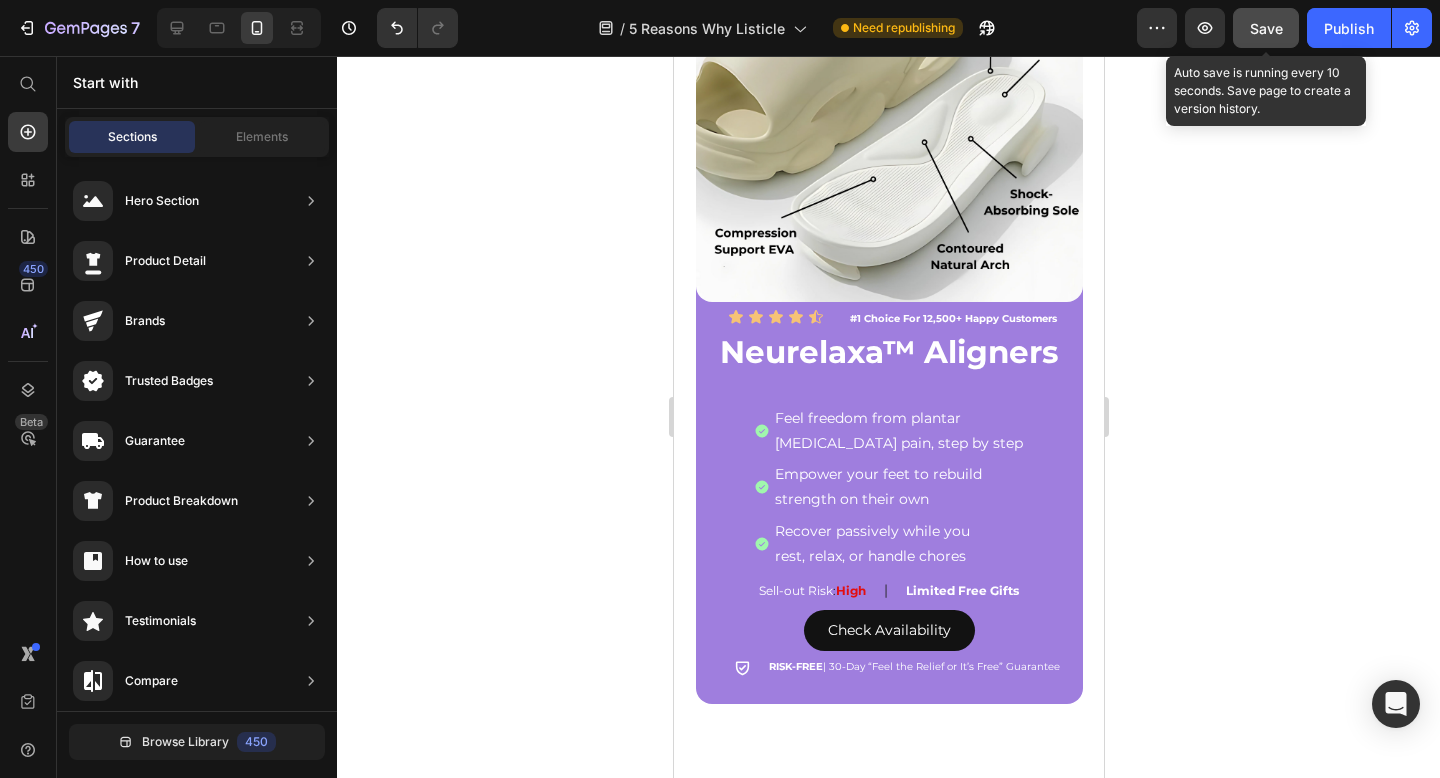 click on "Save" 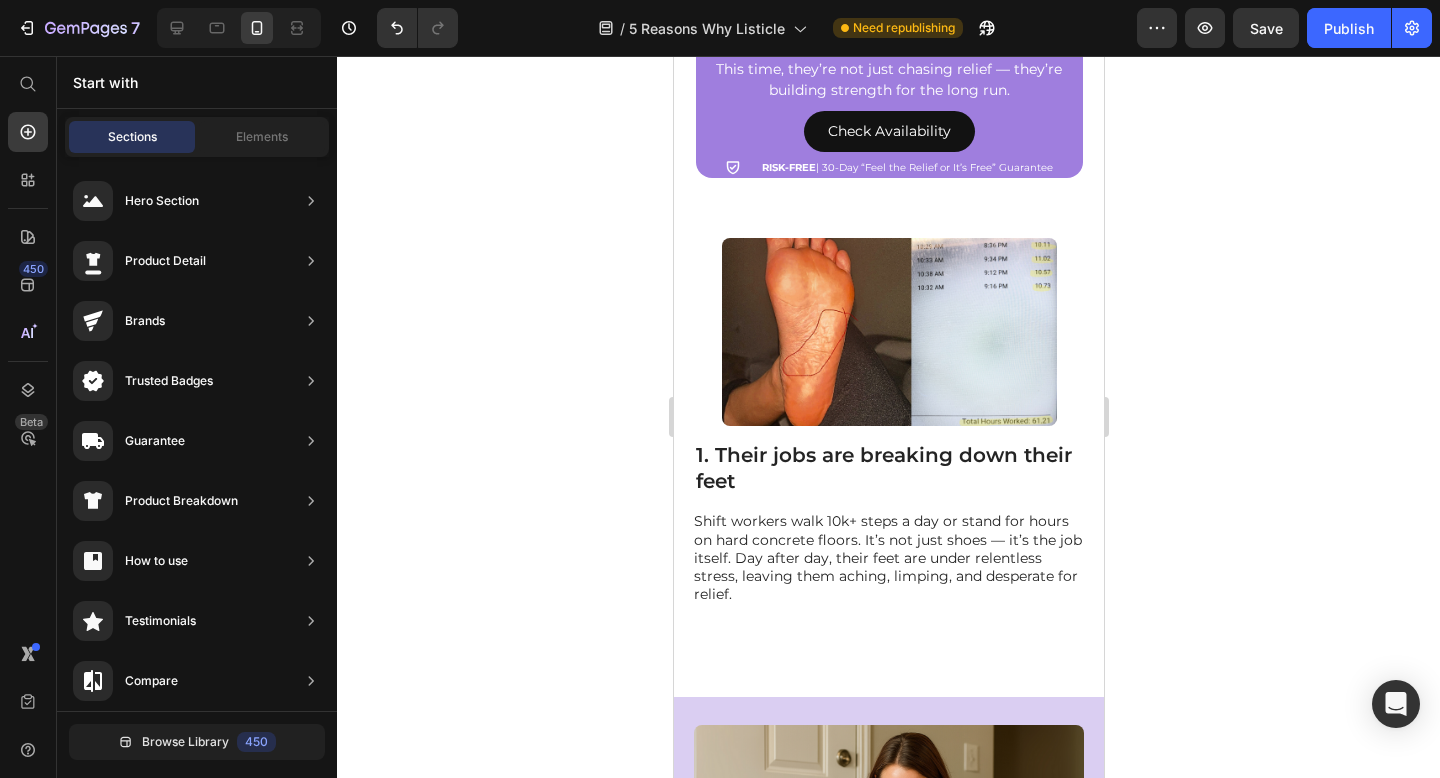 scroll, scrollTop: 1022, scrollLeft: 0, axis: vertical 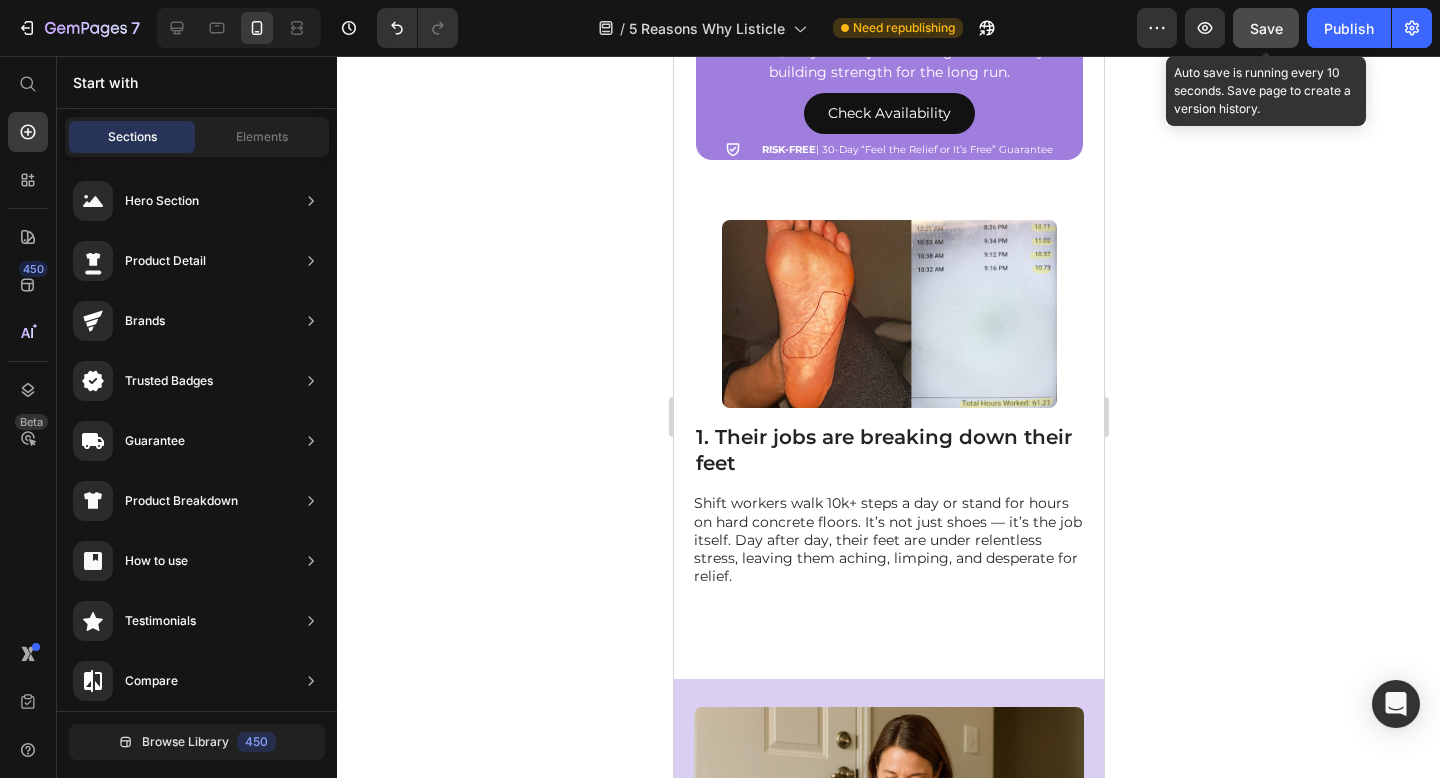 drag, startPoint x: 1272, startPoint y: 40, endPoint x: 305, endPoint y: 245, distance: 988.4908 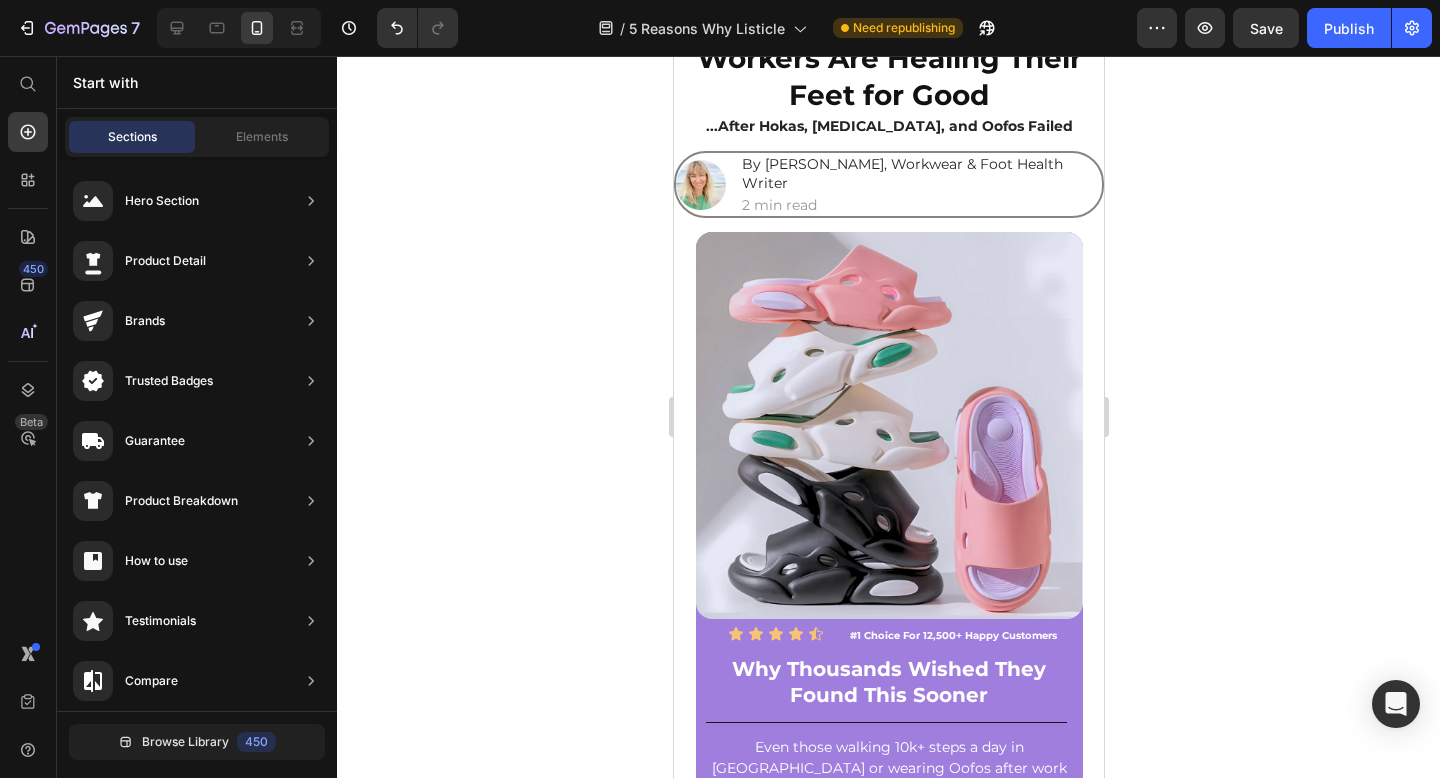 scroll, scrollTop: 0, scrollLeft: 0, axis: both 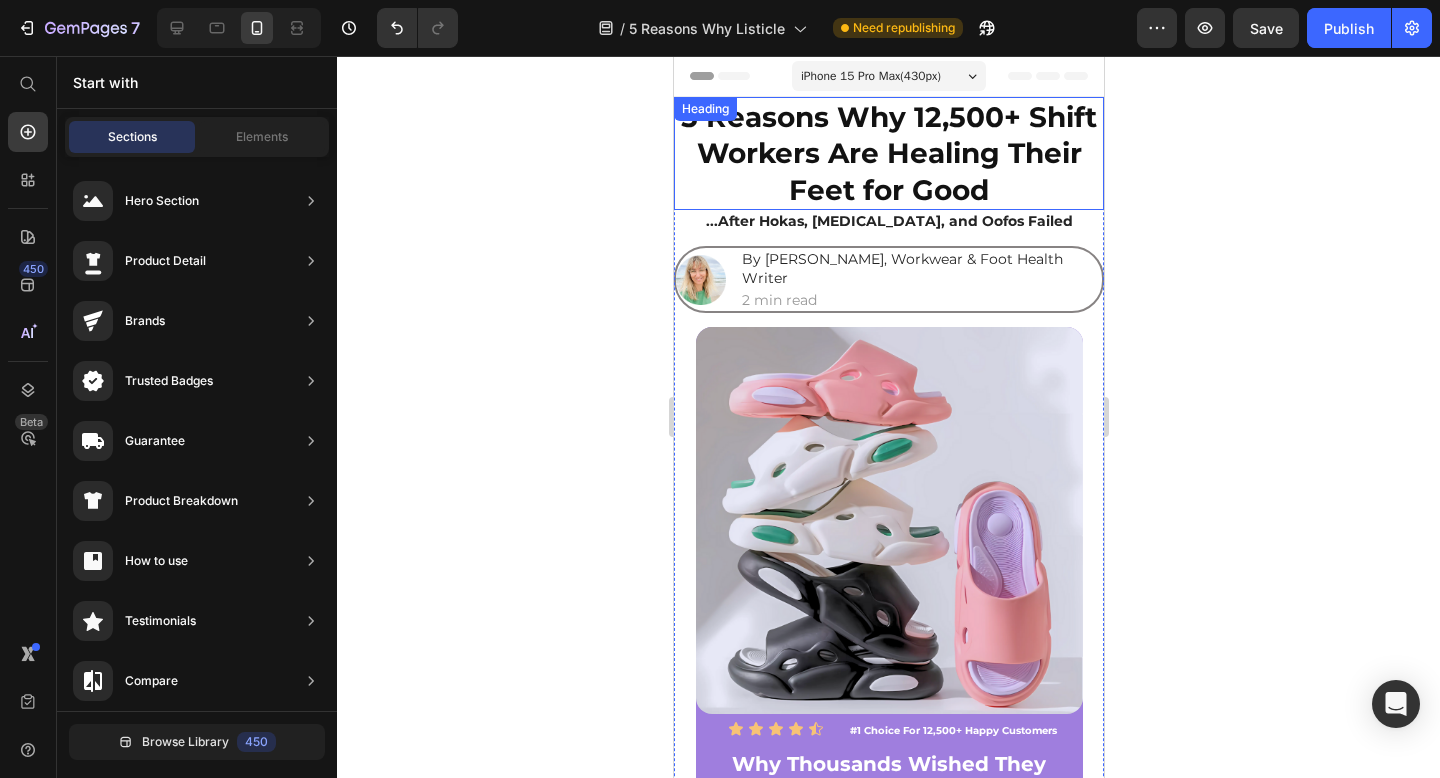 click on "5 Reasons Why 12,500+ Shift Workers Are Healing Their Feet for Good" at bounding box center [888, 153] 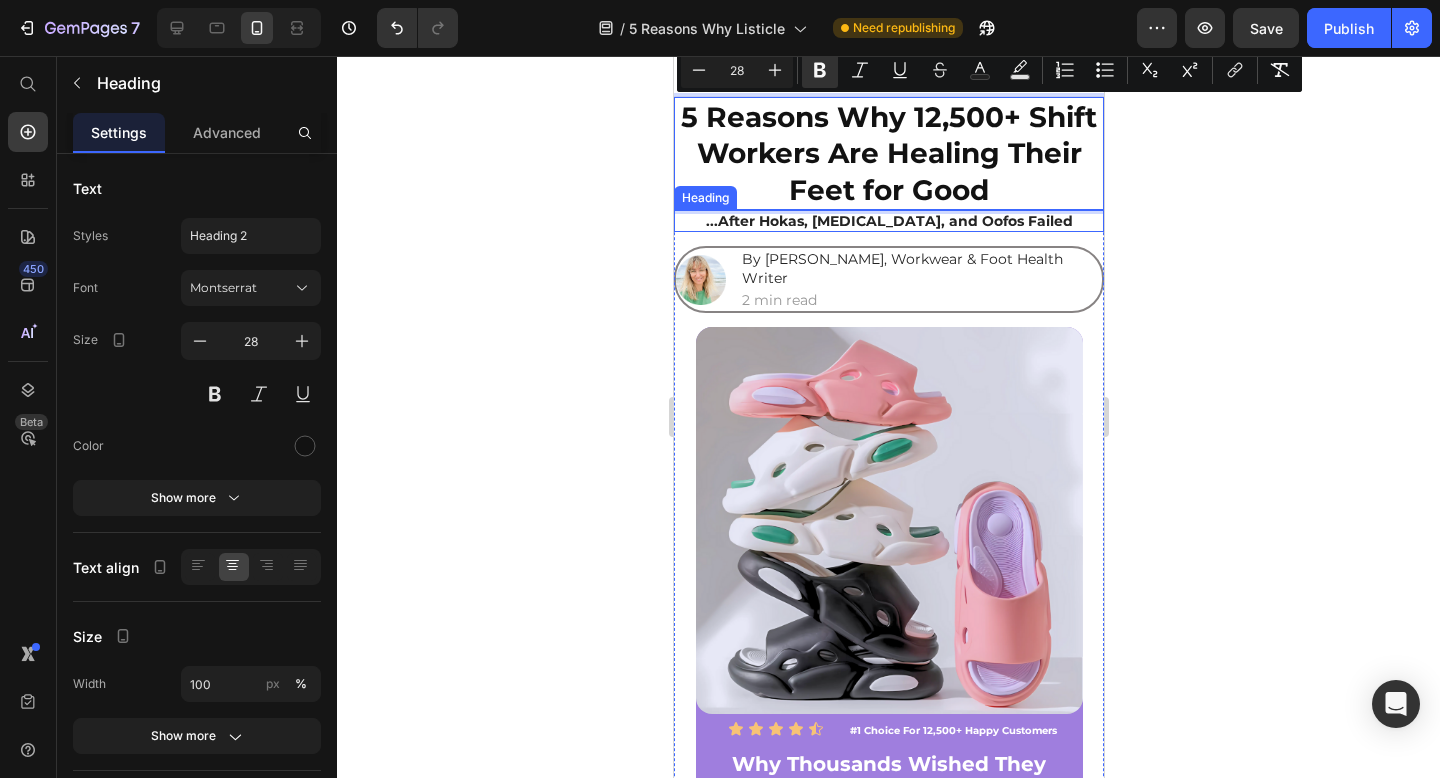 click on "...After Hokas, [MEDICAL_DATA], and Oofos Failed" at bounding box center [888, 221] 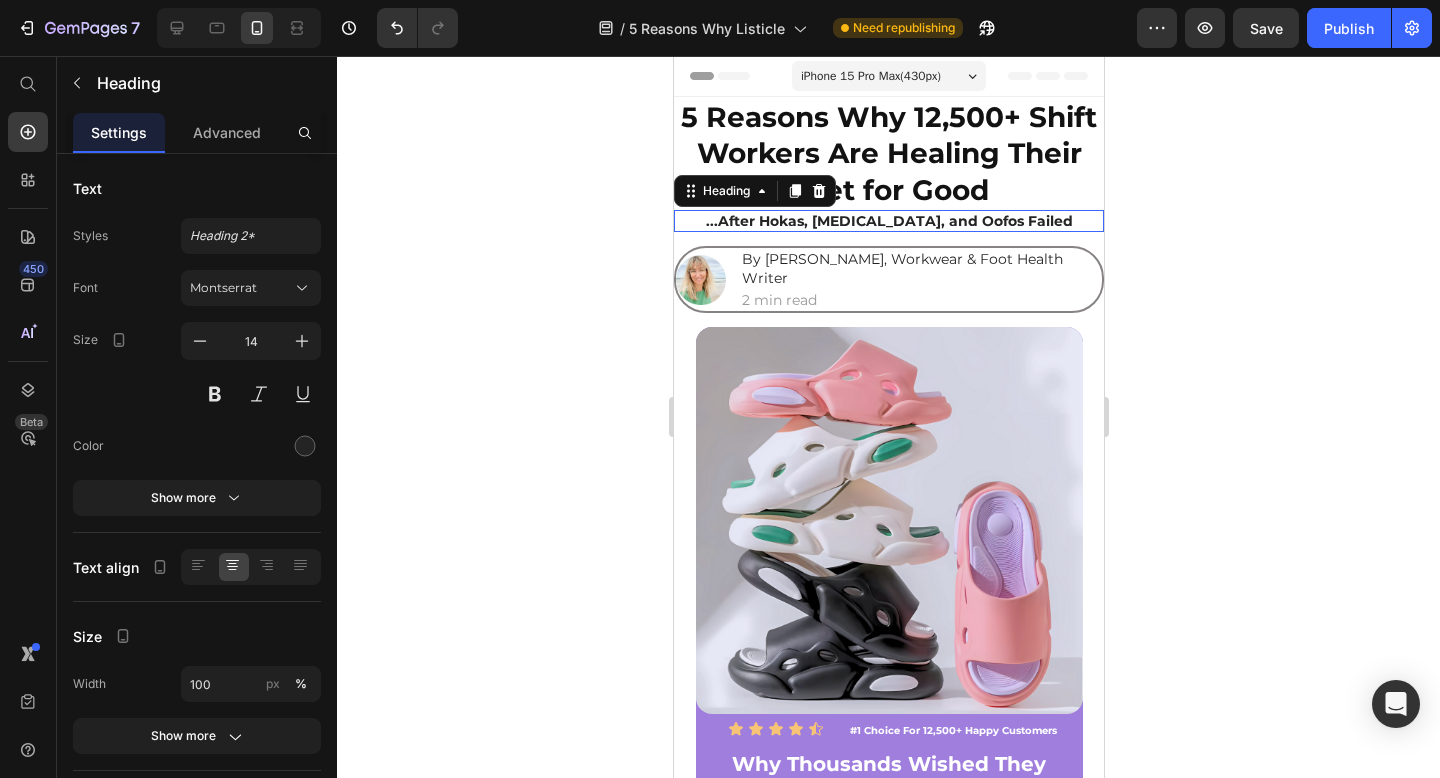 click on "...After Hokas, [MEDICAL_DATA], and Oofos Failed" at bounding box center [888, 221] 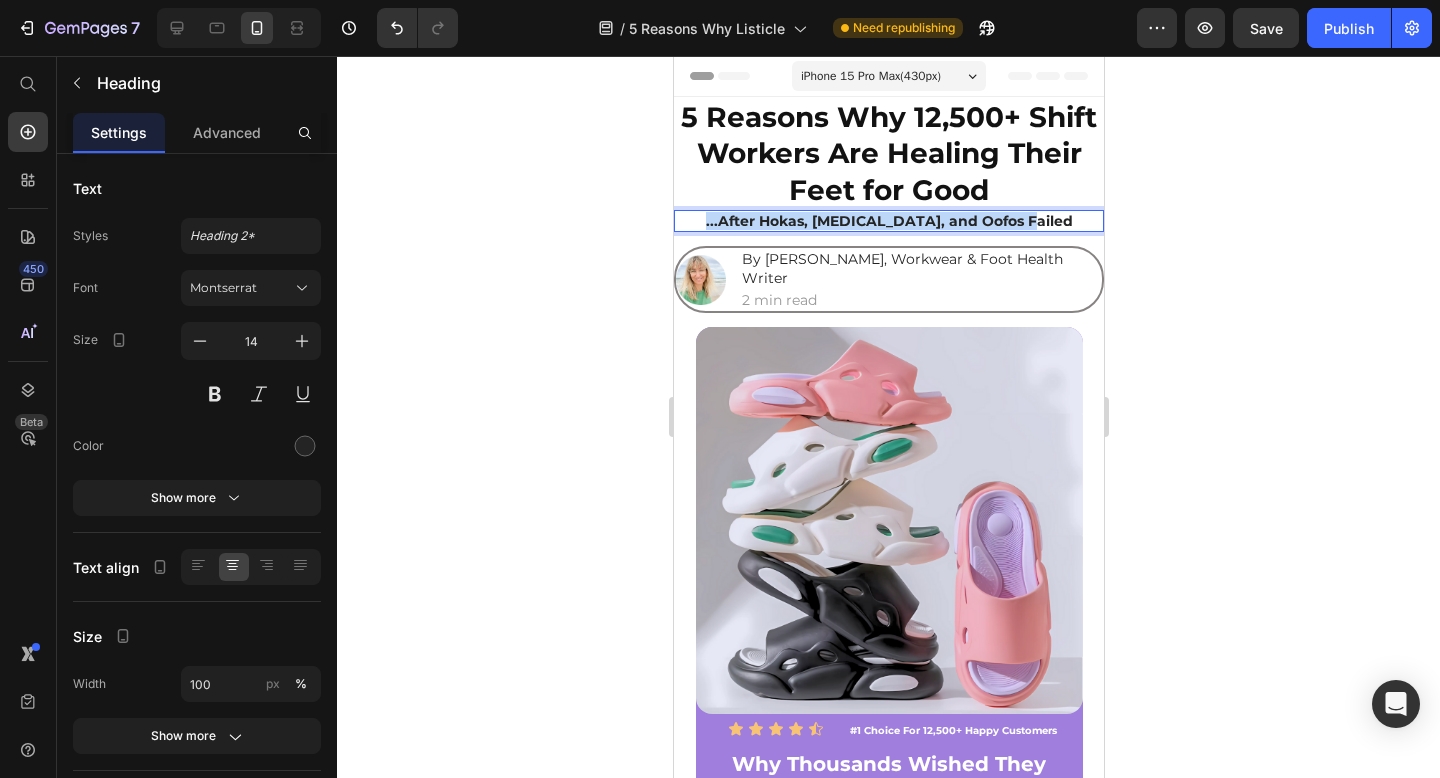 click on "...After Hokas, [MEDICAL_DATA], and Oofos Failed" at bounding box center [888, 221] 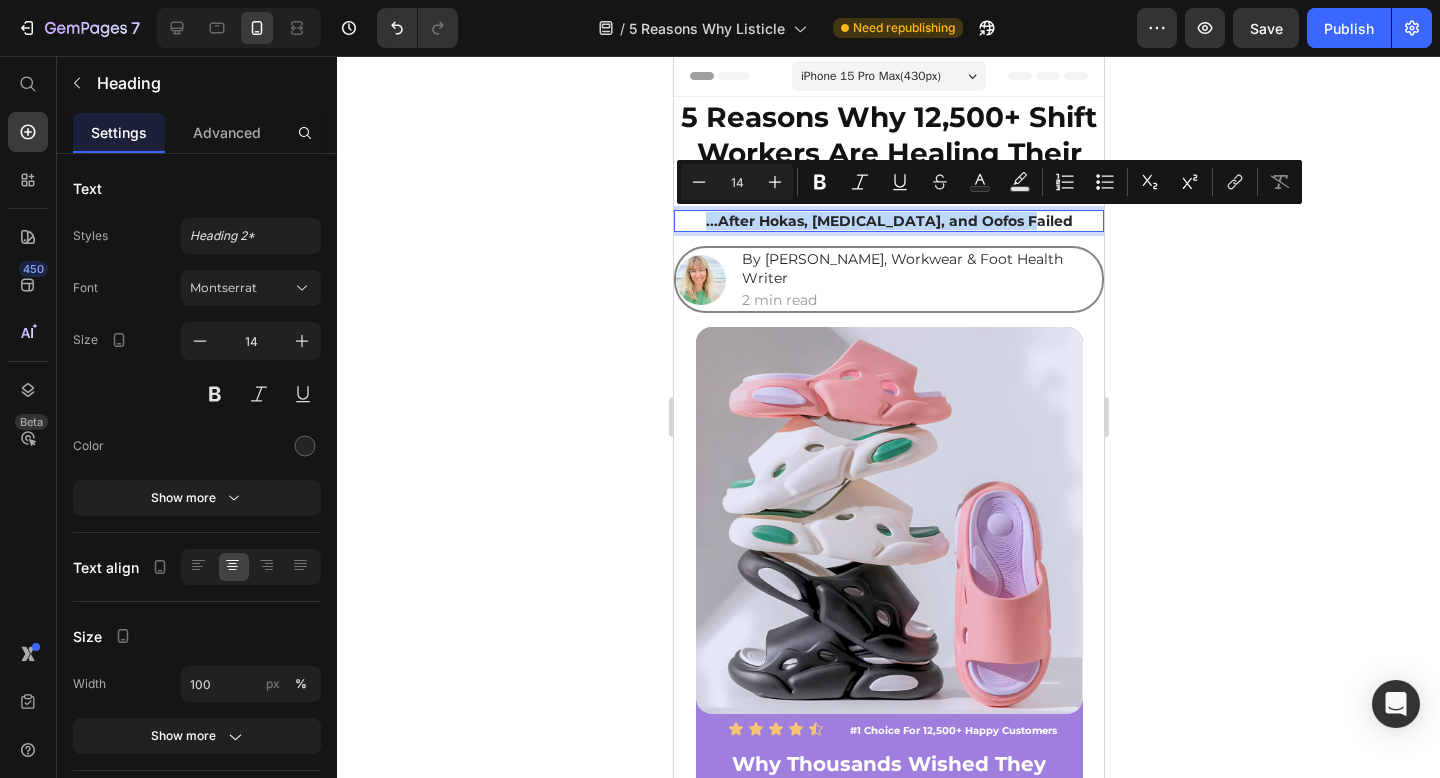 click at bounding box center [888, 520] 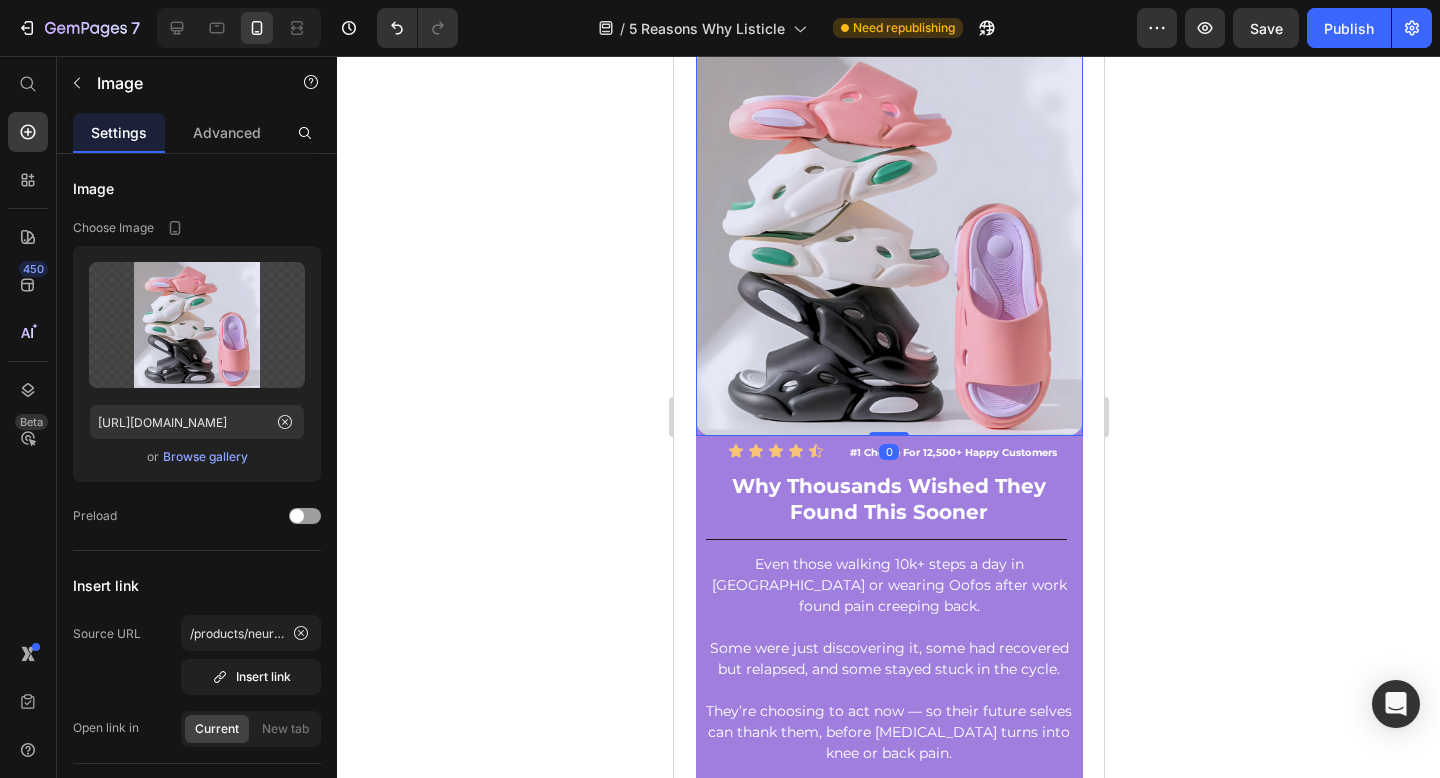 scroll, scrollTop: 0, scrollLeft: 0, axis: both 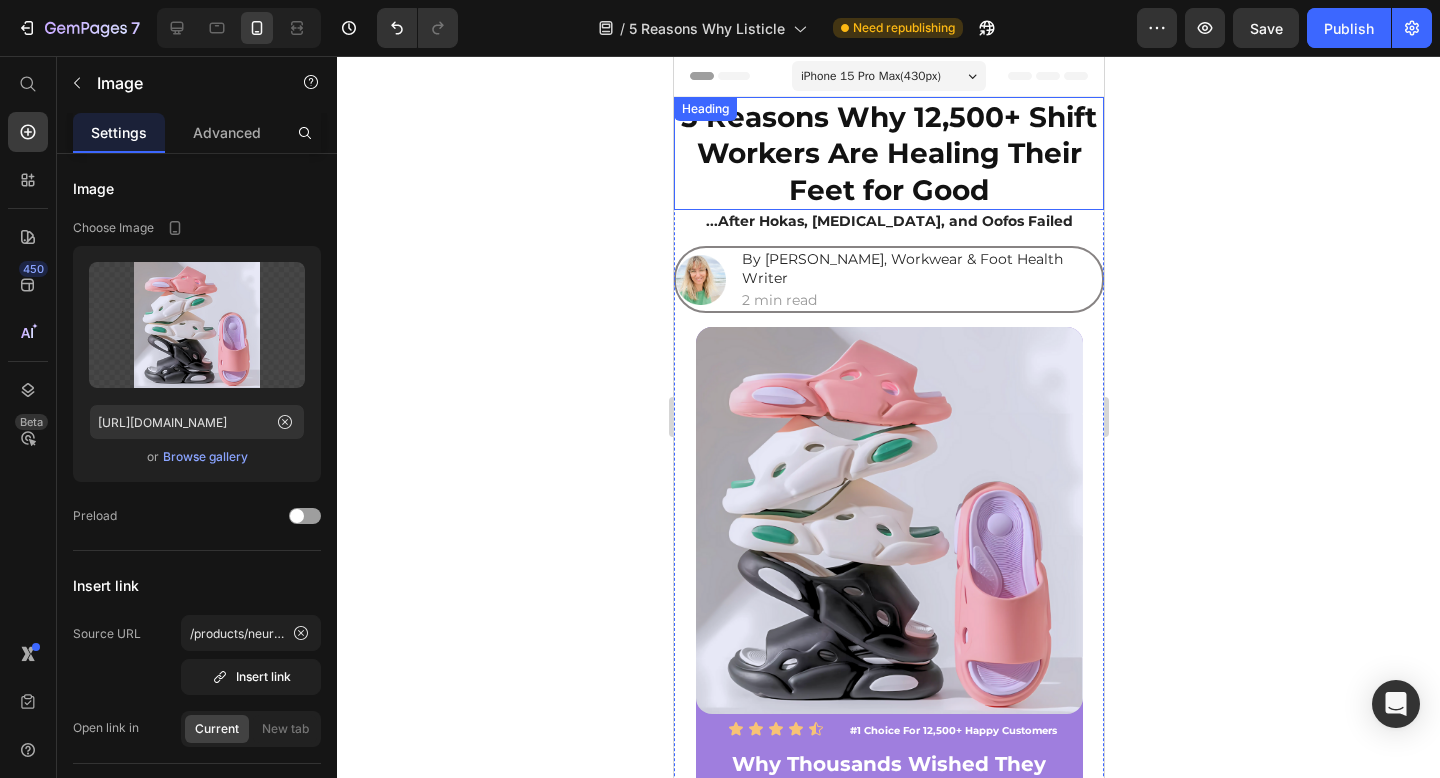 click on "5 Reasons Why 12,500+ Shift Workers Are Healing Their Feet for Good" at bounding box center (888, 153) 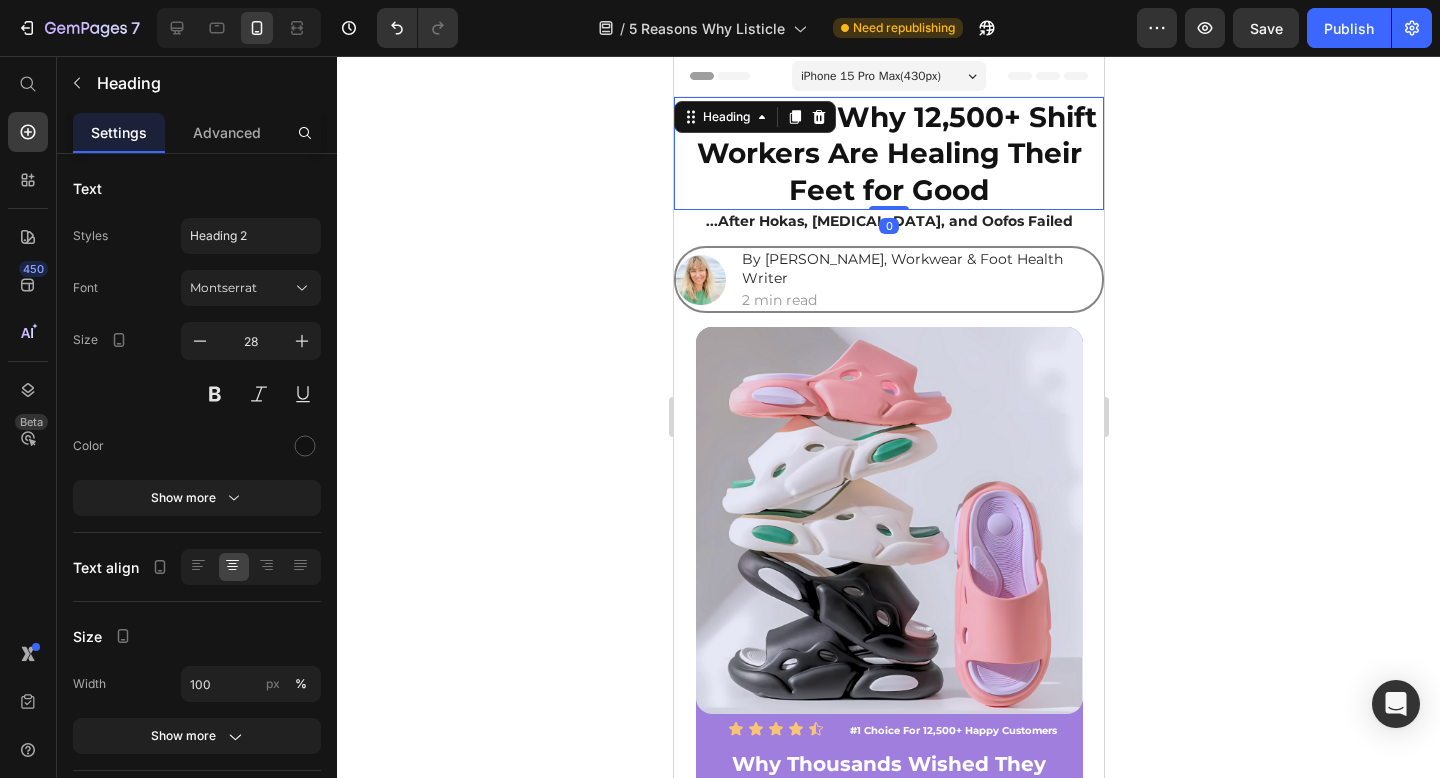 click on "5 Reasons Why 12,500+ Shift Workers Are Healing Their Feet for Good" at bounding box center (888, 153) 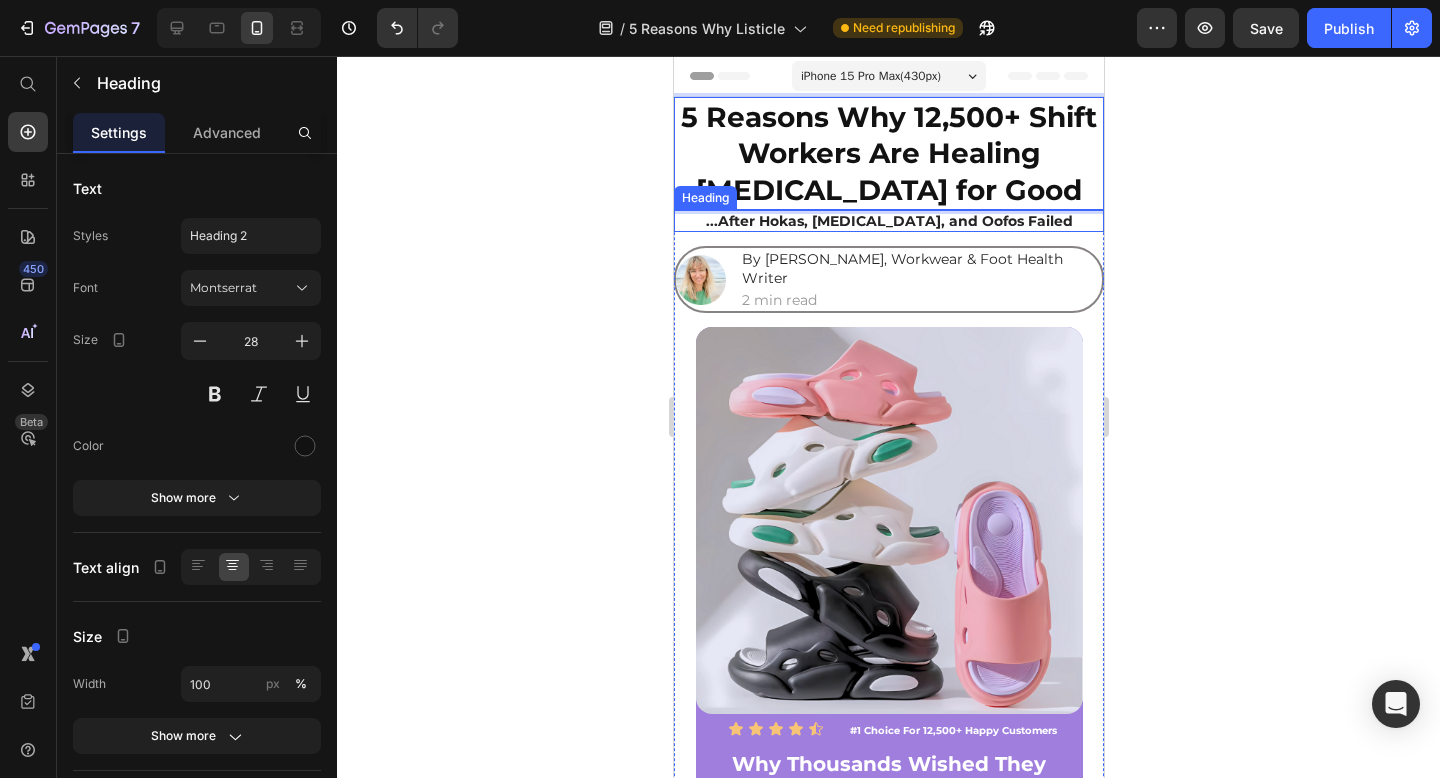 click on "...After Hokas, [MEDICAL_DATA], and Oofos Failed" at bounding box center (888, 221) 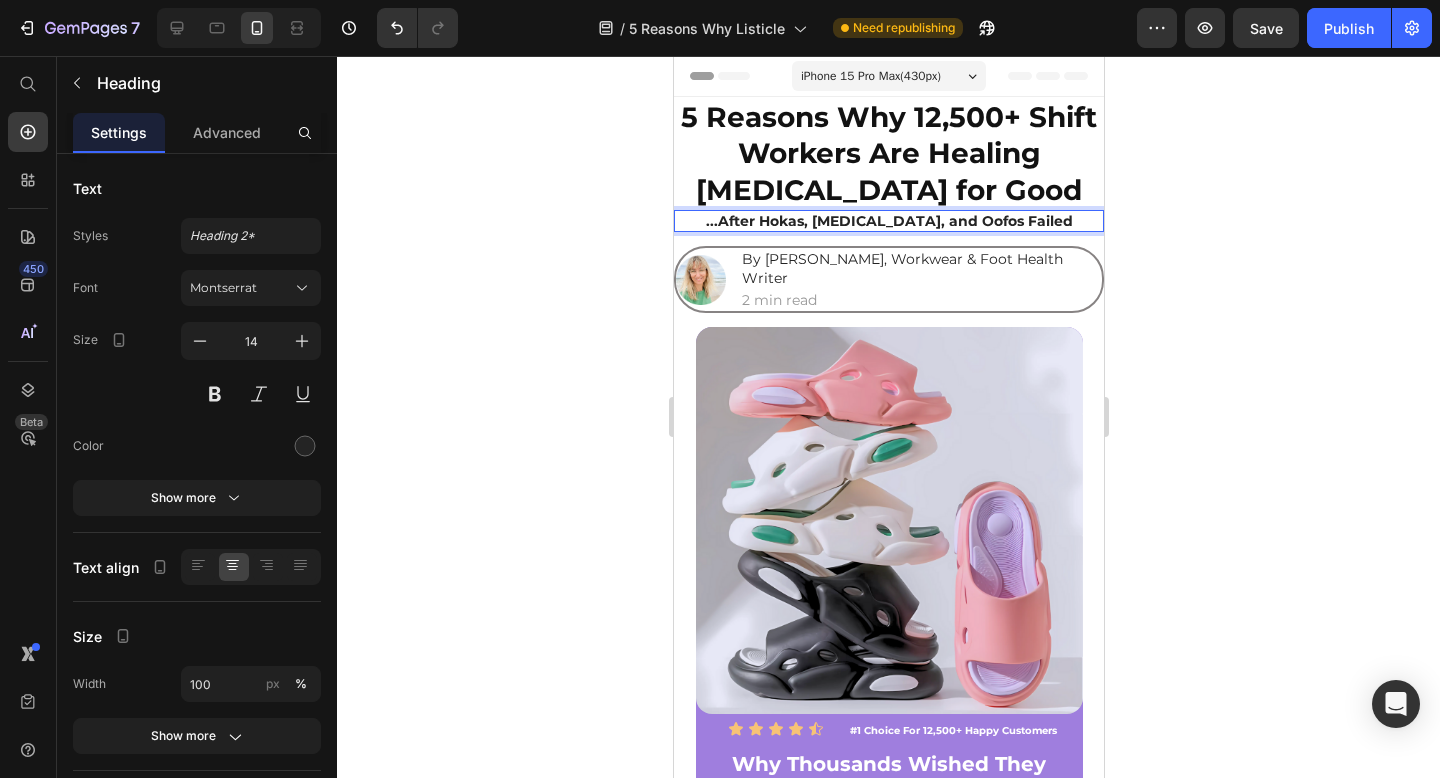 click on "...After Hokas, [MEDICAL_DATA], and Oofos Failed" at bounding box center (888, 221) 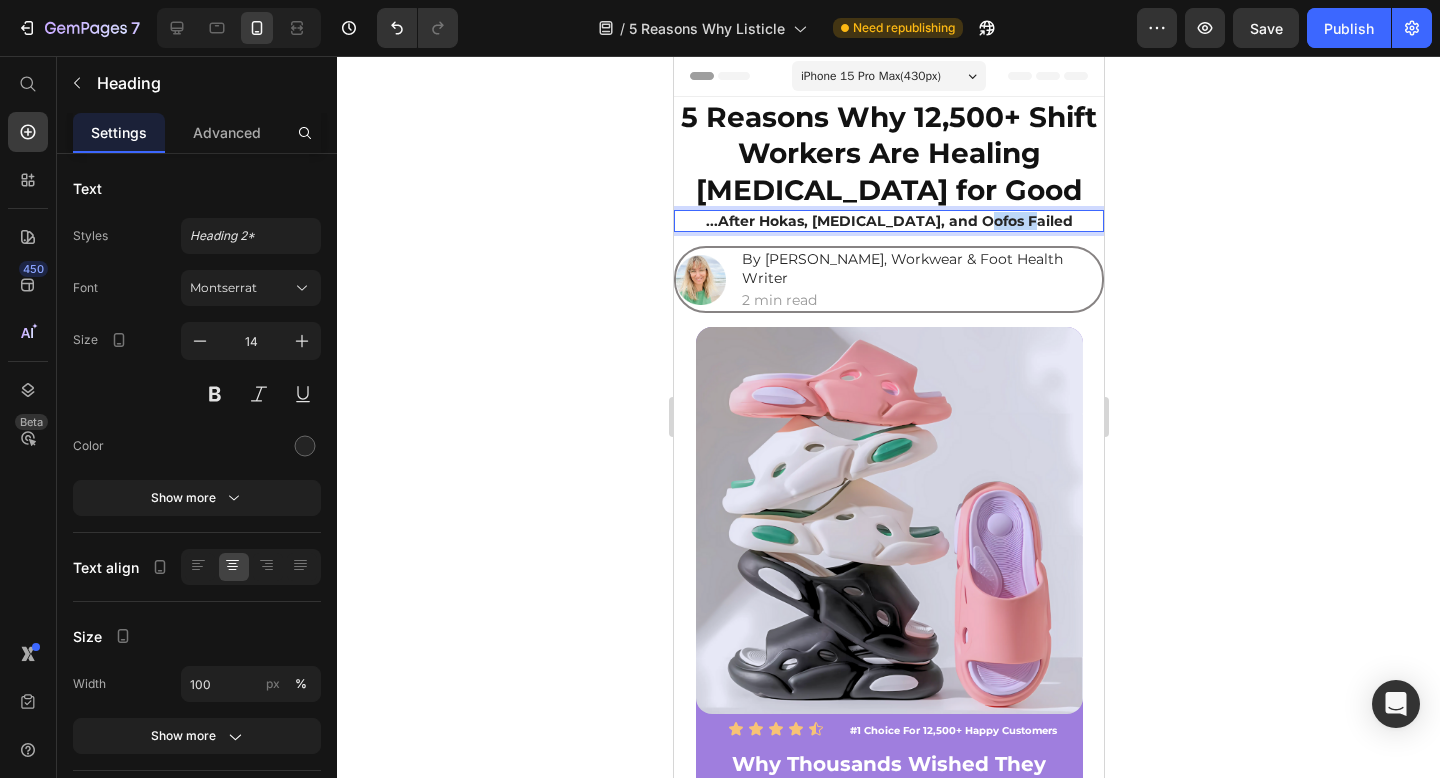 click on "...After Hokas, [MEDICAL_DATA], and Oofos Failed" at bounding box center (888, 221) 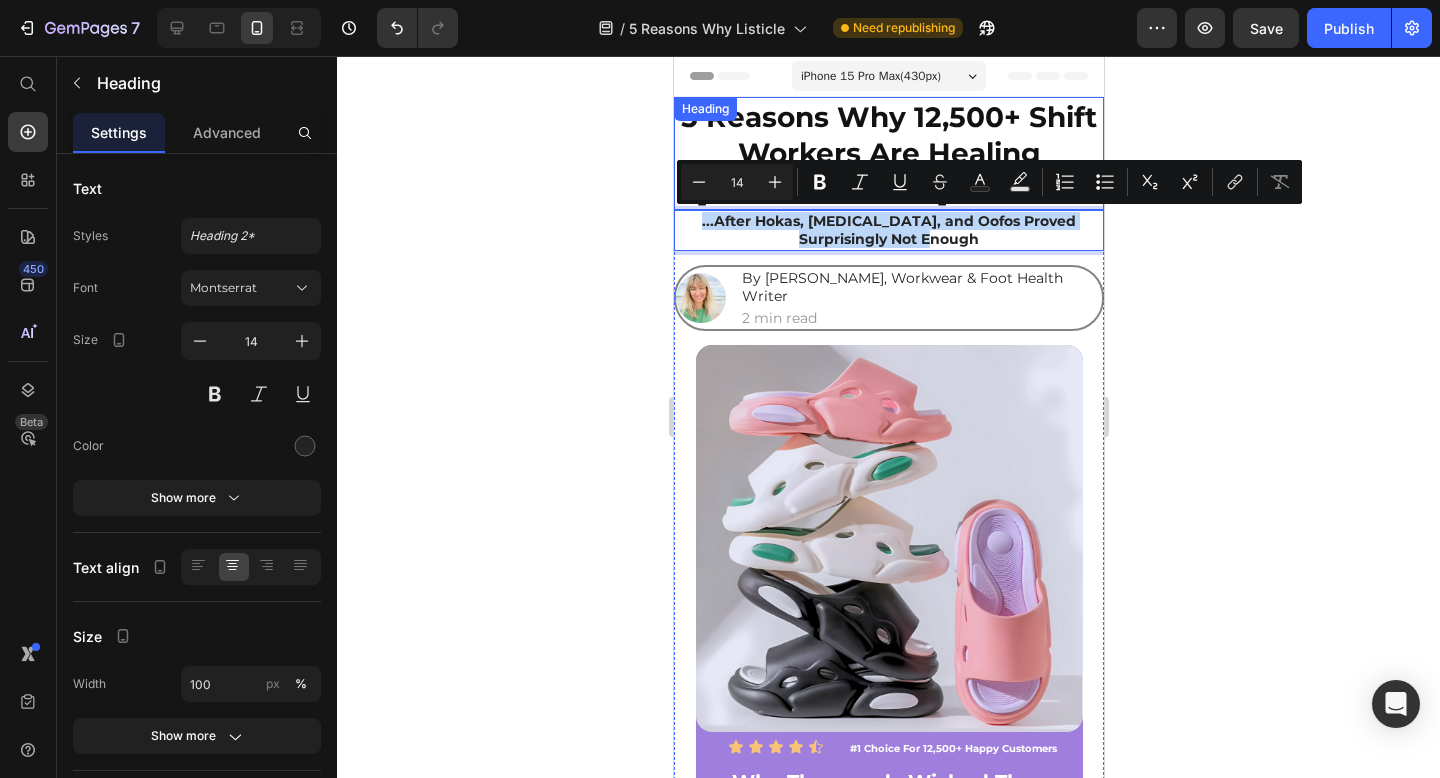 drag, startPoint x: 991, startPoint y: 240, endPoint x: 712, endPoint y: 203, distance: 281.44272 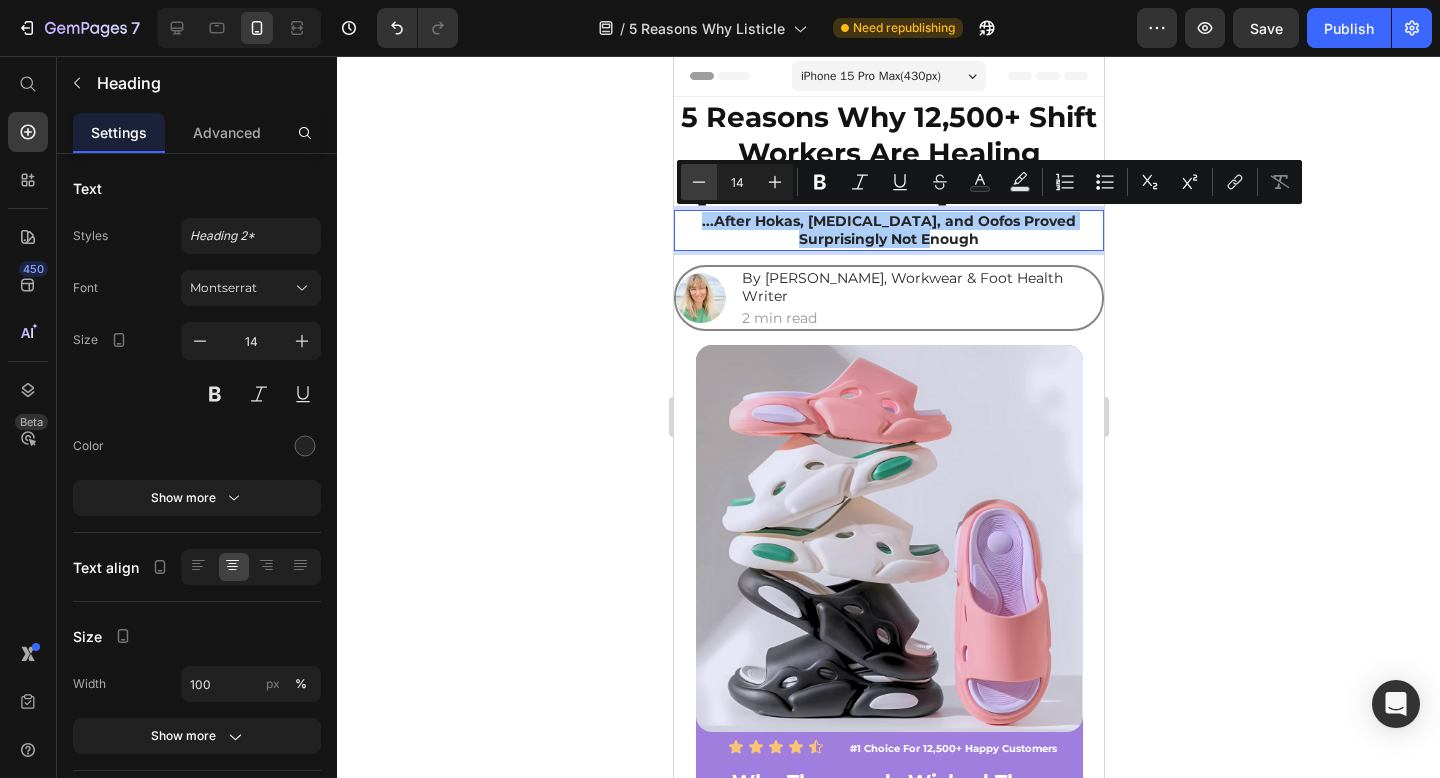 click 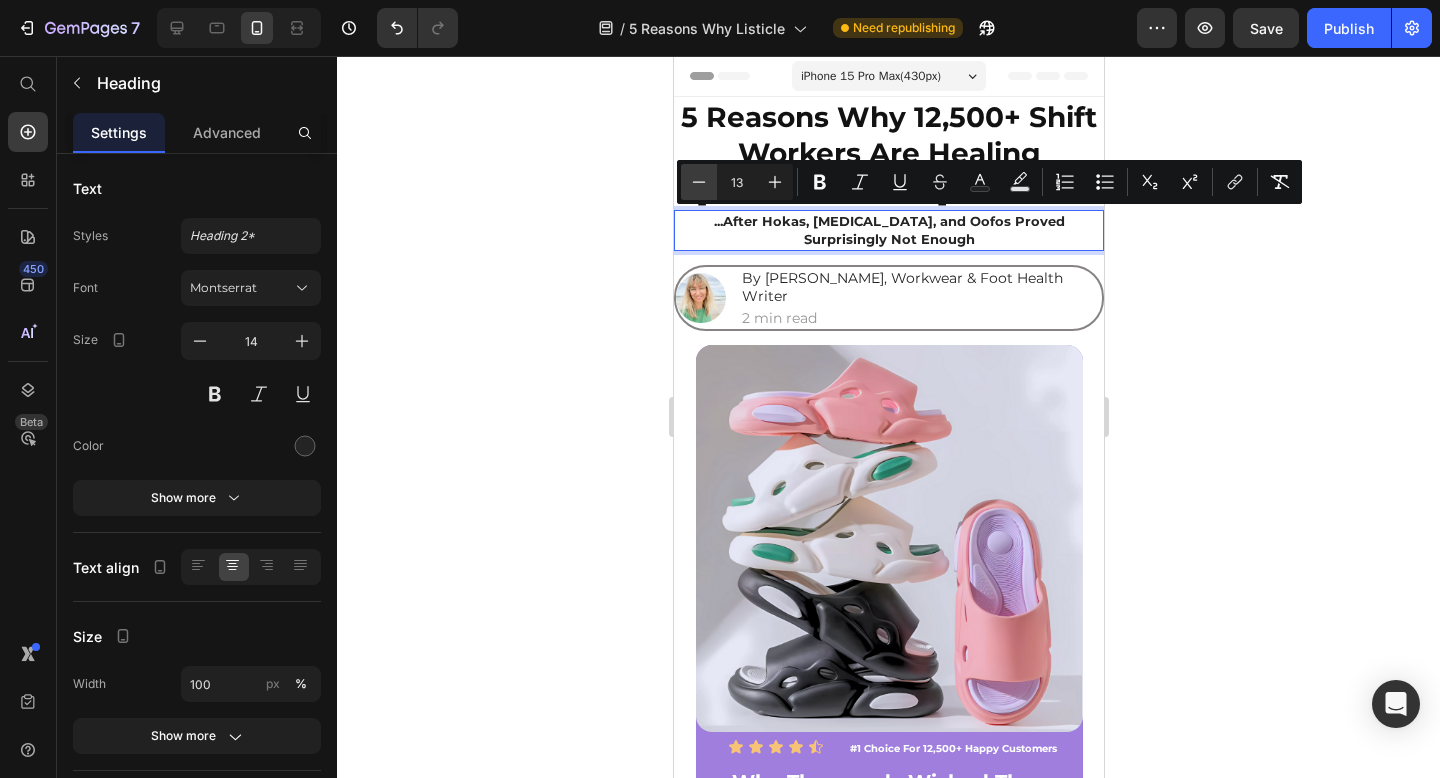 click 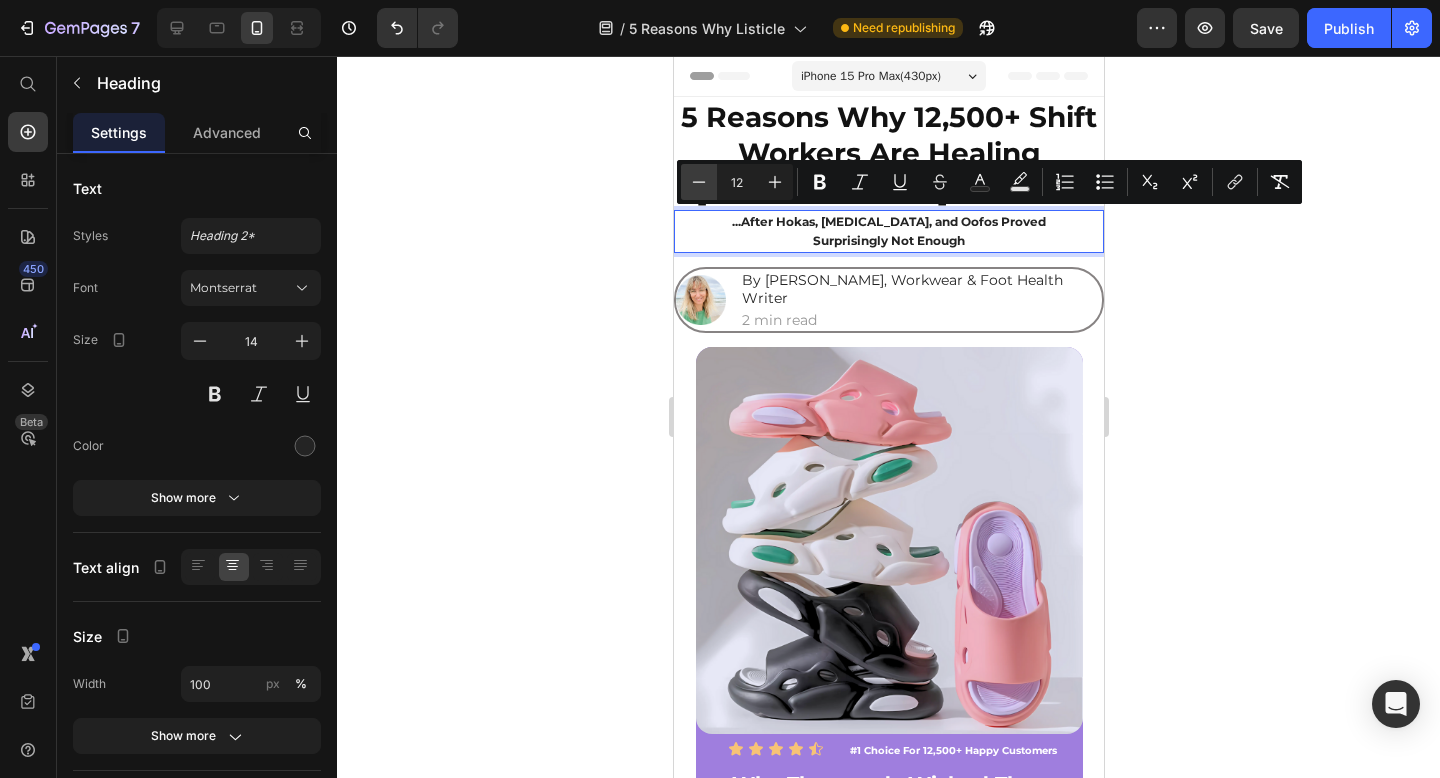 click 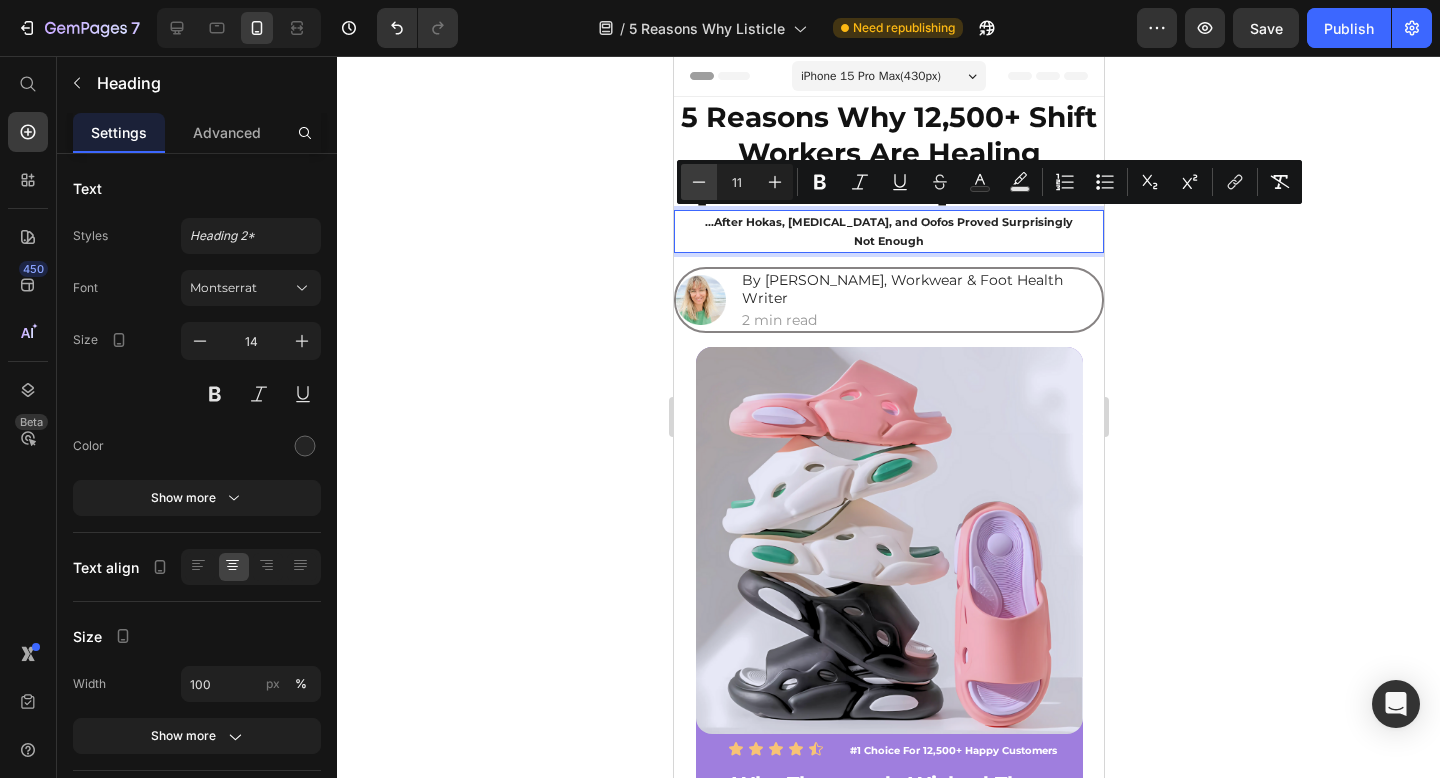 click 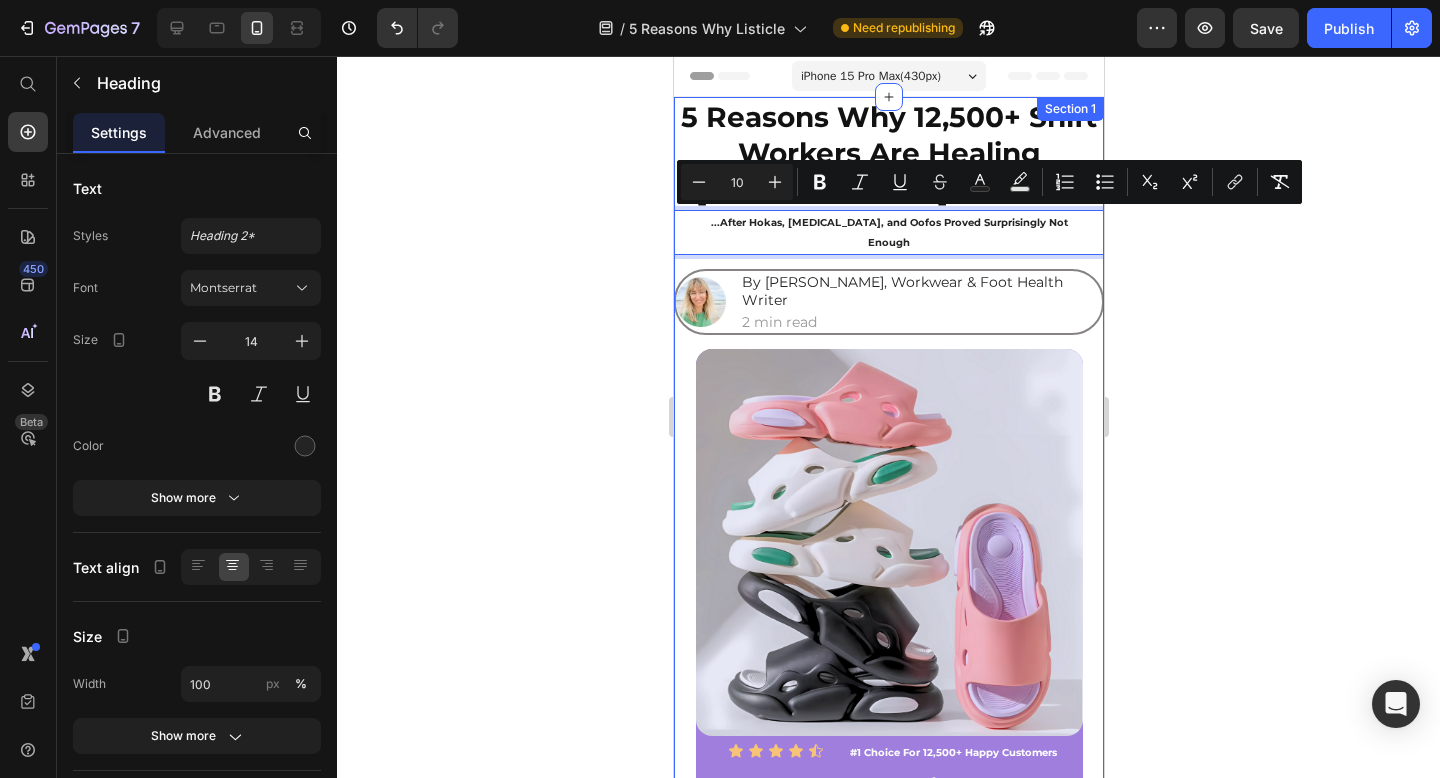 click on "⁠⁠⁠⁠⁠⁠⁠ 5 Reasons Why 12,500+ Shift Workers Are Healing [MEDICAL_DATA] for Good Heading ...After Hokas, [MEDICAL_DATA], and Oofos Proved Surprisingly Not Enough Heading   14 for These “Recovery Sandals”  Built for Post-Shift Pain Heading Image By [PERSON_NAME], Workwear & Foot Health Writer Heading 2 min read Text Block Row Image Icon Icon Icon Icon
Icon Icon List #1 Choice For 12,500+ Happy Customers Text Block Row Why Thousands Are Switching Sooner Than They Thought Heading                Title Line They tried Oofos. They tried Birkenstocks. But nothing seemed to help their feet feel better after work.   Thousands of shift workers are now turning to a different kind of solution — one that was designed for the hours after clocking out, when recovery matters most. Here’s why so many say Neurelaxa™ Recovery Sandals were the game-changer they didn’t know they needed. Text Block Check Availability Button
Icon RISK-FREE Text Block Row Row Image Icon Icon Icon |" at bounding box center [888, 650] 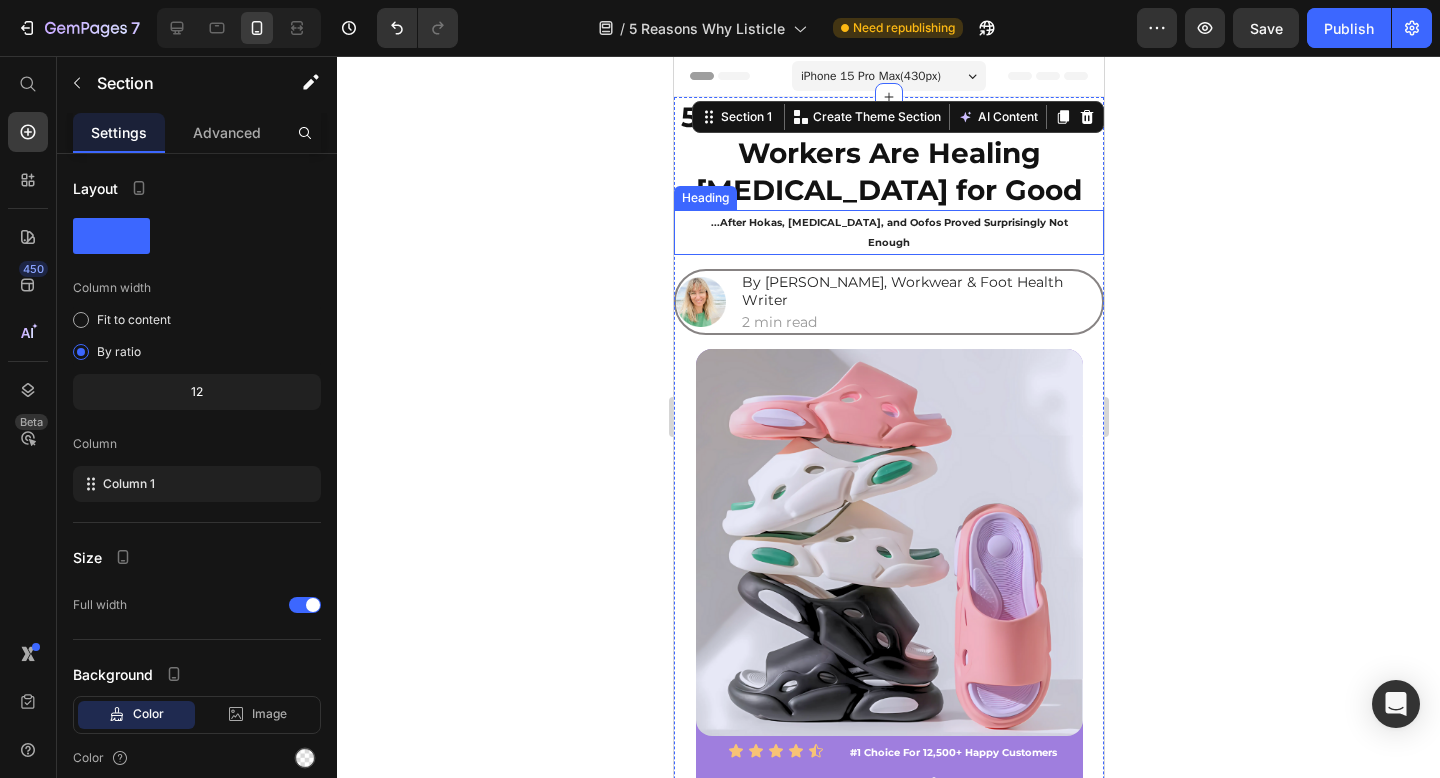 click on "...After Hokas, [MEDICAL_DATA], and Oofos Proved Surprisingly Not Enough" at bounding box center [888, 232] 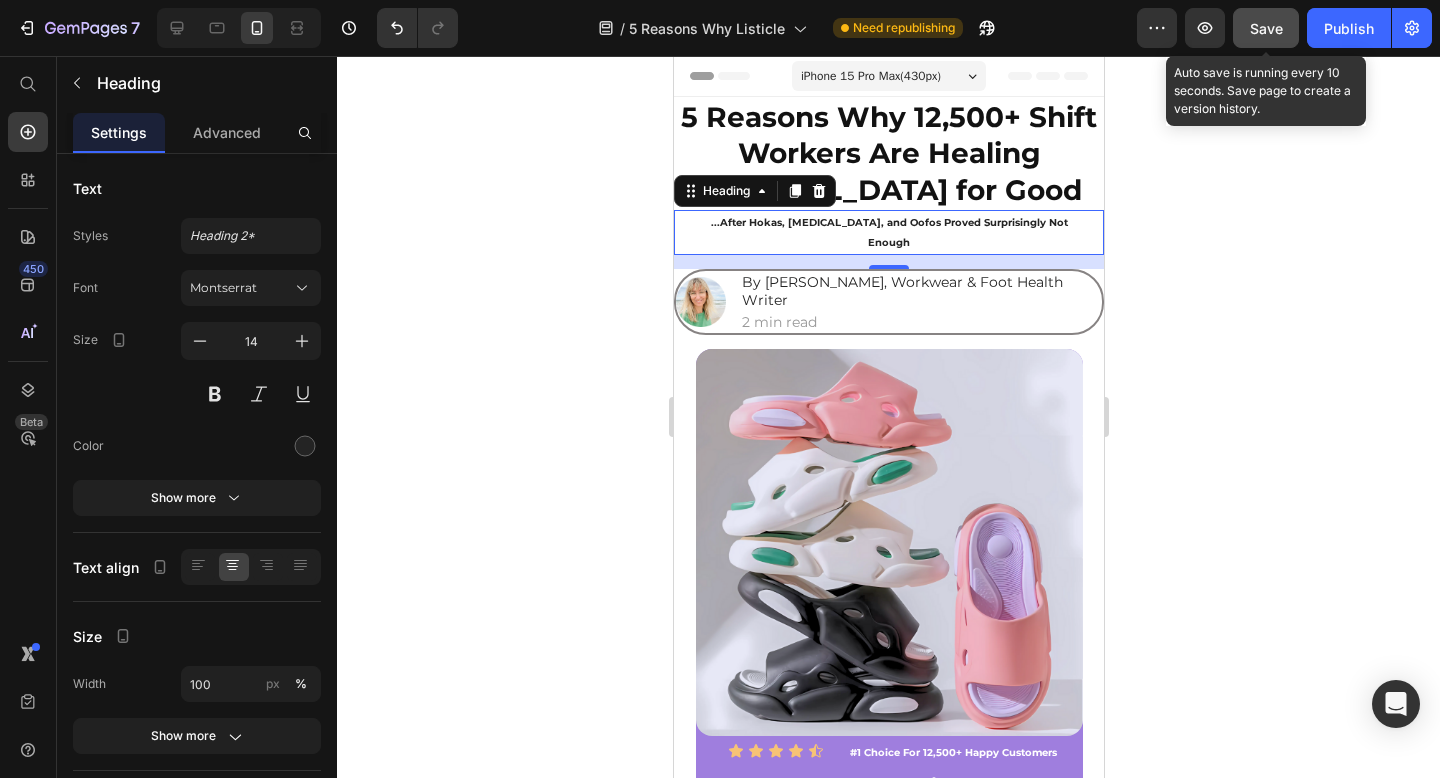 click on "Save" 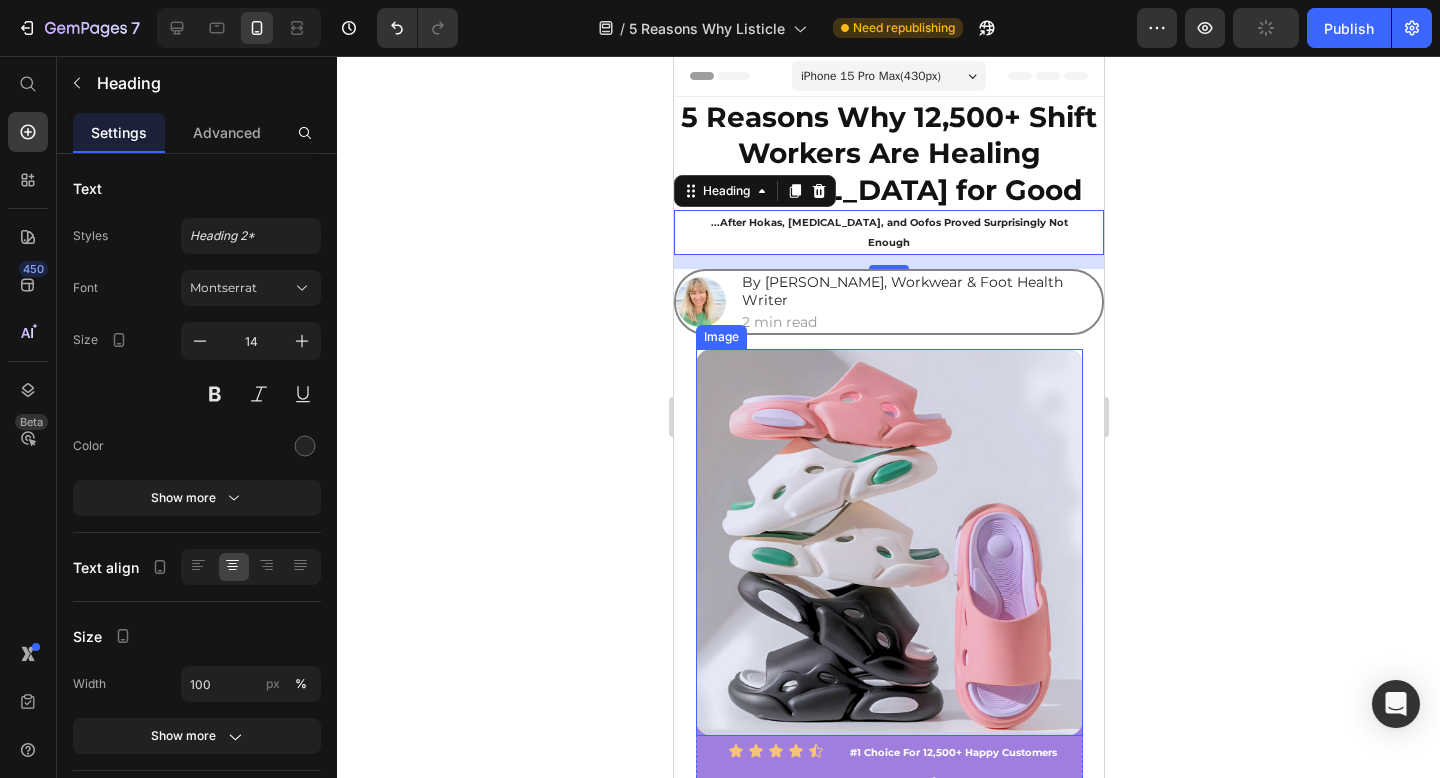 click at bounding box center [888, 542] 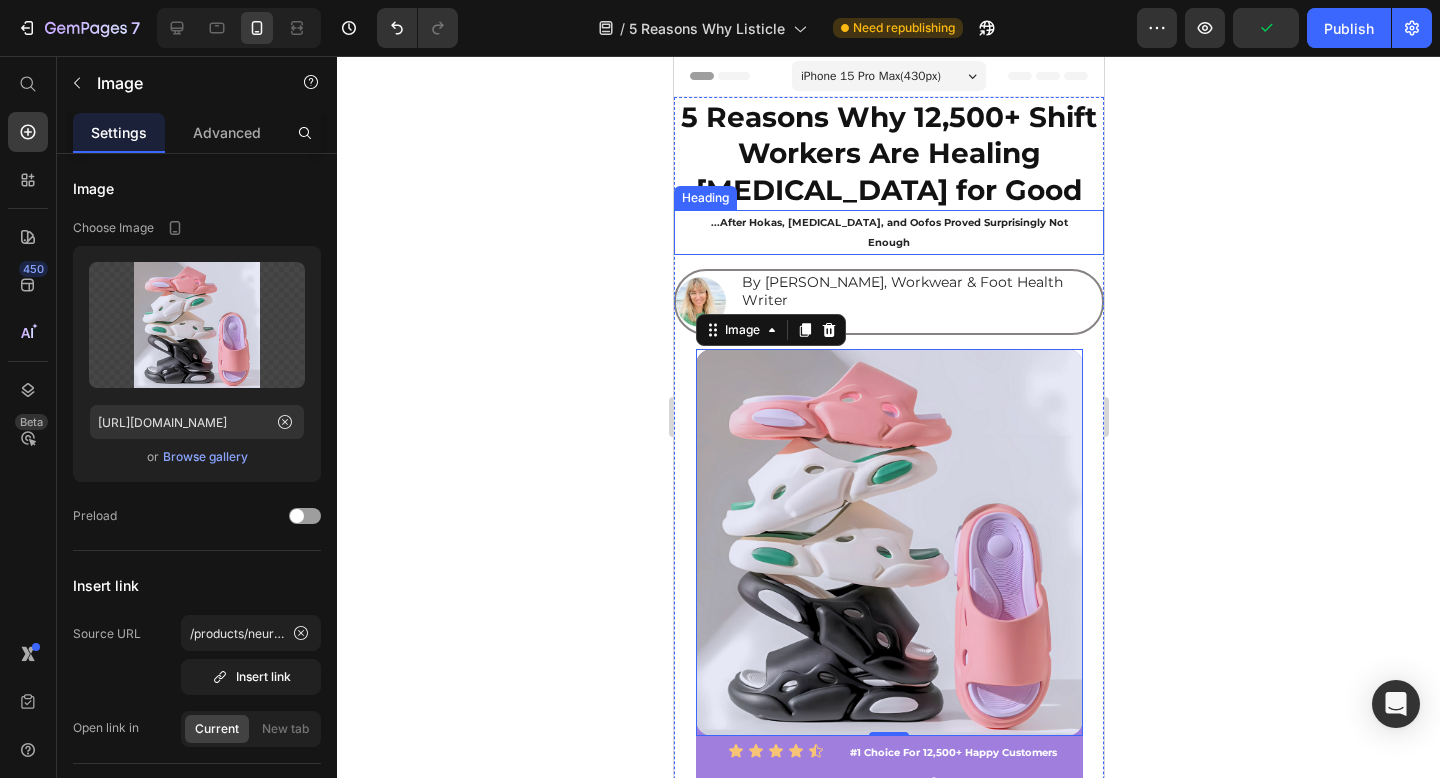 click on "...After Hokas, [MEDICAL_DATA], and Oofos Proved Surprisingly Not Enough" at bounding box center (888, 232) 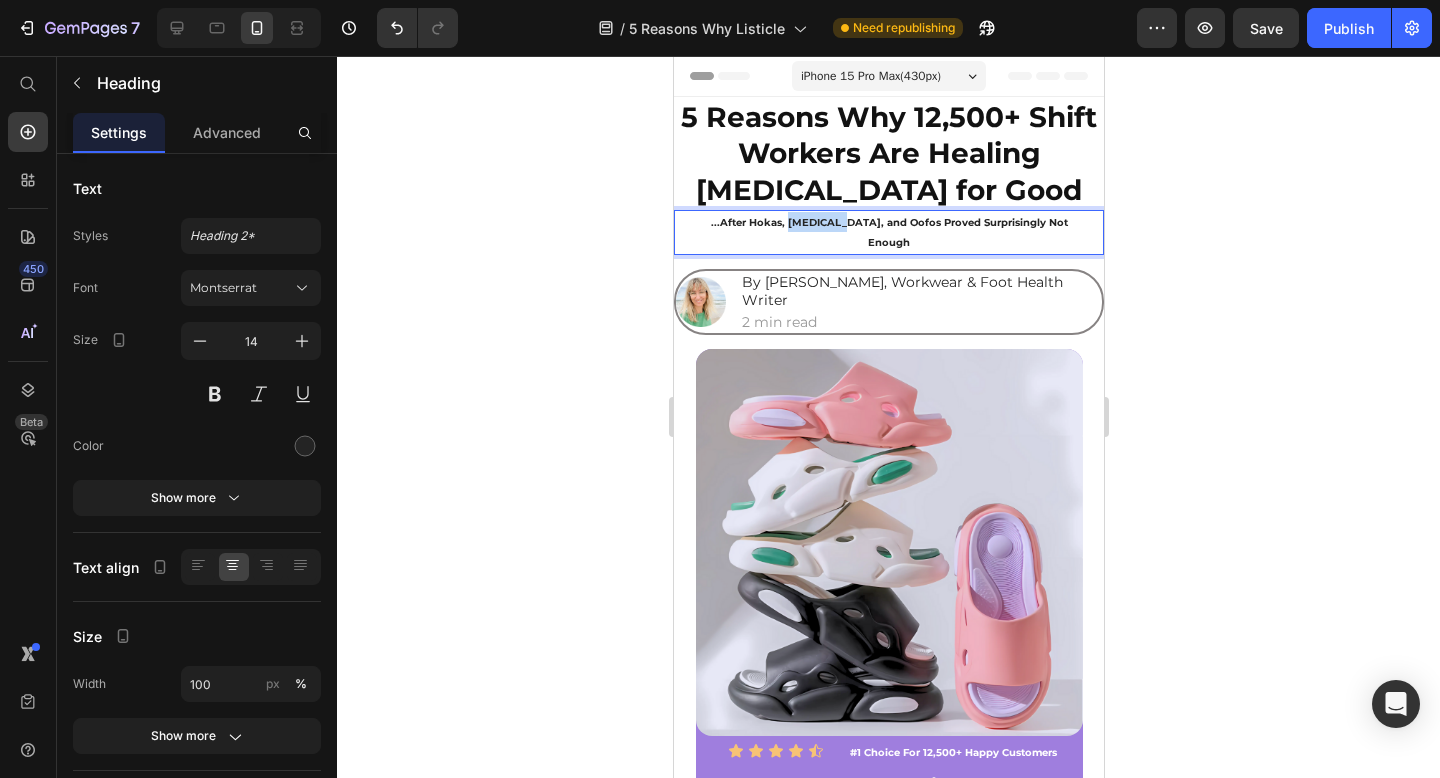 click on "...After Hokas, [MEDICAL_DATA], and Oofos Proved Surprisingly Not Enough" at bounding box center (888, 232) 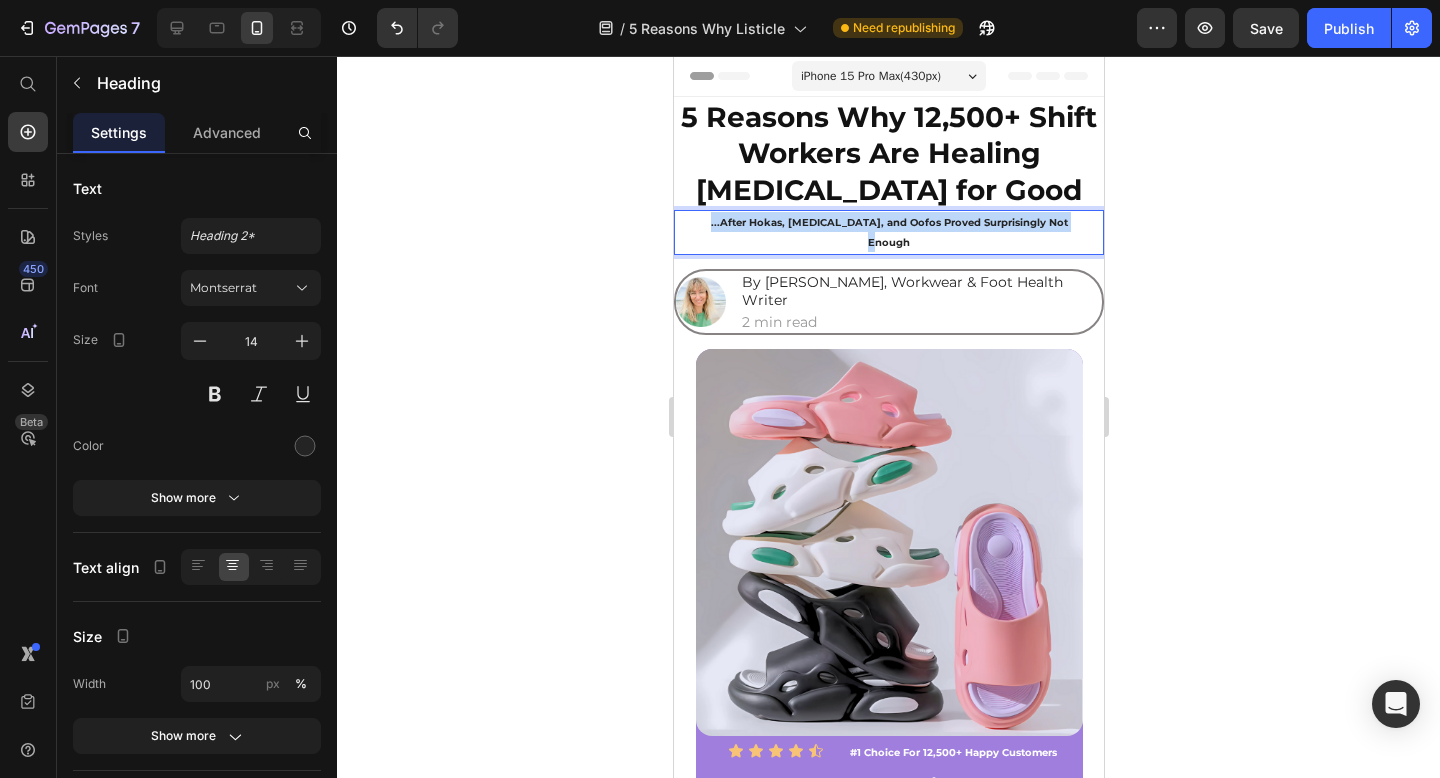 click on "...After Hokas, [MEDICAL_DATA], and Oofos Proved Surprisingly Not Enough" at bounding box center (888, 232) 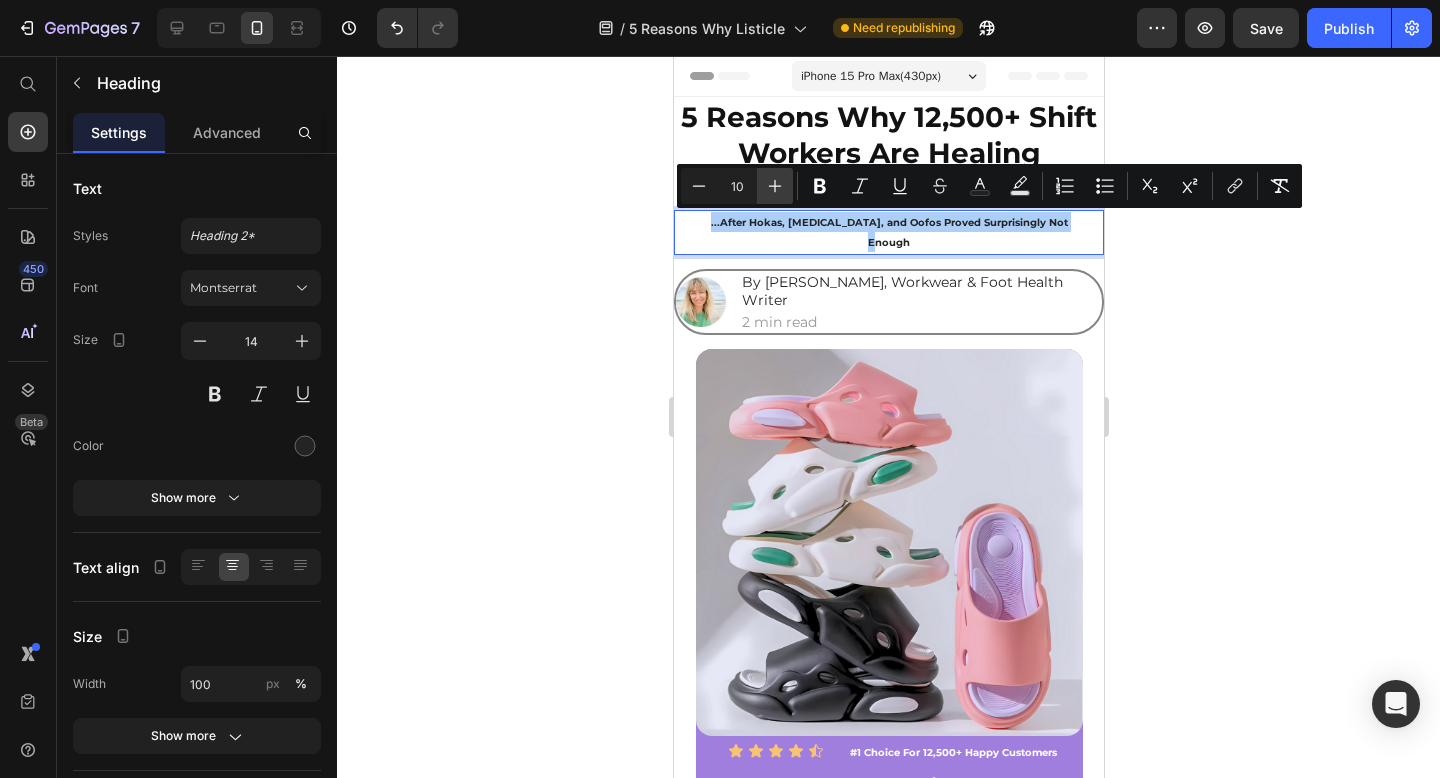 click on "Plus" at bounding box center (775, 186) 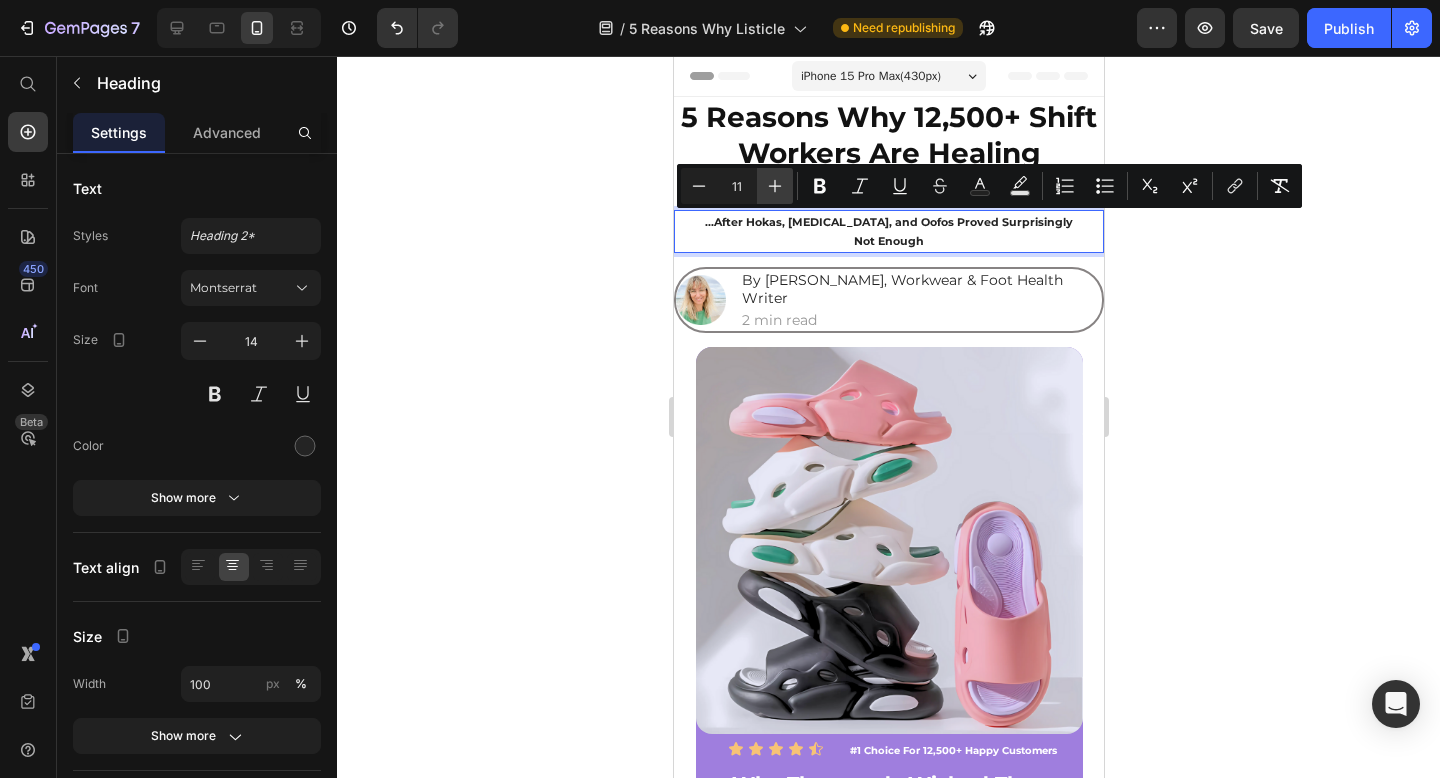 click on "Plus" at bounding box center (775, 186) 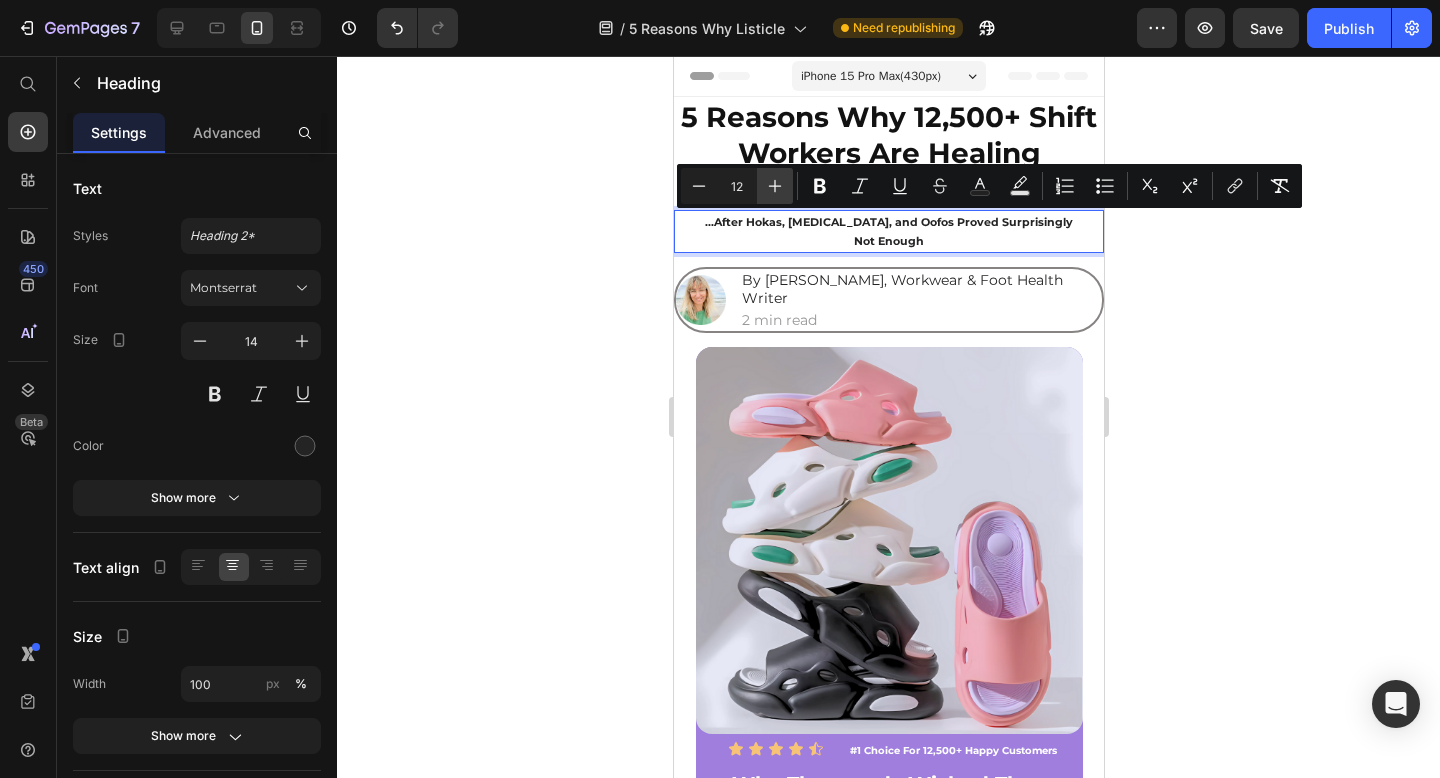 click on "Plus" at bounding box center (775, 186) 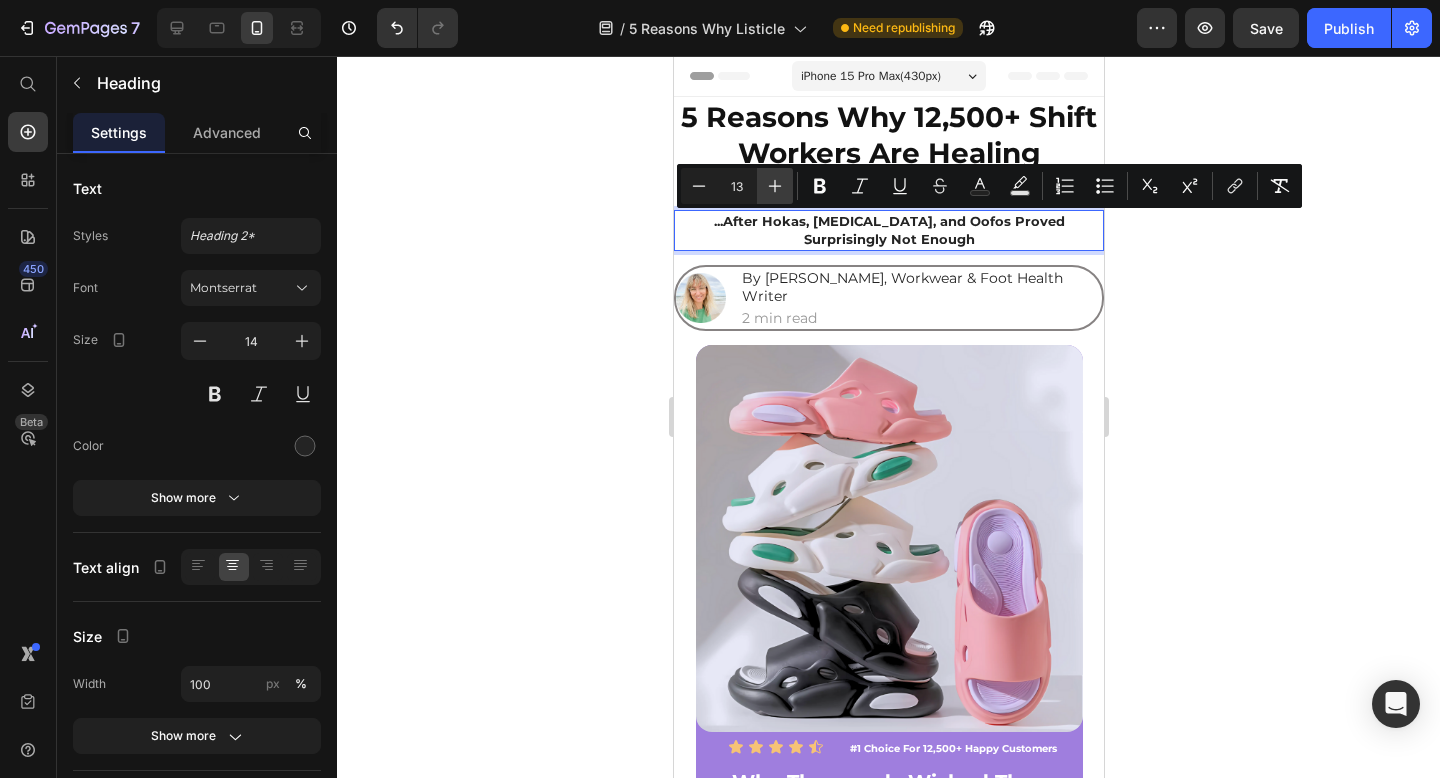 click on "Plus" at bounding box center [775, 186] 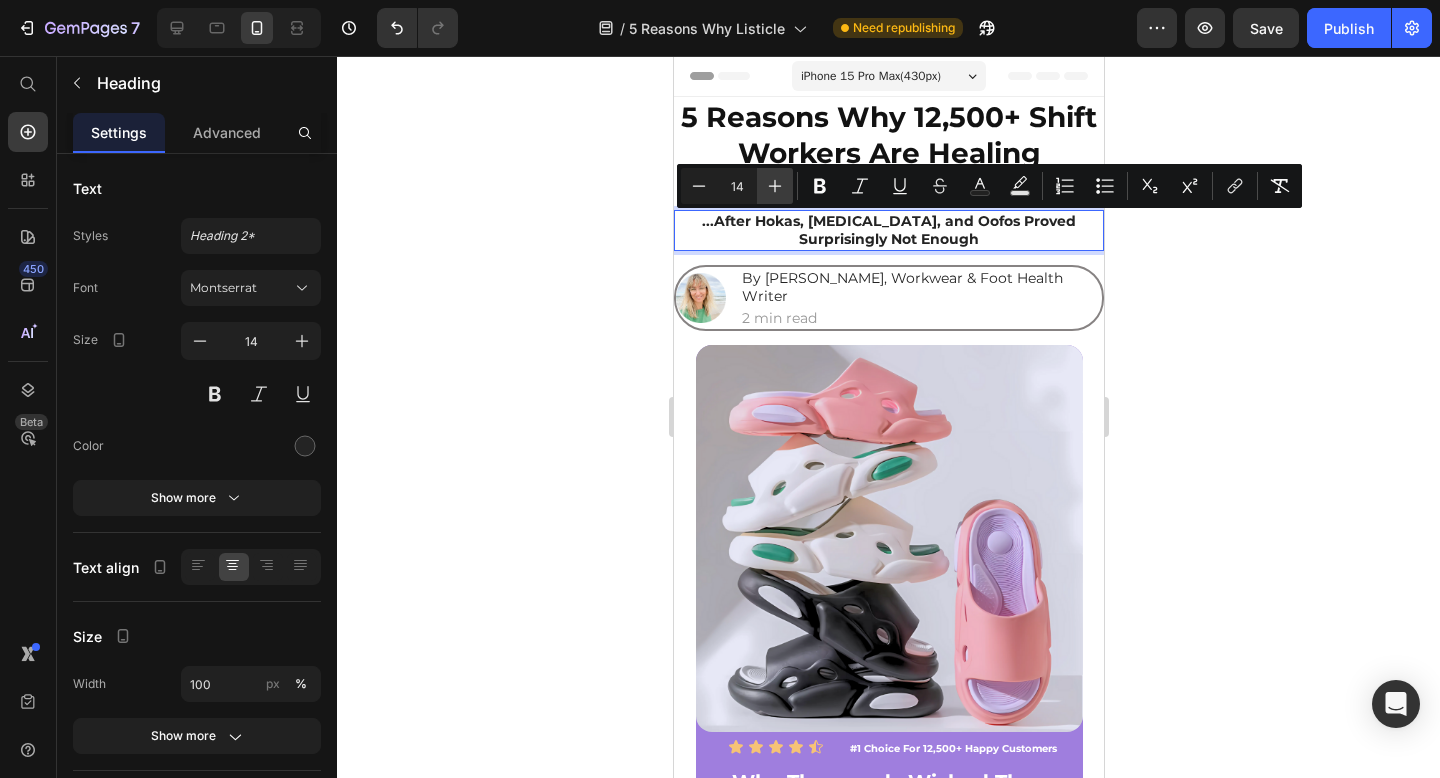 click on "Plus" at bounding box center (775, 186) 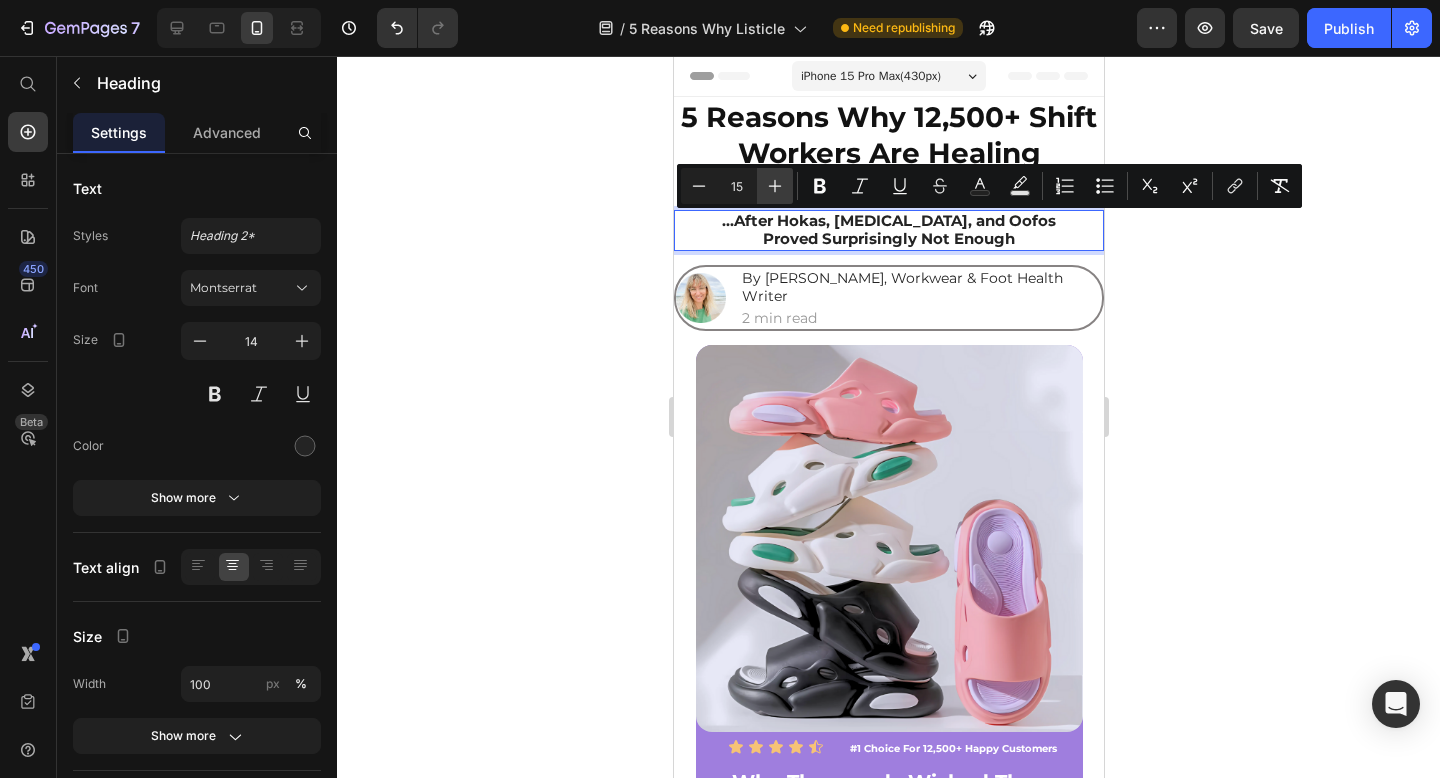 click on "Plus" at bounding box center (775, 186) 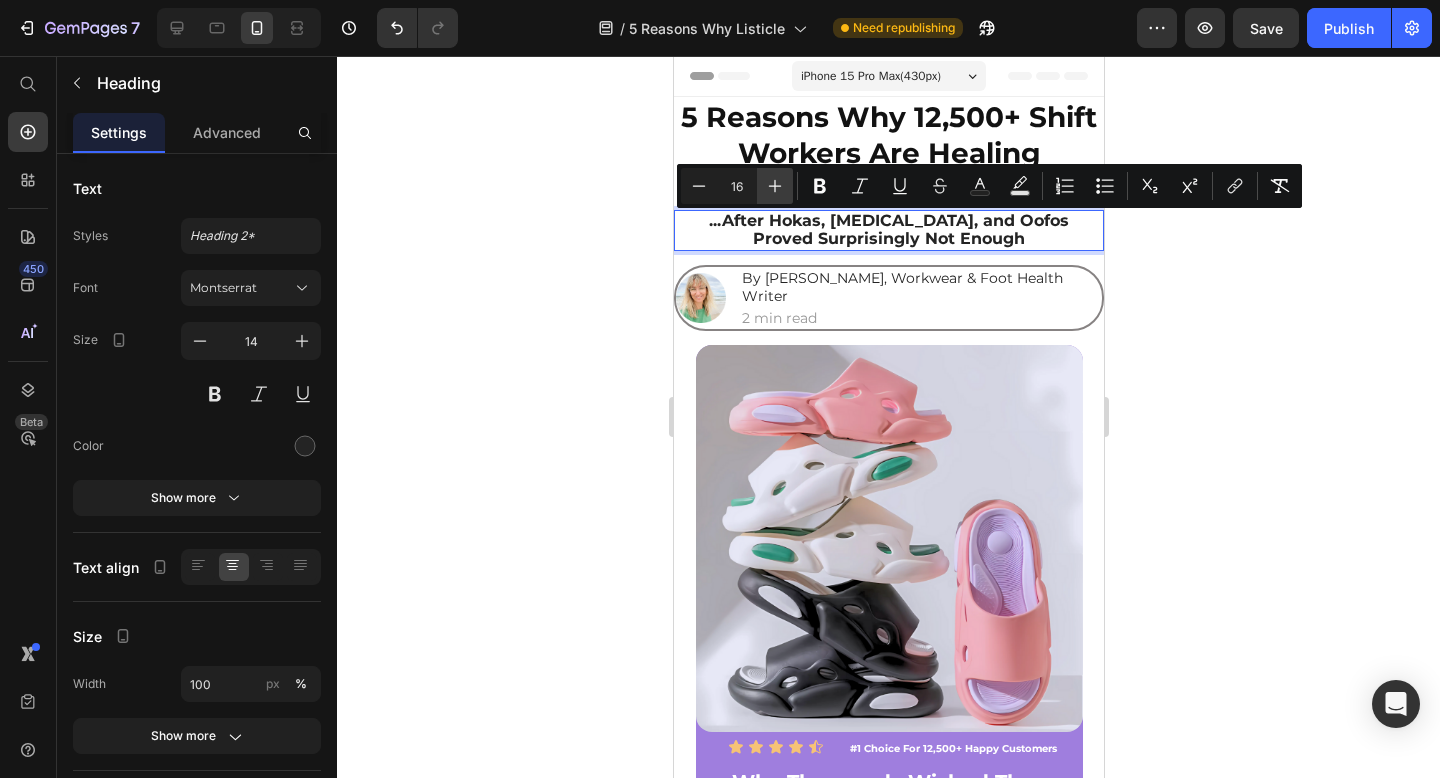 click on "Plus" at bounding box center (775, 186) 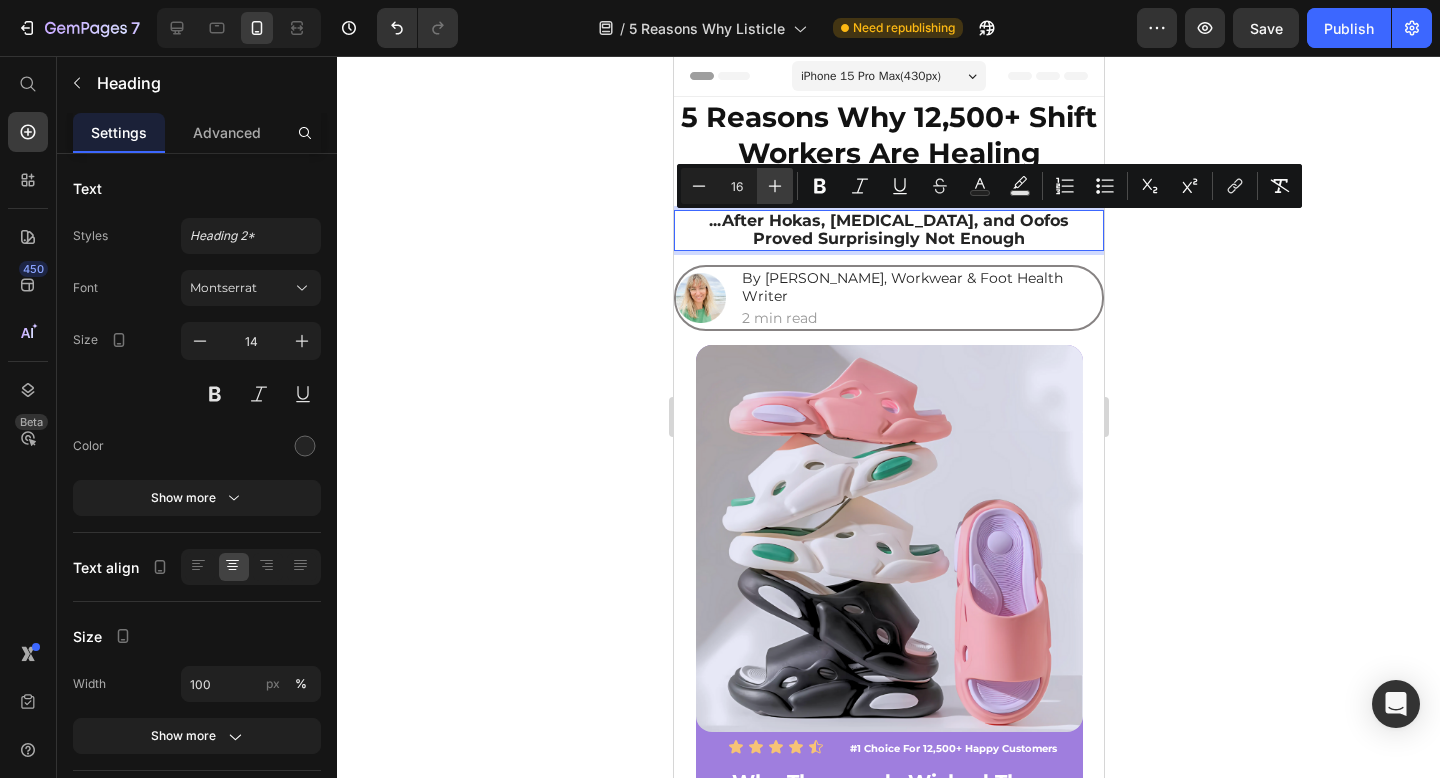 type on "17" 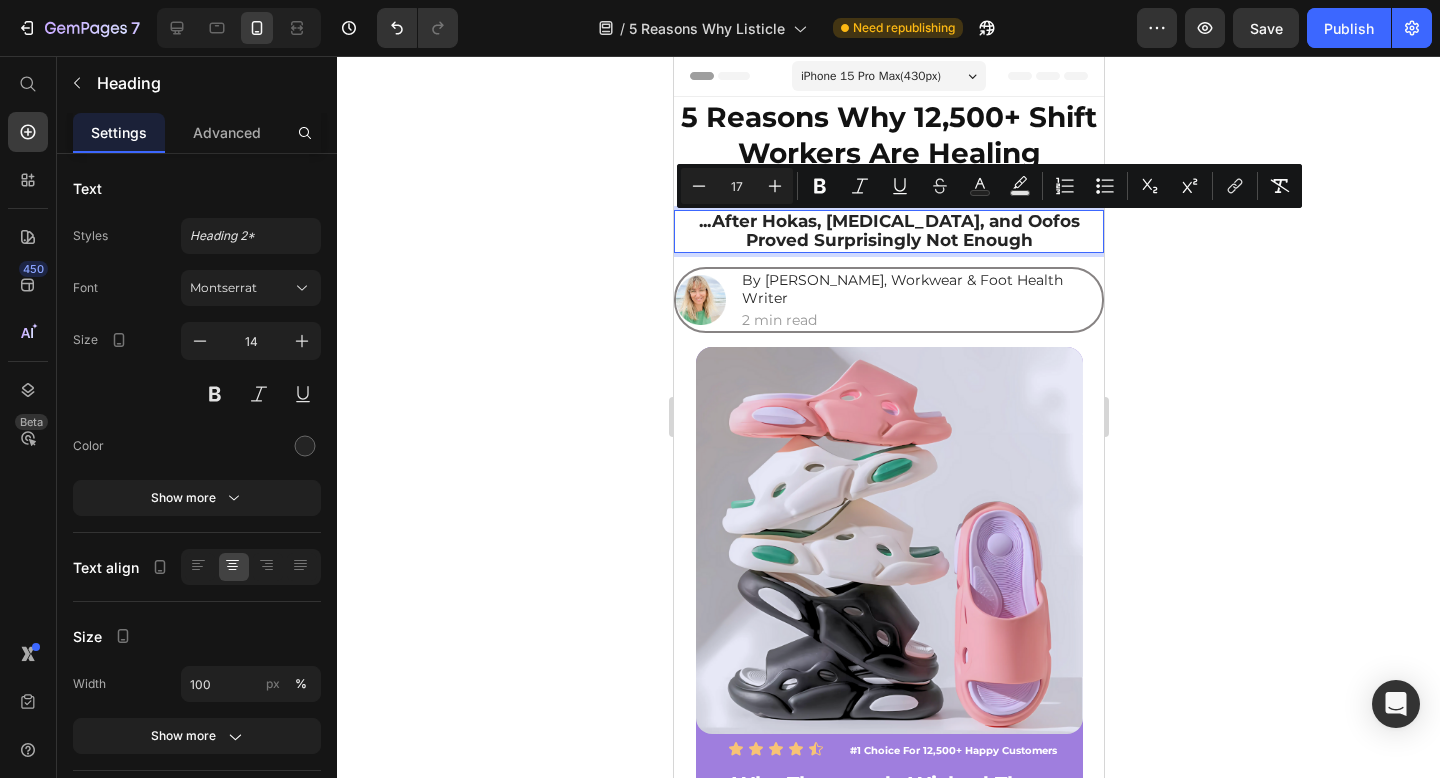 click on "...After Hokas, [MEDICAL_DATA], and Oofos Proved Surprisingly Not Enough" at bounding box center [888, 230] 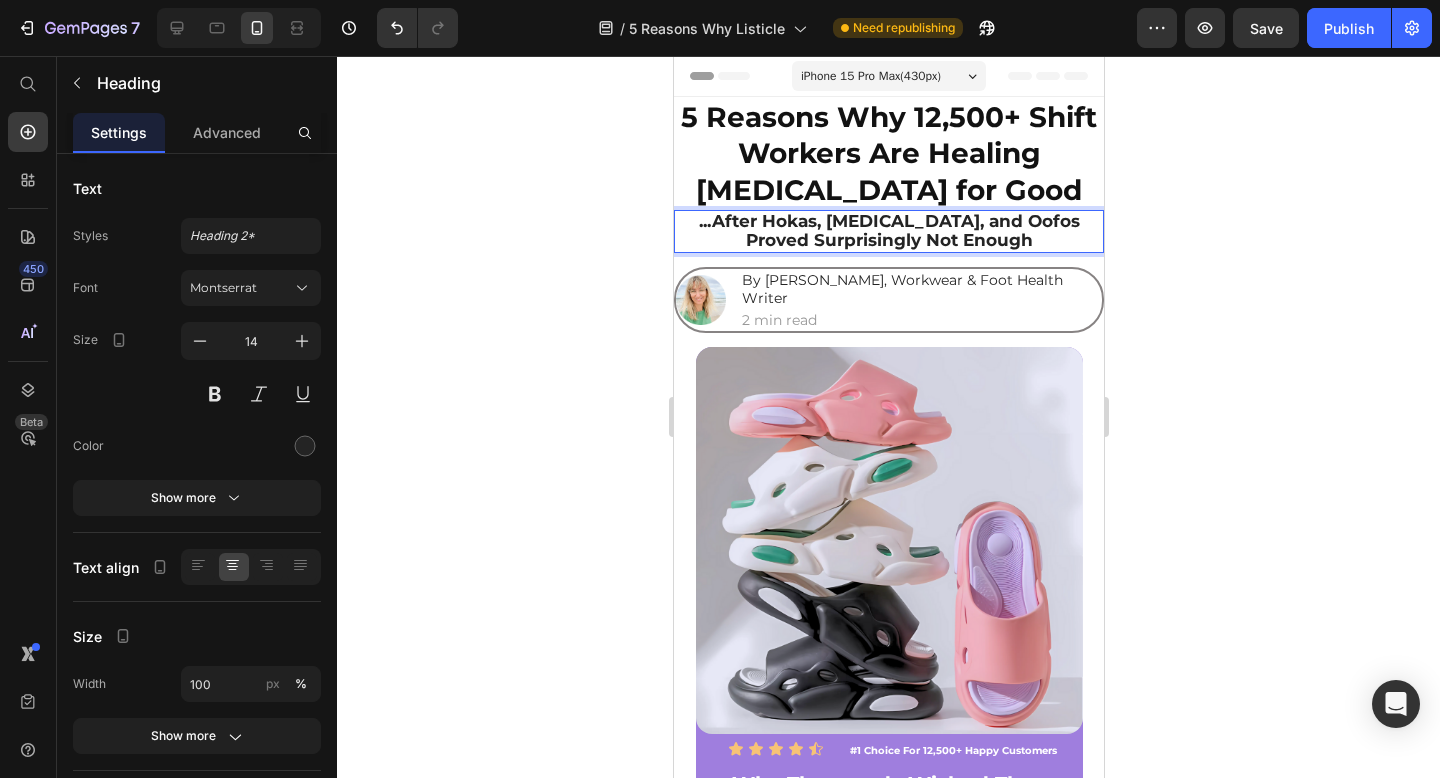click on "2 min read" at bounding box center [910, 320] 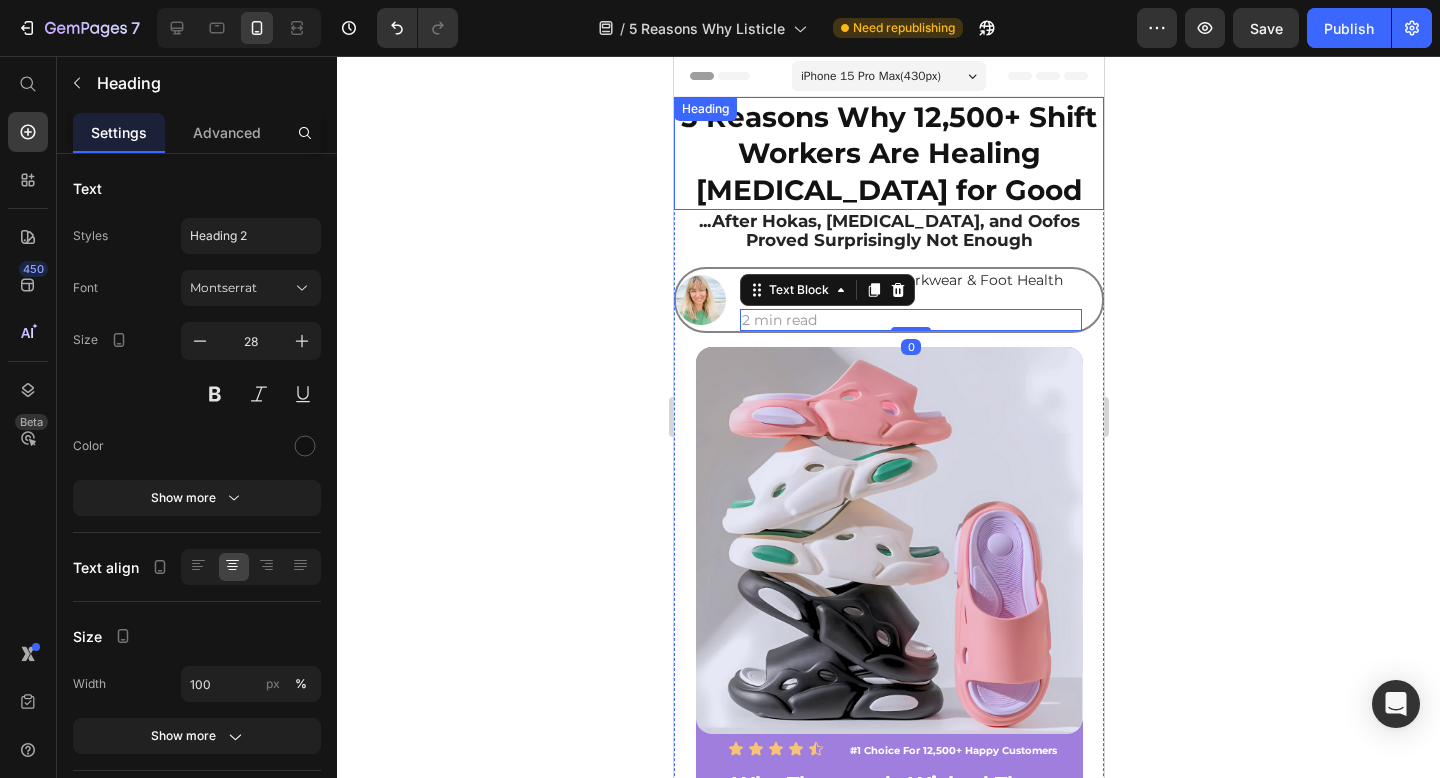 click on "5 Reasons Why 12,500+ Shift Workers Are Healing [MEDICAL_DATA] for Good" at bounding box center (888, 153) 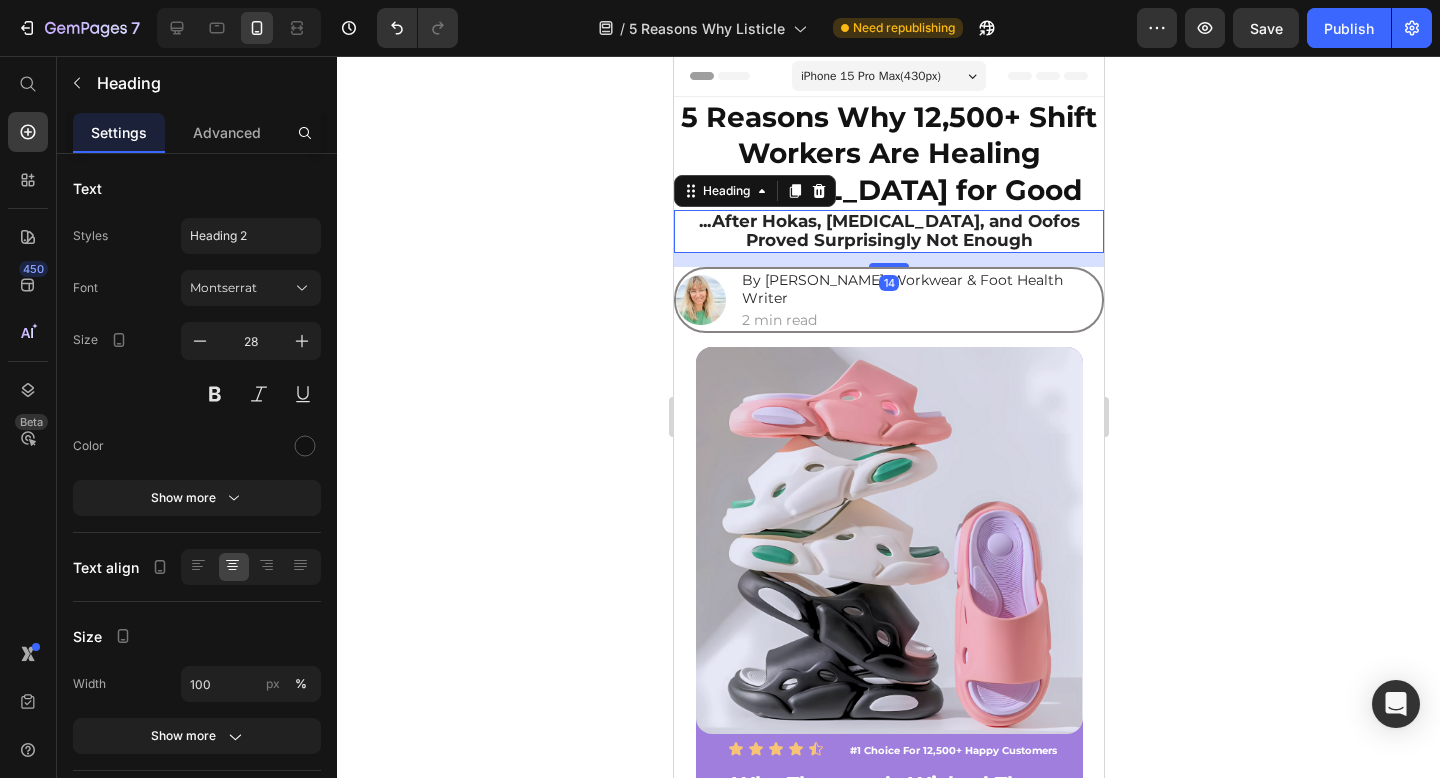 click on "...After Hokas, [MEDICAL_DATA], and Oofos Proved Surprisingly Not Enough" at bounding box center [888, 230] 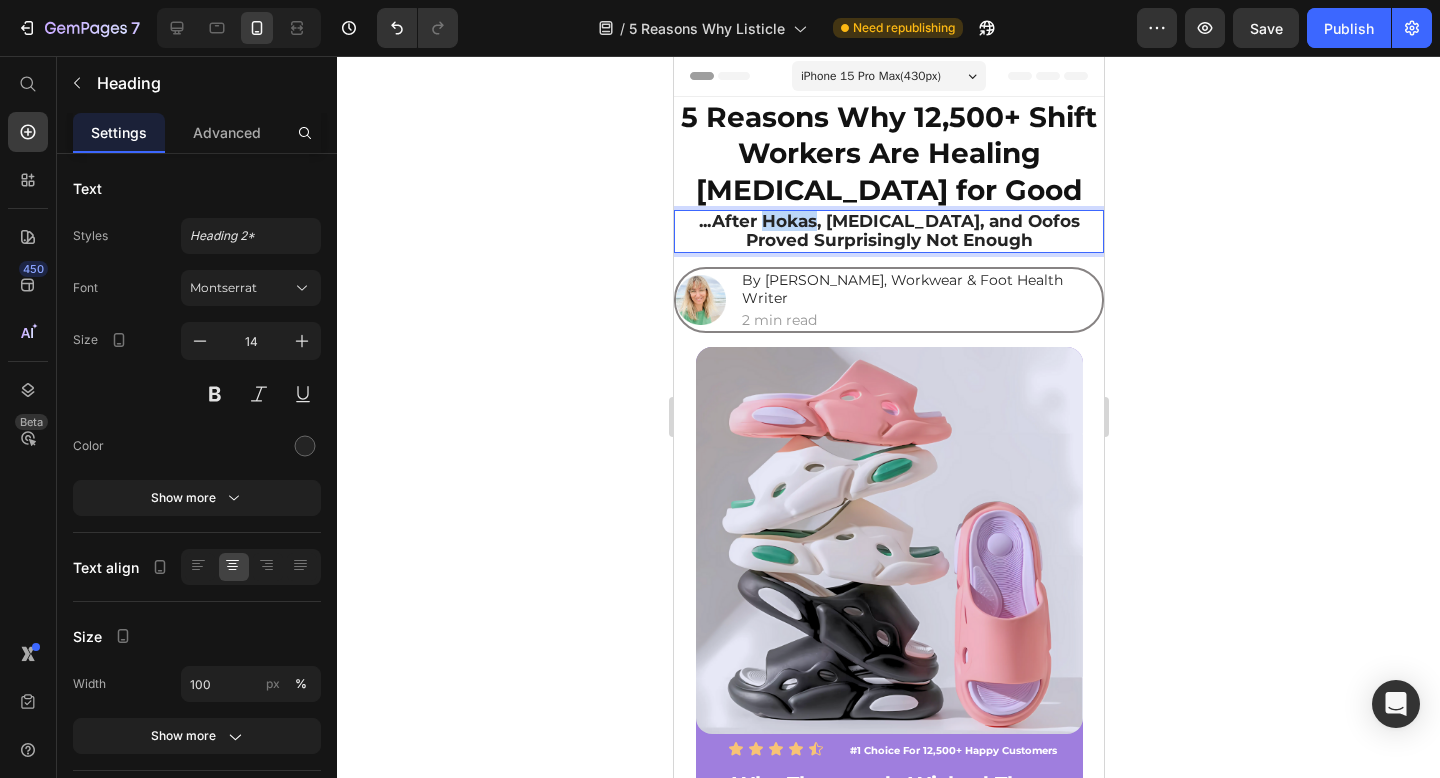 click on "...After Hokas, [MEDICAL_DATA], and Oofos Proved Surprisingly Not Enough" at bounding box center (888, 230) 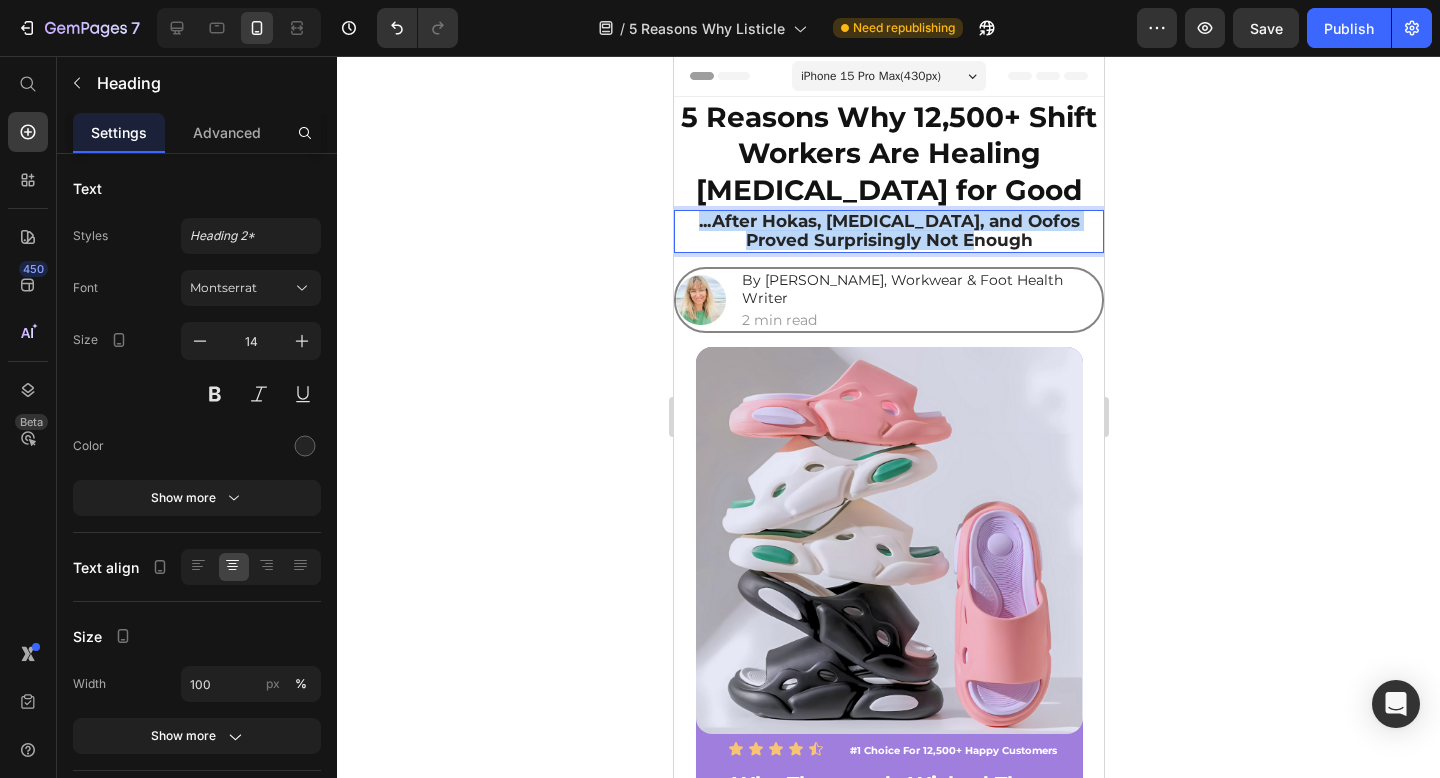 click on "...After Hokas, [MEDICAL_DATA], and Oofos Proved Surprisingly Not Enough" at bounding box center (888, 230) 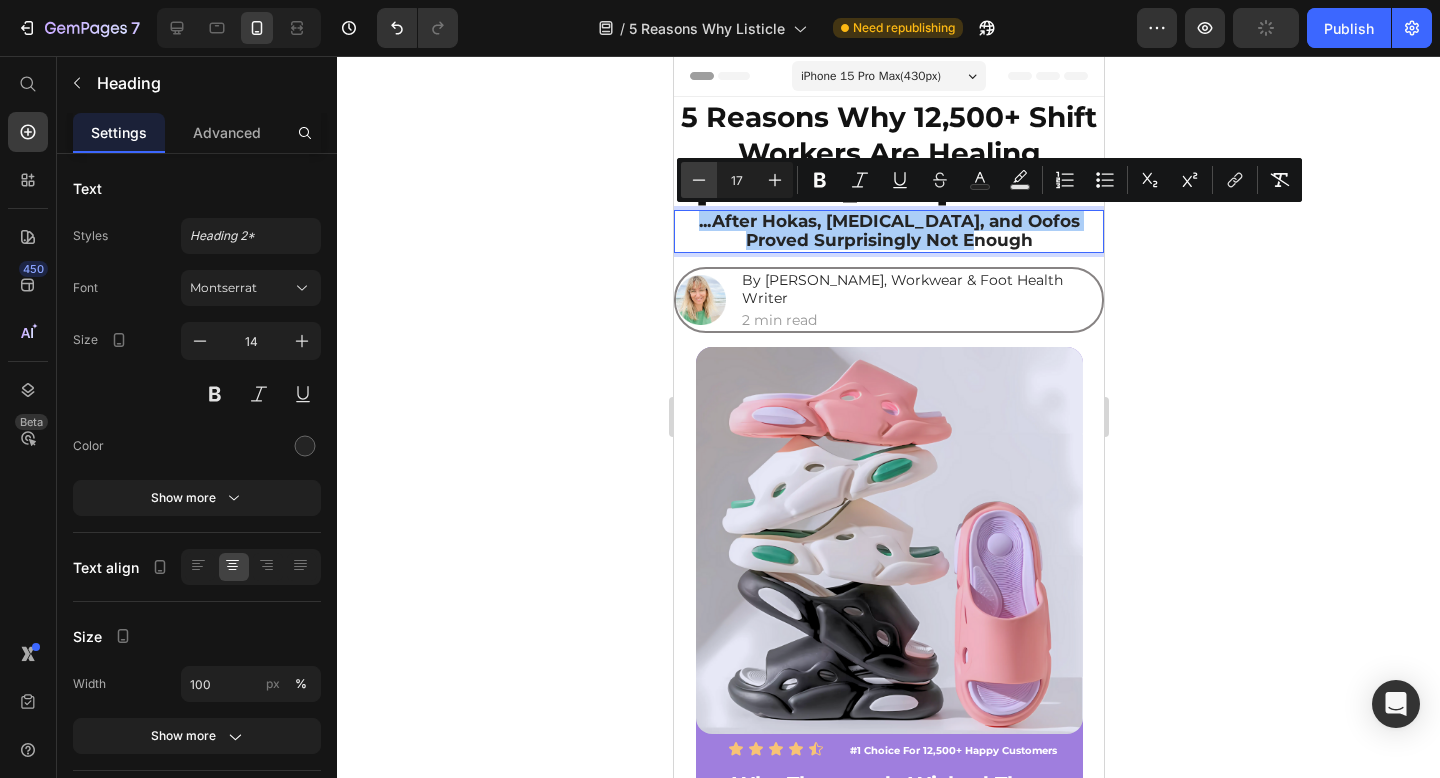 click 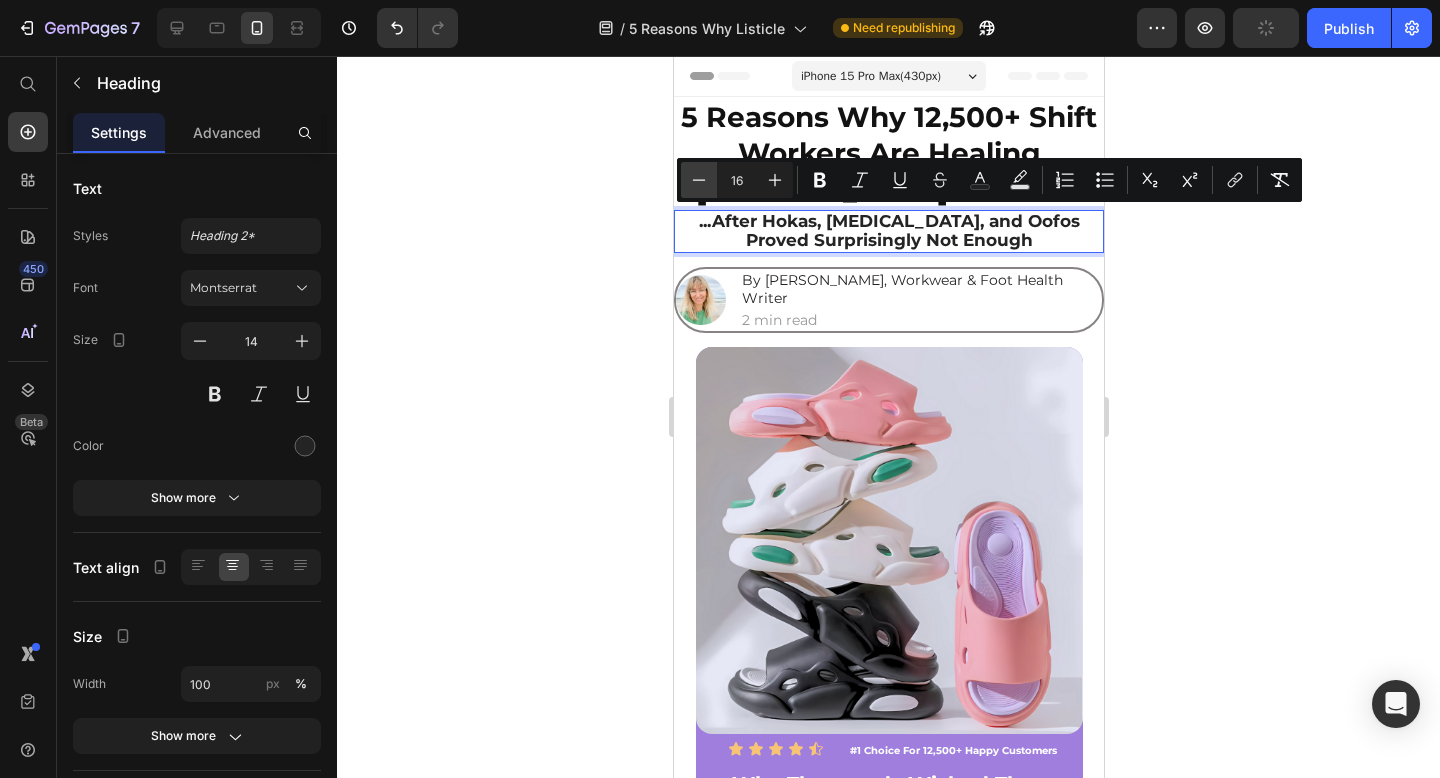 click 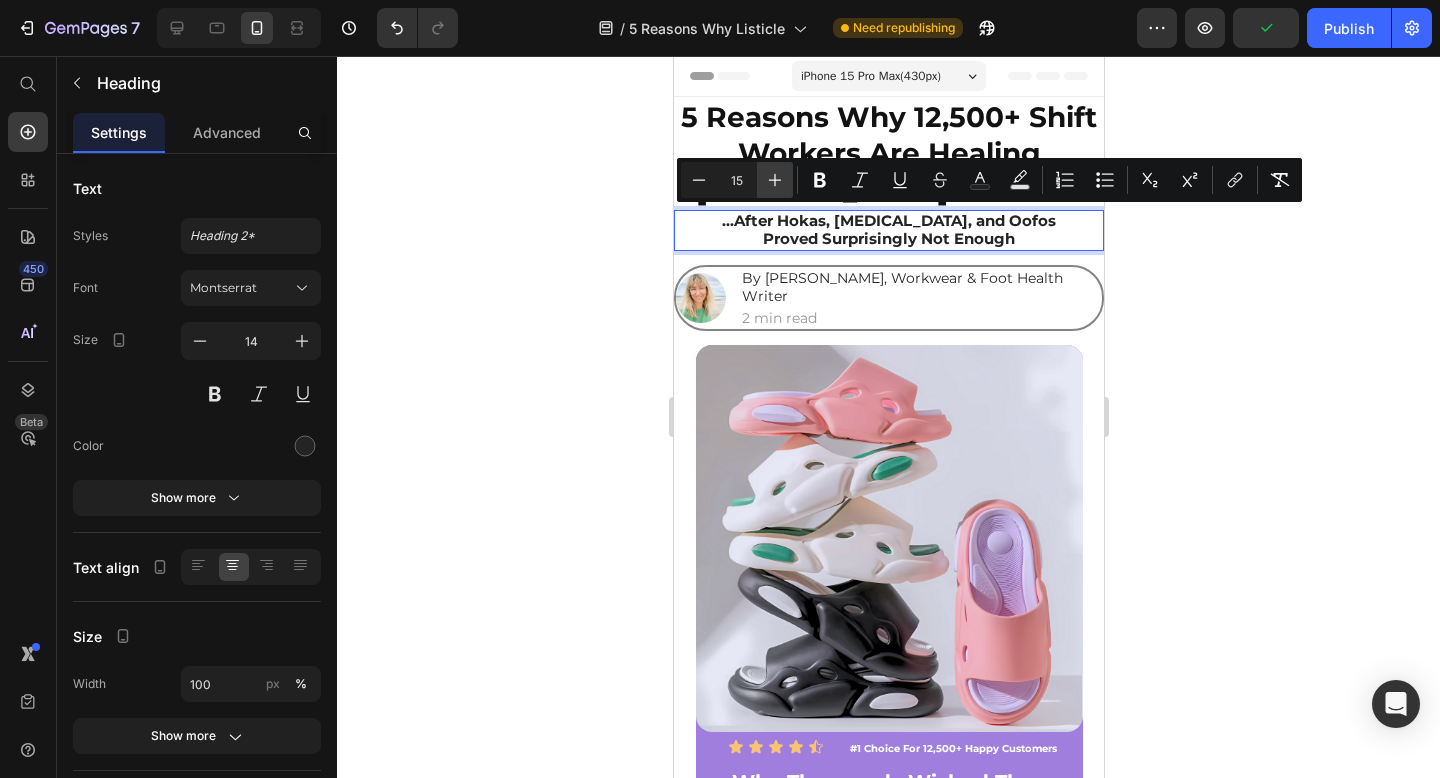 click 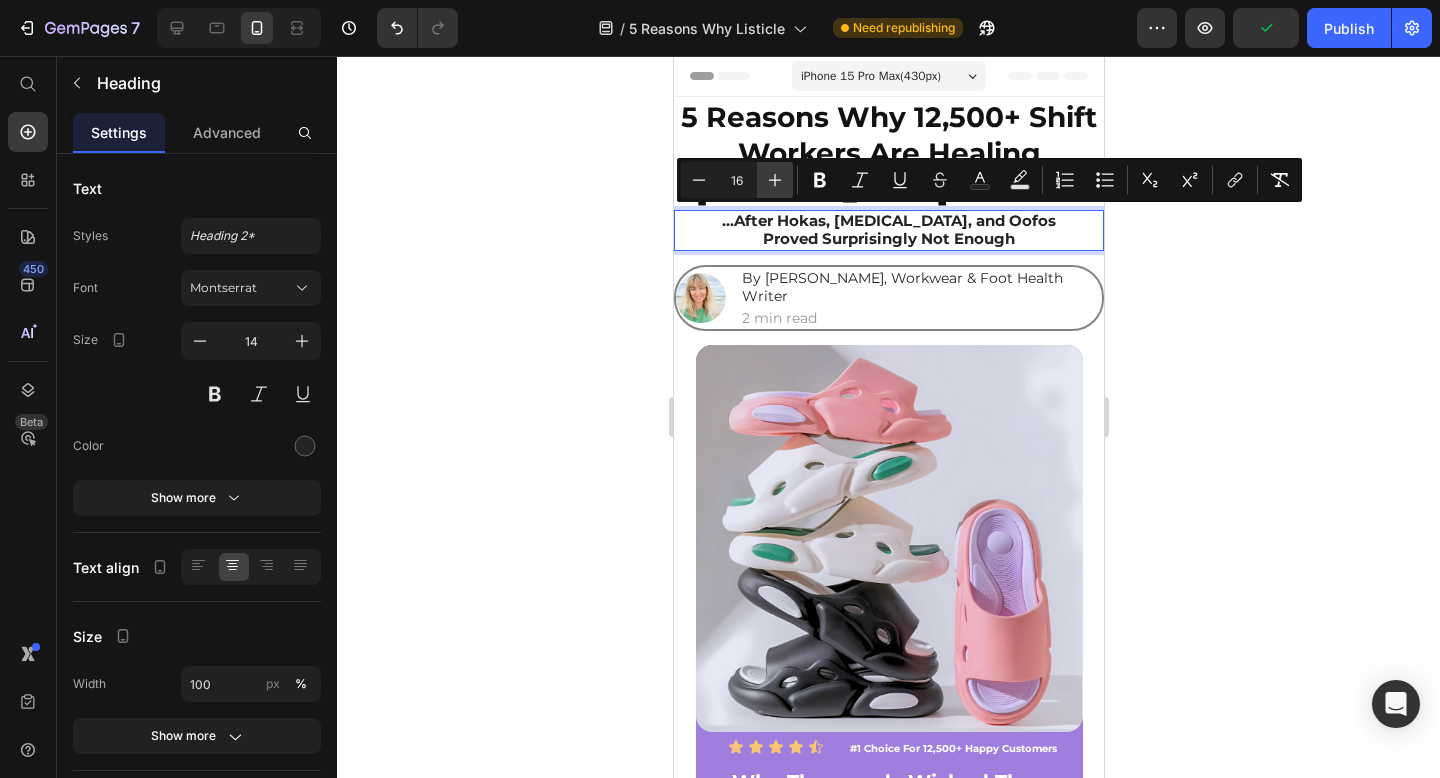 click 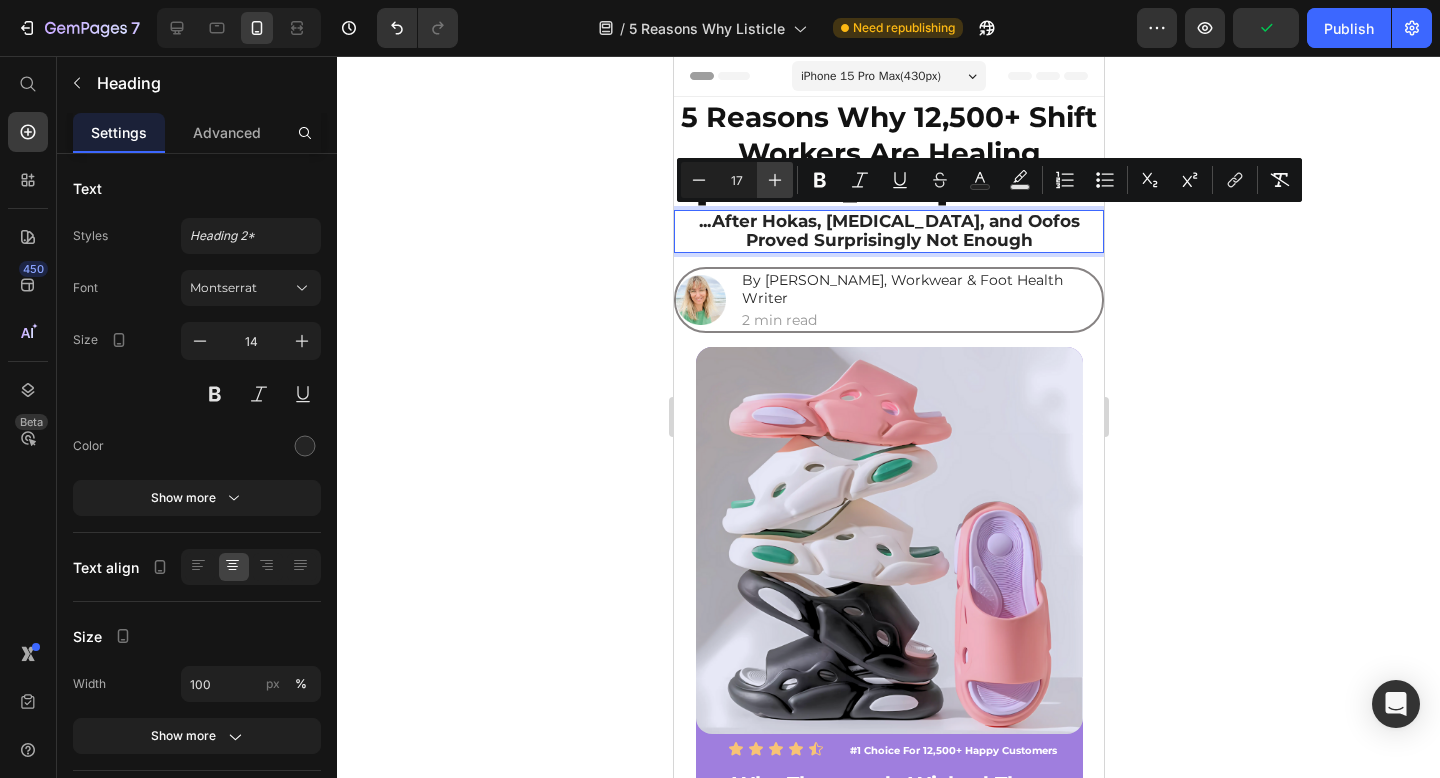 click 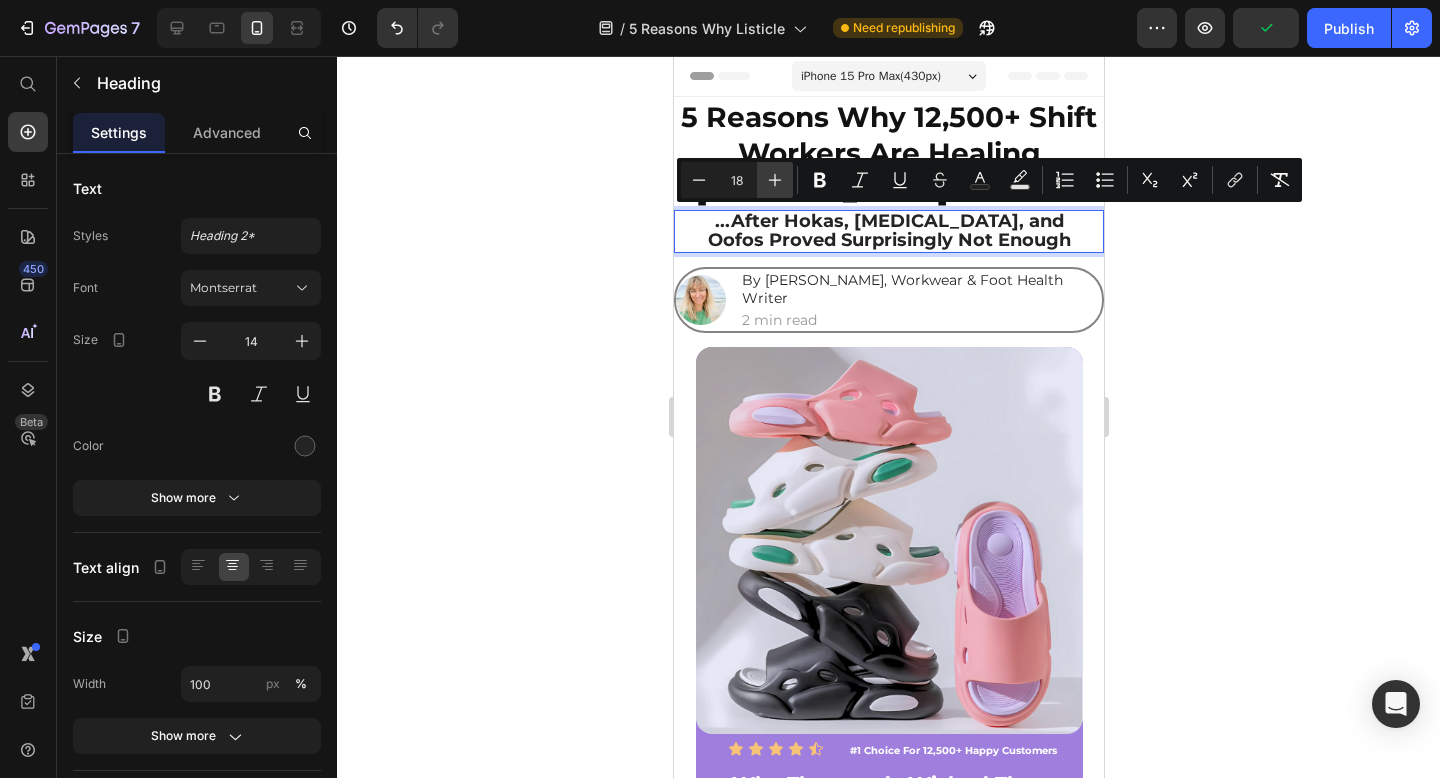 click 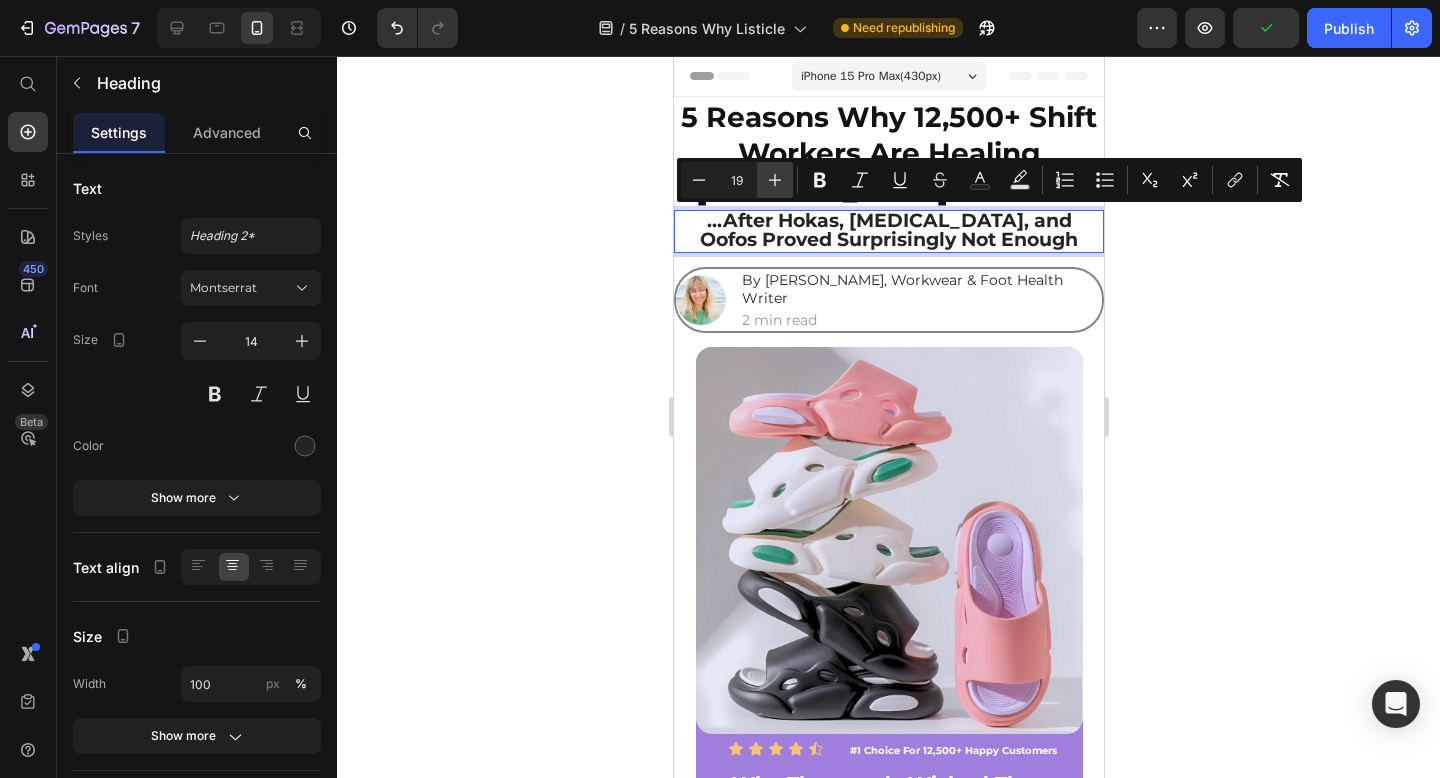 click 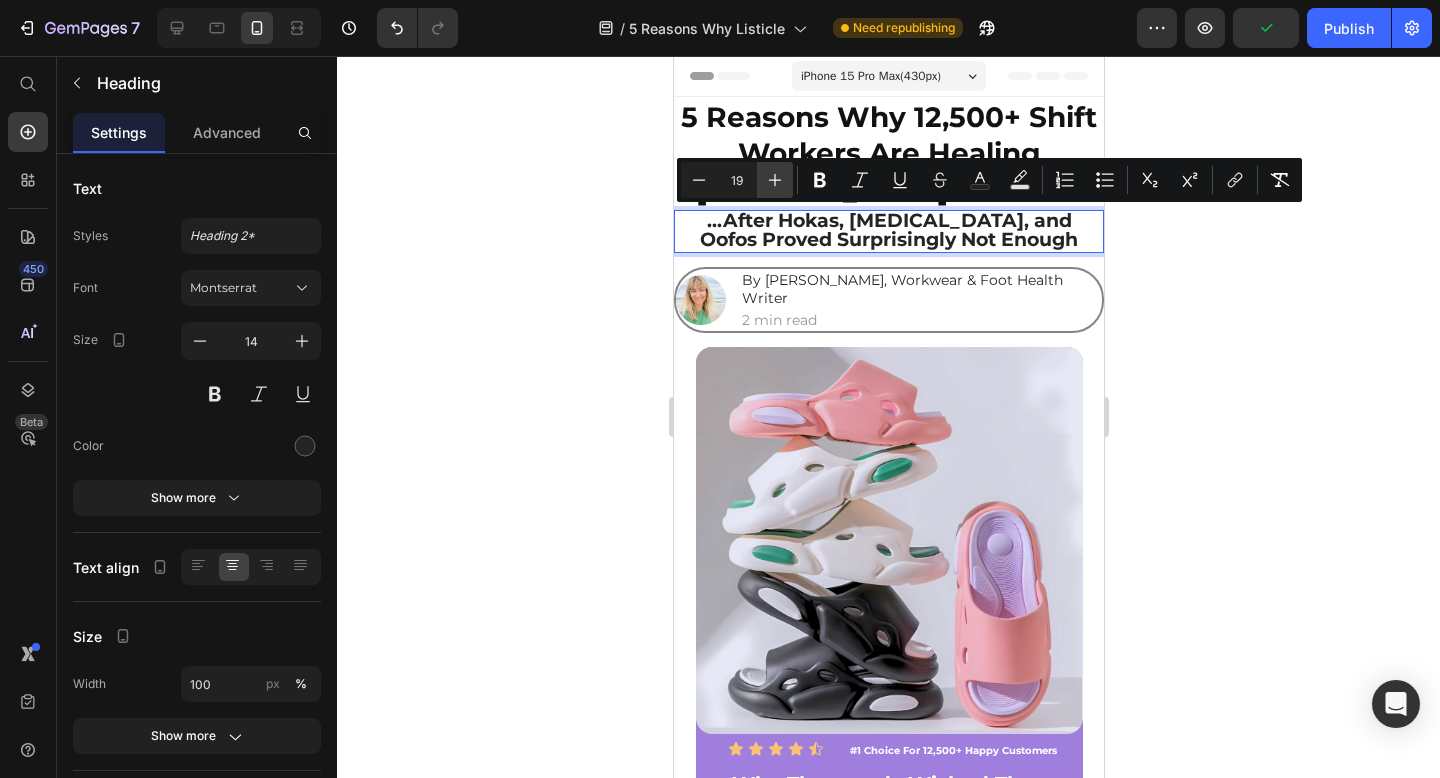 type on "20" 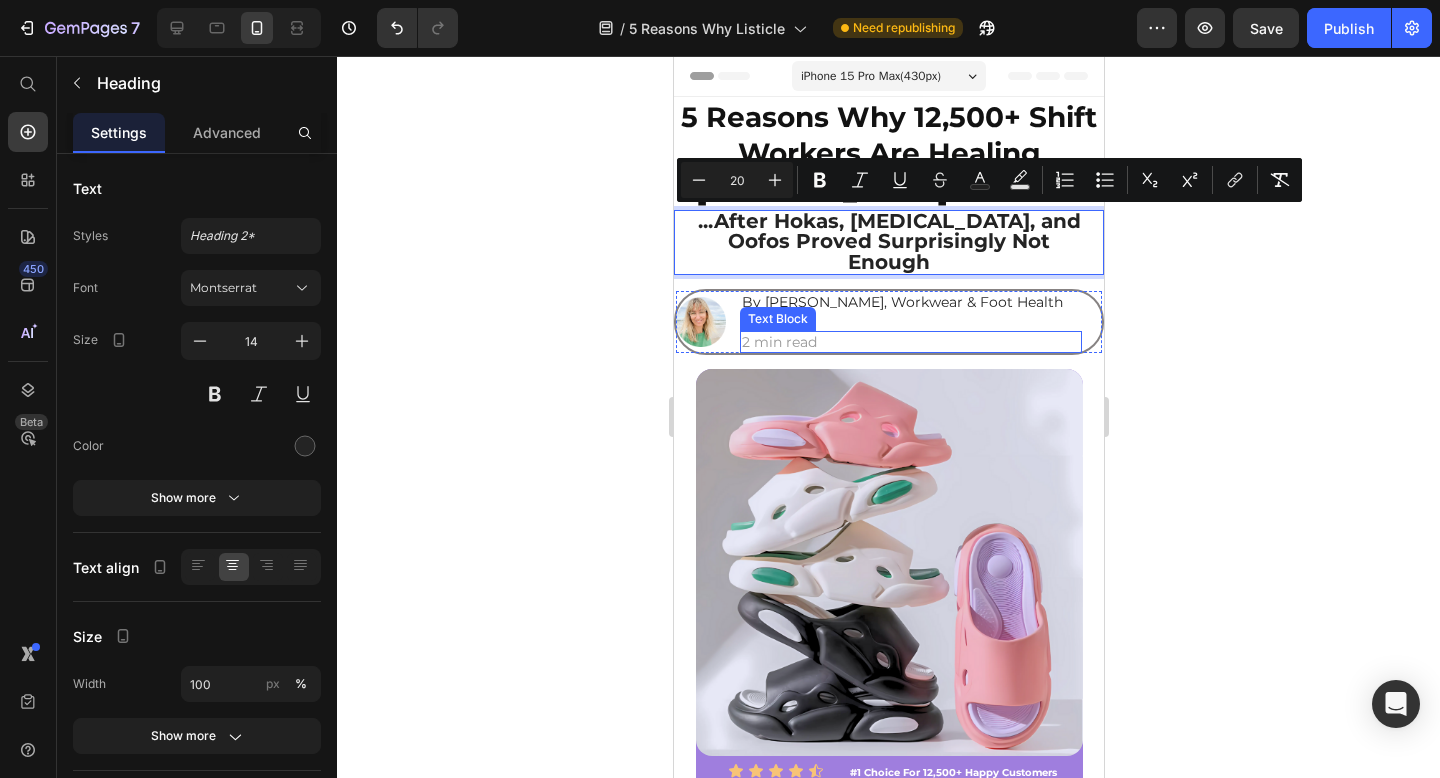 click on "2 min read" at bounding box center [910, 342] 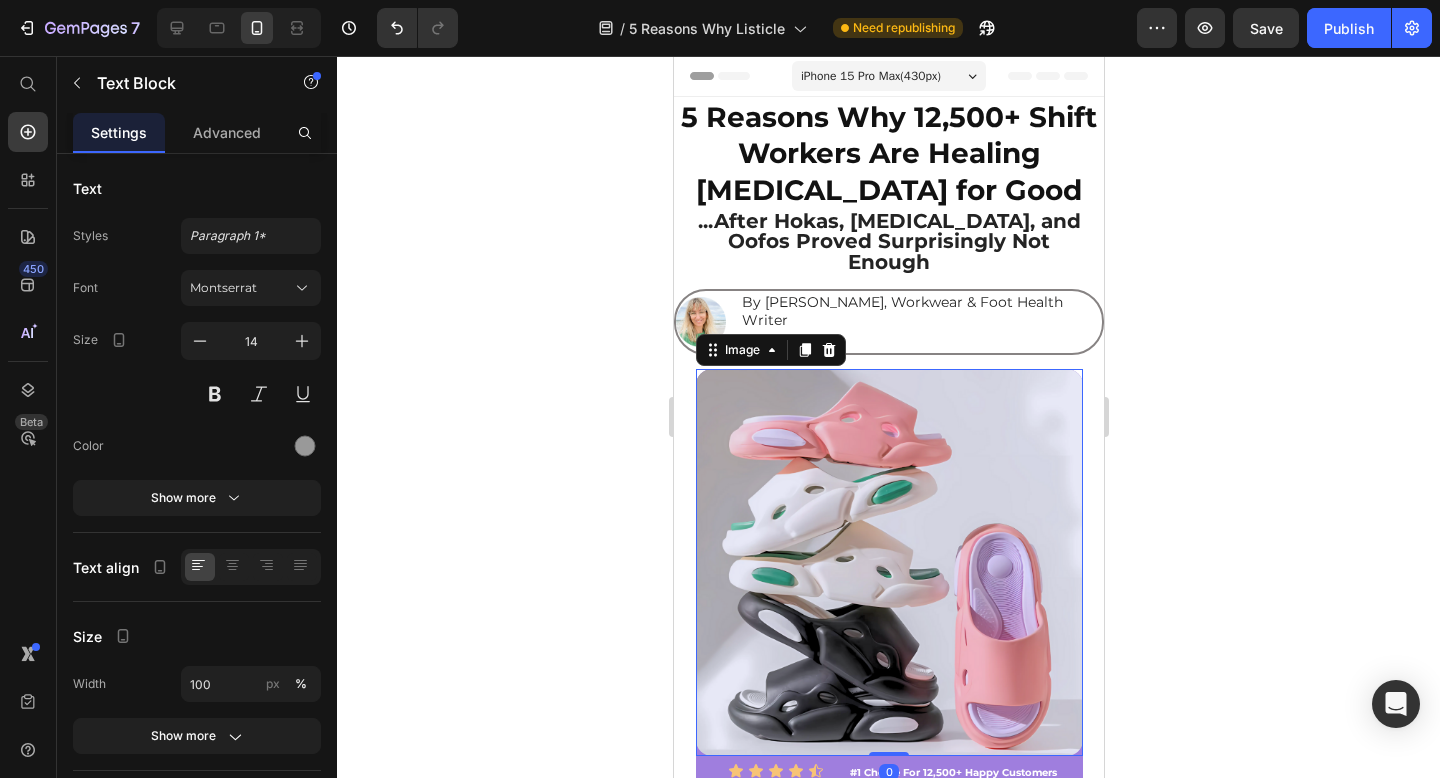 click at bounding box center [888, 562] 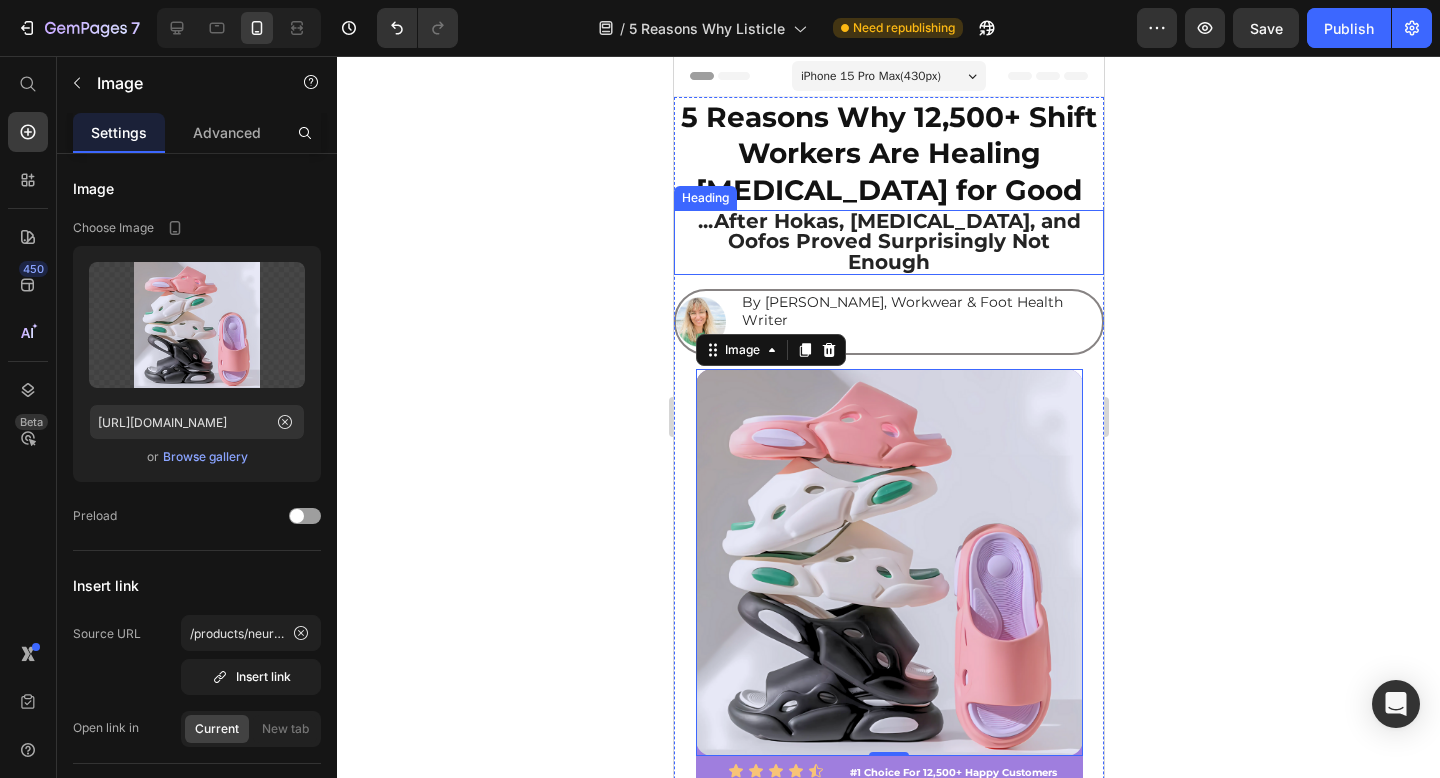 click on "...After Hokas, [MEDICAL_DATA], and Oofos Proved Surprisingly Not Enough" at bounding box center [888, 241] 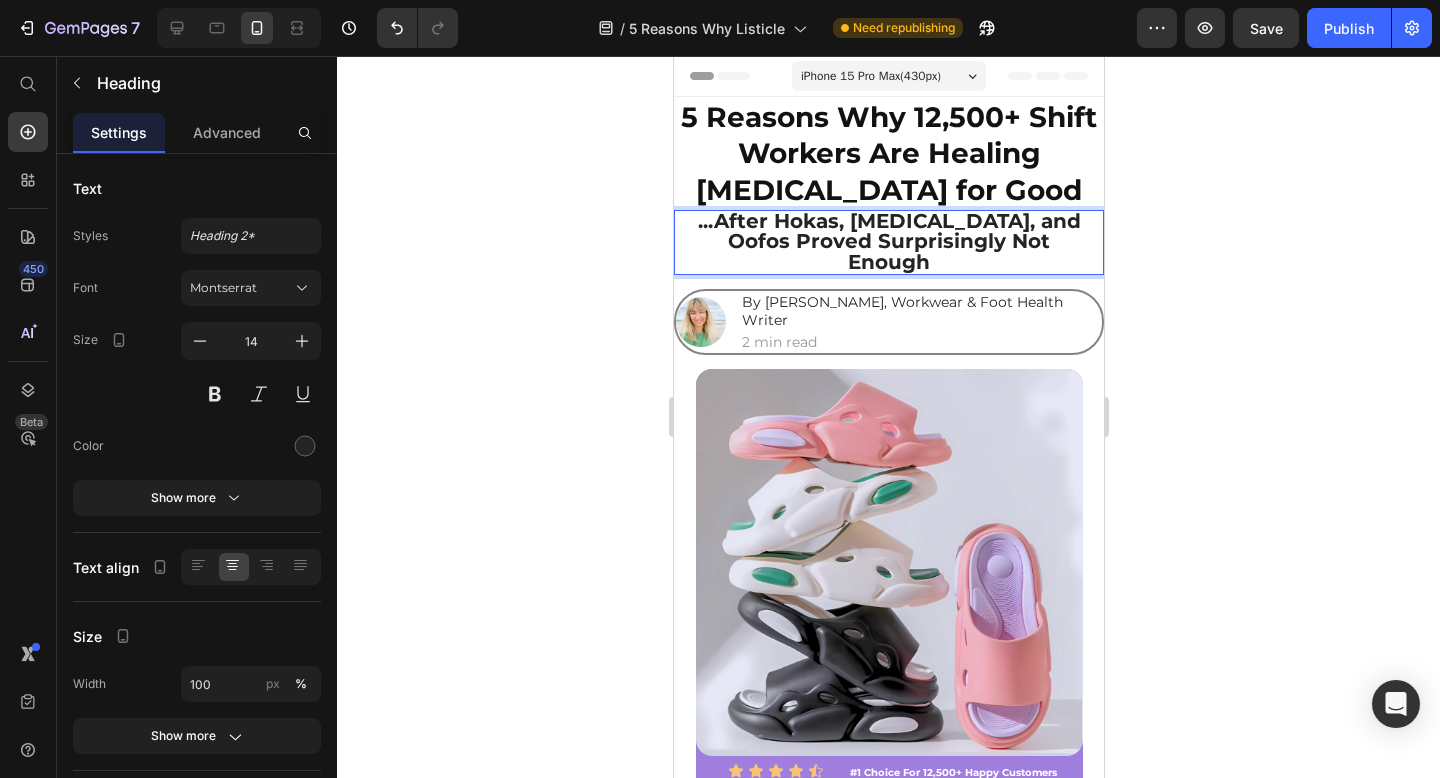 click on "...After Hokas, [MEDICAL_DATA], and Oofos Proved Surprisingly Not Enough" at bounding box center (888, 241) 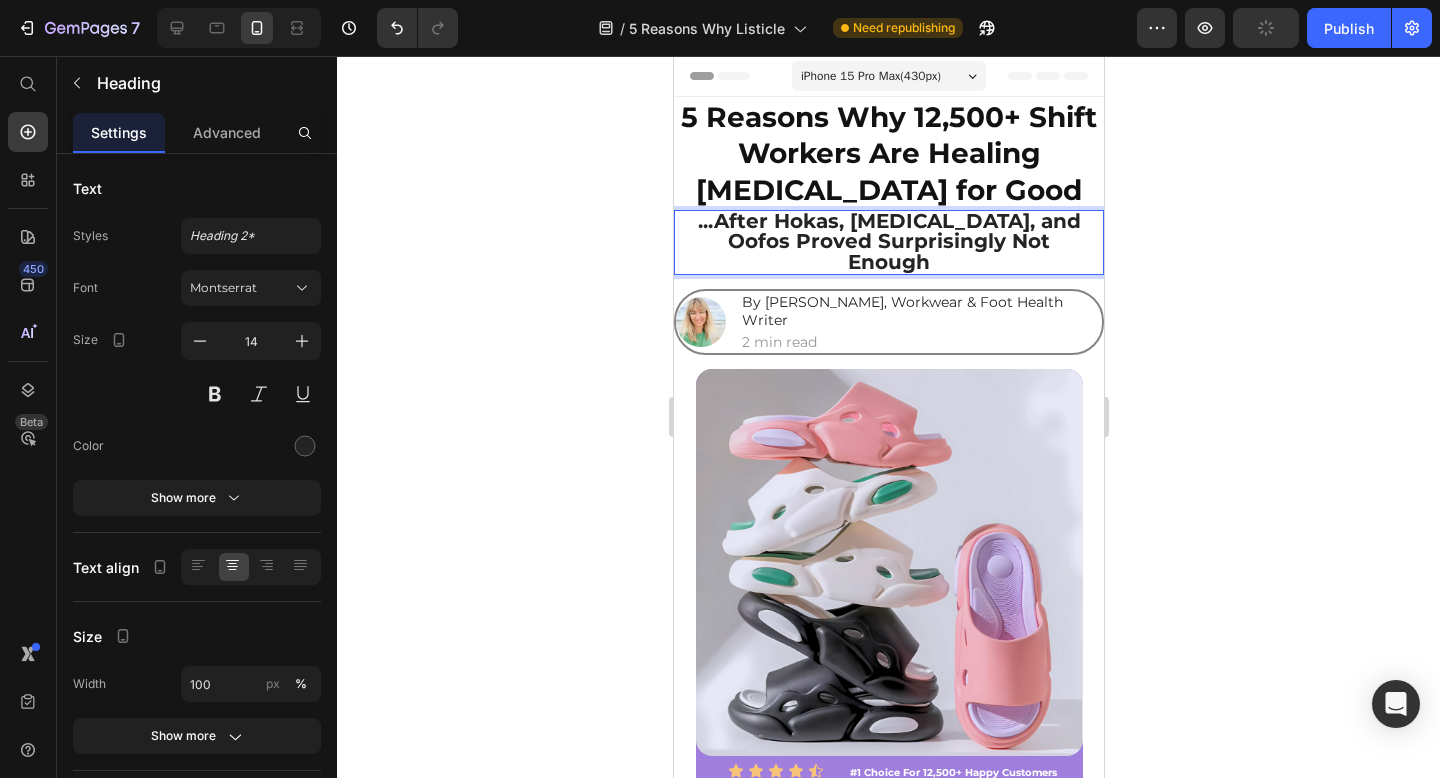 click on "...After Hokas, [MEDICAL_DATA], and Oofos Proved Surprisingly Not Enough" at bounding box center [888, 241] 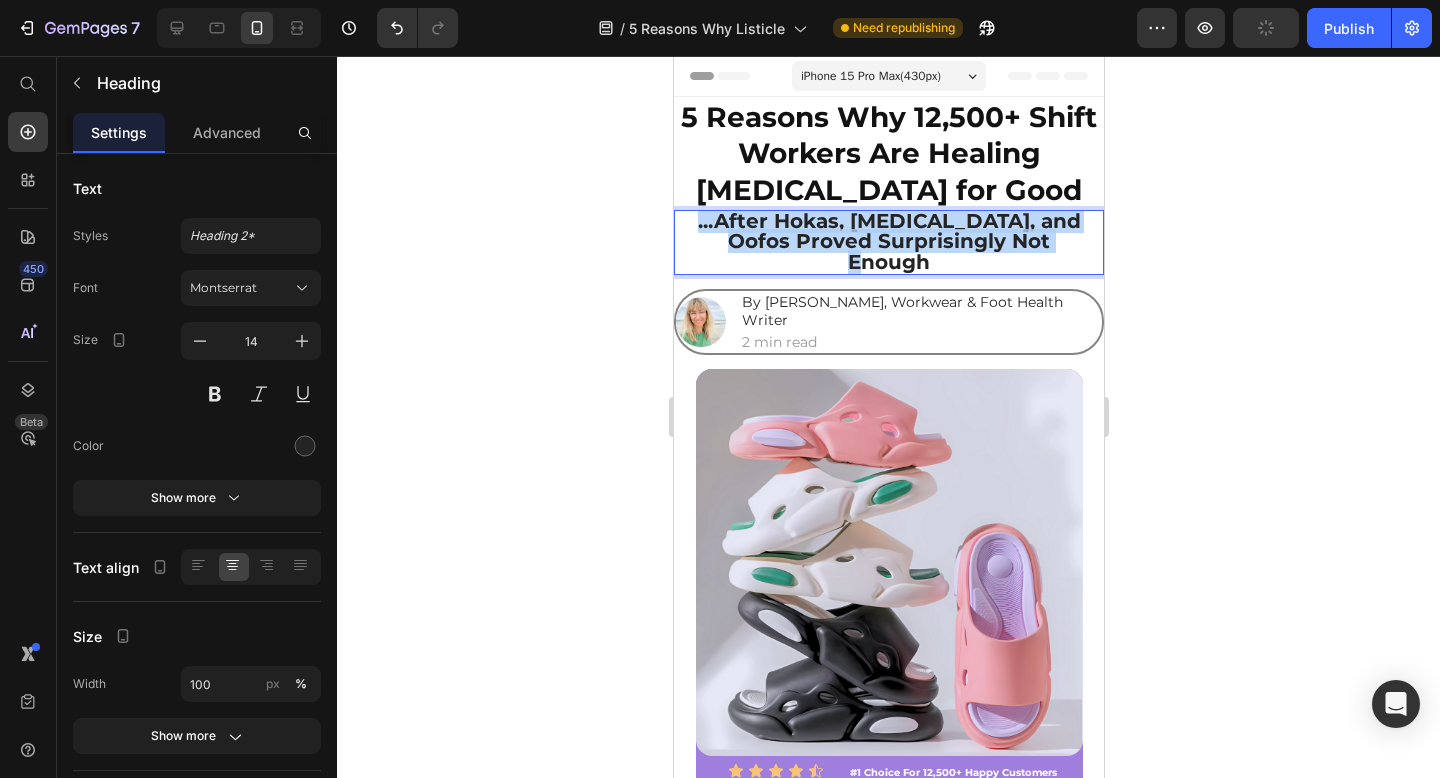 click on "...After Hokas, [MEDICAL_DATA], and Oofos Proved Surprisingly Not Enough" at bounding box center (888, 241) 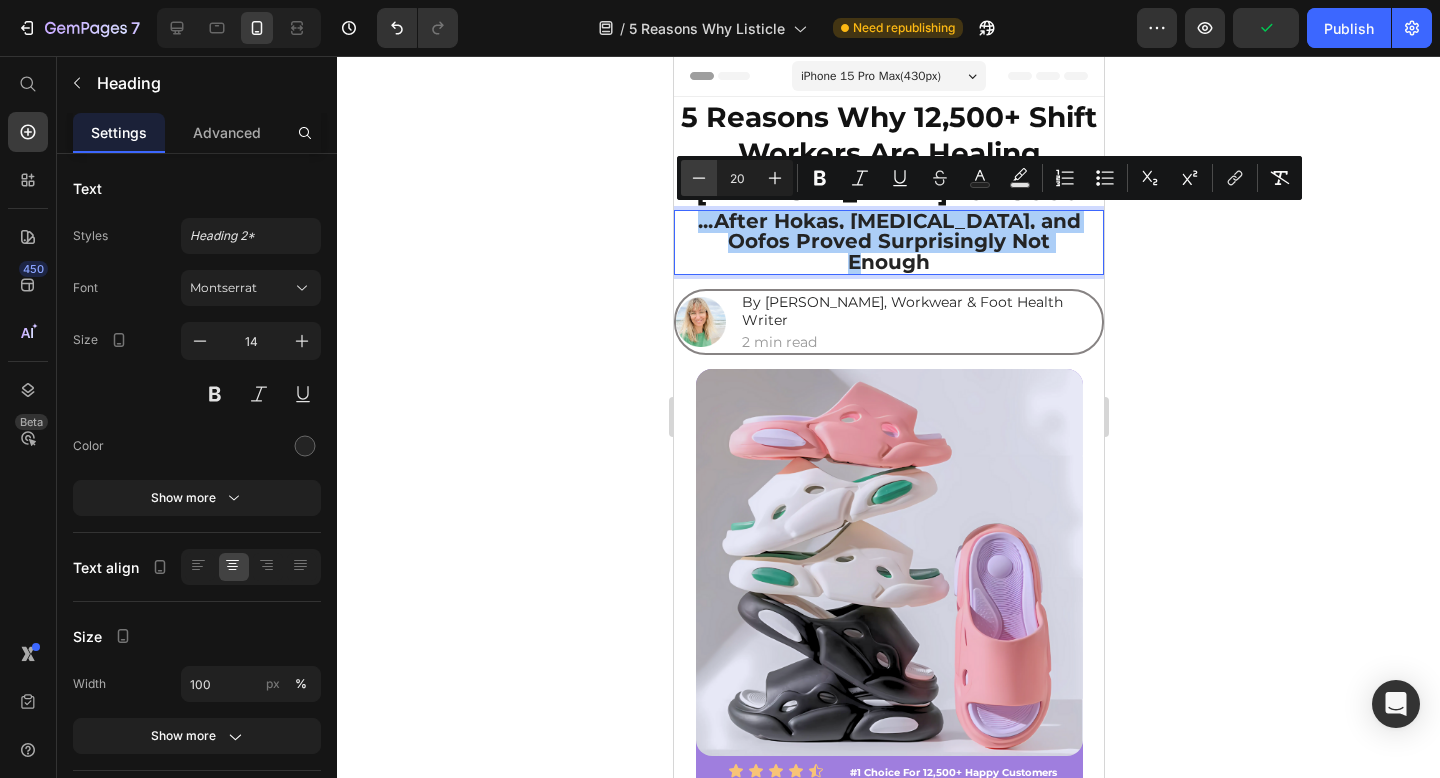 click 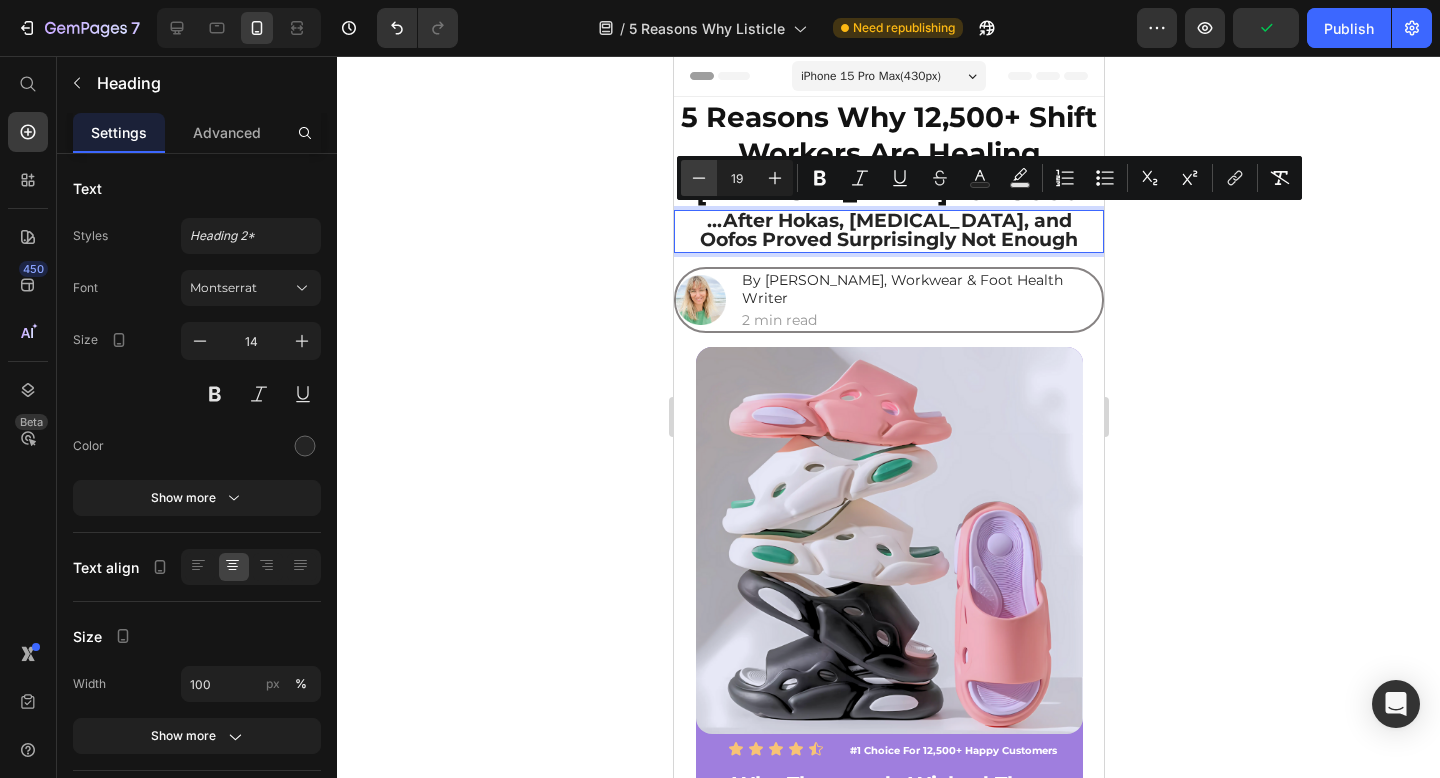 click 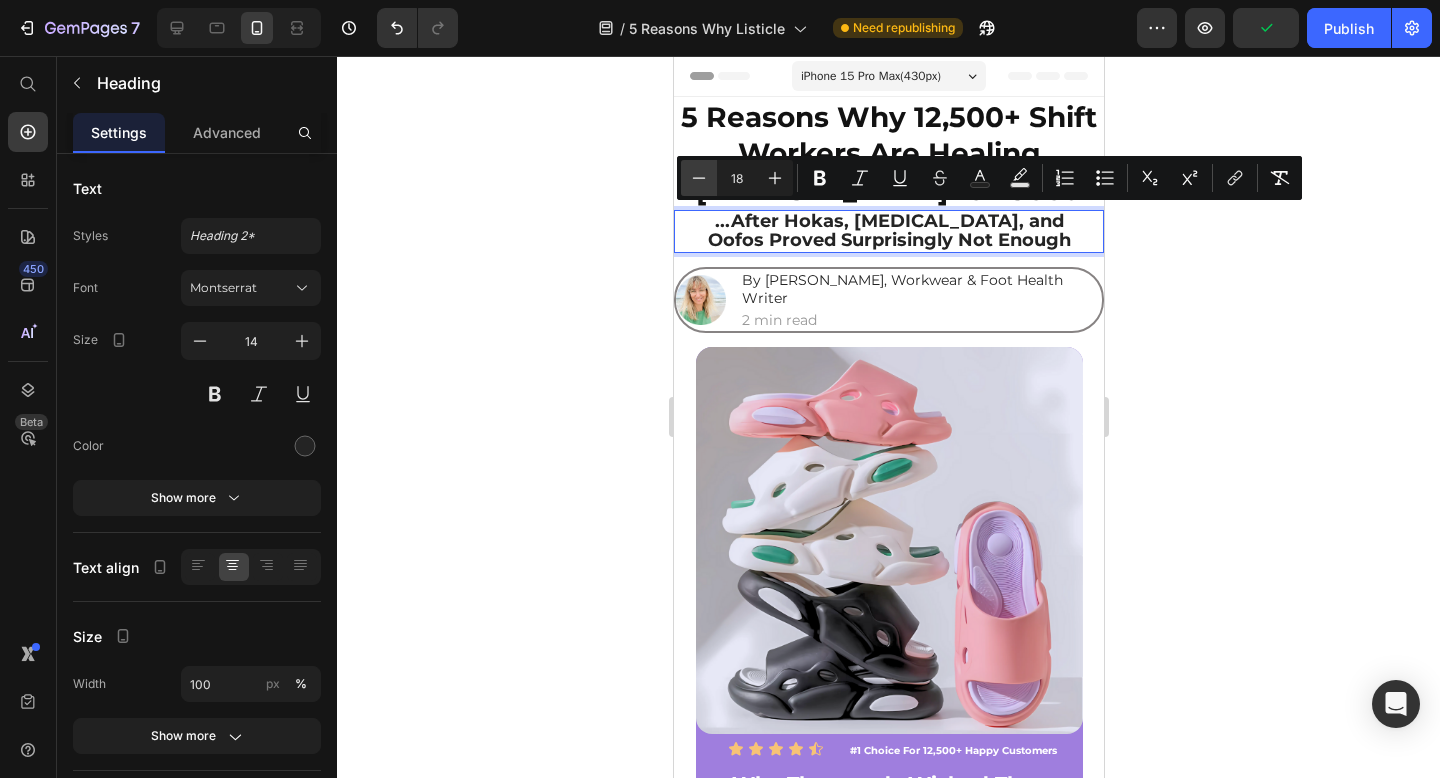 click 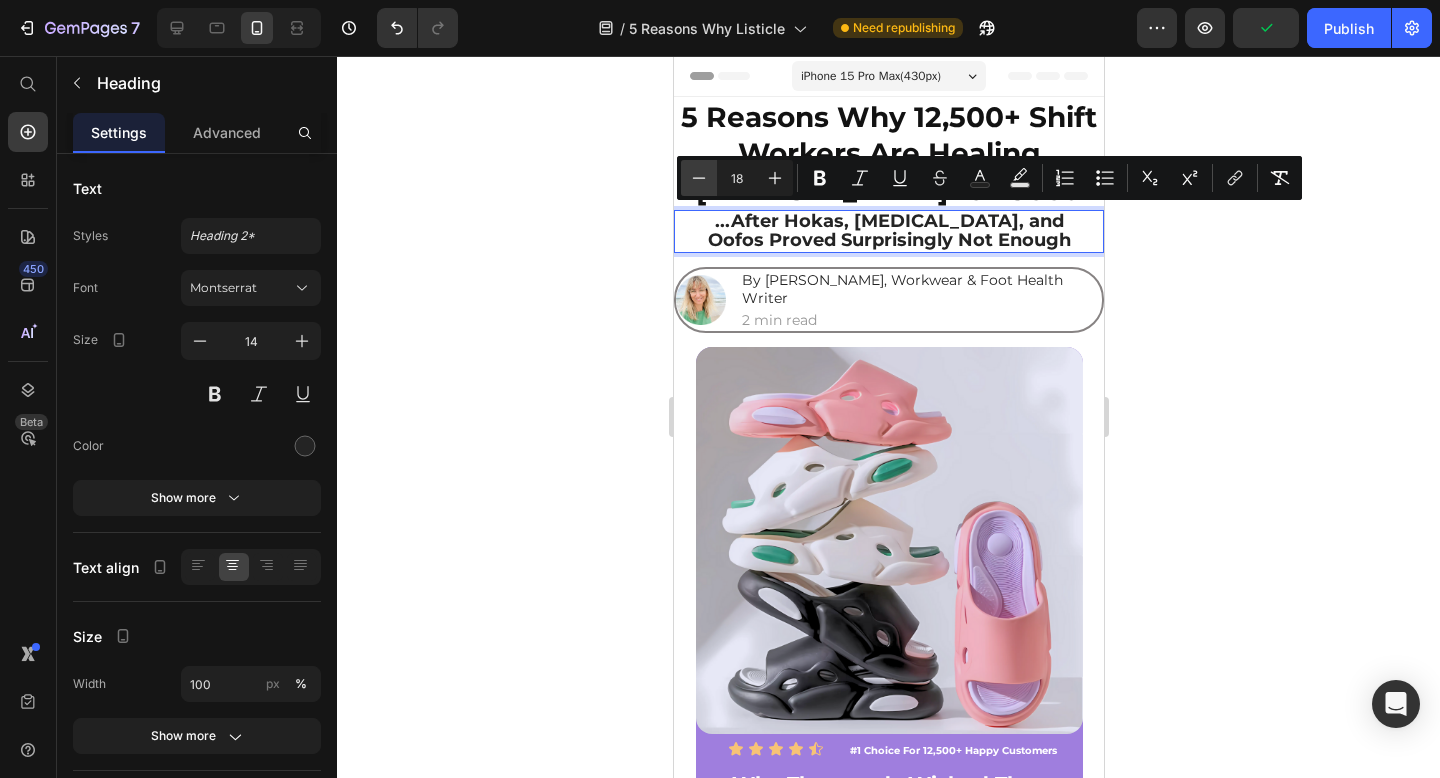 type on "17" 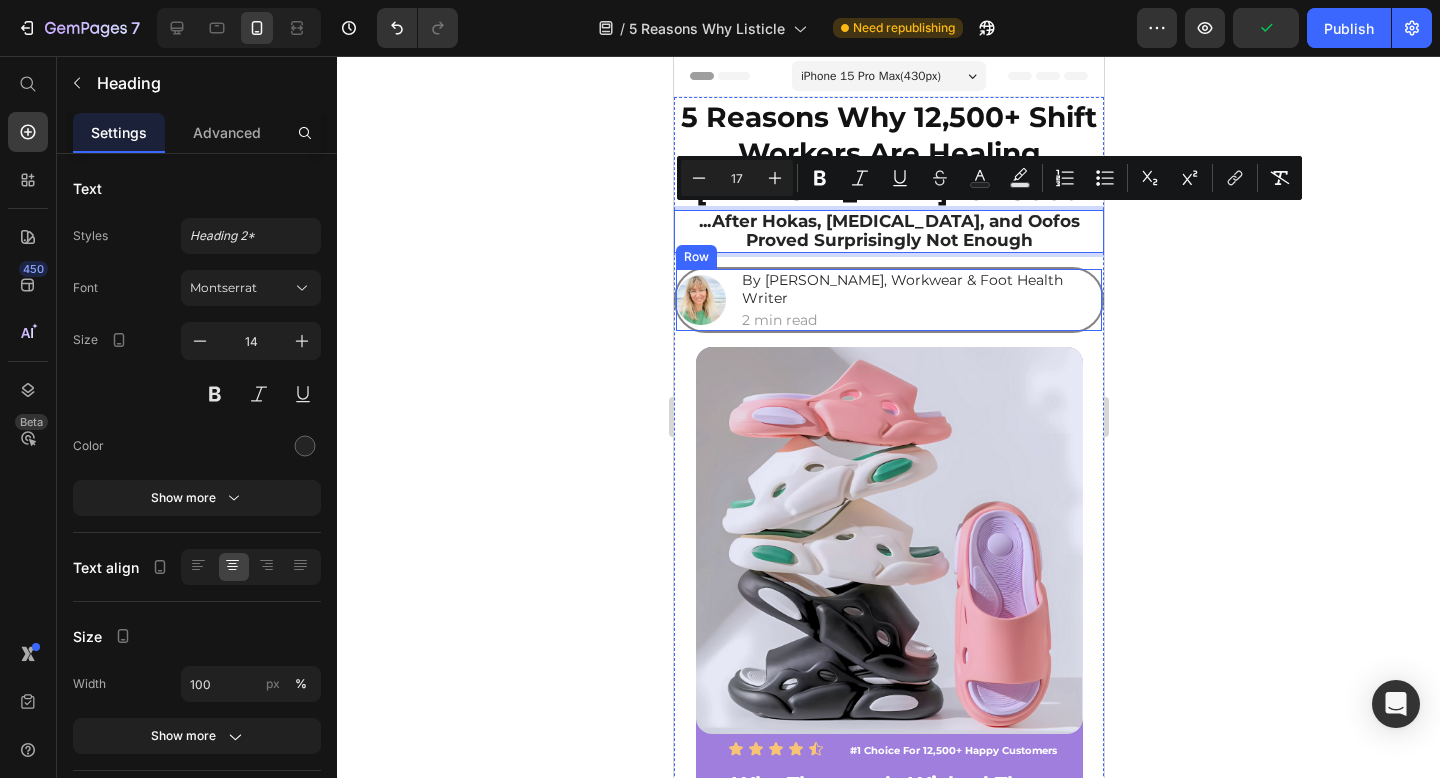 click on "By [PERSON_NAME], Workwear & Foot Health Writer Heading 2 min read Text Block" at bounding box center [910, 300] 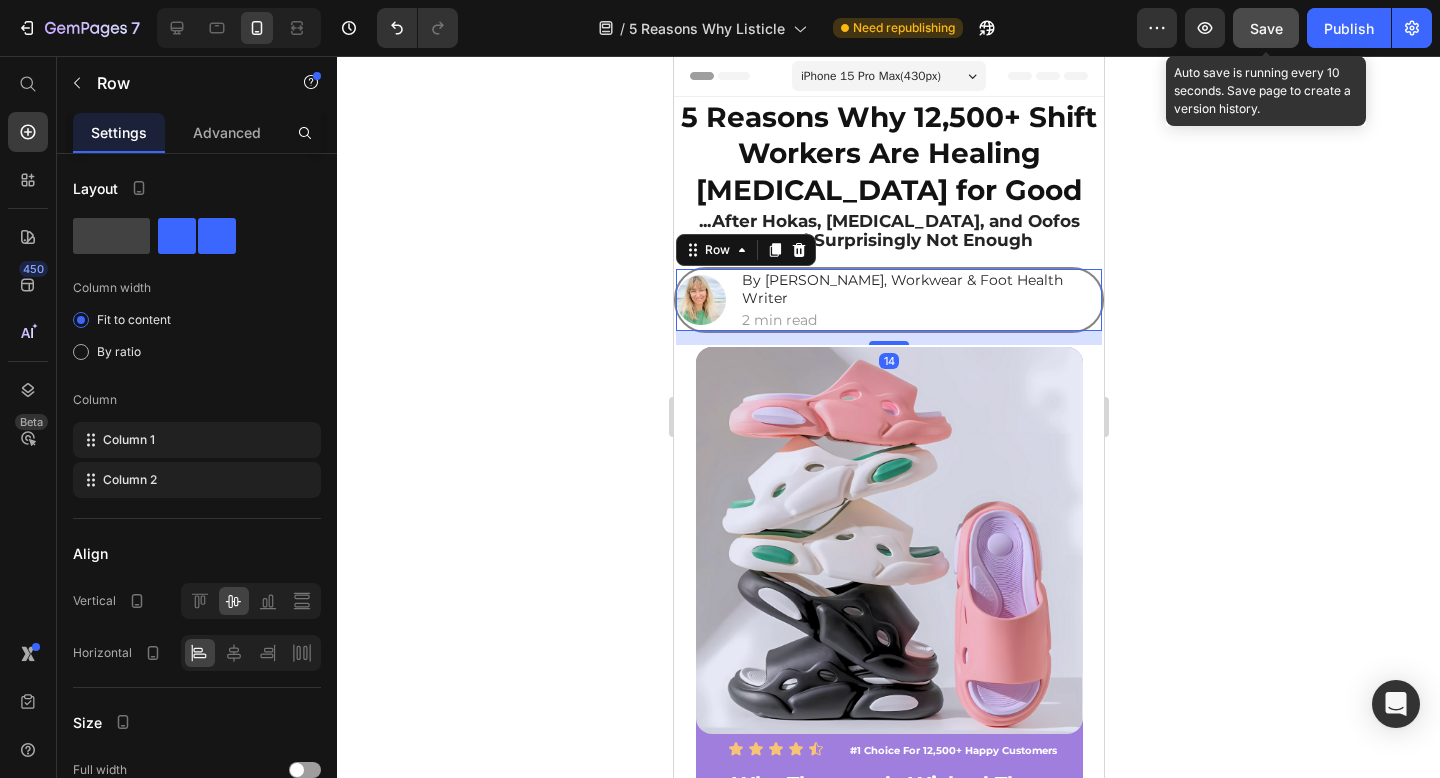 click on "Save" at bounding box center (1266, 28) 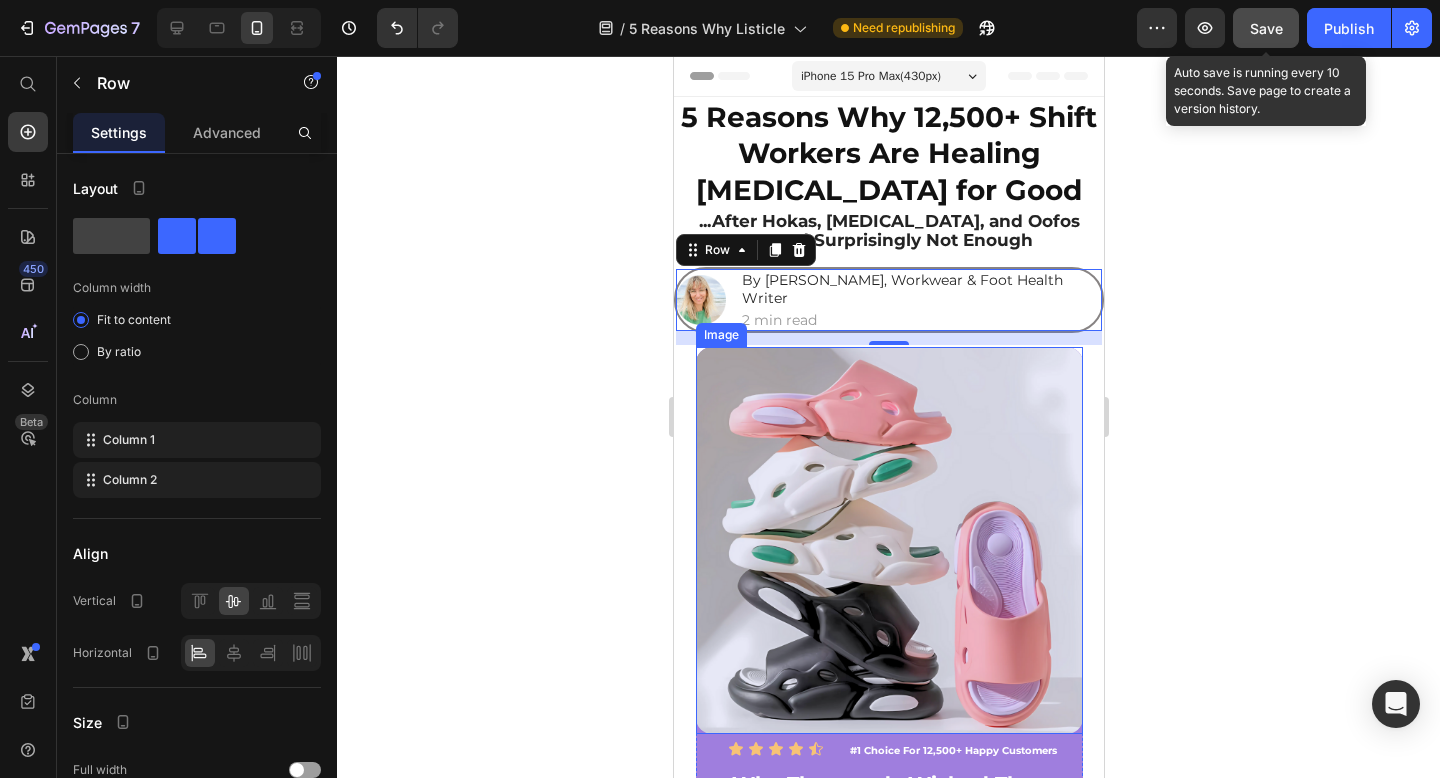 click at bounding box center [888, 540] 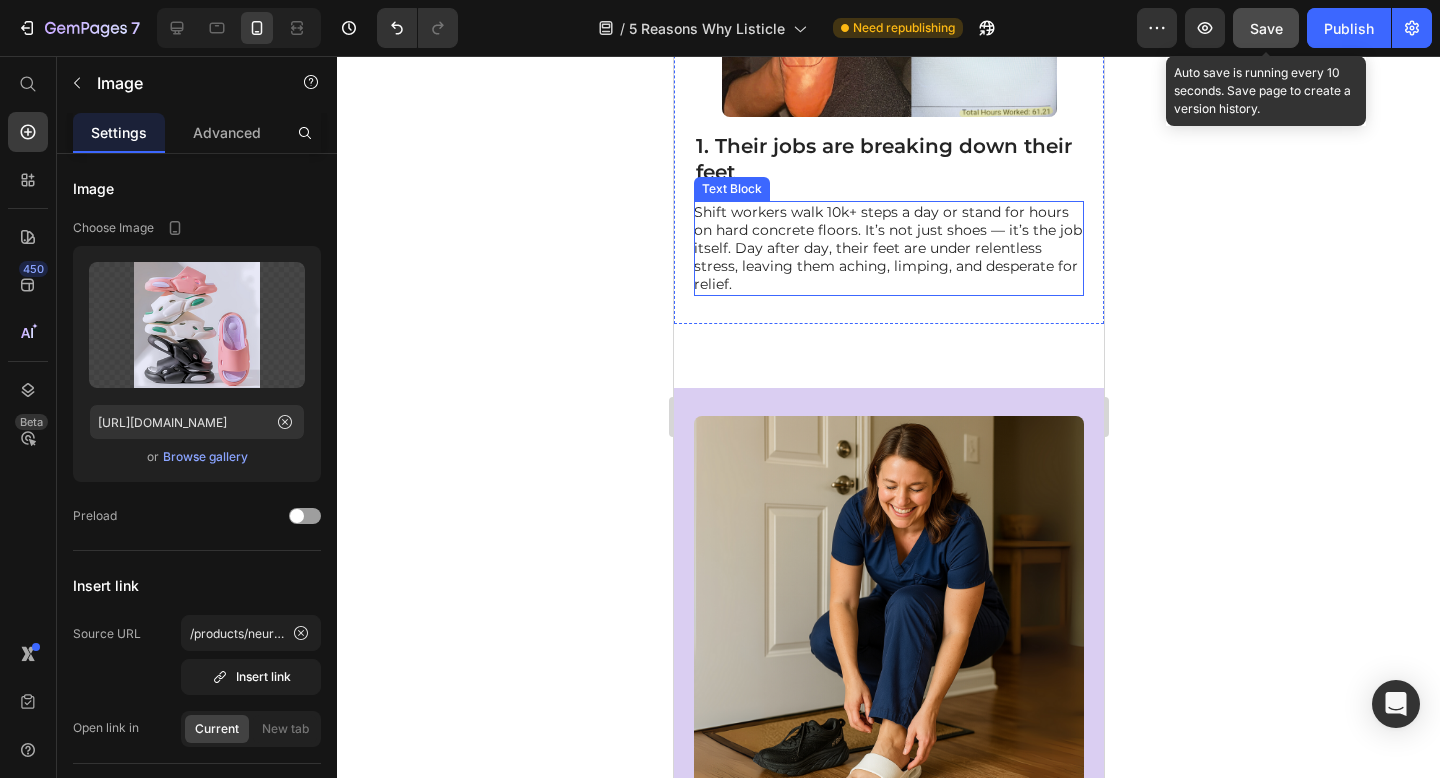 scroll, scrollTop: 1265, scrollLeft: 0, axis: vertical 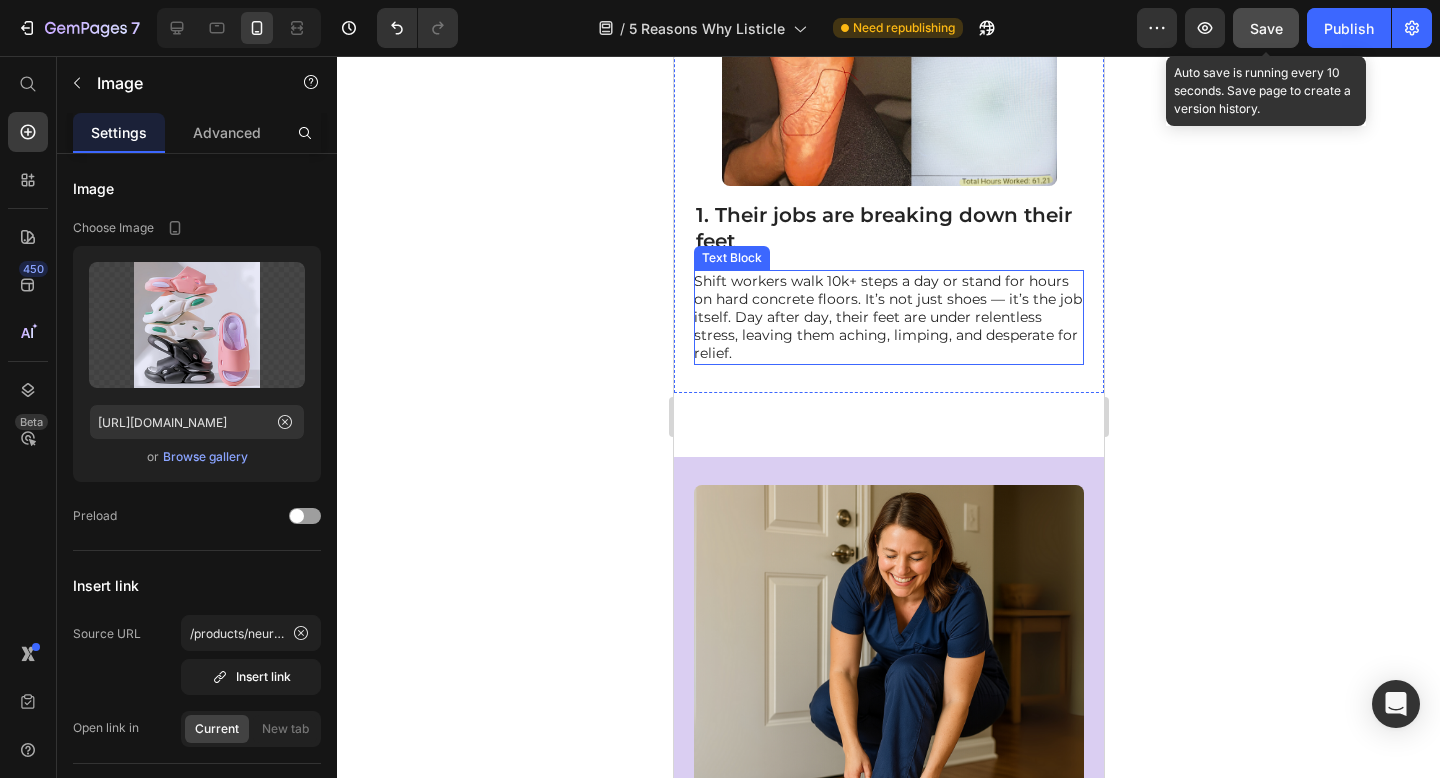 click on "Shift workers walk 10k+ steps a day or stand for hours on hard concrete floors. It’s not just shoes — it’s the job itself. Day after day, their feet are under relentless stress, leaving them aching, limping, and desperate for relief." at bounding box center [887, 317] 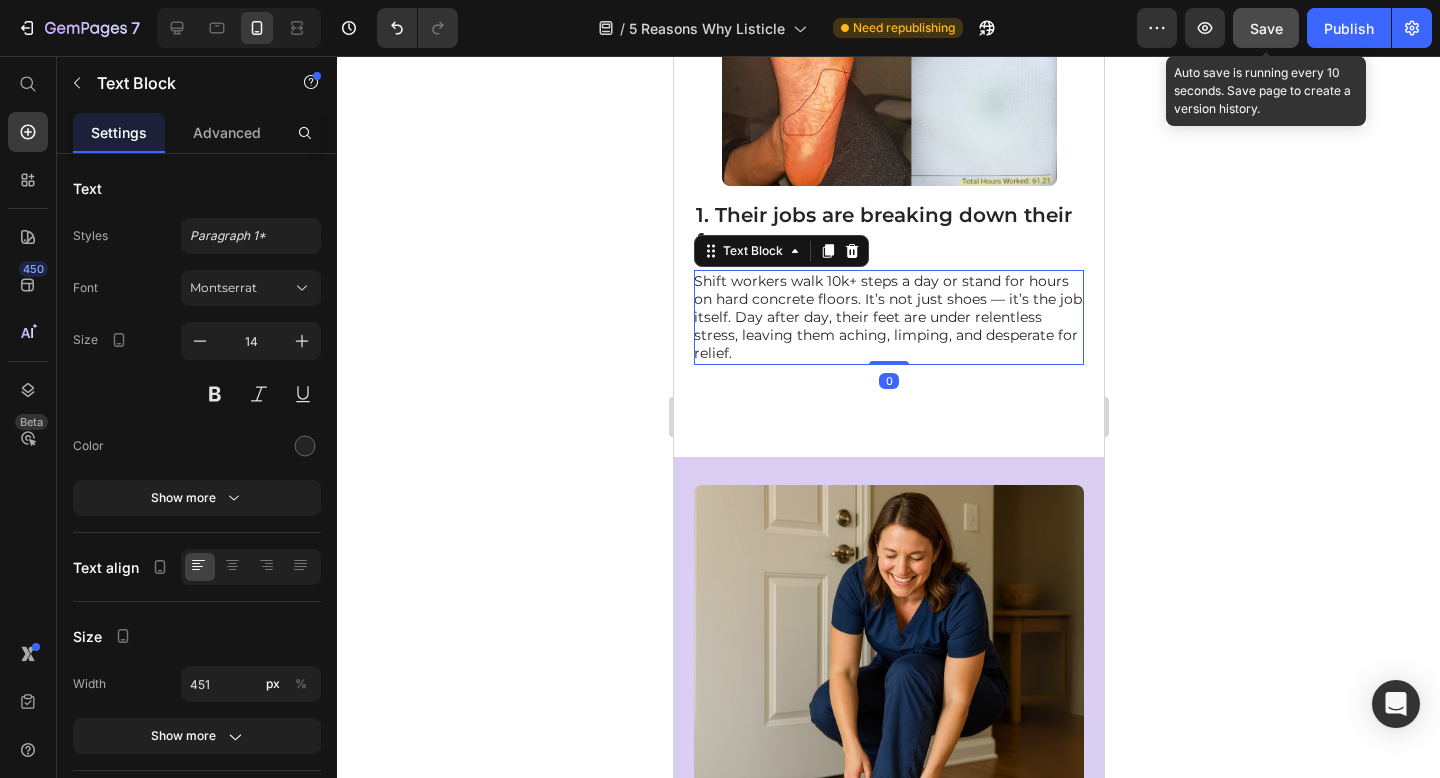 click on "Shift workers walk 10k+ steps a day or stand for hours on hard concrete floors. It’s not just shoes — it’s the job itself. Day after day, their feet are under relentless stress, leaving them aching, limping, and desperate for relief." at bounding box center [887, 317] 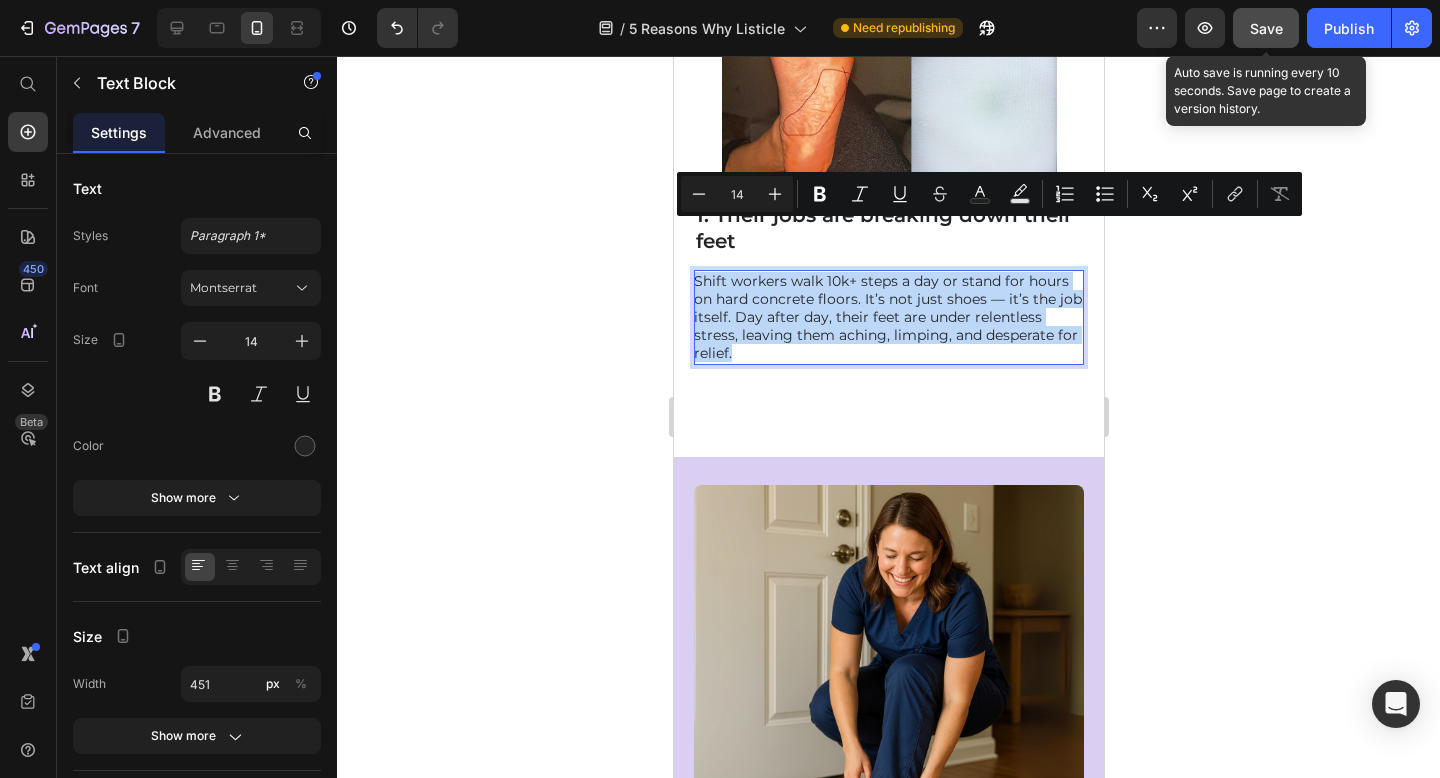 copy on "Shift workers walk 10k+ steps a day or stand for hours on hard concrete floors. It’s not just shoes — it’s the job itself. Day after day, their feet are under relentless stress, leaving them aching, limping, and desperate for relief." 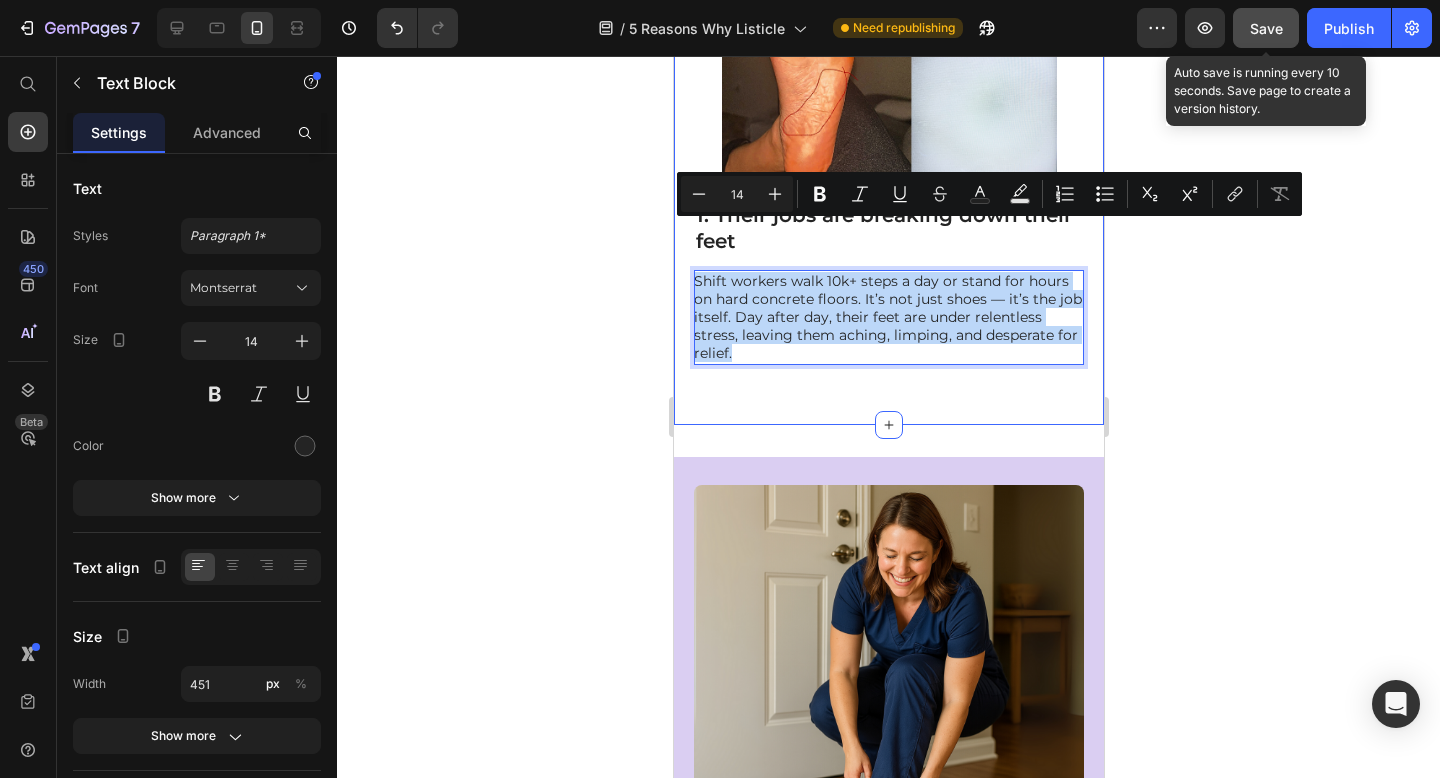 click on "2. They’ve been stuck in the Support Trap Heading Cushioned shoes, Oofos, [MEDICAL_DATA] — they all help in the moment but do the work their feet should be doing. Over time, muscles weaken. Pain returns. And the cycle of dependence keeps spinning. Text Block Image Row" at bounding box center [888, 760] 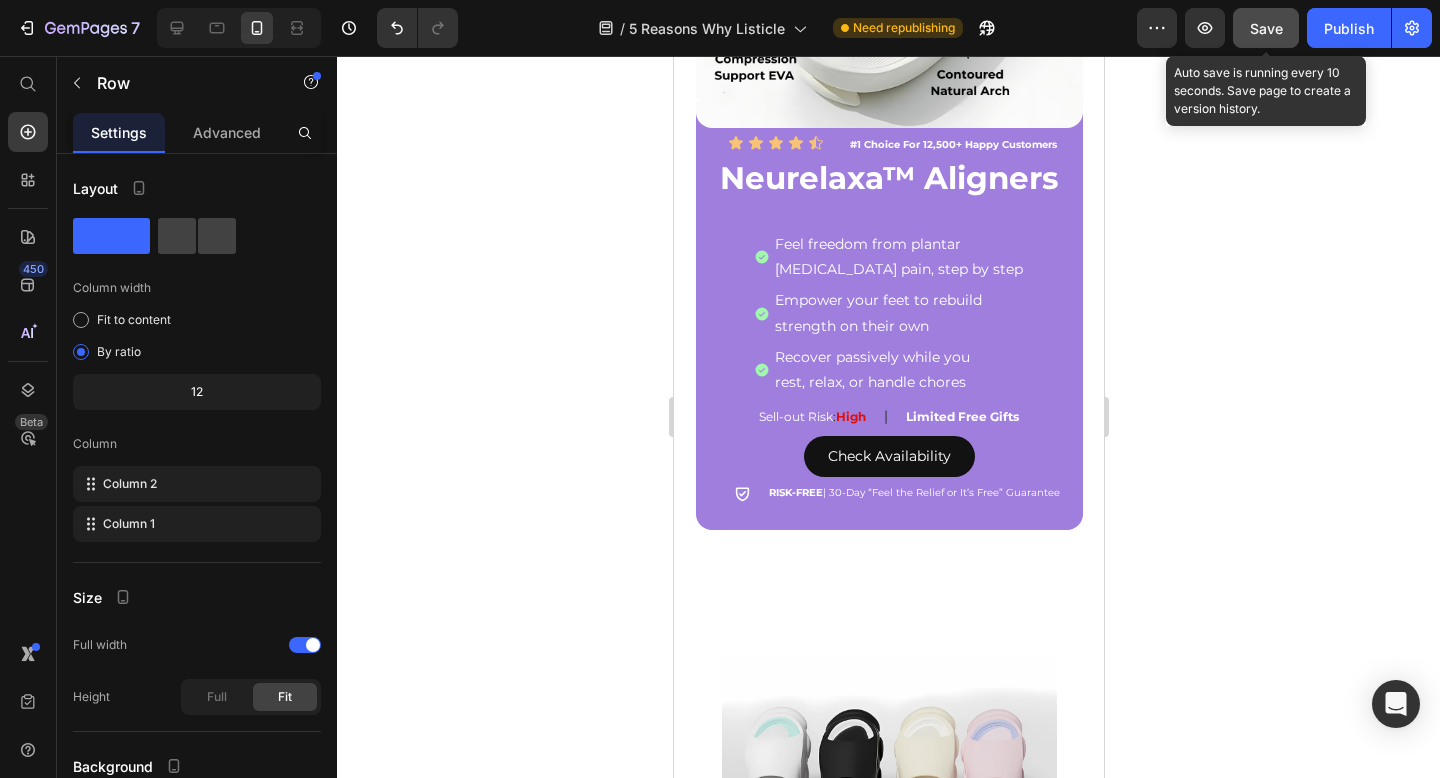 scroll, scrollTop: 3108, scrollLeft: 0, axis: vertical 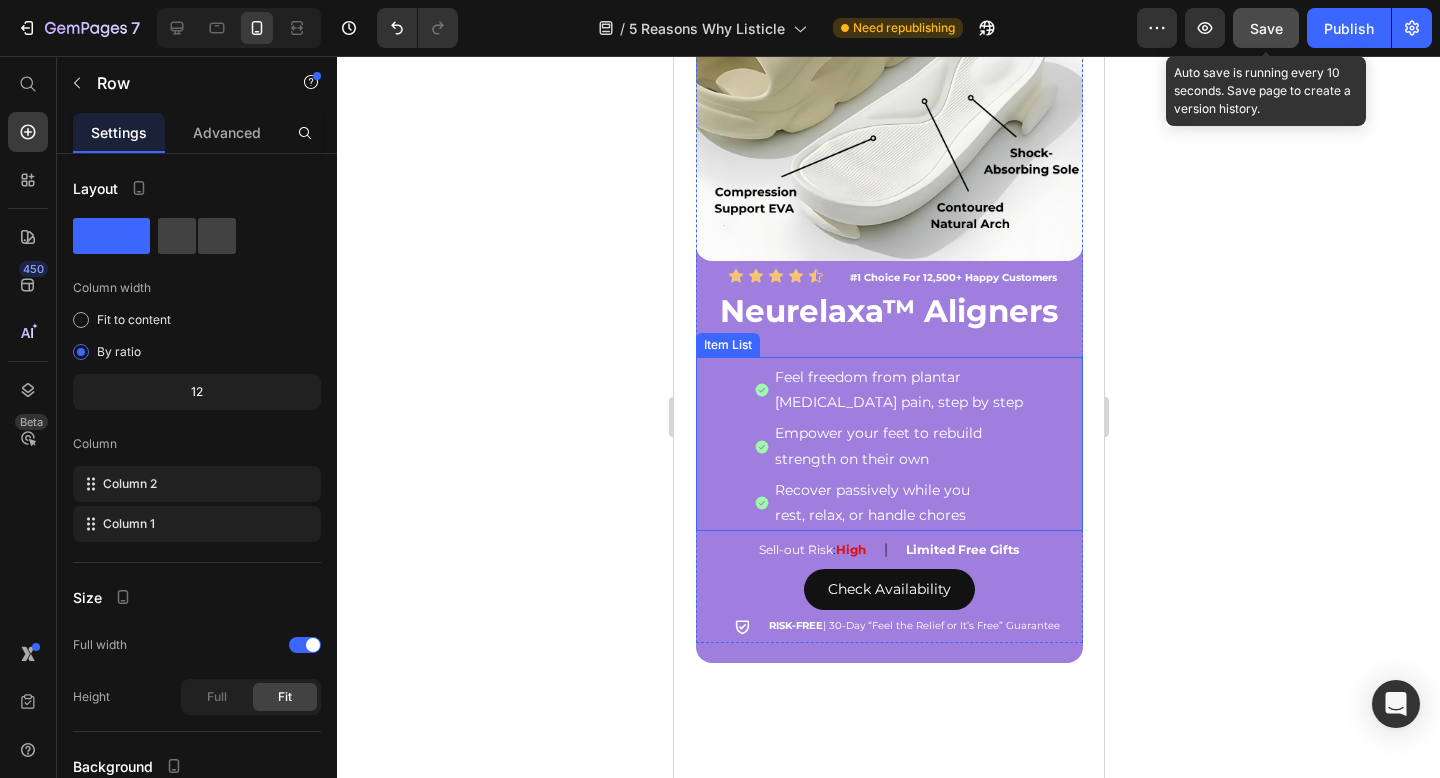 click on "Feel freedom from plantar" at bounding box center [898, 377] 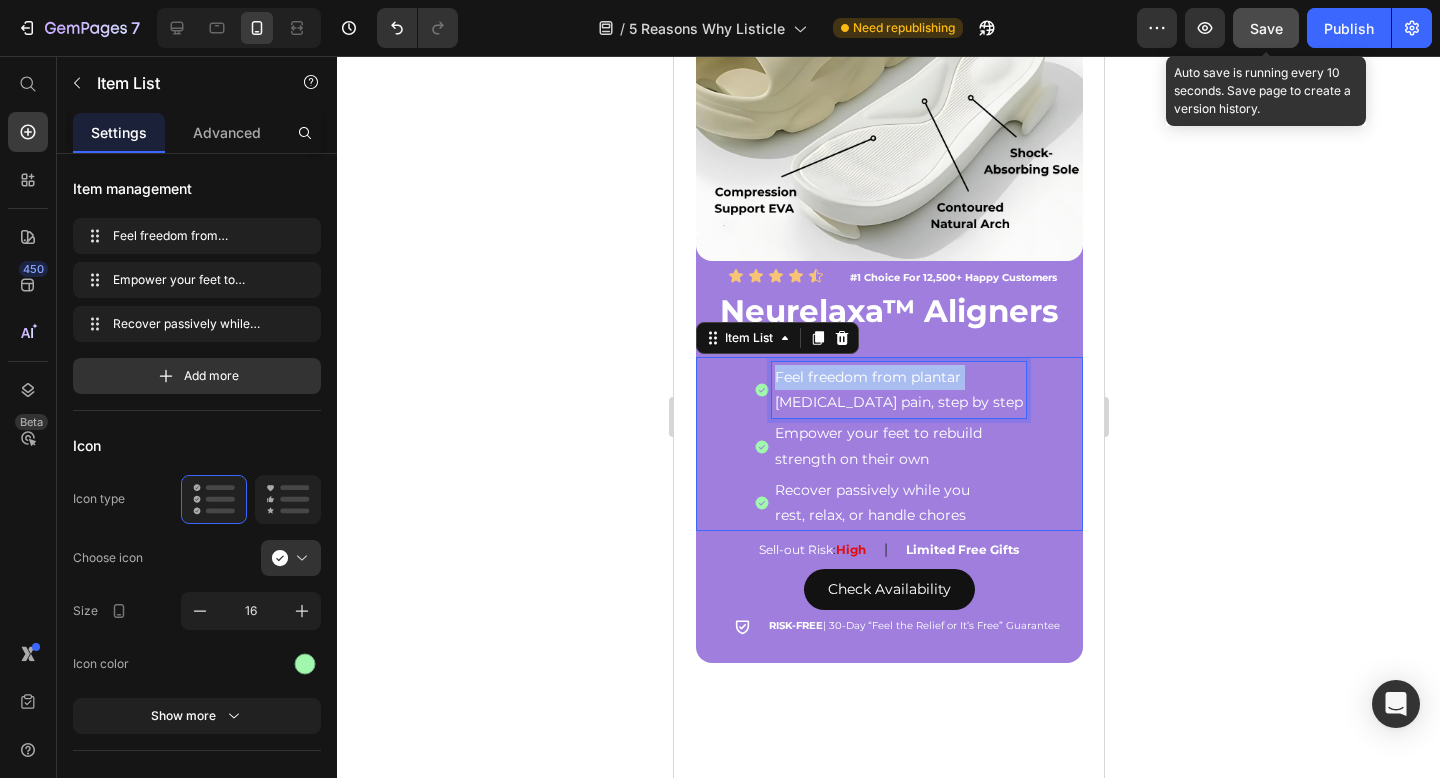 click on "Feel freedom from plantar" at bounding box center [898, 377] 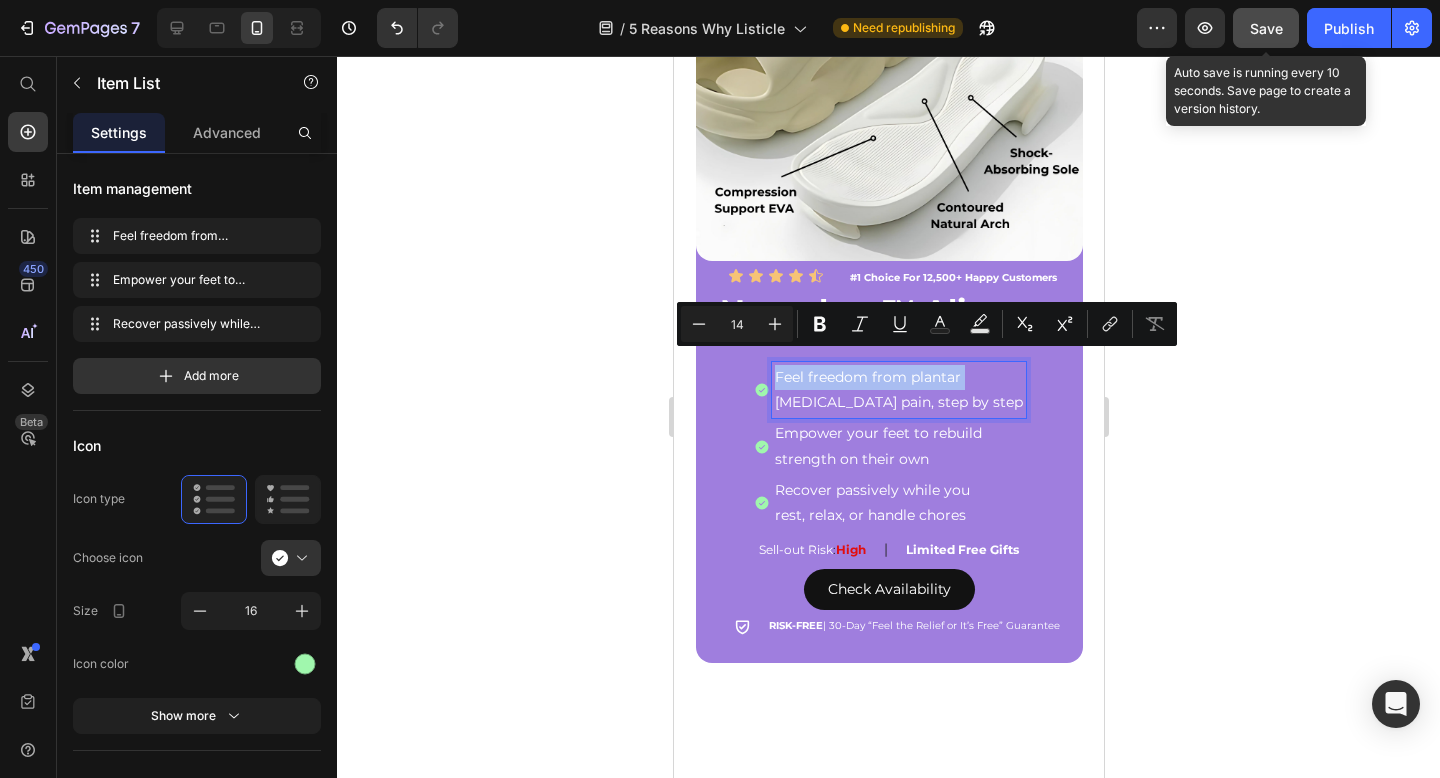 click on "Feel freedom from plantar" at bounding box center (898, 377) 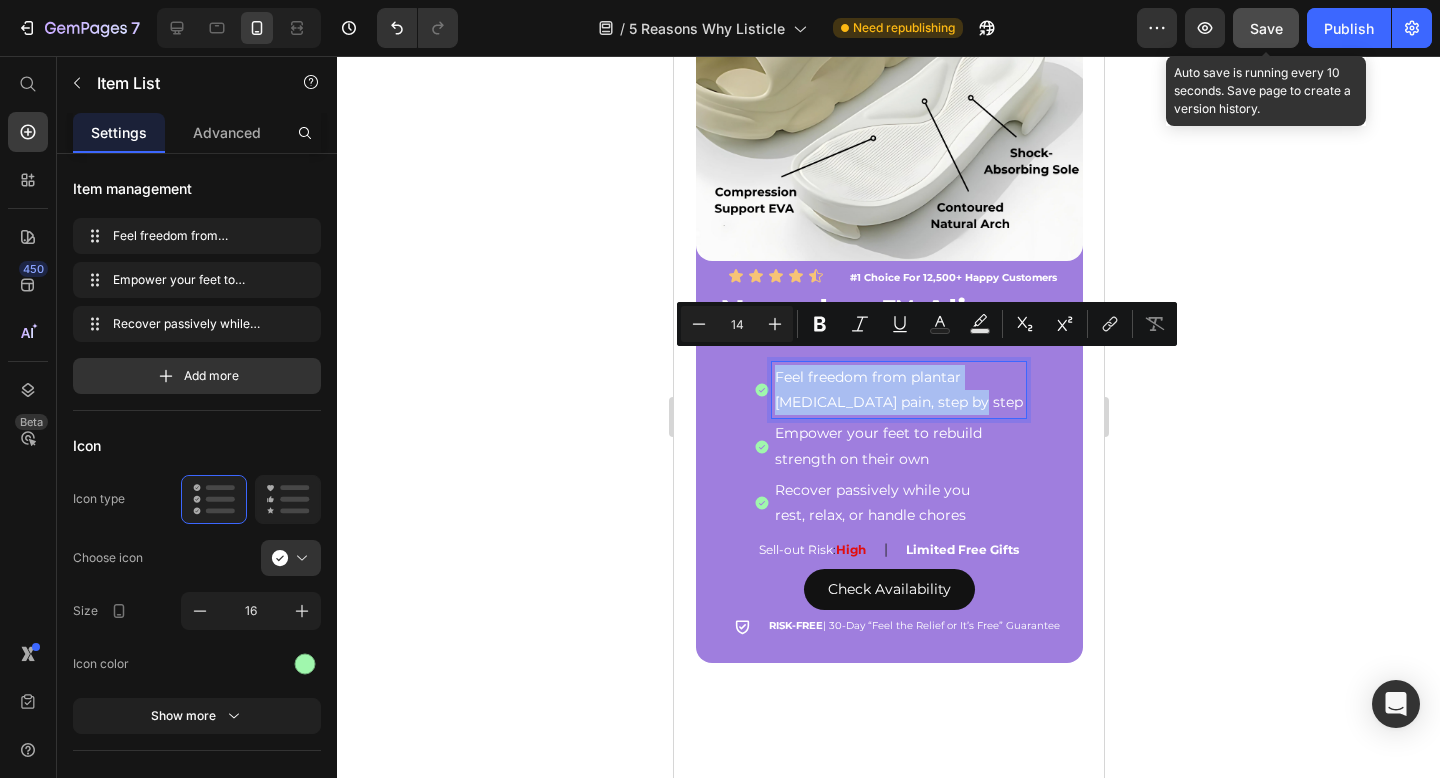 copy on "Feel freedom from [MEDICAL_DATA] pain, step by step" 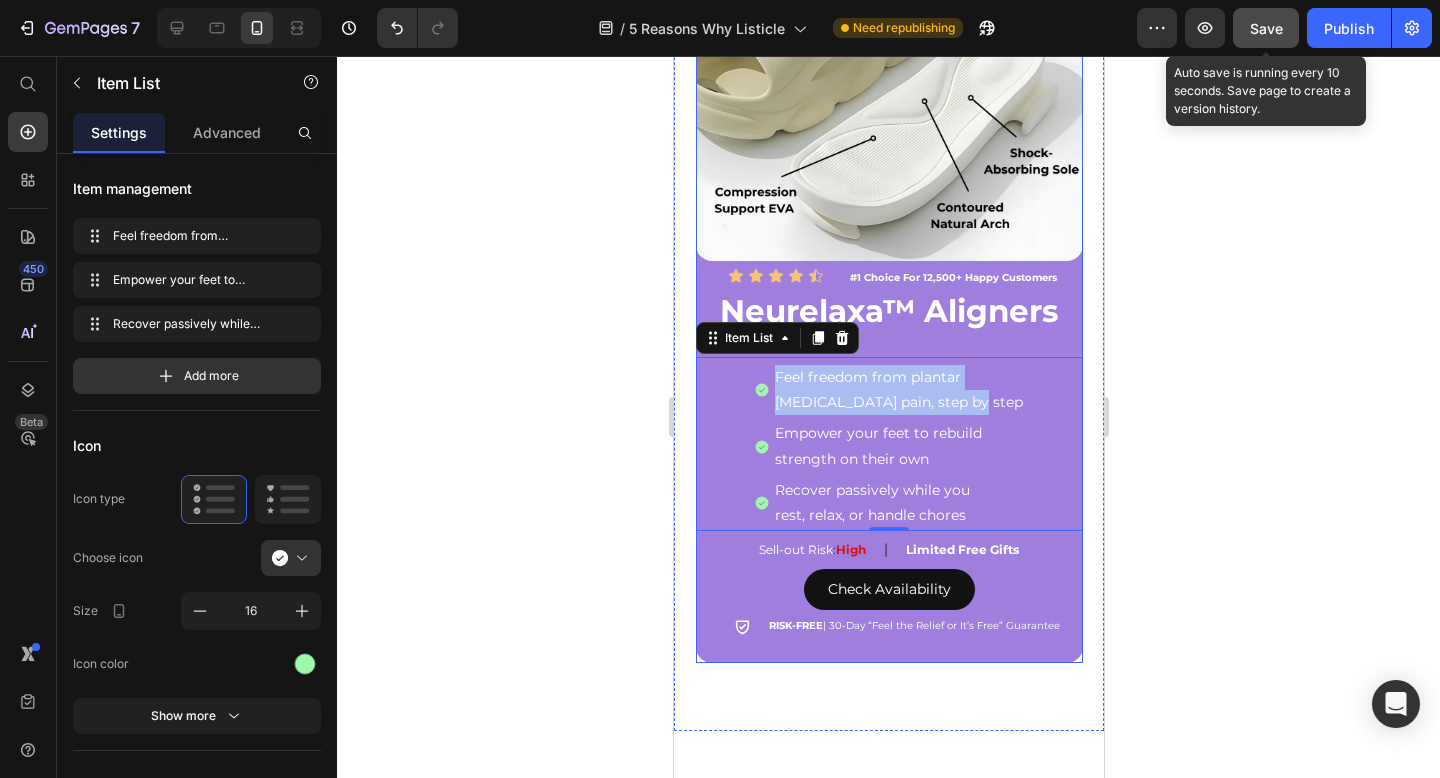 click on "Image Icon Icon Icon Icon
Icon Icon List #1 Choice For 12,500+ Happy Customers Text Block Row Neurelaxa™ Aligners Heading Feel freedom from [MEDICAL_DATA] pain, step by step Empower your feet to rebuild  strength on their own Recover passively while you  rest, relax, or handle chores Item List   0 Sell-out Risk :  High Text Block | Text Block Limited Free Gifts Text Block Row Check Availability Button
Icon RISK-FREE  | 30-Day “Feel the Relief or It’s Free” Guarantee Text Block Row Row Image Icon Icon Icon Icon
Icon Icon List #1 Choice For 12,500+ Happy Customers Text Block Row Neurelaxa™  Recovery Sandals Heading Feel relief from the first step Engineered support that eases pain  after long shifts Supportive cushion that won’t flatten or  slip over time Item List Sell-out Risk :  High Text Block | Text Block Limited Free Gifts Text Block Row Check Availability Button
Icon RISK-FREE Text Block Row Row Row" at bounding box center [888, 286] 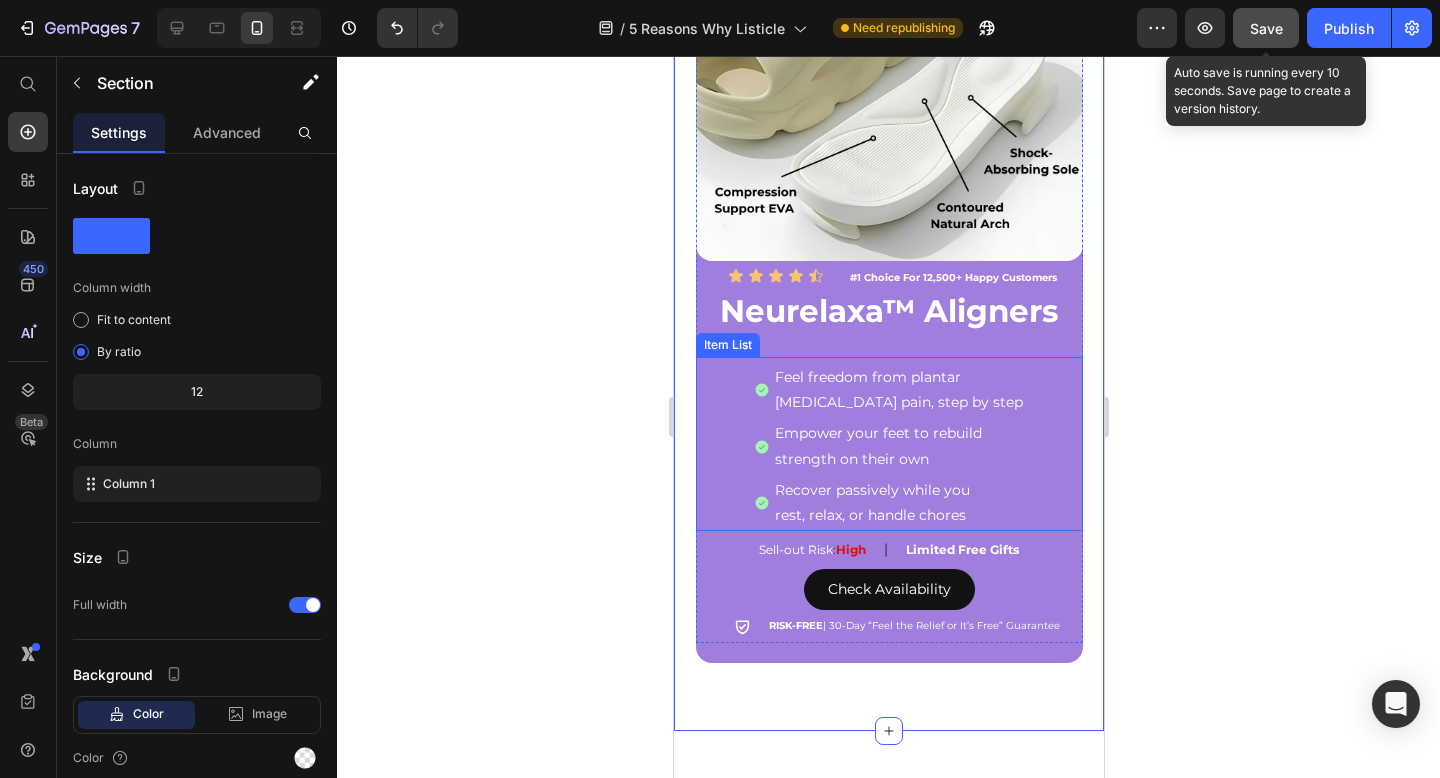 click on "[MEDICAL_DATA] pain, step by step" at bounding box center (898, 402) 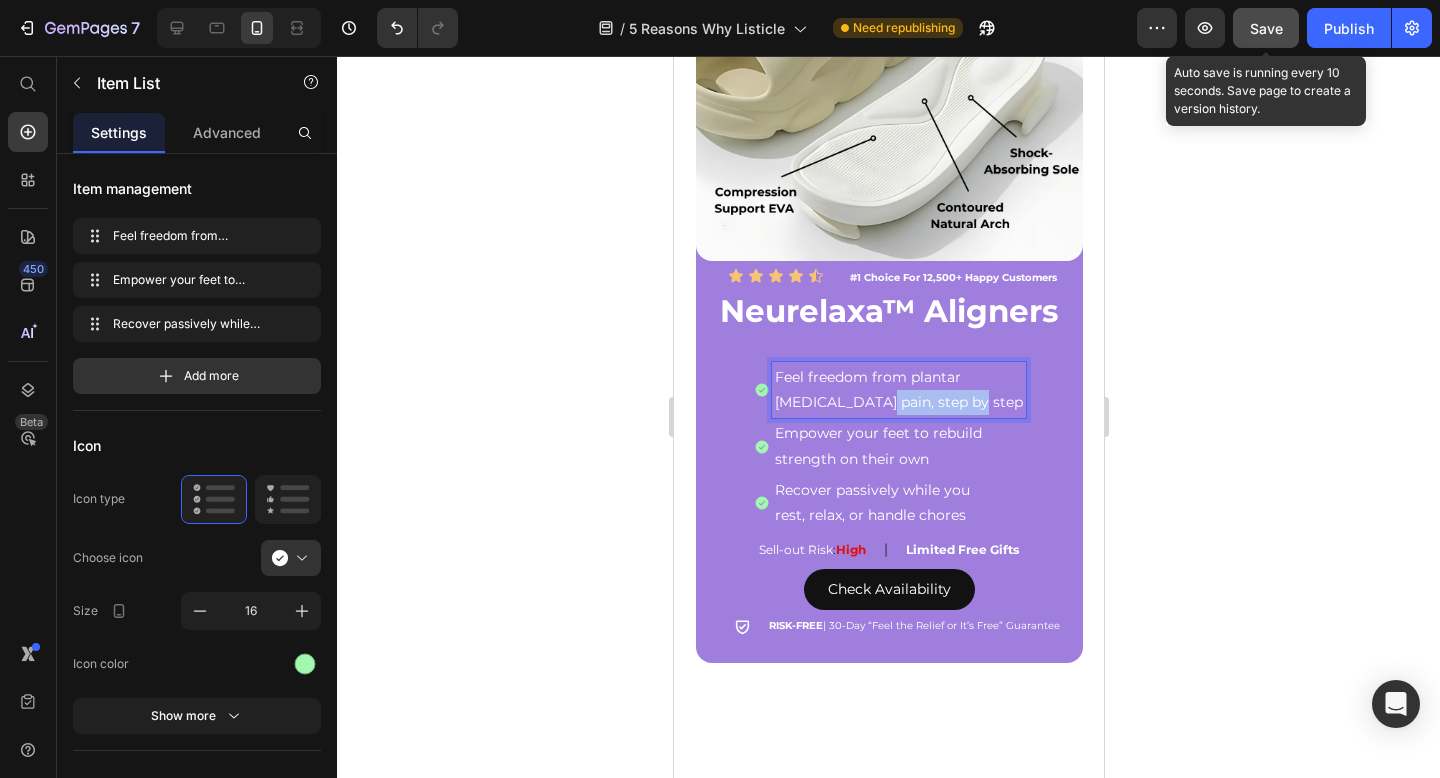 drag, startPoint x: 972, startPoint y: 387, endPoint x: 872, endPoint y: 387, distance: 100 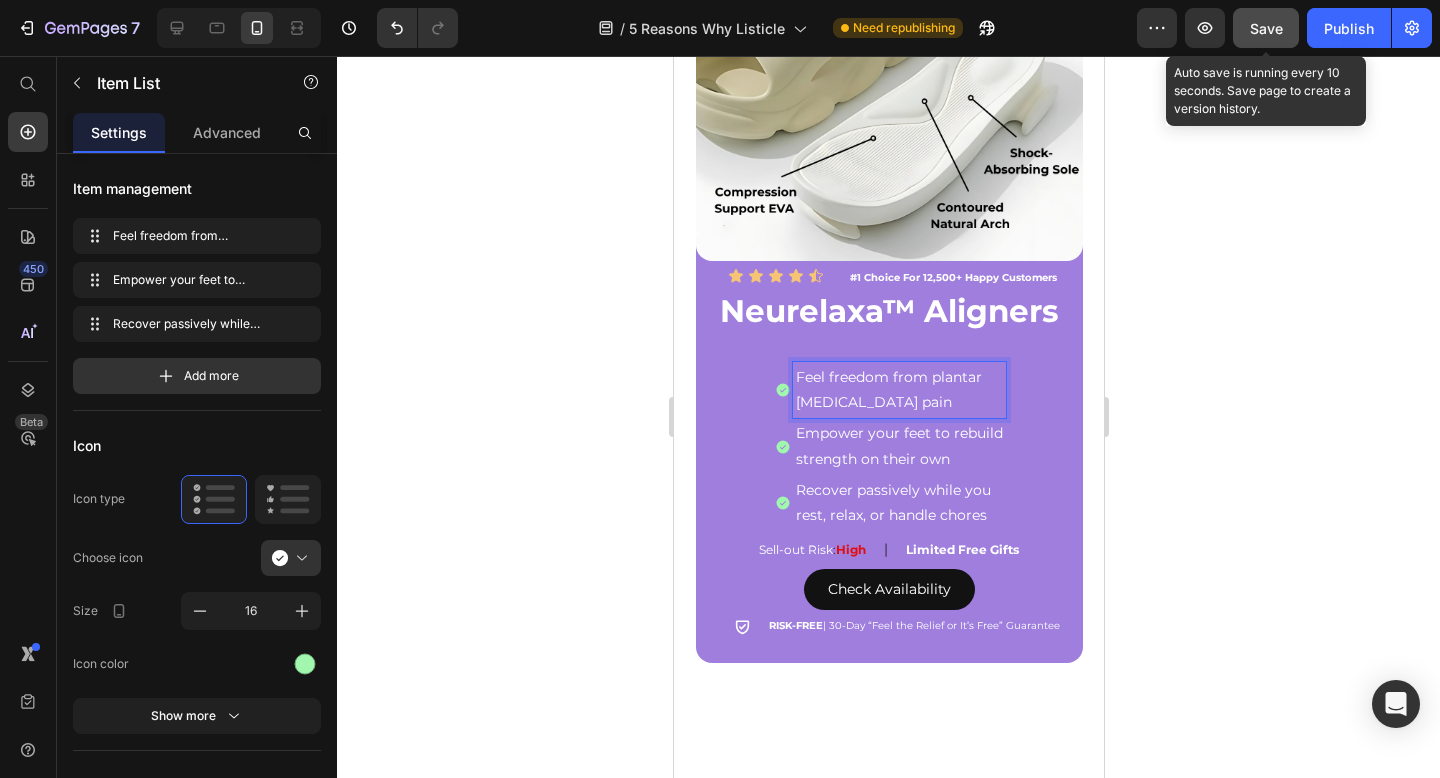 click on "[MEDICAL_DATA] pain" at bounding box center [898, 402] 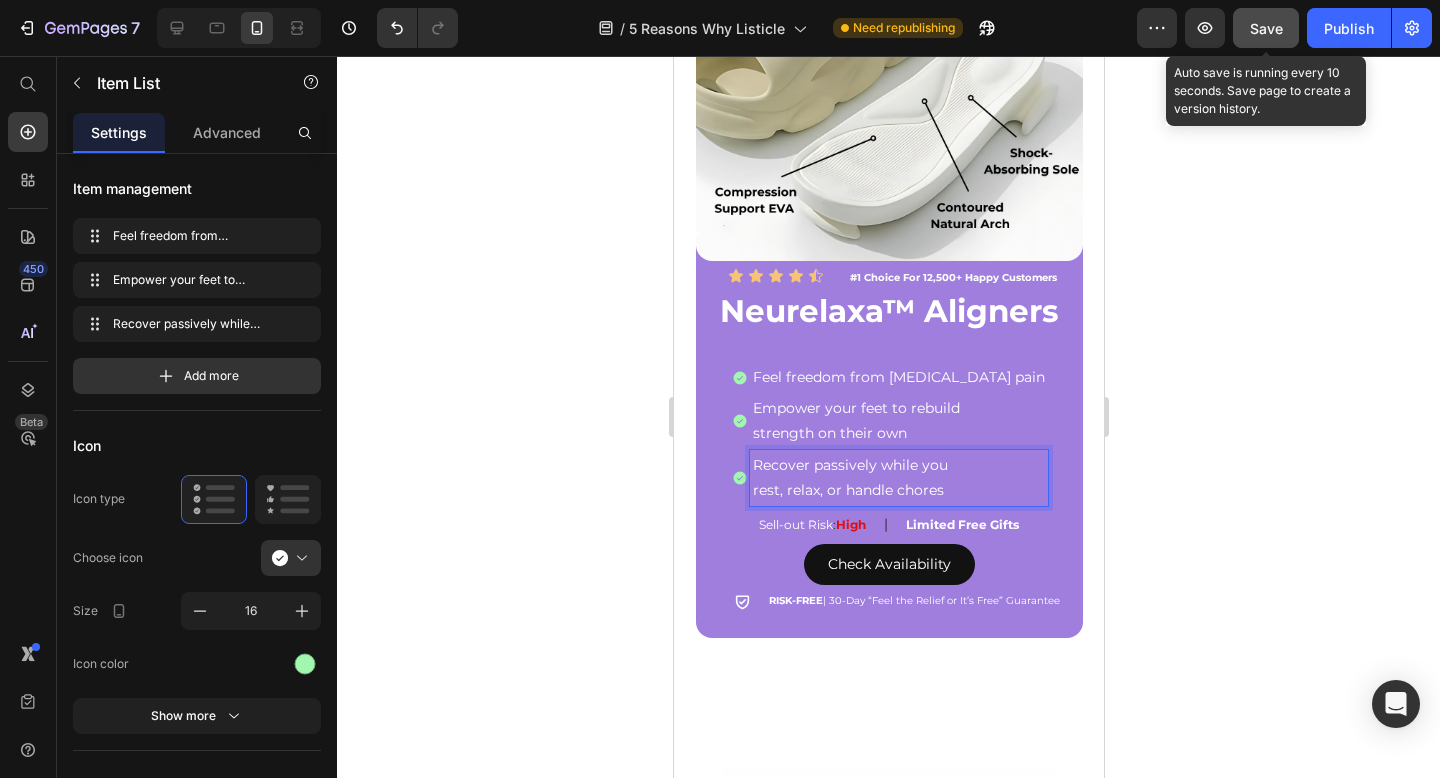 click on "rest, relax, or handle chores" at bounding box center (898, 490) 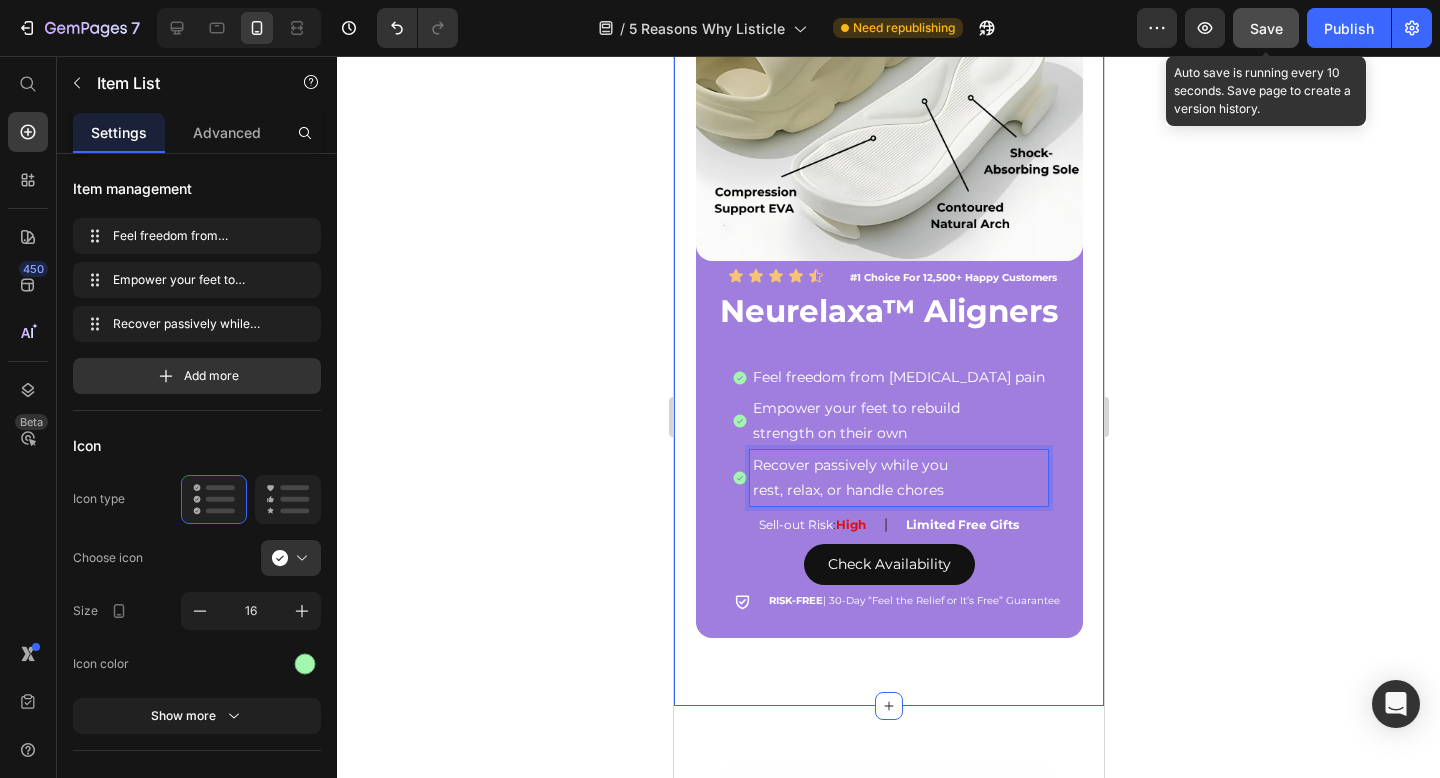 click on "Image Icon Icon Icon Icon
Icon Icon List #1 Choice For 12,500+ Happy Customers Text Block Row Neurelaxa™ Aligners Heading Feel freedom from [MEDICAL_DATA] pain Empower your feet to rebuild  strength on their own Recover passively while you  rest, relax, or handle chores Item List   0 Sell-out Risk :  High Text Block | Text Block Limited Free Gifts Text Block Row Check Availability Button
Icon RISK-FREE  | 30-Day “Feel the Relief or It’s Free” Guarantee Text Block Row Row Image Icon Icon Icon Icon
Icon Icon List #1 Choice For 12,500+ Happy Customers Text Block Row Neurelaxa™  Recovery Sandals Heading Feel relief from the first step Engineered support that eases pain  after long shifts Supportive cushion that won’t flatten or  slip over time Item List Sell-out Risk :  High Text Block | Text Block Limited Free Gifts Text Block Row Check Availability Button
Icon RISK-FREE  | 30-Day “Feel the Relief or It’s Free” Guarantee" at bounding box center (888, 274) 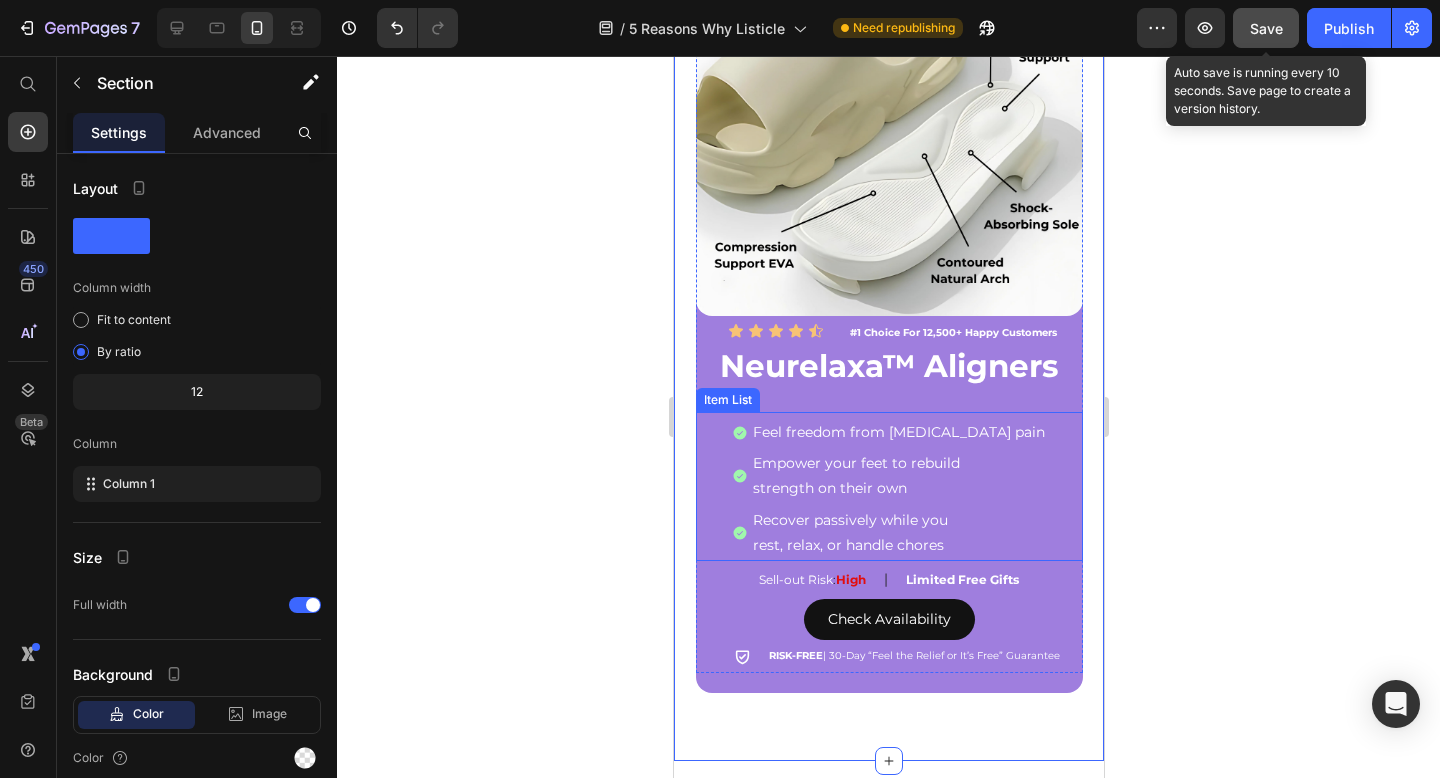 scroll, scrollTop: 3048, scrollLeft: 0, axis: vertical 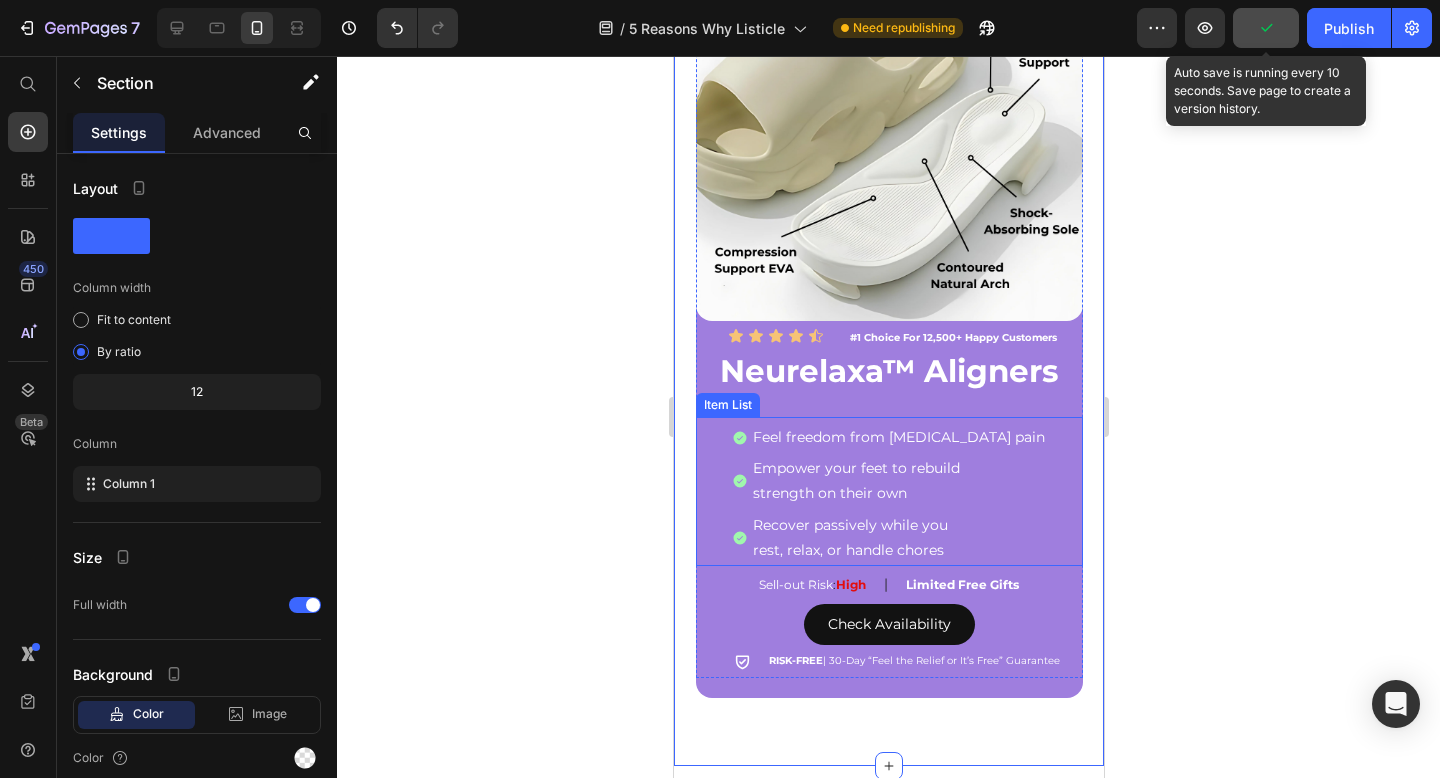 click on "Feel freedom from [MEDICAL_DATA] pain" at bounding box center [898, 437] 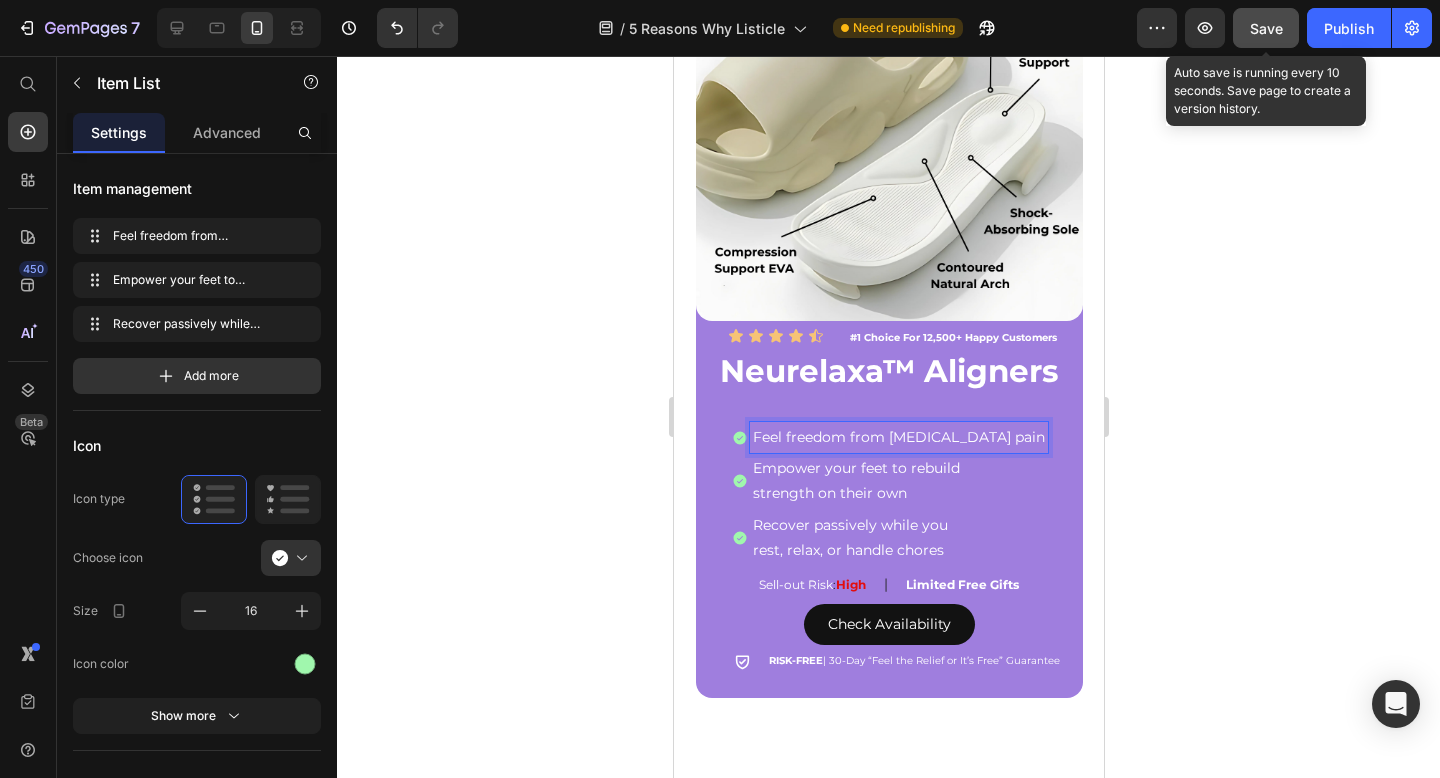 click on "Feel freedom from [MEDICAL_DATA] pain" at bounding box center (898, 437) 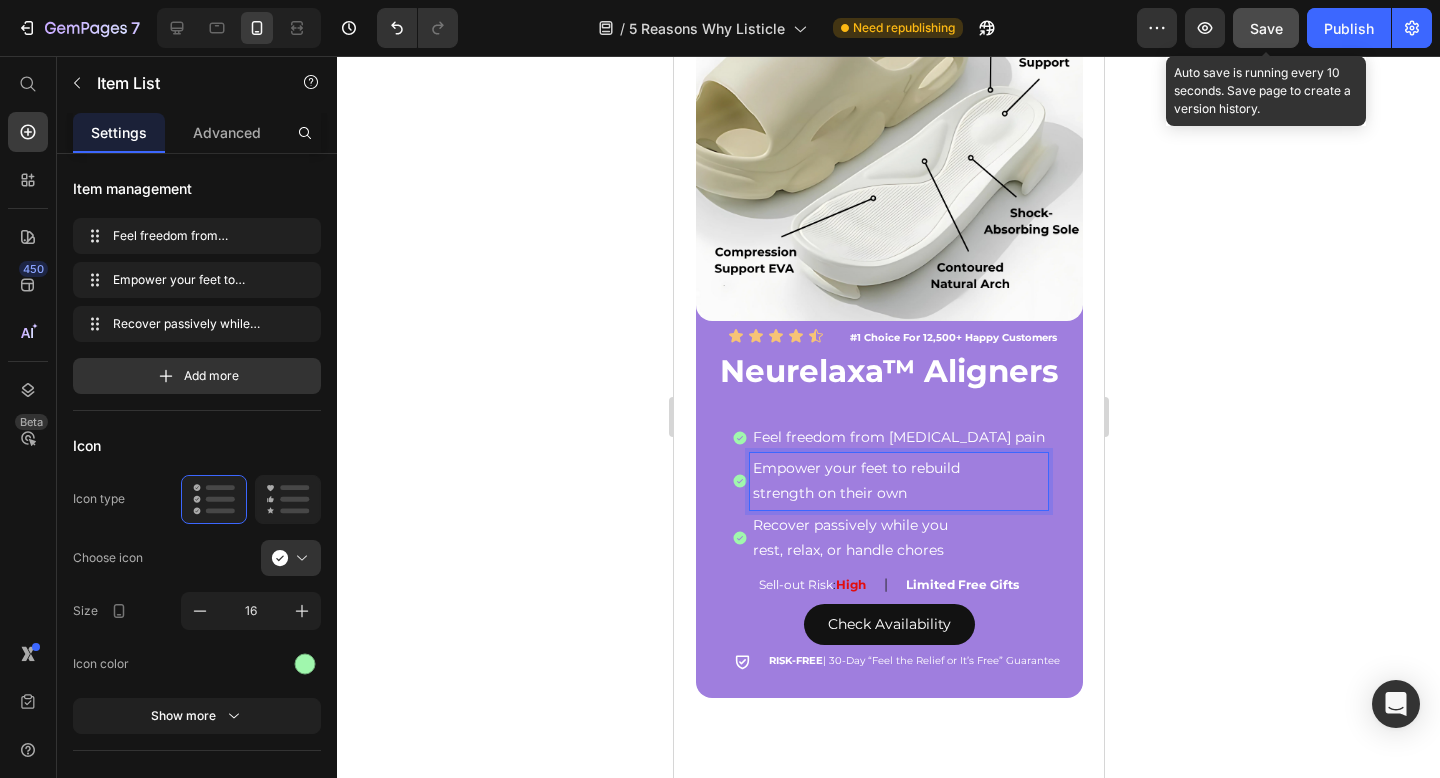 click on "strength on their own" at bounding box center (898, 493) 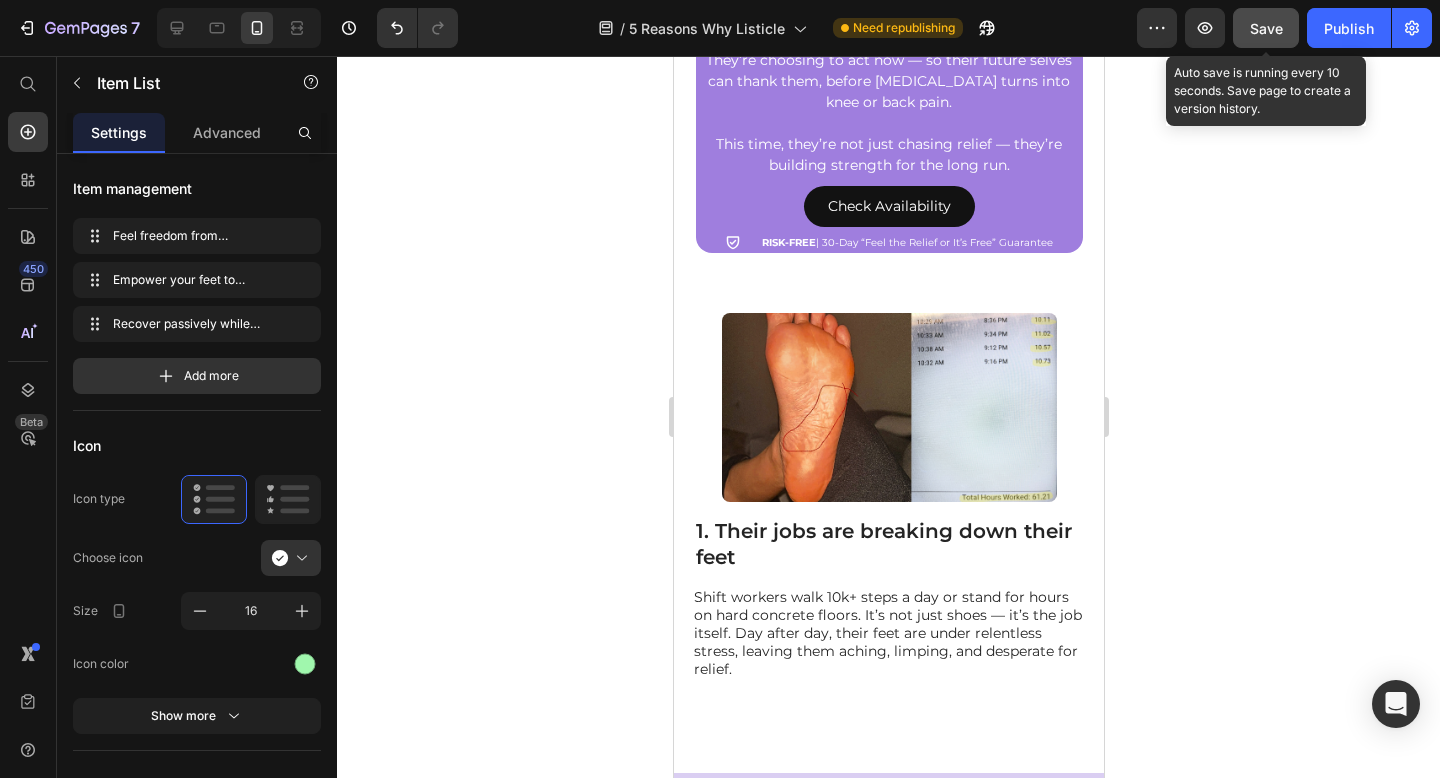 scroll, scrollTop: 1064, scrollLeft: 0, axis: vertical 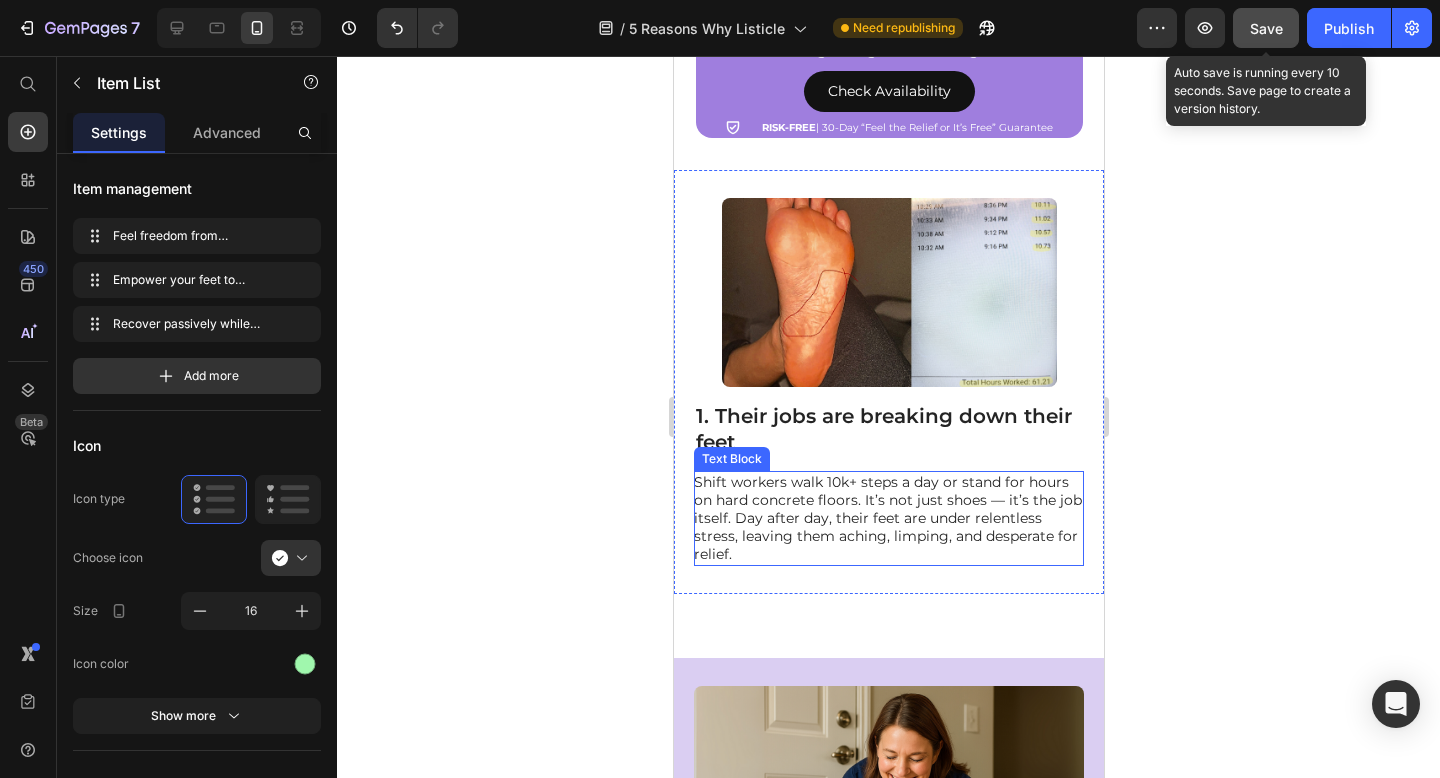 click on "Shift workers walk 10k+ steps a day or stand for hours on hard concrete floors. It’s not just shoes — it’s the job itself. Day after day, their feet are under relentless stress, leaving them aching, limping, and desperate for relief." at bounding box center [887, 518] 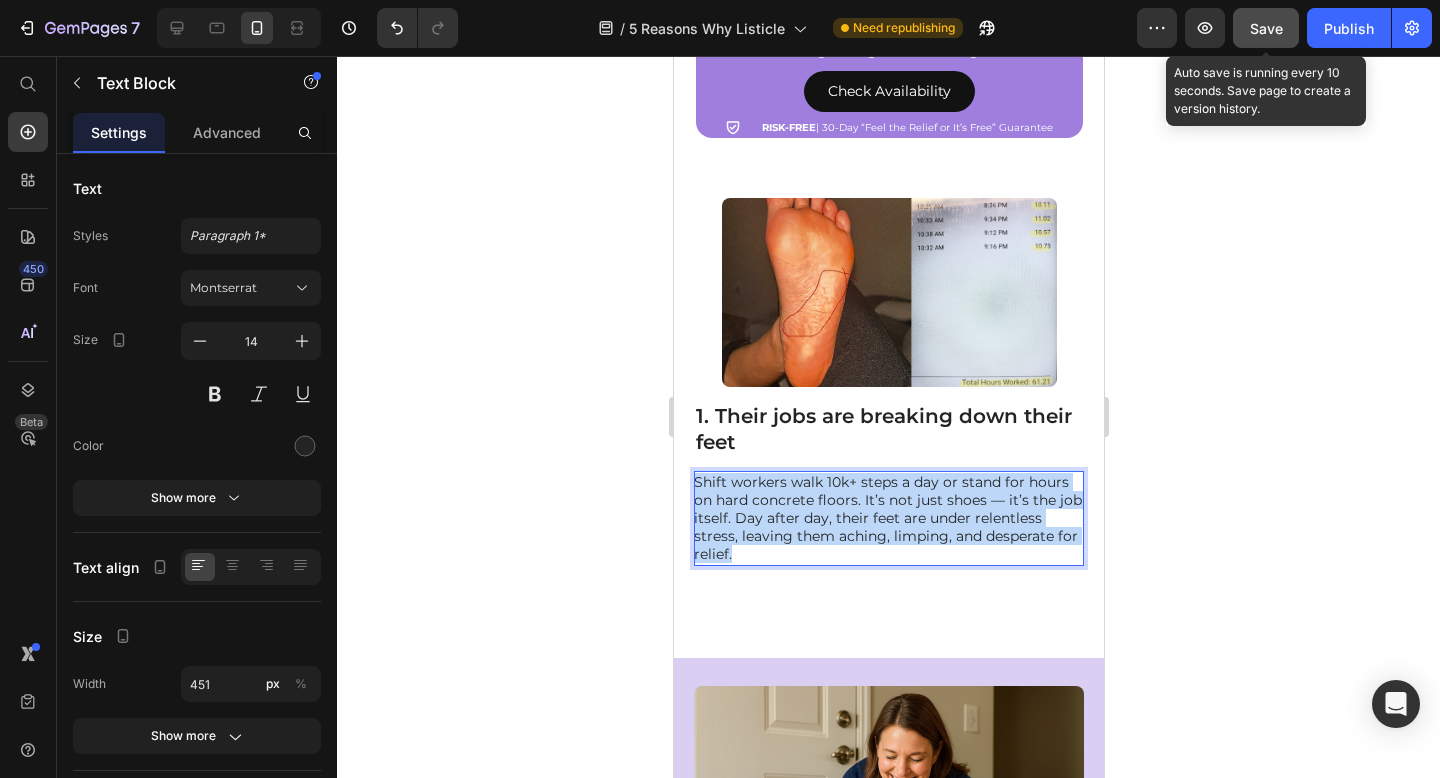 click on "Shift workers walk 10k+ steps a day or stand for hours on hard concrete floors. It’s not just shoes — it’s the job itself. Day after day, their feet are under relentless stress, leaving them aching, limping, and desperate for relief." at bounding box center [887, 518] 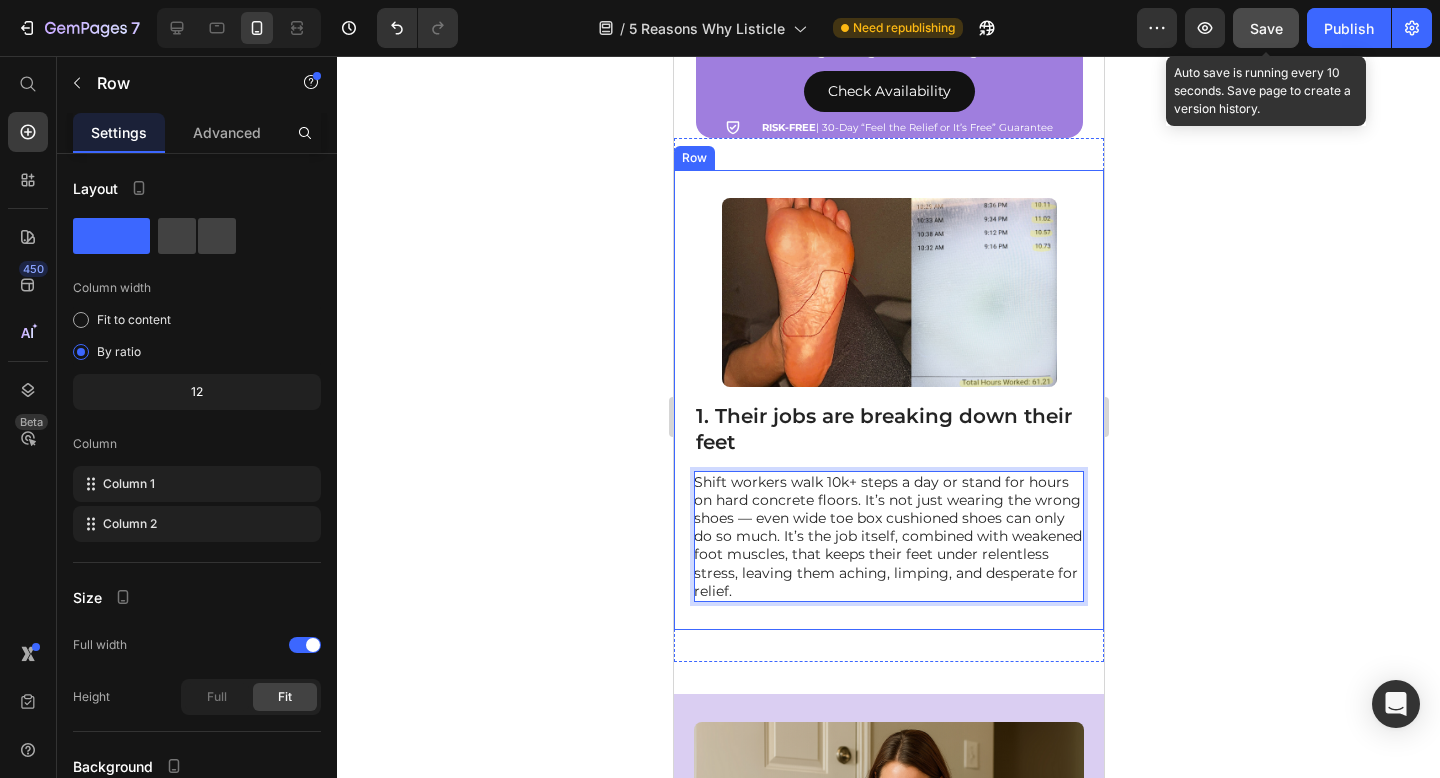 click on "Image 1. Their jobs are breaking down their feet Heading Shift workers walk 10k+ steps a day or stand for hours on hard concrete floors. It’s not just wearing the wrong shoes — even wide toe box cushioned shoes can only do so much. It’s the job itself, combined with weakened foot muscles, that keeps their feet under relentless stress, leaving them aching, limping, and desperate for relief. Text Block   0 Row" at bounding box center [888, 400] 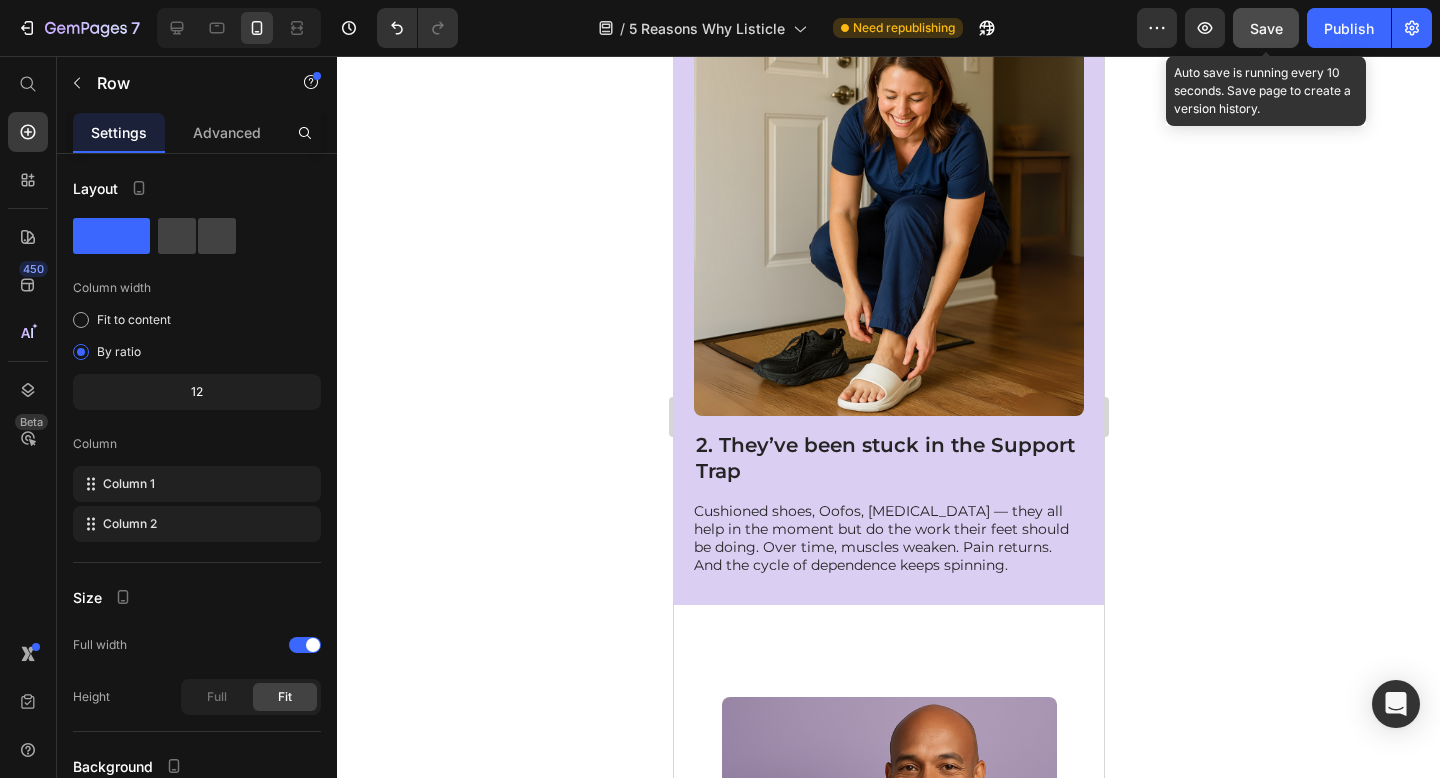scroll, scrollTop: 1811, scrollLeft: 0, axis: vertical 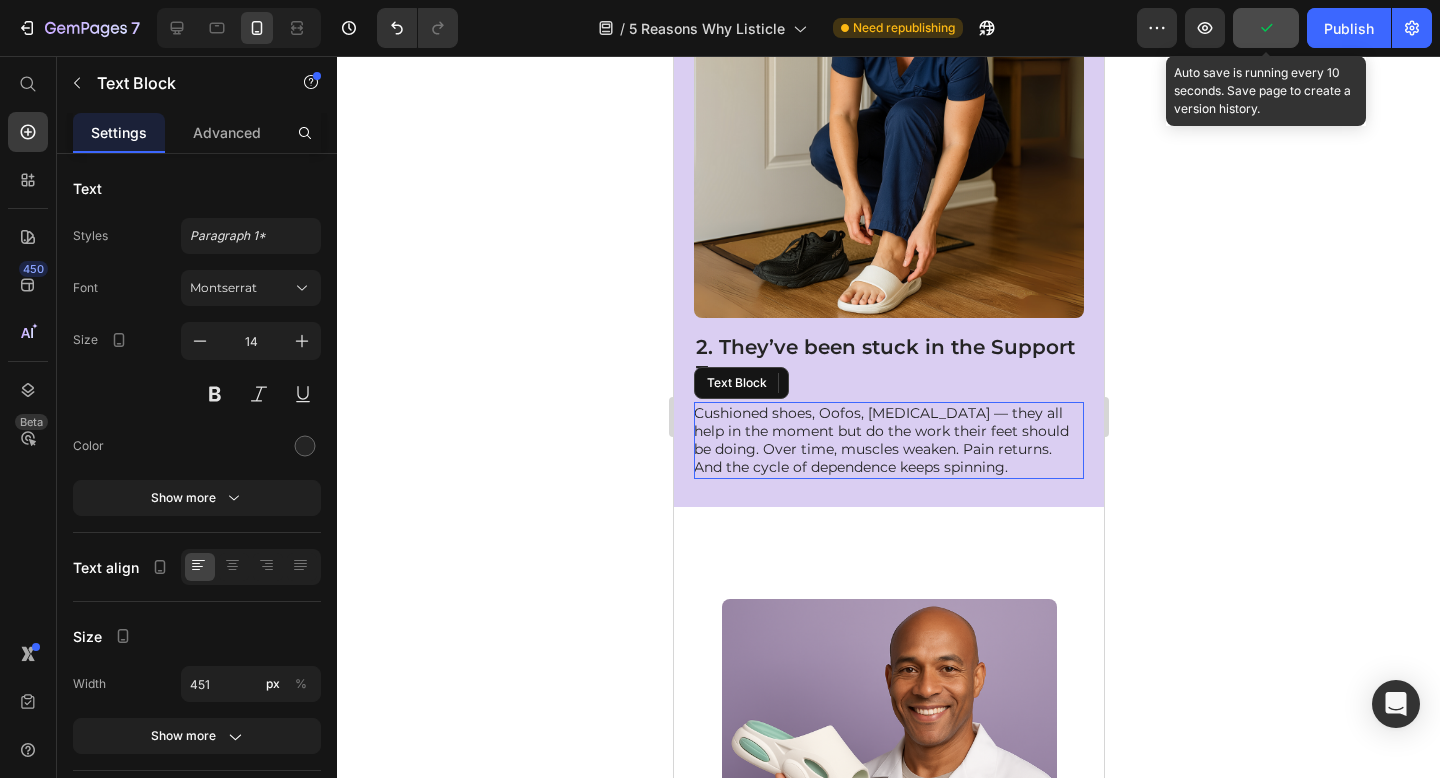 click on "Cushioned shoes, Oofos, [MEDICAL_DATA] — they all help in the moment but do the work their feet should be doing. Over time, muscles weaken. Pain returns. And the cycle of dependence keeps spinning." at bounding box center [887, 440] 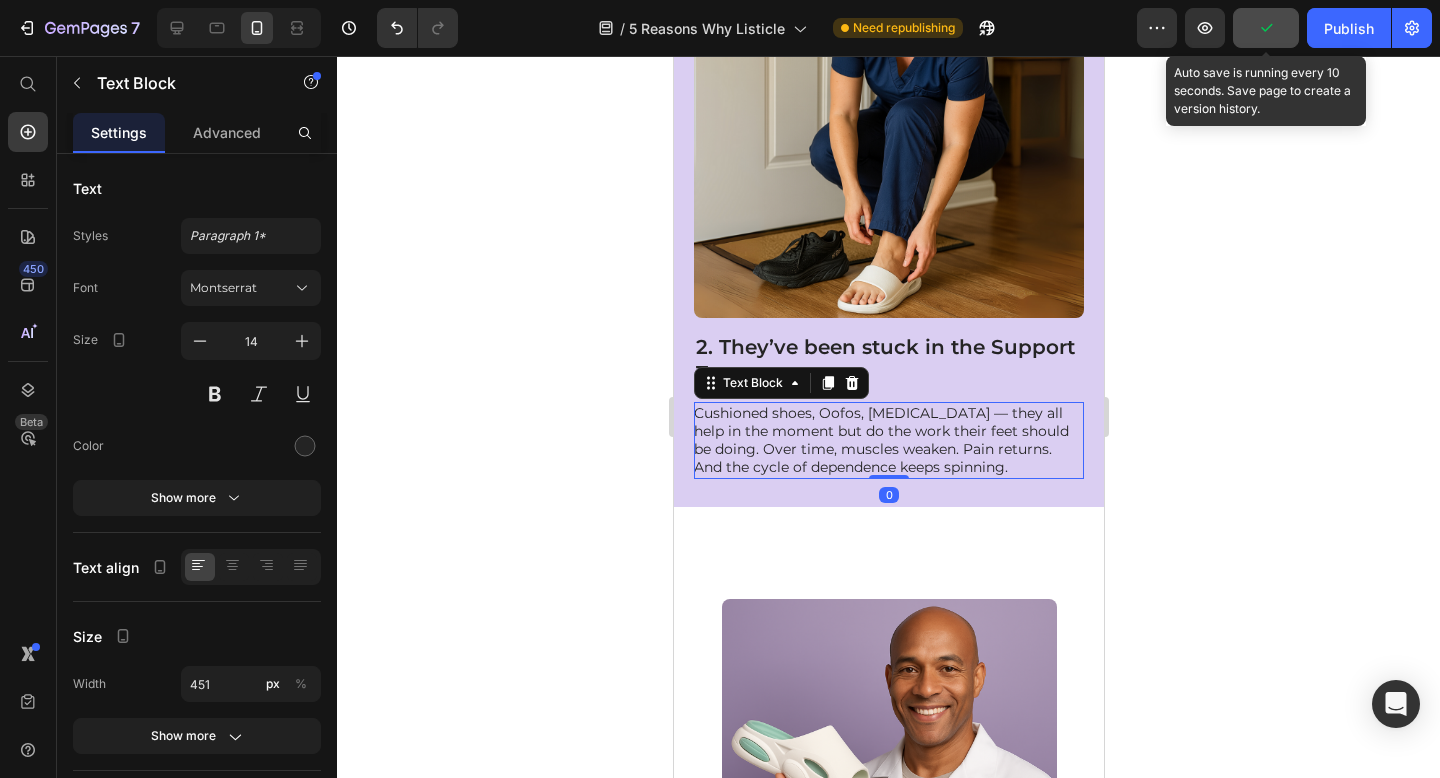 click on "Cushioned shoes, Oofos, [MEDICAL_DATA] — they all help in the moment but do the work their feet should be doing. Over time, muscles weaken. Pain returns. And the cycle of dependence keeps spinning." at bounding box center [887, 440] 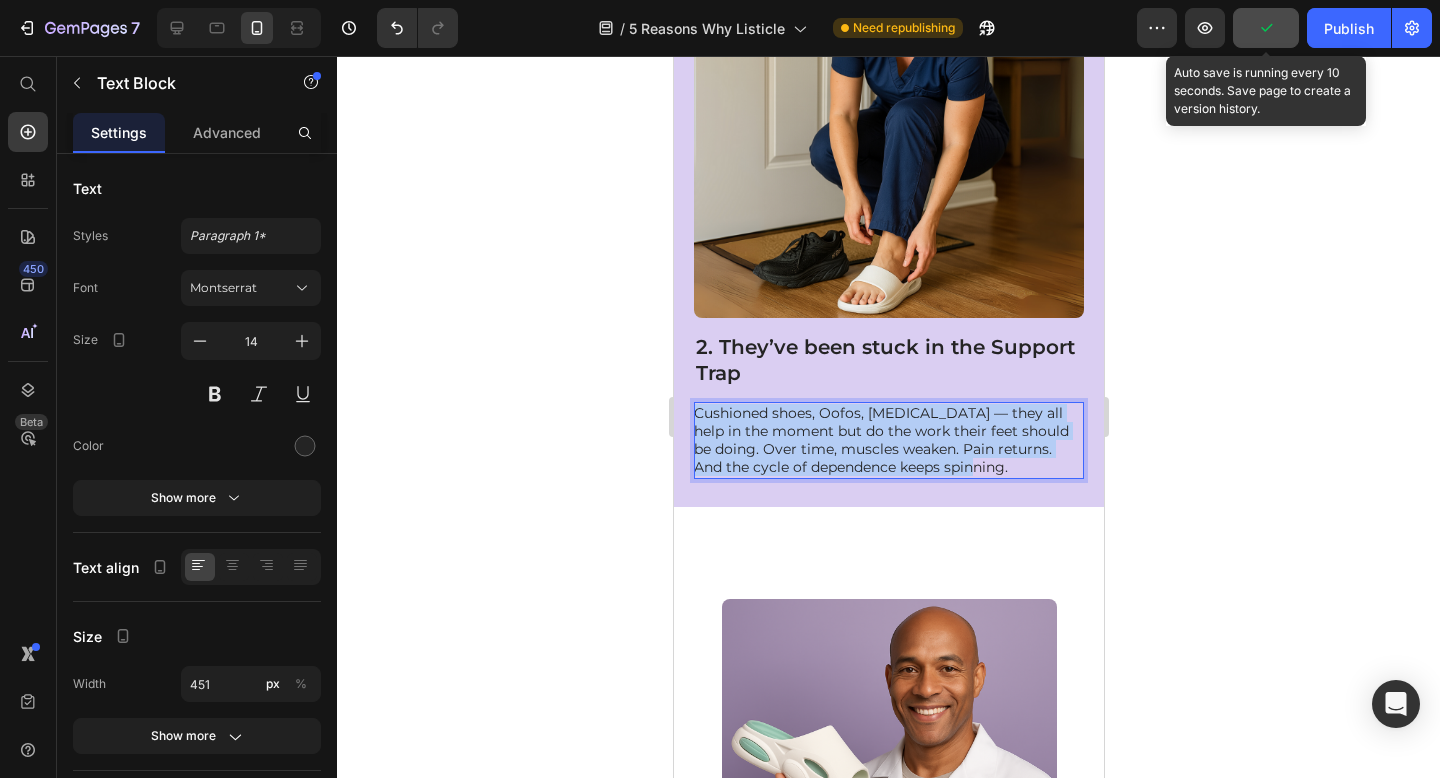 click on "Cushioned shoes, Oofos, [MEDICAL_DATA] — they all help in the moment but do the work their feet should be doing. Over time, muscles weaken. Pain returns. And the cycle of dependence keeps spinning." at bounding box center (887, 440) 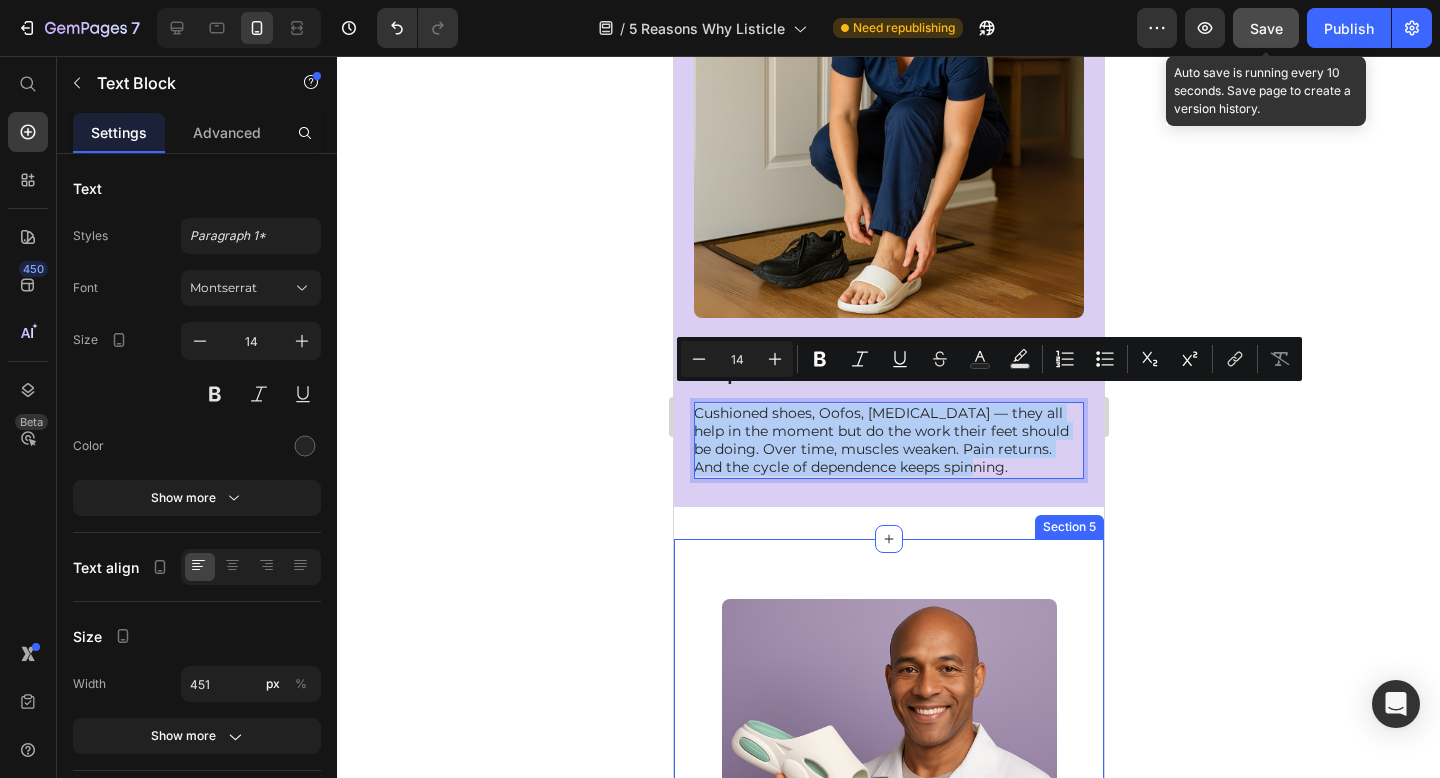click on "Image 3. They’re turning to real, lasting recovery Heading More and more shift workers are discovering Neurelaxa™ Aligners, powered by the NeuroSplay™ System — a passive foot training solution that works while they rest. These aligners help restore natural toe splay, strengthen foot muscles, and rebuild the foundation that long shifts have broken down. Text Block Row Section 5" at bounding box center (888, 865) 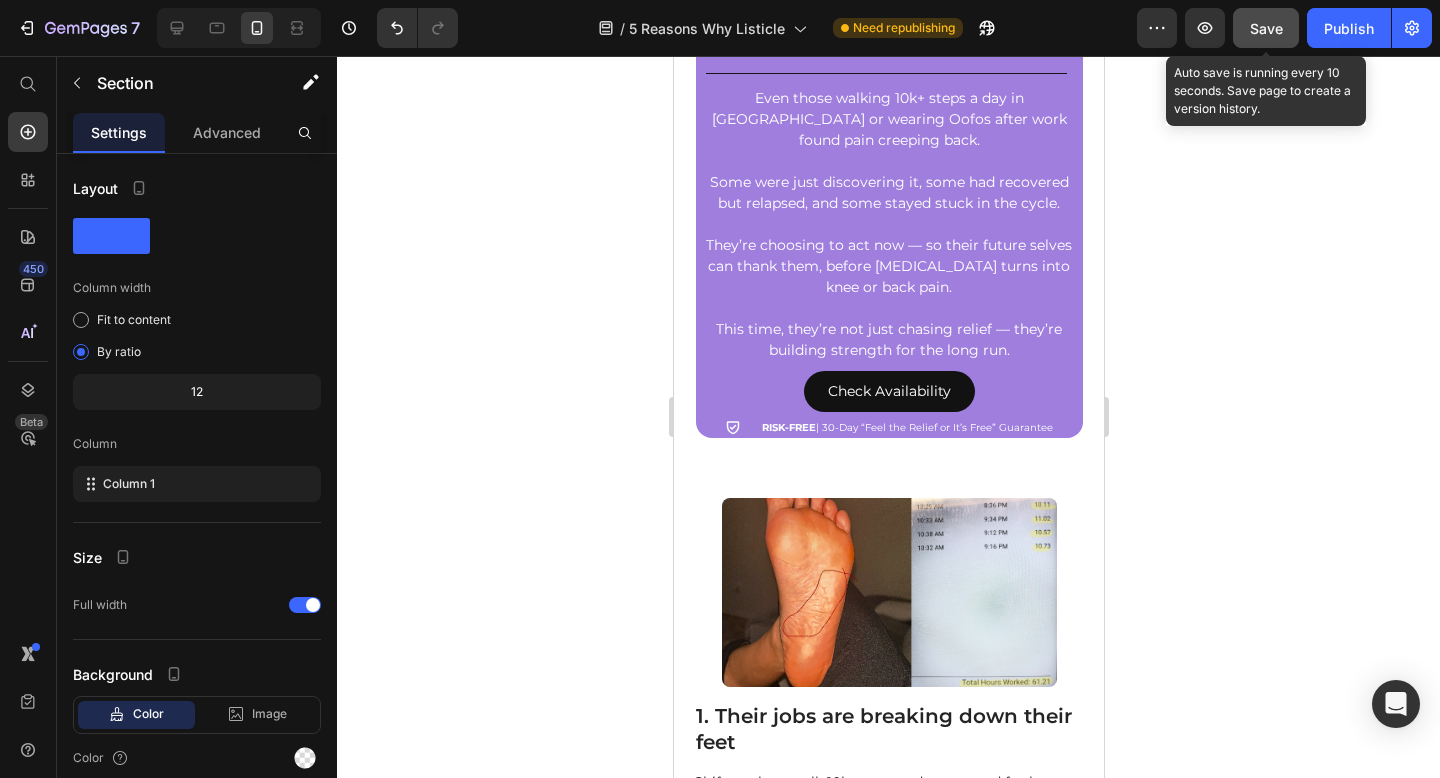 scroll, scrollTop: 840, scrollLeft: 0, axis: vertical 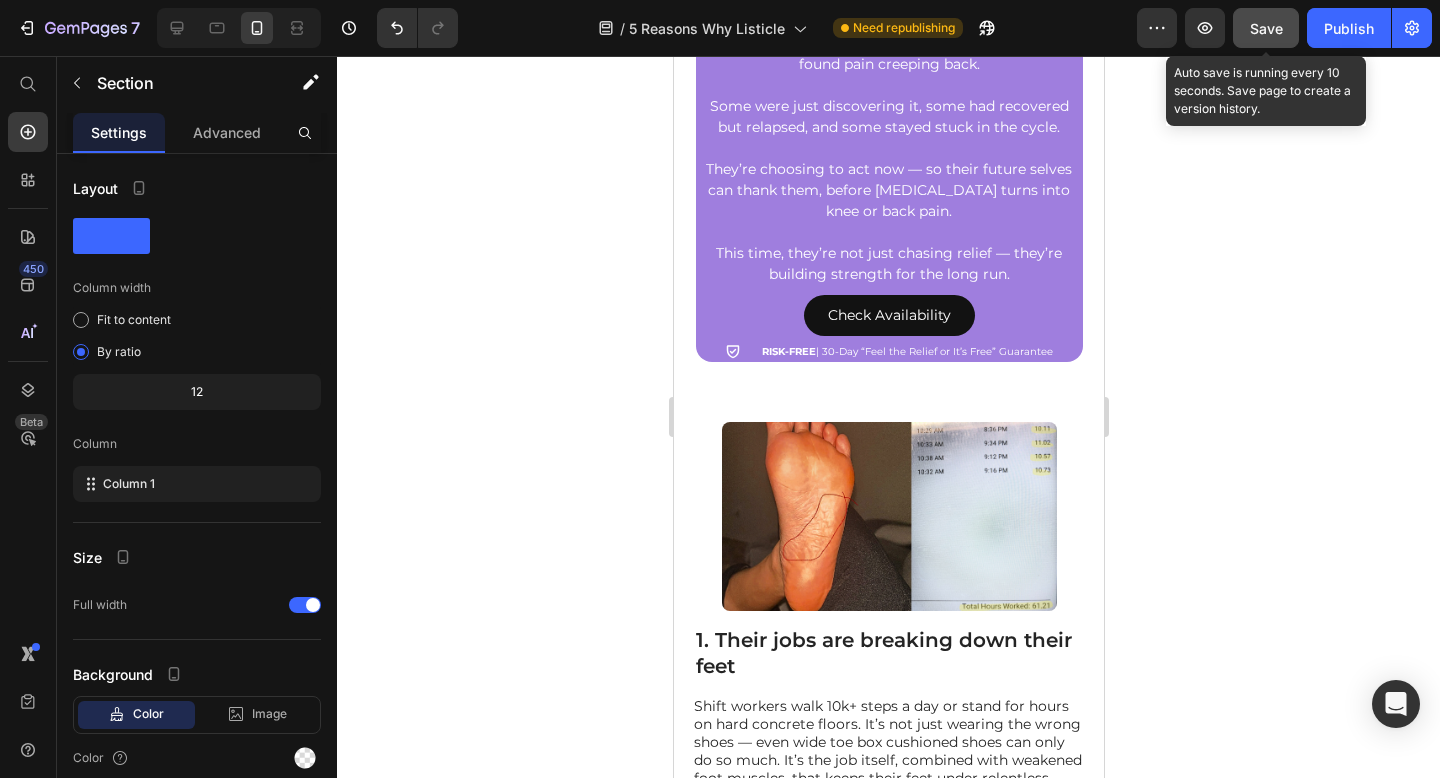 drag, startPoint x: 1266, startPoint y: 27, endPoint x: 272, endPoint y: 362, distance: 1048.9332 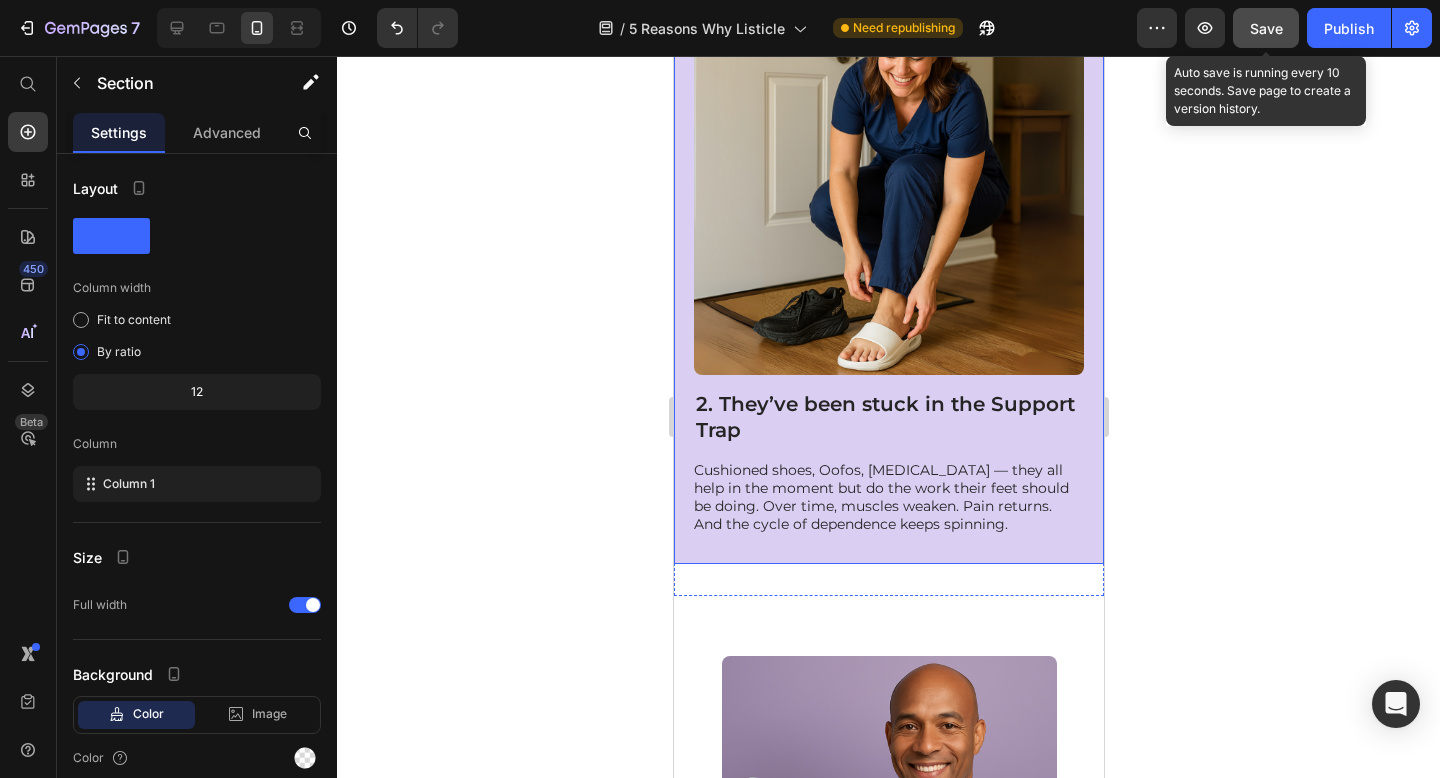 scroll, scrollTop: 1873, scrollLeft: 0, axis: vertical 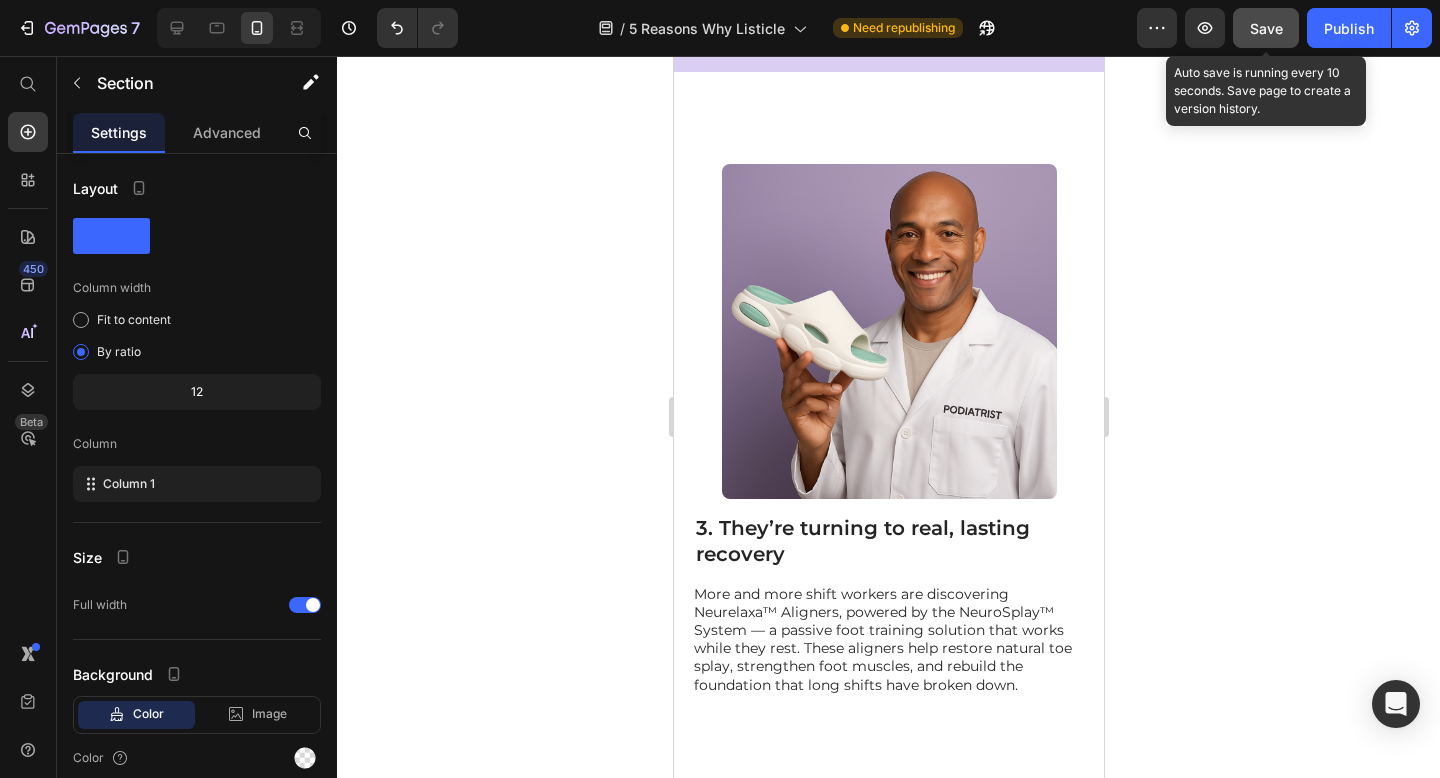 drag, startPoint x: 1256, startPoint y: 39, endPoint x: 158, endPoint y: 509, distance: 1194.3634 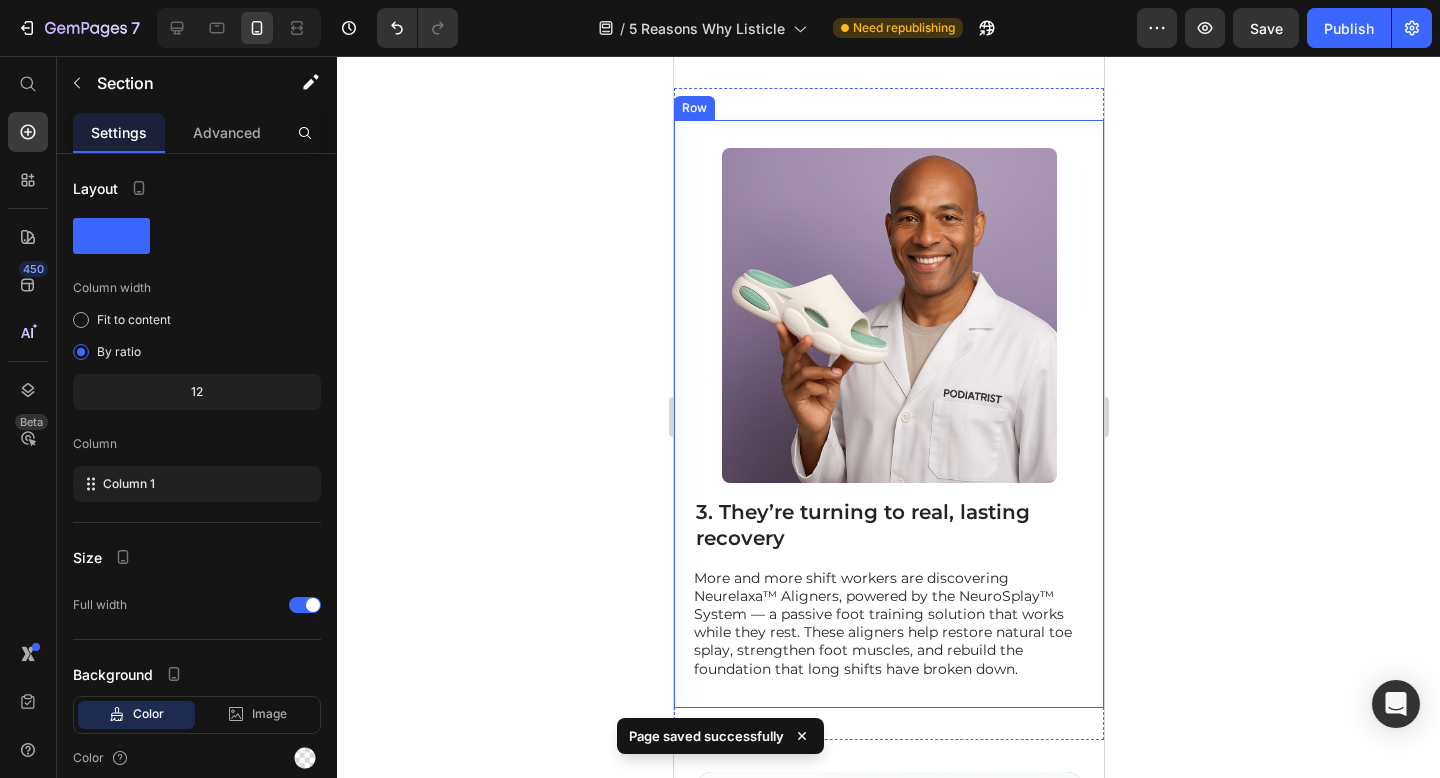 scroll, scrollTop: 2278, scrollLeft: 0, axis: vertical 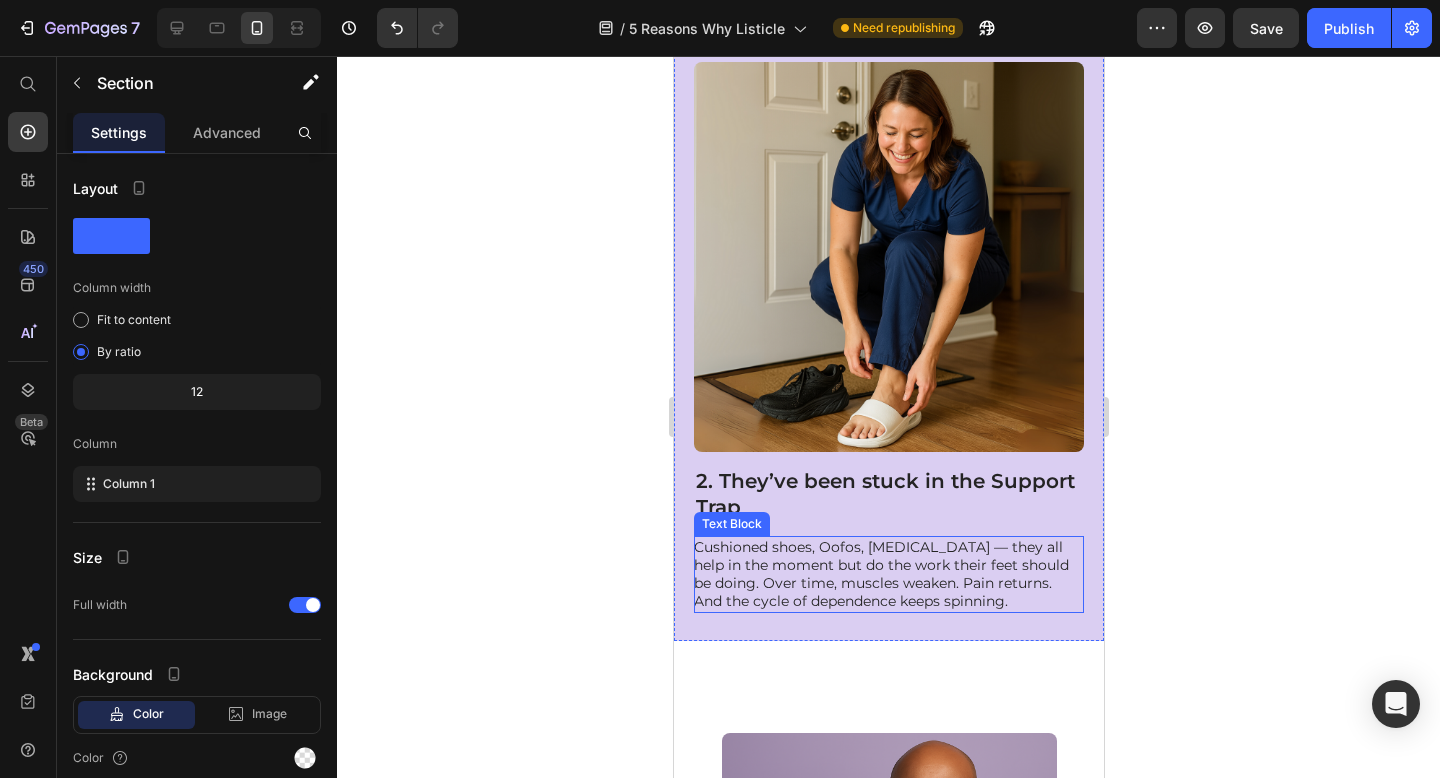 click on "Cushioned shoes, Oofos, [MEDICAL_DATA] — they all help in the moment but do the work their feet should be doing. Over time, muscles weaken. Pain returns. And the cycle of dependence keeps spinning." at bounding box center (887, 574) 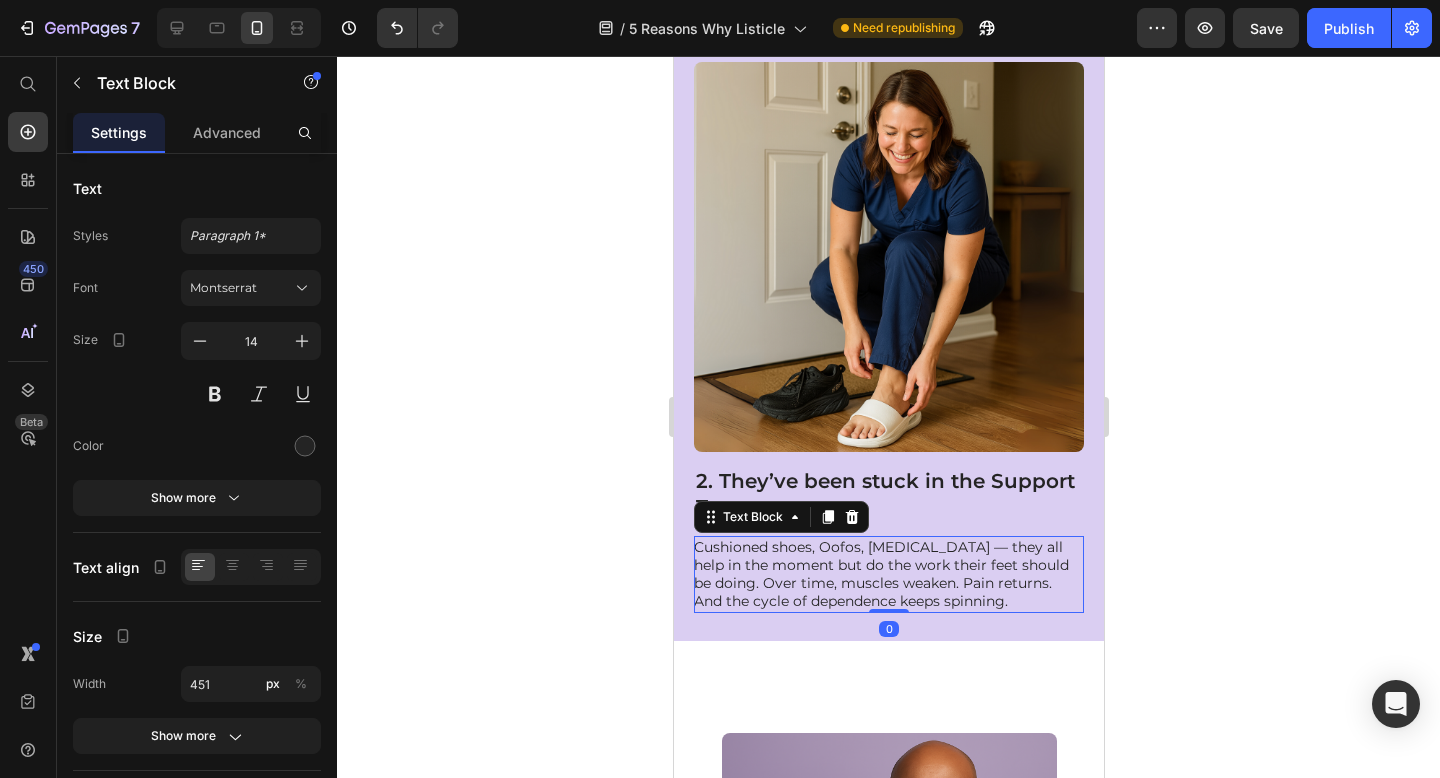 click on "Cushioned shoes, Oofos, [MEDICAL_DATA] — they all help in the moment but do the work their feet should be doing. Over time, muscles weaken. Pain returns. And the cycle of dependence keeps spinning." at bounding box center (887, 574) 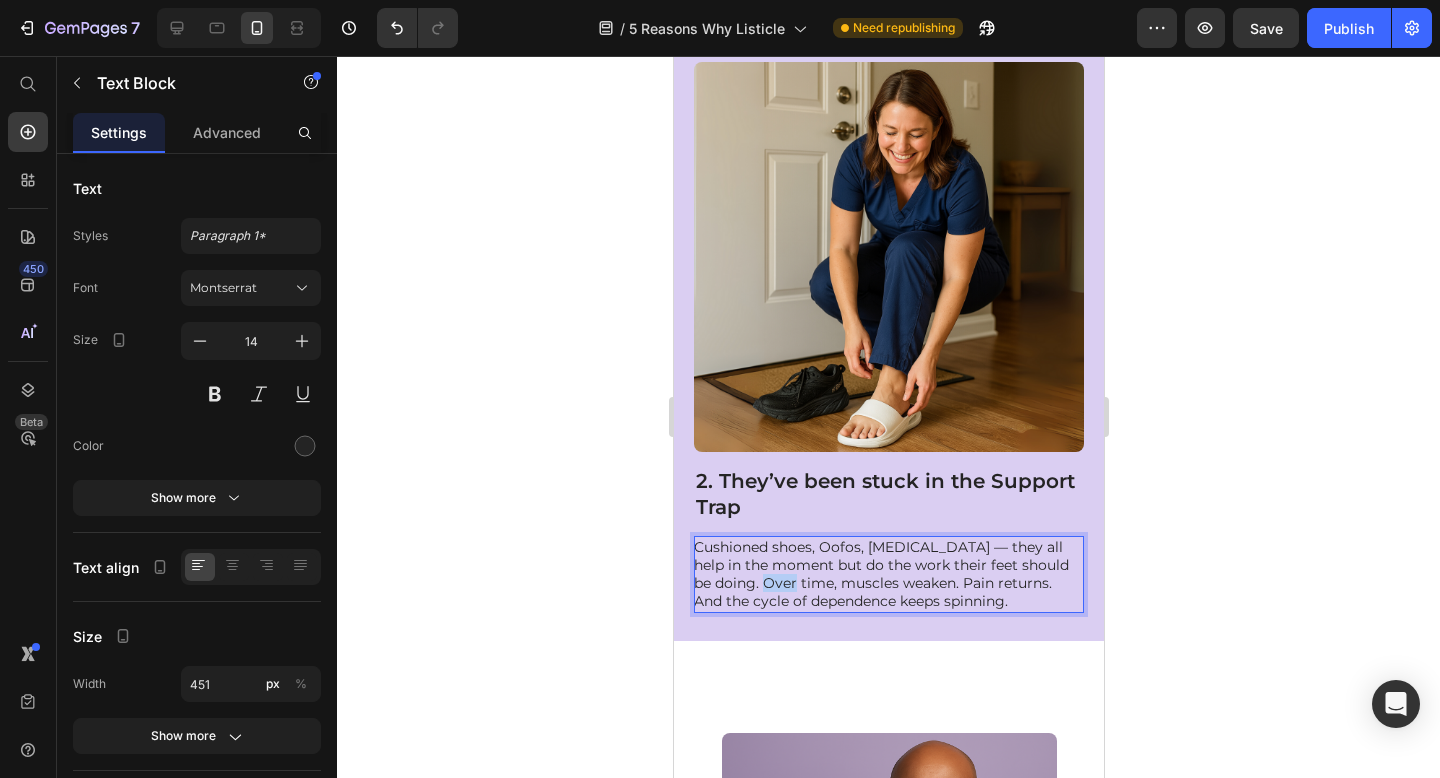 click on "Cushioned shoes, Oofos, [MEDICAL_DATA] — they all help in the moment but do the work their feet should be doing. Over time, muscles weaken. Pain returns. And the cycle of dependence keeps spinning." at bounding box center [887, 574] 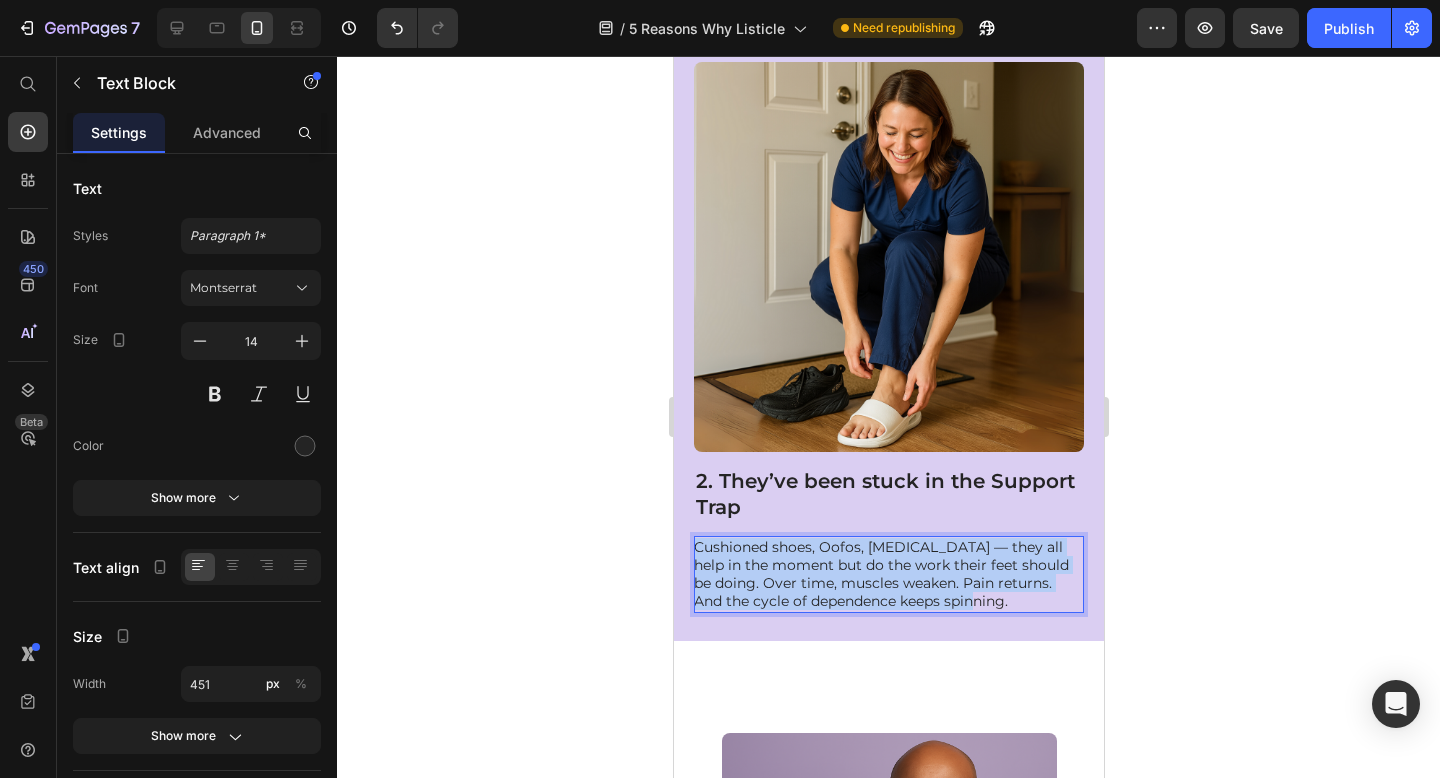 click on "Cushioned shoes, Oofos, [MEDICAL_DATA] — they all help in the moment but do the work their feet should be doing. Over time, muscles weaken. Pain returns. And the cycle of dependence keeps spinning." at bounding box center [887, 574] 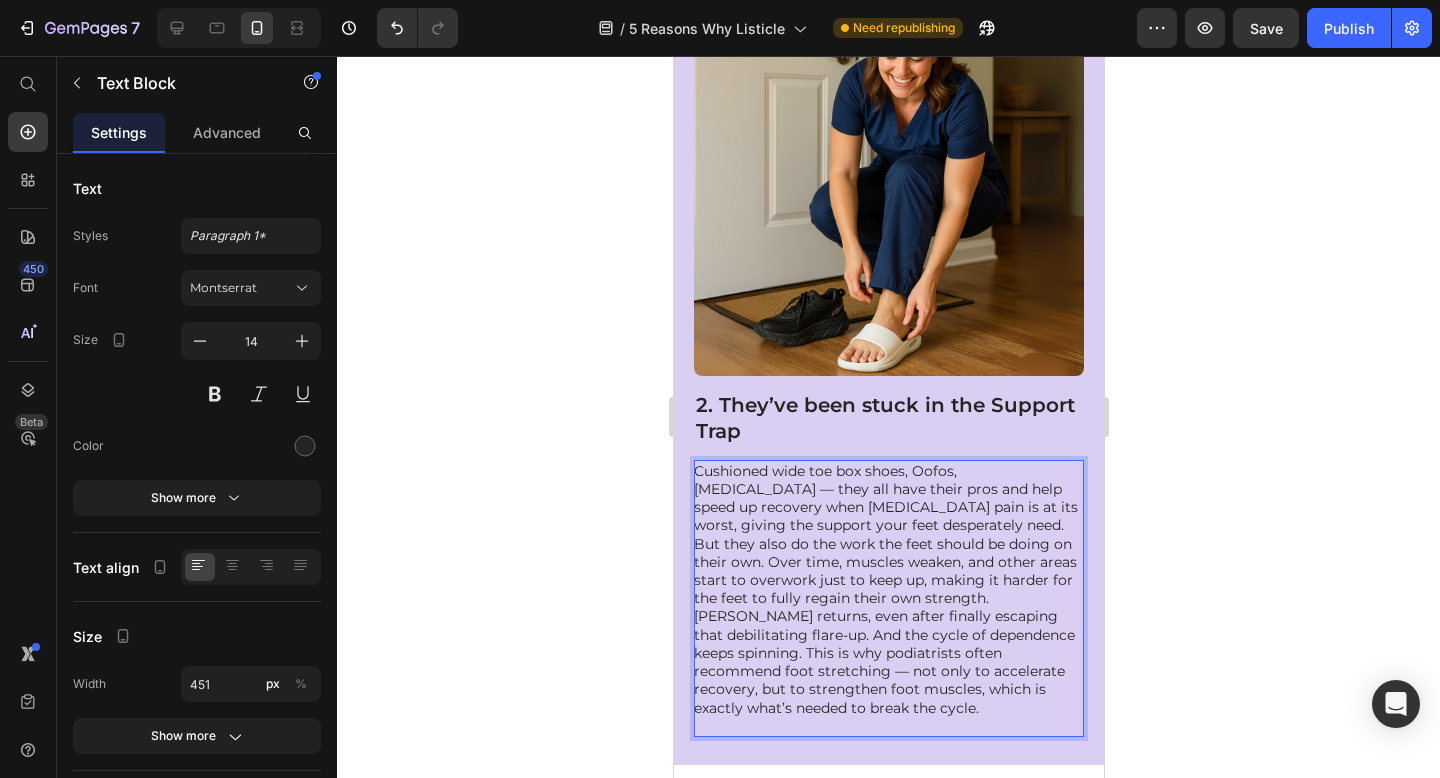 scroll, scrollTop: 1757, scrollLeft: 0, axis: vertical 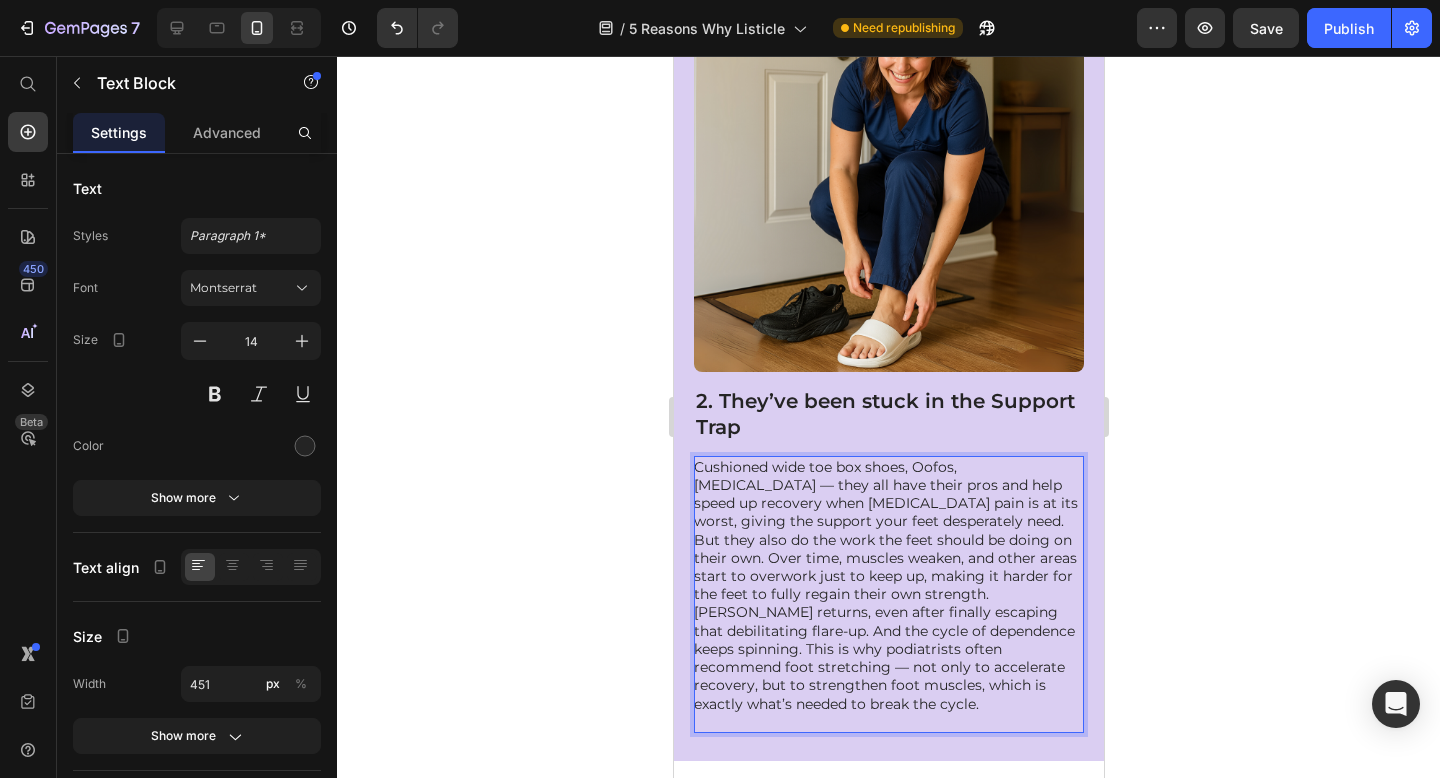 click on "Cushioned wide toe box shoes, Oofos, [MEDICAL_DATA] — they all have their pros and help speed up recovery when [MEDICAL_DATA] pain is at its worst, giving the support your feet desperately need. But they also do the work the feet should be doing on their own. Over time, muscles weaken, and other areas start to overwork just to keep up, making it harder for the feet to fully regain their own strength. [PERSON_NAME] returns, even after finally escaping that debilitating flare-up. And the cycle of dependence keeps spinning. This is why podiatrists often recommend foot stretching — not only to accelerate recovery, but to strengthen foot muscles, which is exactly what’s needed to break the cycle." at bounding box center [887, 585] 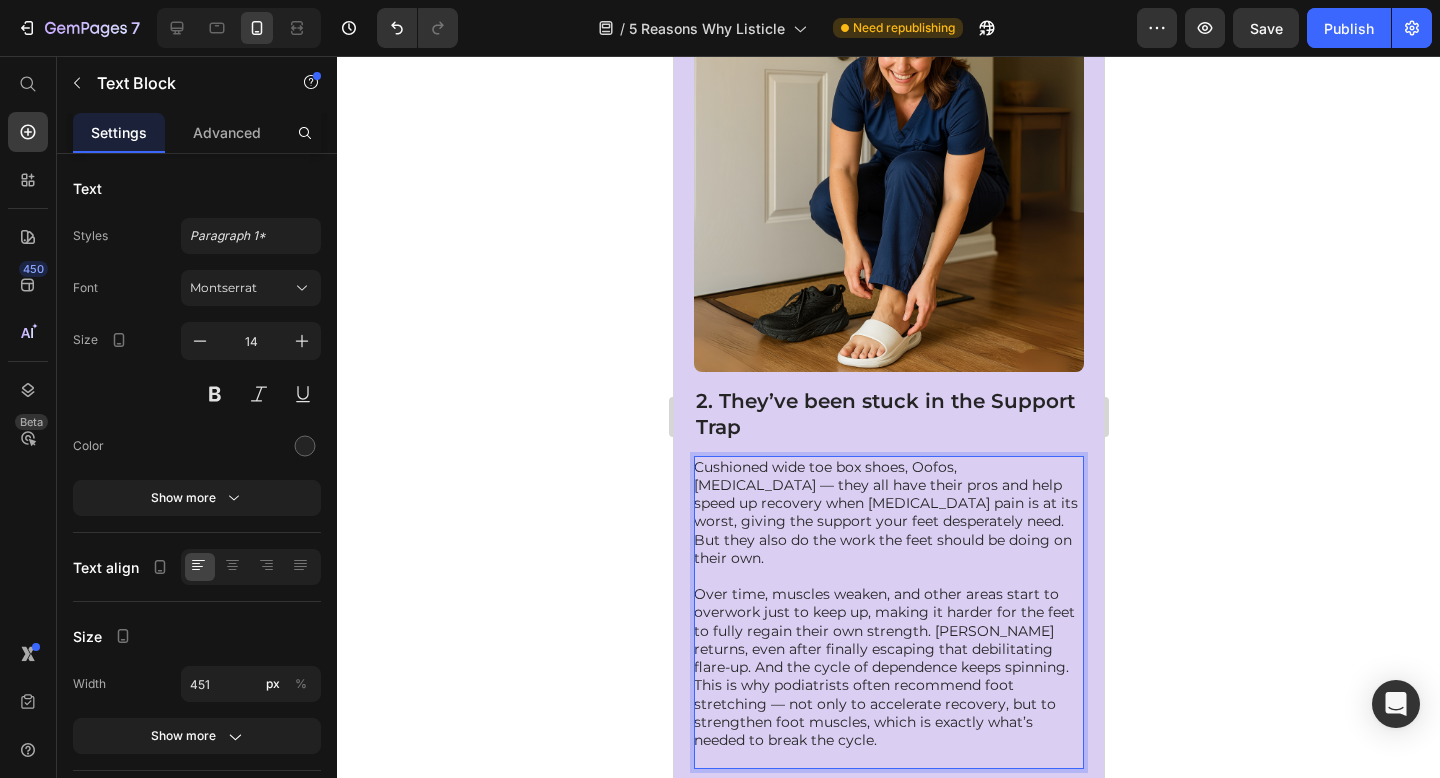 click on "Over time, muscles weaken, and other areas start to overwork just to keep up, making it harder for the feet to fully regain their own strength. [PERSON_NAME] returns, even after finally escaping that debilitating flare-up. And the cycle of dependence keeps spinning. This is why podiatrists often recommend foot stretching — not only to accelerate recovery, but to strengthen foot muscles, which is exactly what’s needed to break the cycle." at bounding box center (887, 667) 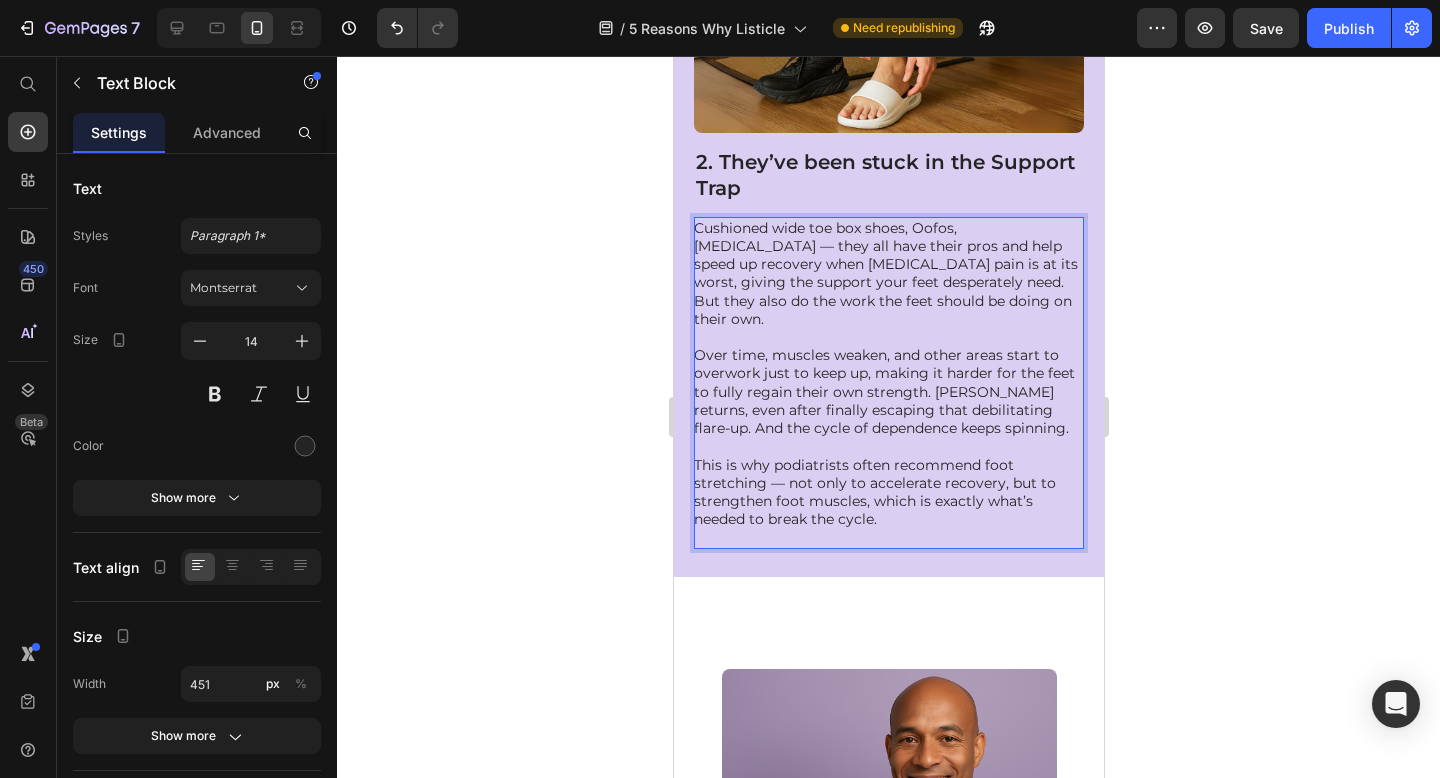 scroll, scrollTop: 2096, scrollLeft: 0, axis: vertical 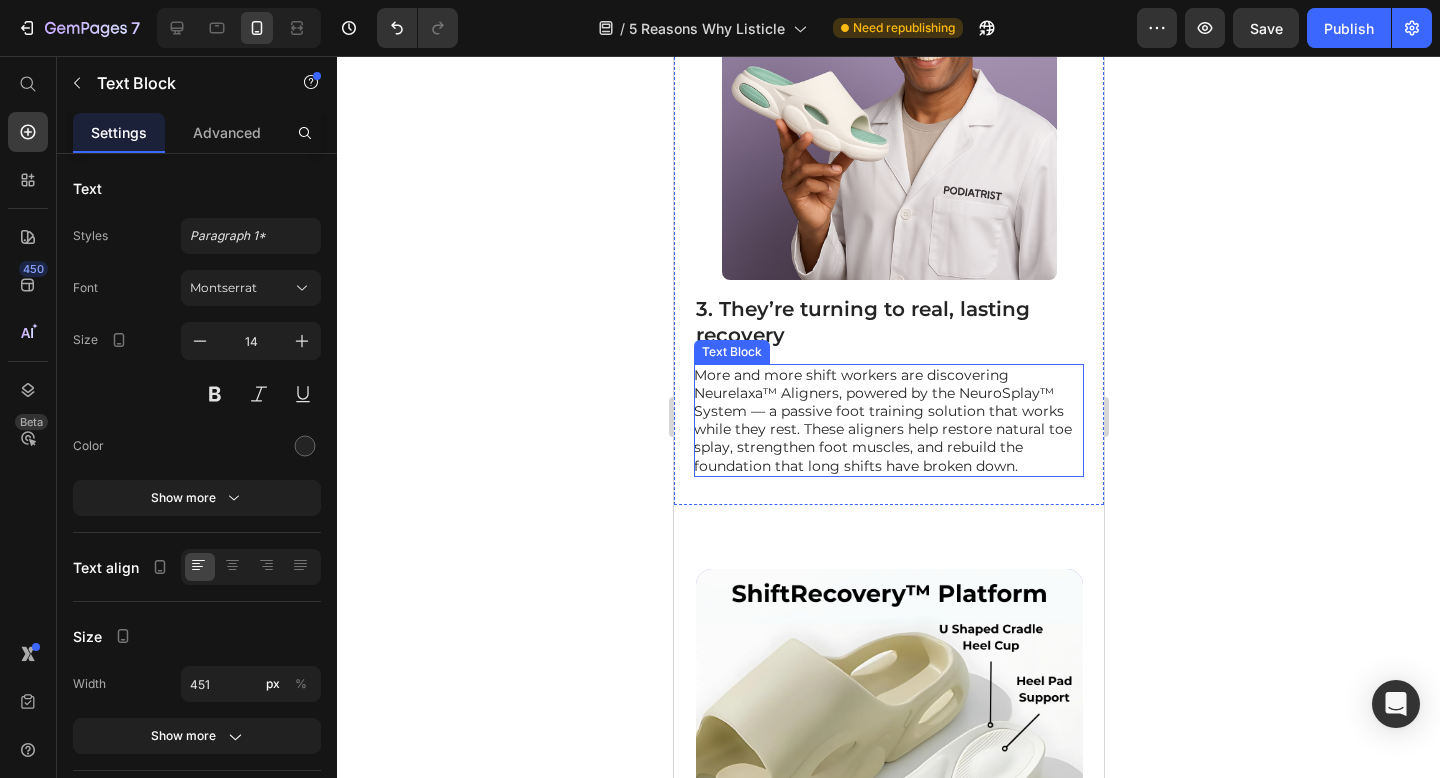 click on "More and more shift workers are discovering Neurelaxa™ Aligners, powered by the NeuroSplay™ System — a passive foot training solution that works while they rest. These aligners help restore natural toe splay, strengthen foot muscles, and rebuild the foundation that long shifts have broken down." at bounding box center [887, 420] 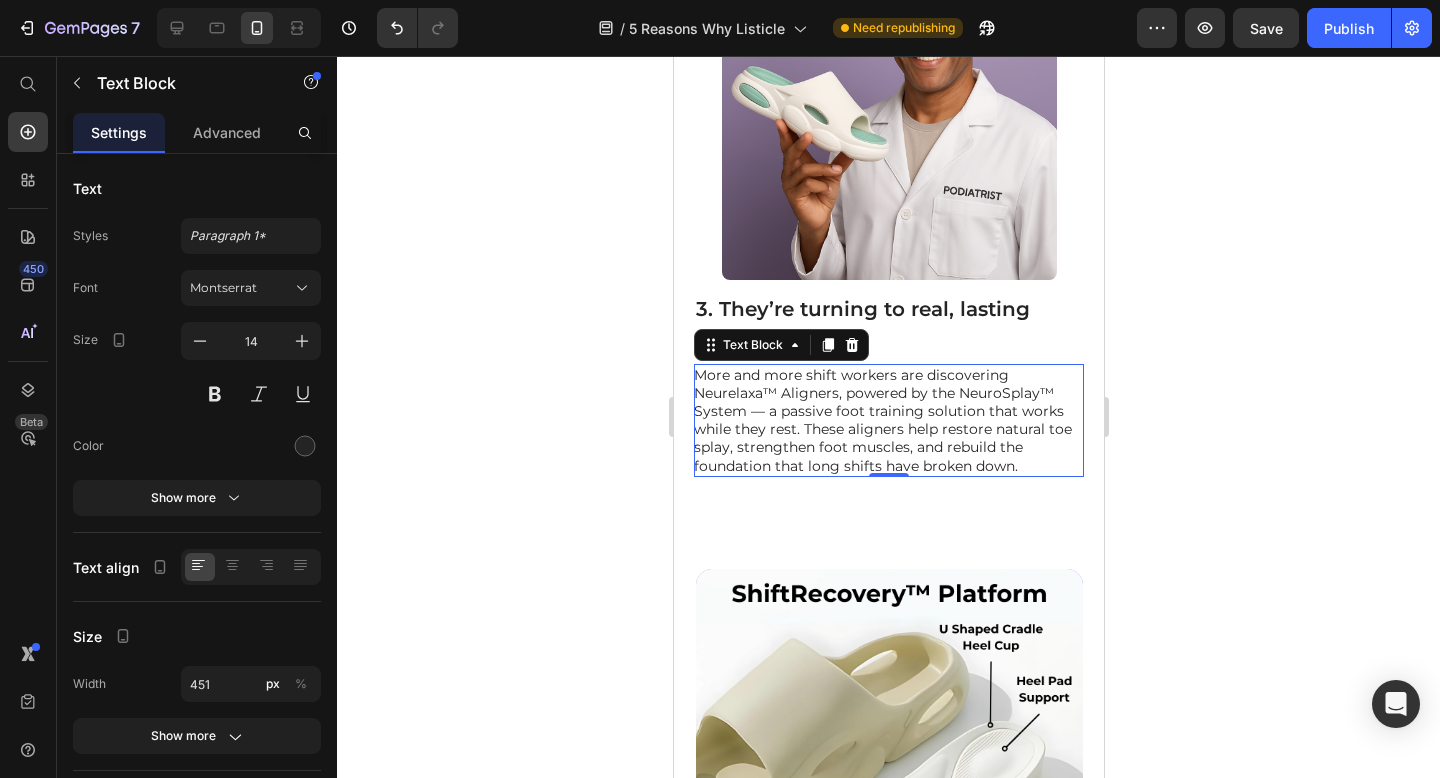 click on "More and more shift workers are discovering Neurelaxa™ Aligners, powered by the NeuroSplay™ System — a passive foot training solution that works while they rest. These aligners help restore natural toe splay, strengthen foot muscles, and rebuild the foundation that long shifts have broken down." at bounding box center (887, 420) 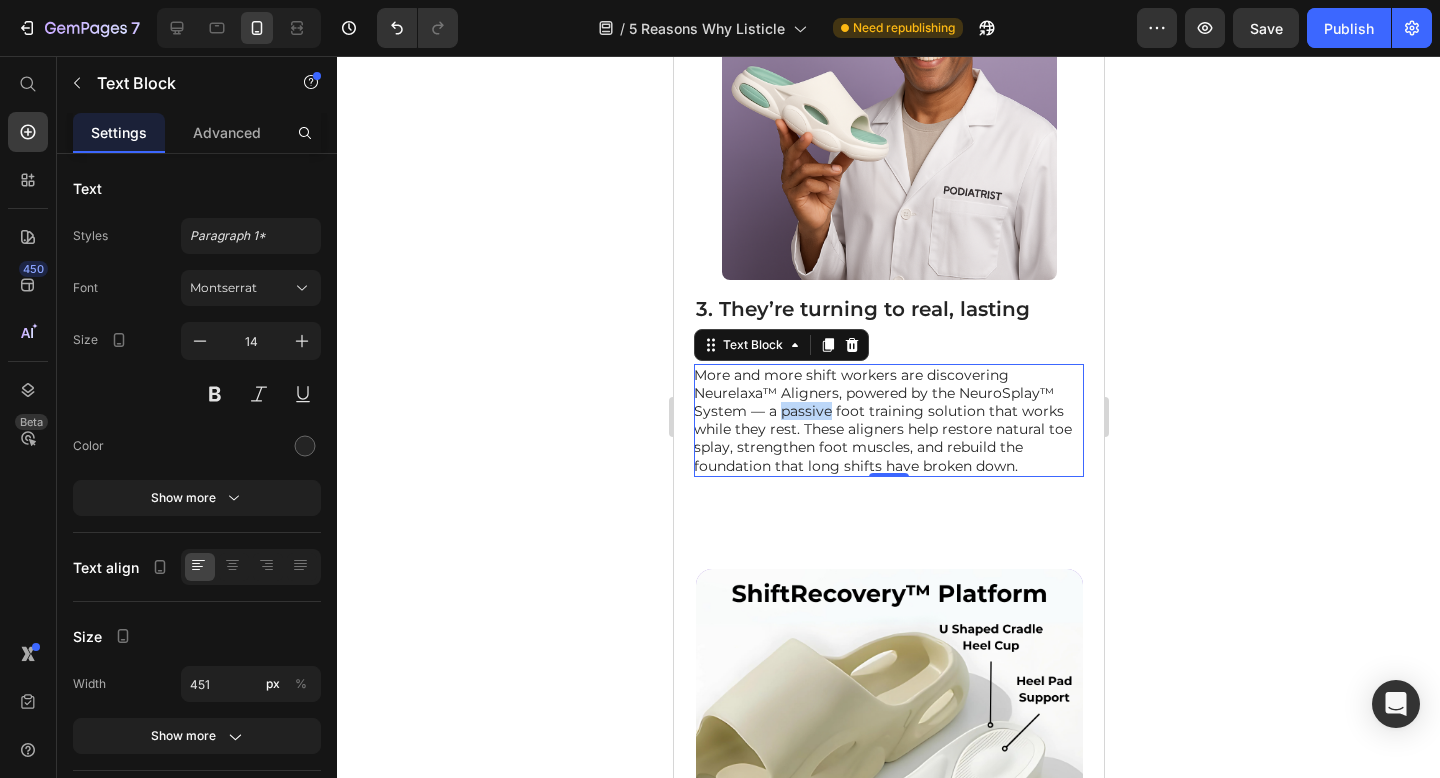 click on "More and more shift workers are discovering Neurelaxa™ Aligners, powered by the NeuroSplay™ System — a passive foot training solution that works while they rest. These aligners help restore natural toe splay, strengthen foot muscles, and rebuild the foundation that long shifts have broken down." at bounding box center [887, 420] 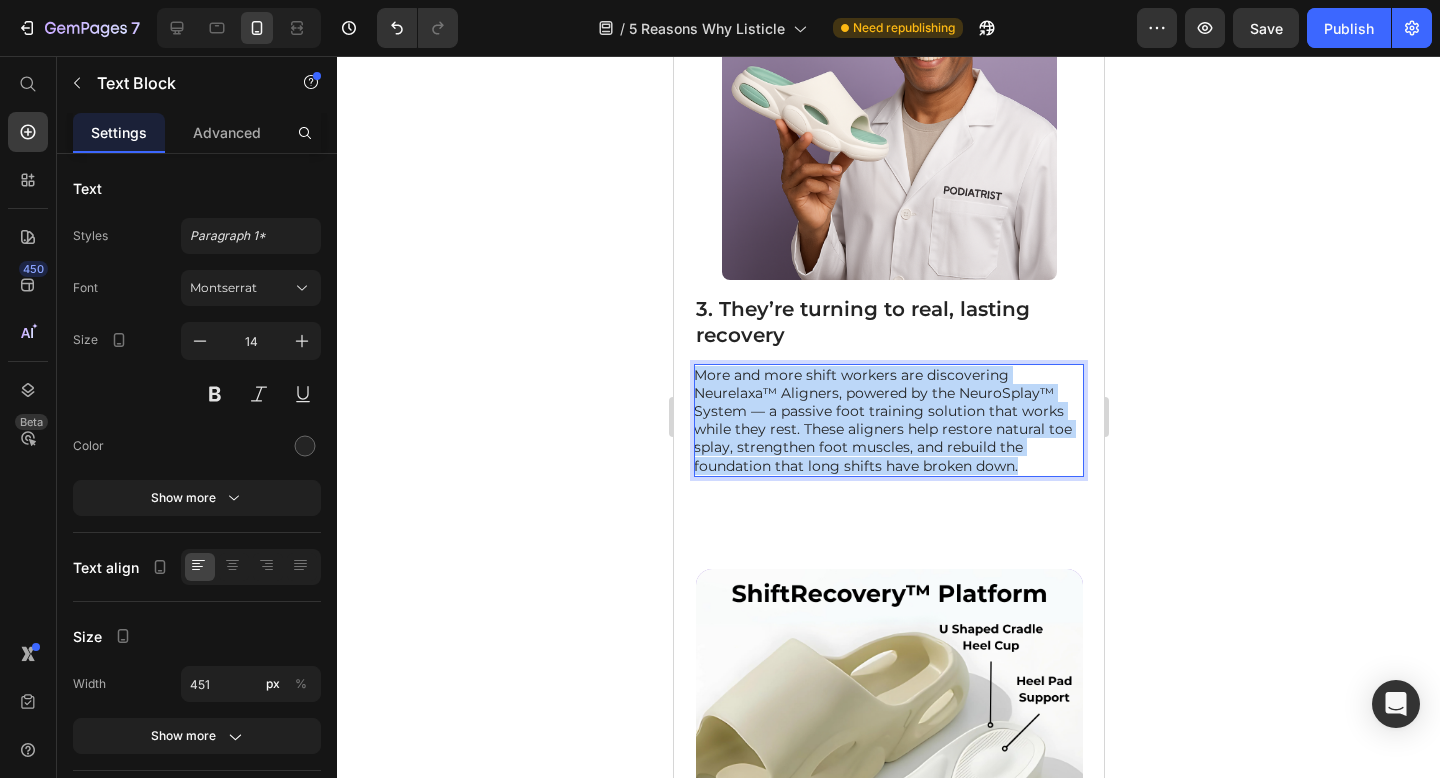 click on "More and more shift workers are discovering Neurelaxa™ Aligners, powered by the NeuroSplay™ System — a passive foot training solution that works while they rest. These aligners help restore natural toe splay, strengthen foot muscles, and rebuild the foundation that long shifts have broken down." at bounding box center [887, 420] 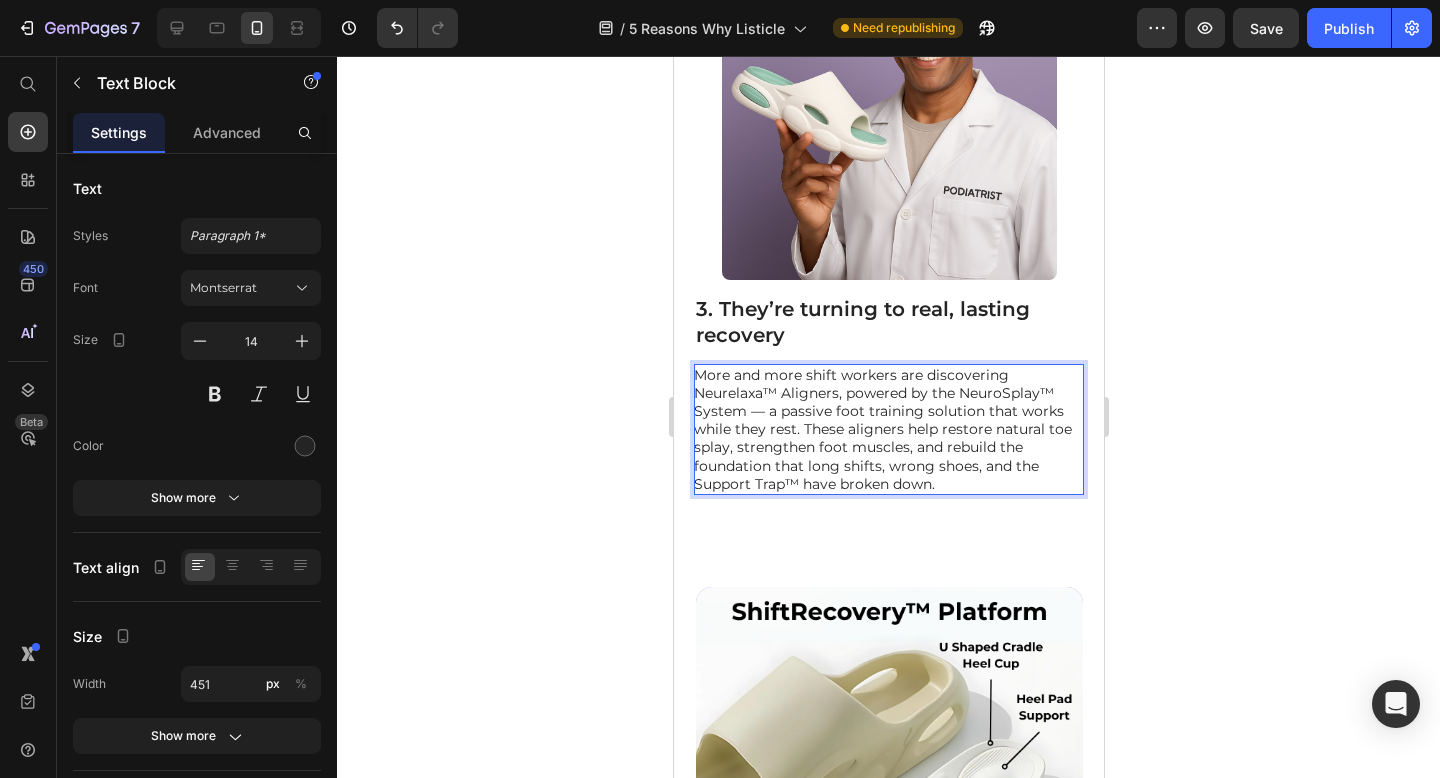 click on "More and more shift workers are discovering Neurelaxa™ Aligners, powered by the NeuroSplay™ System — a passive foot training solution that works while they rest. These aligners help restore natural toe splay, strengthen foot muscles, and rebuild the foundation that long shifts, wrong shoes, and the Support Trap™ have broken down." at bounding box center (887, 429) 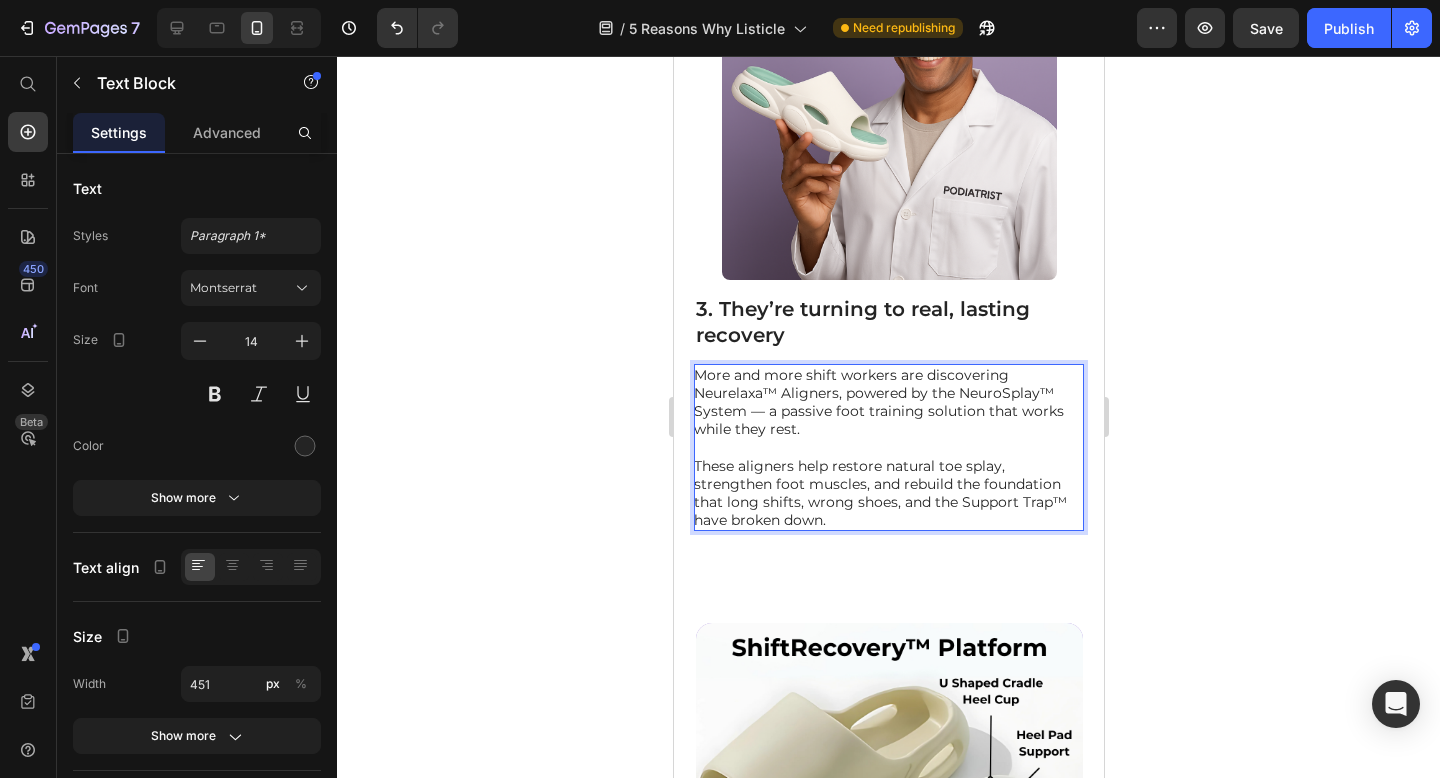 click on "These aligners help restore natural toe splay, strengthen foot muscles, and rebuild the foundation that long shifts, wrong shoes, and the Support Trap™ have broken down." at bounding box center [887, 493] 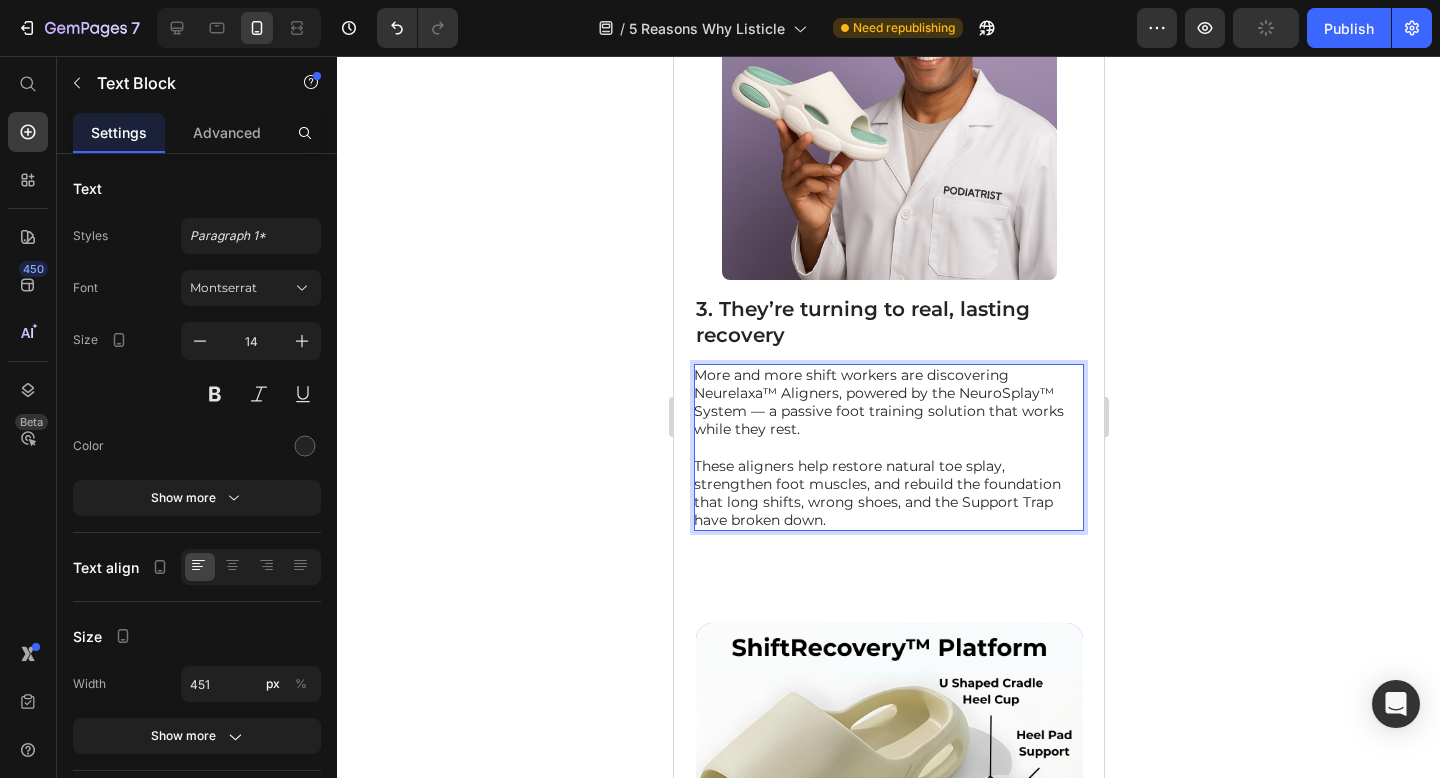 click on "These aligners help restore natural toe splay, strengthen foot muscles, and rebuild the foundation that long shifts, wrong shoes, and the Support Trap have broken down." at bounding box center (887, 493) 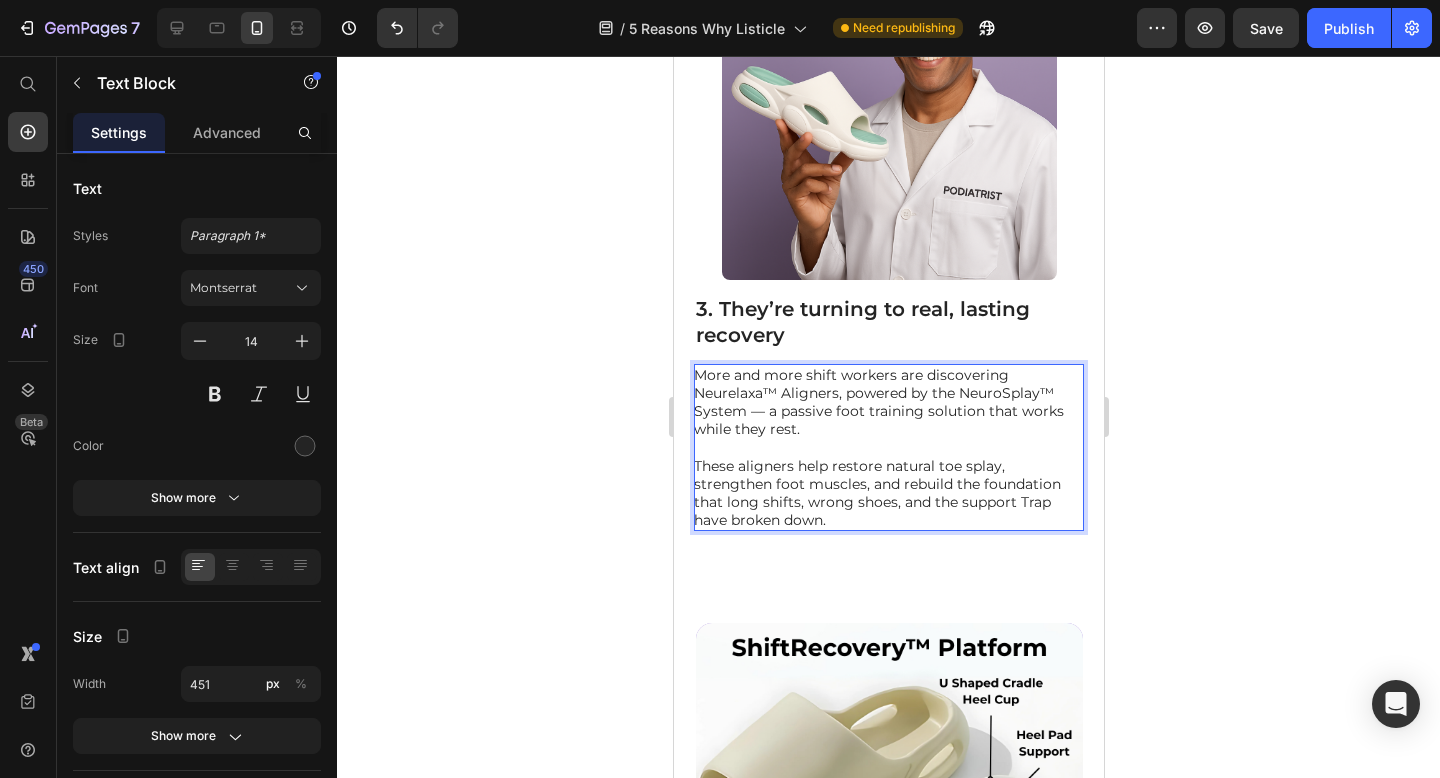 click on "These aligners help restore natural toe splay, strengthen foot muscles, and rebuild the foundation that long shifts, wrong shoes, and the support Trap have broken down." at bounding box center [887, 493] 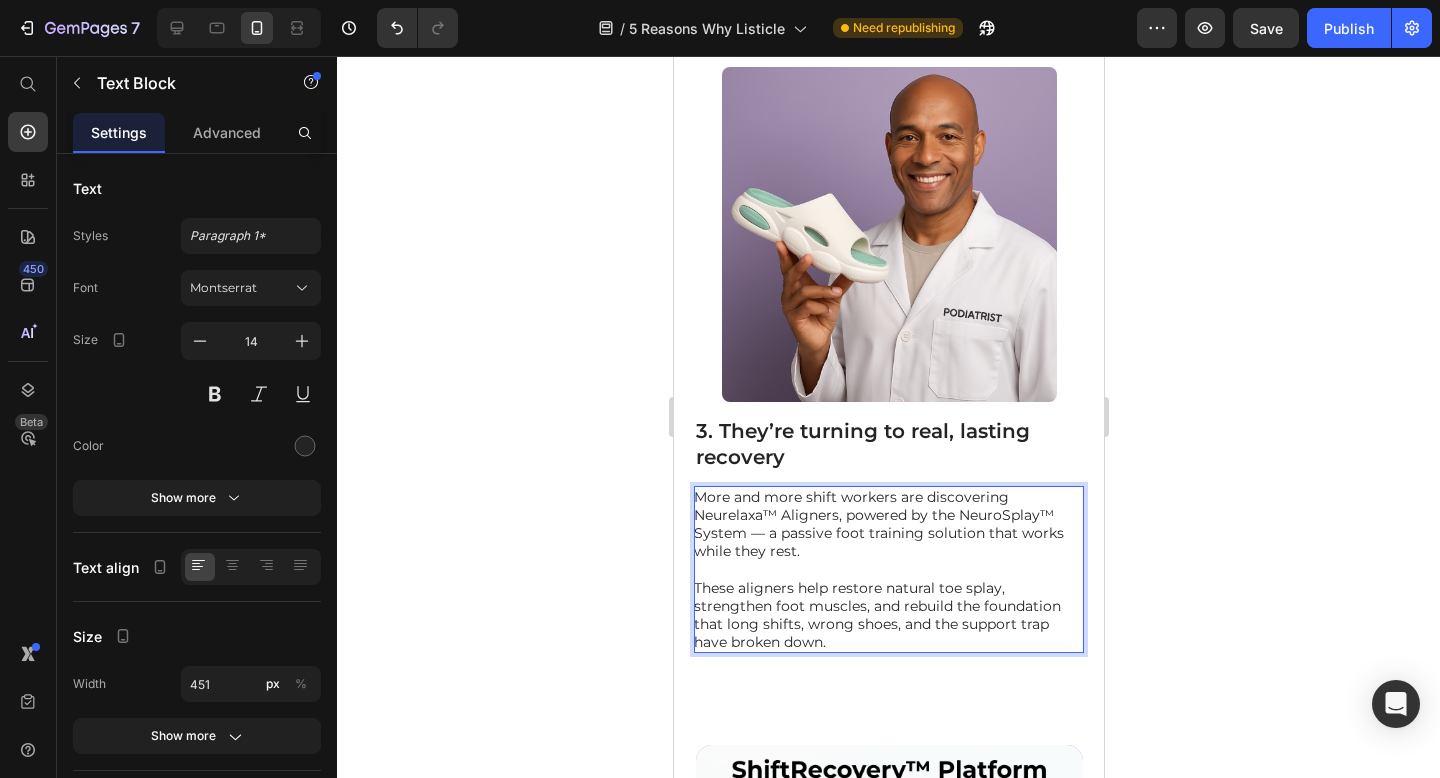 scroll, scrollTop: 2609, scrollLeft: 0, axis: vertical 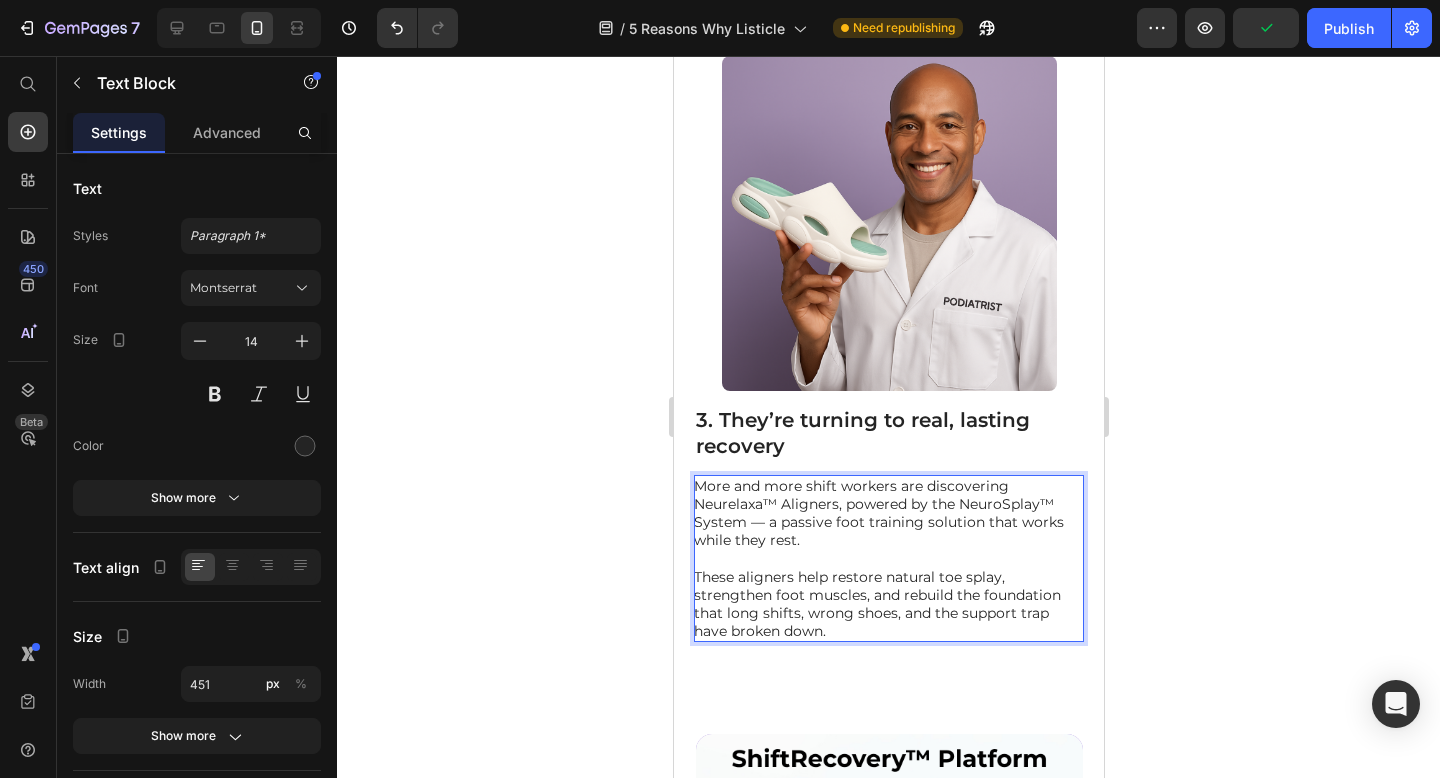 click on "These aligners help restore natural toe splay, strengthen foot muscles, and rebuild the foundation that long shifts, wrong shoes, and the support trap have broken down." at bounding box center [887, 604] 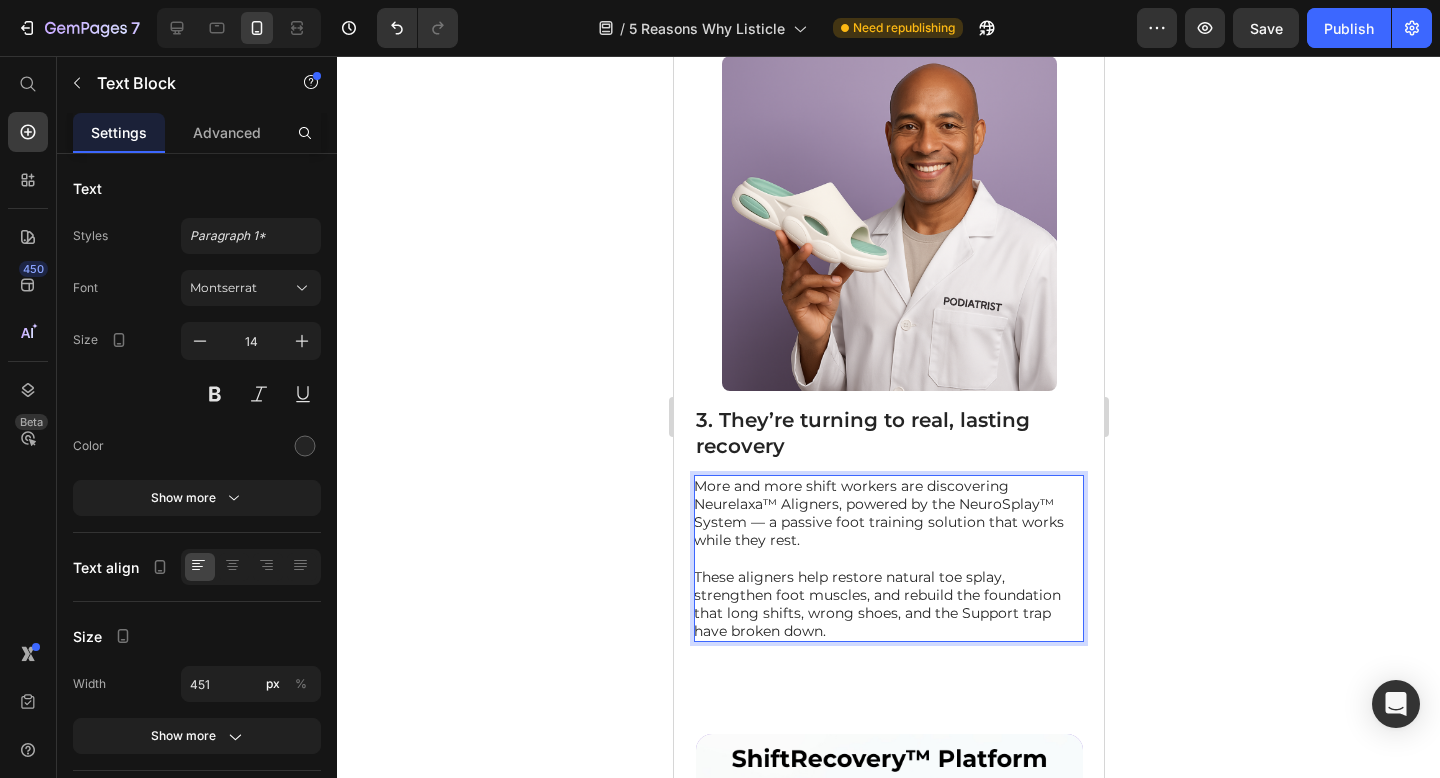 click on "These aligners help restore natural toe splay, strengthen foot muscles, and rebuild the foundation that long shifts, wrong shoes, and the Support trap have broken down." at bounding box center (887, 604) 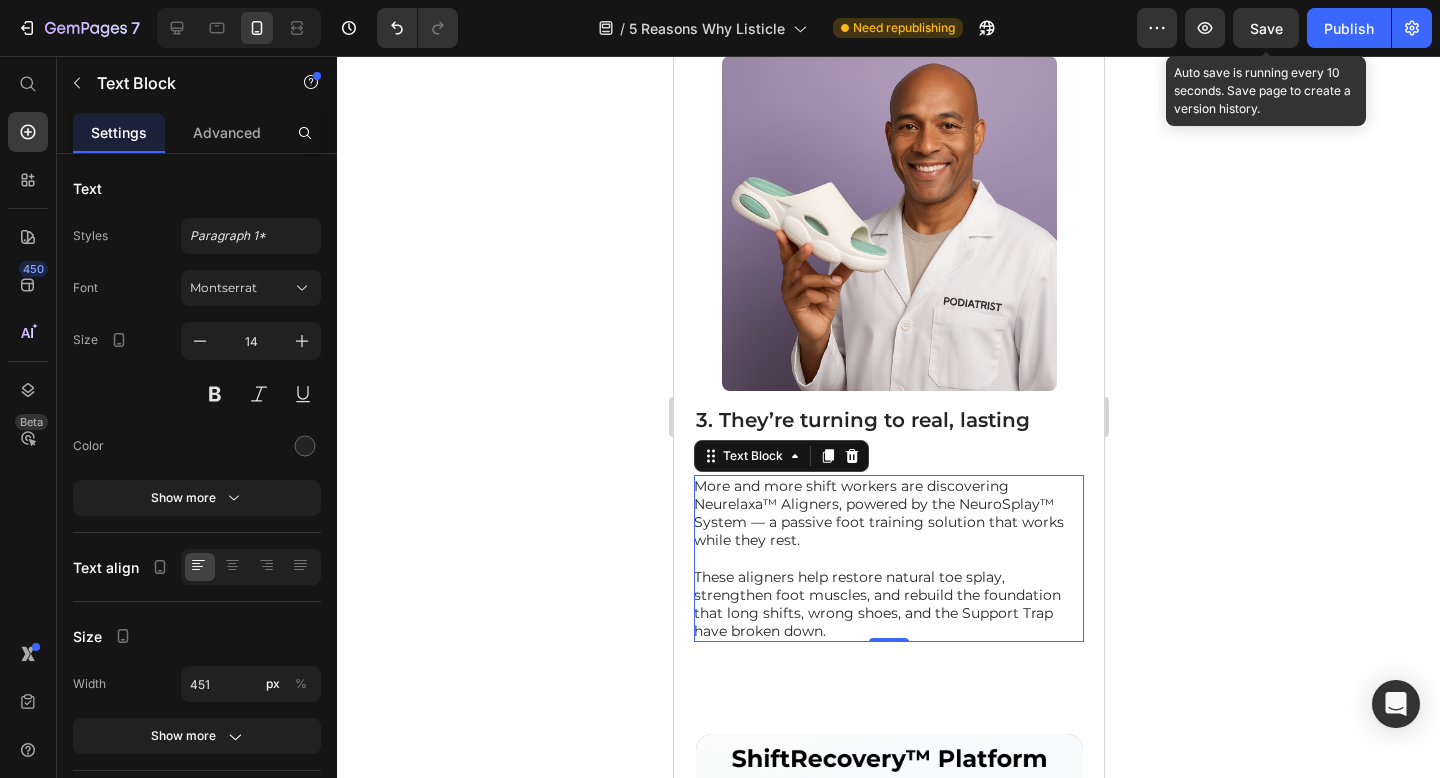 click on "Save" at bounding box center [1266, 28] 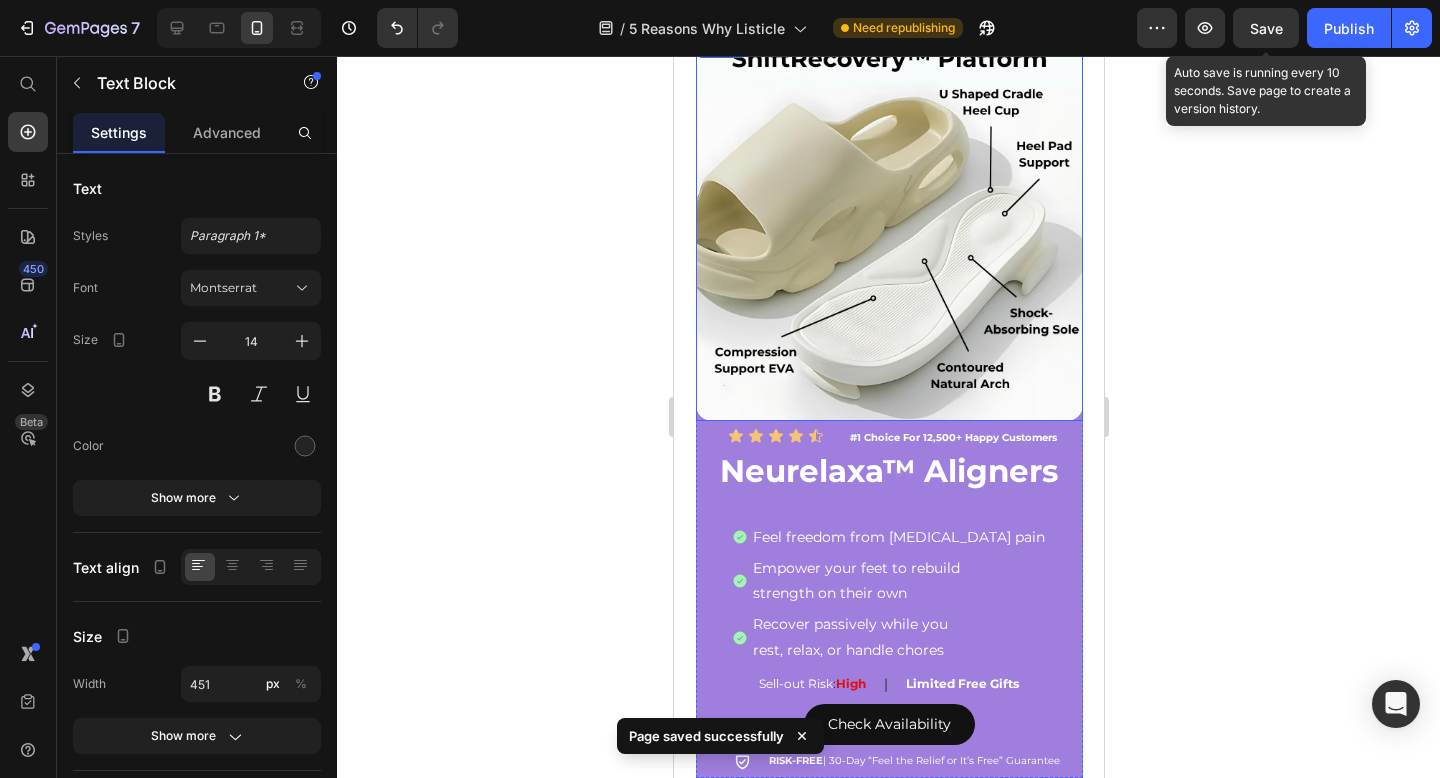 scroll, scrollTop: 3334, scrollLeft: 0, axis: vertical 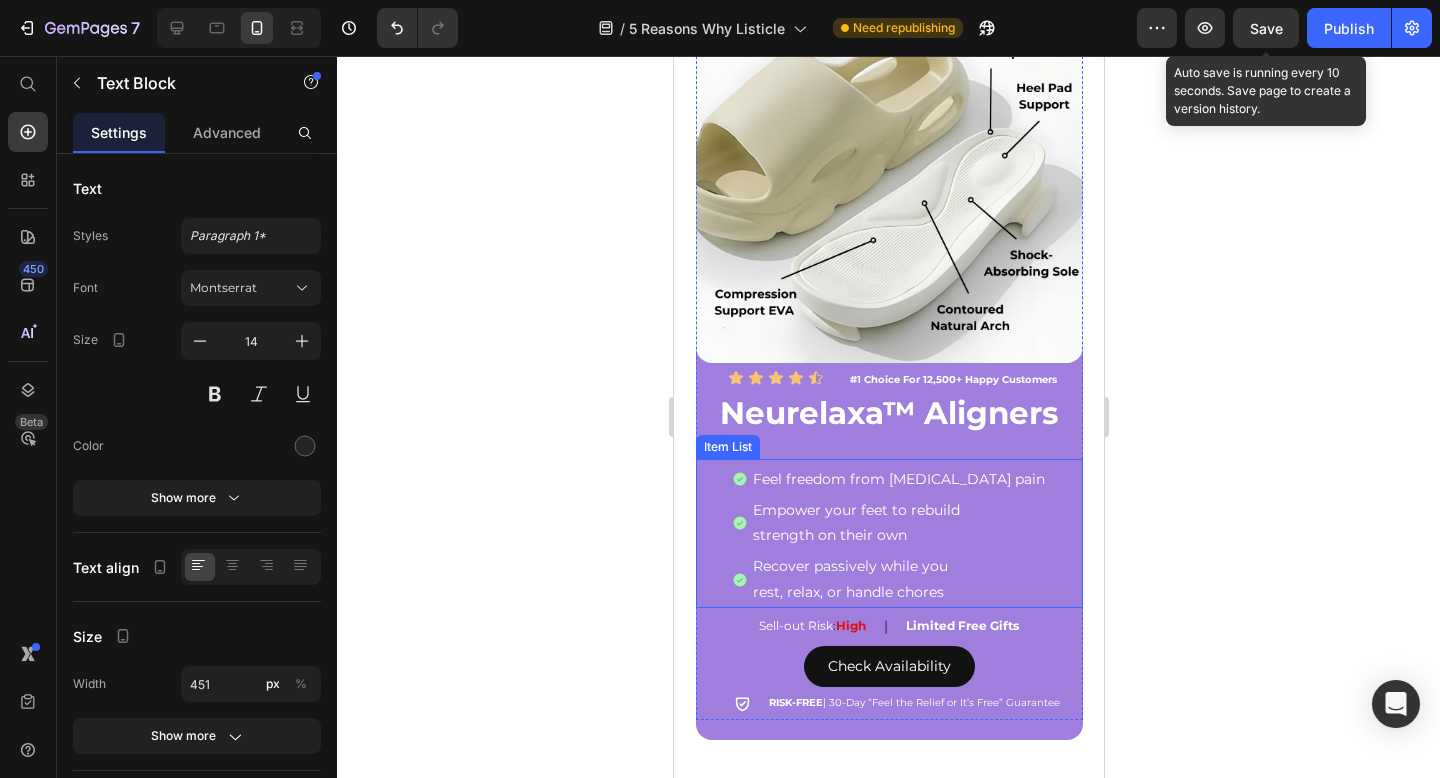 click on "strength on their own" at bounding box center (898, 535) 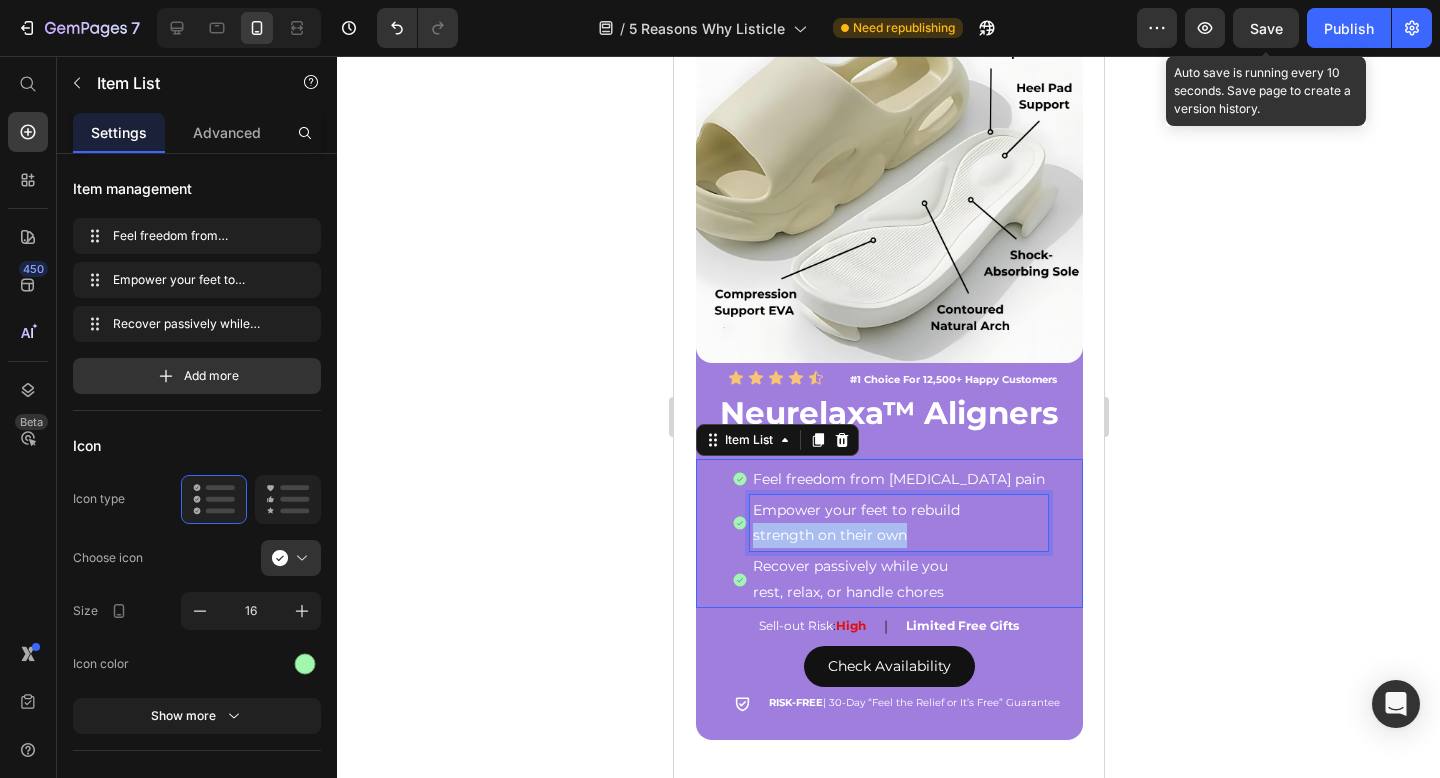 click on "strength on their own" at bounding box center [898, 535] 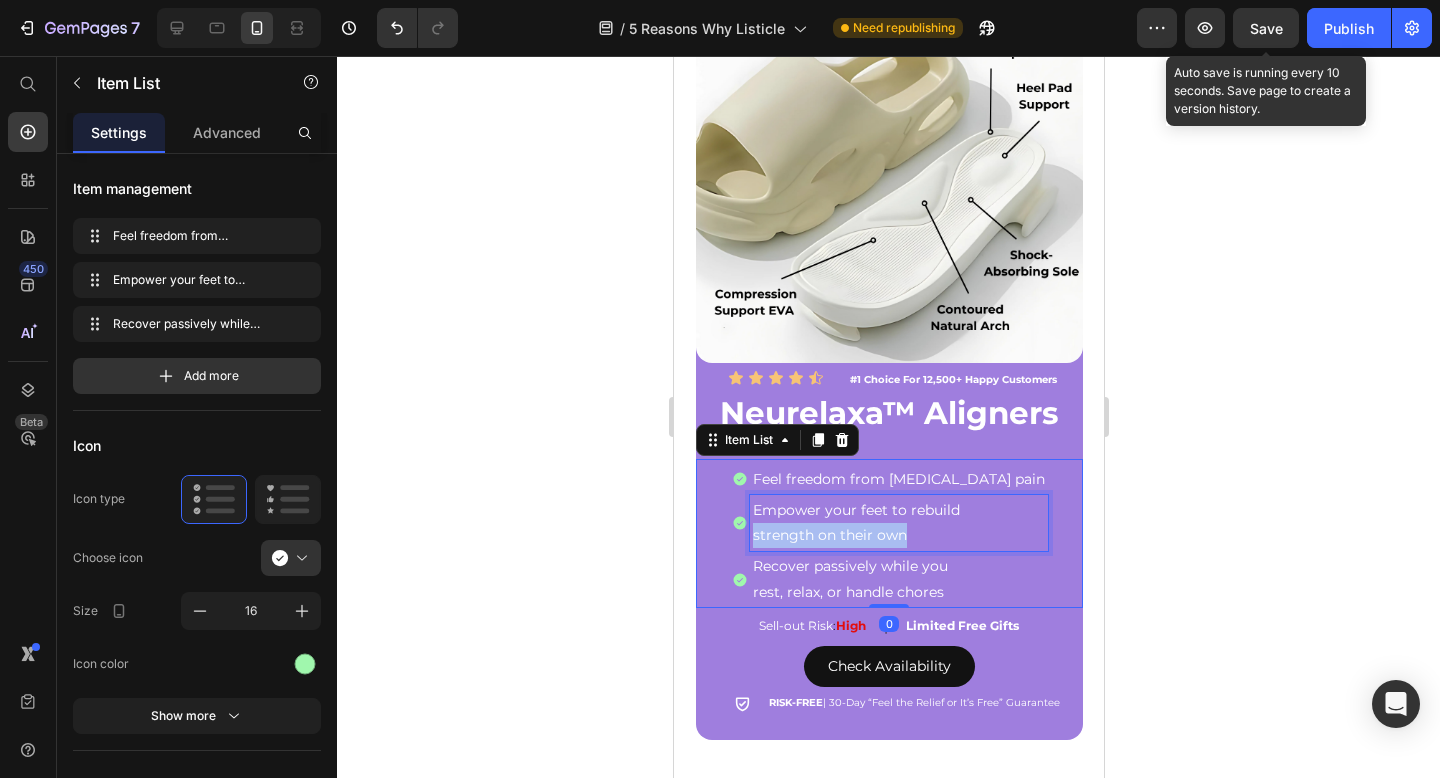 click on "strength on their own" at bounding box center (898, 535) 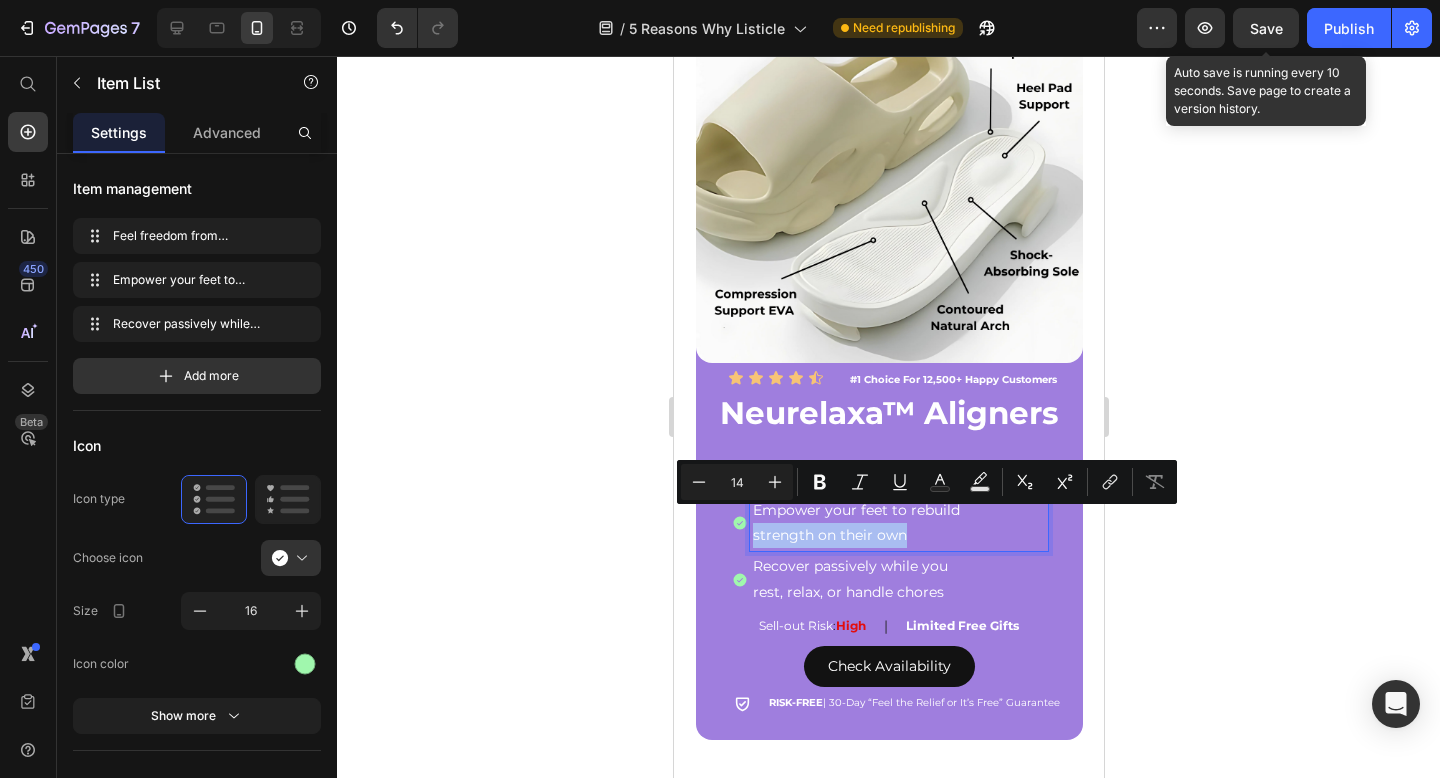 click on "strength on their own" at bounding box center (898, 535) 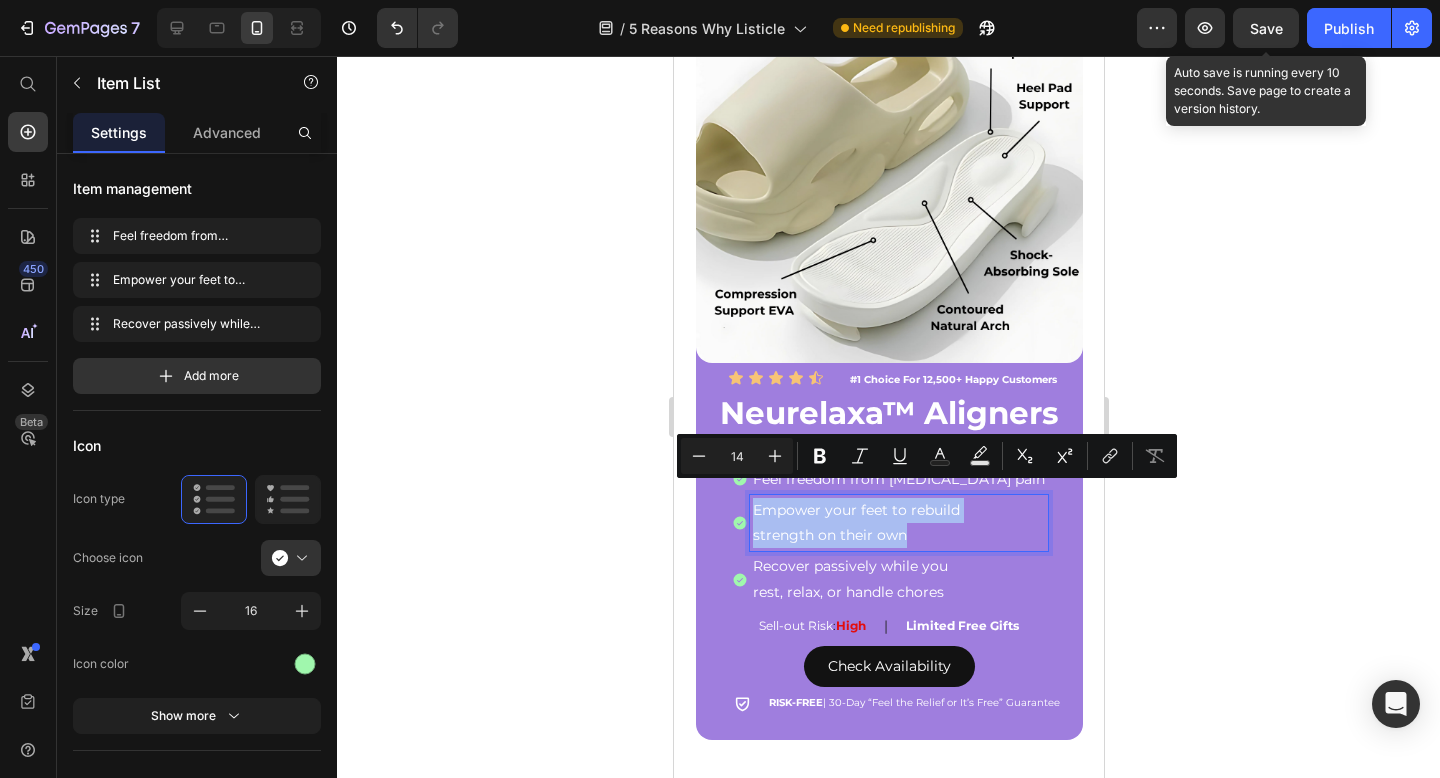 drag, startPoint x: 902, startPoint y: 519, endPoint x: 740, endPoint y: 488, distance: 164.93938 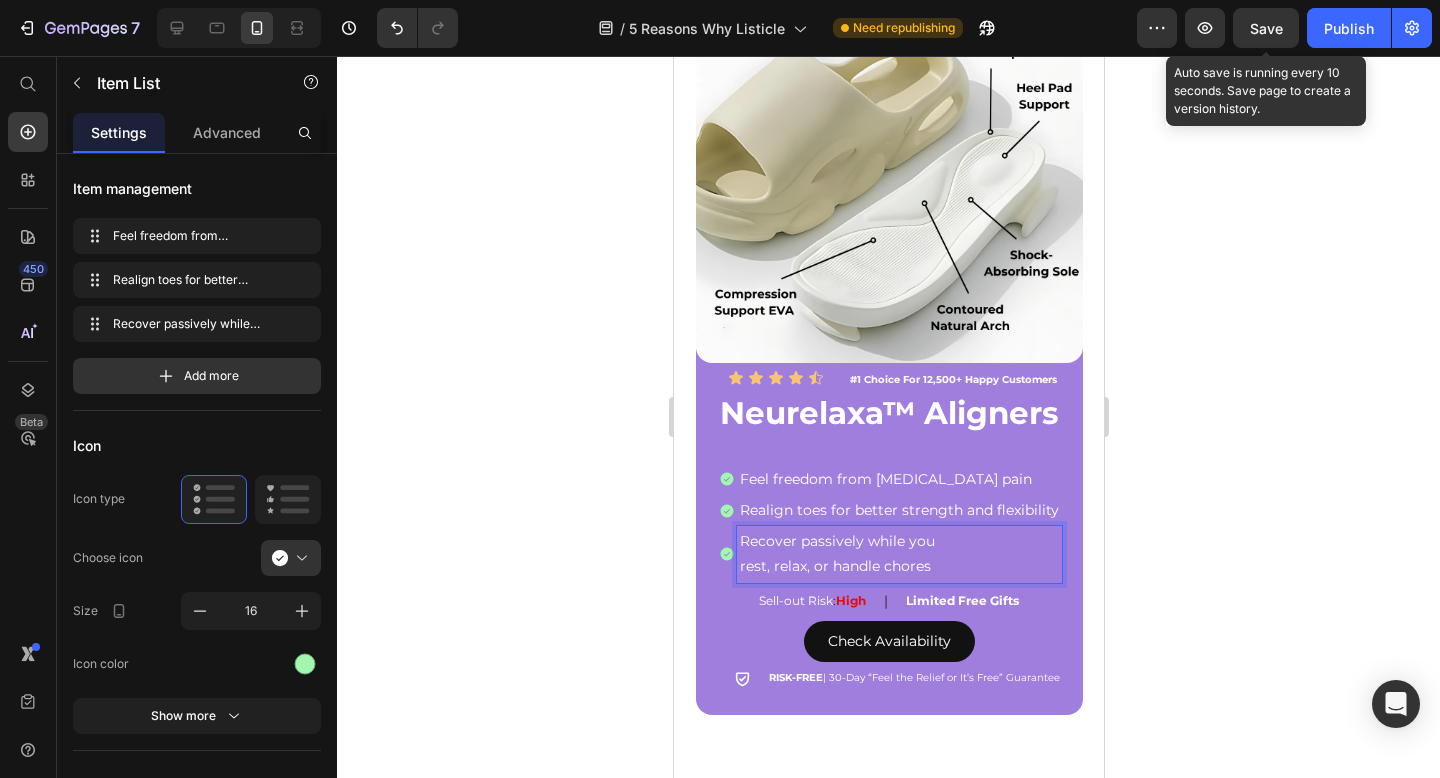 click on "Recover passively while you" at bounding box center (898, 541) 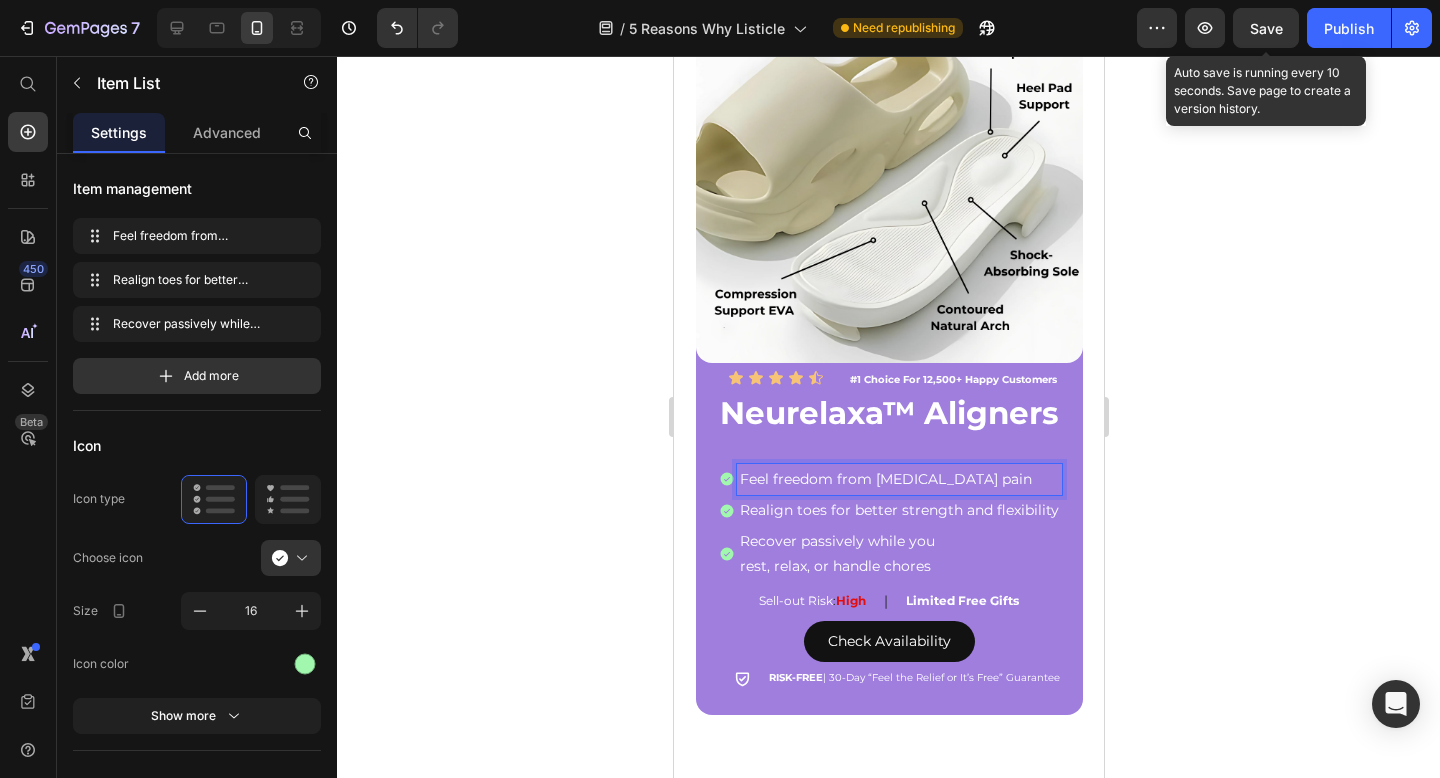 click on "Feel freedom from [MEDICAL_DATA] pain" at bounding box center (898, 479) 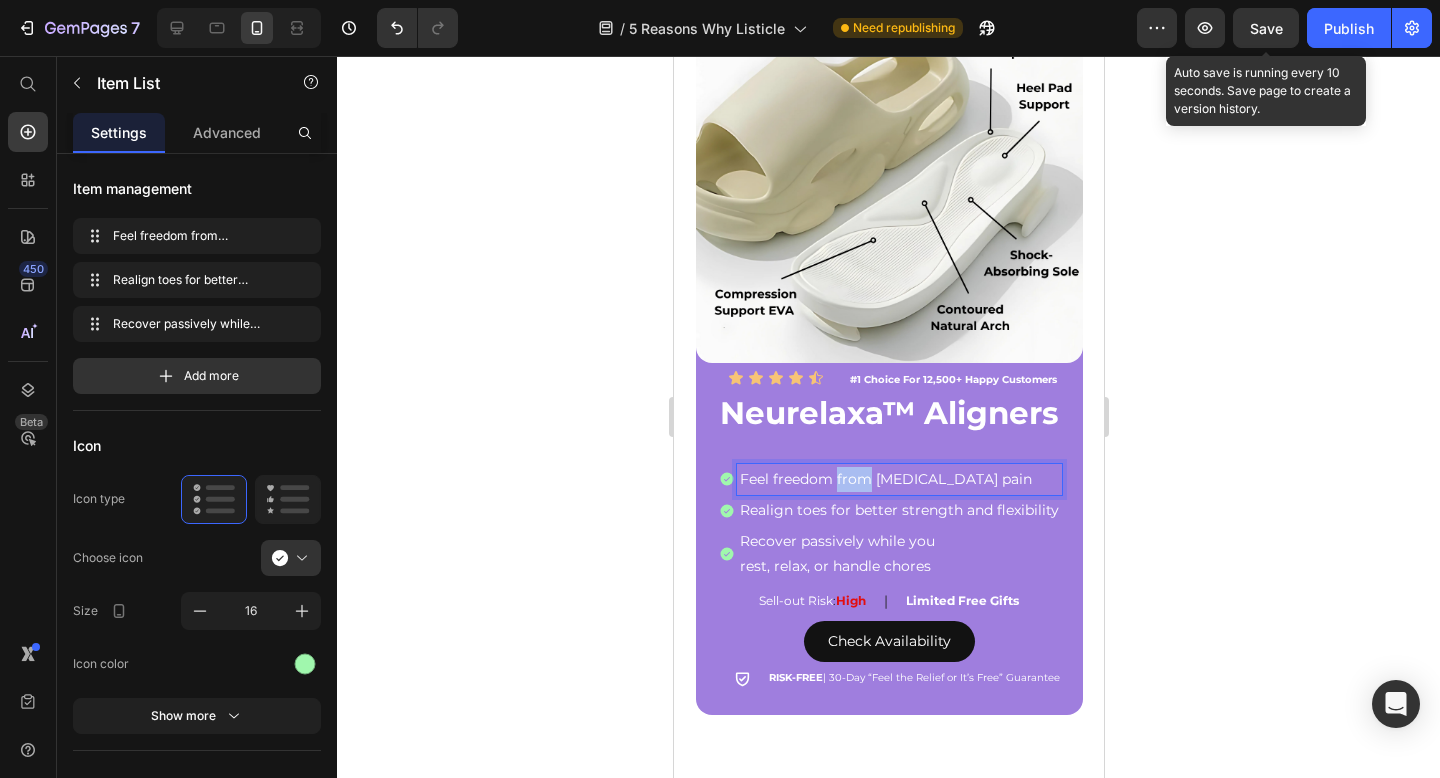click on "Feel freedom from [MEDICAL_DATA] pain" at bounding box center (898, 479) 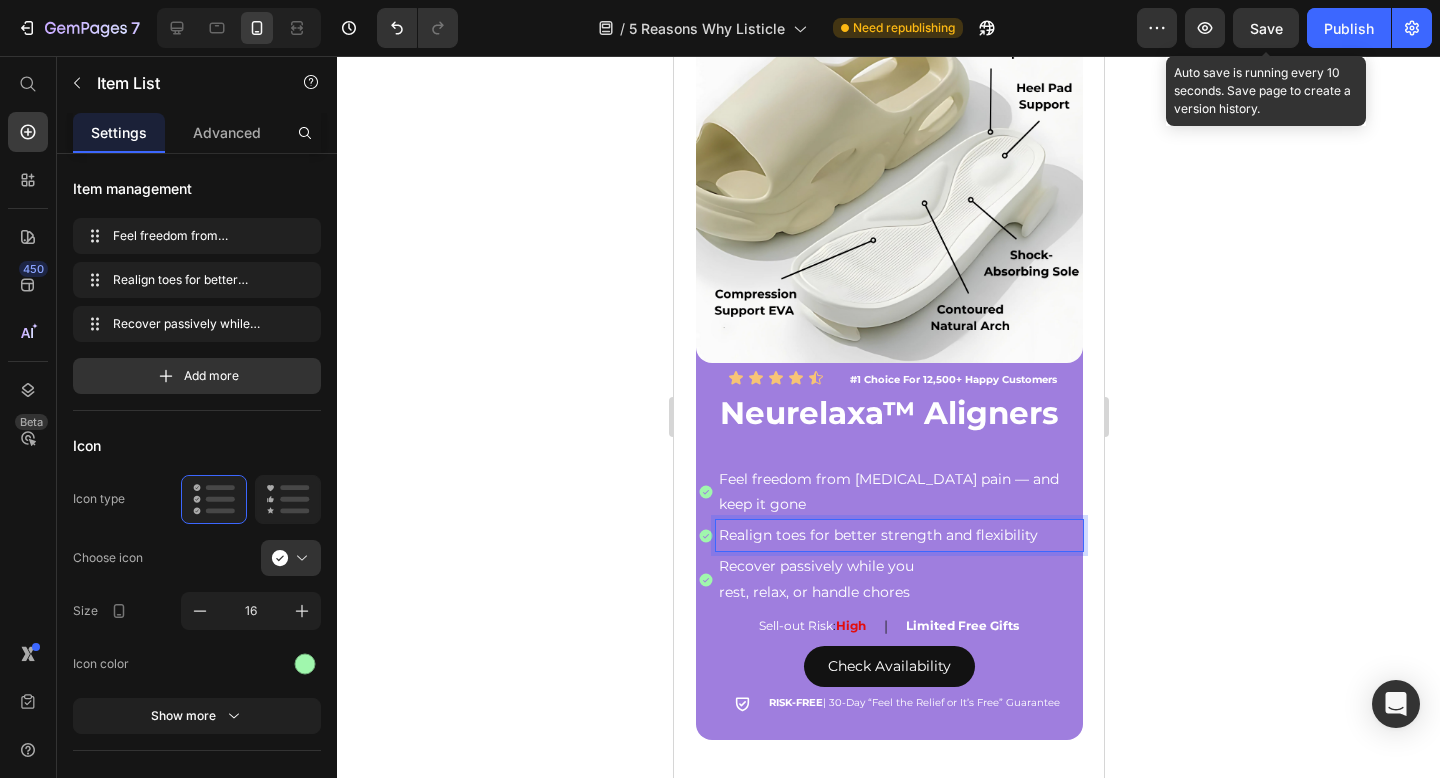 click on "Realign toes for better strength and flexibility" at bounding box center [898, 535] 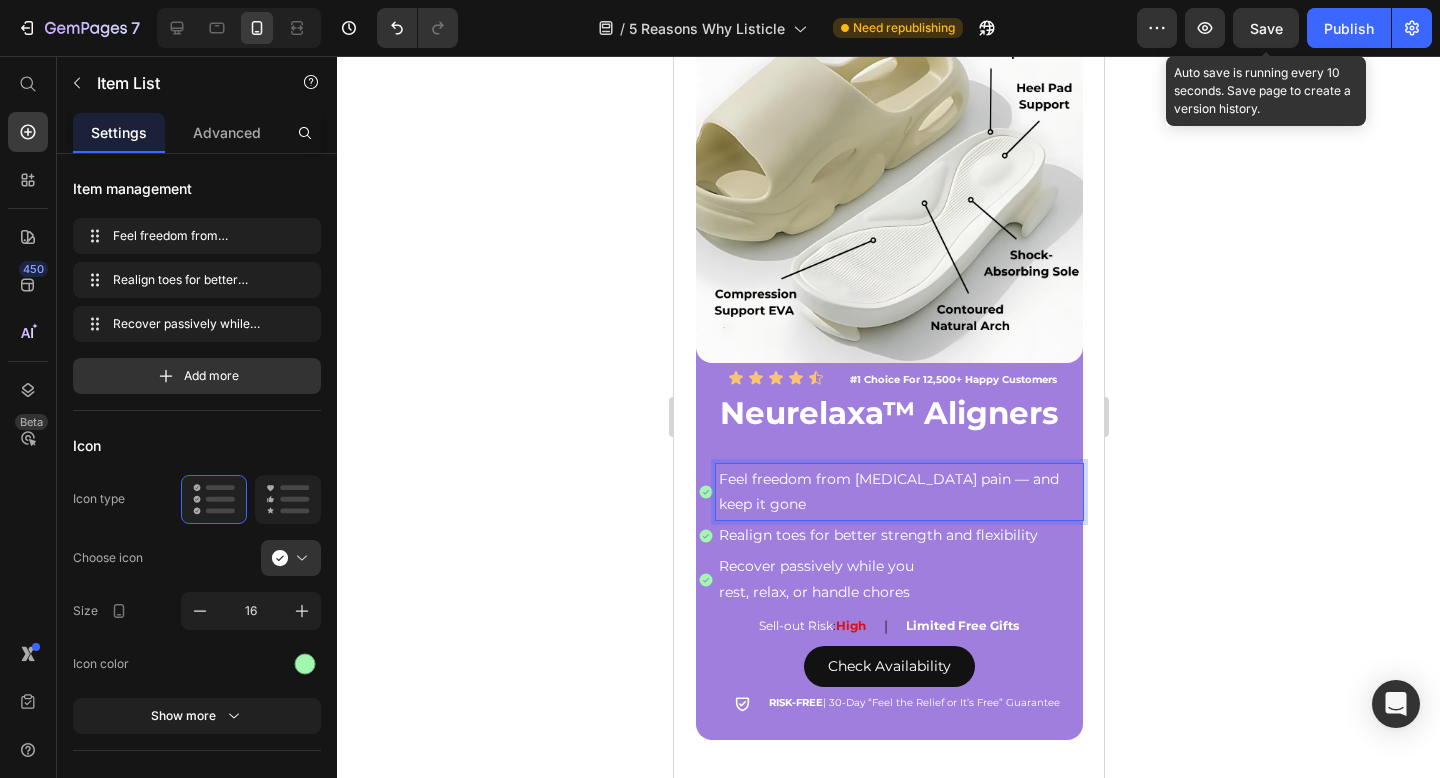 click on "Feel freedom from [MEDICAL_DATA] pain — and keep it gone" at bounding box center [898, 492] 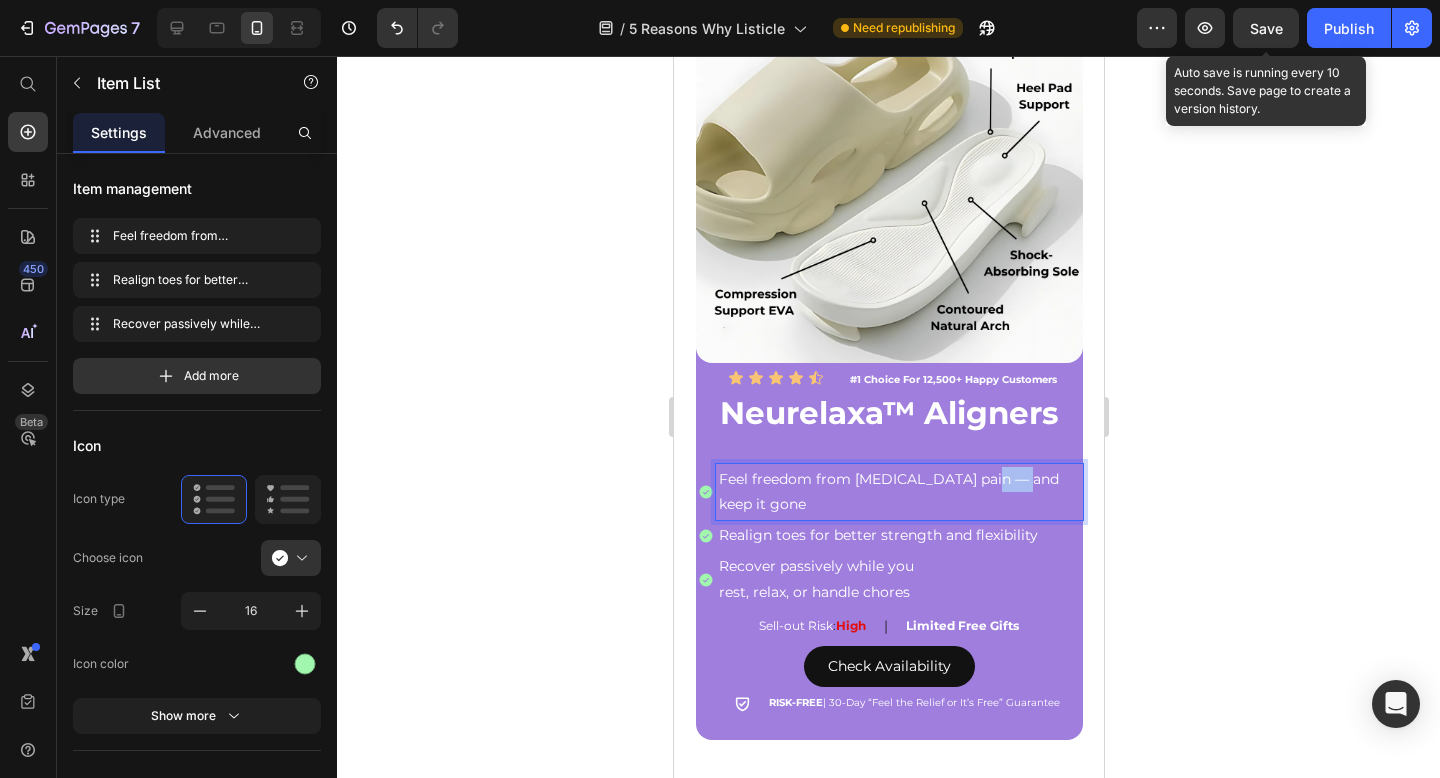 click on "Feel freedom from [MEDICAL_DATA] pain — and keep it gone" at bounding box center (898, 492) 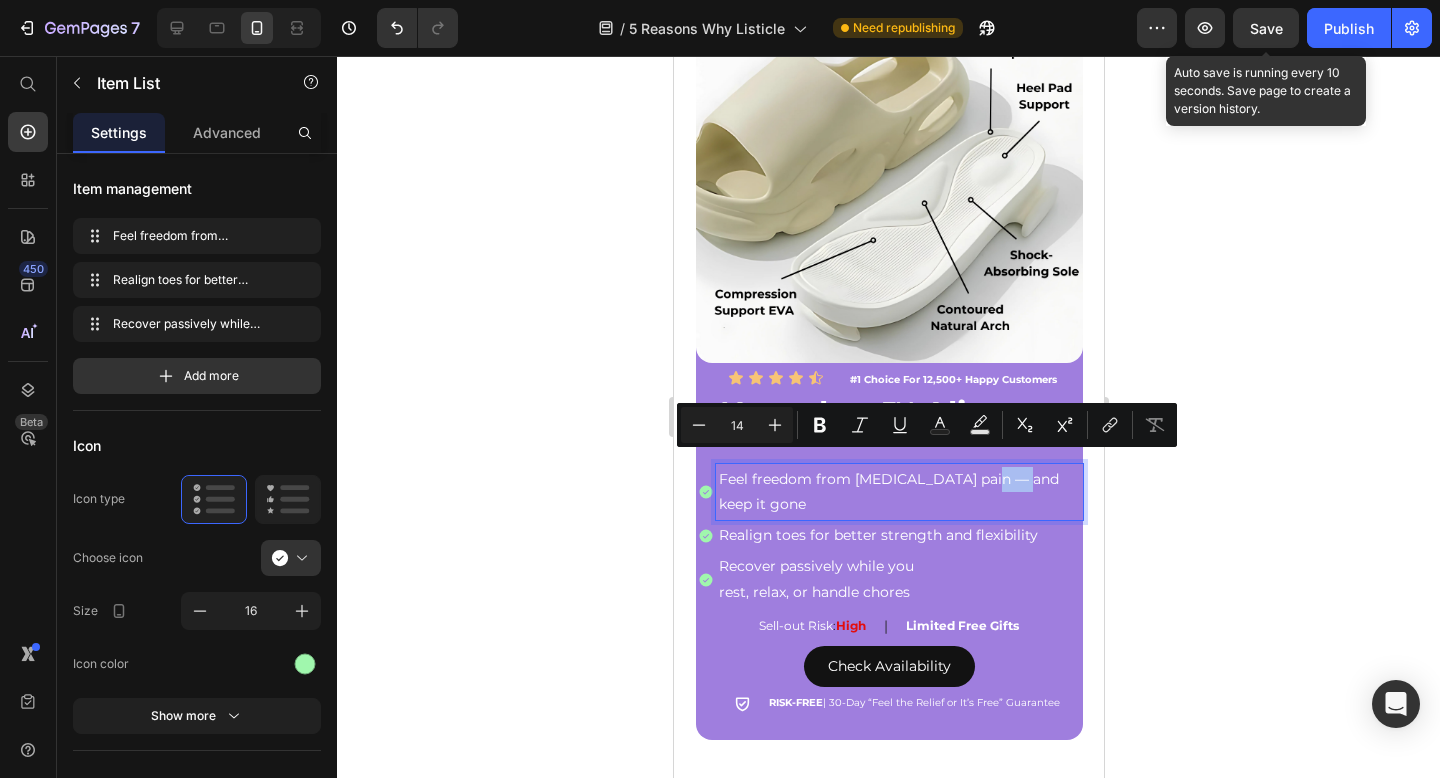 click on "Feel freedom from [MEDICAL_DATA] pain — and keep it gone" at bounding box center (898, 492) 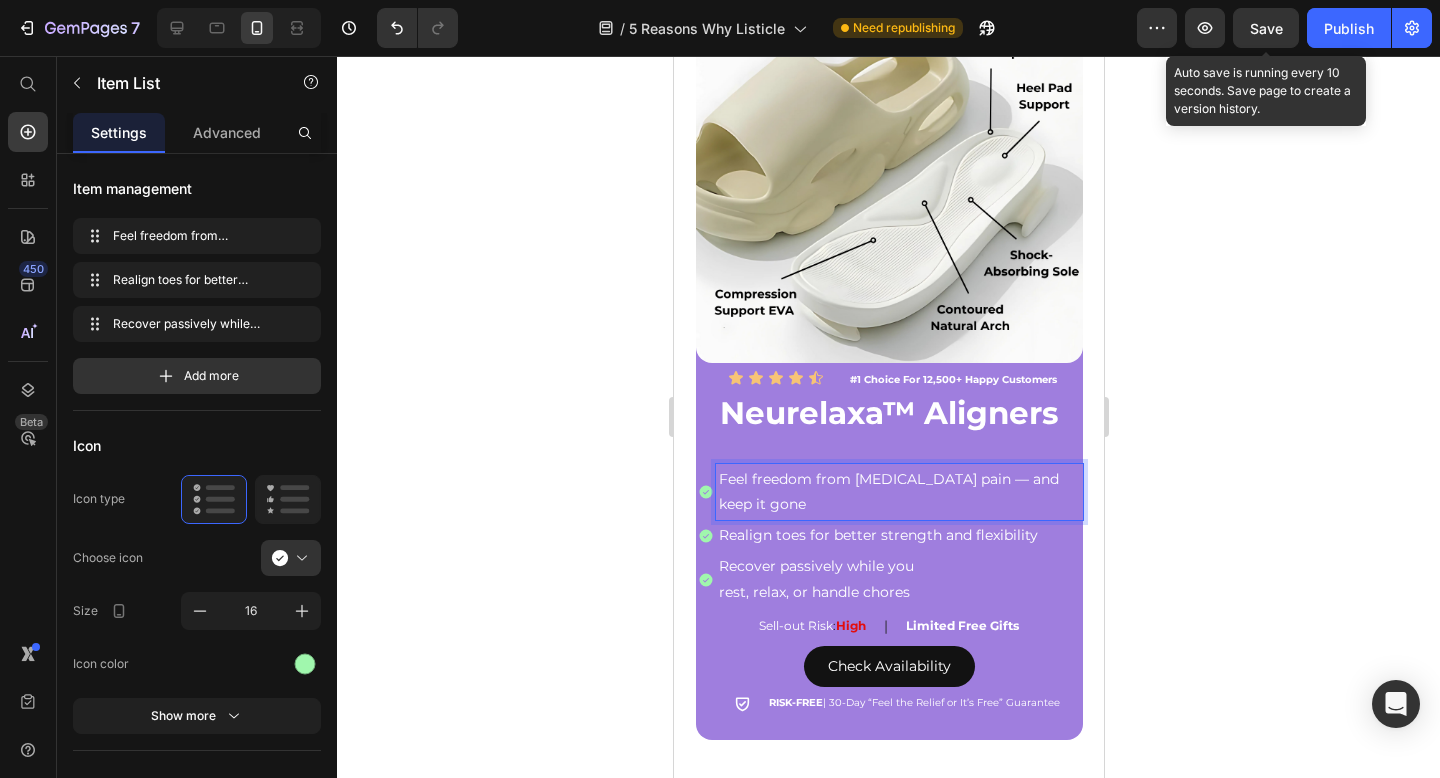 click on "Feel freedom from [MEDICAL_DATA] pain — and keep it gone" at bounding box center [898, 492] 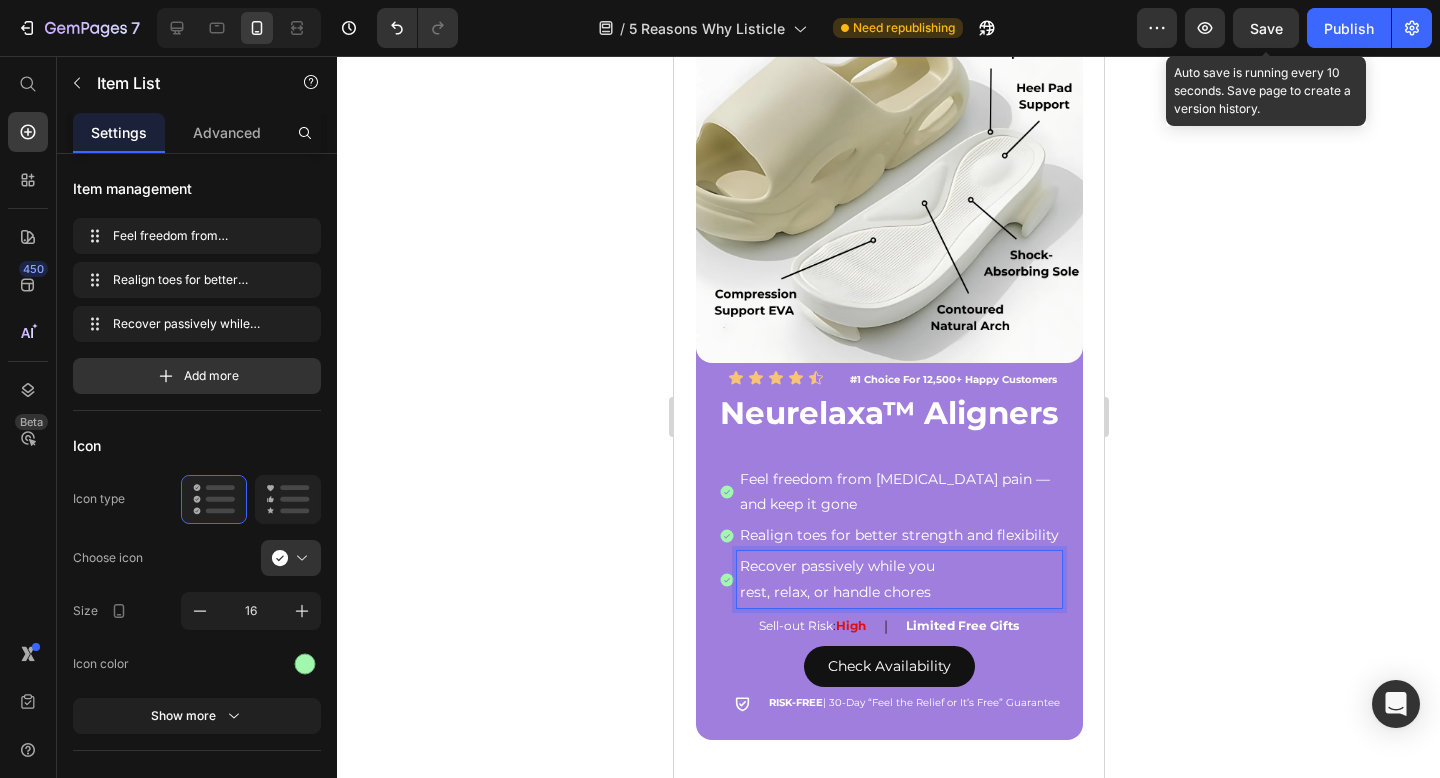 click on "Recover passively while you" at bounding box center (898, 566) 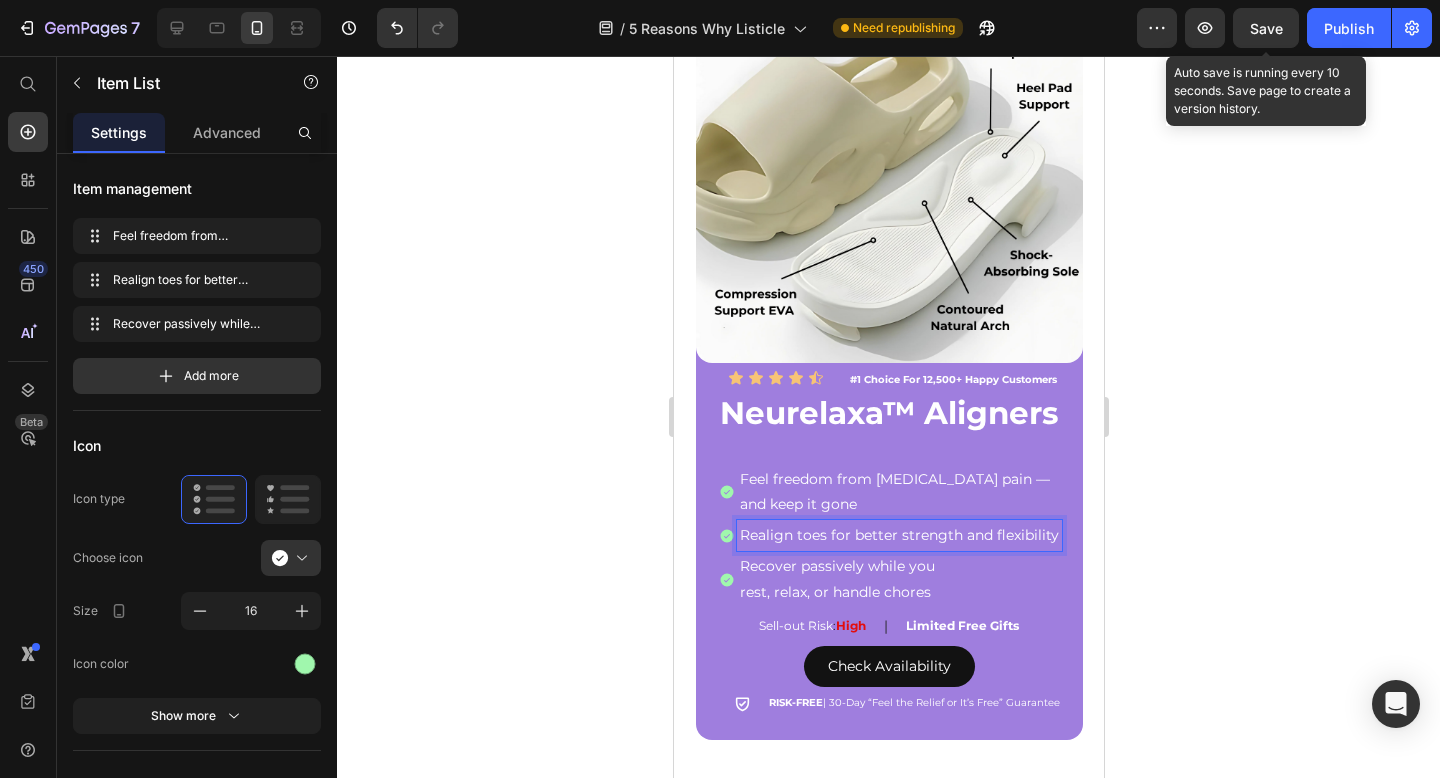click on "Realign toes for better strength and flexibility" at bounding box center (898, 535) 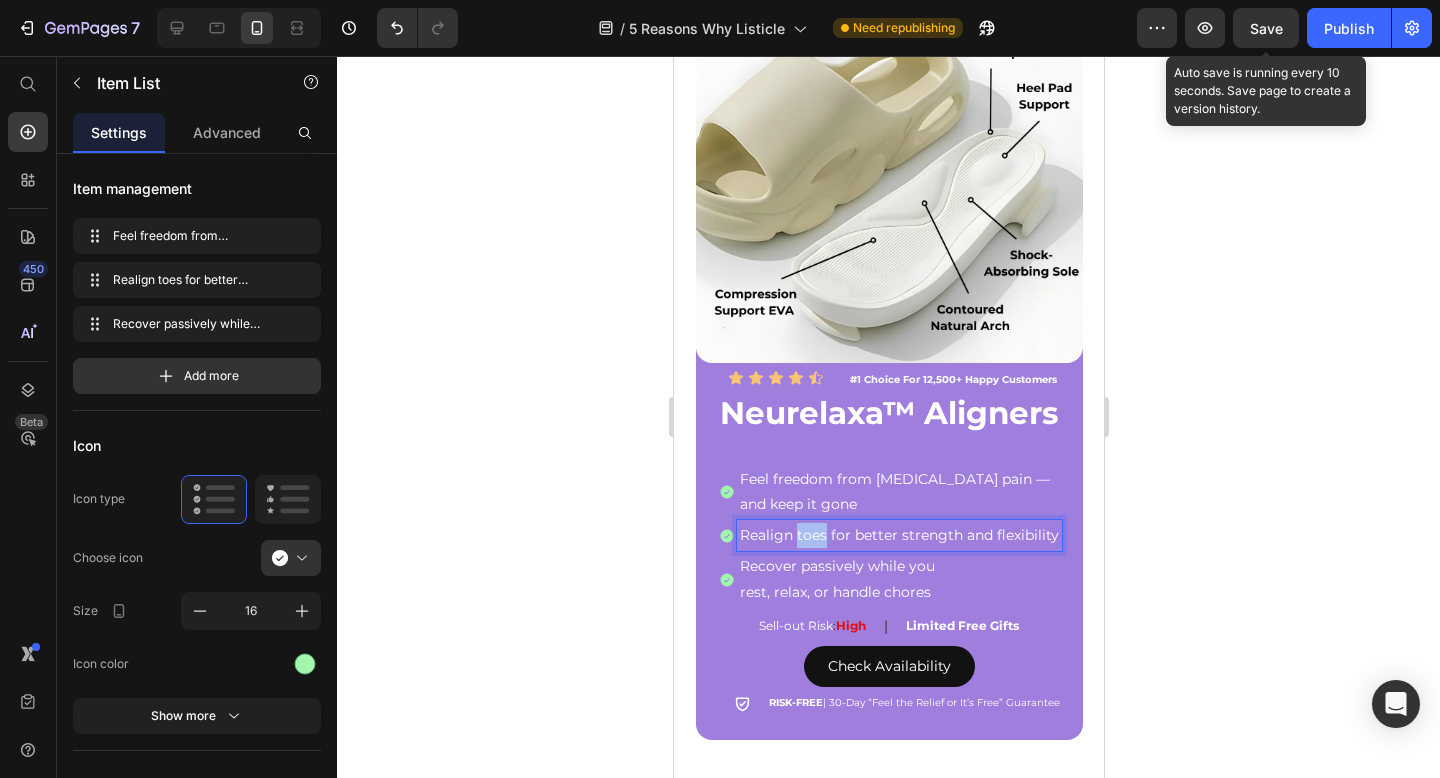 click on "Realign toes for better strength and flexibility" at bounding box center [898, 535] 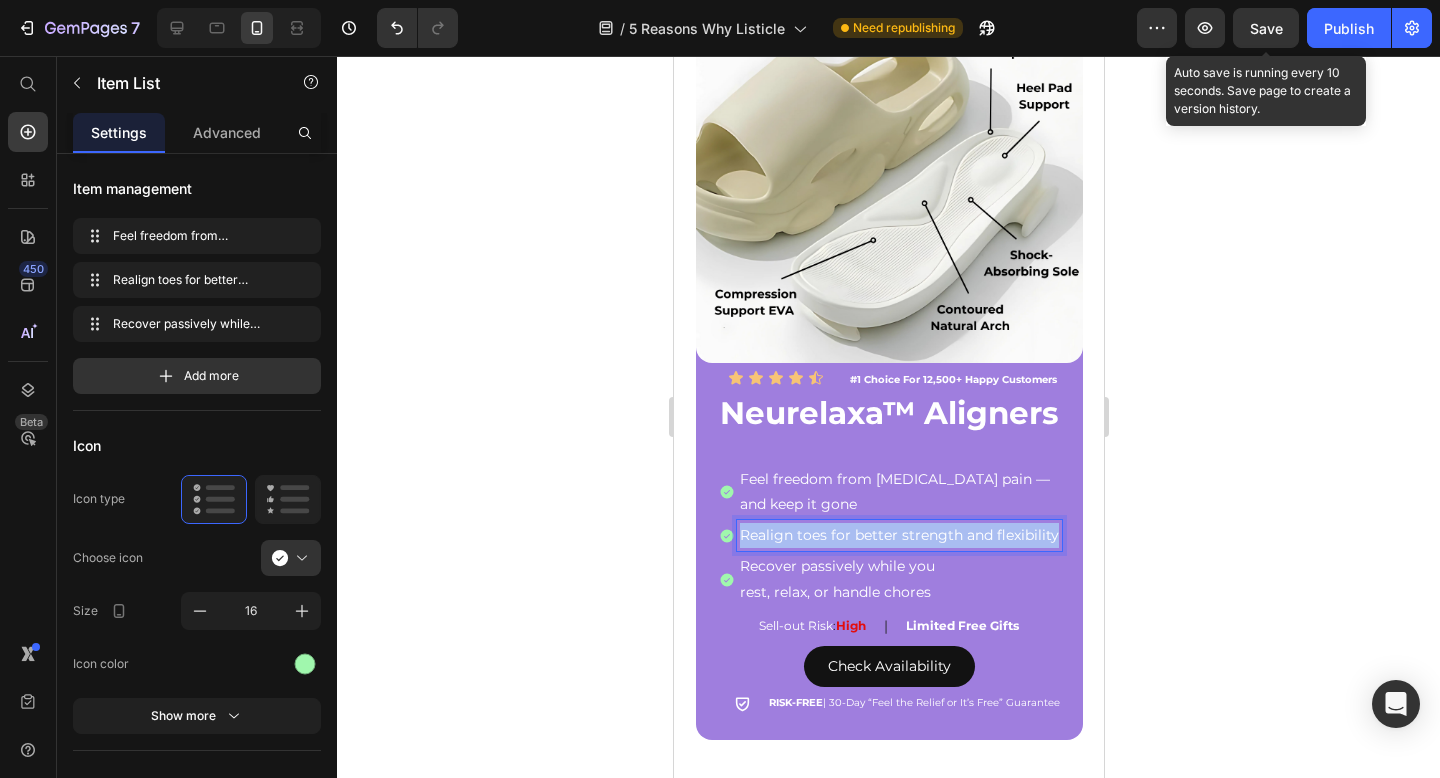 click on "Realign toes for better strength and flexibility" at bounding box center [898, 535] 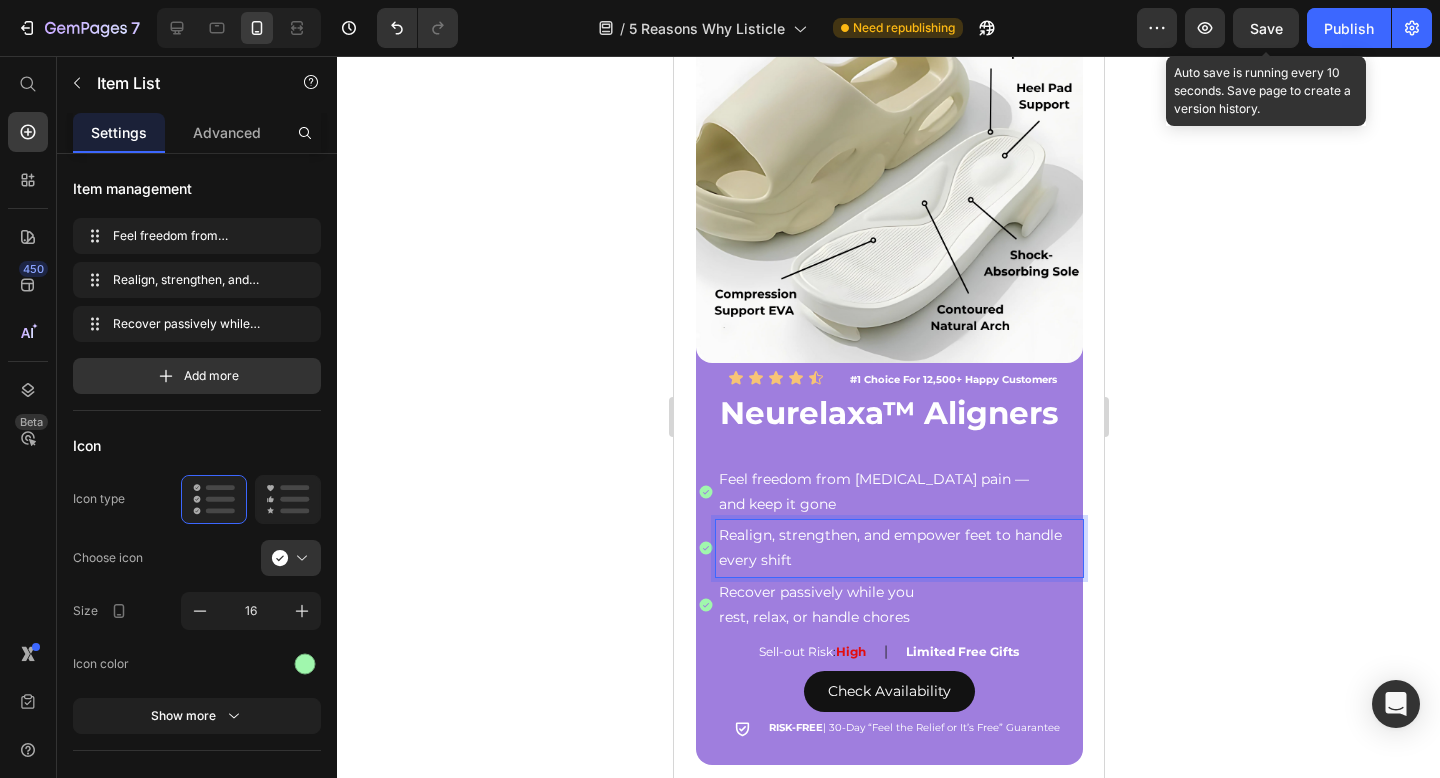 click on "Realign, strengthen, and empower feet to handle every shift" at bounding box center [898, 548] 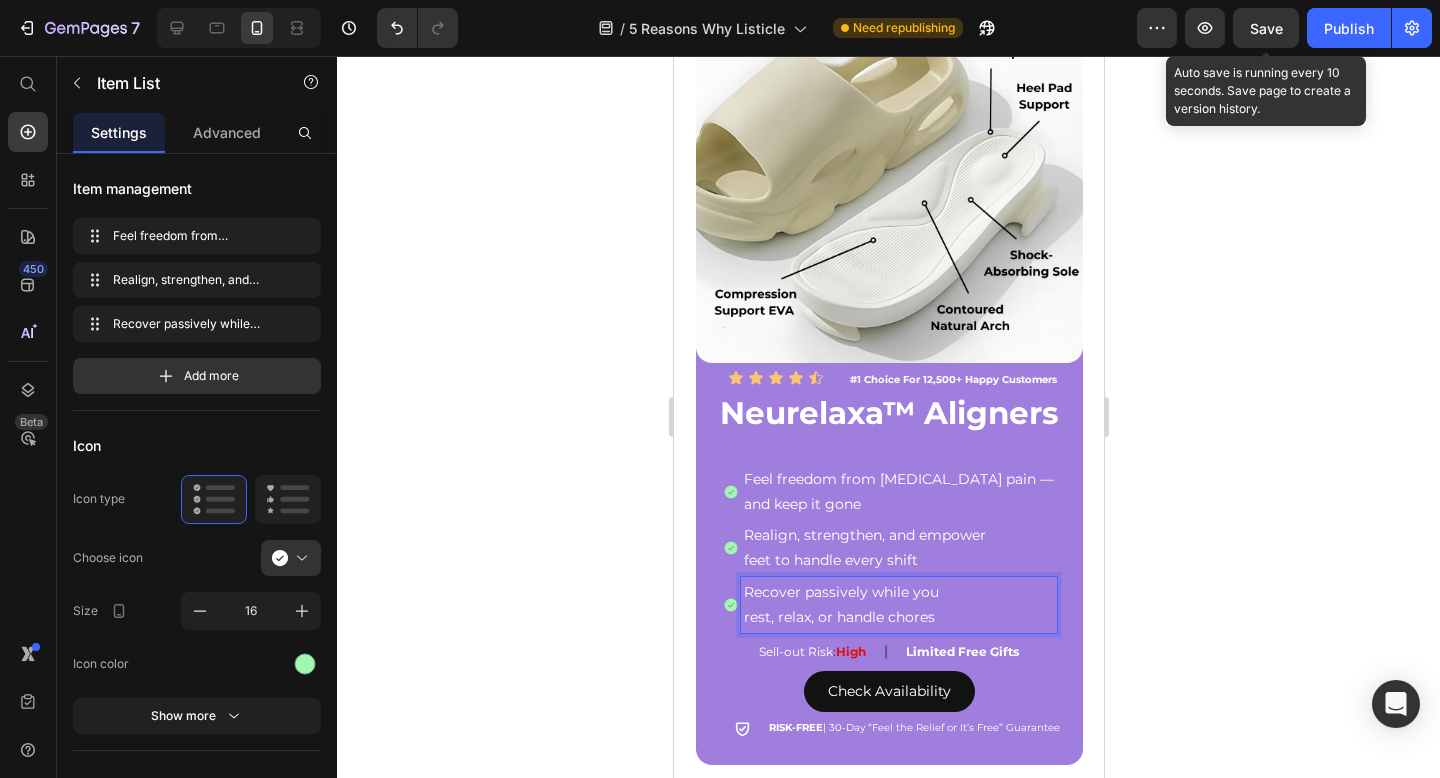 click on "Recover passively while you" at bounding box center [898, 592] 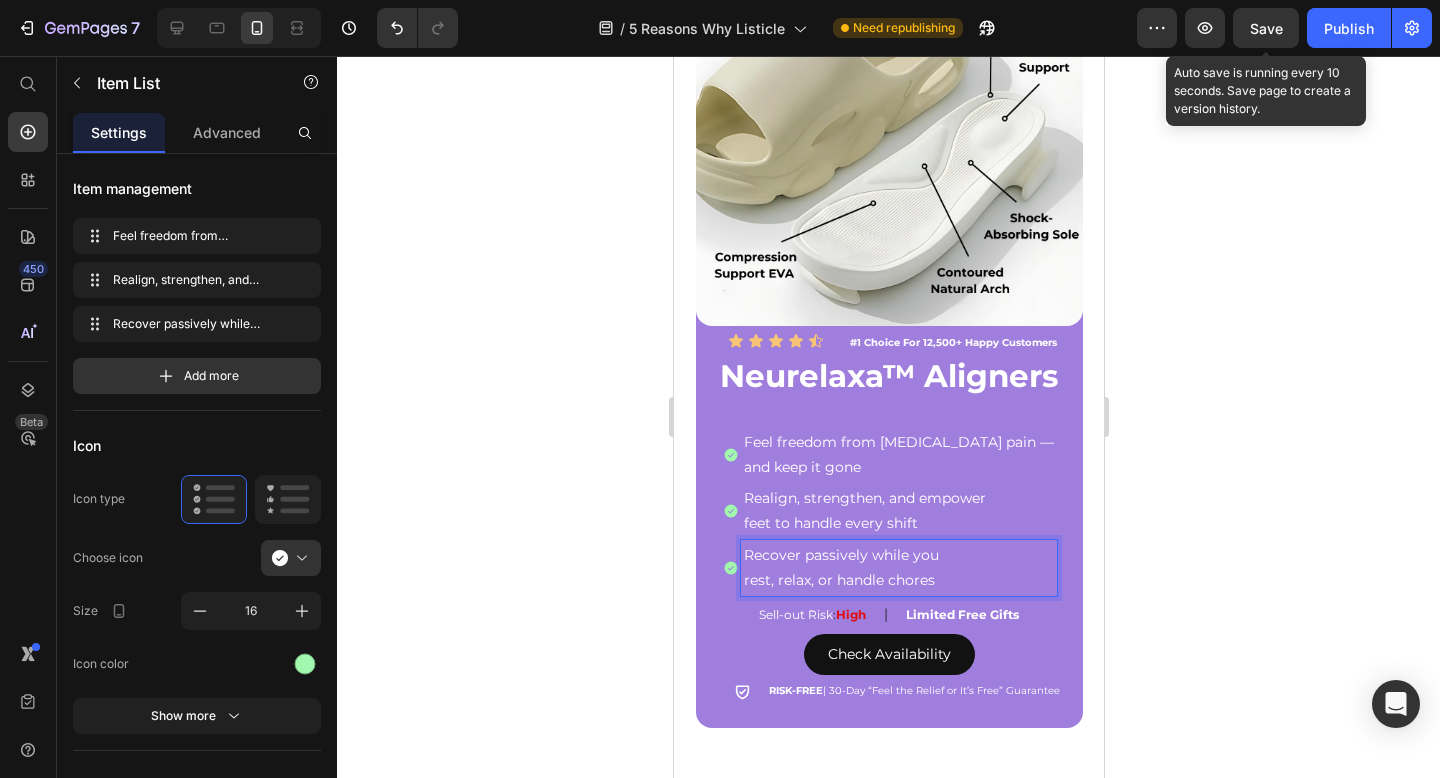 scroll, scrollTop: 3380, scrollLeft: 0, axis: vertical 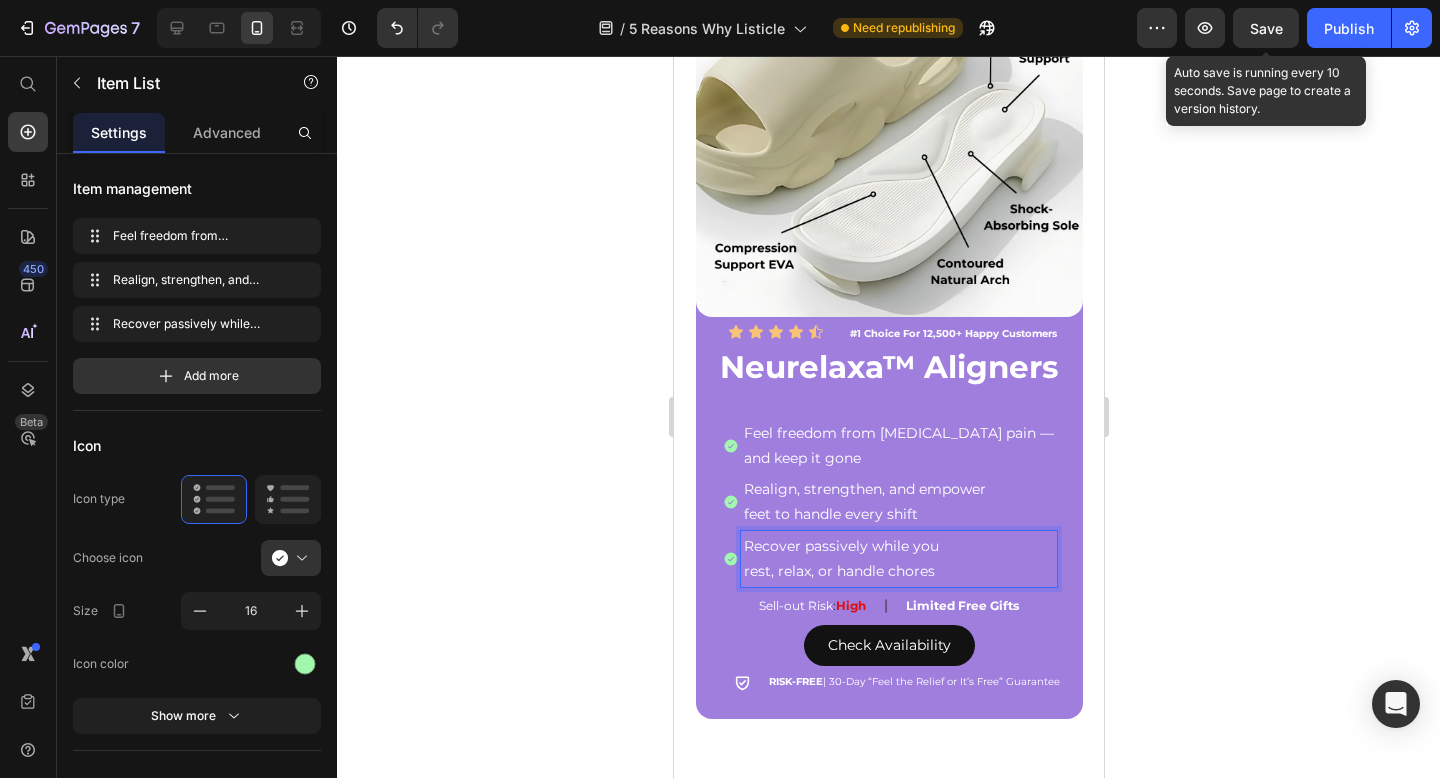 click on "Save" at bounding box center [1266, 28] 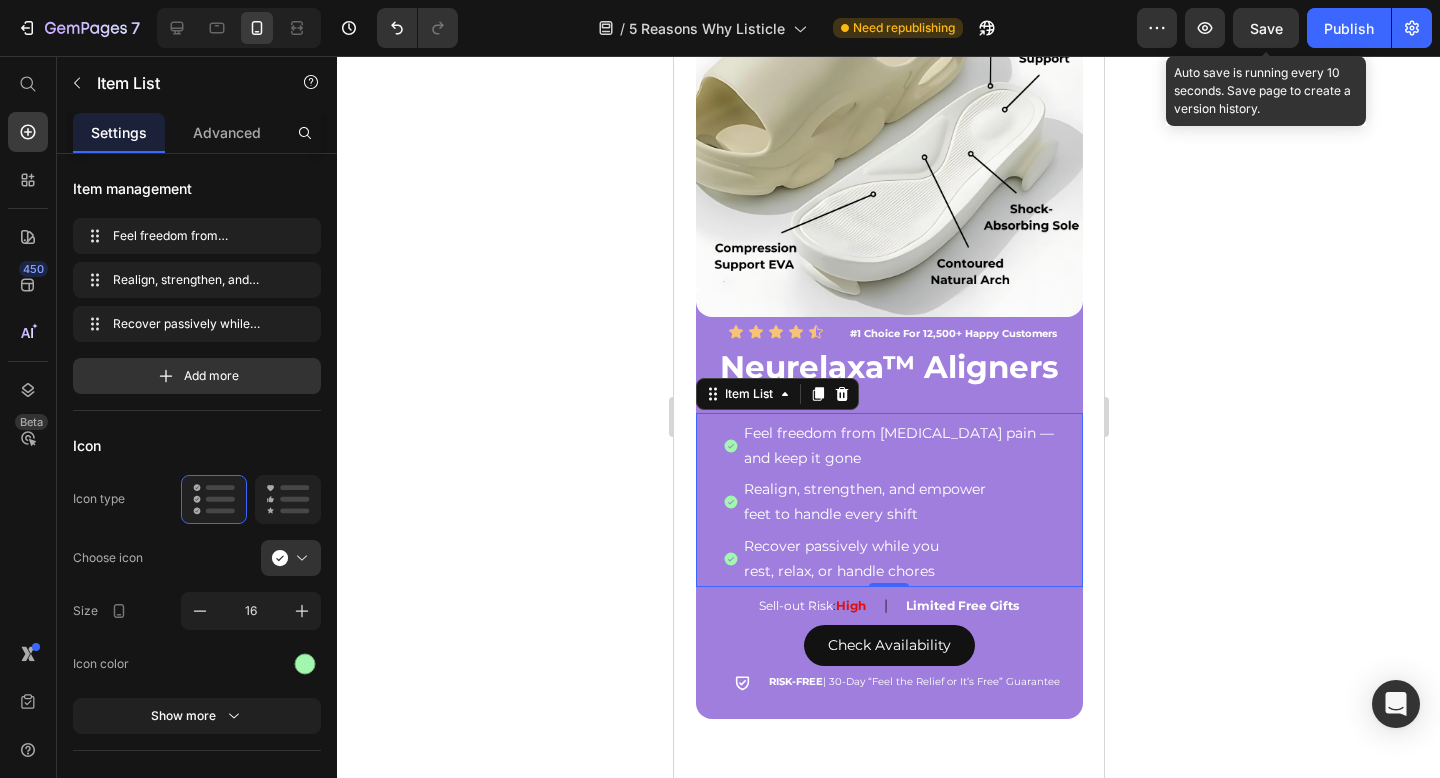 click on "feet to handle every shift" at bounding box center (898, 514) 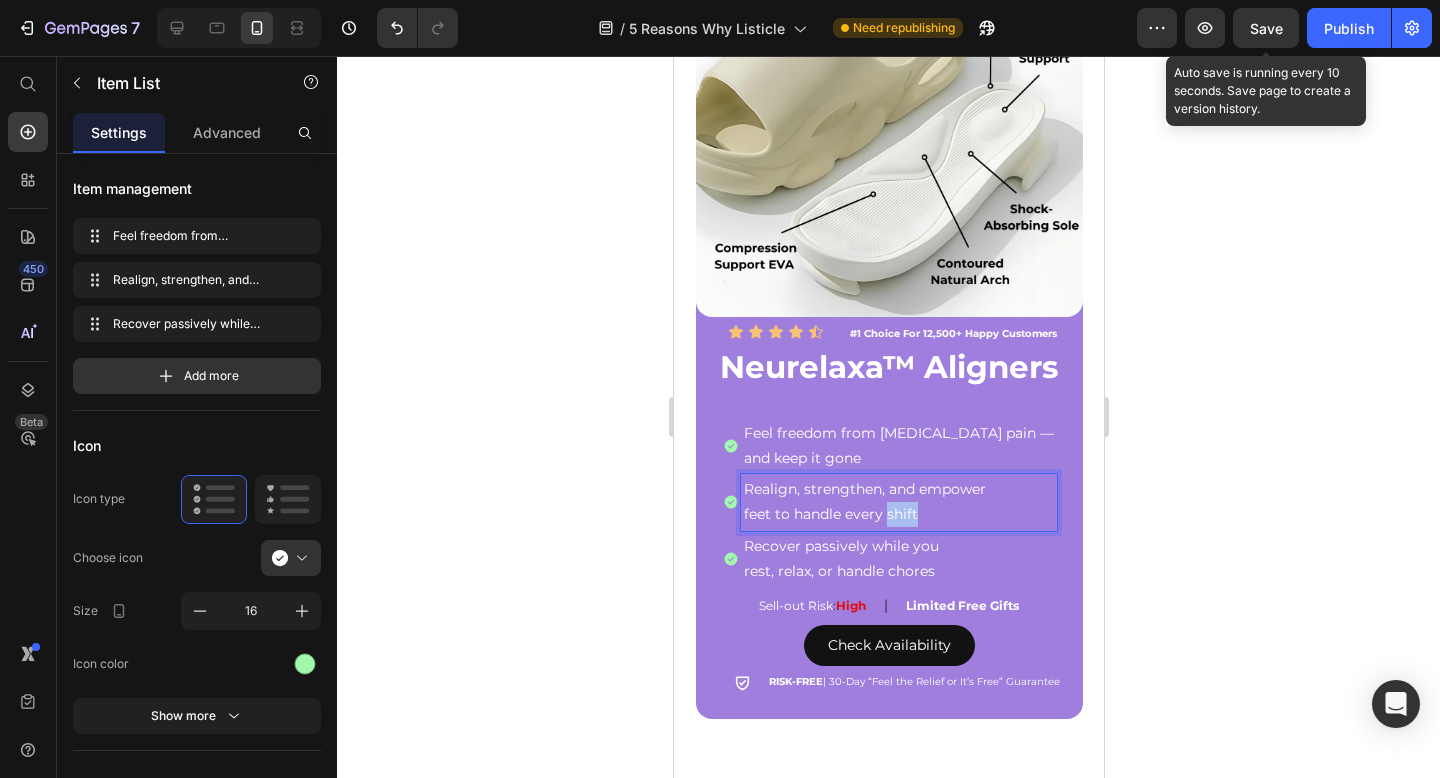 click on "feet to handle every shift" at bounding box center [898, 514] 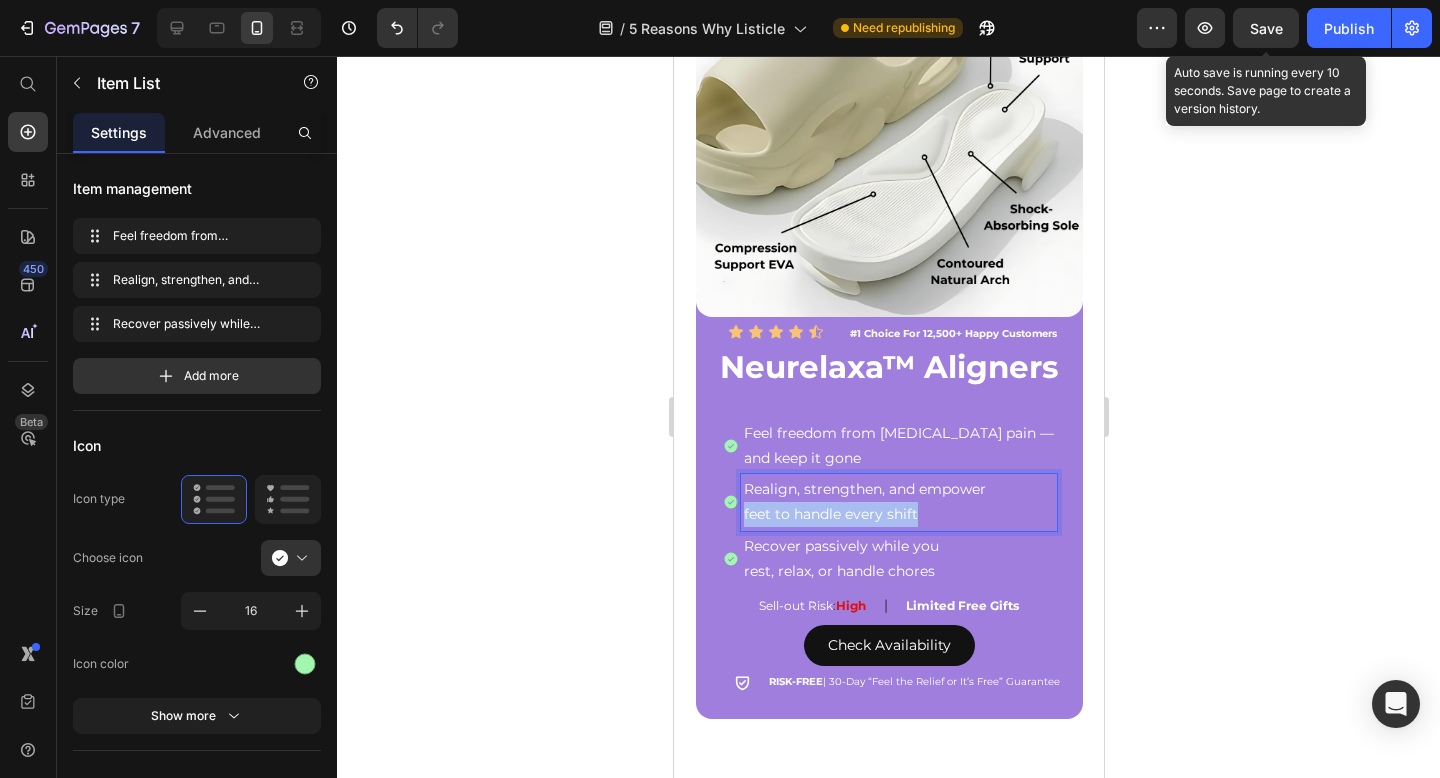 click on "feet to handle every shift" at bounding box center [898, 514] 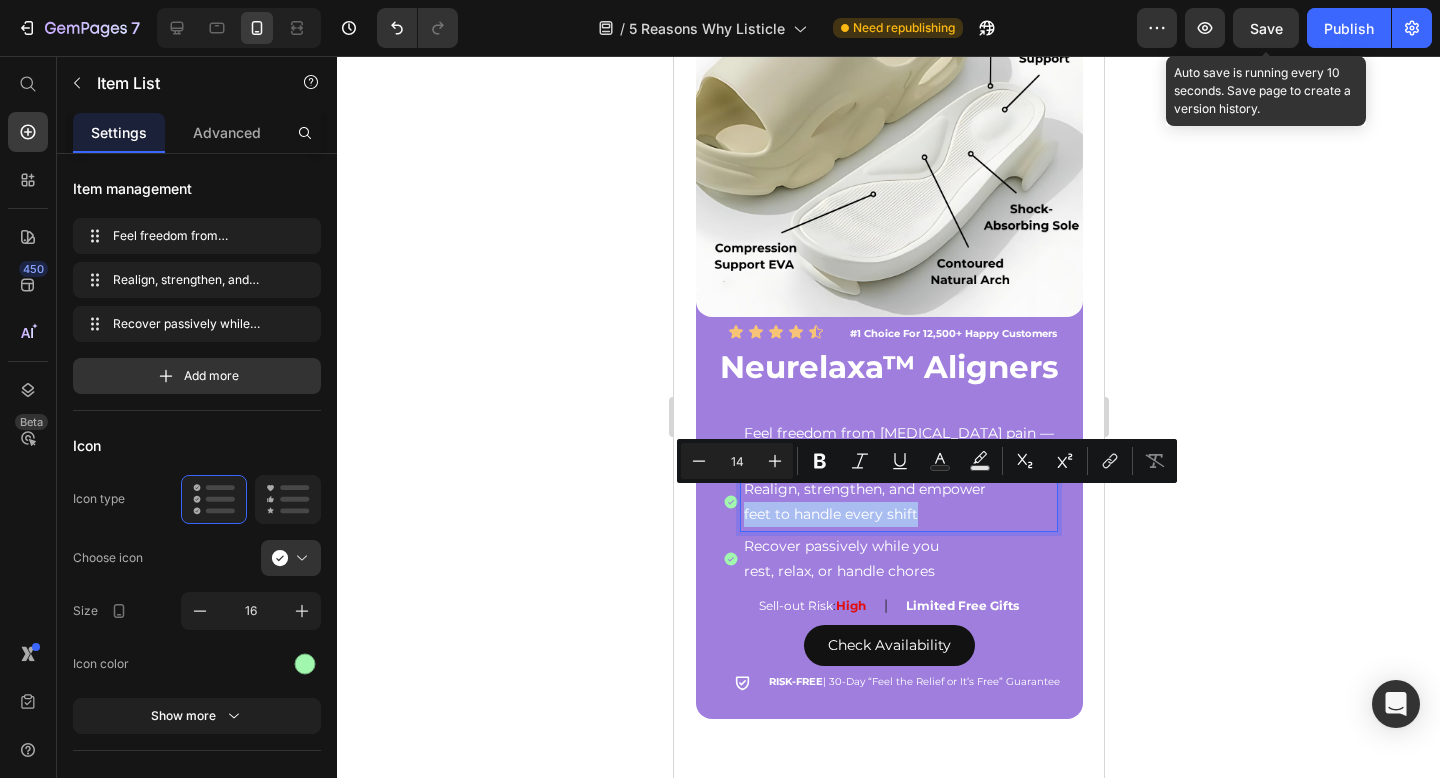 click on "feet to handle every shift" at bounding box center [898, 514] 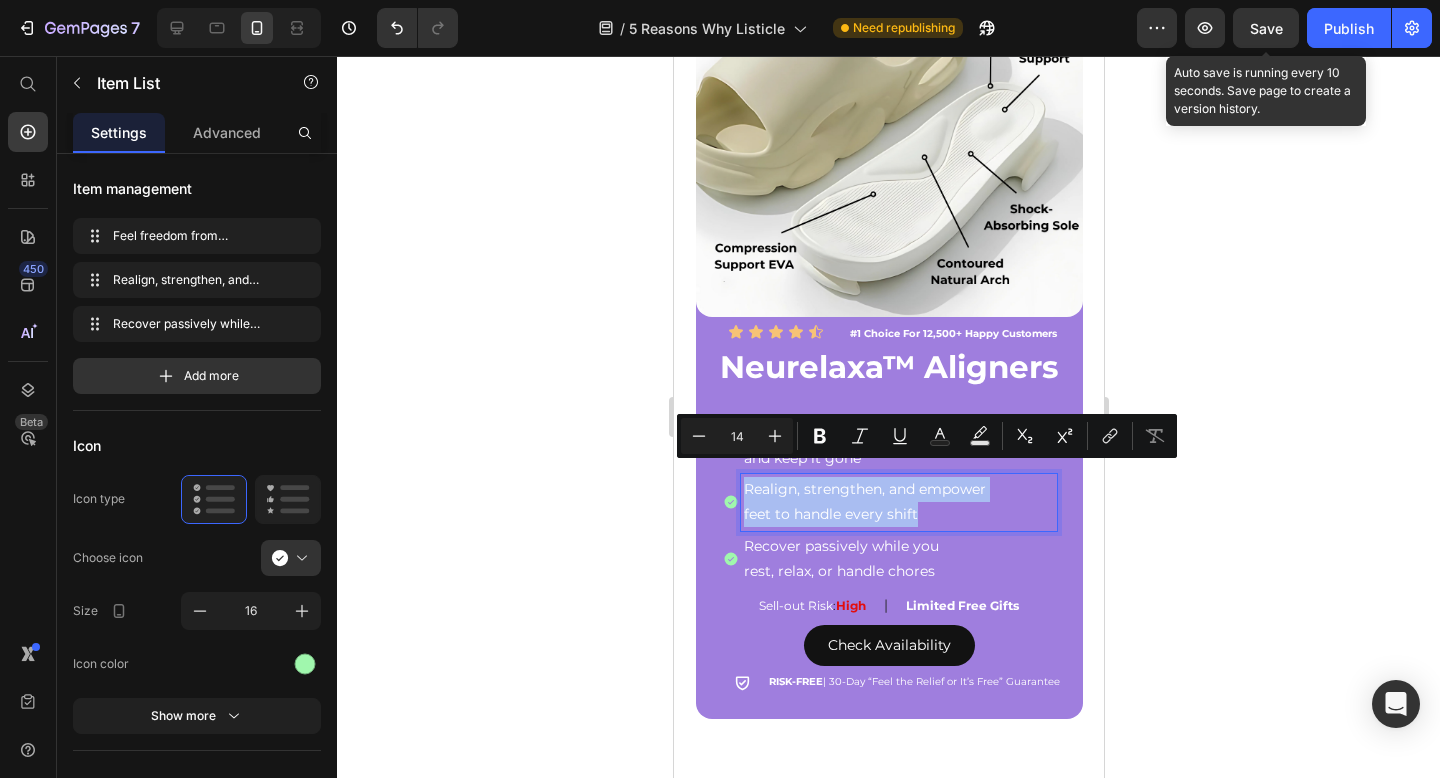 drag, startPoint x: 946, startPoint y: 493, endPoint x: 745, endPoint y: 456, distance: 204.3771 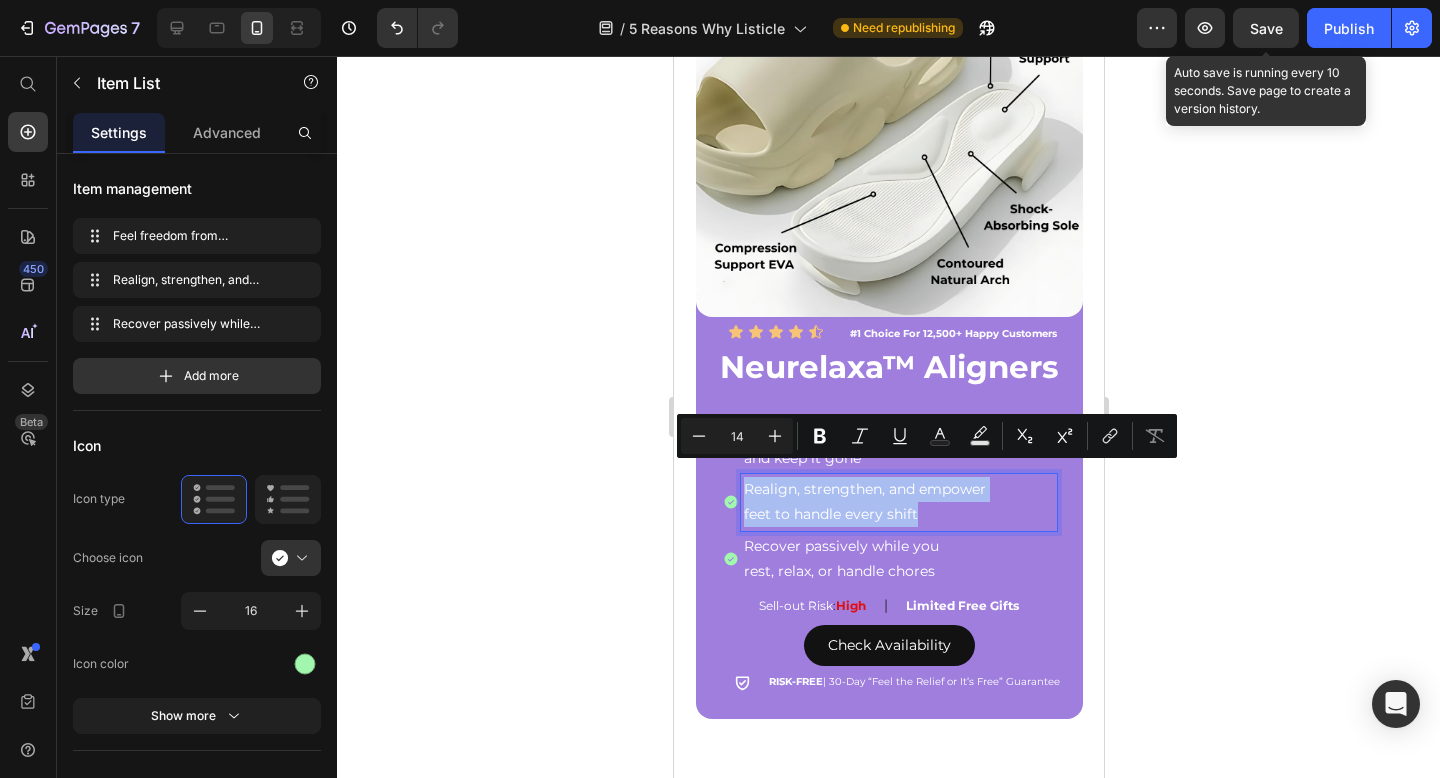 click on "feet to handle every shift" at bounding box center (898, 514) 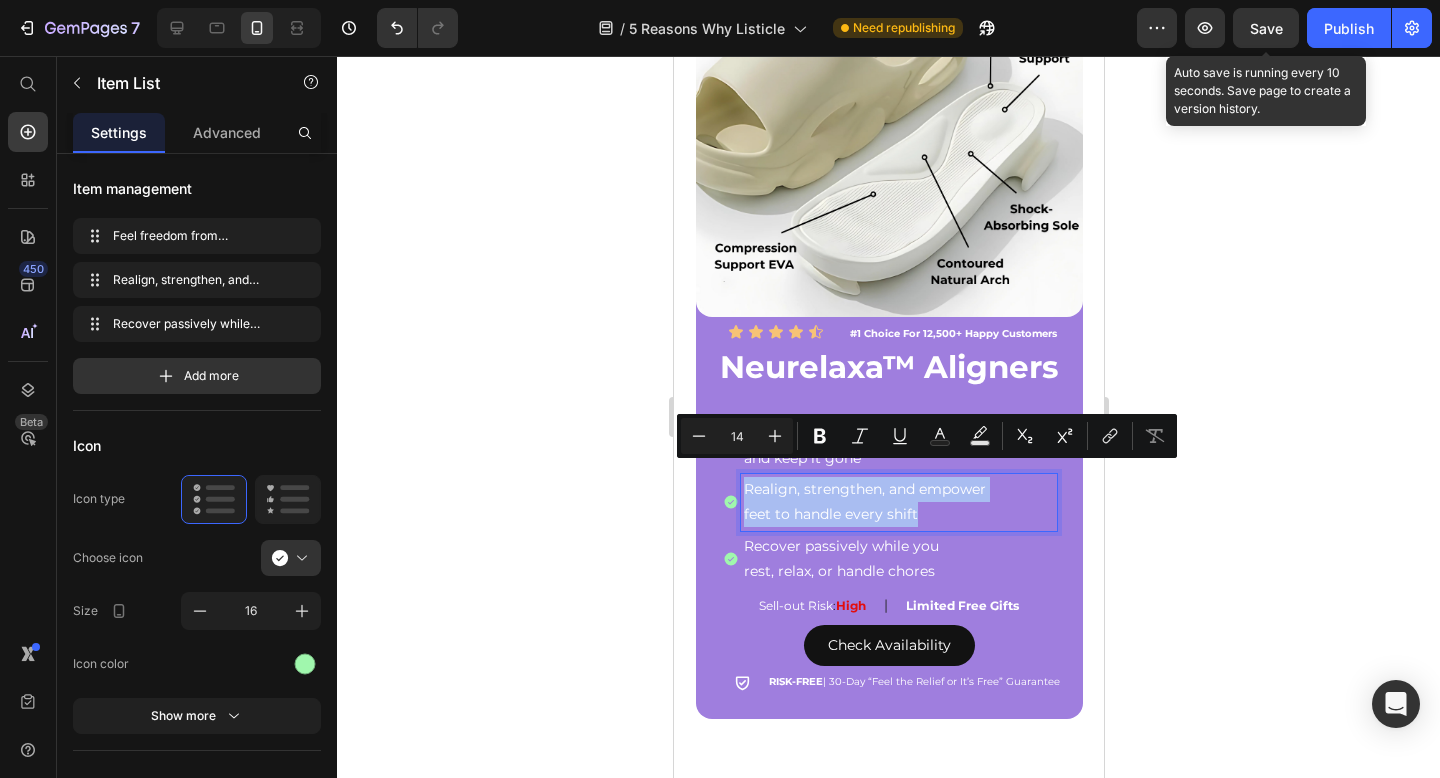 click on "feet to handle every shift" at bounding box center (898, 514) 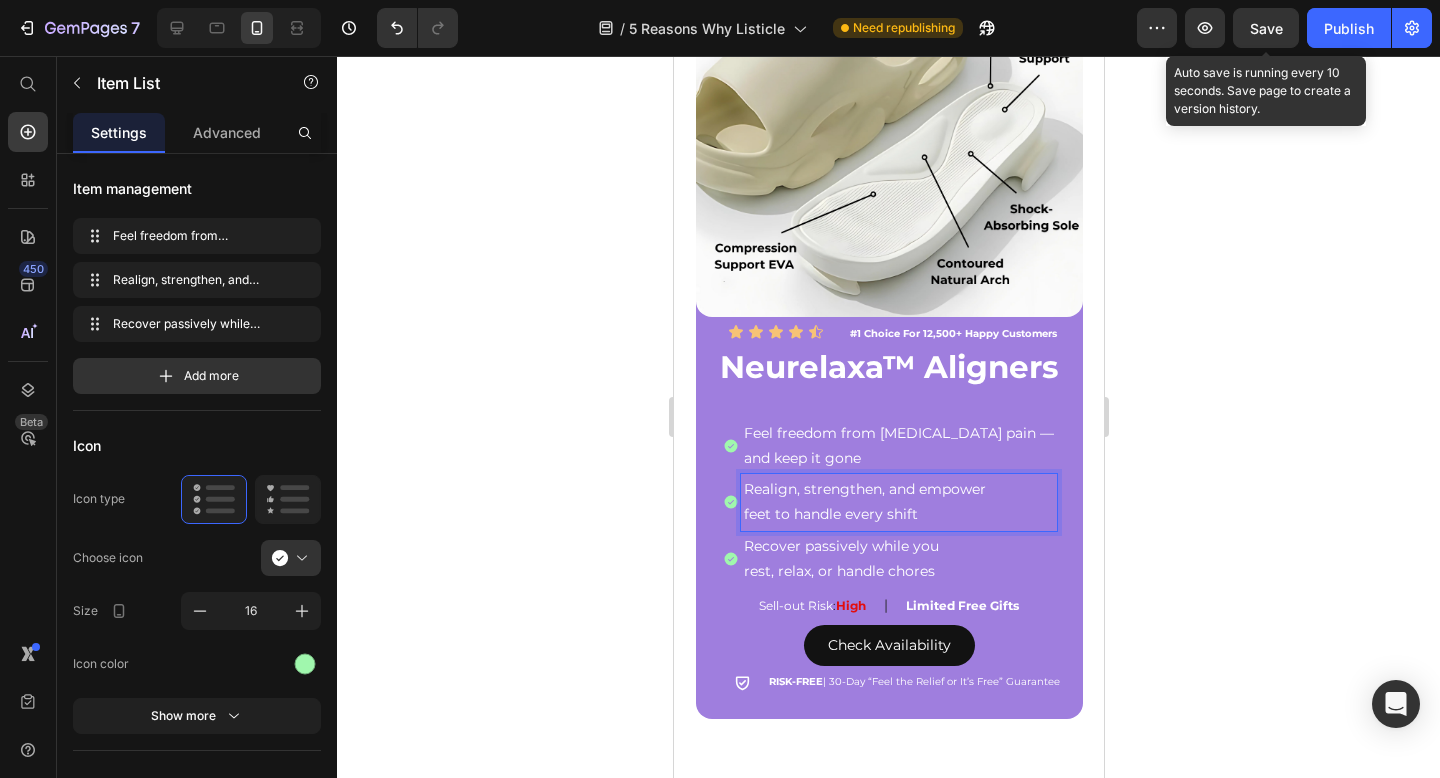 click on "feet to handle every shift" at bounding box center [898, 514] 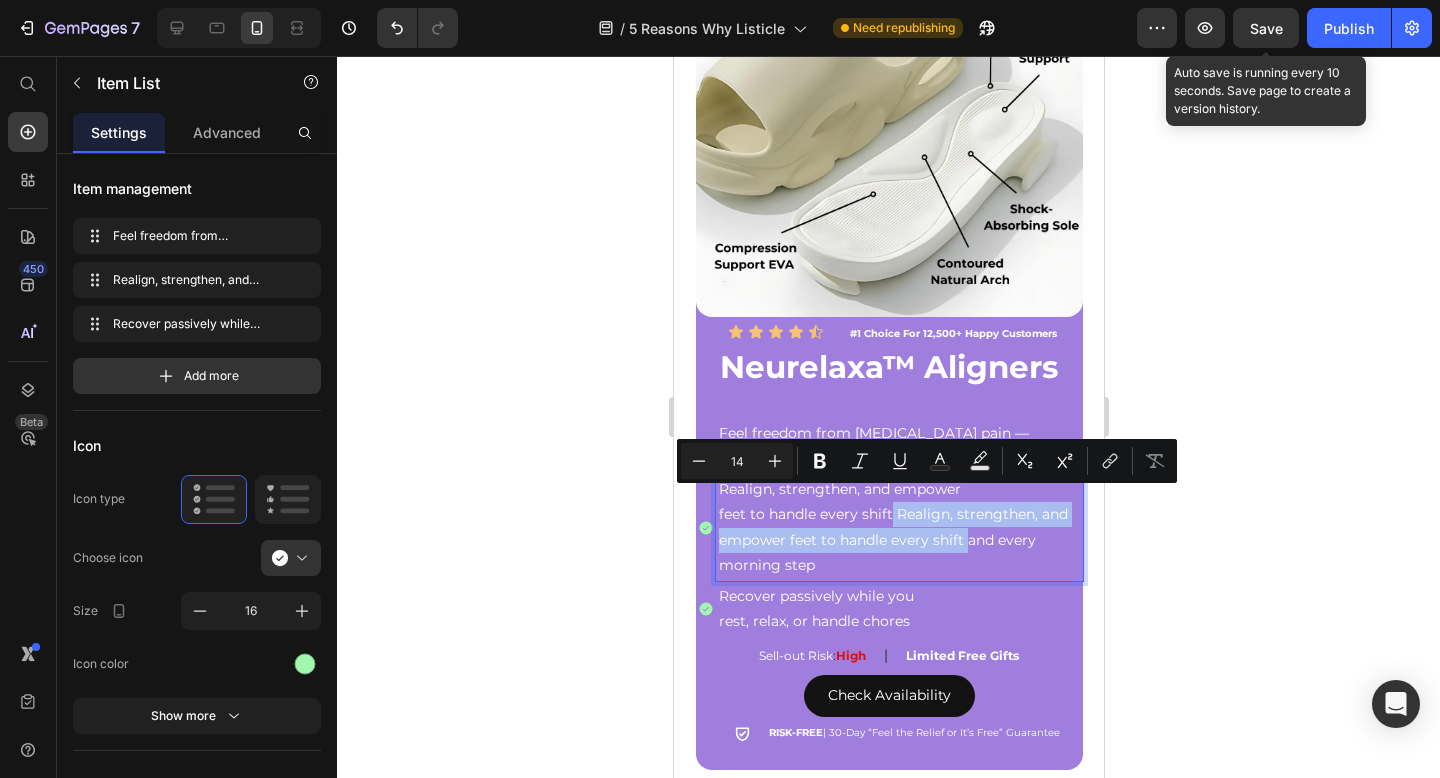 drag, startPoint x: 889, startPoint y: 497, endPoint x: 995, endPoint y: 529, distance: 110.724884 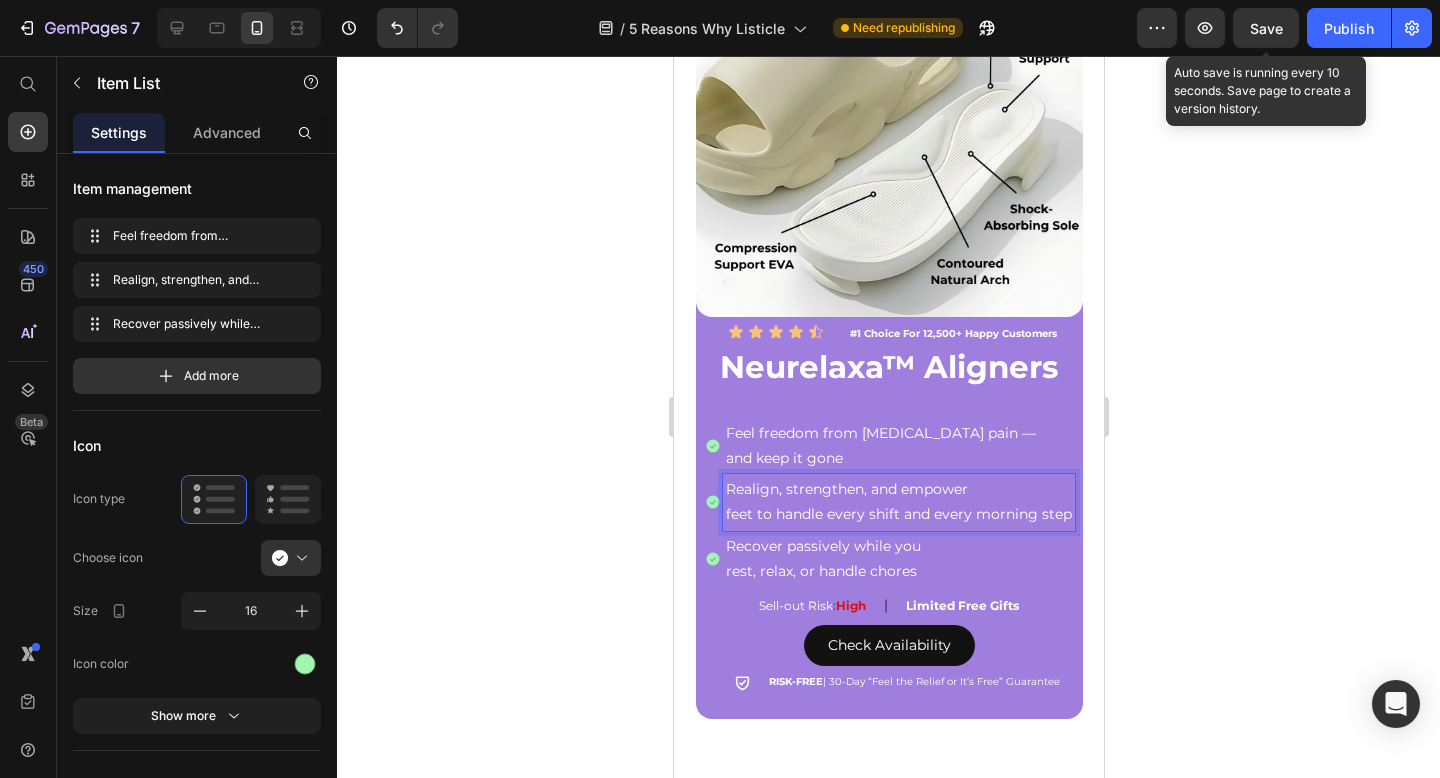 click on "rest, relax, or handle chores" at bounding box center [898, 571] 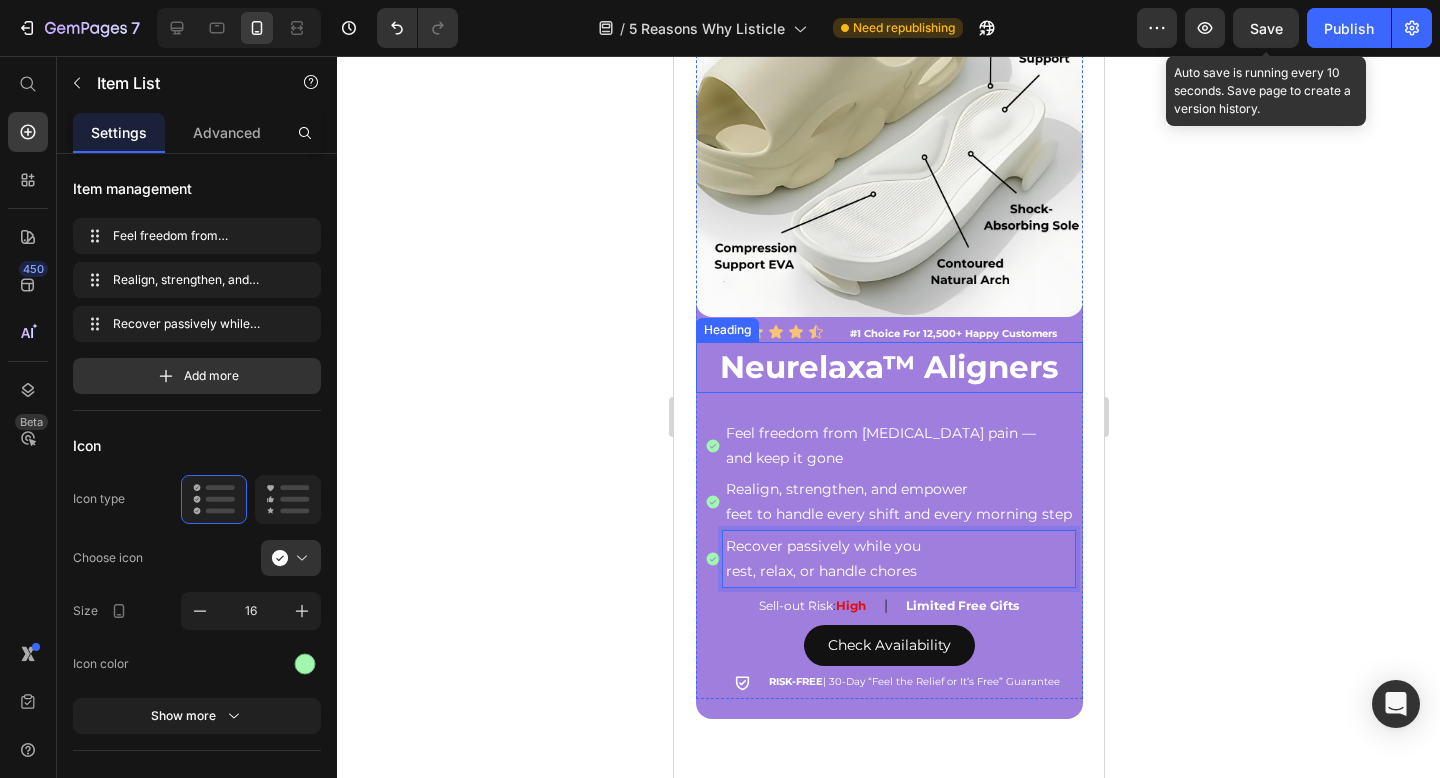 click on "Neurelaxa™ Aligners" at bounding box center (888, 367) 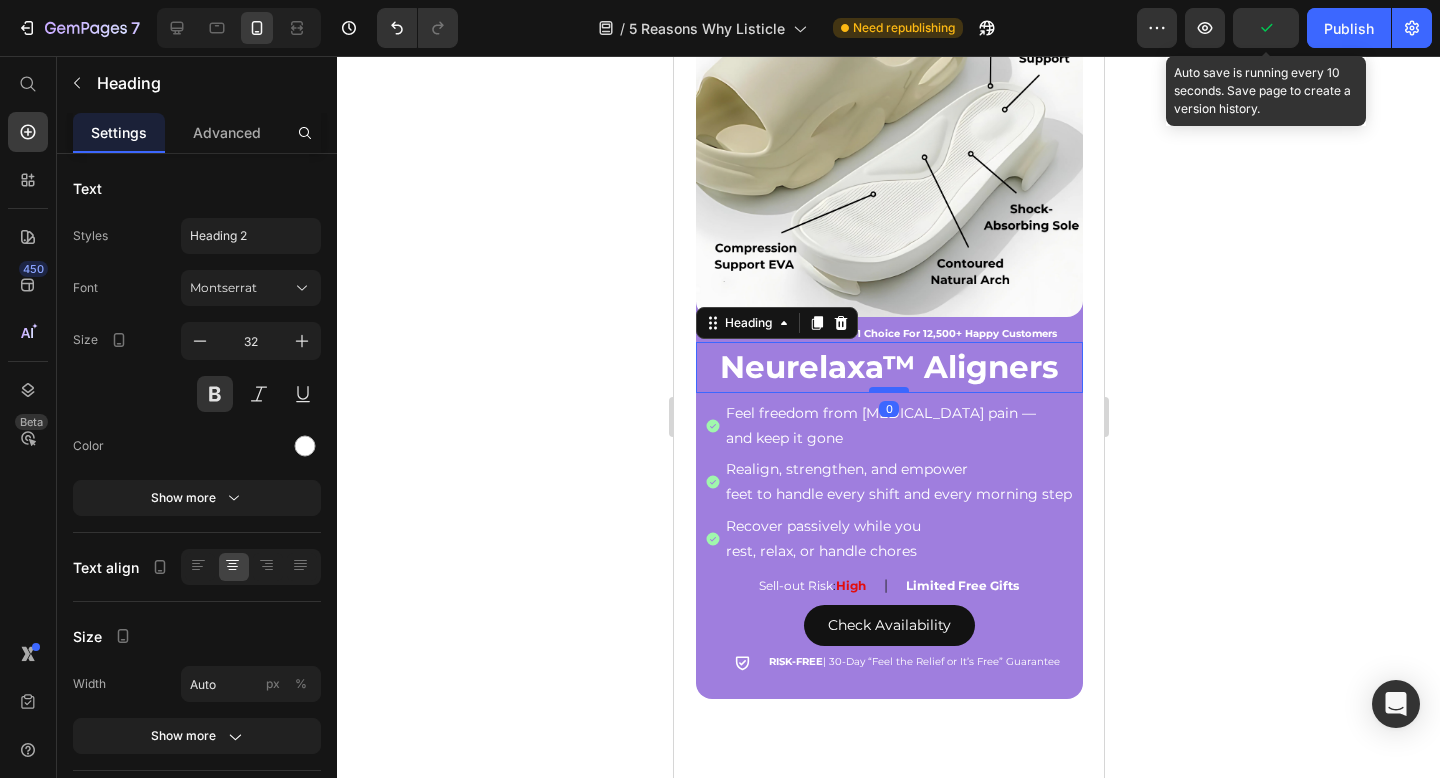 drag, startPoint x: 884, startPoint y: 392, endPoint x: 887, endPoint y: 372, distance: 20.22375 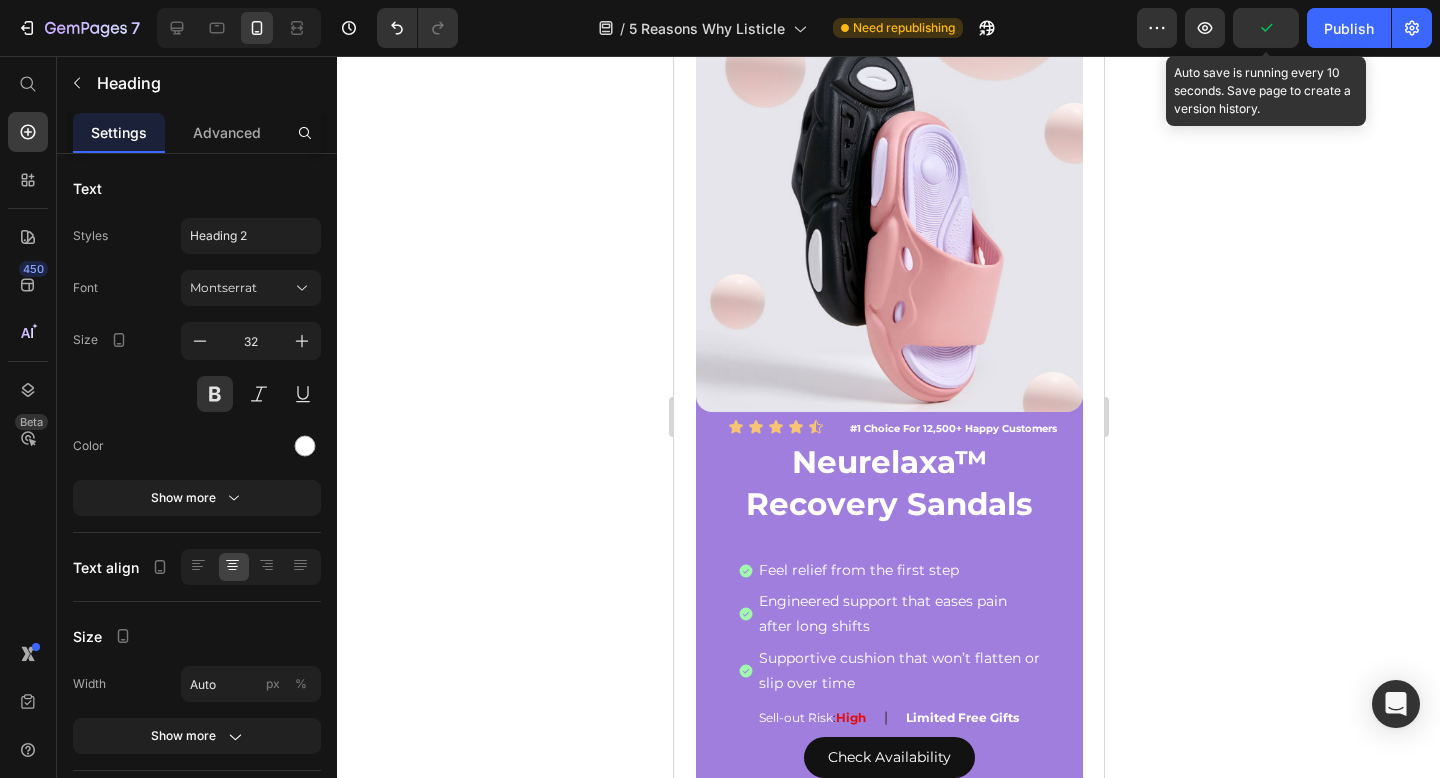 scroll, scrollTop: 5550, scrollLeft: 0, axis: vertical 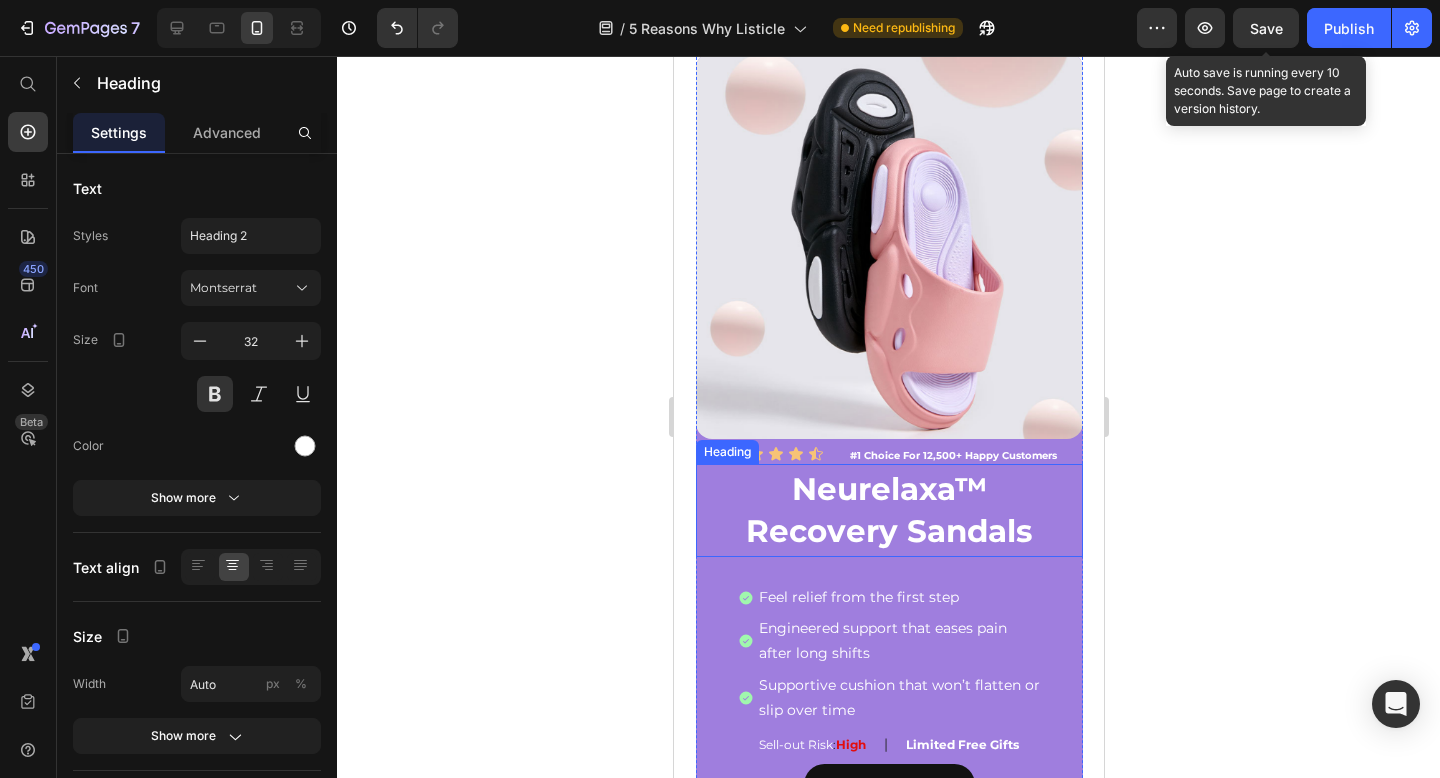 click on "Recovery Sandals" at bounding box center (888, 531) 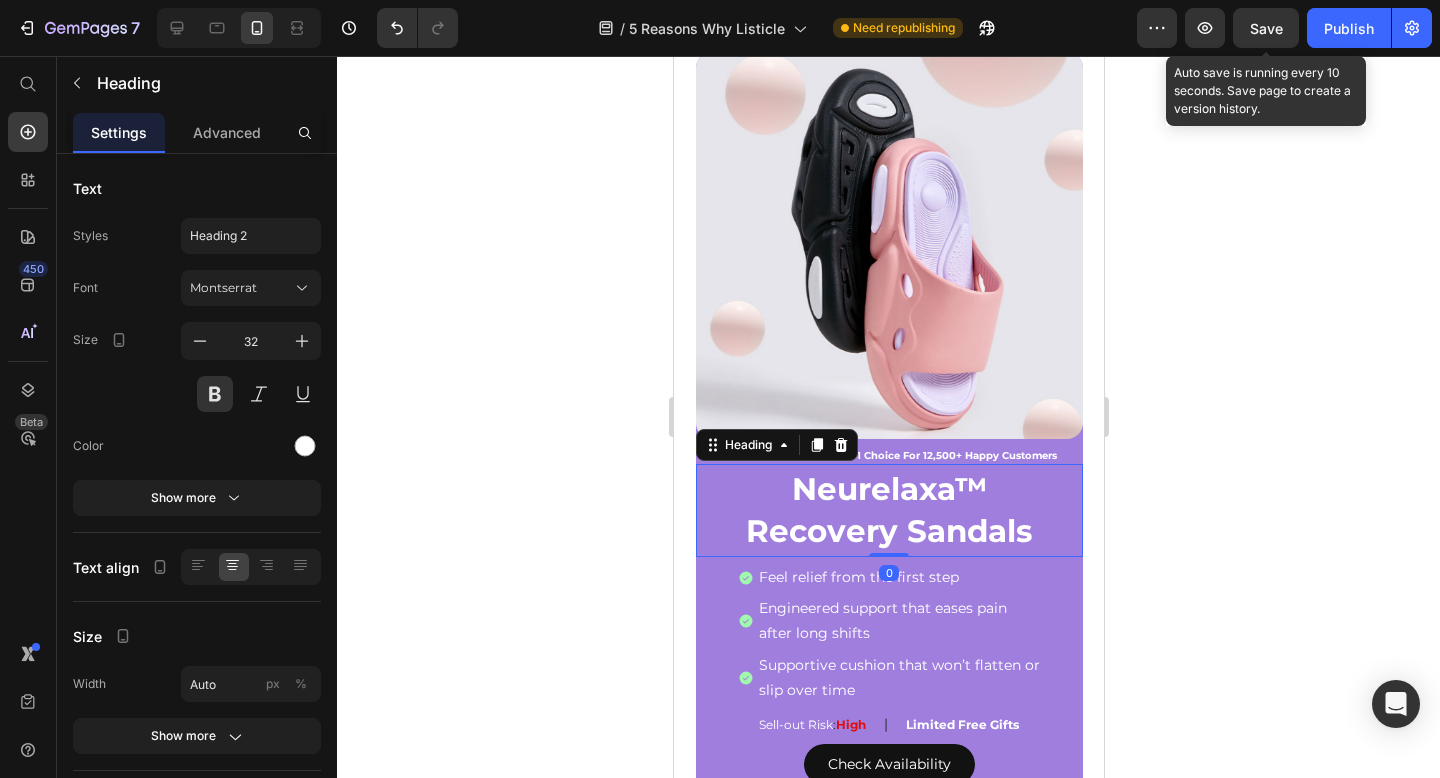 drag, startPoint x: 880, startPoint y: 575, endPoint x: 882, endPoint y: 541, distance: 34.058773 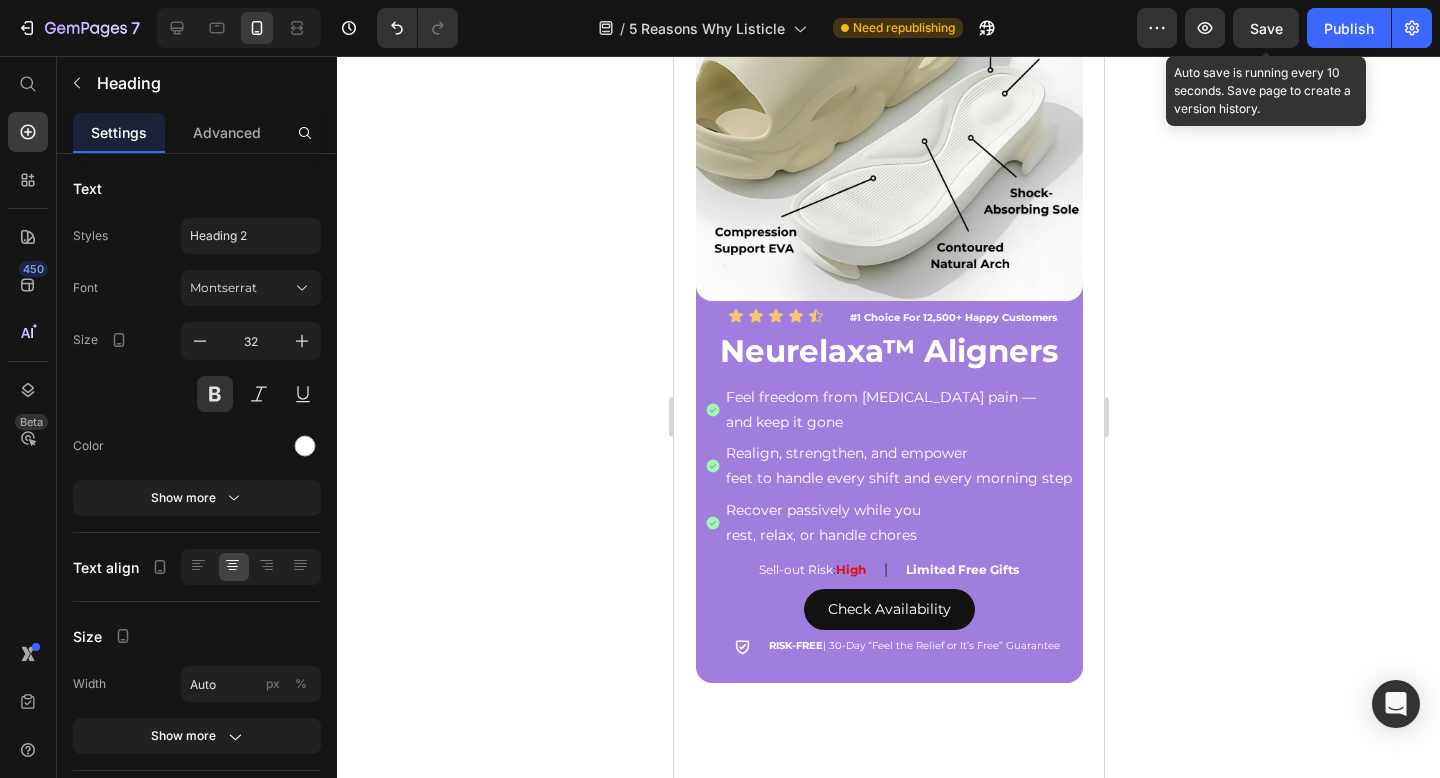 scroll, scrollTop: 3389, scrollLeft: 0, axis: vertical 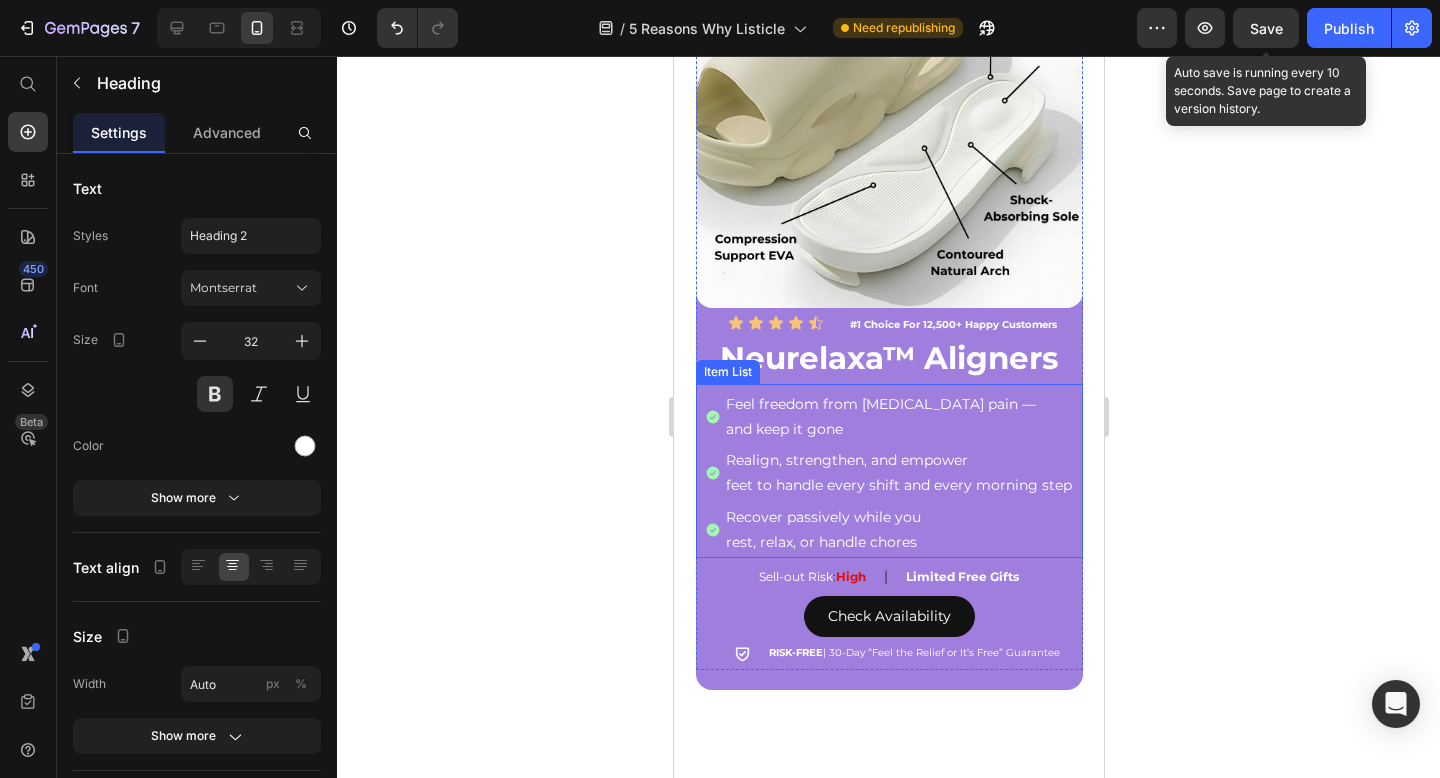 click on "Recover passively while you" at bounding box center (898, 517) 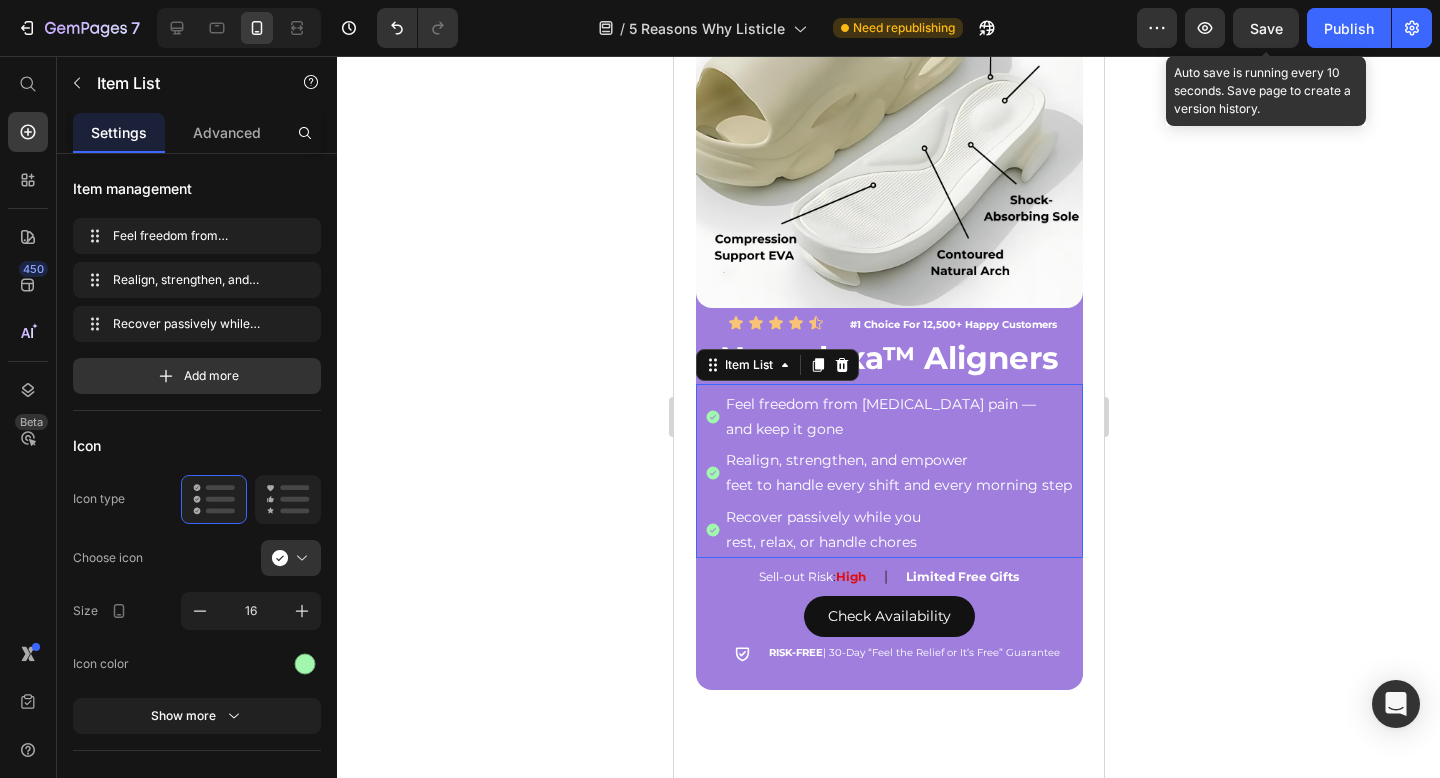 click on "Recover passively while you" at bounding box center [898, 517] 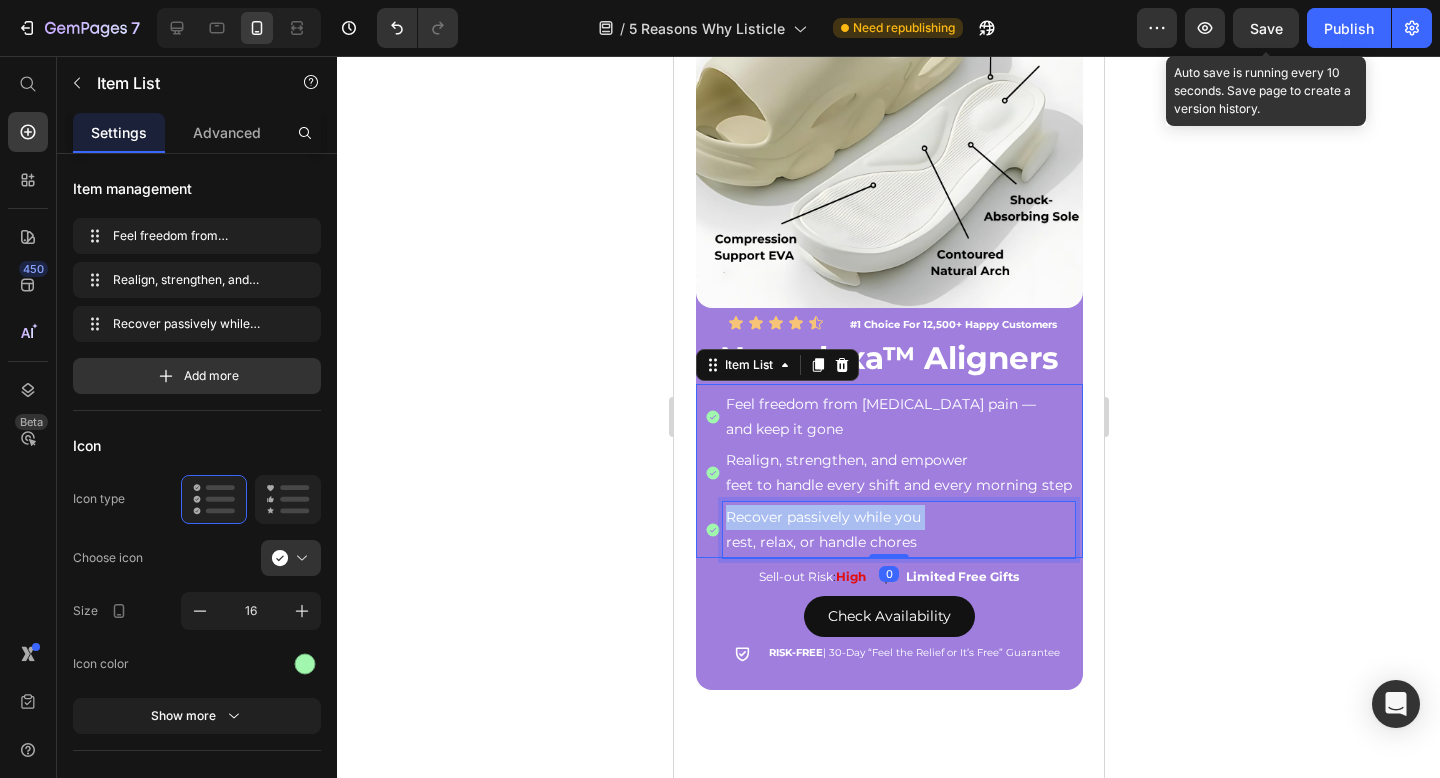 click on "Recover passively while you" at bounding box center (898, 517) 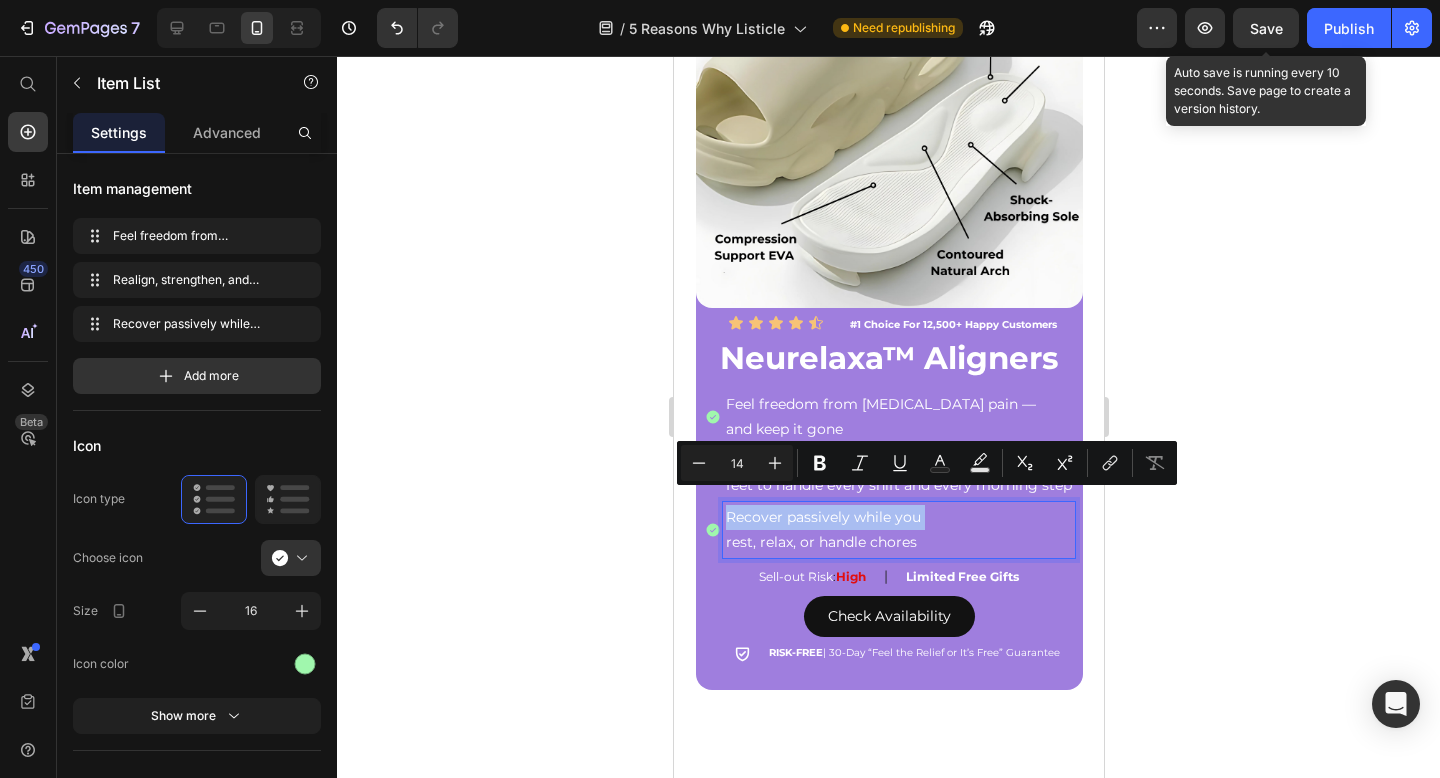 click on "Recover passively while you" at bounding box center (898, 517) 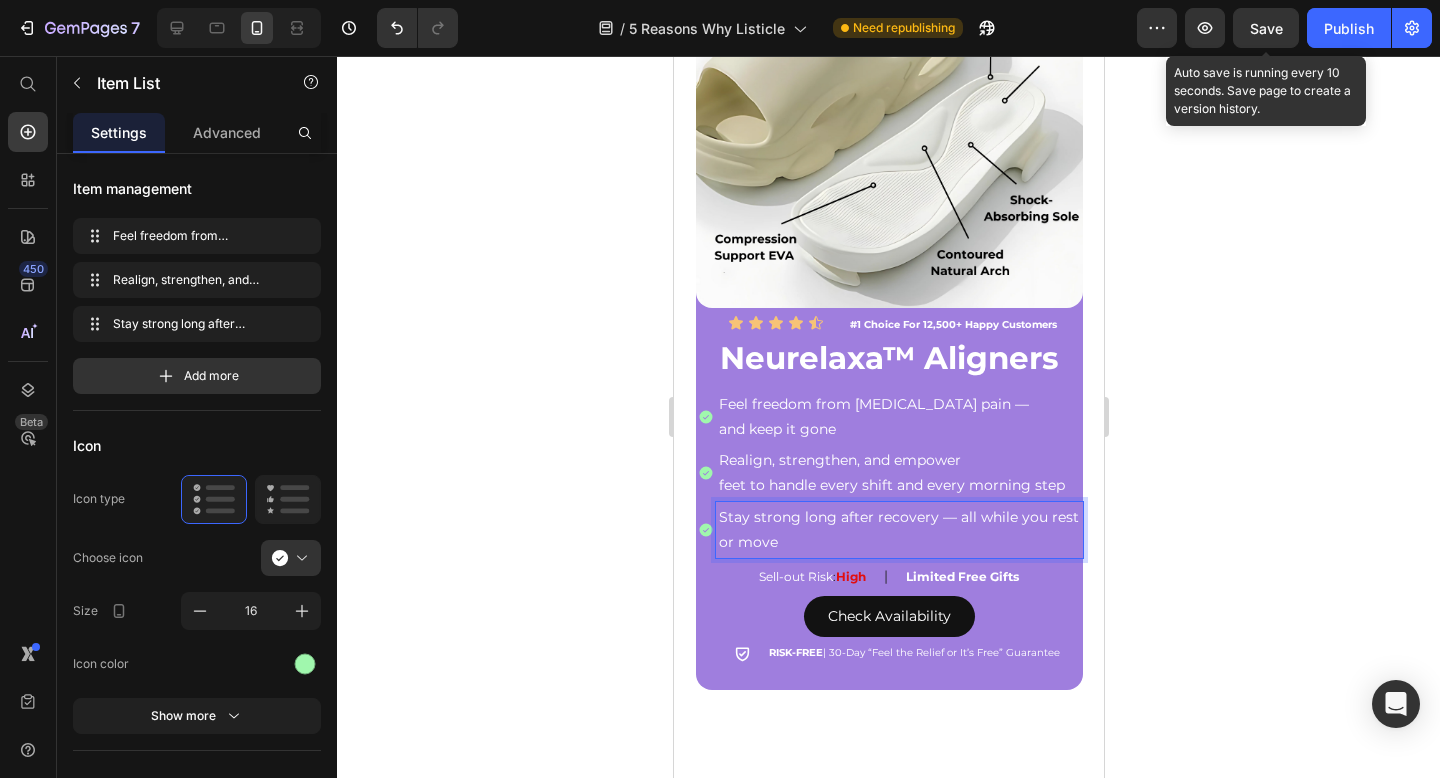 click on "Stay strong long after recovery — all while you rest or move" at bounding box center (898, 530) 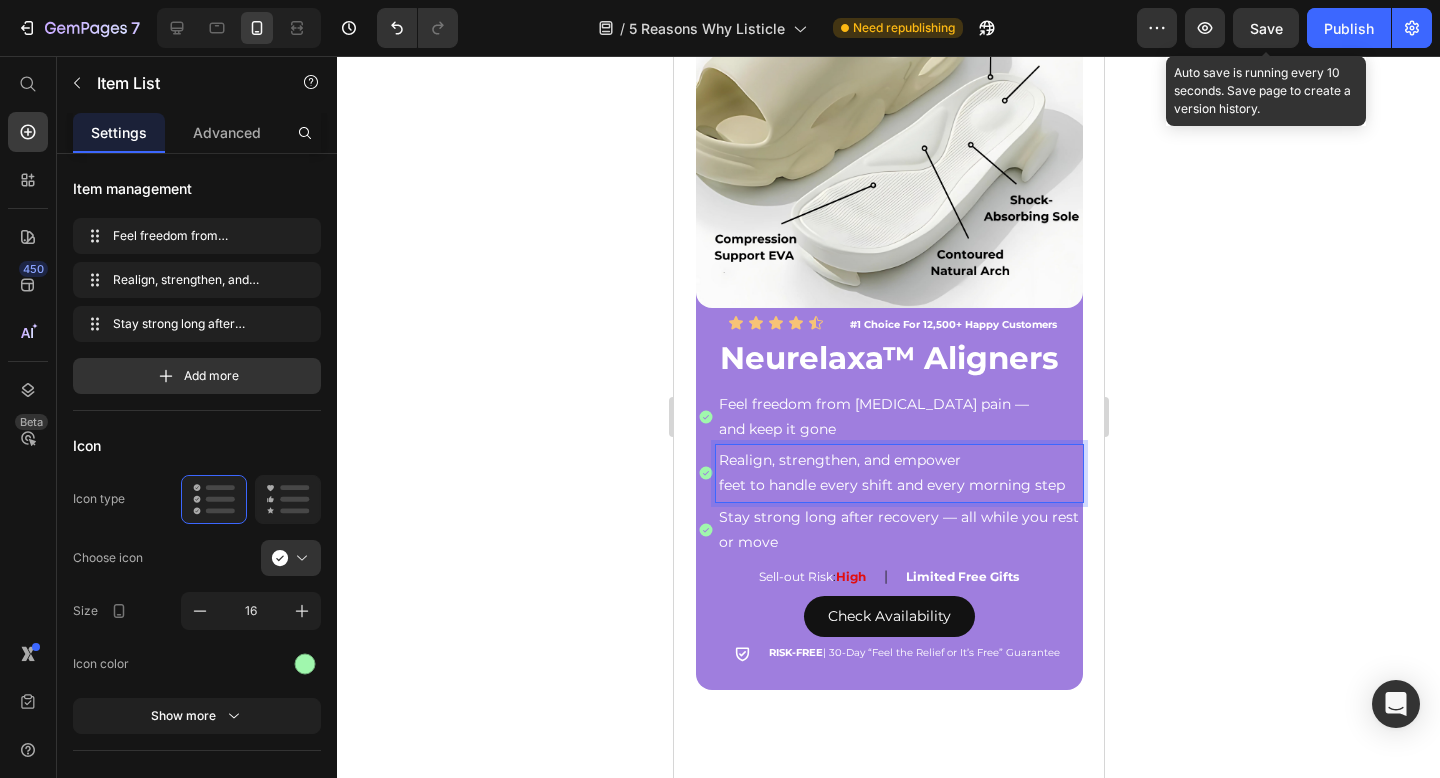 click on "feet to handle every shift and every morning step" at bounding box center [898, 485] 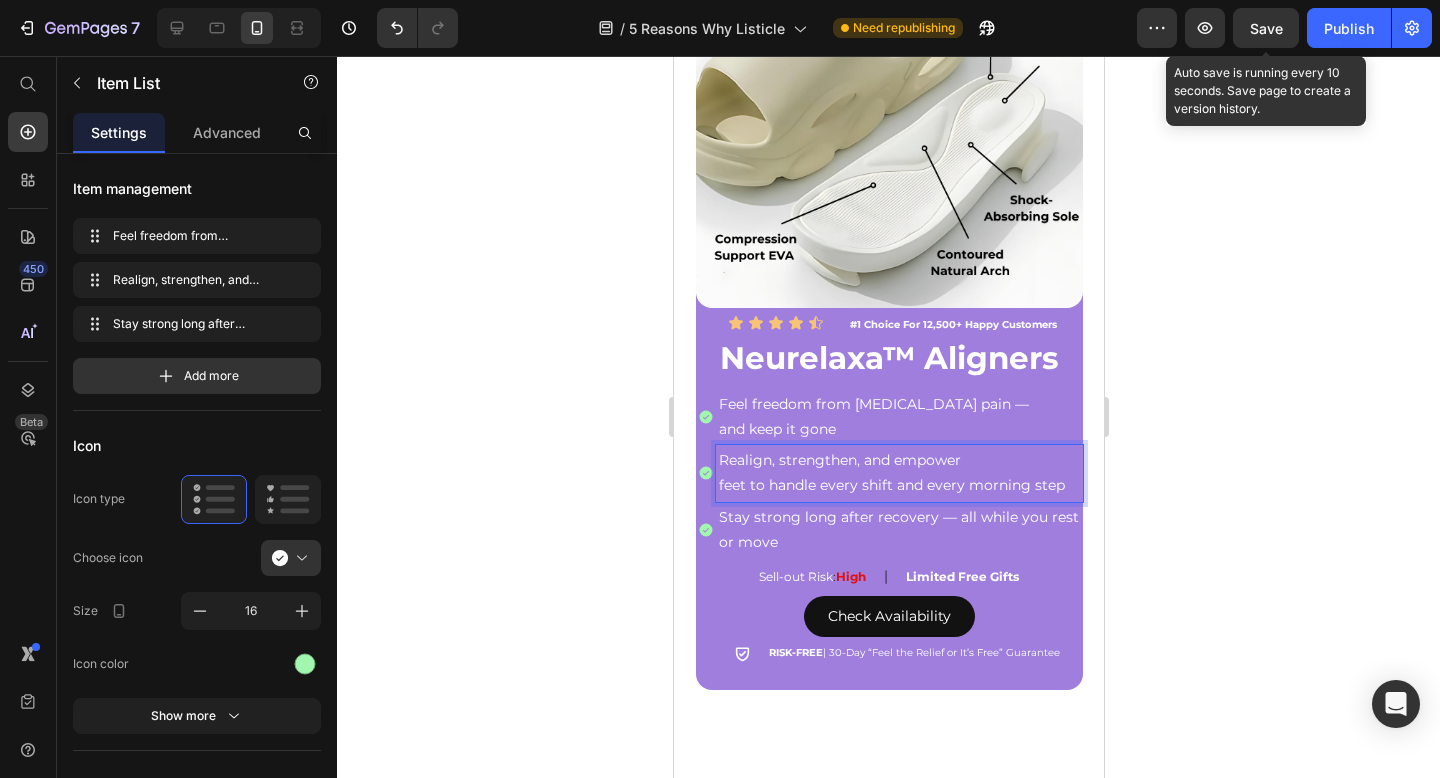 click on "feet to handle every shift and every morning step" at bounding box center [898, 485] 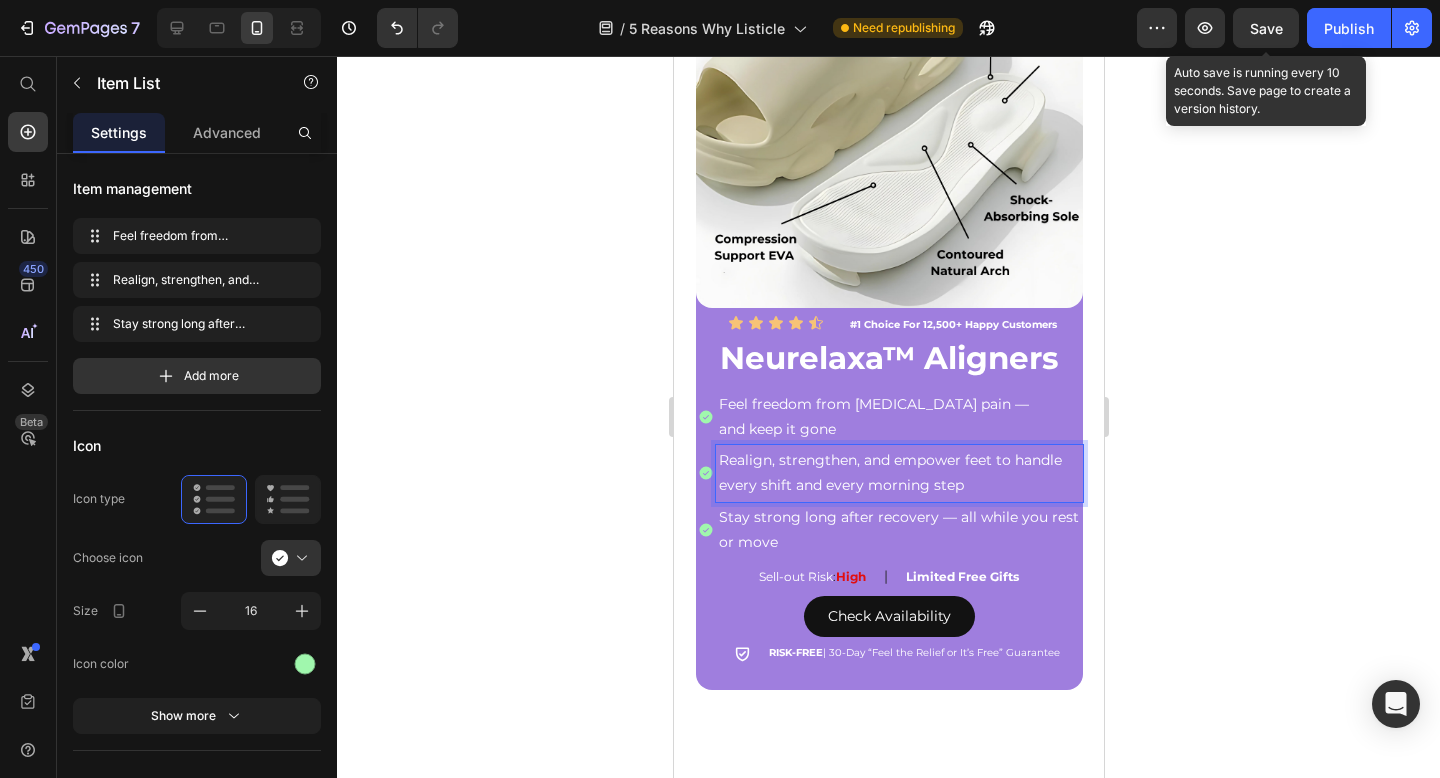 click on "Realign, strengthen, and empower feet to handle every shift and every morning step" at bounding box center (898, 473) 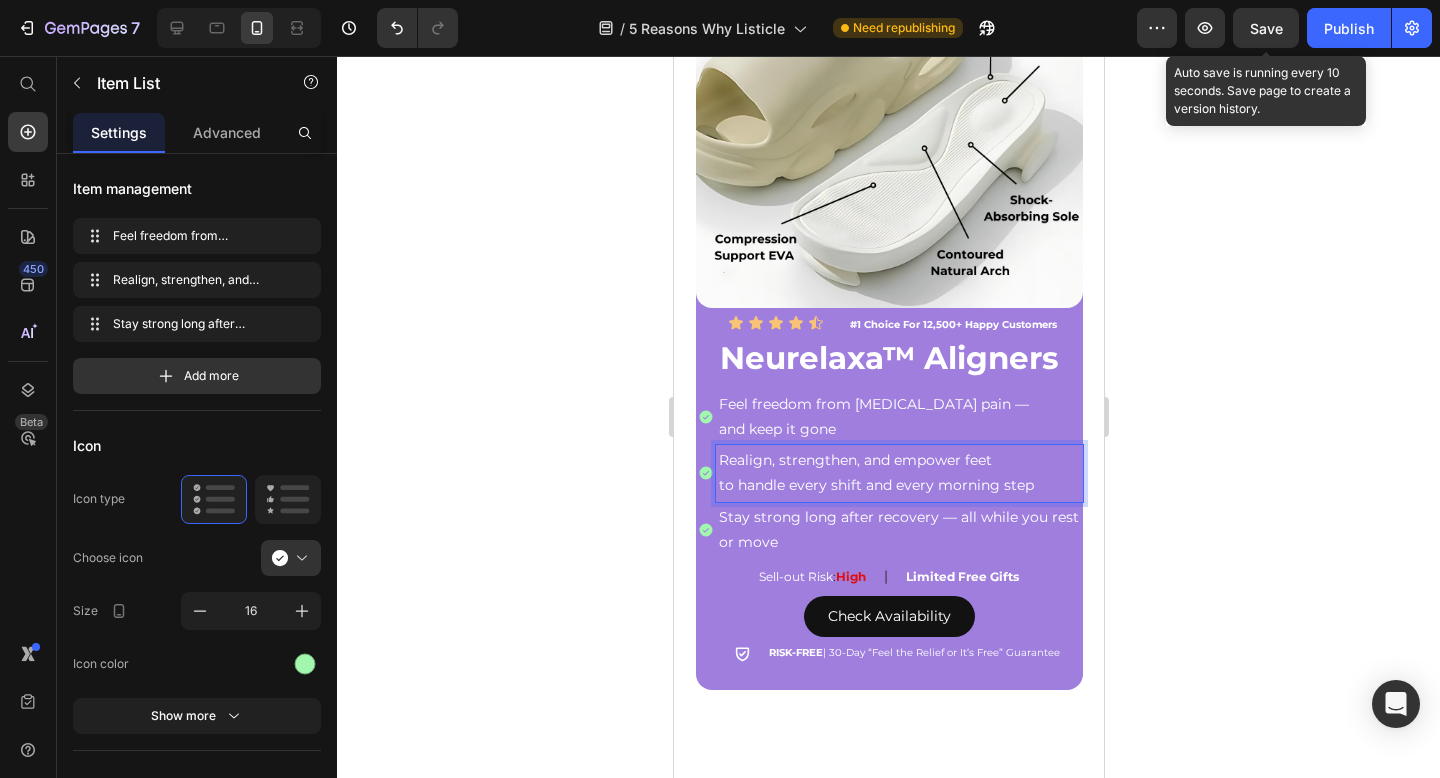 click on "Stay strong long after recovery — all while you rest or move" at bounding box center (898, 530) 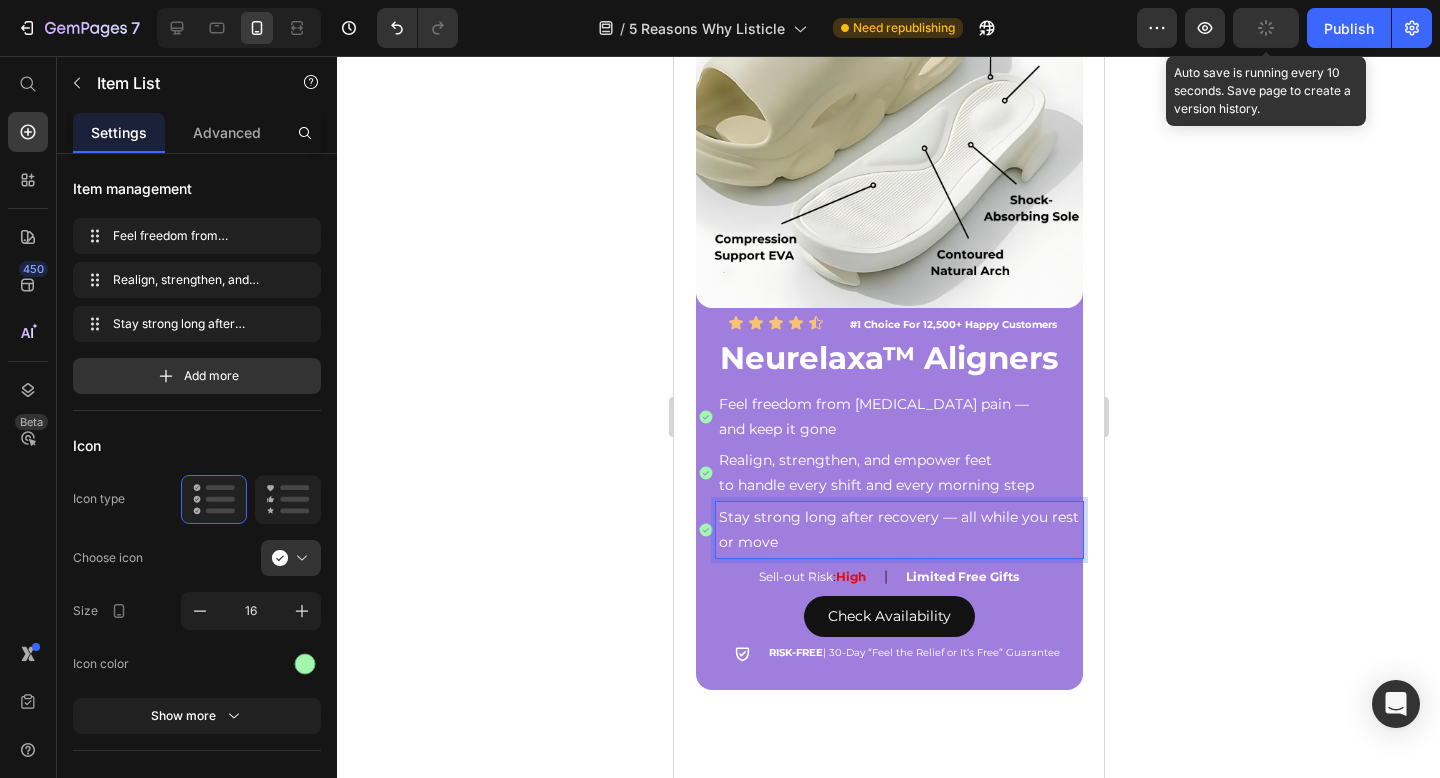 click 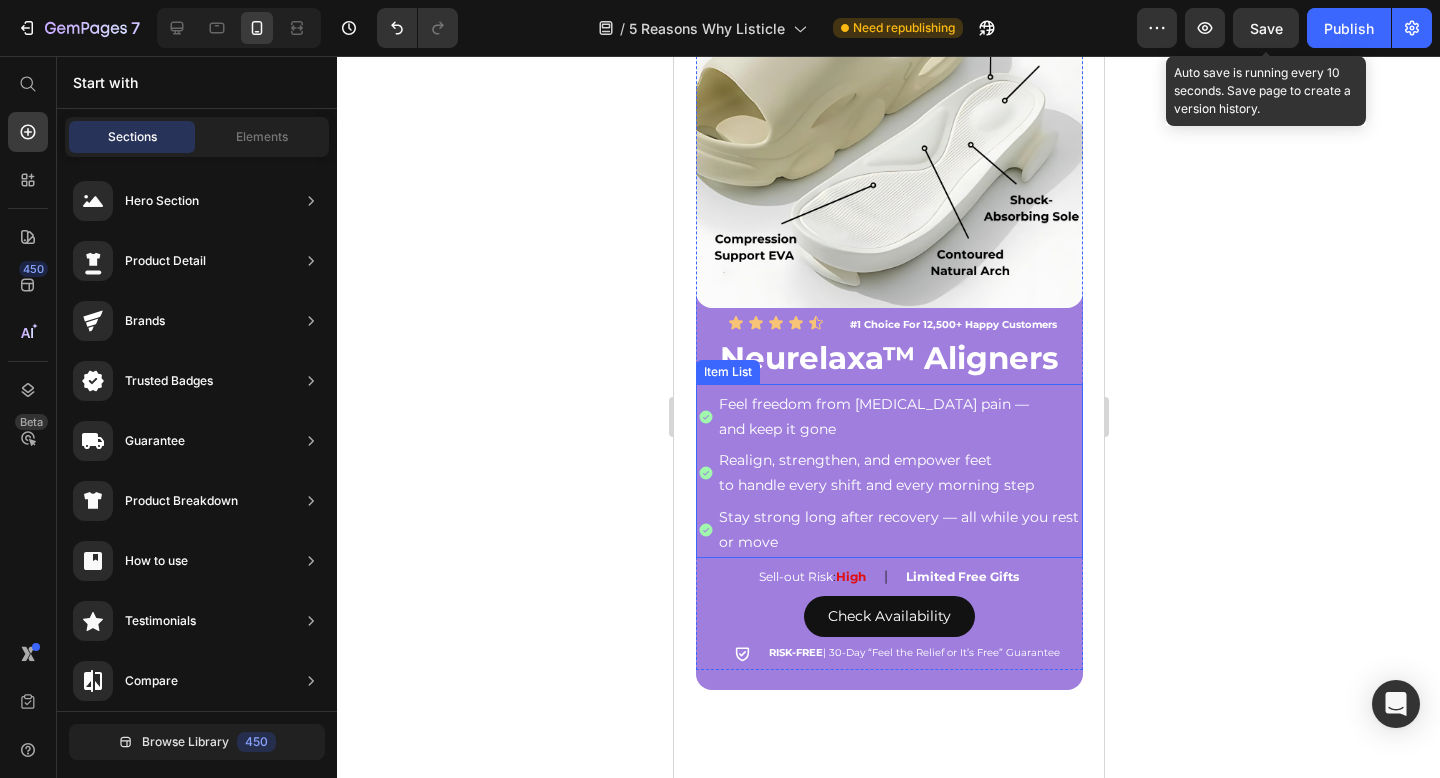 click on "Feel freedom from [MEDICAL_DATA] pain —" at bounding box center [898, 404] 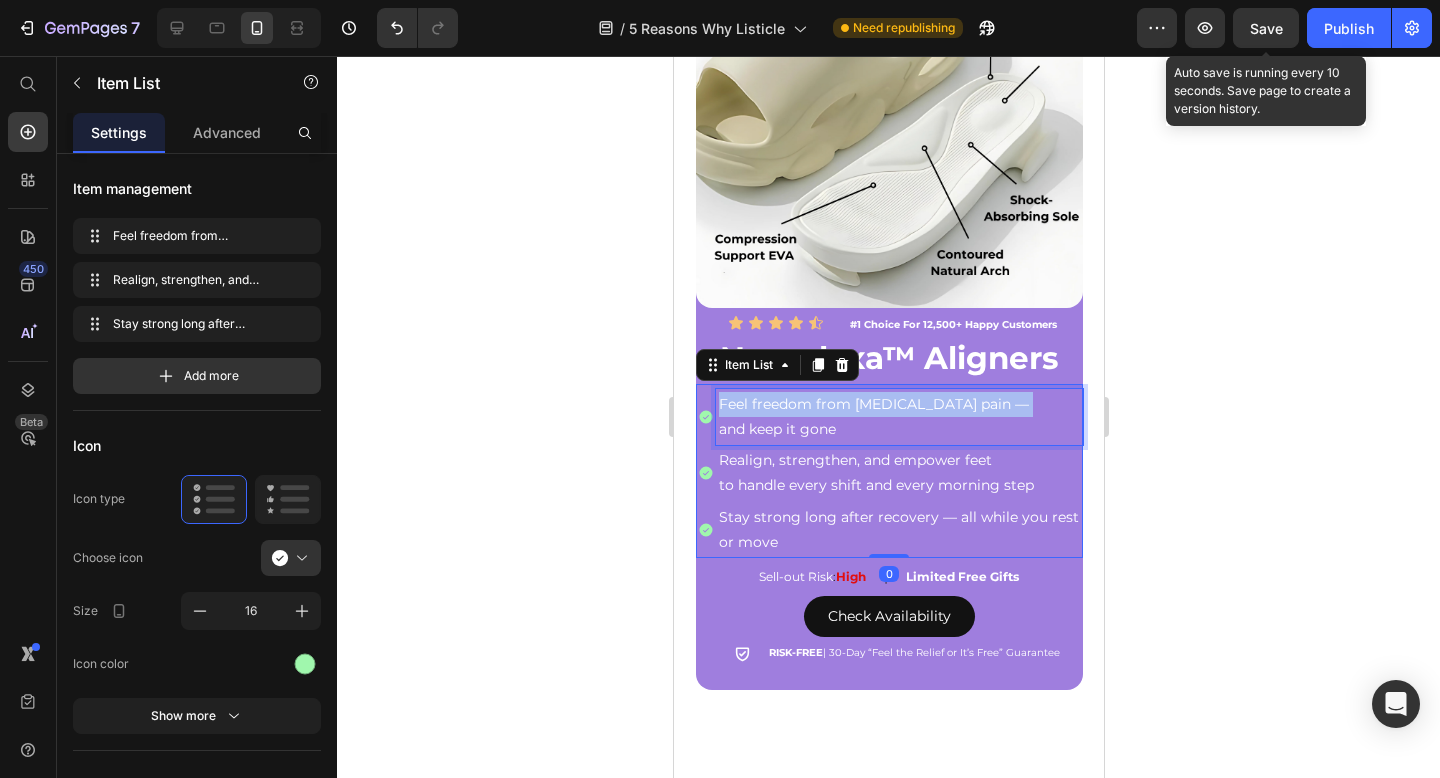 click on "Feel freedom from [MEDICAL_DATA] pain —" at bounding box center (898, 404) 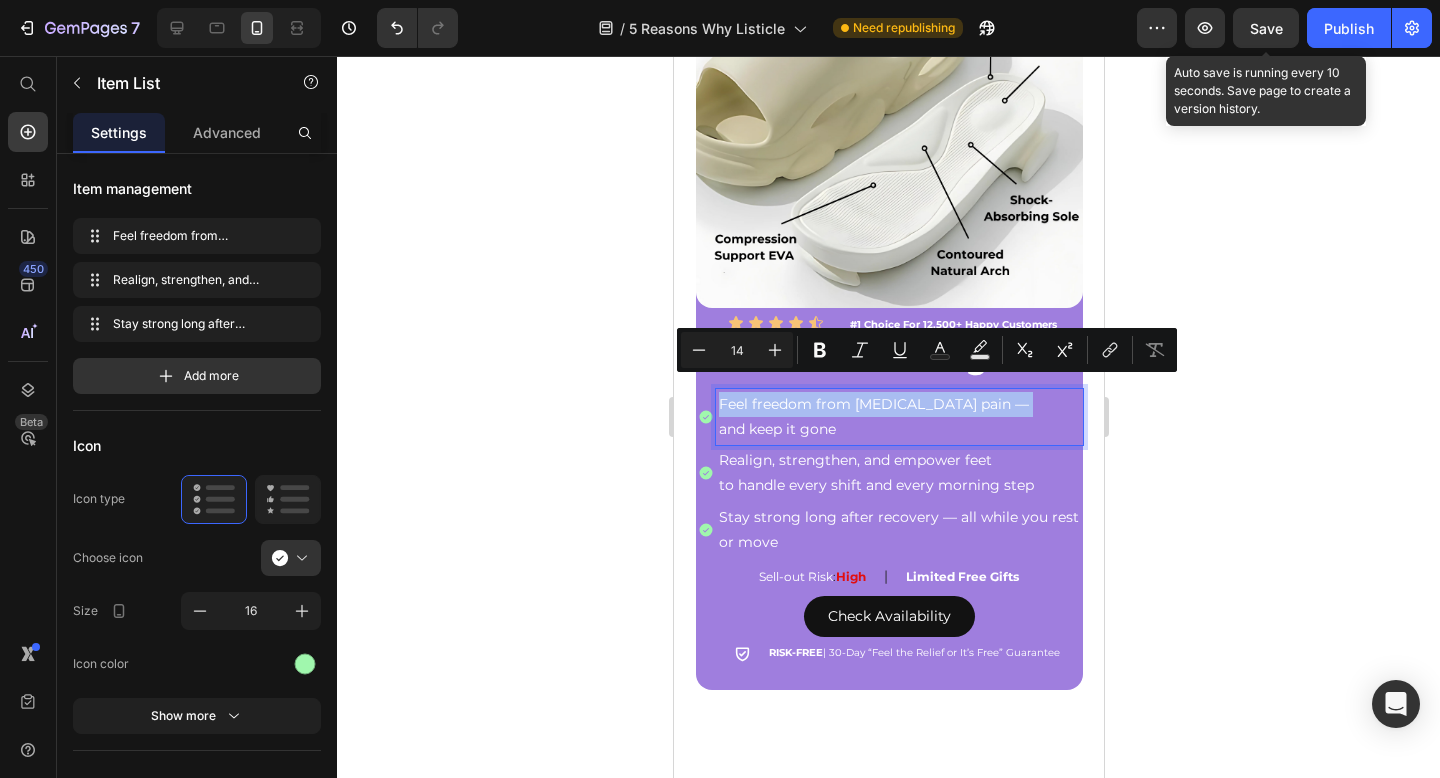 click on "Feel freedom from [MEDICAL_DATA] pain —" at bounding box center [898, 404] 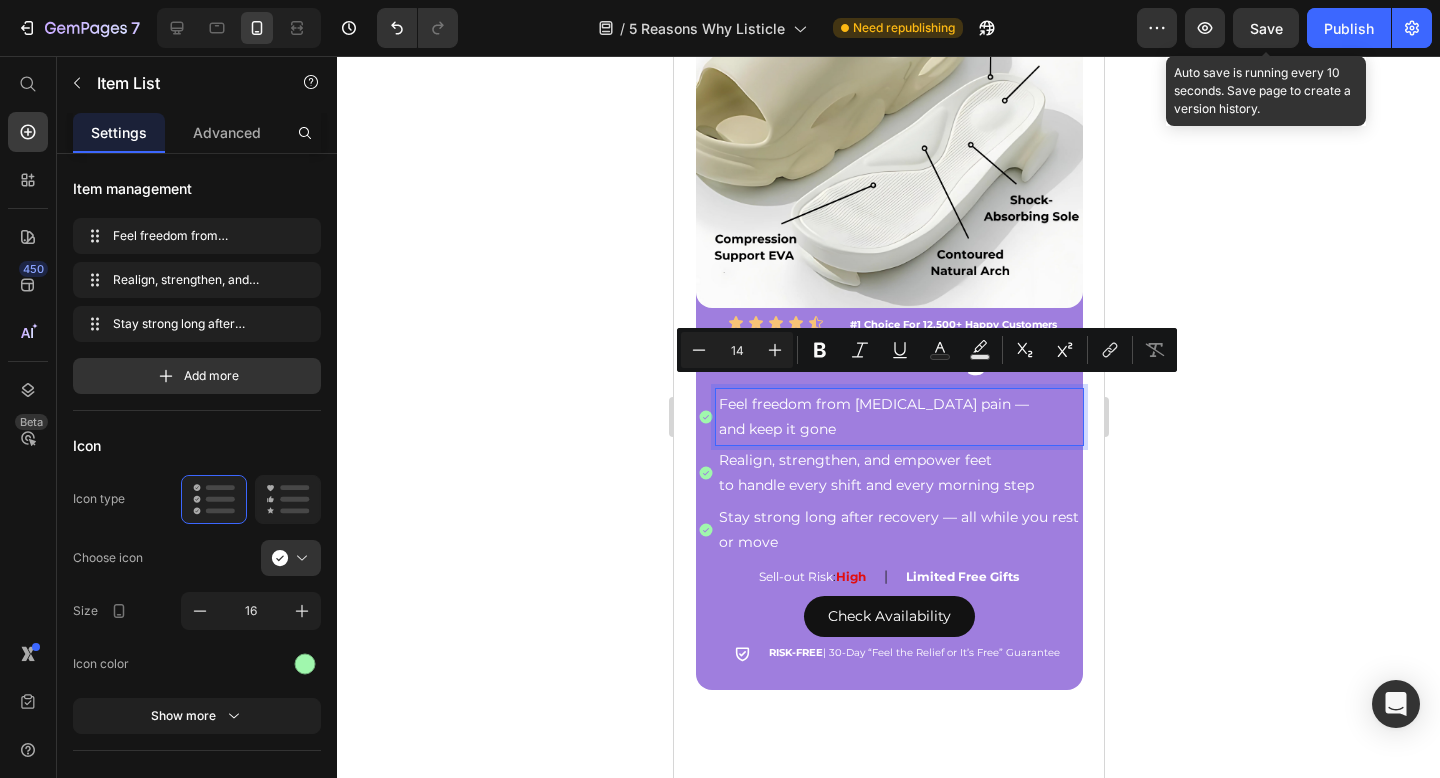 click on "and keep it gone" at bounding box center [898, 429] 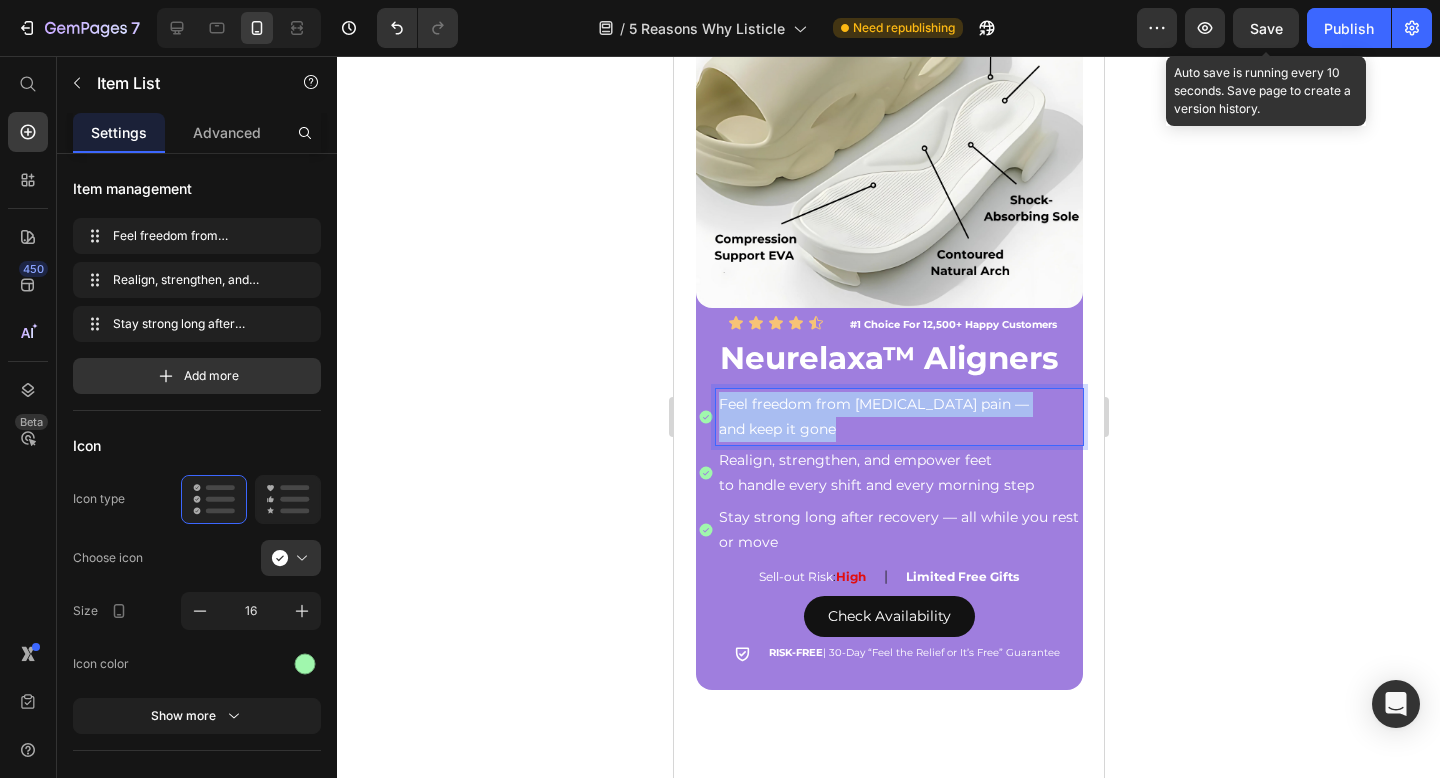 copy on "Feel freedom from [MEDICAL_DATA] pain —  and keep it gone" 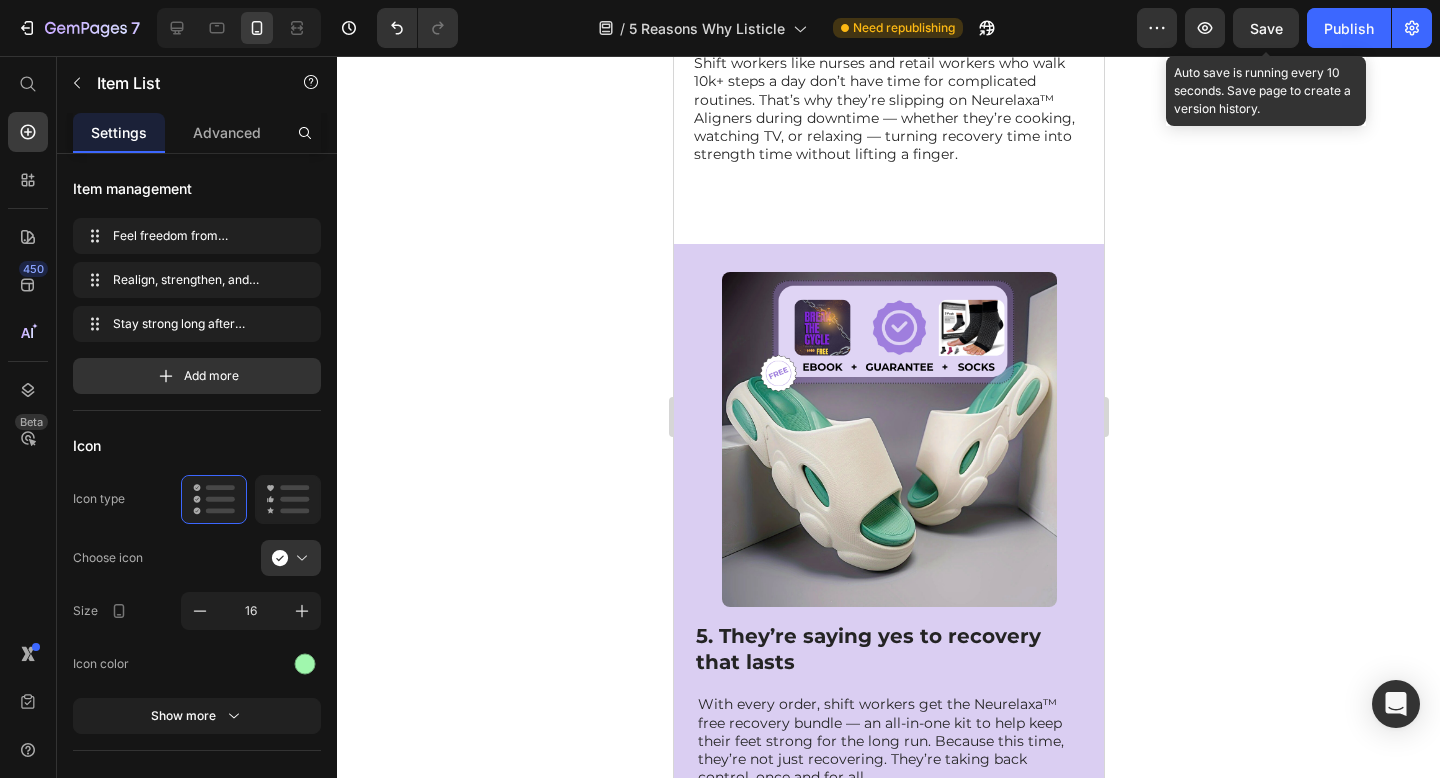 type on "16" 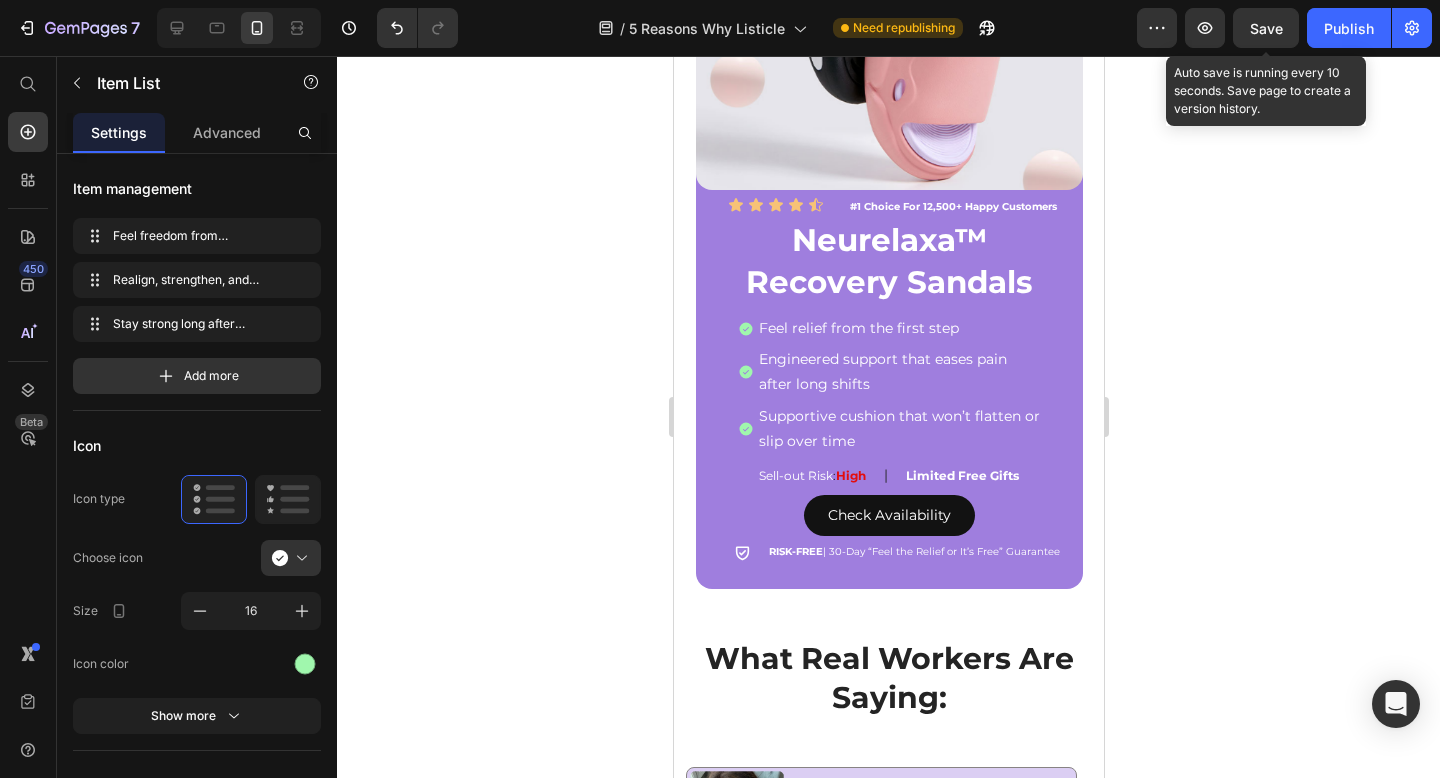 scroll, scrollTop: 5868, scrollLeft: 0, axis: vertical 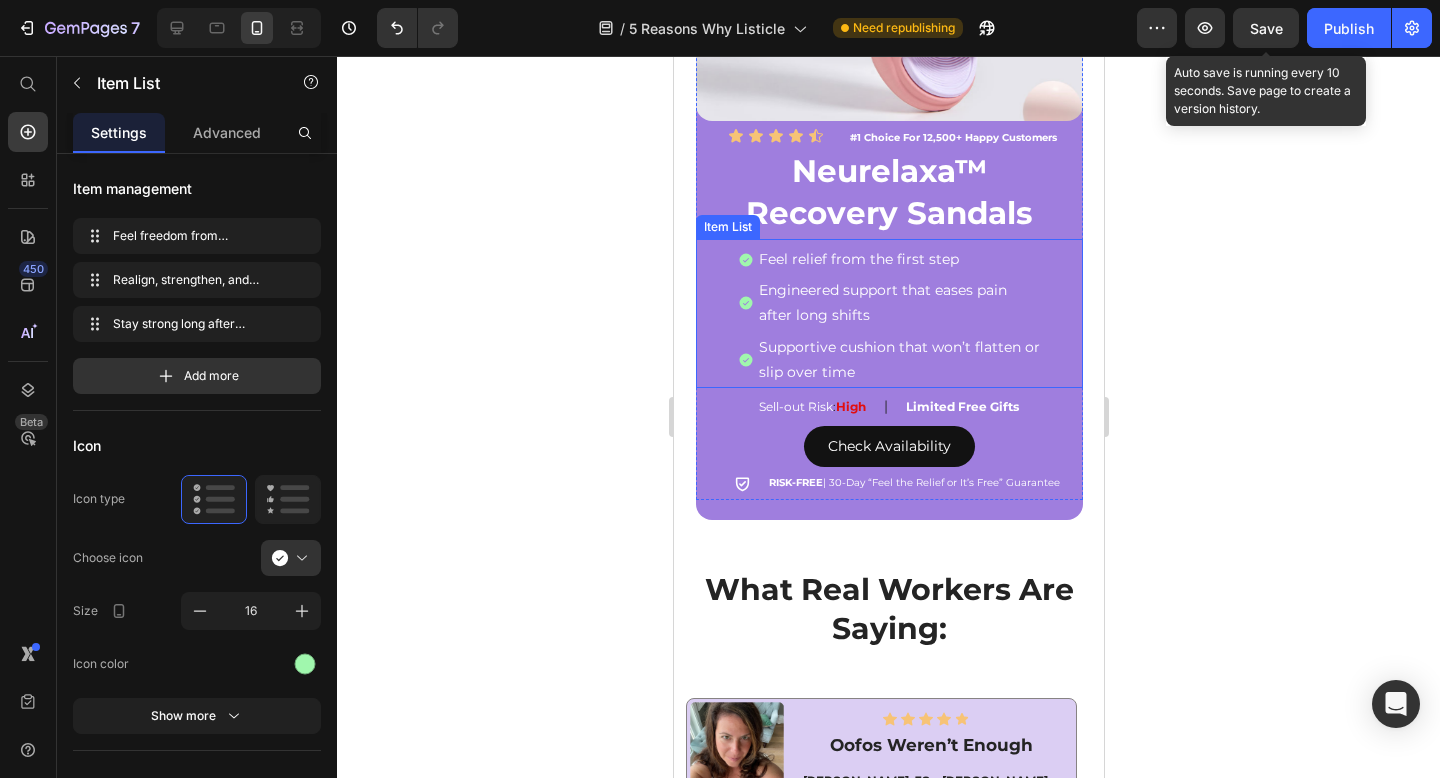 click on "Feel relief from the first step" at bounding box center [898, 259] 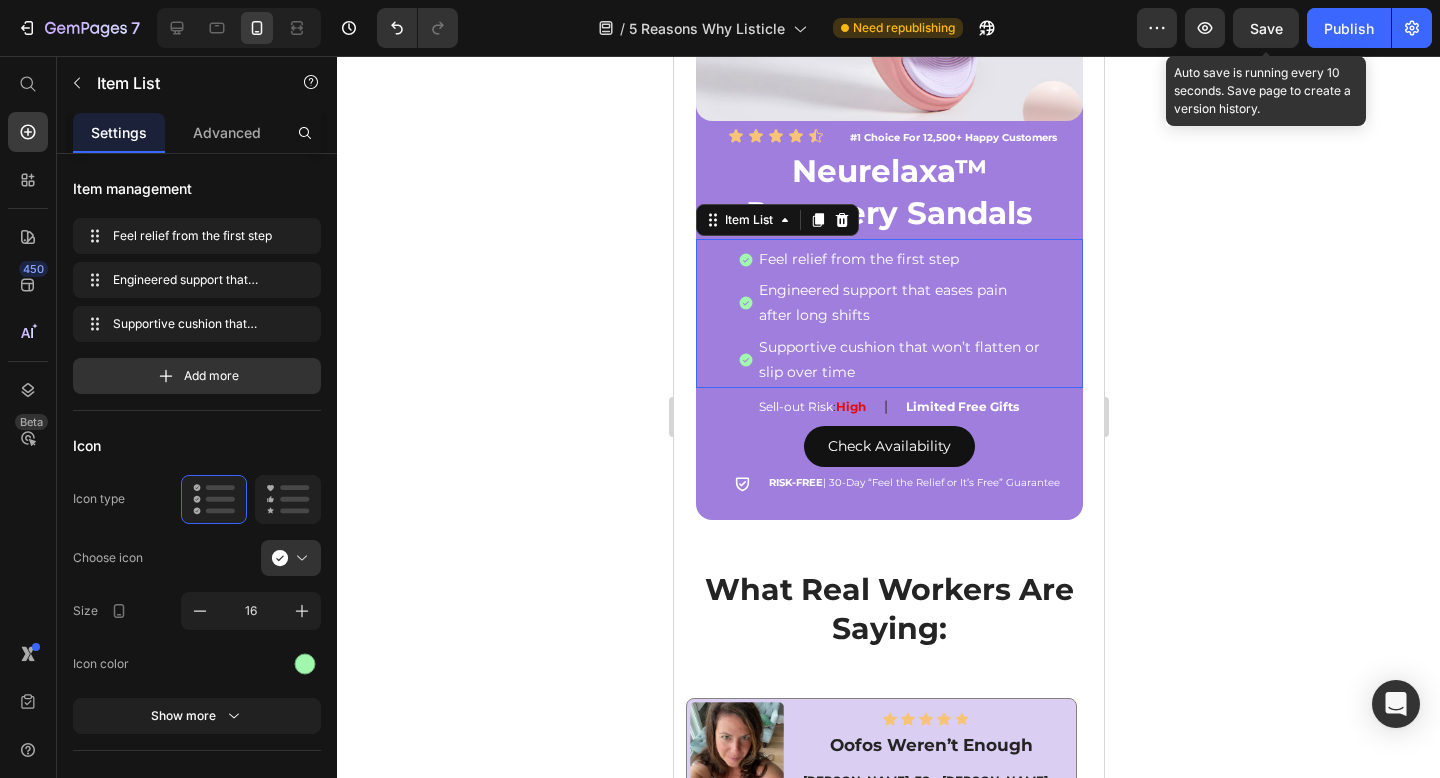 click on "Feel relief from the first step" at bounding box center (898, 259) 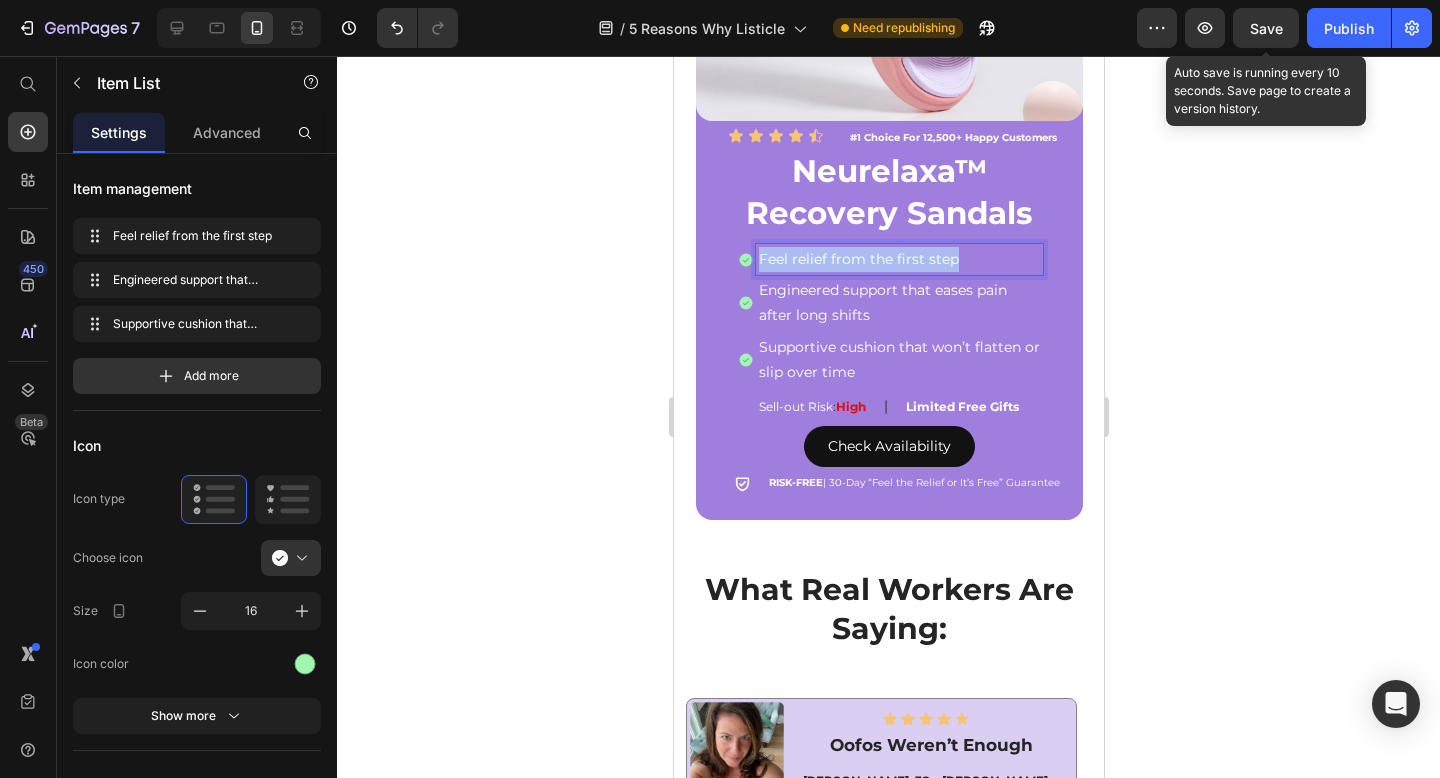 click on "Feel relief from the first step" at bounding box center [898, 259] 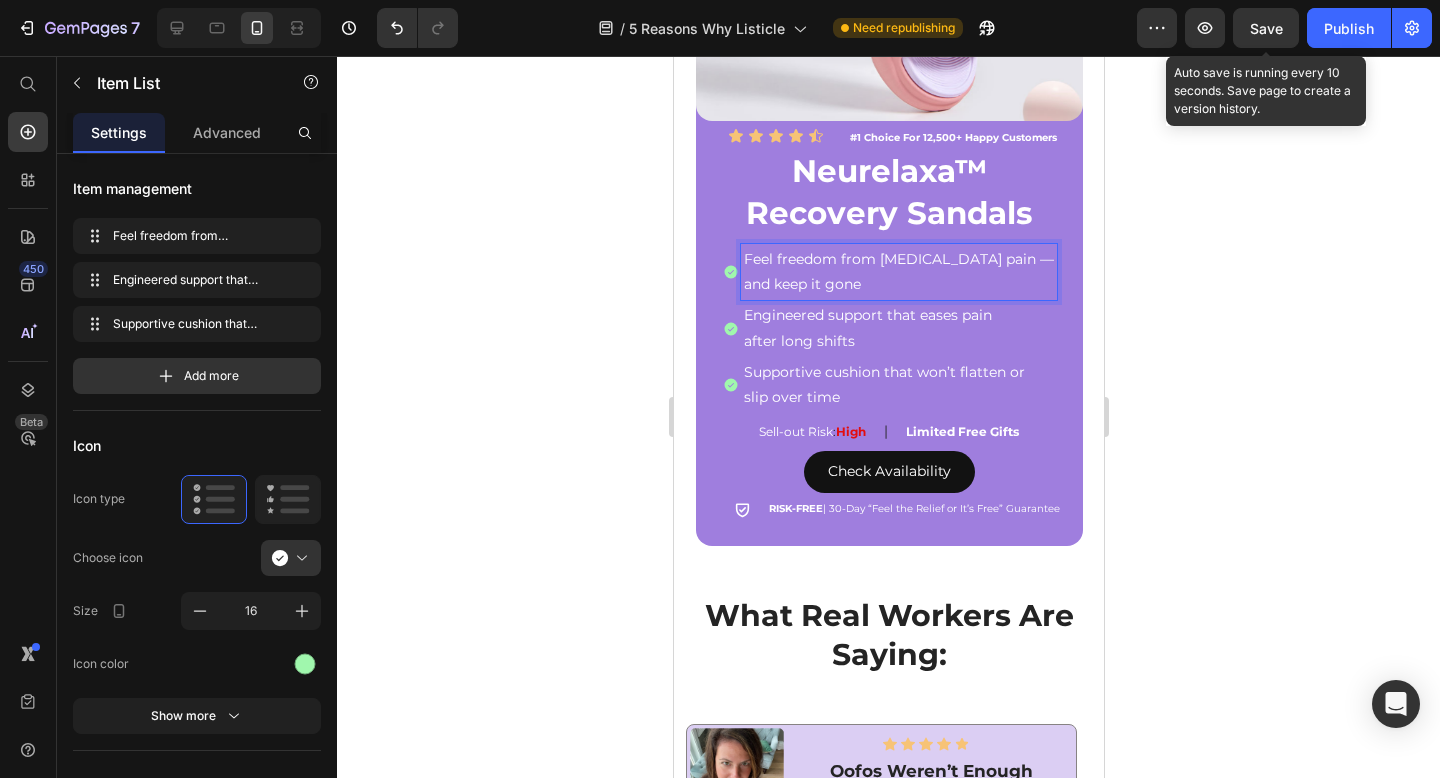 click on "Engineered support that eases pain" at bounding box center (898, 315) 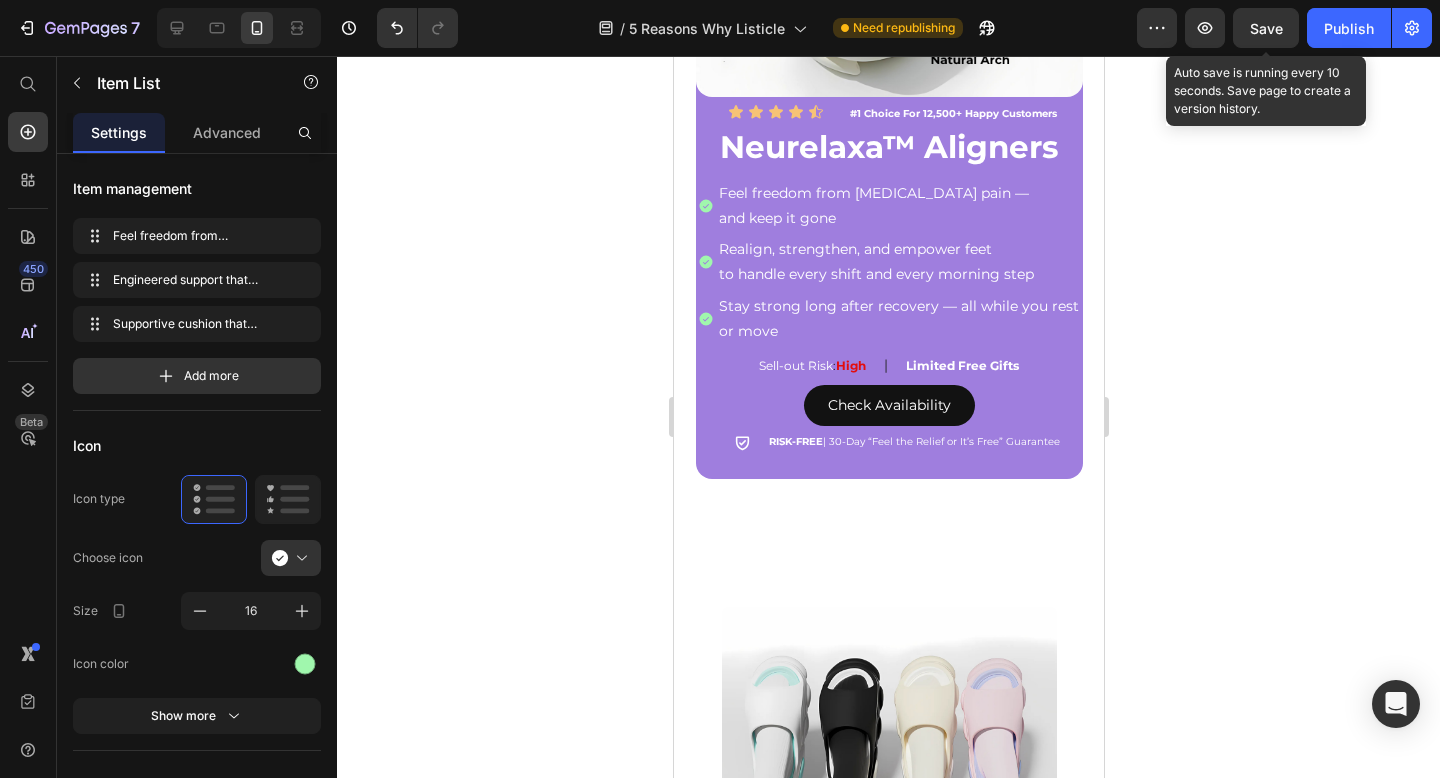 scroll, scrollTop: 3588, scrollLeft: 0, axis: vertical 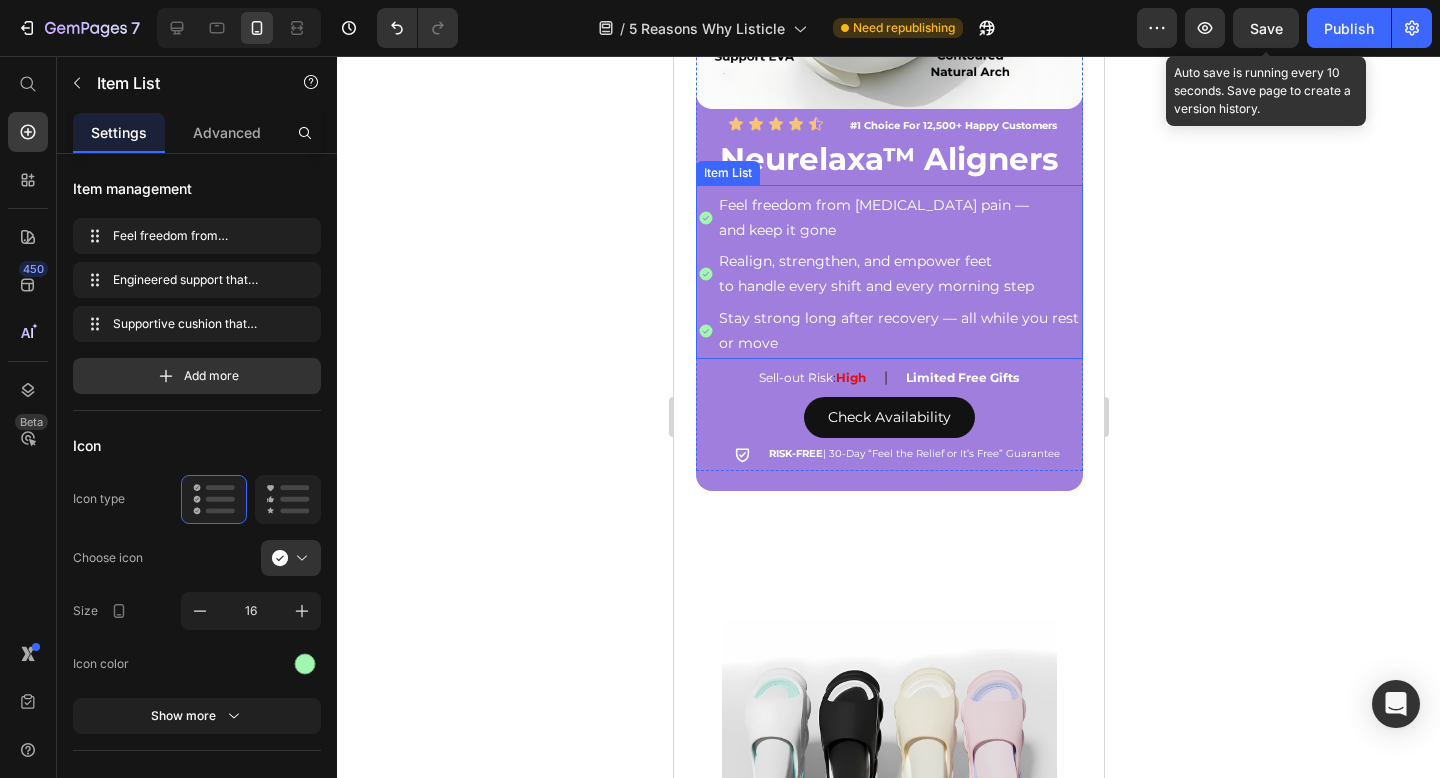 click on "Realign, strengthen, and empower feet" at bounding box center (898, 261) 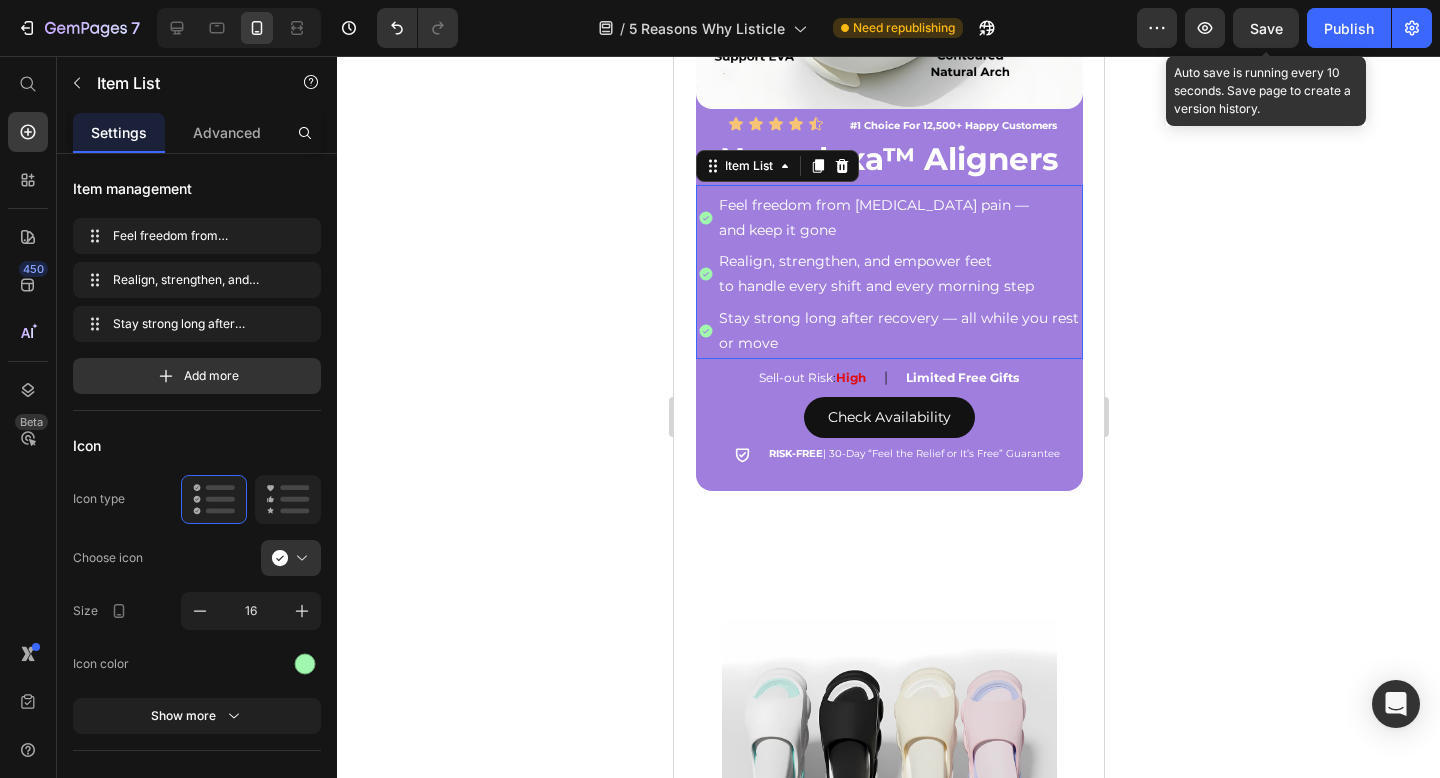 click on "Realign, strengthen, and empower feet" at bounding box center (898, 261) 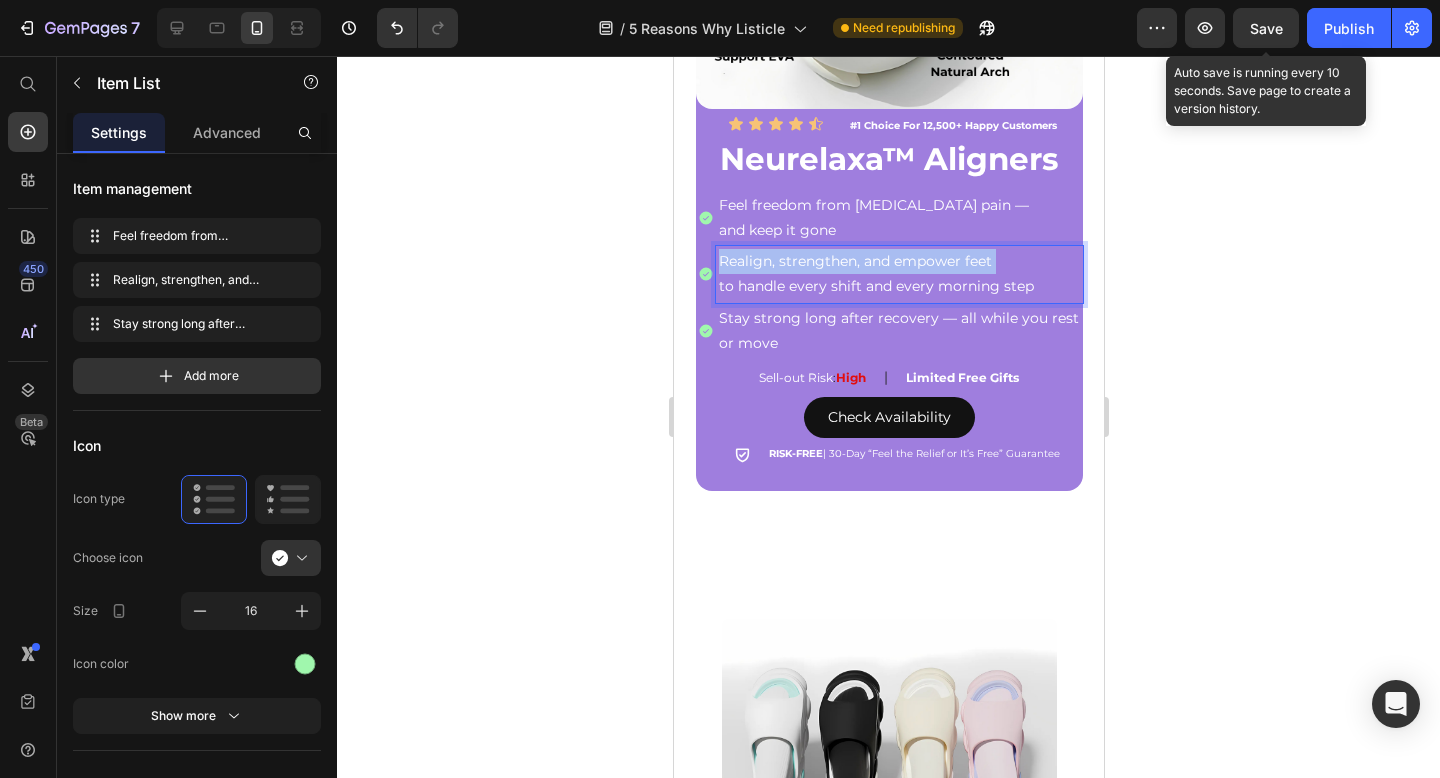 click on "Realign, strengthen, and empower feet" at bounding box center [898, 261] 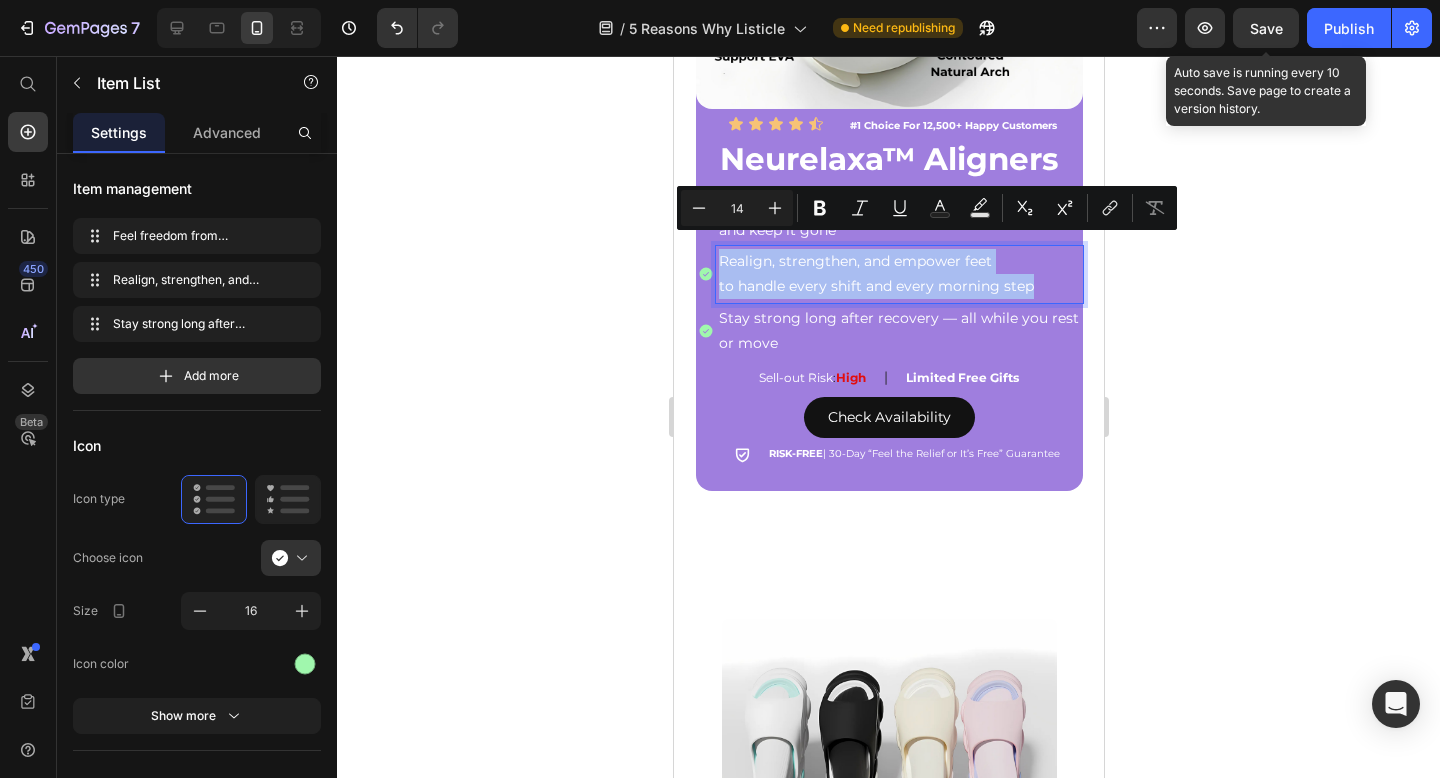 copy on "Realign, strengthen, and empower feet  to handle every shift and every morning step" 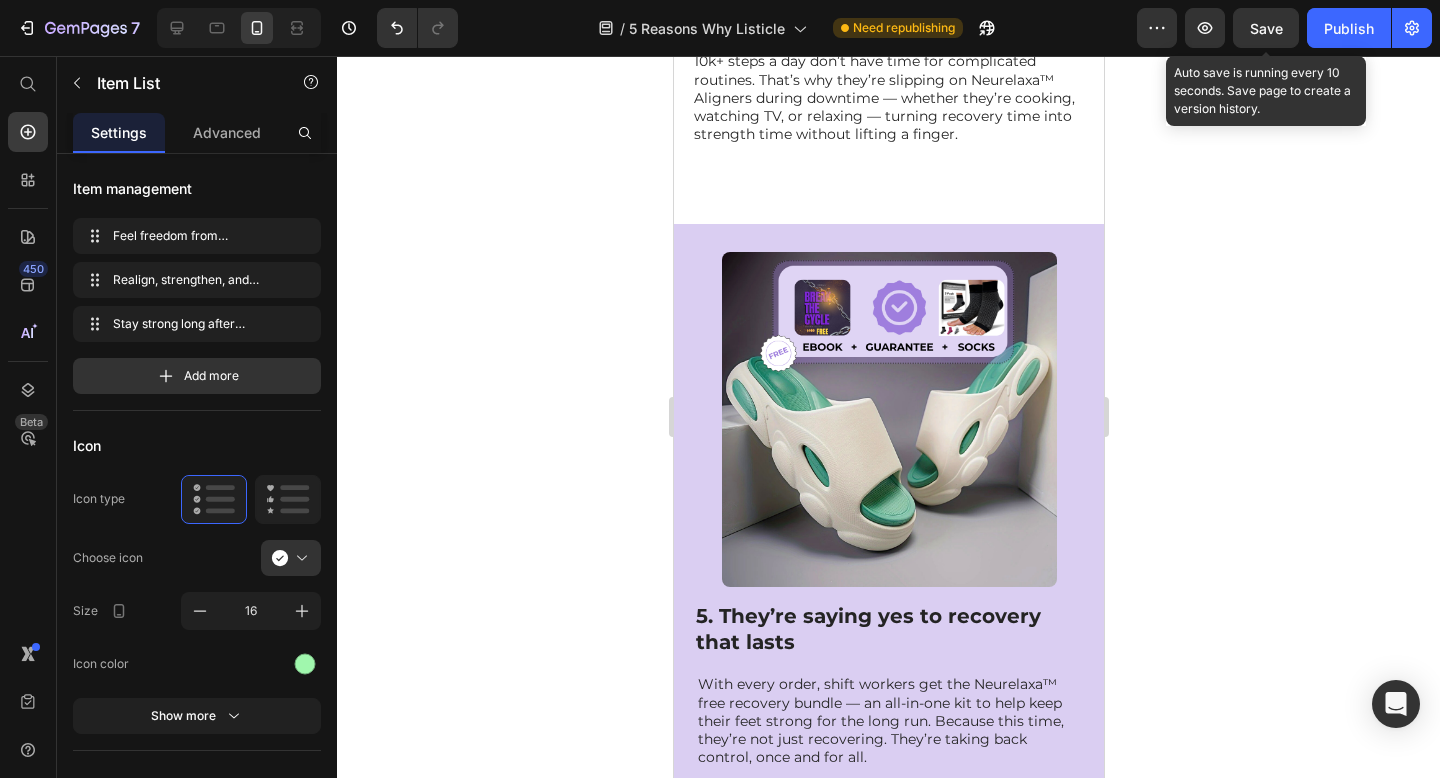 type on "16" 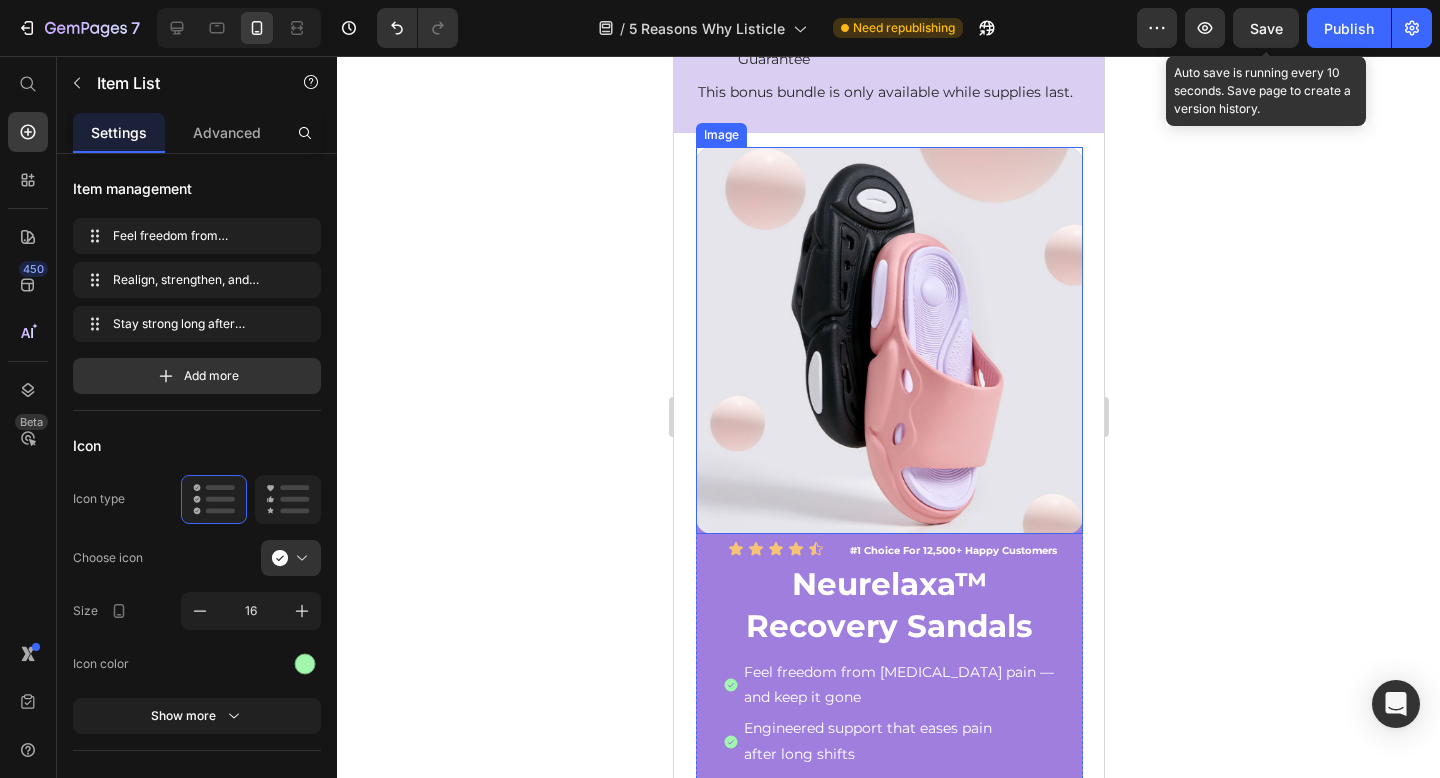 scroll, scrollTop: 5633, scrollLeft: 0, axis: vertical 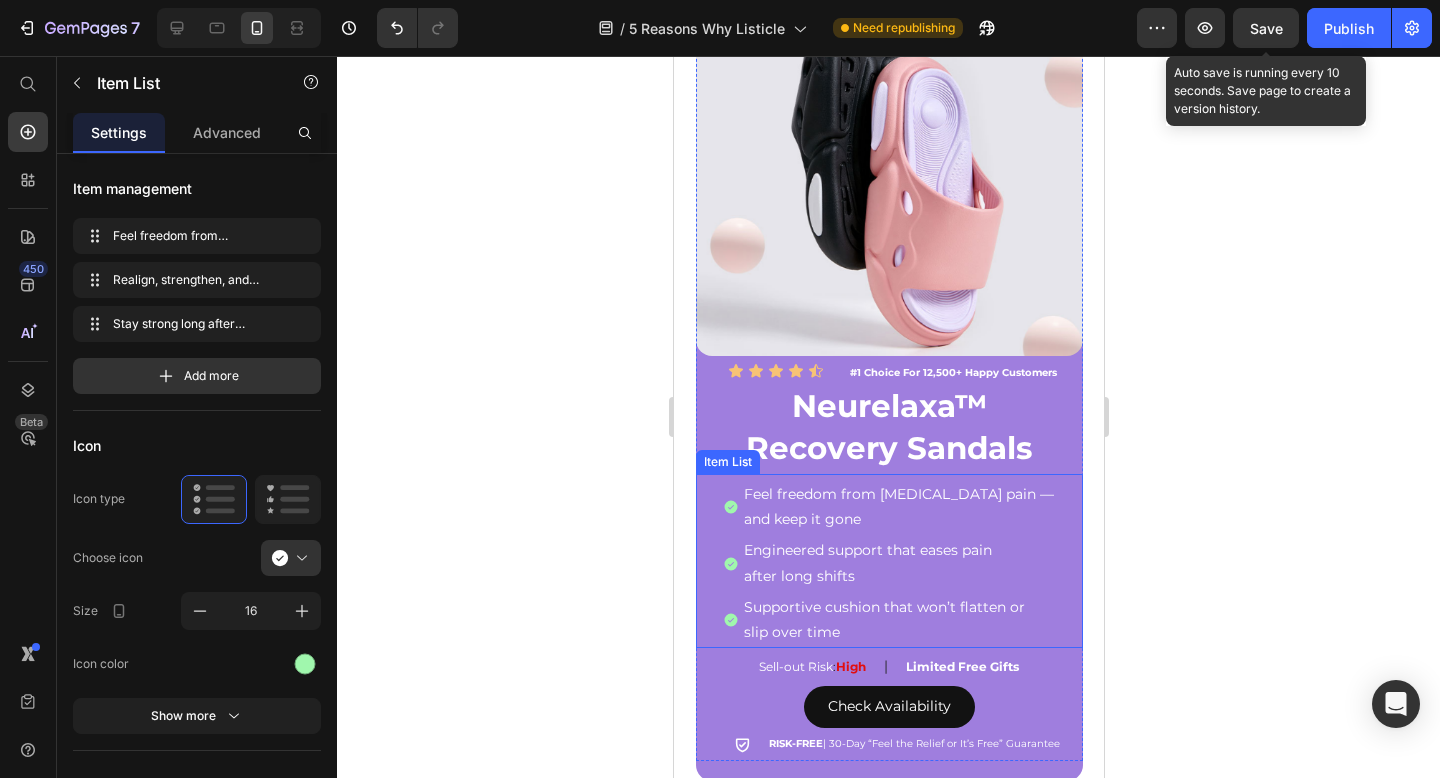 click on "after long shifts" at bounding box center [898, 576] 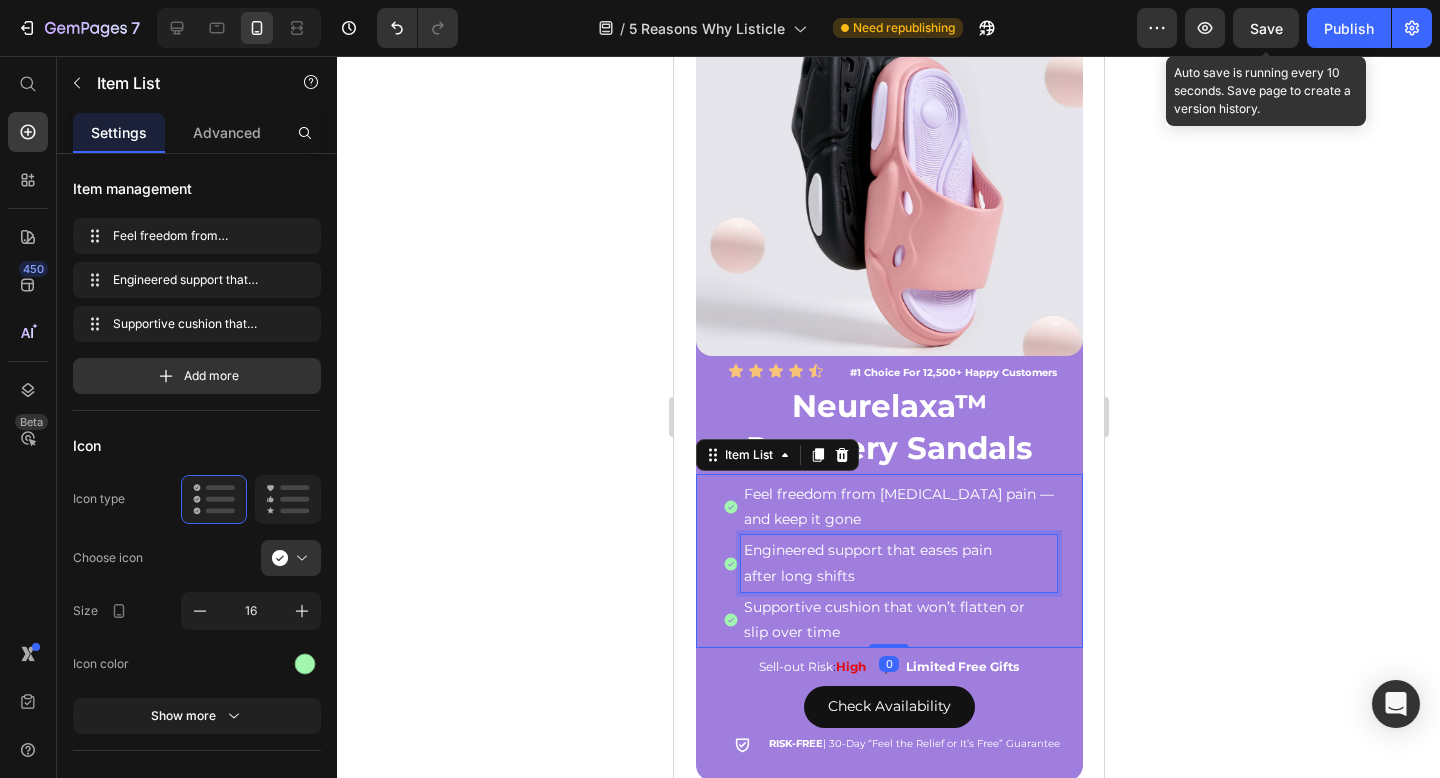 click on "after long shifts" at bounding box center (898, 576) 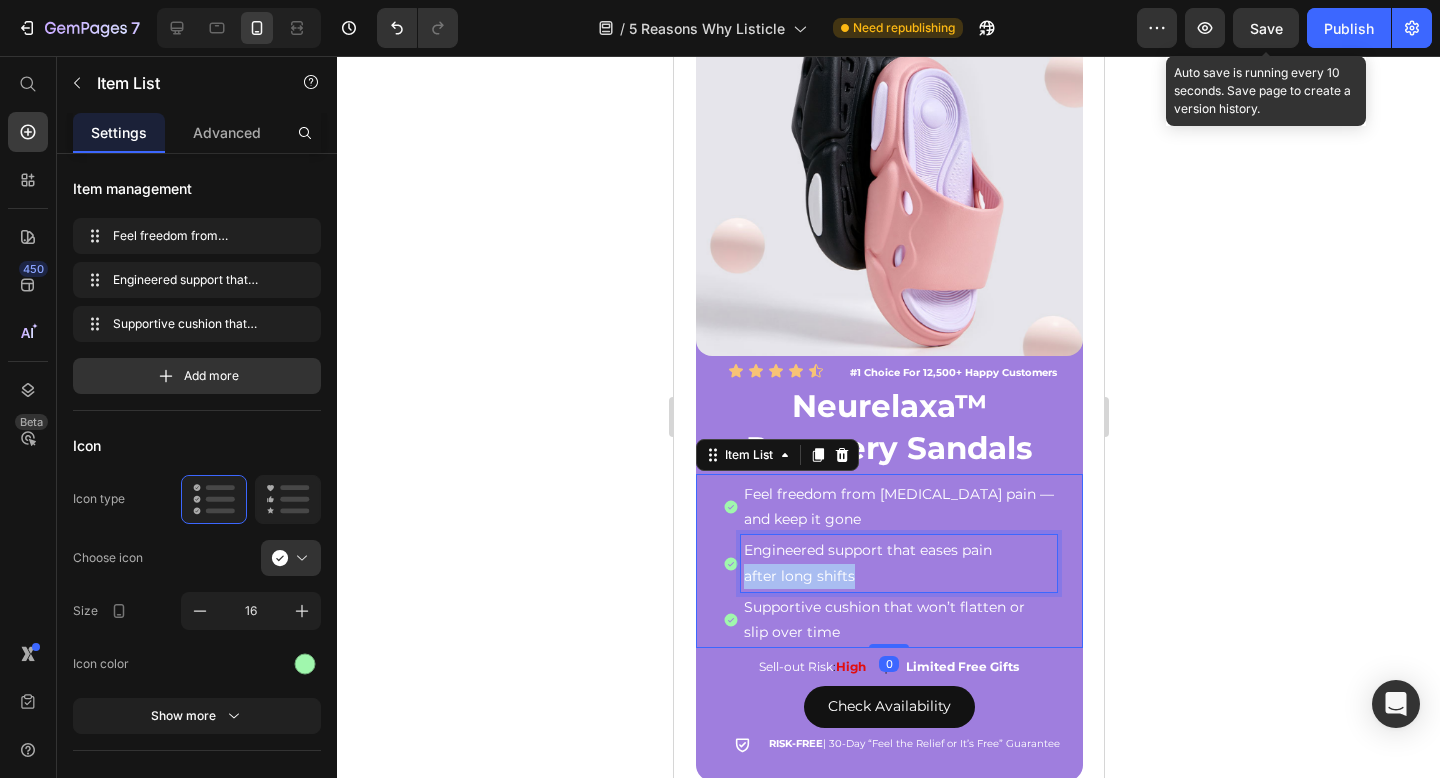 click on "after long shifts" at bounding box center [898, 576] 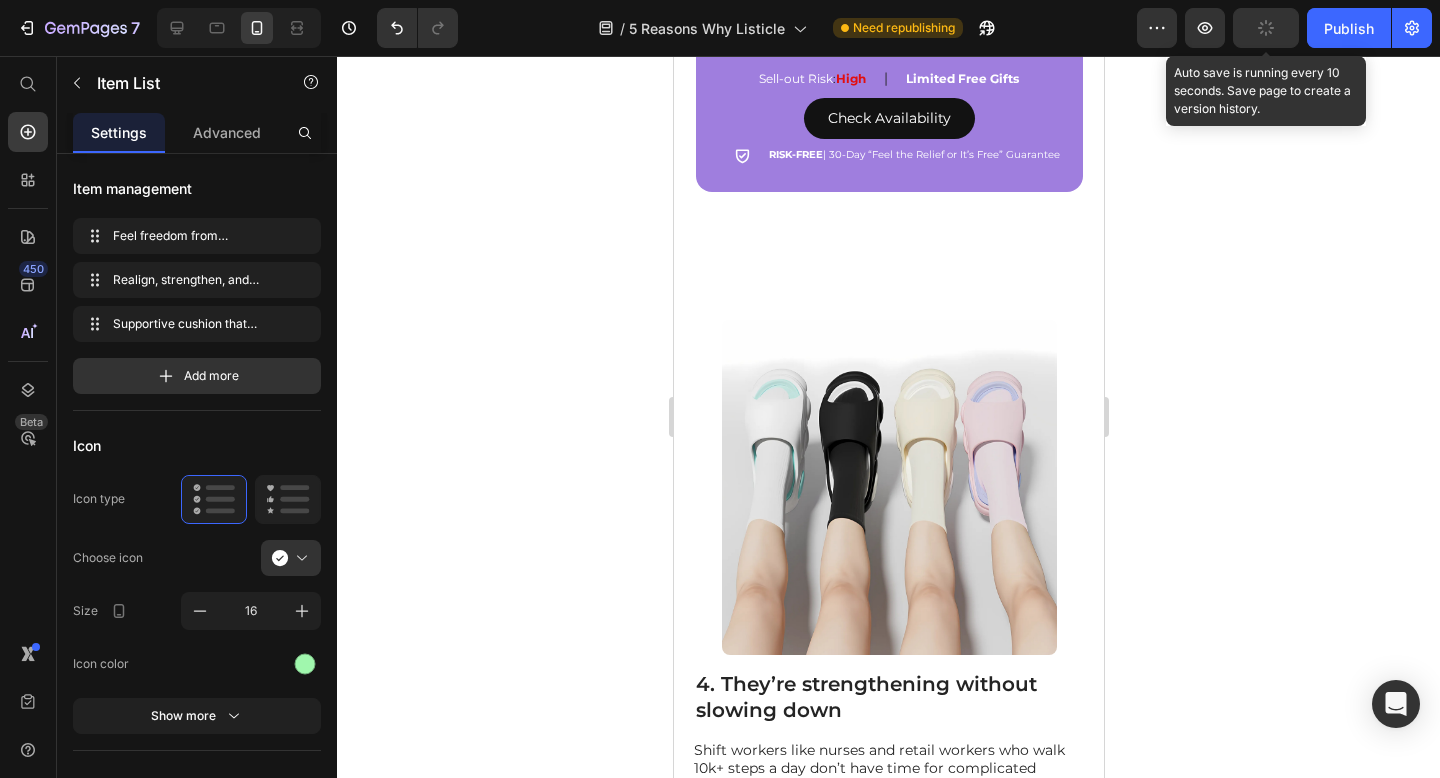 scroll, scrollTop: 3444, scrollLeft: 0, axis: vertical 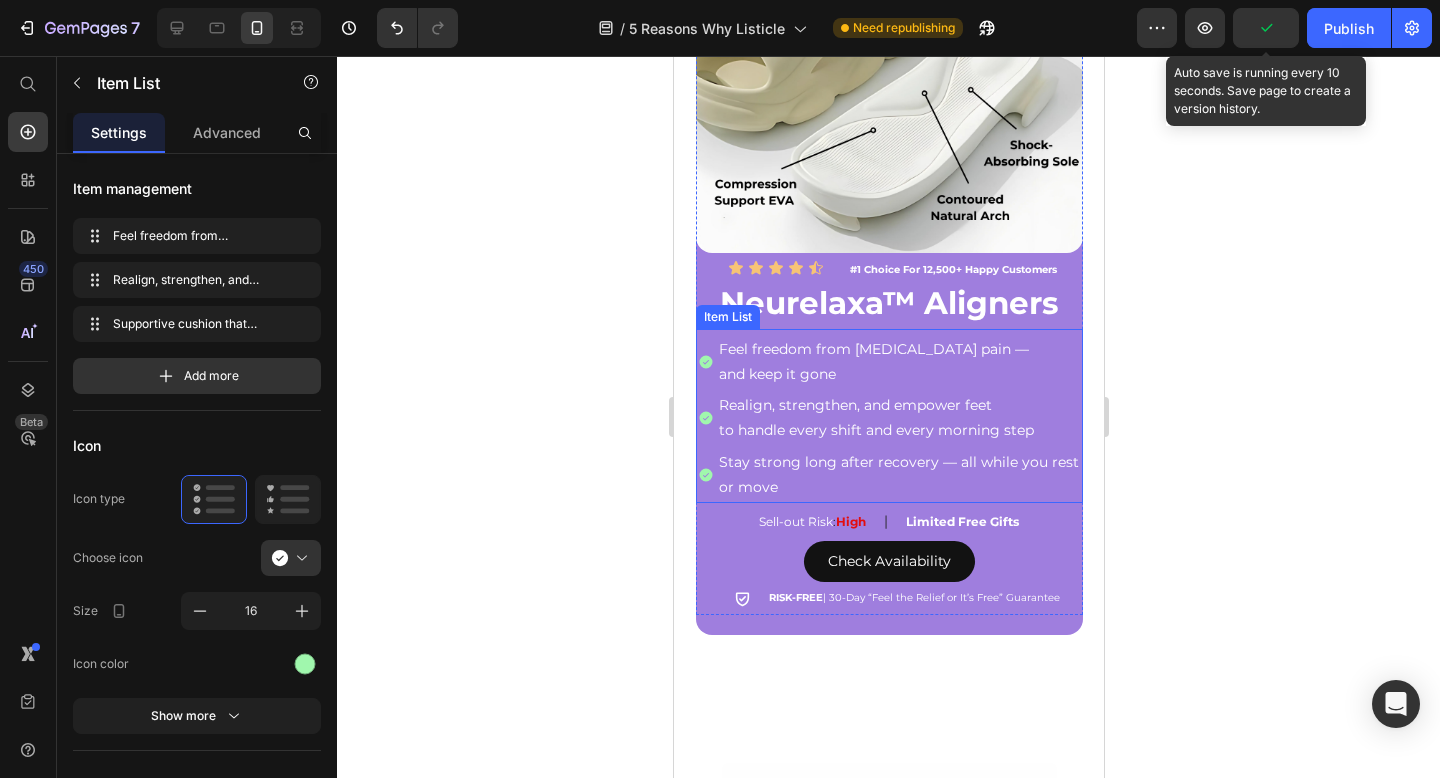 click on "Stay strong long after recovery — all while you rest or move" at bounding box center (898, 475) 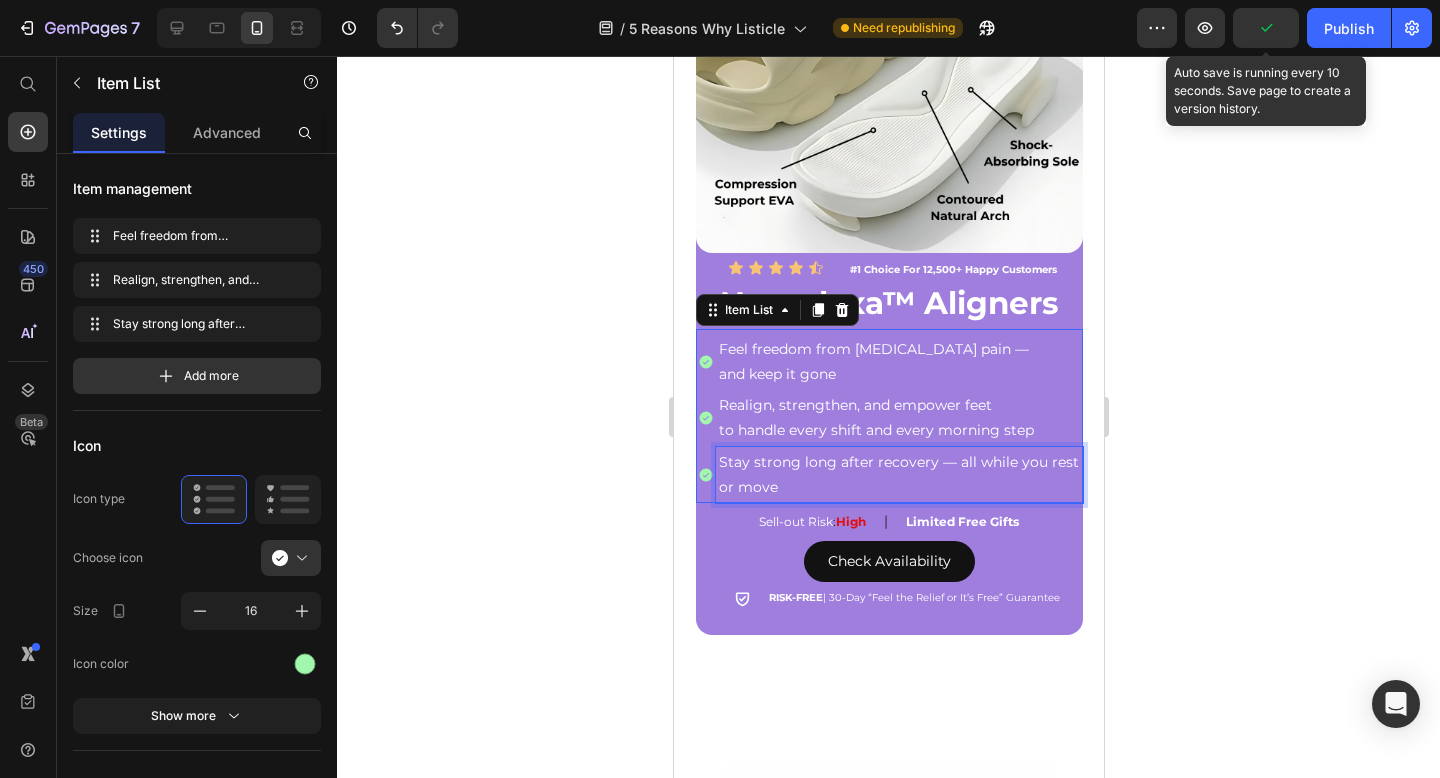 click on "Stay strong long after recovery — all while you rest or move" at bounding box center (898, 475) 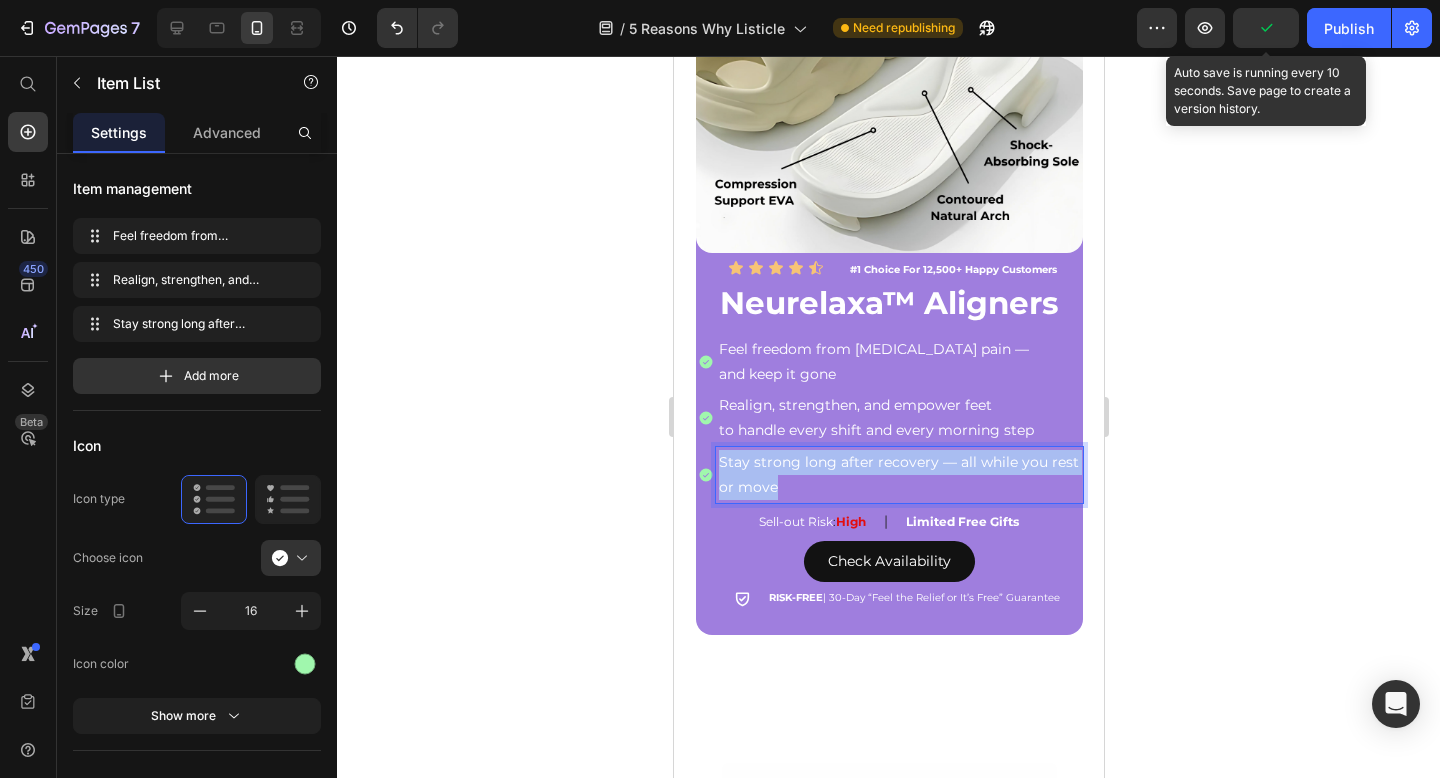 click on "Stay strong long after recovery — all while you rest or move" at bounding box center [898, 475] 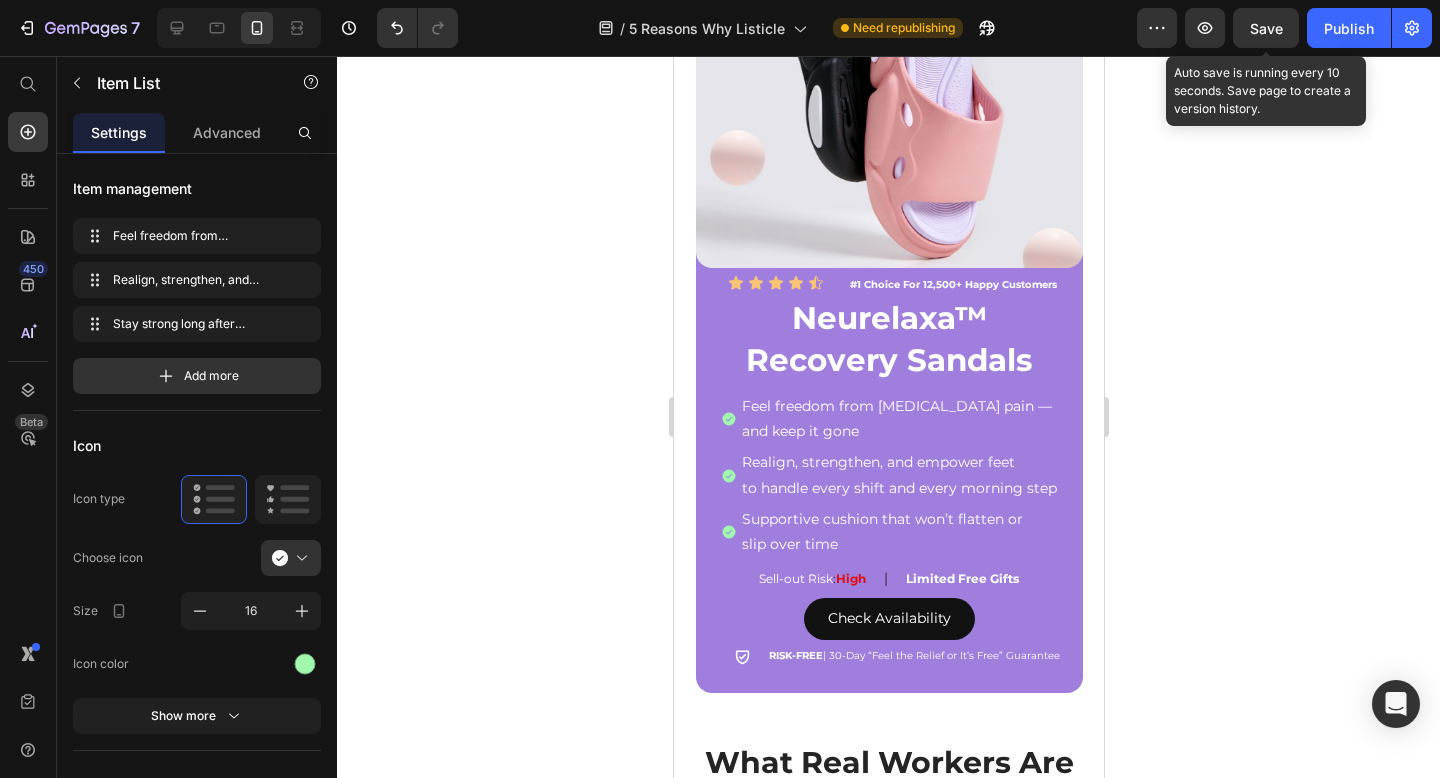 scroll, scrollTop: 5767, scrollLeft: 0, axis: vertical 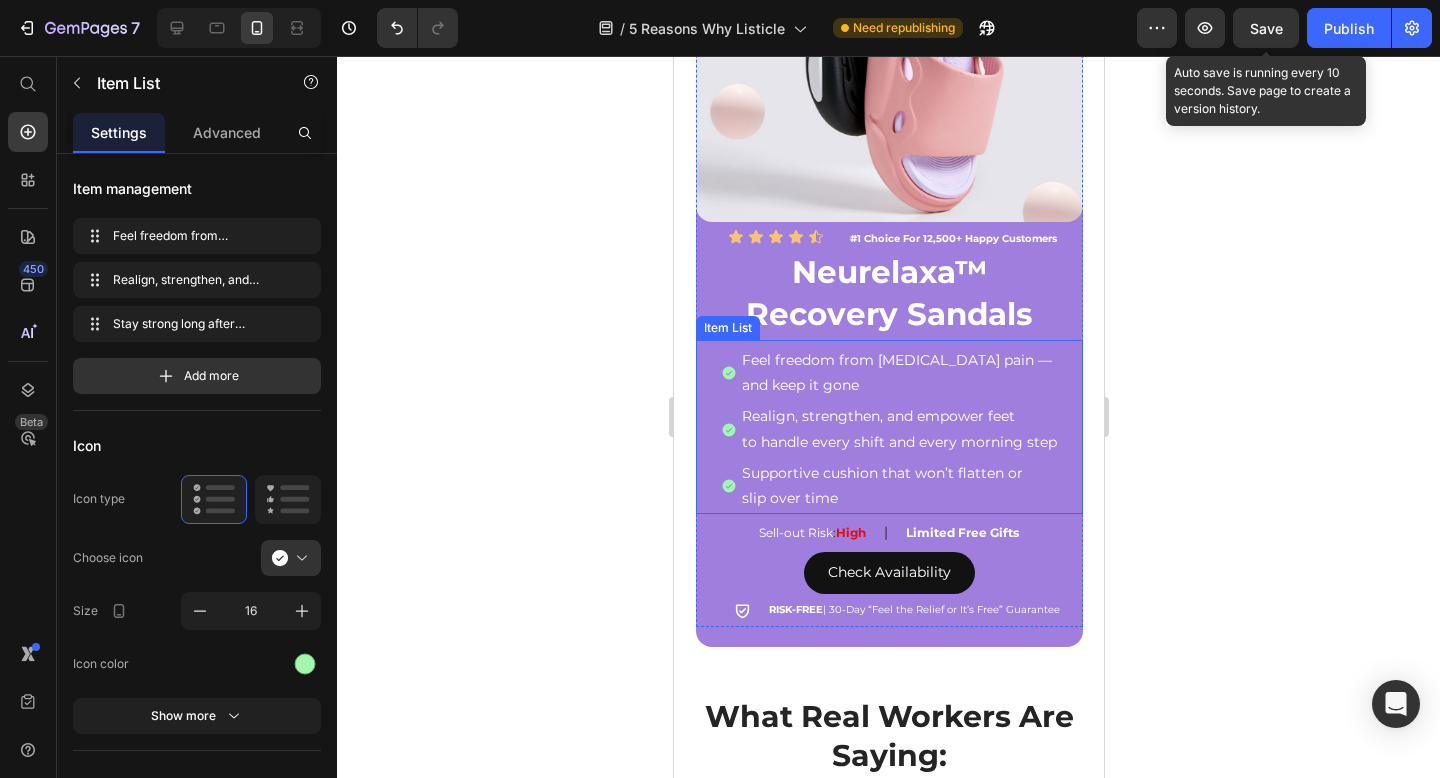 click on "slip over time" at bounding box center [898, 498] 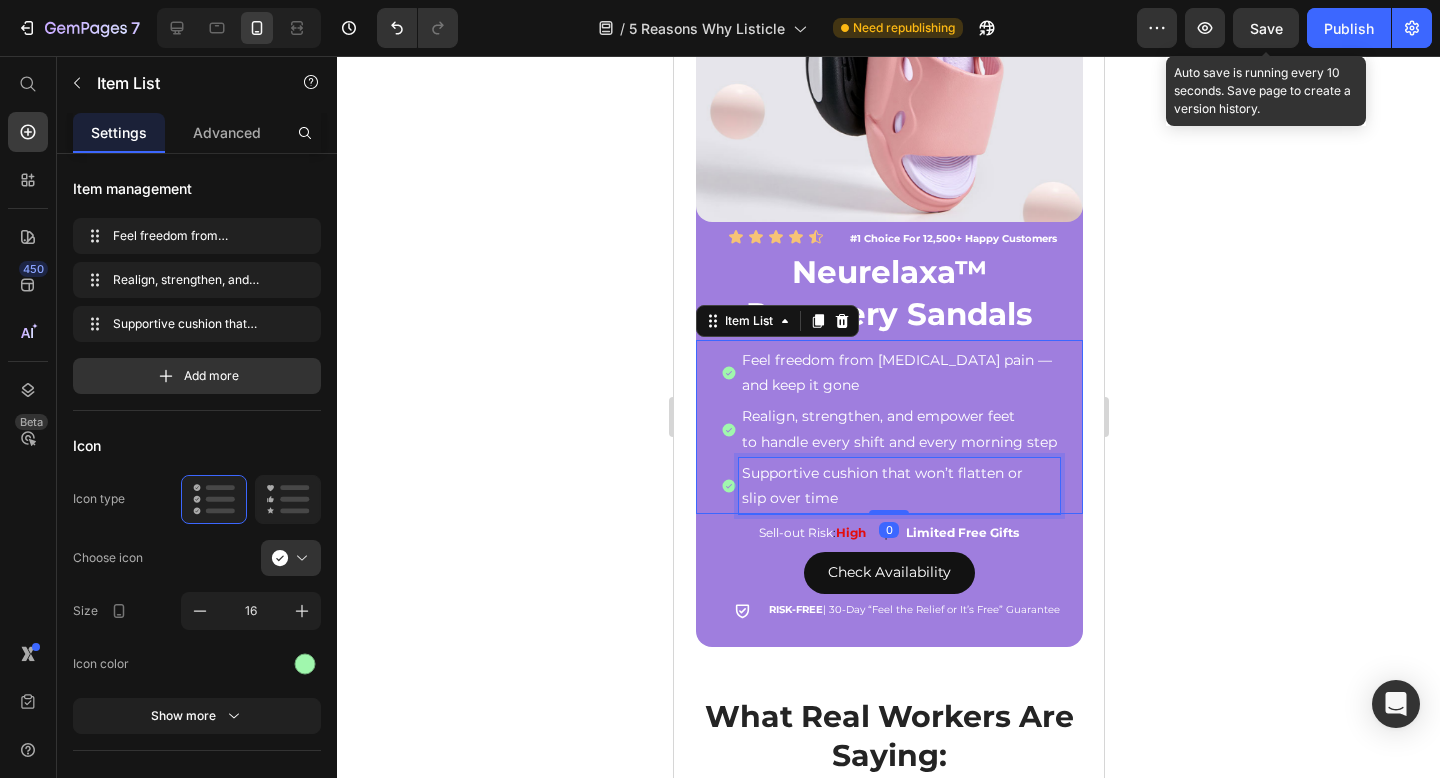 click on "slip over time" at bounding box center [898, 498] 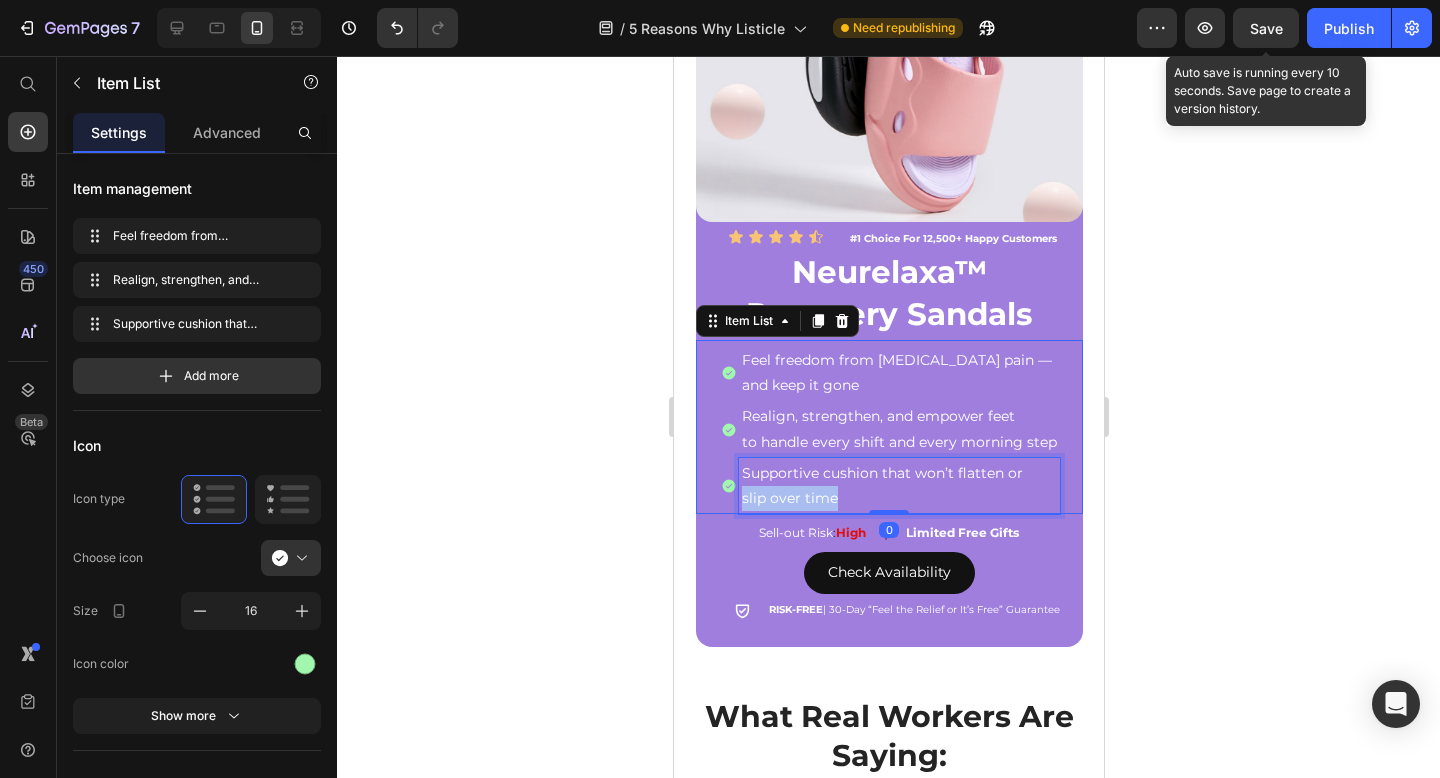 click on "slip over time" at bounding box center (898, 498) 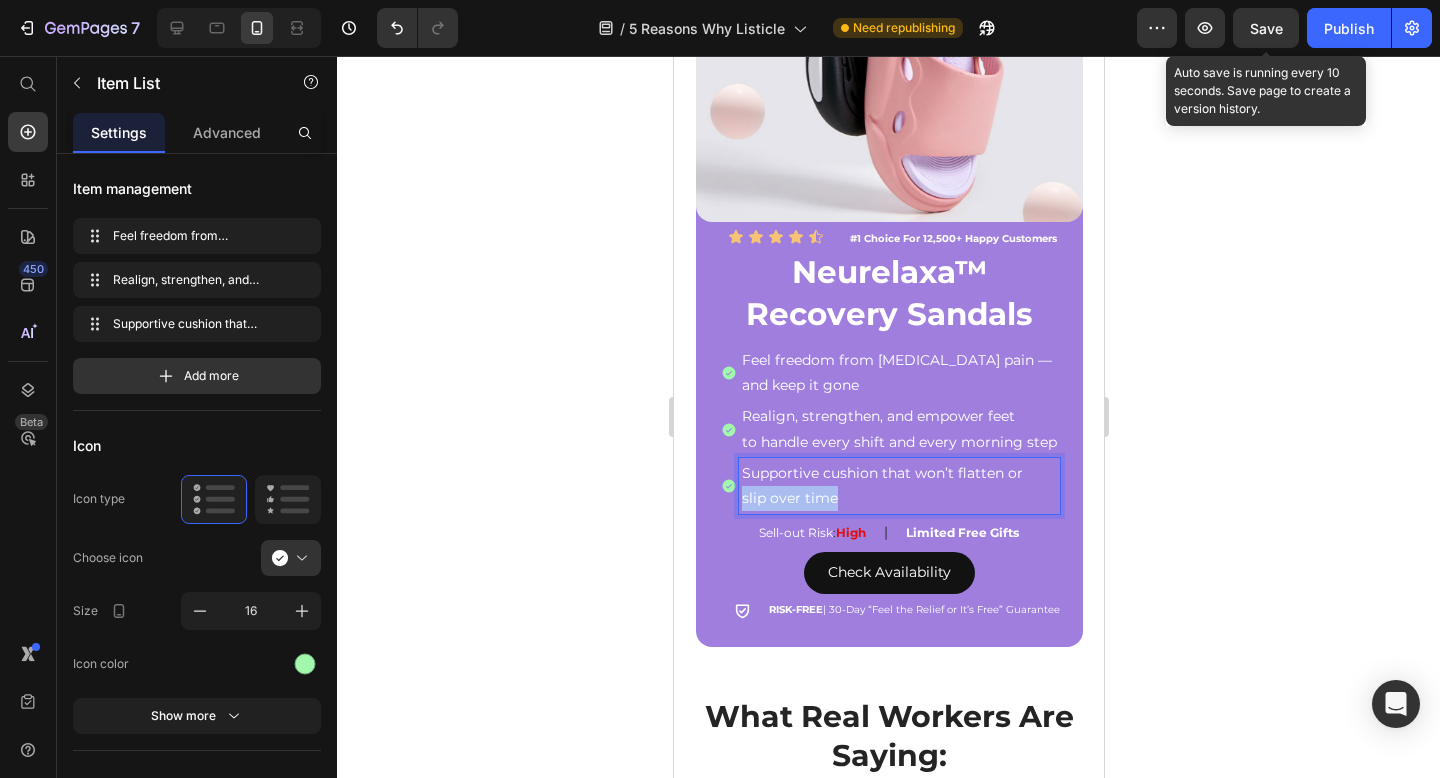 click on "slip over time" at bounding box center [898, 498] 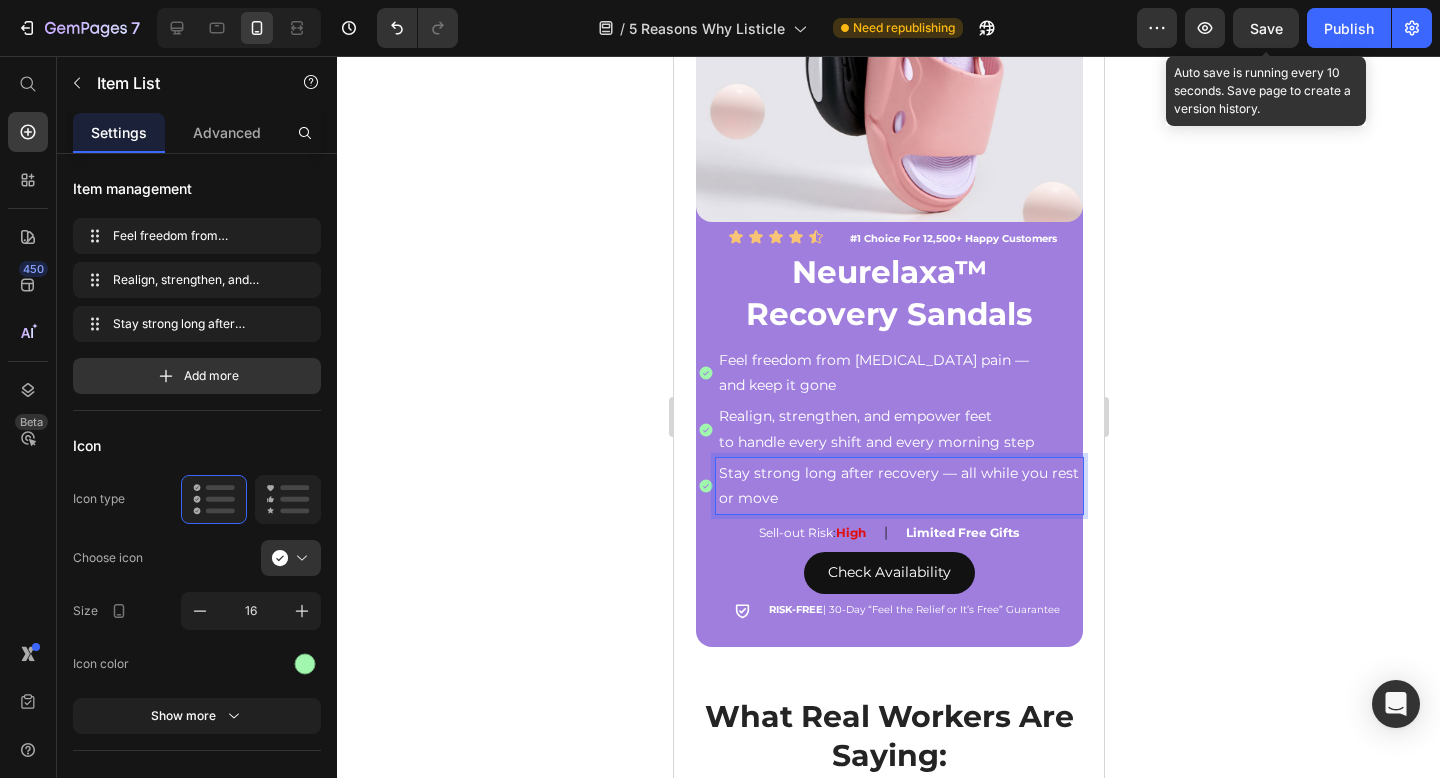 click on "Realign, strengthen, and empower feet  to handle every shift and every morning step" at bounding box center (898, 429) 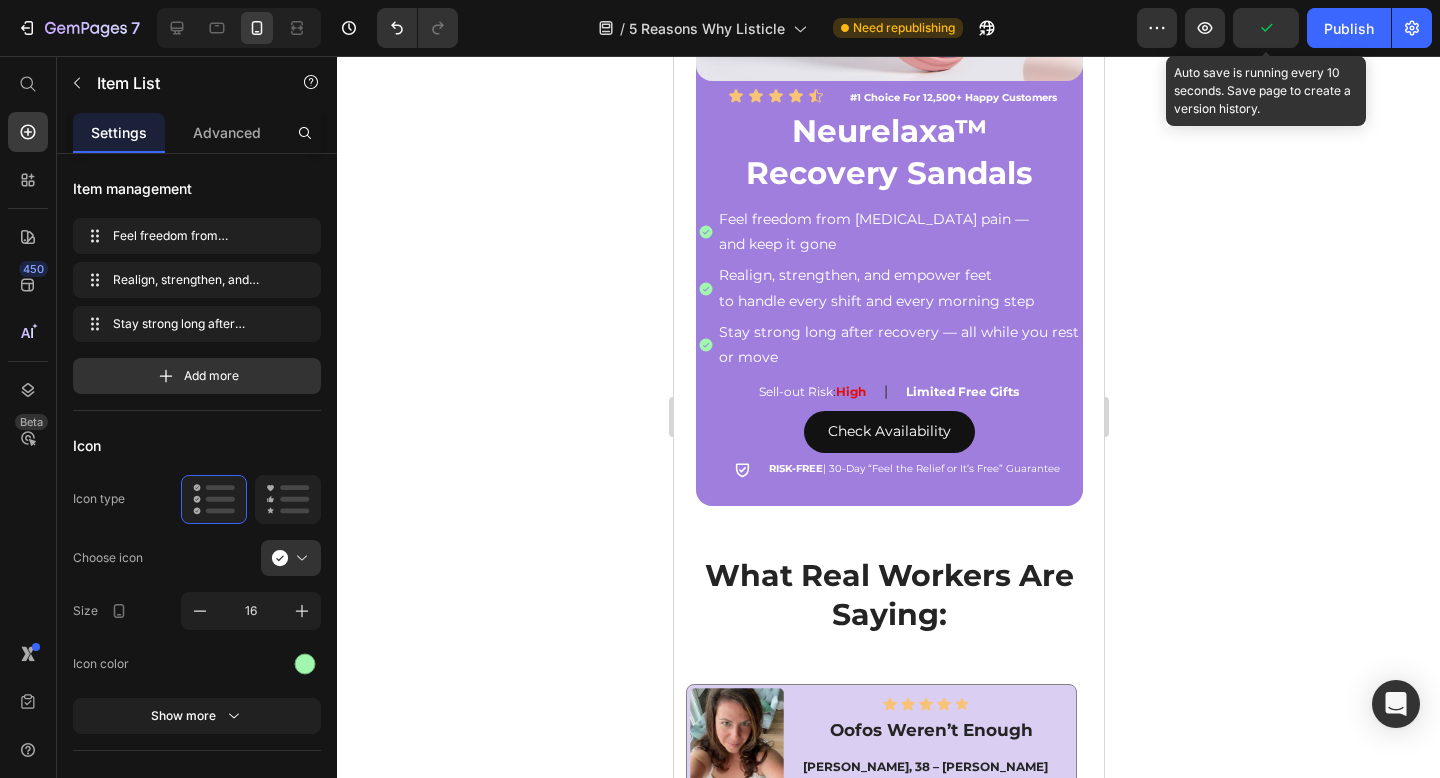 scroll, scrollTop: 5867, scrollLeft: 0, axis: vertical 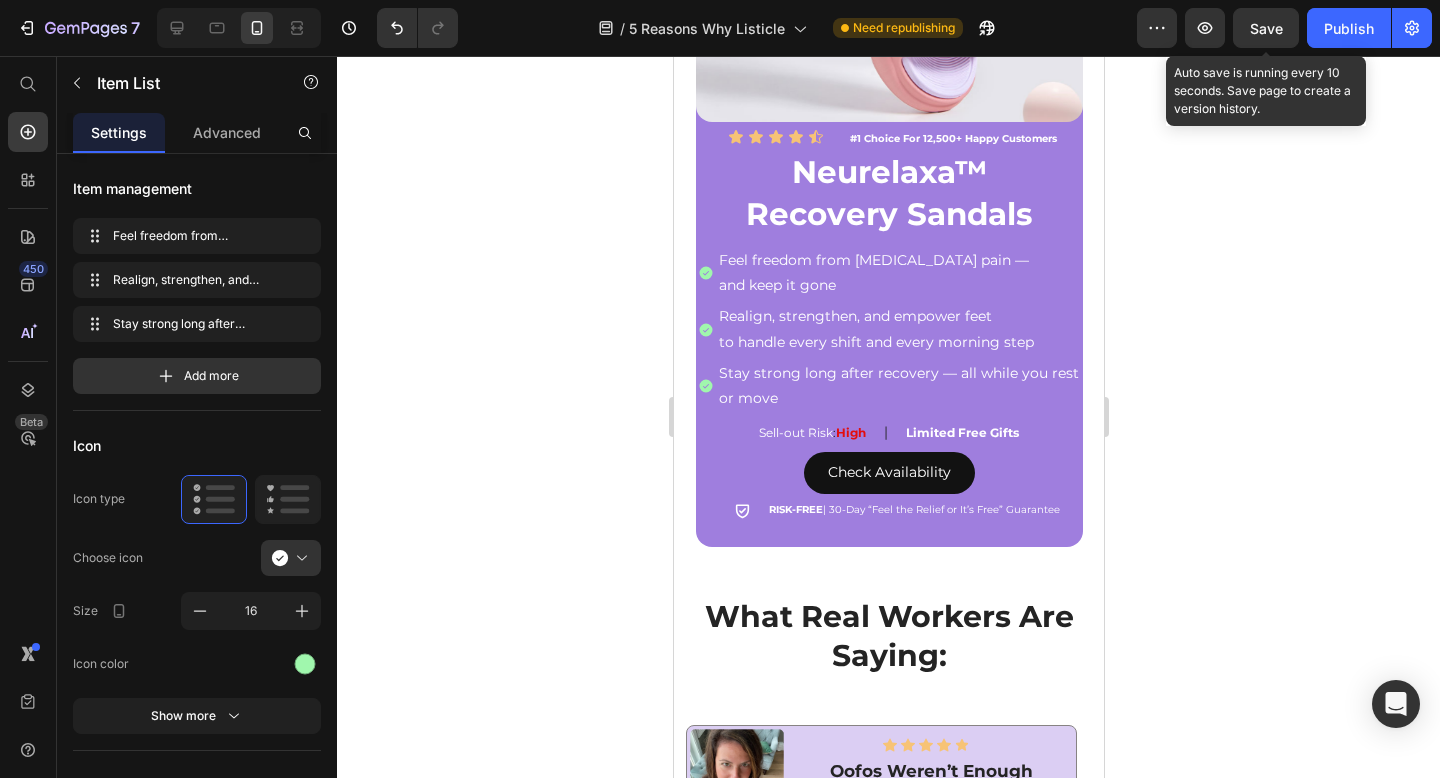 click on "Save" at bounding box center [1266, 28] 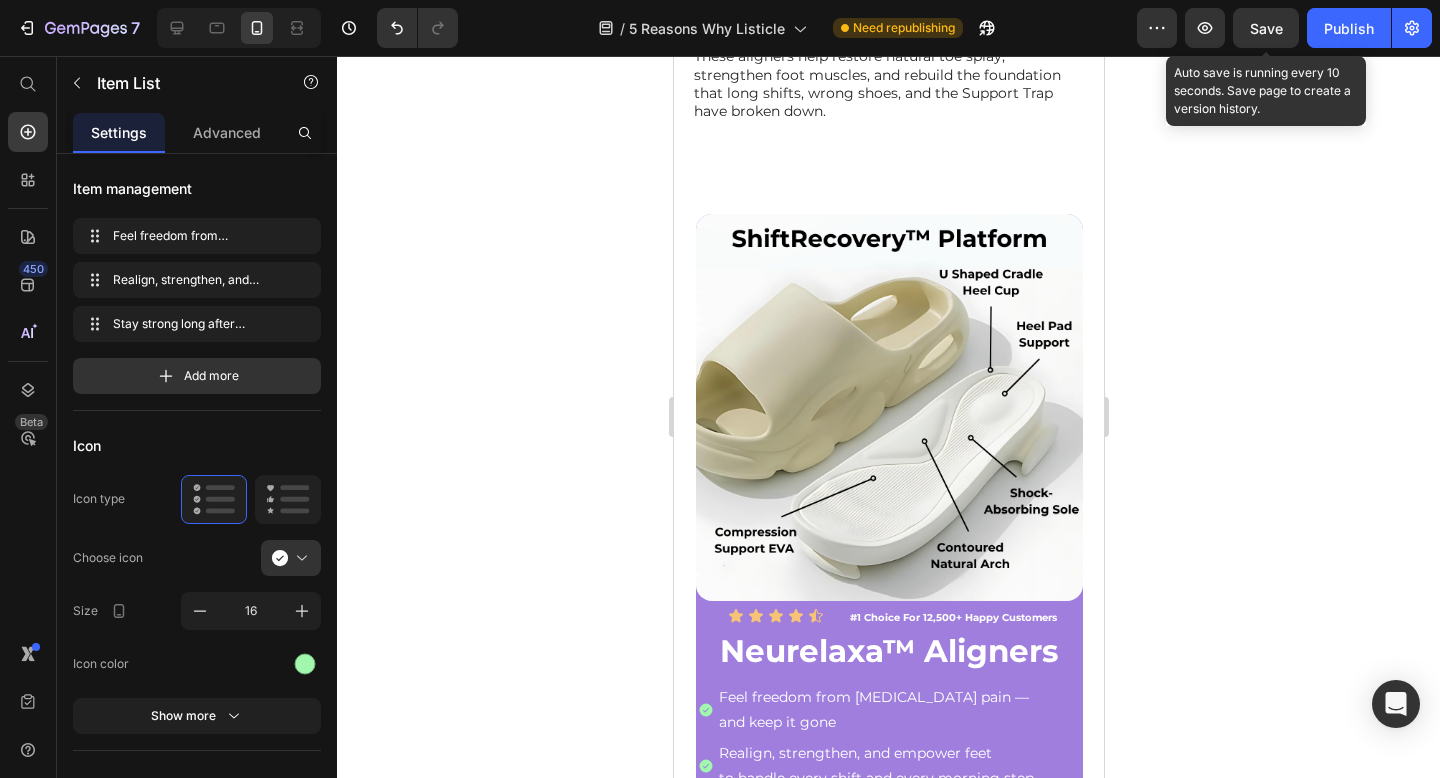 scroll, scrollTop: 3403, scrollLeft: 0, axis: vertical 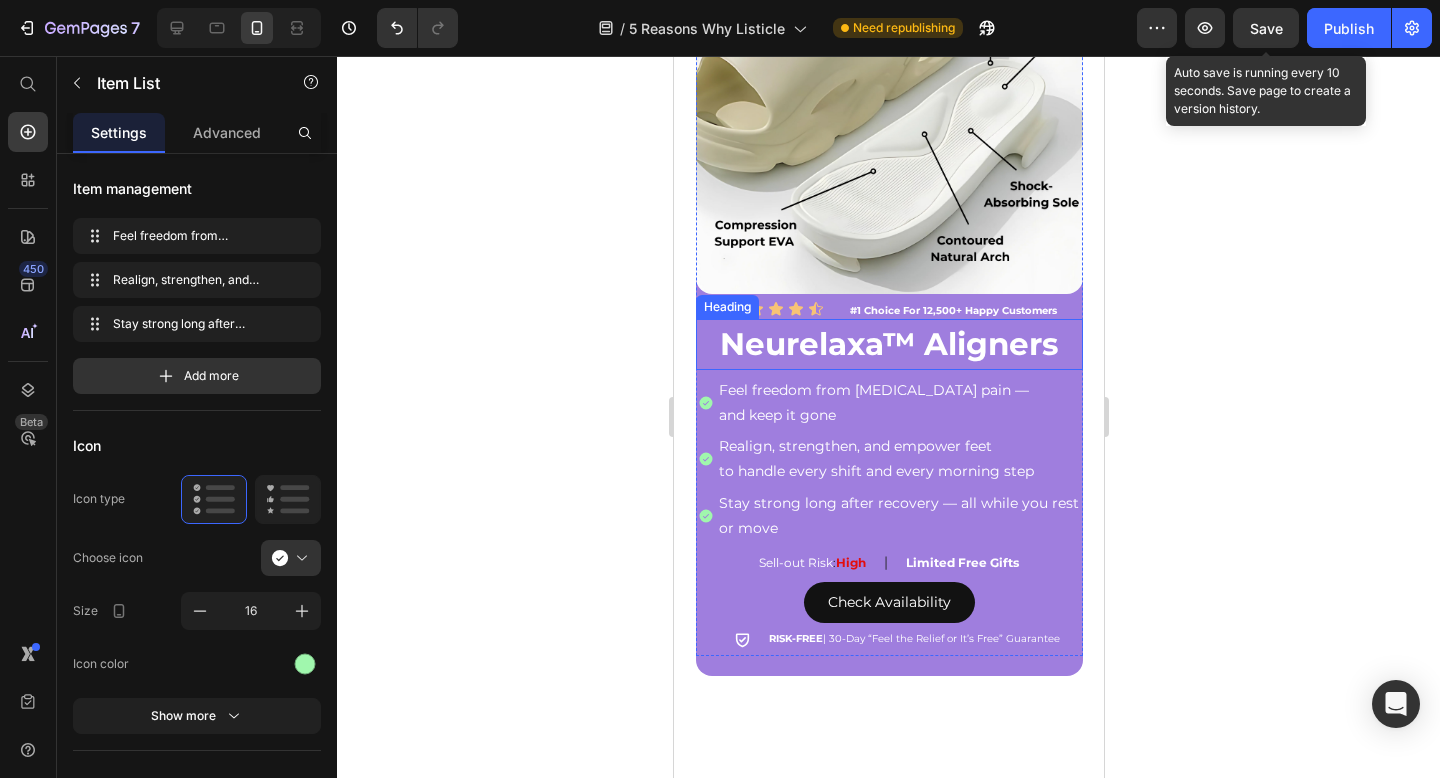 click on "Neurelaxa™ Aligners" at bounding box center (888, 344) 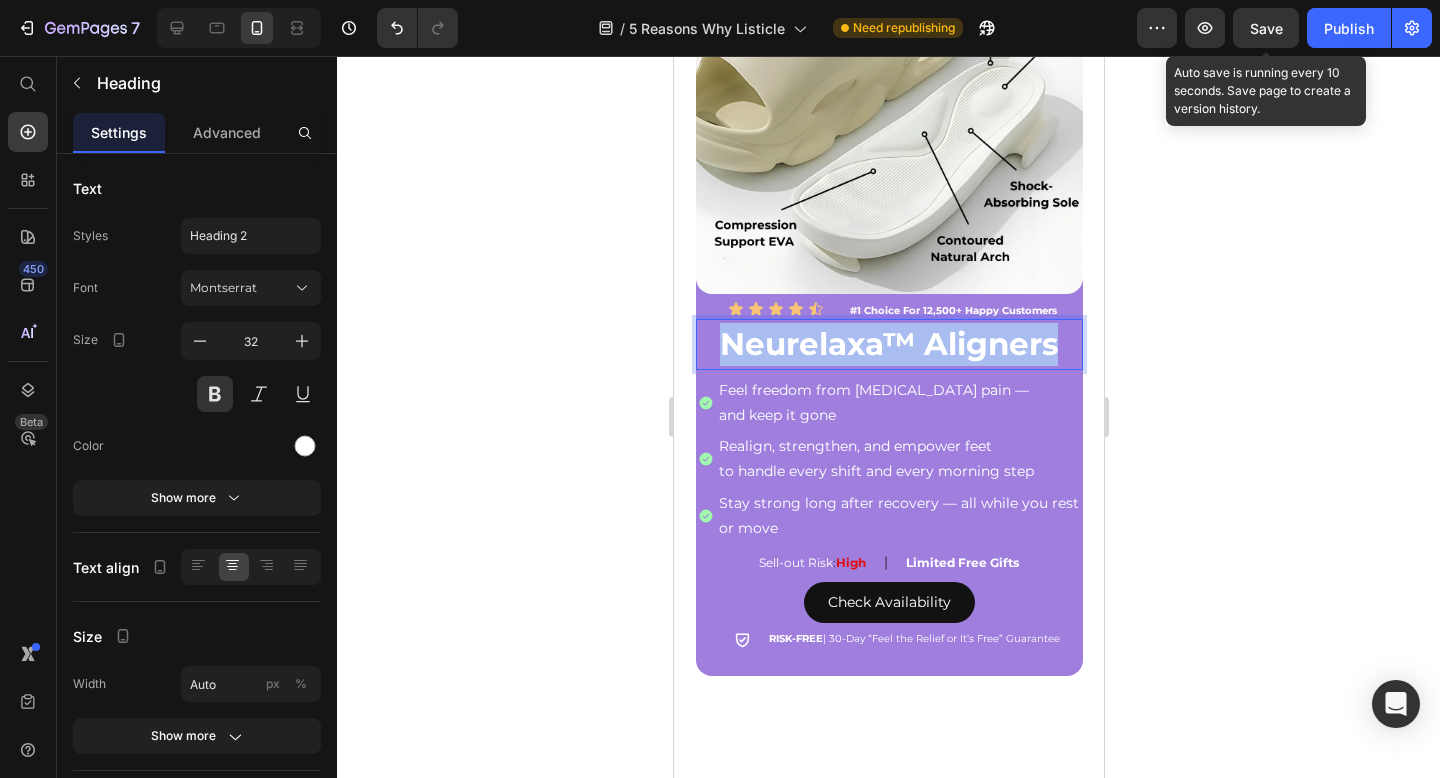 click on "Neurelaxa™ Aligners" at bounding box center (888, 344) 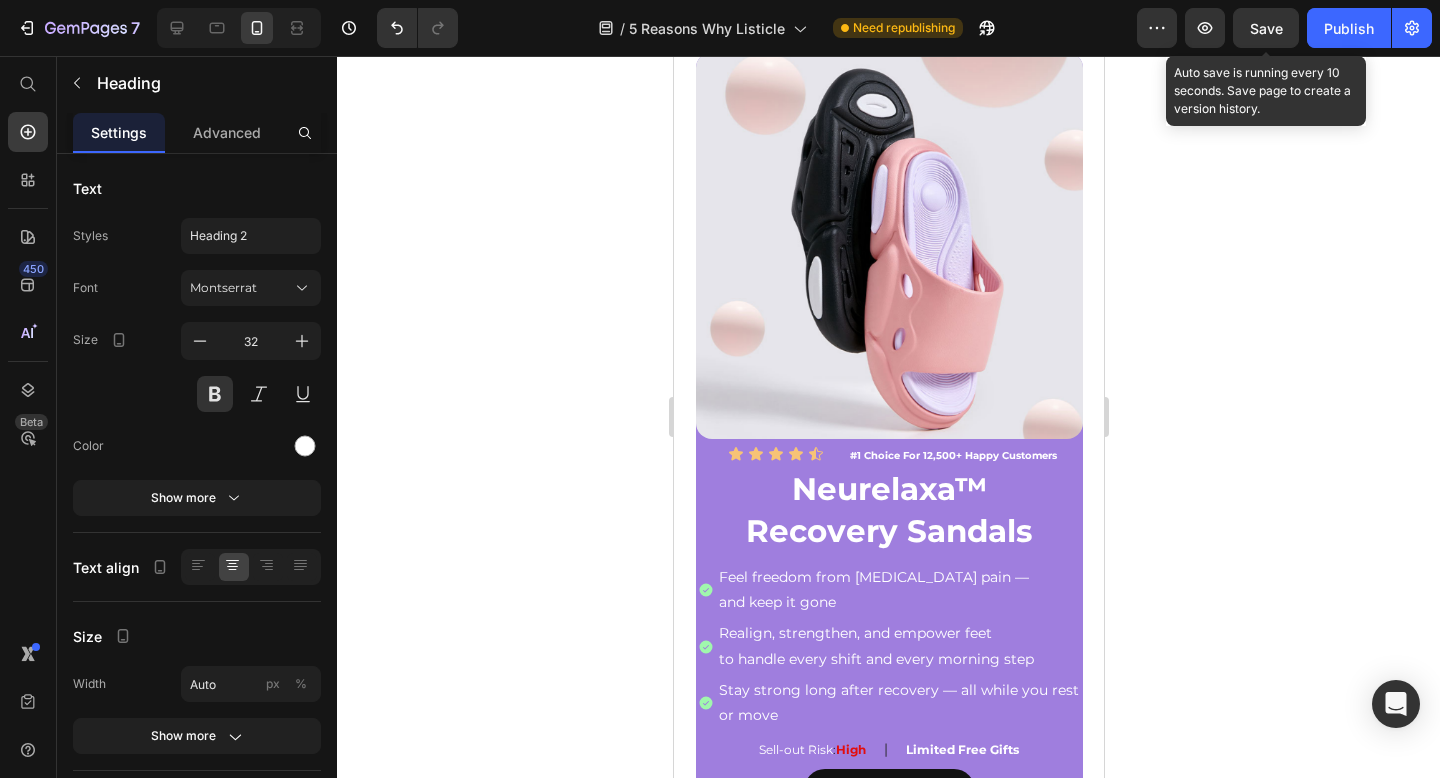 scroll, scrollTop: 5614, scrollLeft: 0, axis: vertical 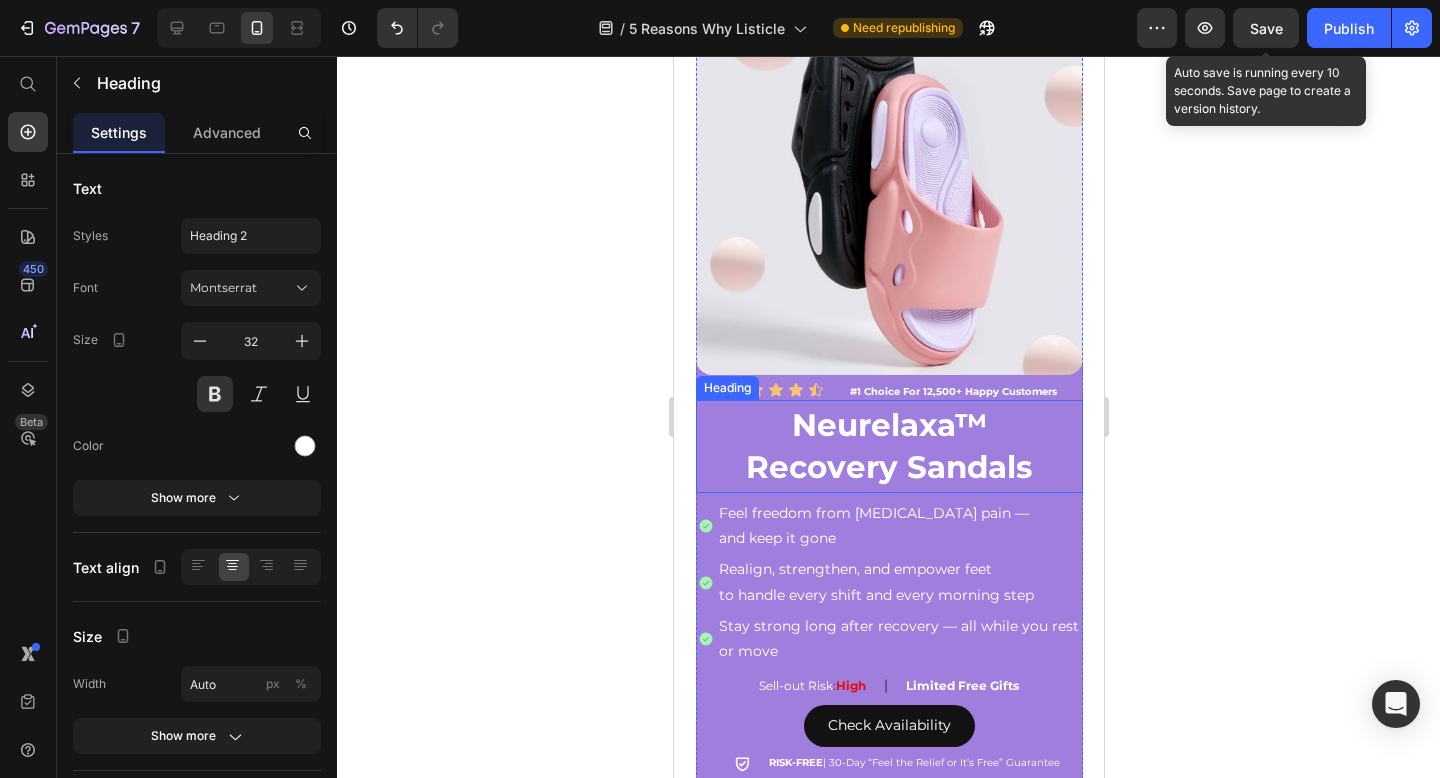 click on "Neurelaxa™  Recovery Sandals" at bounding box center (888, 446) 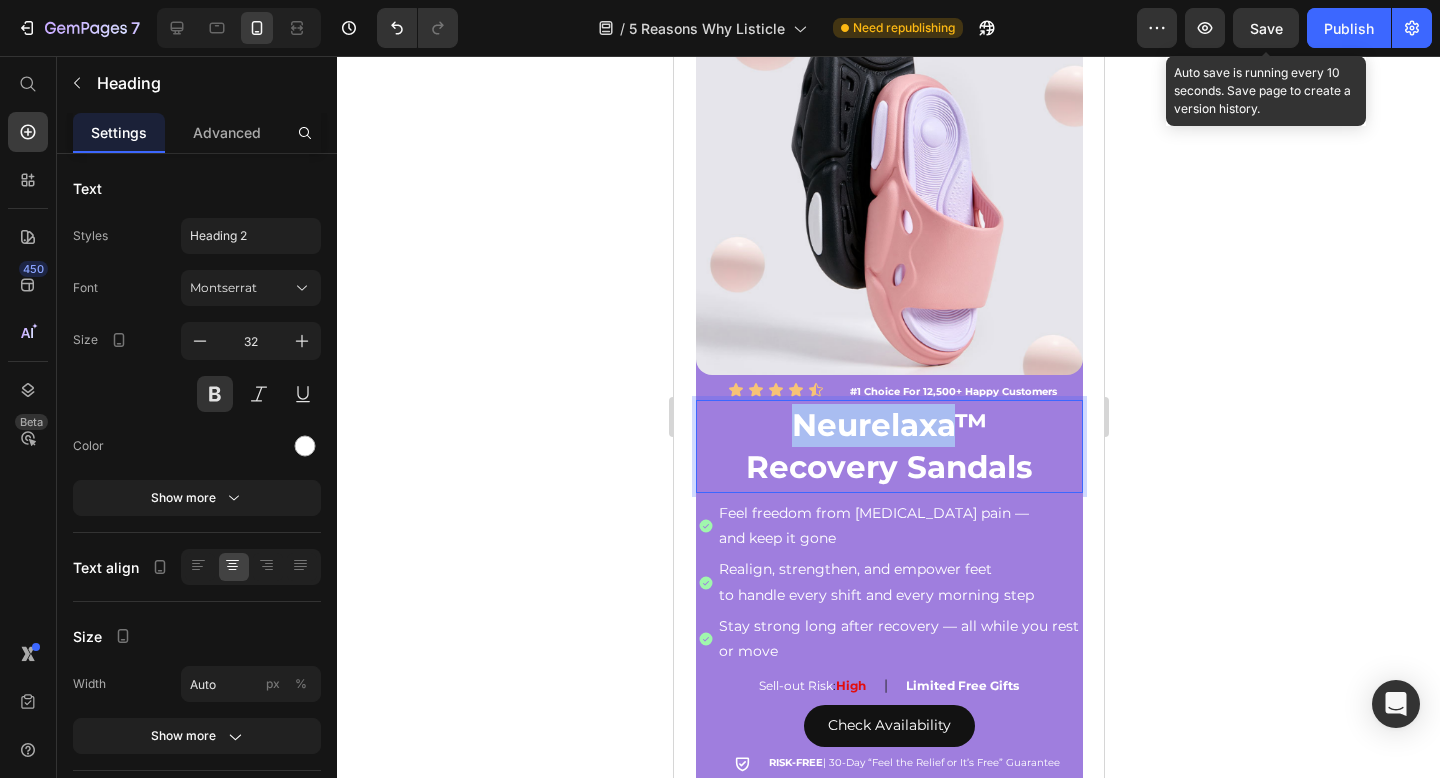 click on "Neurelaxa™  Recovery Sandals" at bounding box center [888, 446] 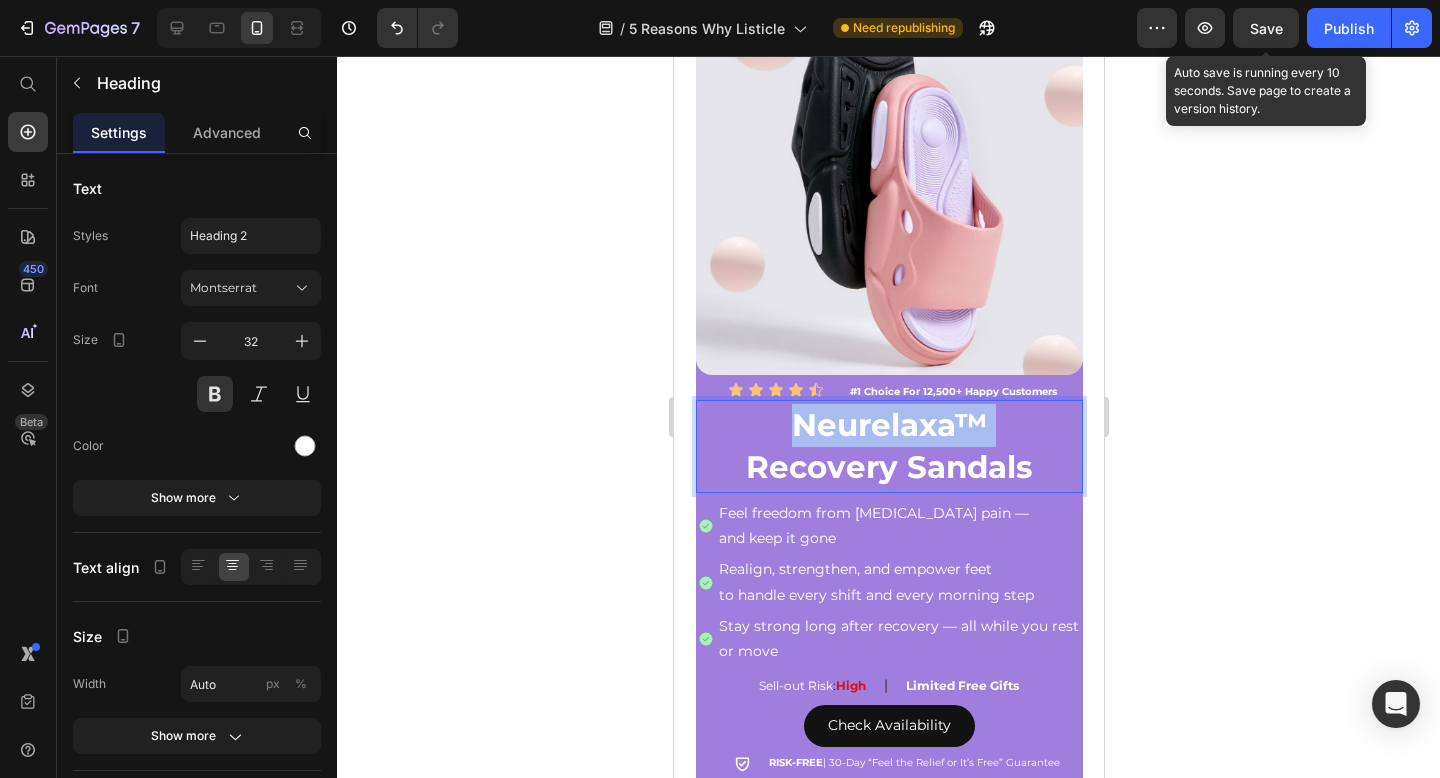 click on "Neurelaxa™  Recovery Sandals" at bounding box center (888, 446) 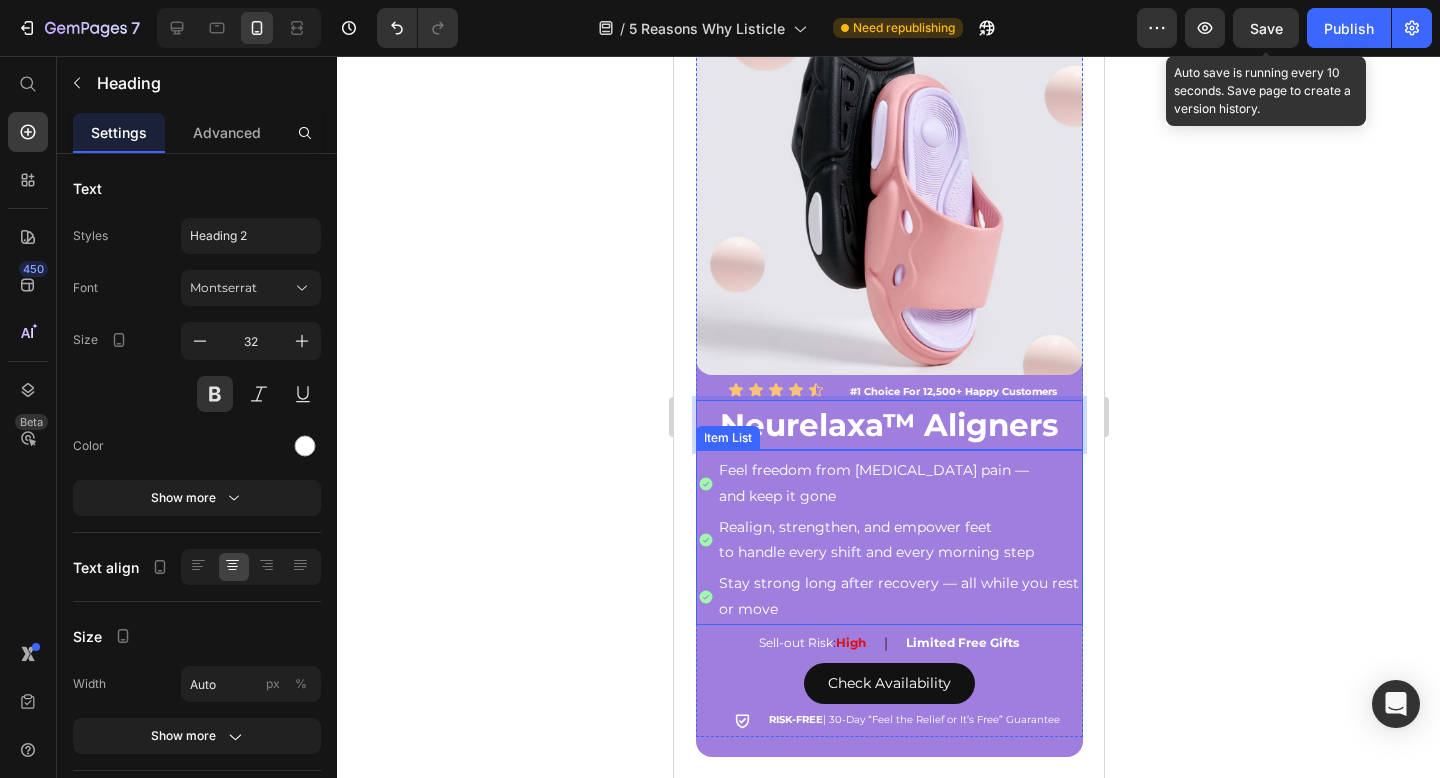 click on "and keep it gone" at bounding box center [898, 496] 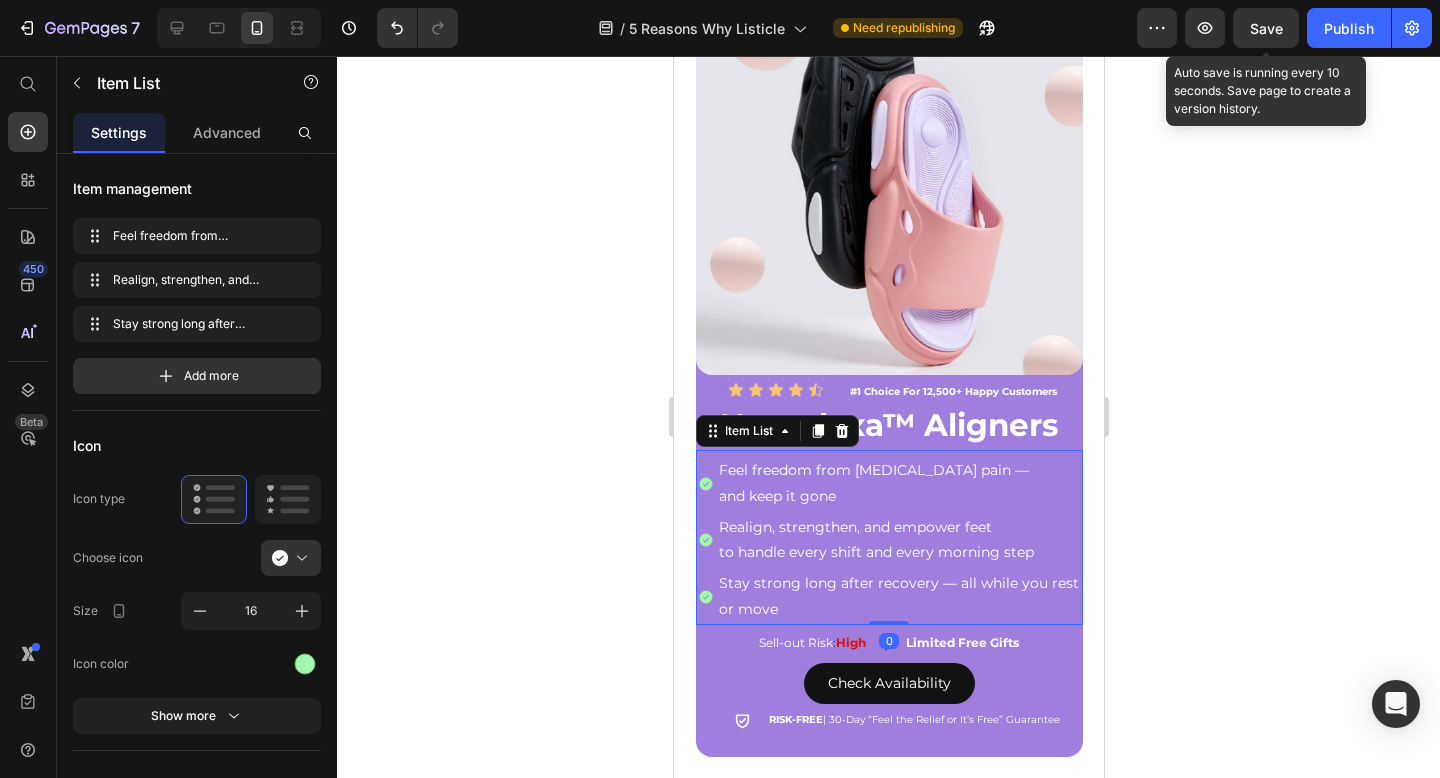 click on "Save" at bounding box center (1266, 28) 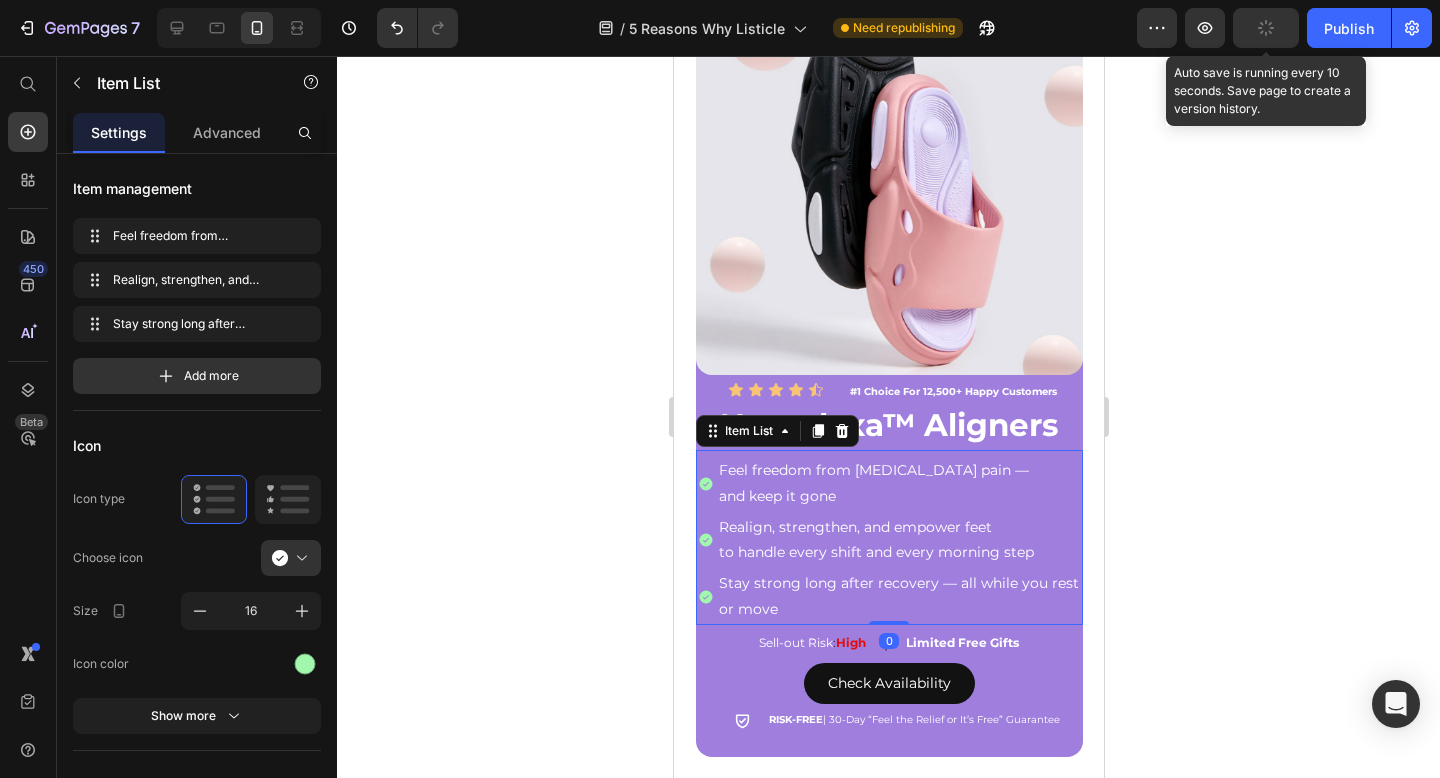 click 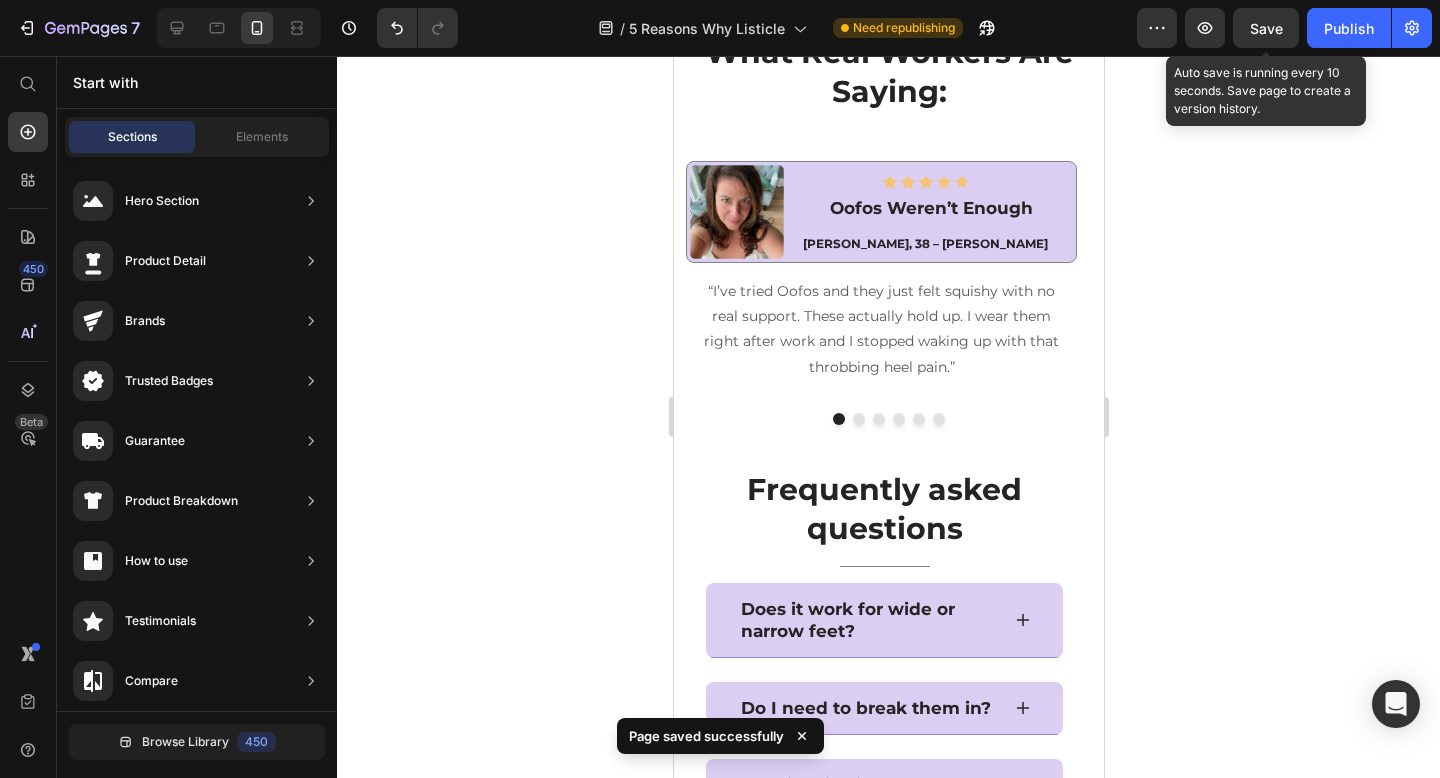 scroll, scrollTop: 6267, scrollLeft: 0, axis: vertical 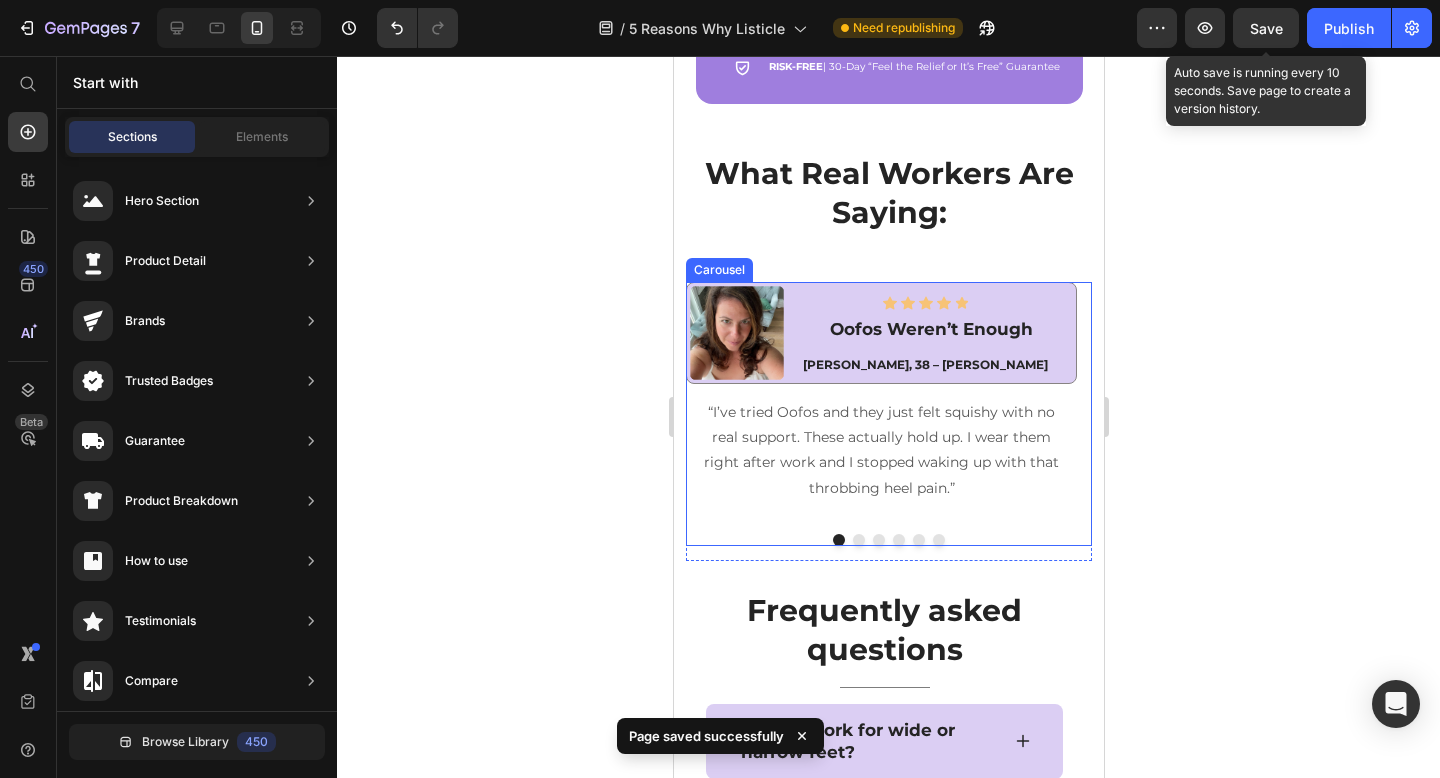 click at bounding box center [858, 540] 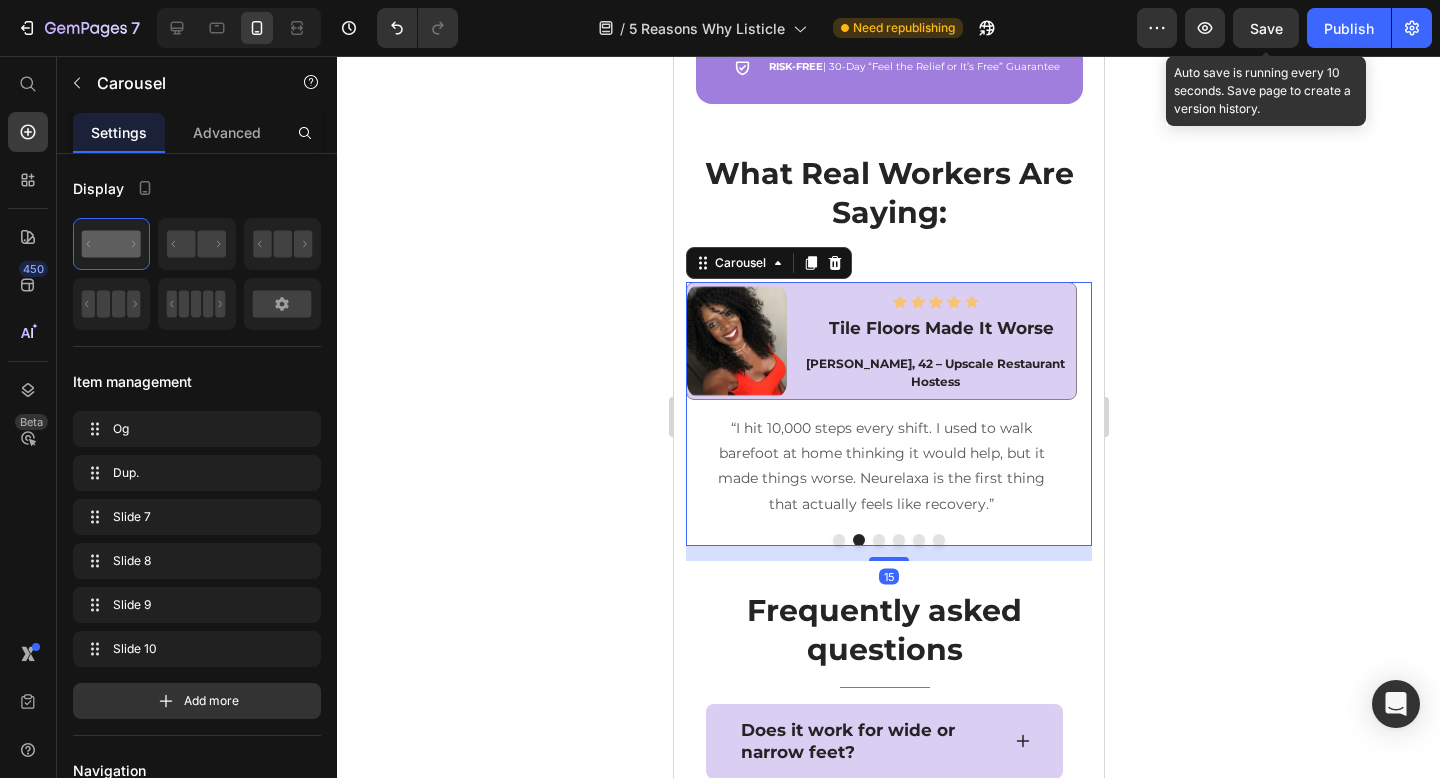click at bounding box center [878, 540] 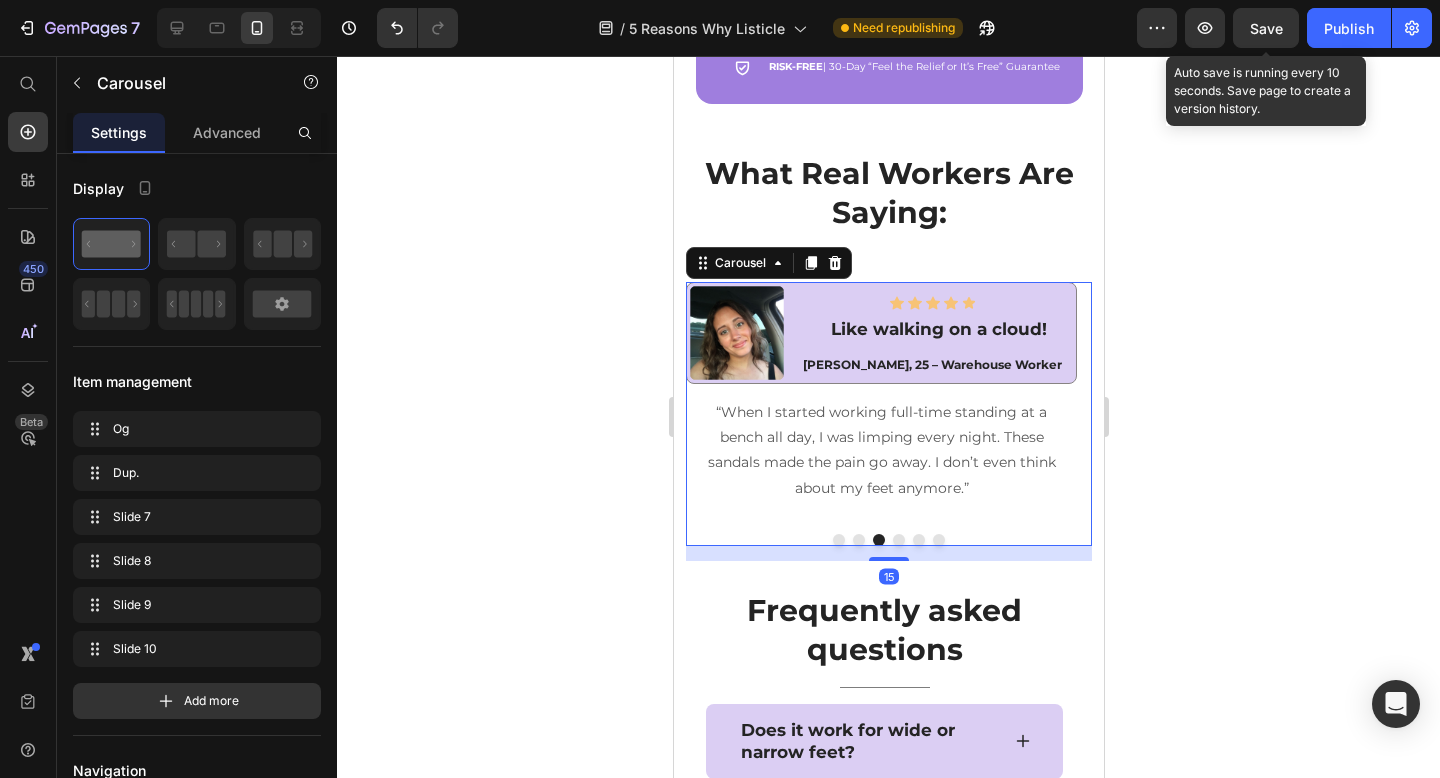 click at bounding box center [838, 540] 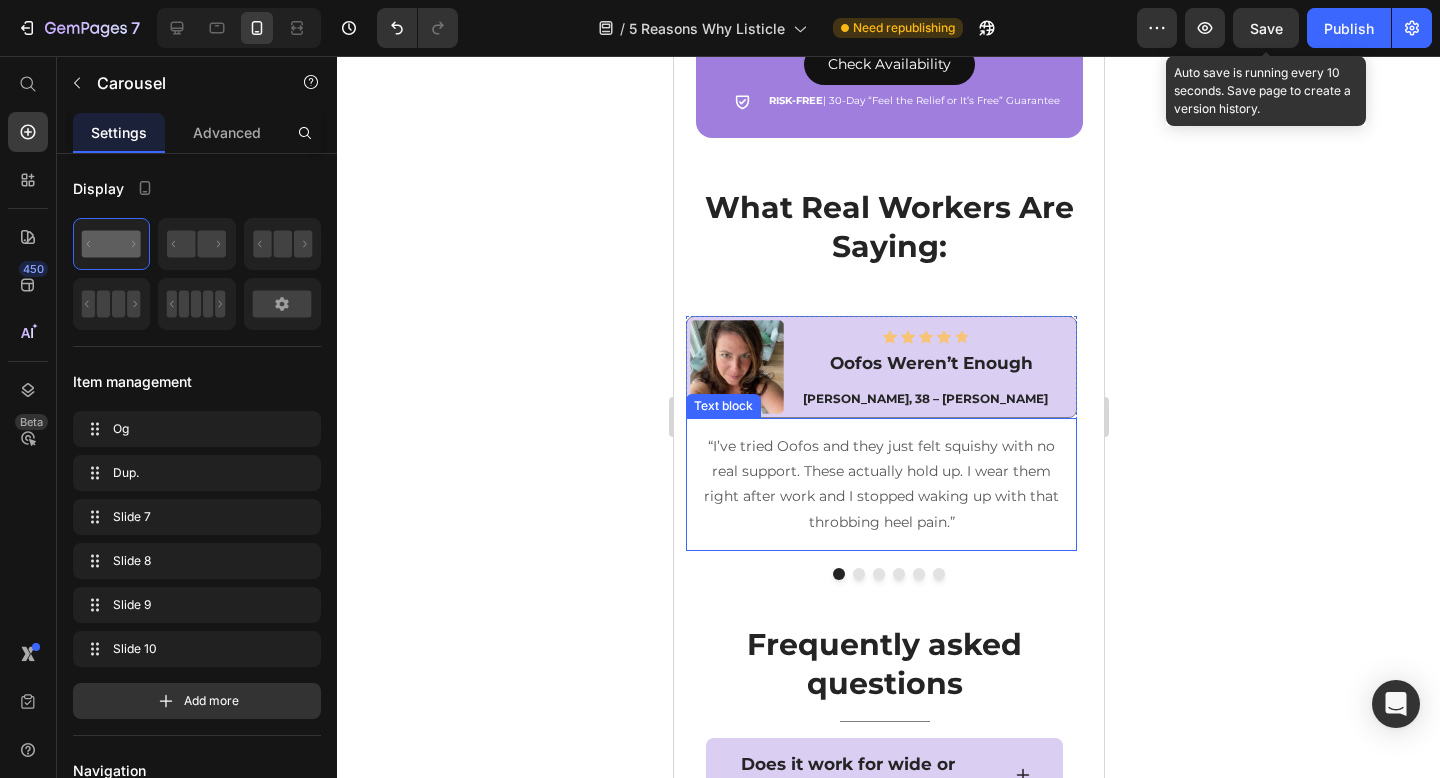 scroll, scrollTop: 6276, scrollLeft: 0, axis: vertical 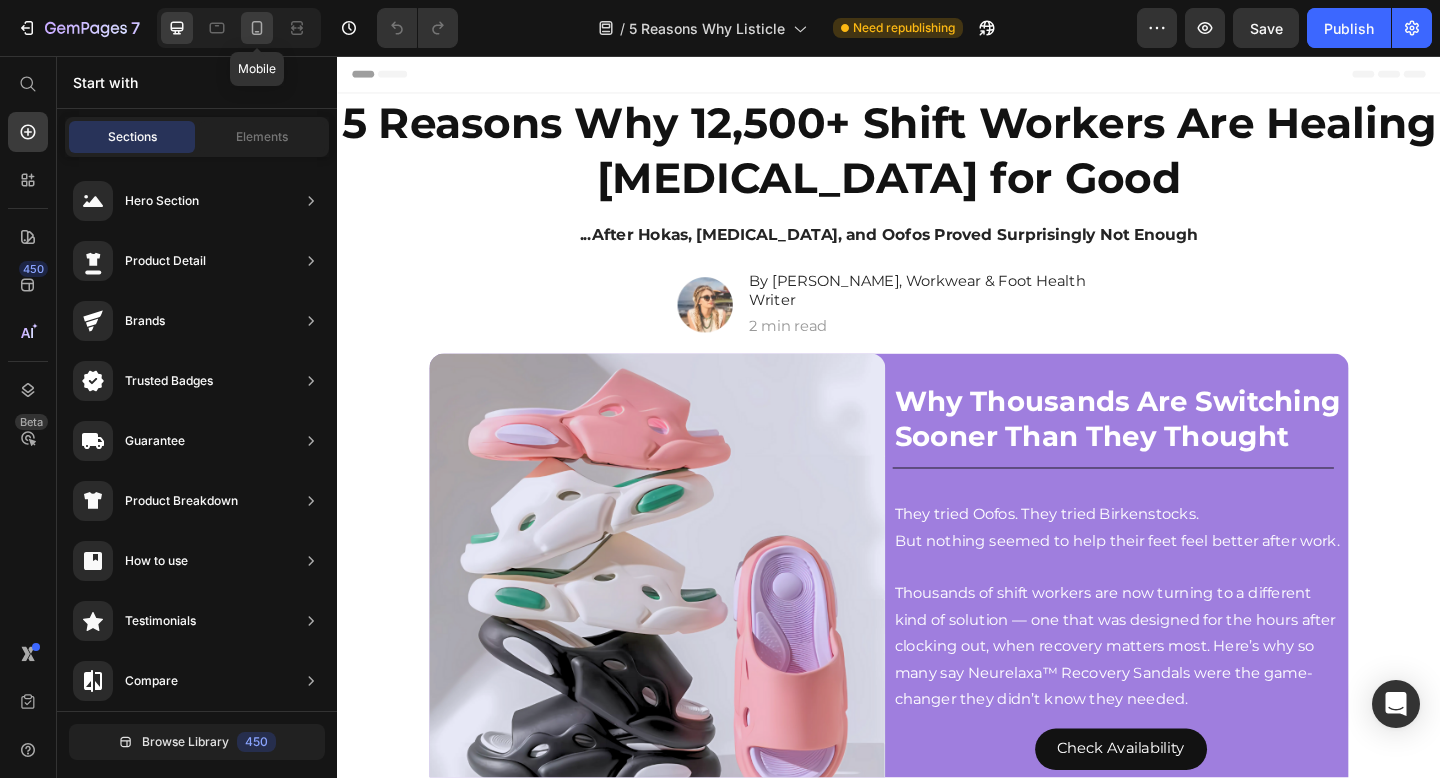 click 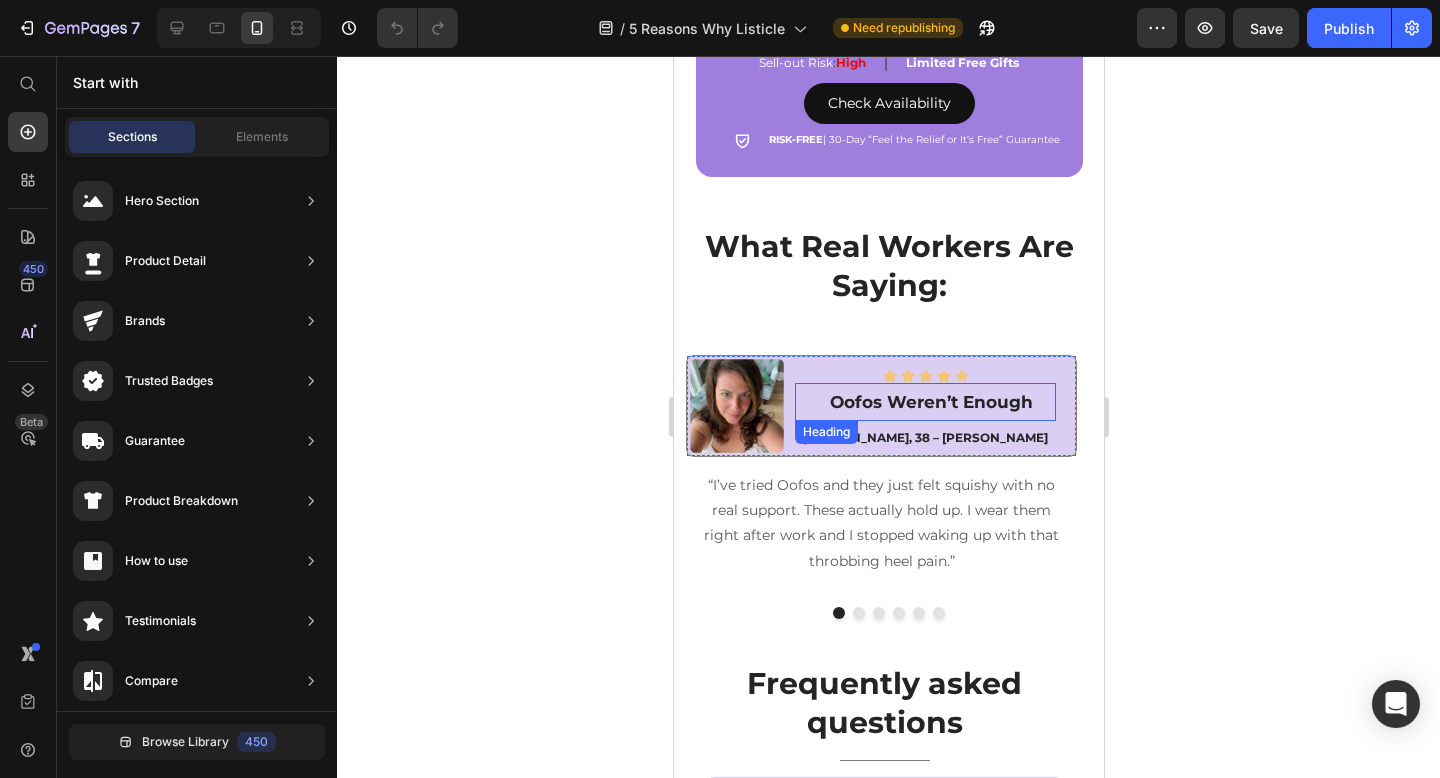 scroll, scrollTop: 6287, scrollLeft: 0, axis: vertical 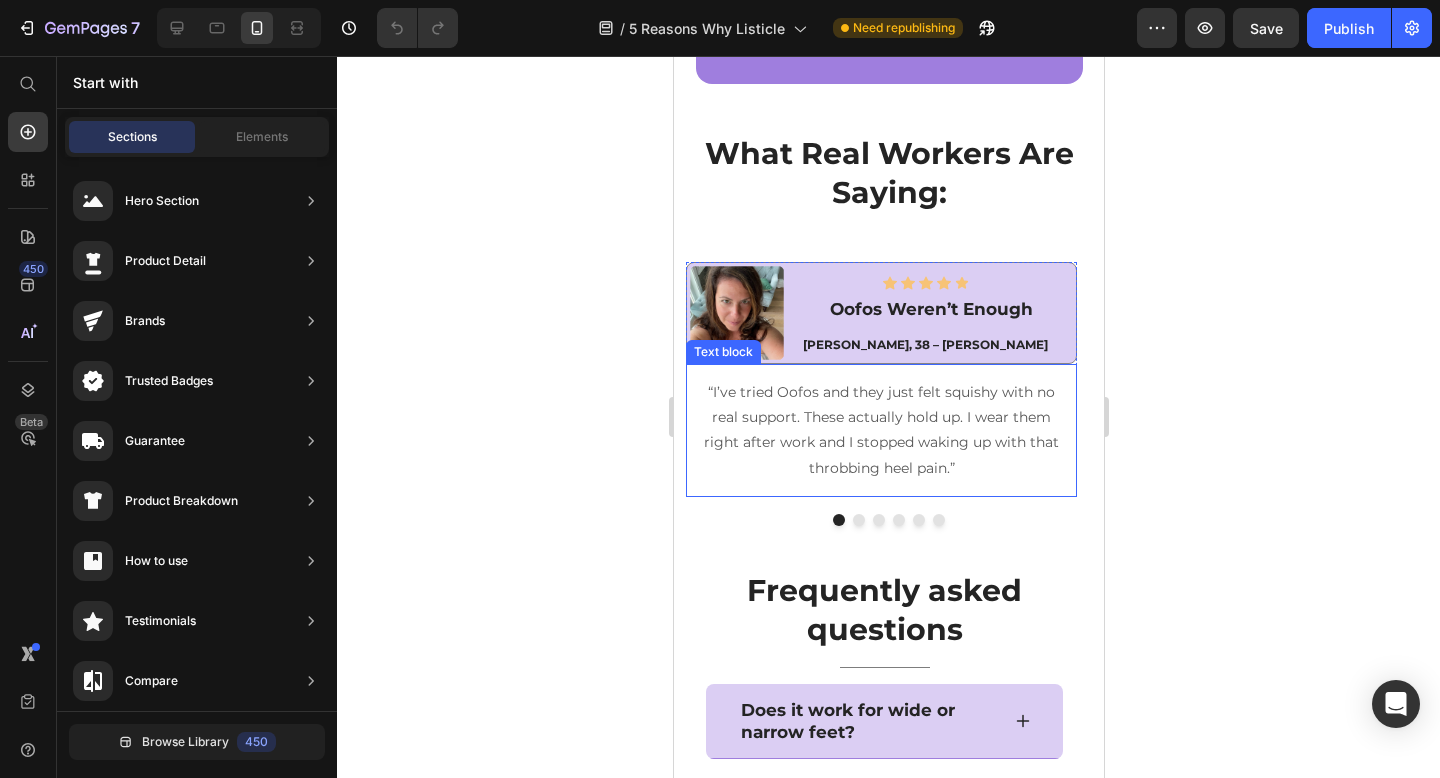click on "“I’ve tried Oofos and they just felt squishy with no real support. These actually hold up. I wear them right after work and I stopped waking up with that throbbing heel pain.”" at bounding box center (880, 430) 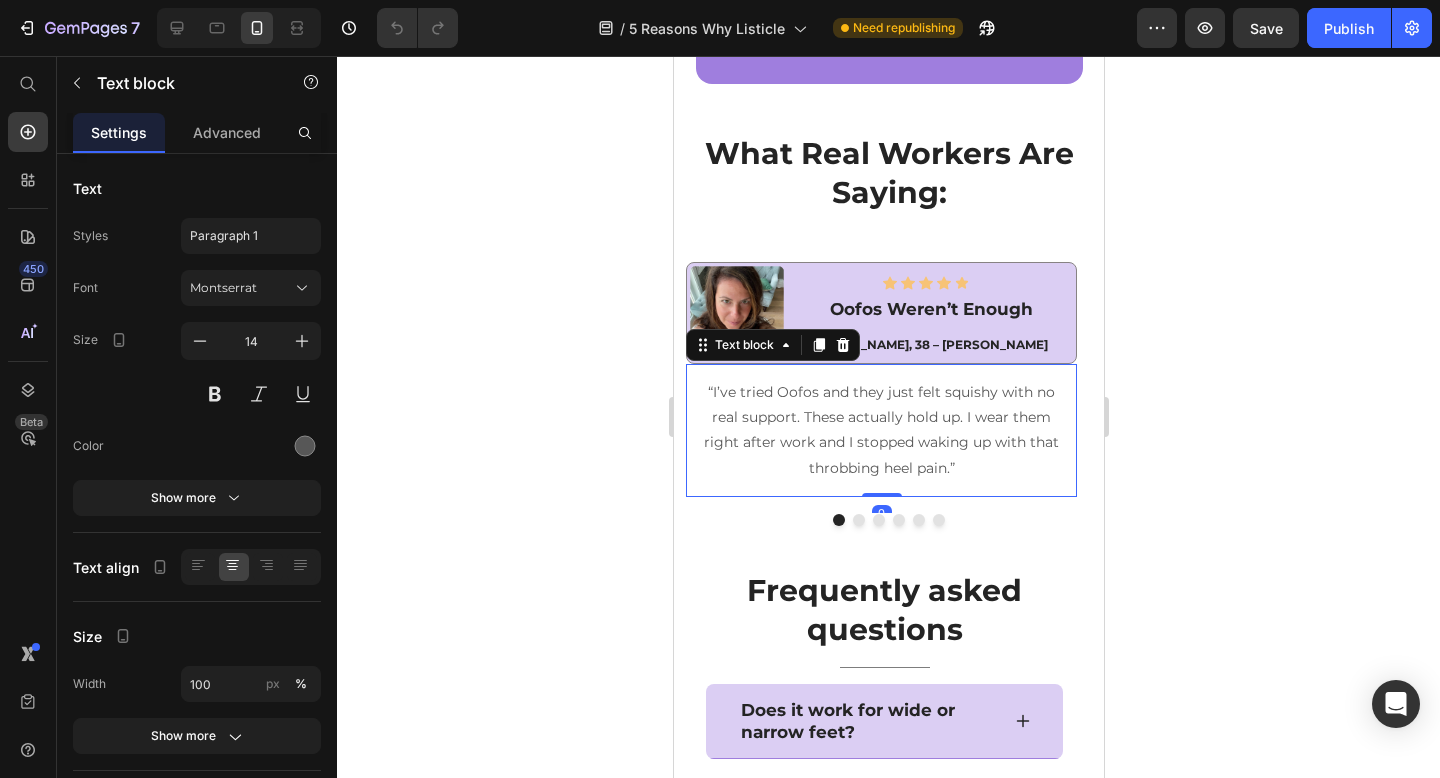 click on "“I’ve tried Oofos and they just felt squishy with no real support. These actually hold up. I wear them right after work and I stopped waking up with that throbbing heel pain.”" at bounding box center (880, 430) 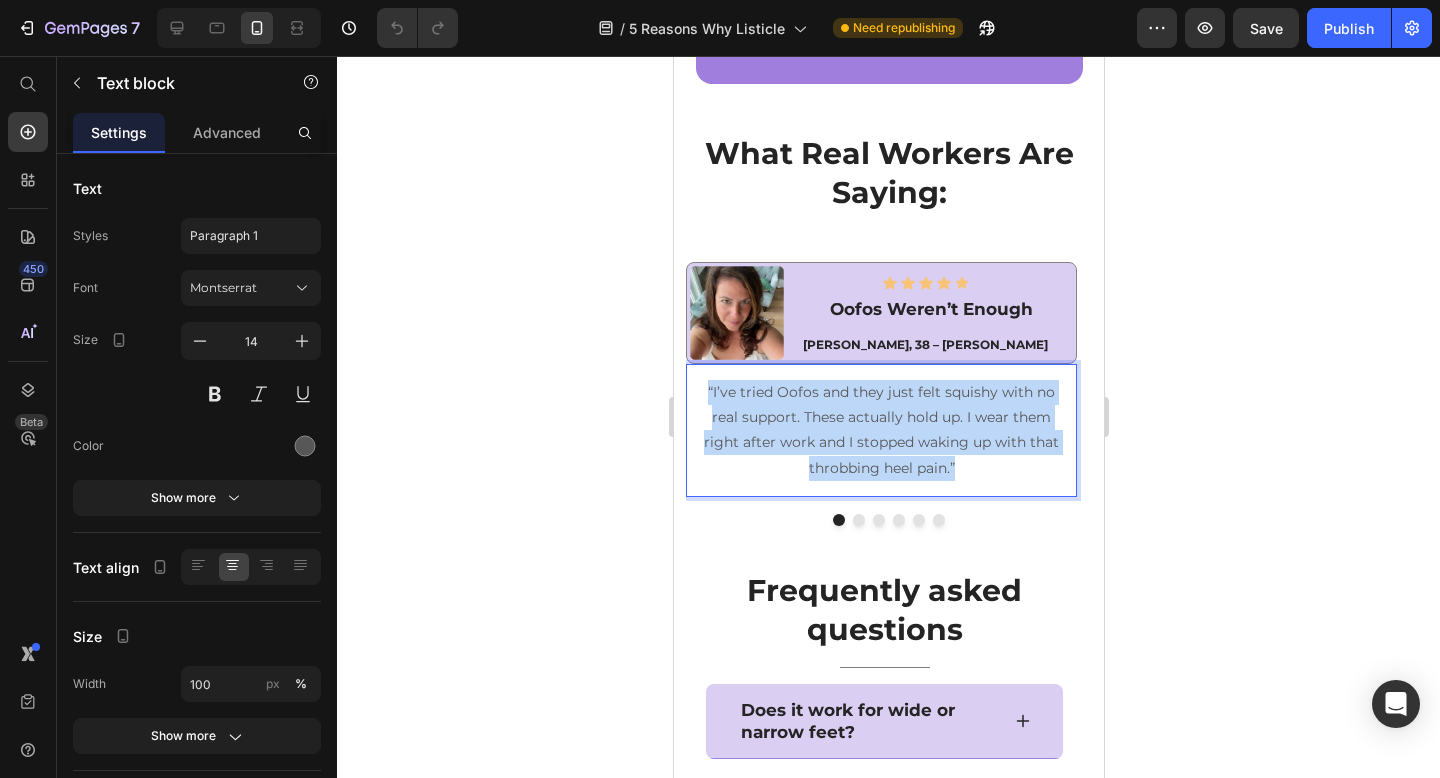 click on "“I’ve tried Oofos and they just felt squishy with no real support. These actually hold up. I wear them right after work and I stopped waking up with that throbbing heel pain.”" at bounding box center [880, 430] 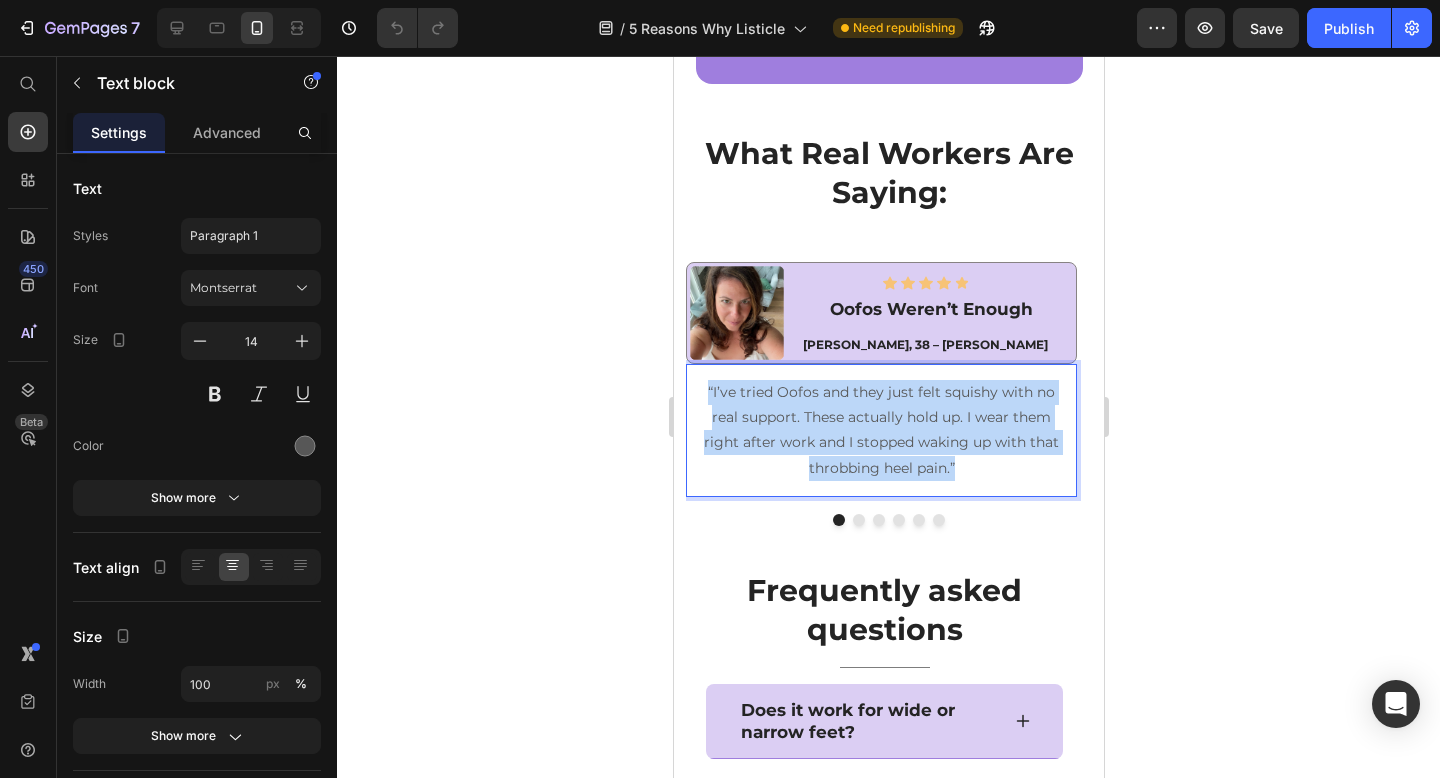 click on "“I’ve tried Oofos and they just felt squishy with no real support. These actually hold up. I wear them right after work and I stopped waking up with that throbbing heel pain.”" at bounding box center (880, 430) 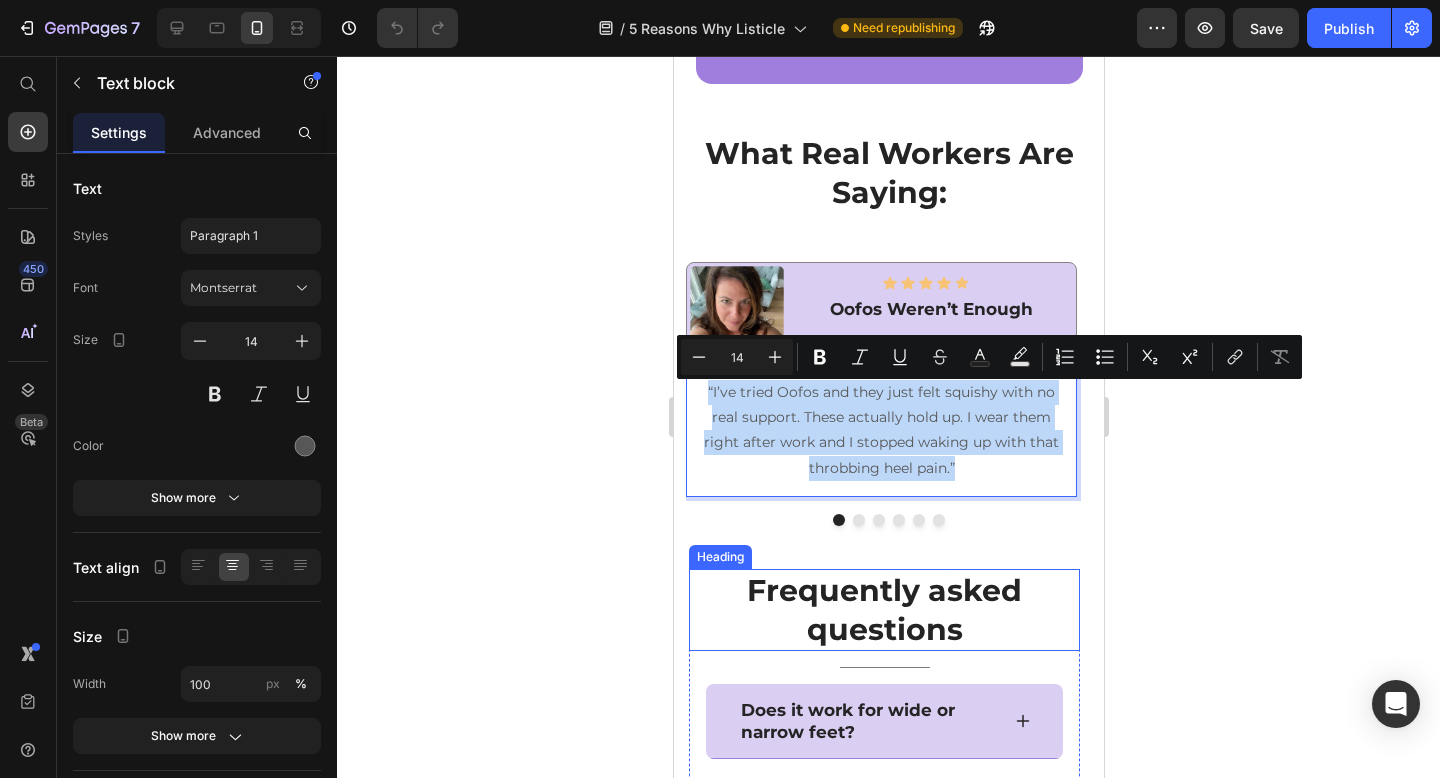 click on "Frequently asked questions" at bounding box center (883, 610) 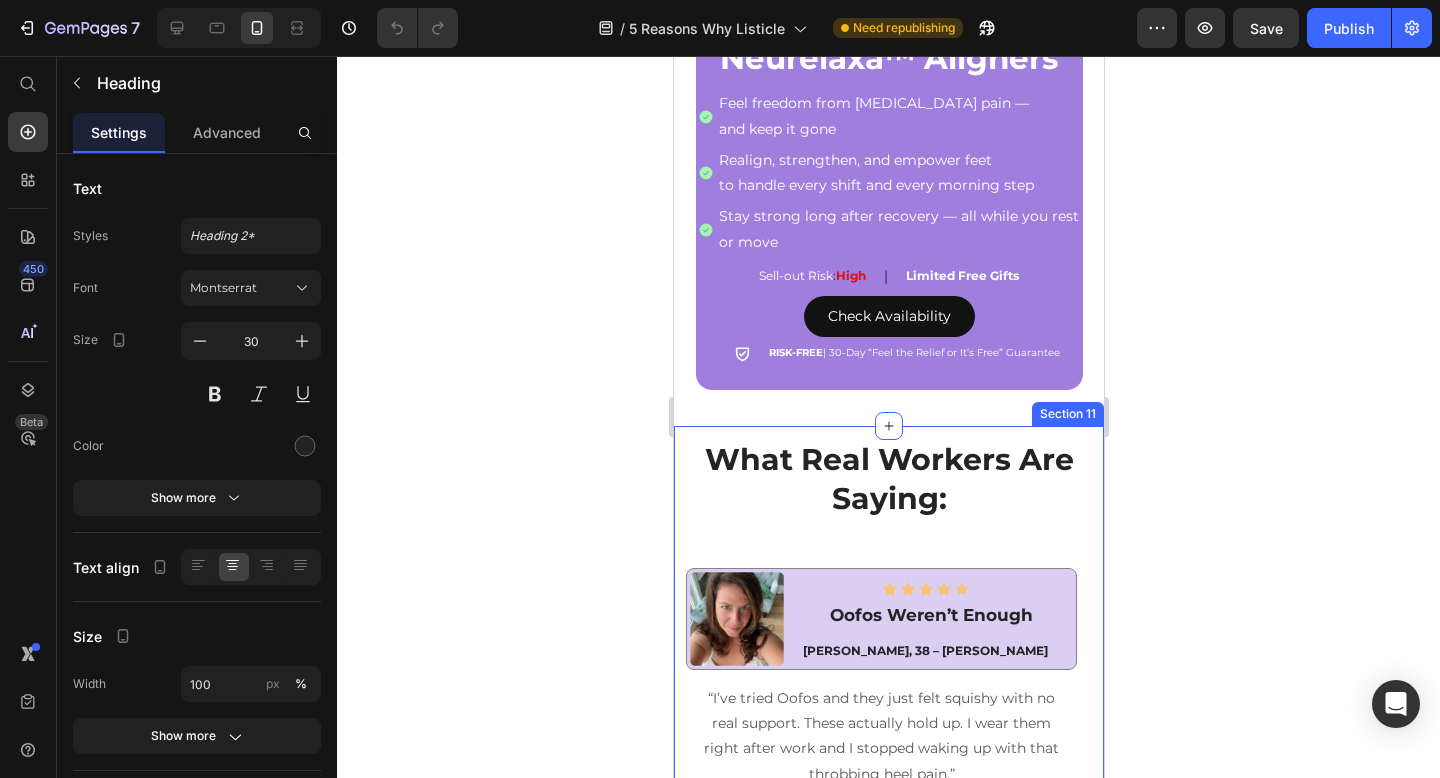 scroll, scrollTop: 6137, scrollLeft: 0, axis: vertical 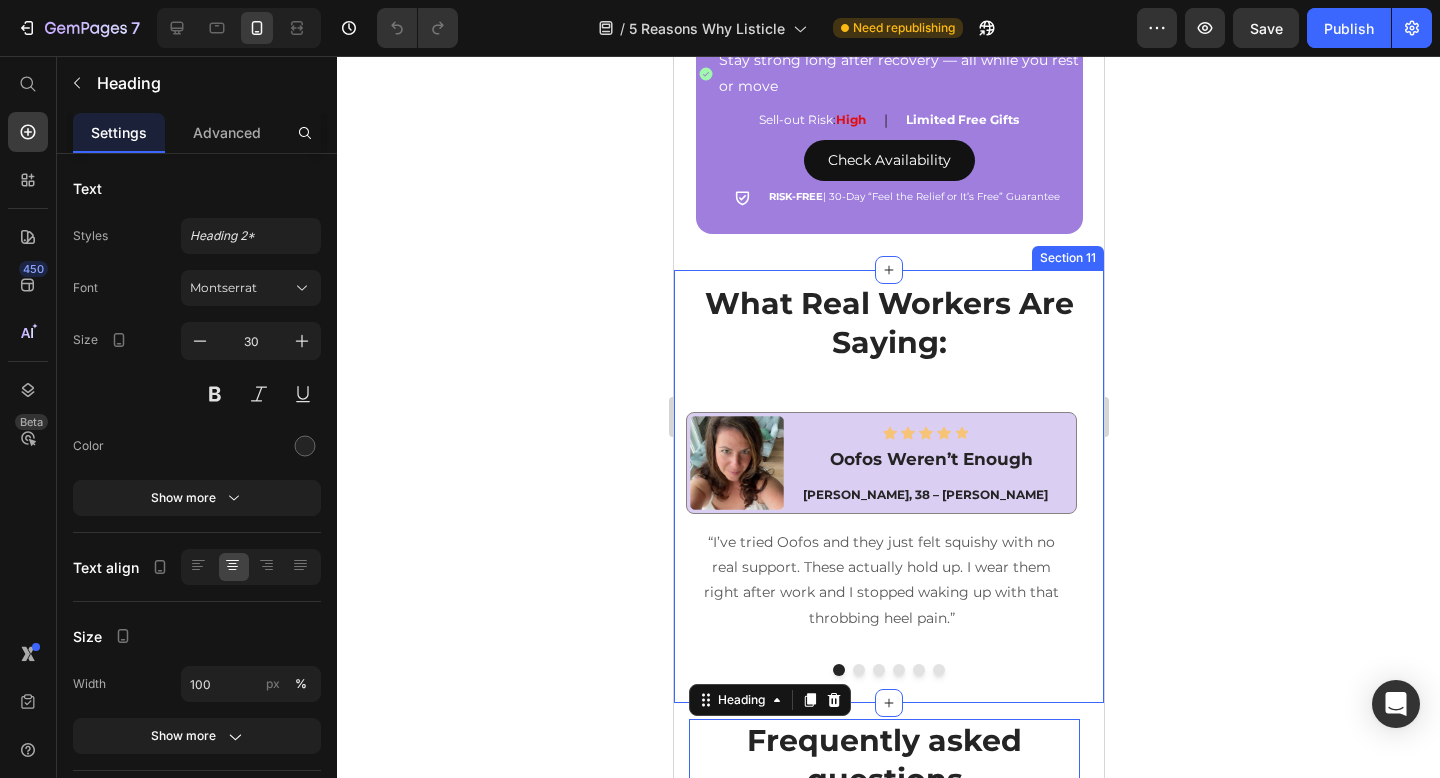 click on "What Real Workers Are Saying: Heading Row Image                Icon                Icon                Icon                Icon
Icon Icon List Hoz Oofos Weren’t Enough Heading Amanda, 38 – Costco Stocker Text block Row “I’ve tried Oofos and they just felt squishy with no real support. These actually hold up. I wear them right after work and I stopped waking up with that throbbing heel pain.” Text block Row Image                Icon                Icon                Icon                Icon
Icon Icon List Hoz Tile Floors Made It Worse Heading Janelle, 42 – Upscale Restaurant Hostess Text block Row “I hit 10,000 steps every shift. I used to walk barefoot at home thinking it would help, but it made things worse. Neurelaxa is the first thing that actually feels like recovery.” Text block Row Image                Icon                Icon                Icon                Icon
Icon Icon List Hoz Like walking on a cloud! Heading Text block Row Row Row" at bounding box center [888, 486] 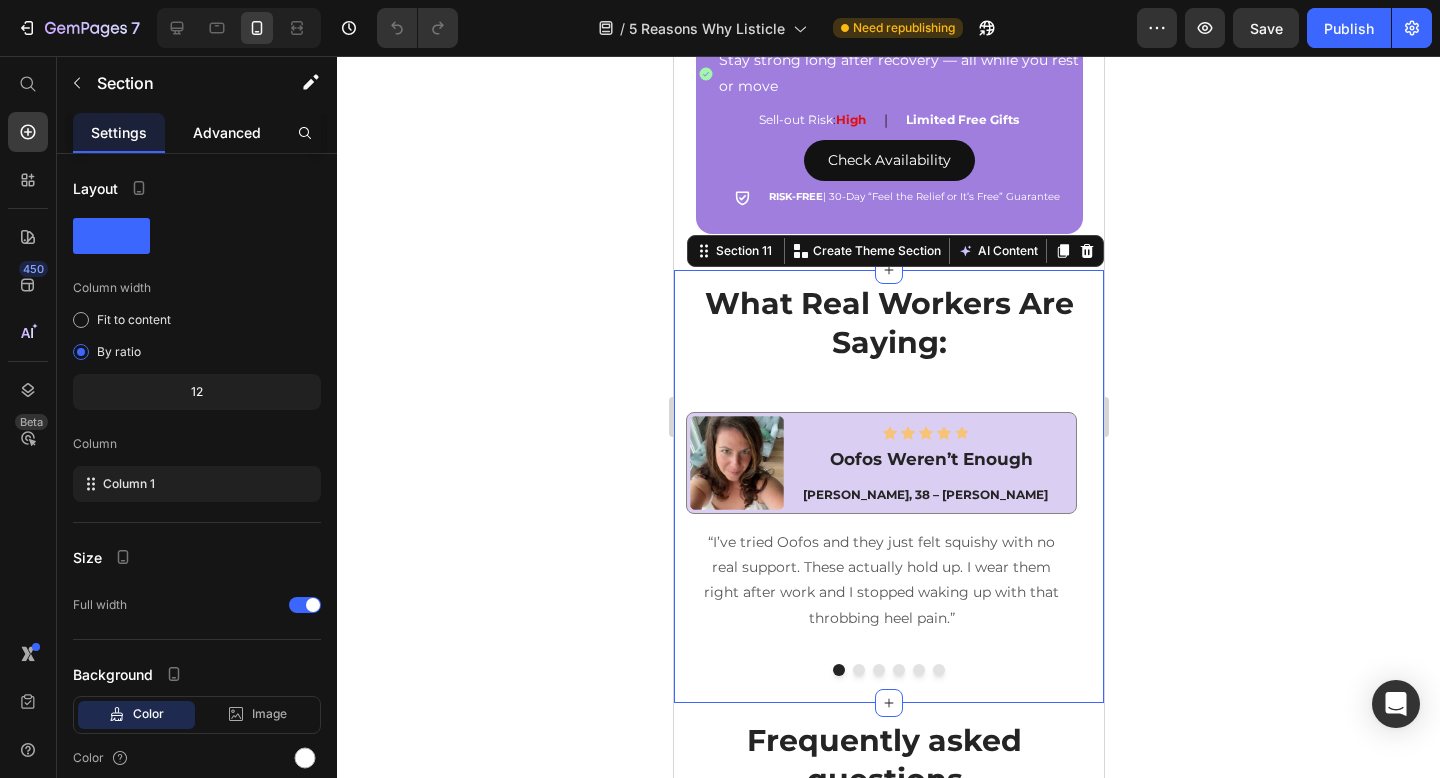 click on "Advanced" at bounding box center [227, 132] 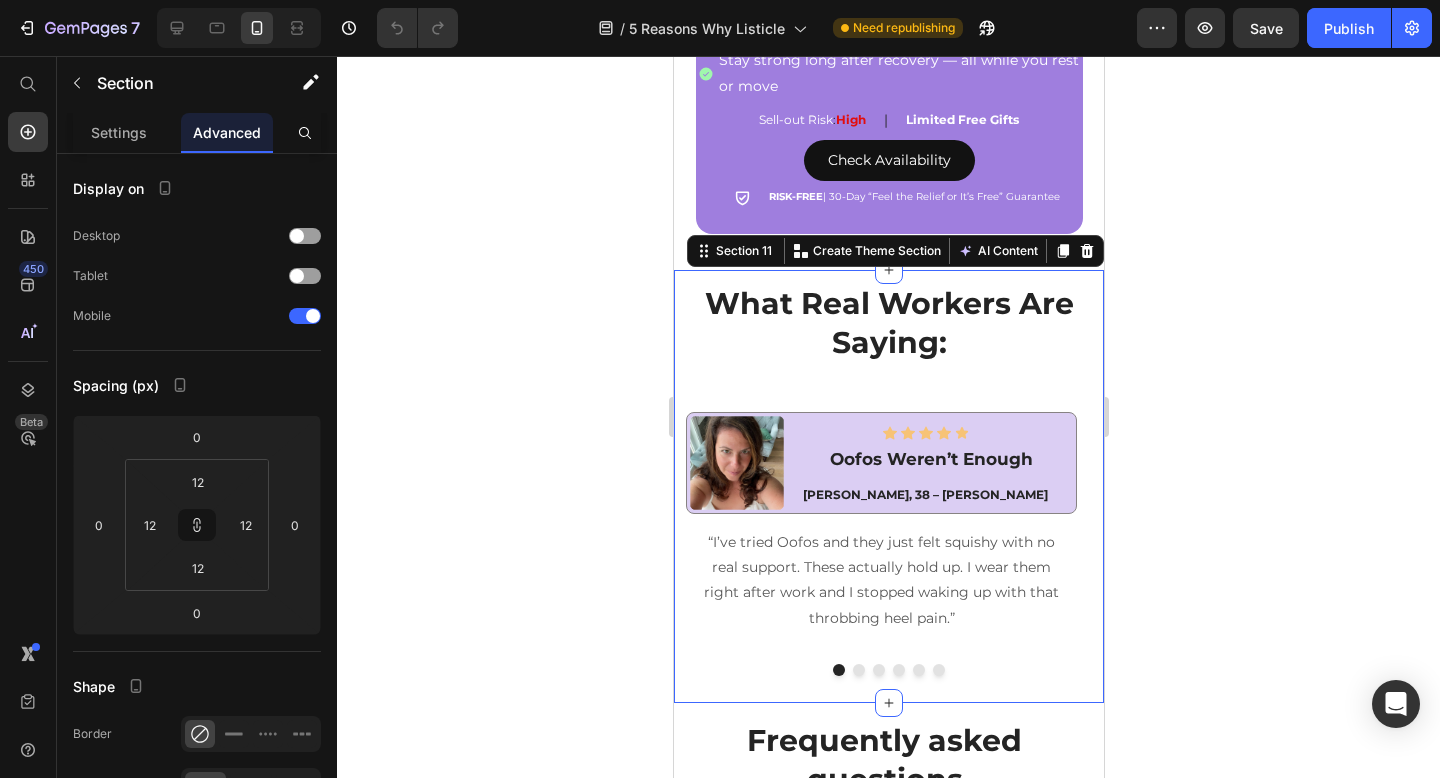 click on "Advanced" at bounding box center [227, 132] 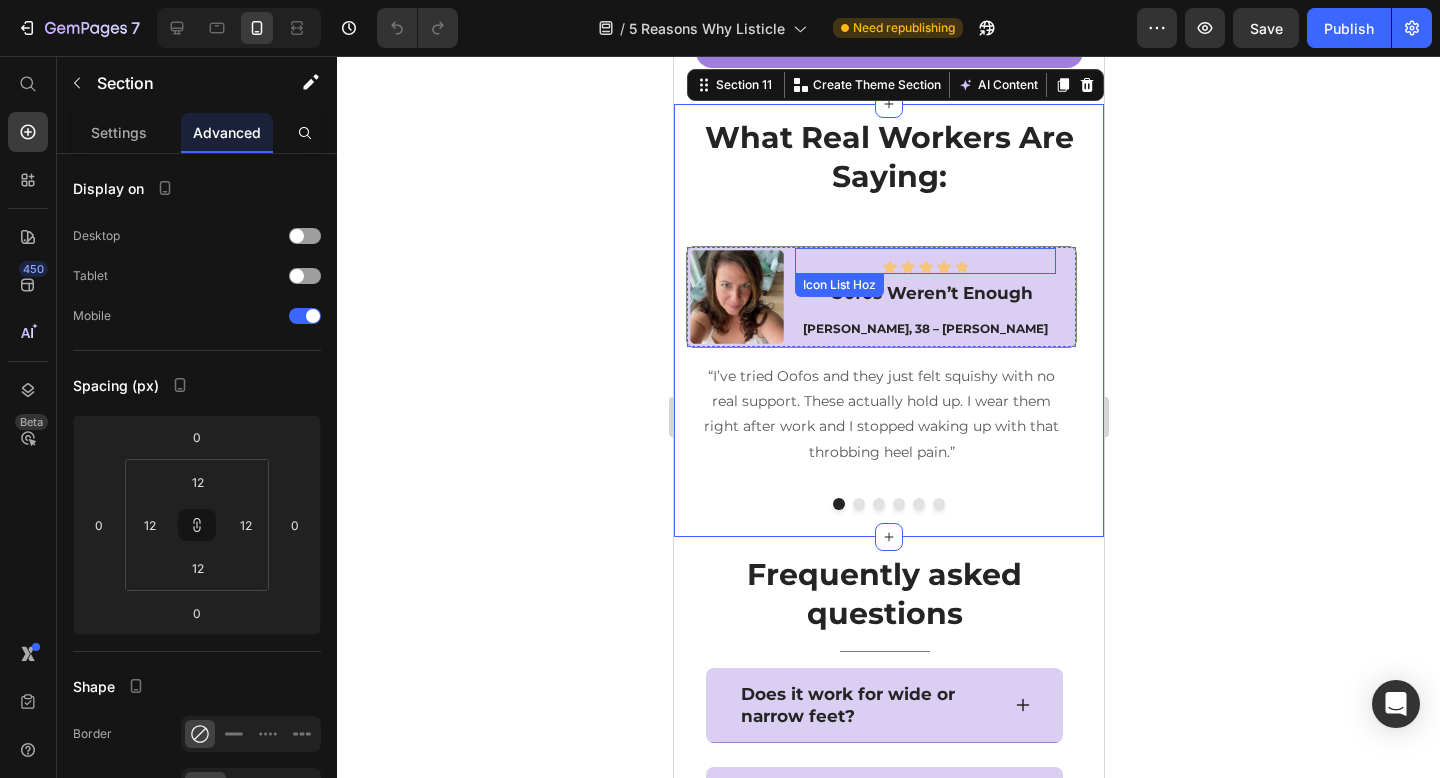 scroll, scrollTop: 6304, scrollLeft: 0, axis: vertical 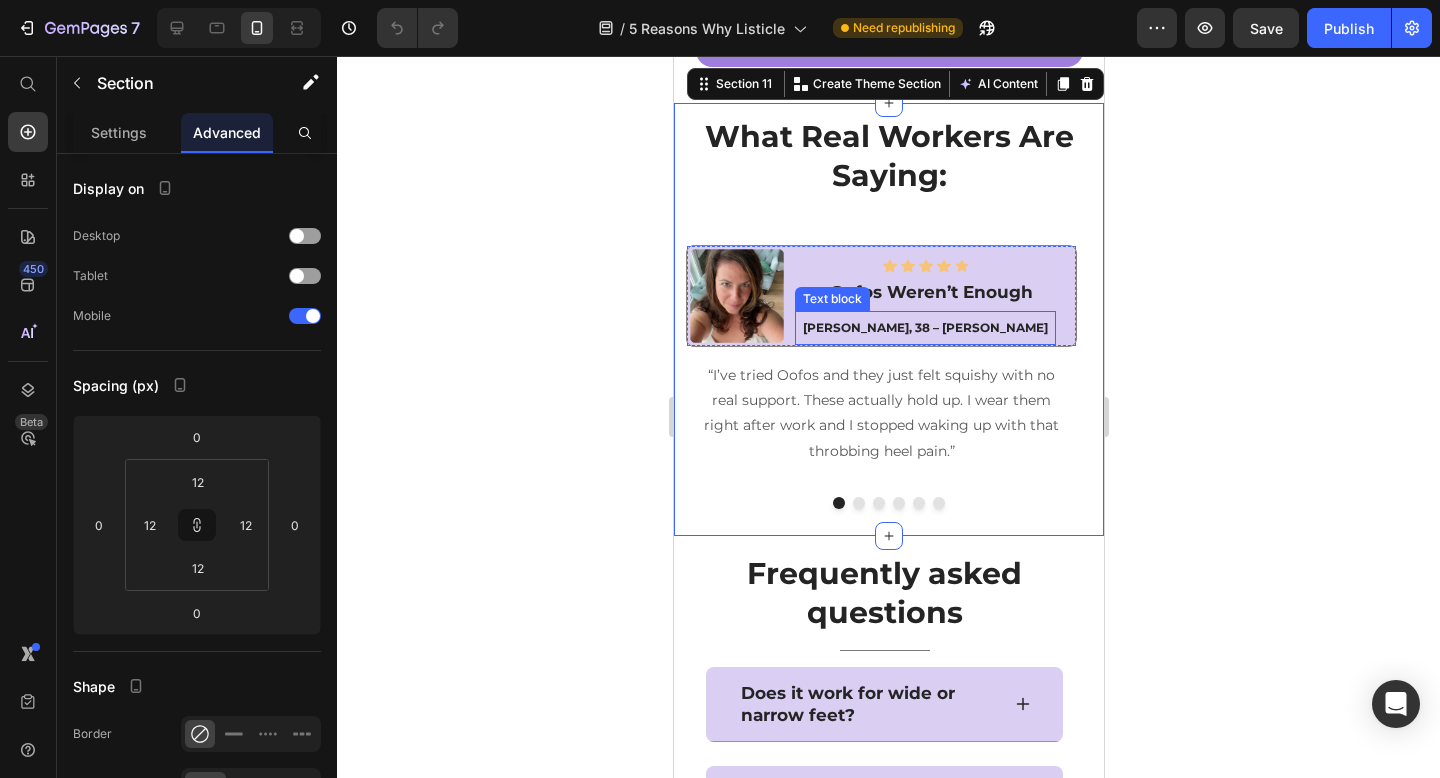 click on "[PERSON_NAME], 38 – [PERSON_NAME]" at bounding box center [924, 328] 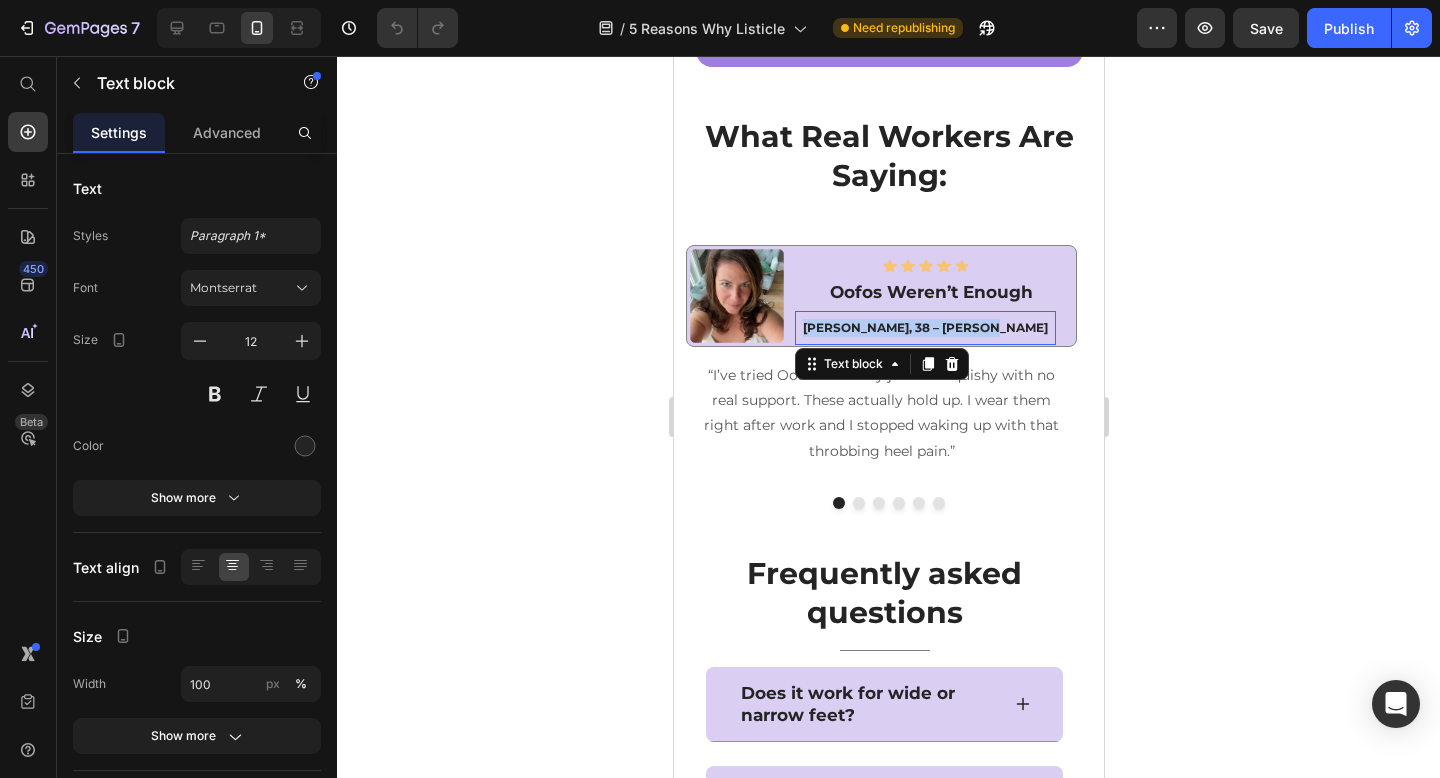 click on "[PERSON_NAME], 38 – [PERSON_NAME]" at bounding box center (924, 328) 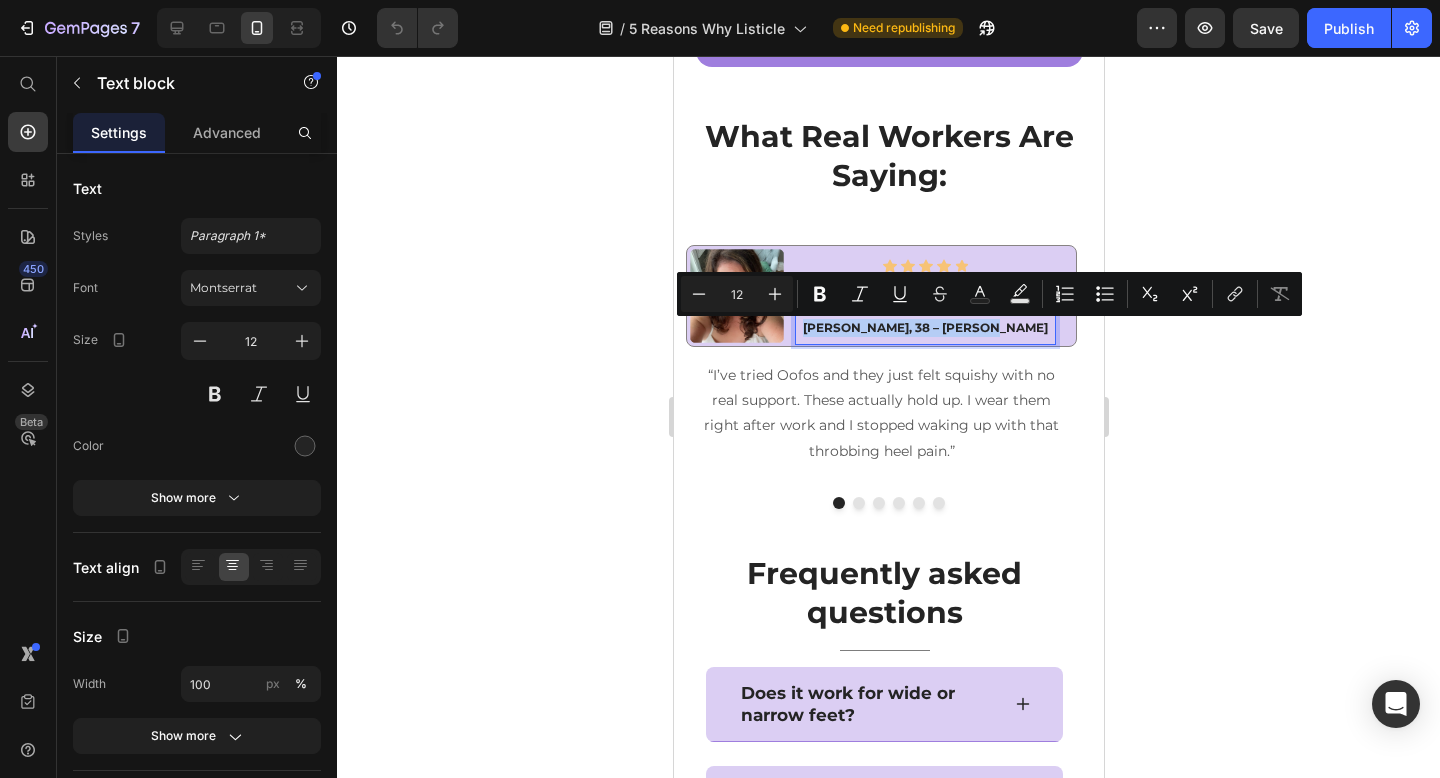 click on "[PERSON_NAME], 38 – [PERSON_NAME]" at bounding box center [924, 328] 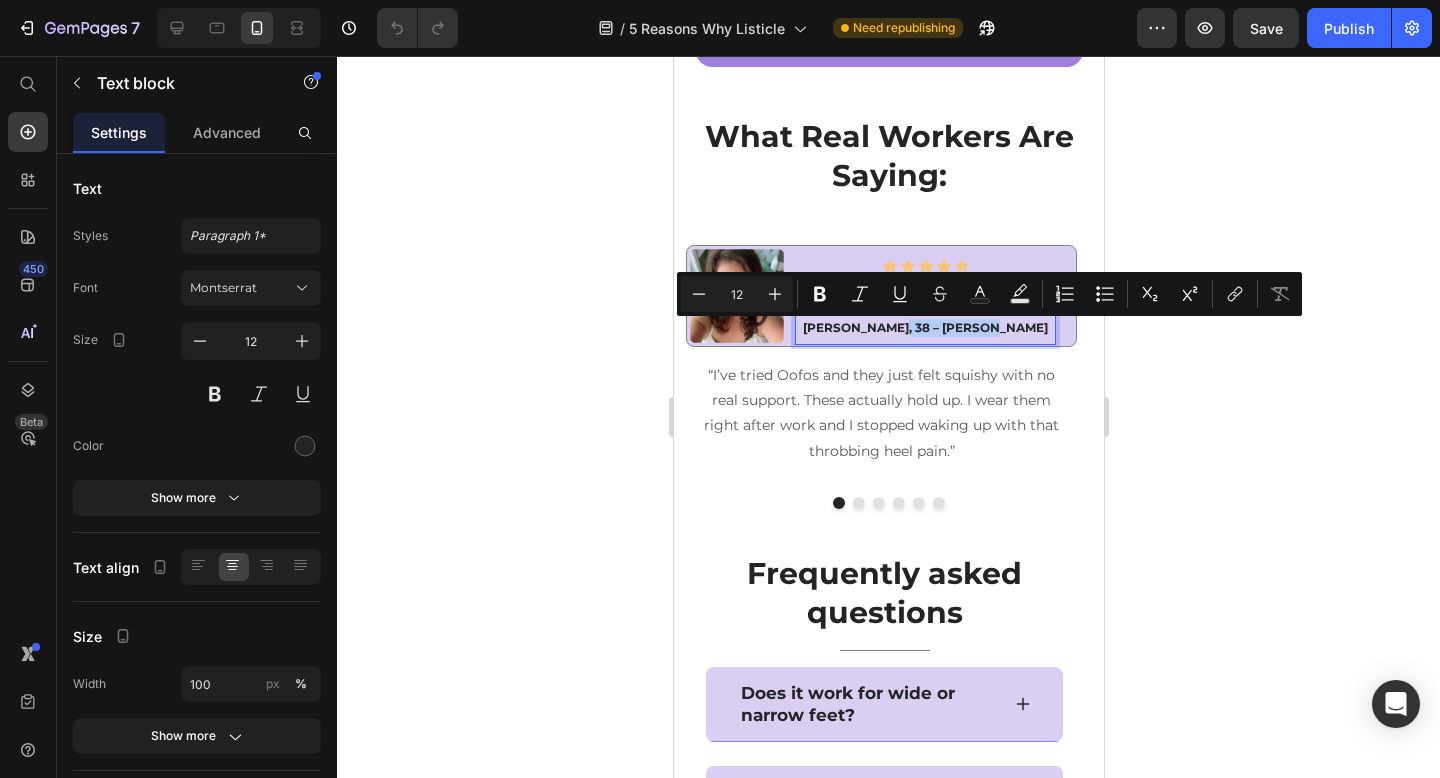 drag, startPoint x: 1011, startPoint y: 326, endPoint x: 917, endPoint y: 326, distance: 94 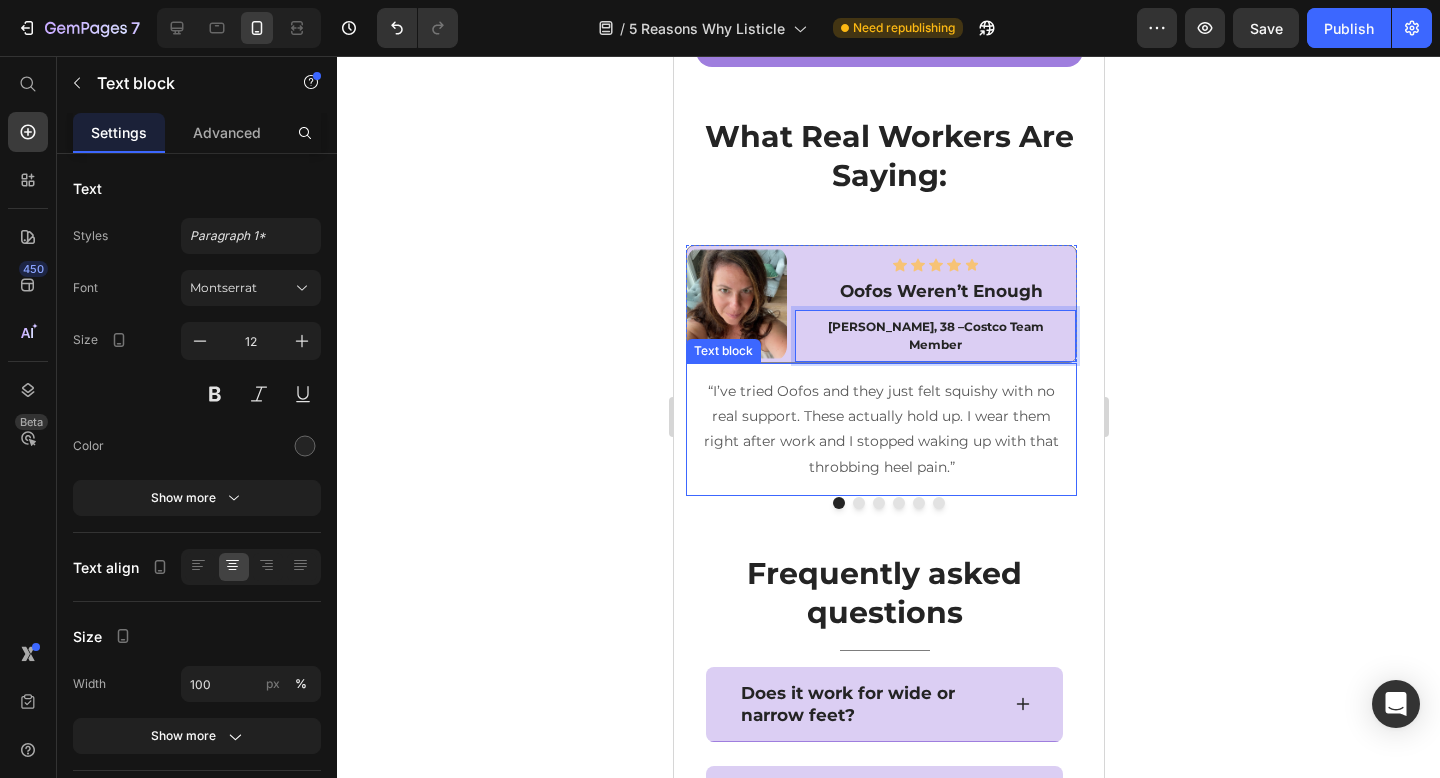 click on "“I’ve tried Oofos and they just felt squishy with no real support. These actually hold up. I wear them right after work and I stopped waking up with that throbbing heel pain.”" at bounding box center [880, 429] 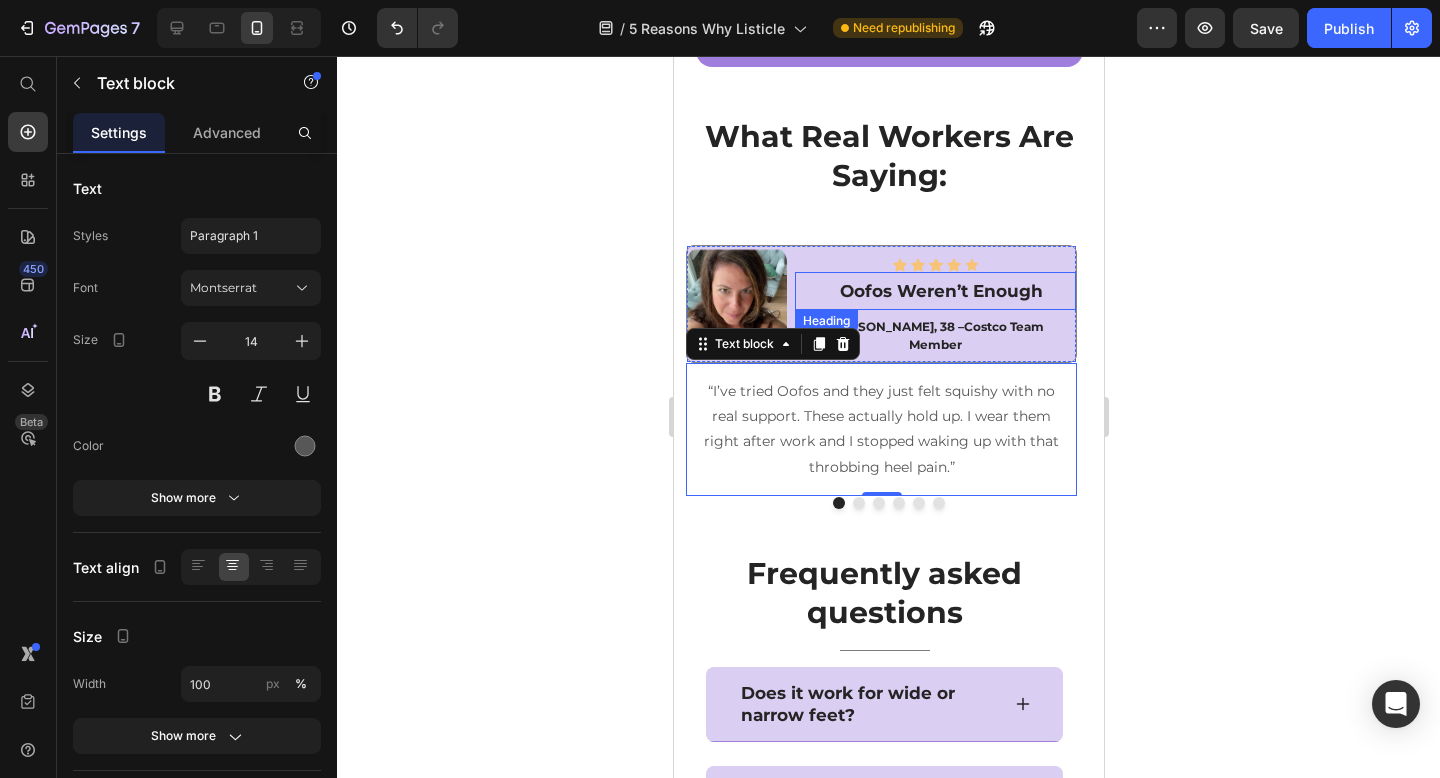click on "Oofos Weren’t Enough" at bounding box center (940, 291) 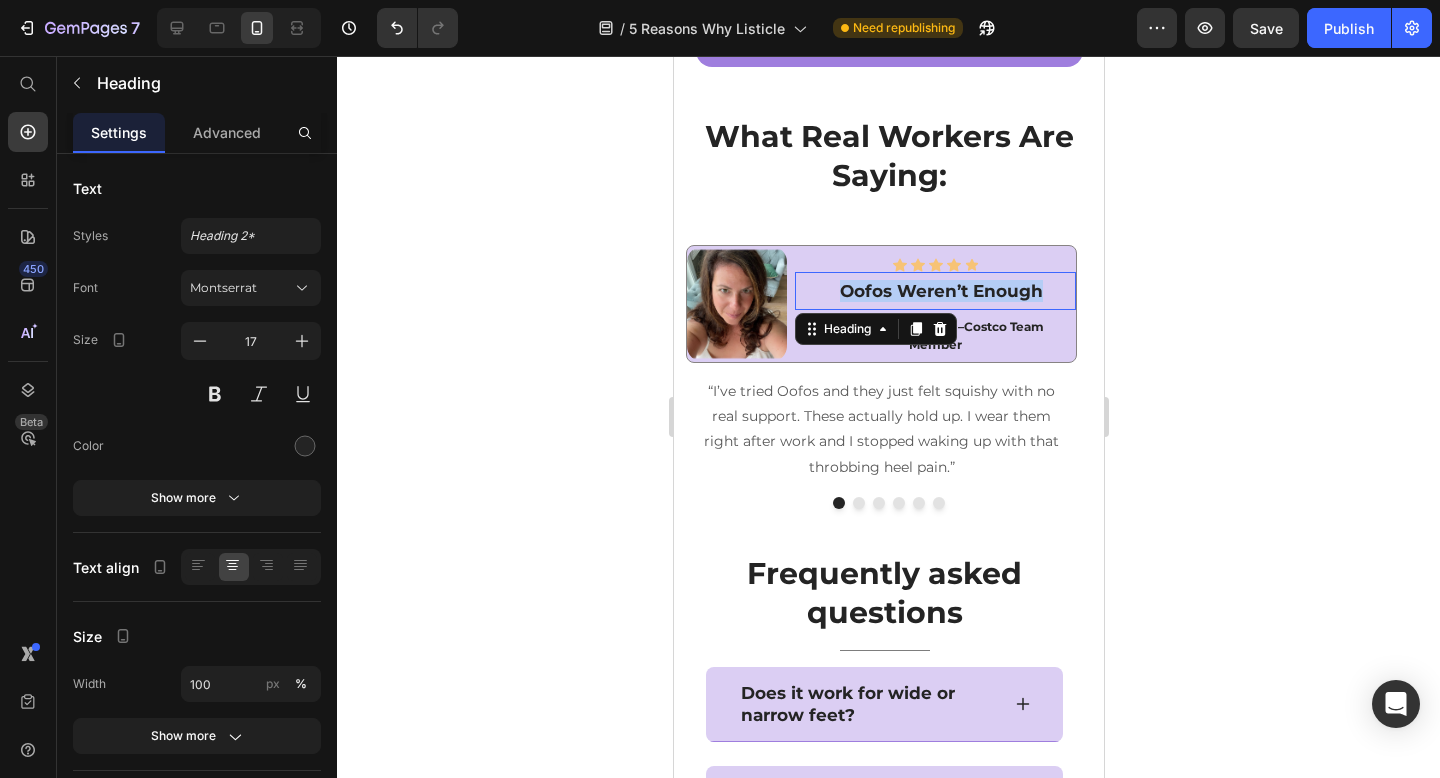 click on "Oofos Weren’t Enough" at bounding box center (940, 291) 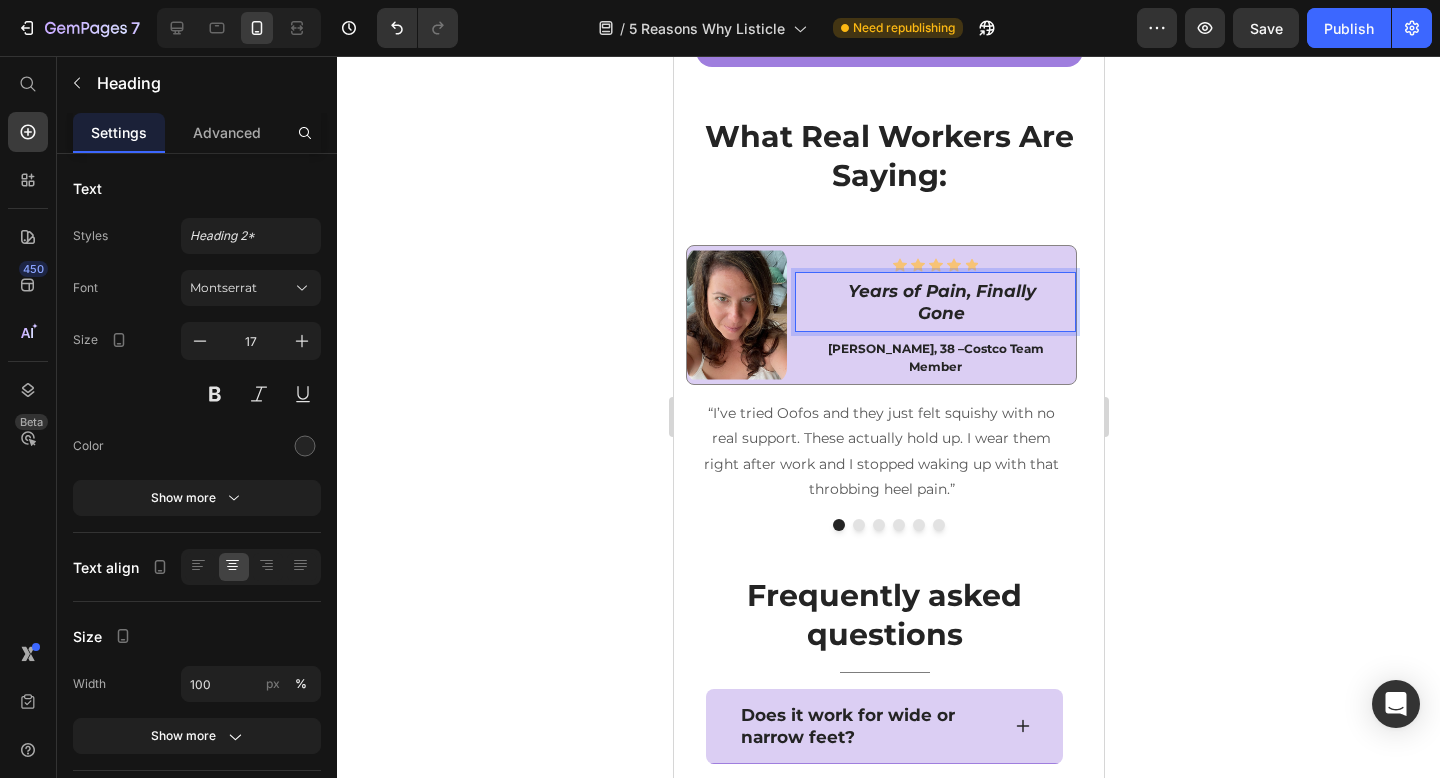 scroll, scrollTop: 6303, scrollLeft: 0, axis: vertical 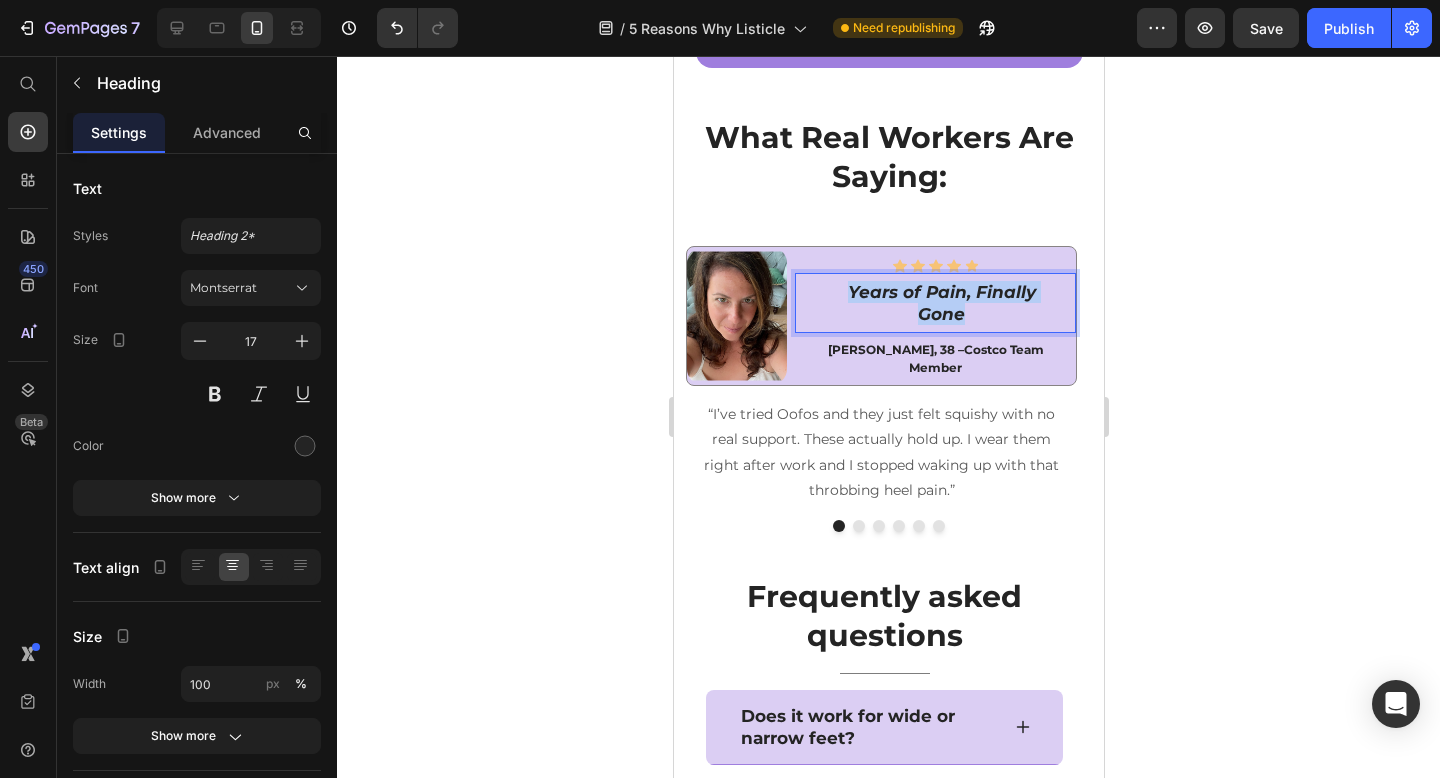 drag, startPoint x: 975, startPoint y: 316, endPoint x: 831, endPoint y: 286, distance: 147.09181 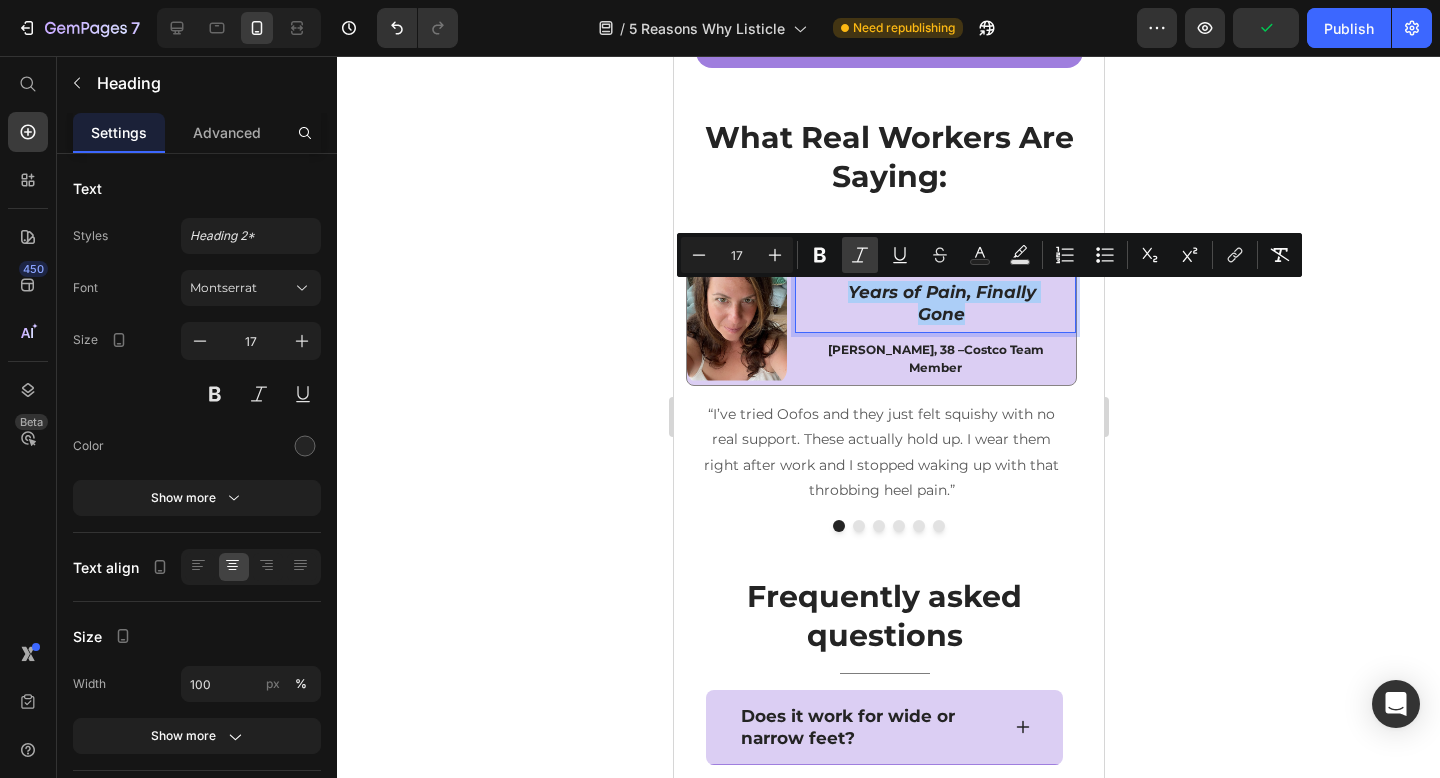 click 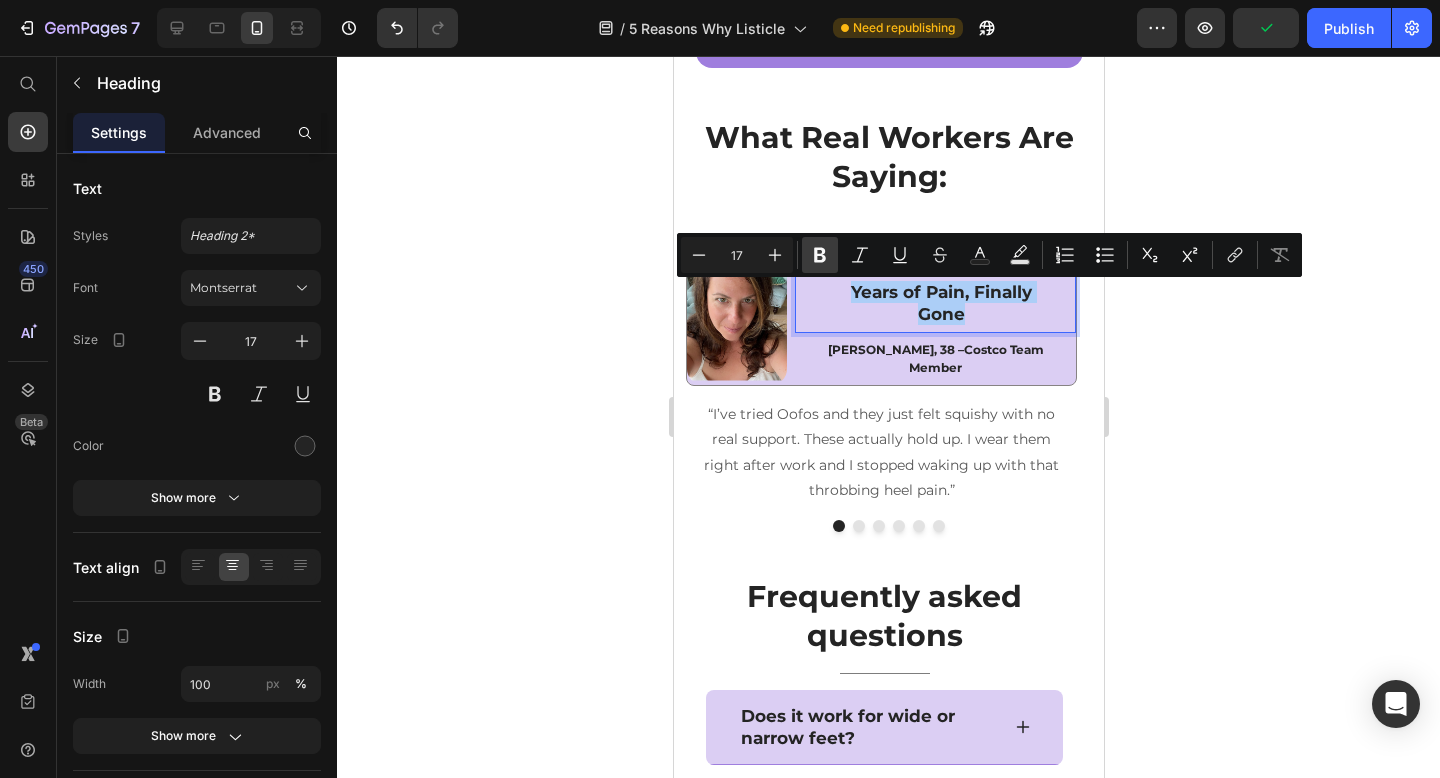 click 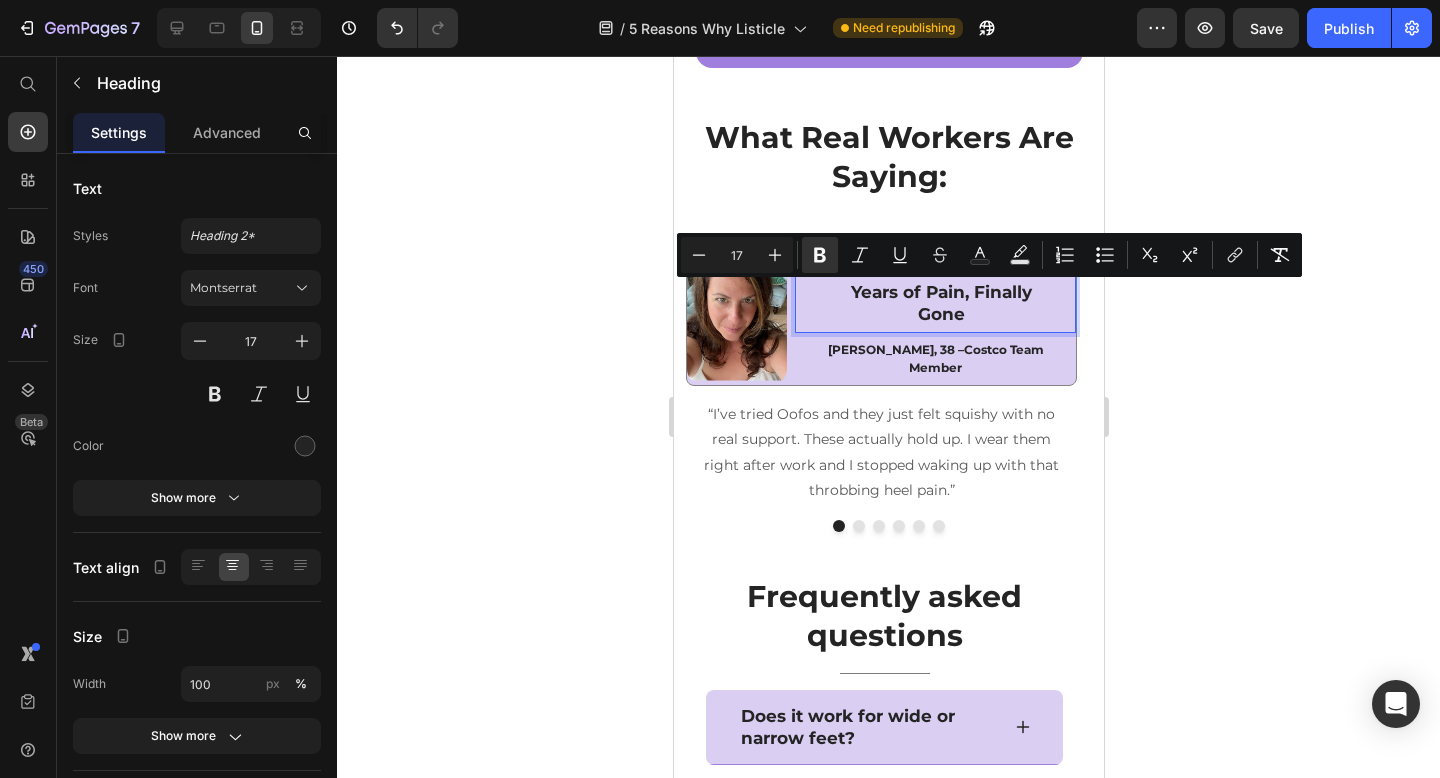 click on "Years of Pain, Finally Gone" at bounding box center [940, 303] 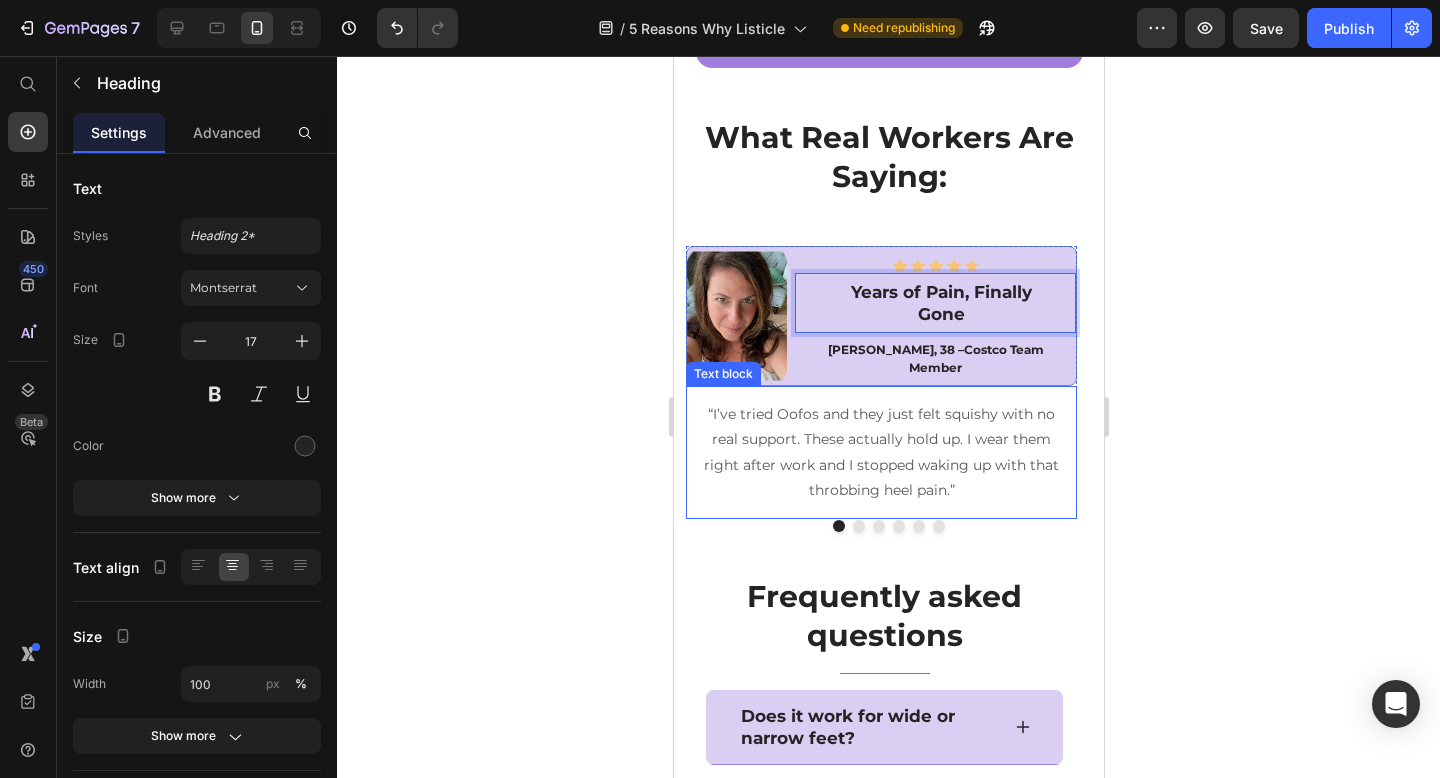 click on "“I’ve tried Oofos and they just felt squishy with no real support. These actually hold up. I wear them right after work and I stopped waking up with that throbbing heel pain.”" at bounding box center [880, 452] 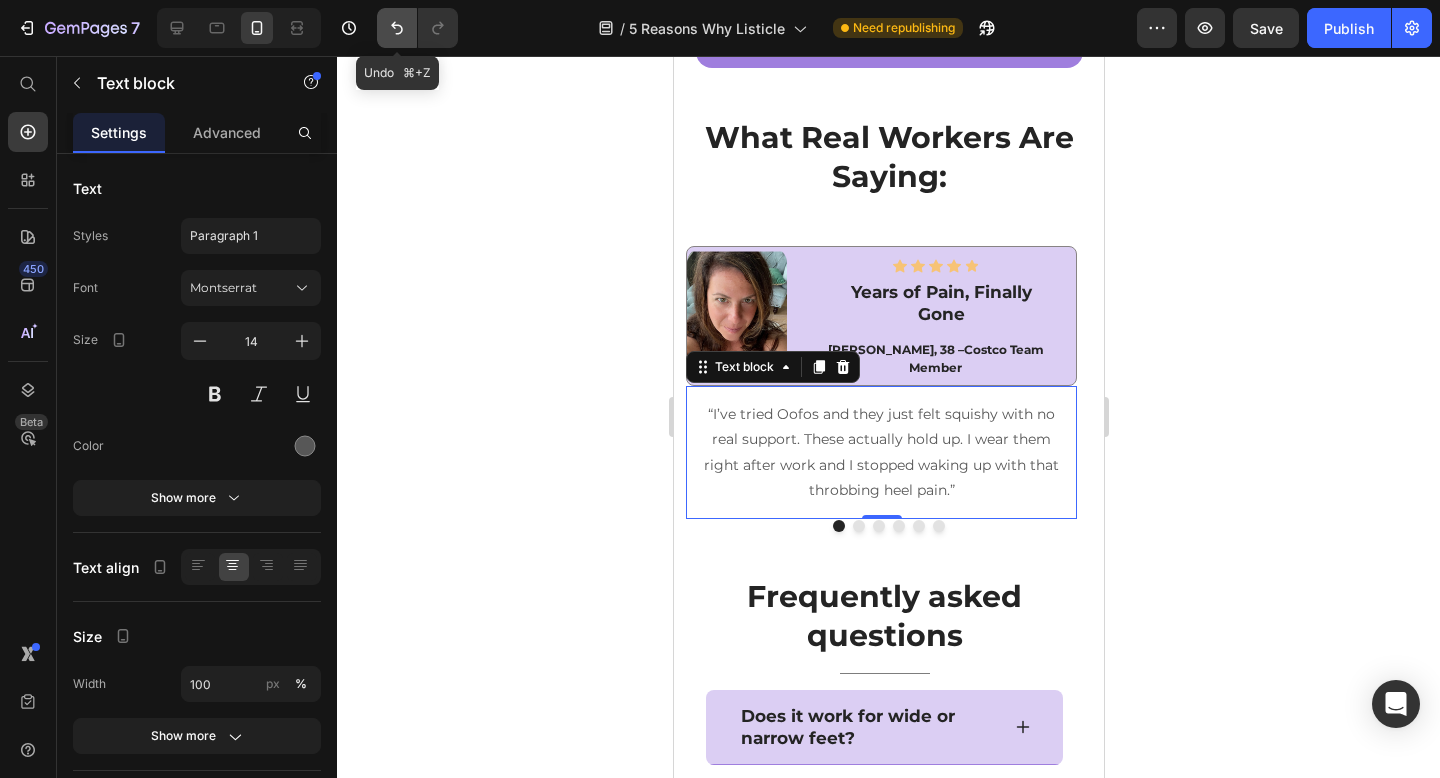 click 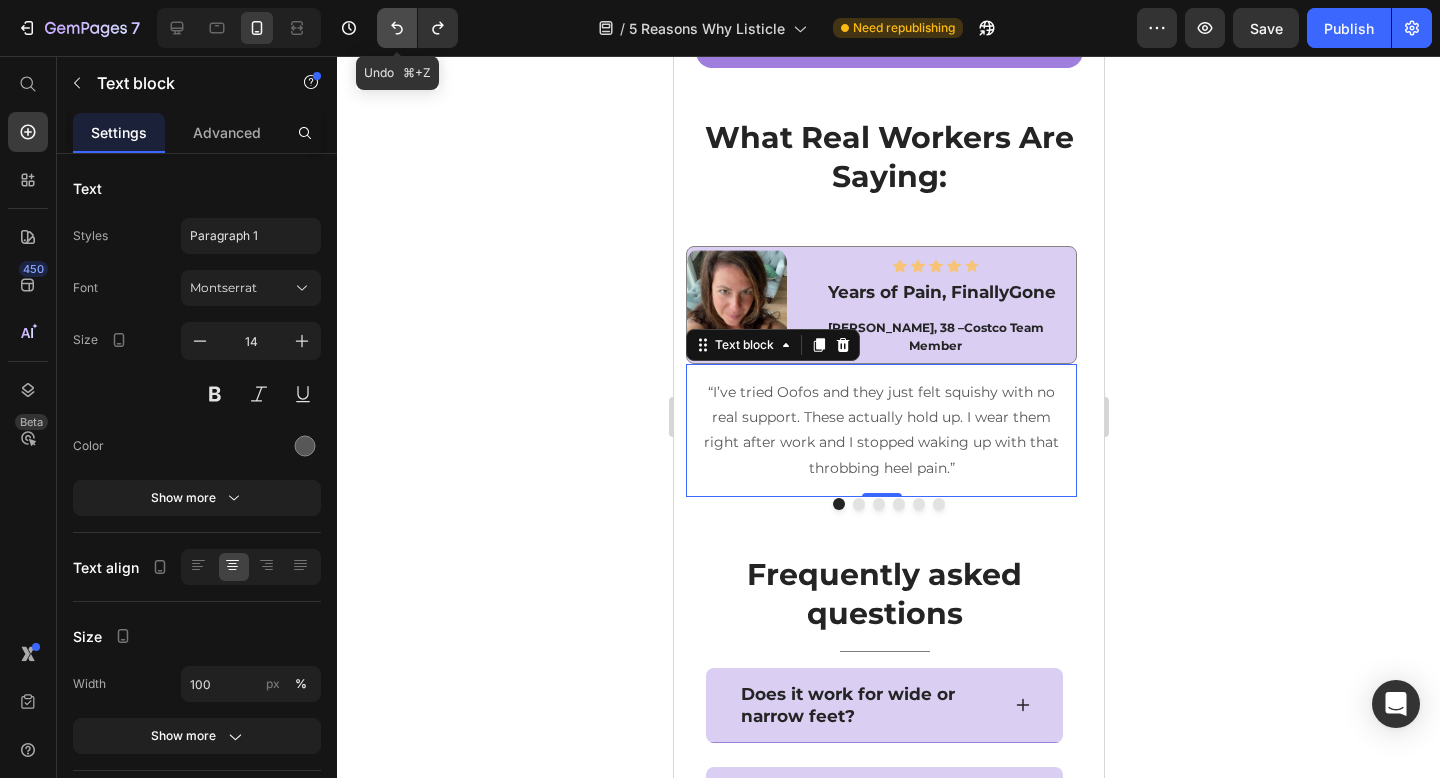 click 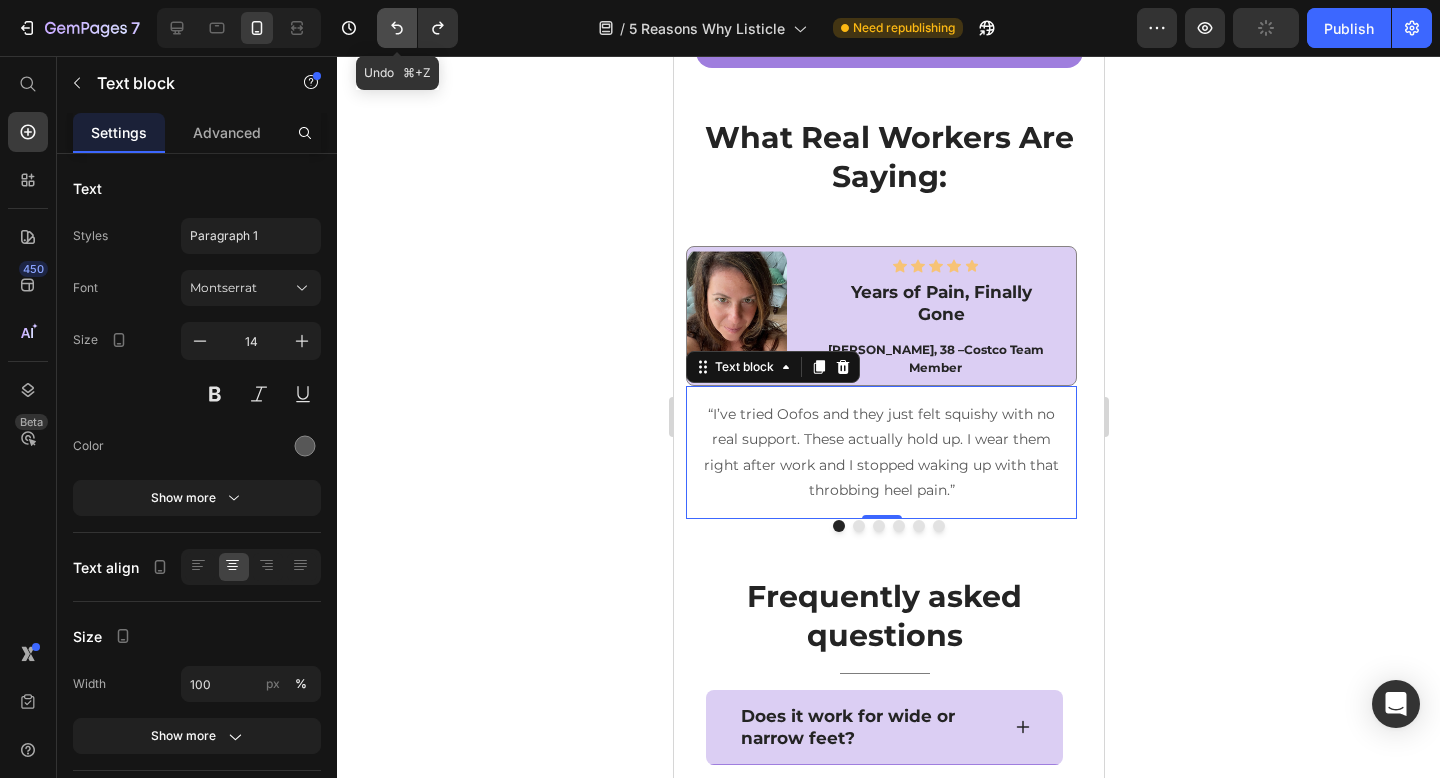 click 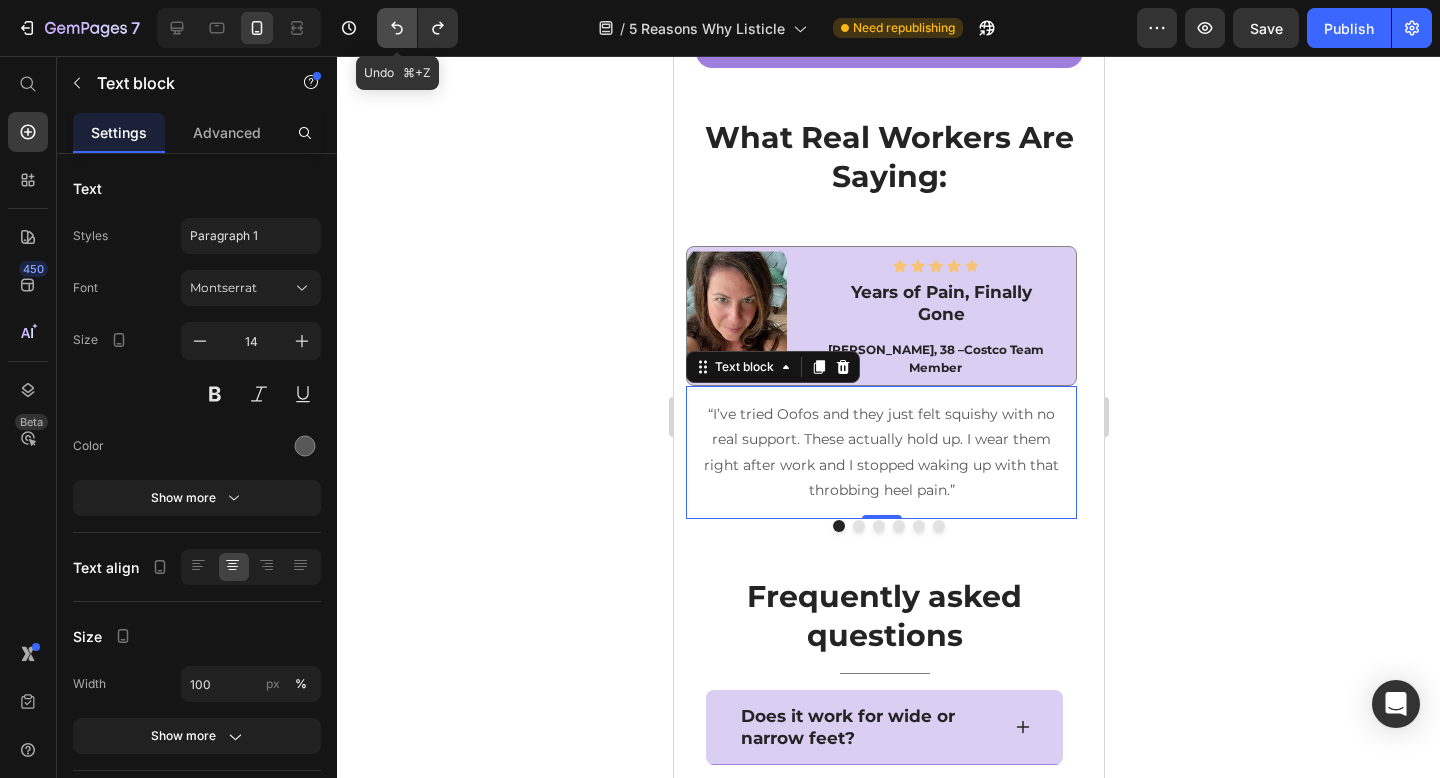 click 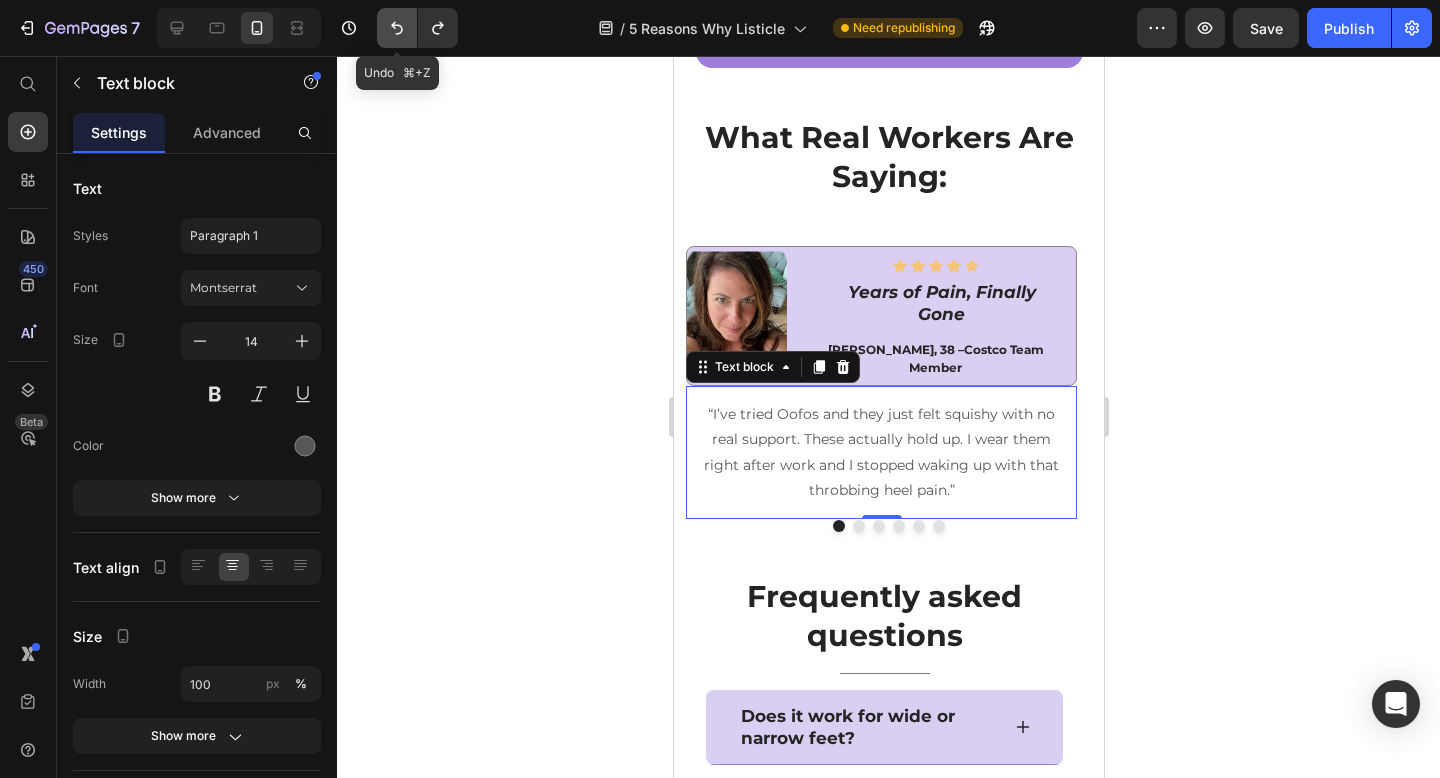 click 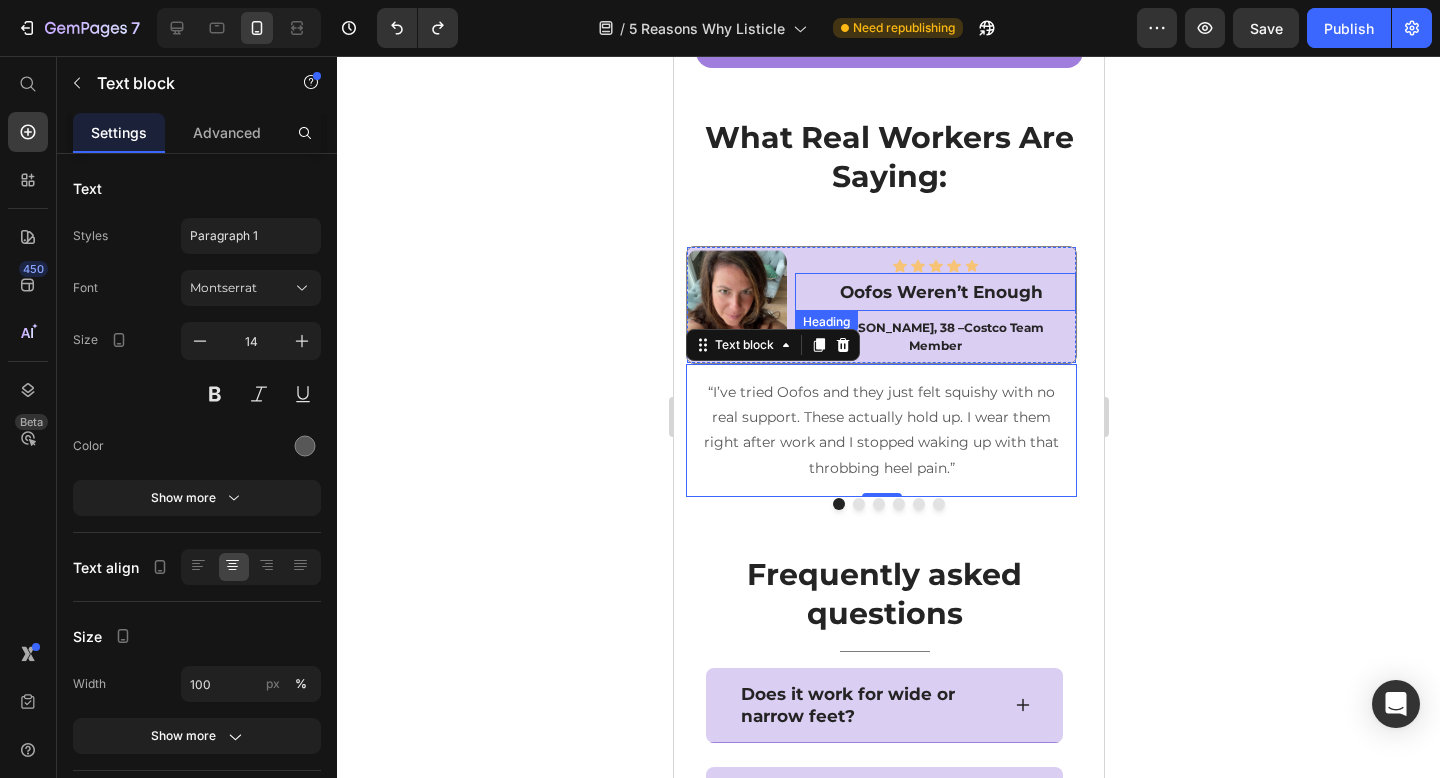 click on "Oofos Weren’t Enough" at bounding box center (940, 292) 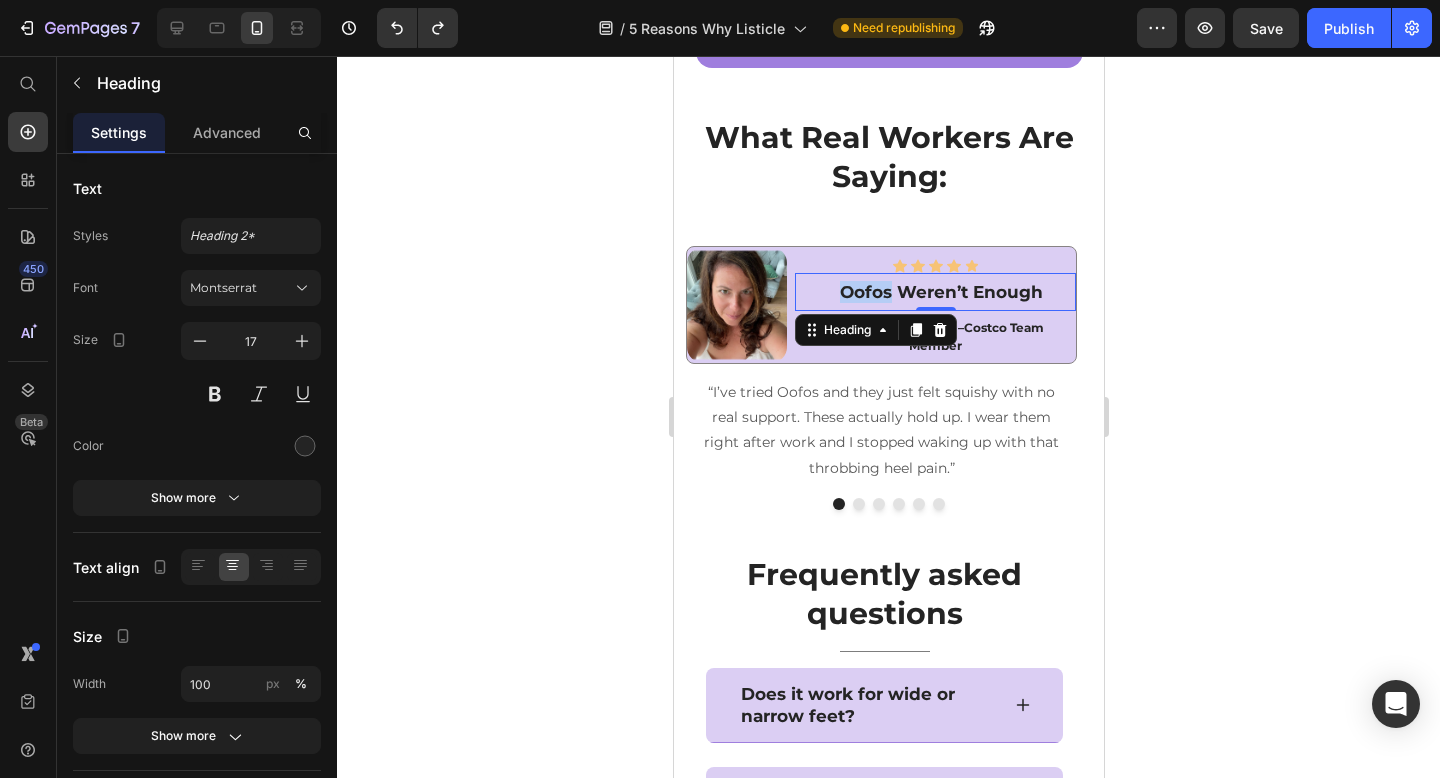click on "Oofos Weren’t Enough" at bounding box center (940, 292) 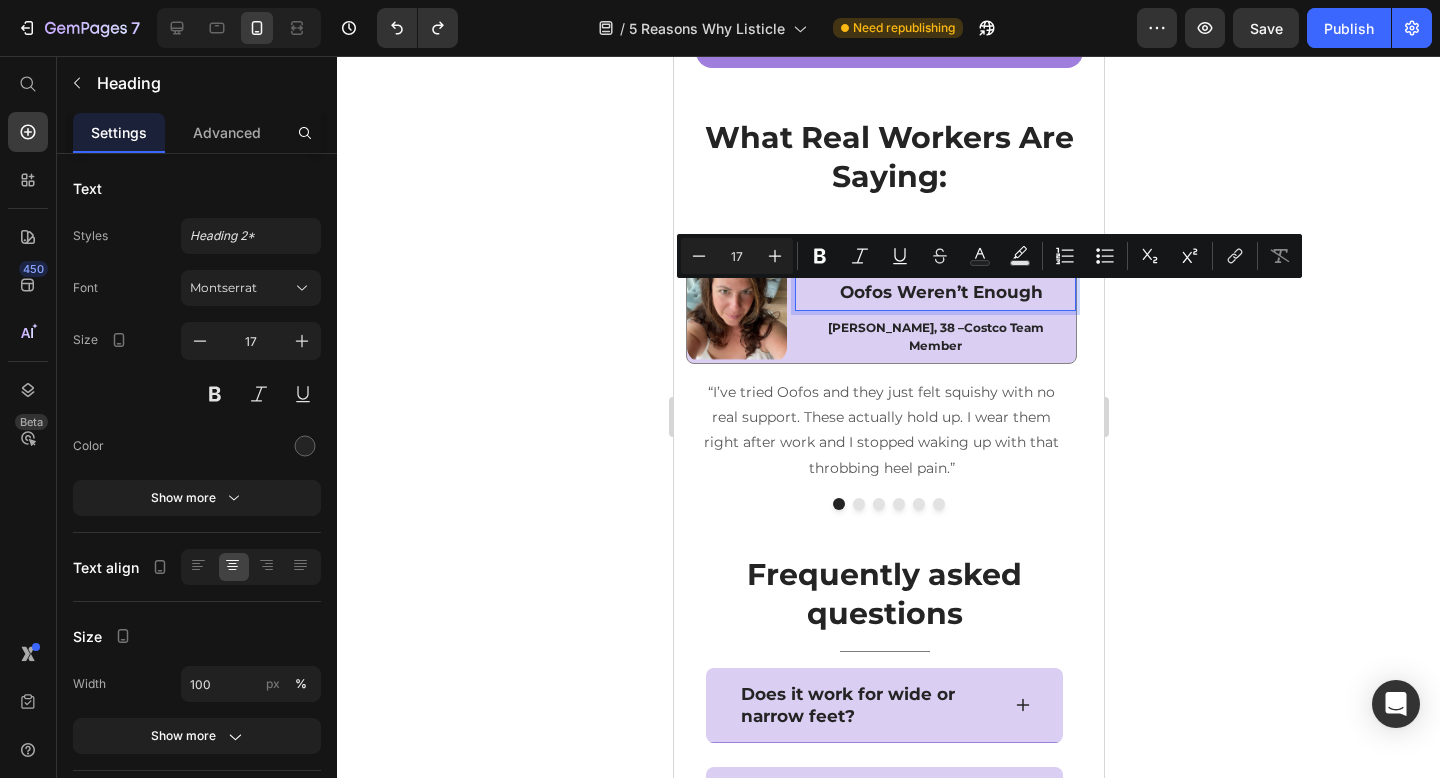 click on "Oofos Weren’t Enough" at bounding box center (940, 292) 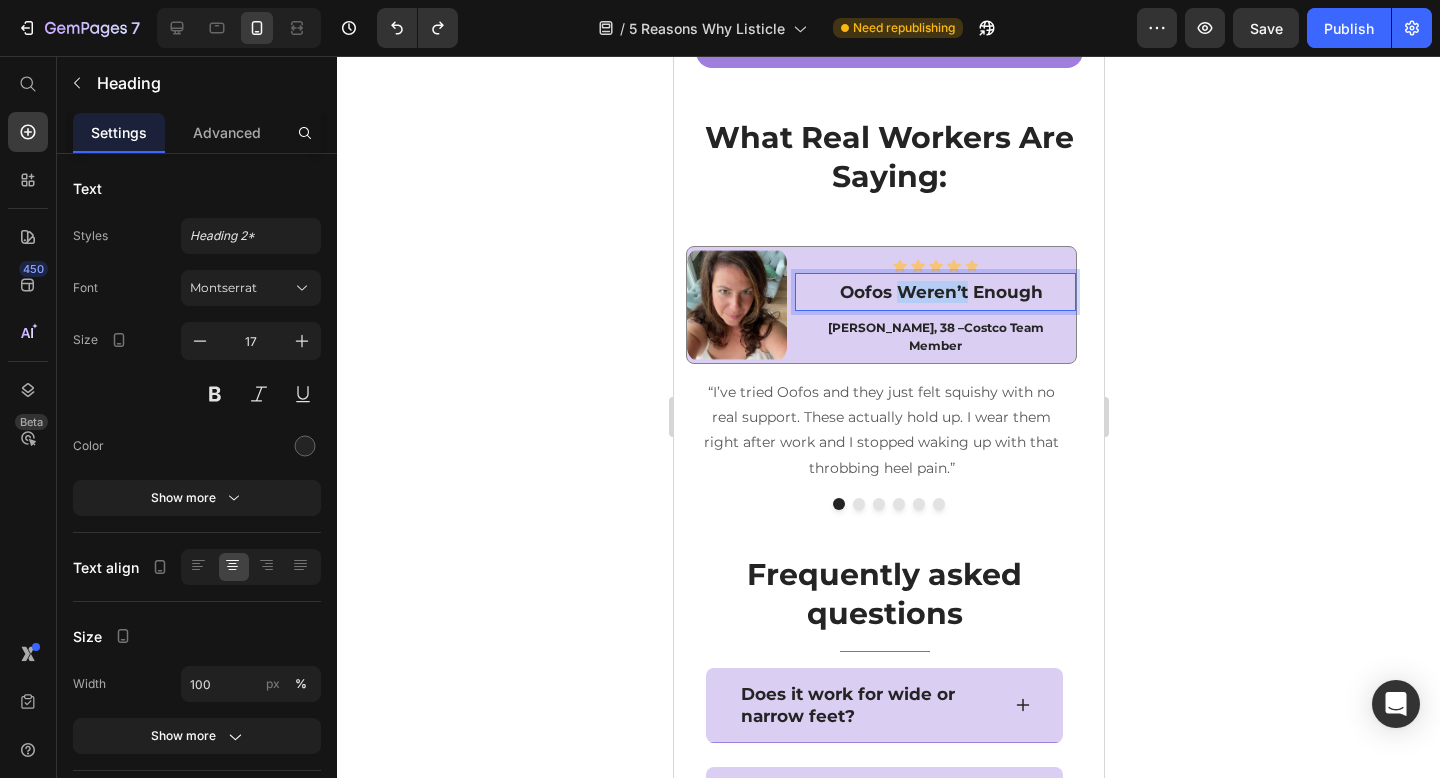 click on "Oofos Weren’t Enough" at bounding box center (940, 292) 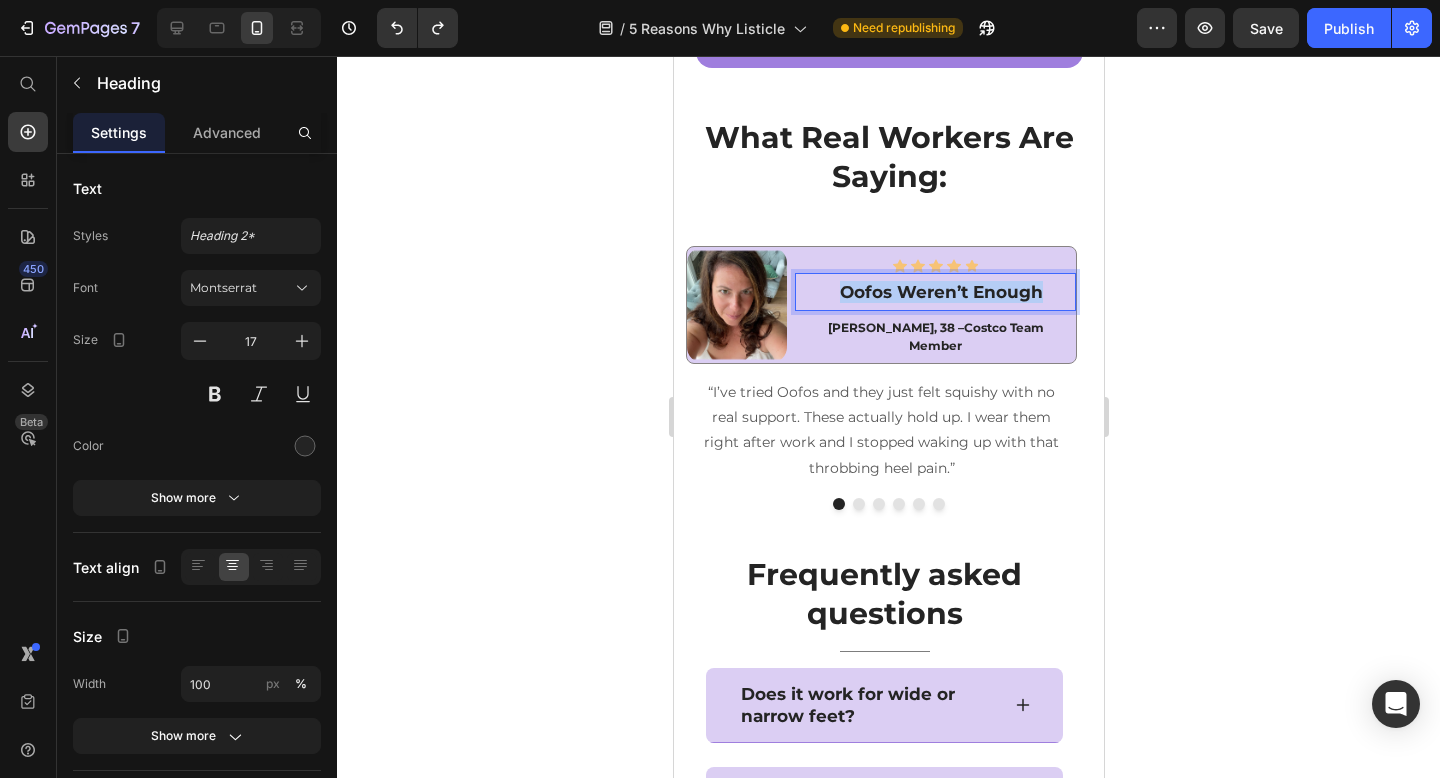 click on "Oofos Weren’t Enough" at bounding box center [940, 292] 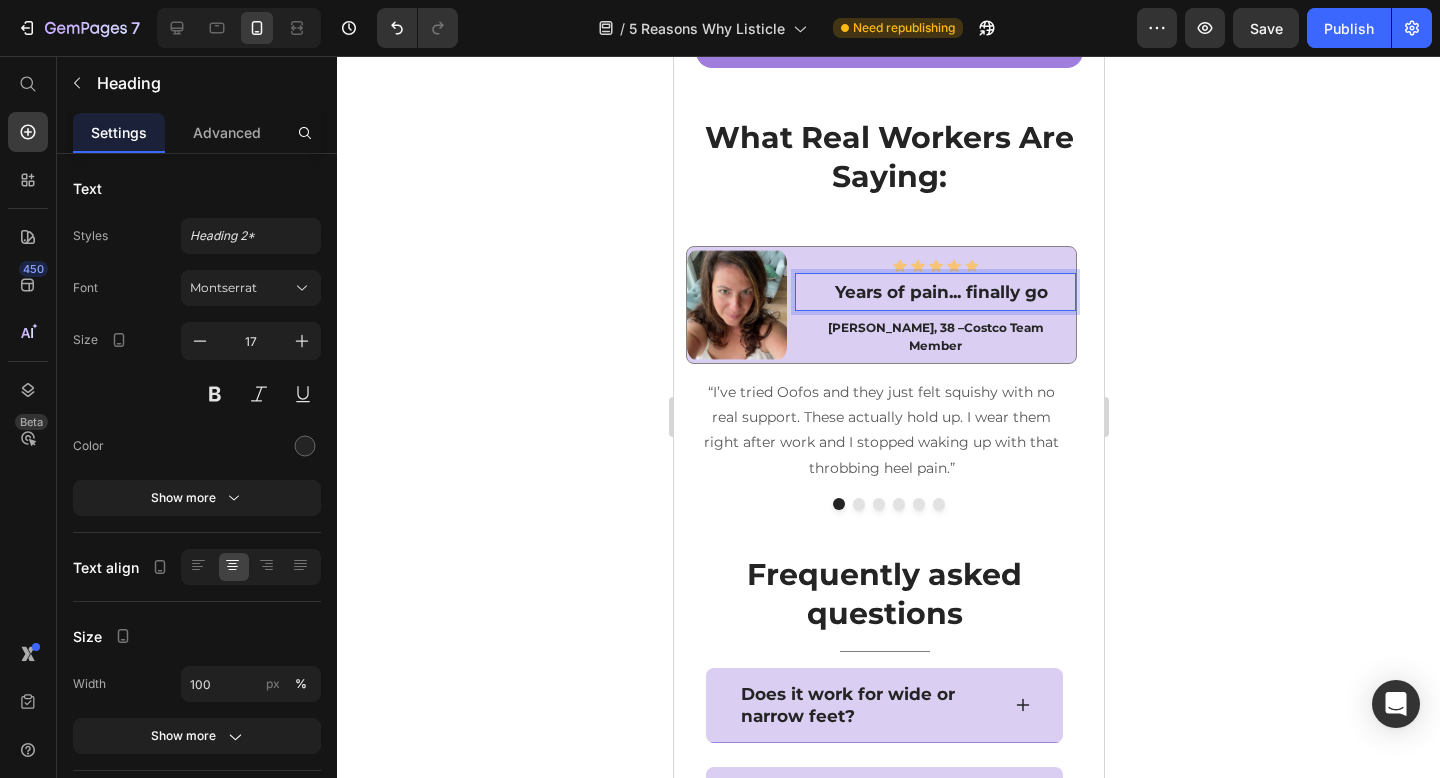 scroll, scrollTop: 6302, scrollLeft: 0, axis: vertical 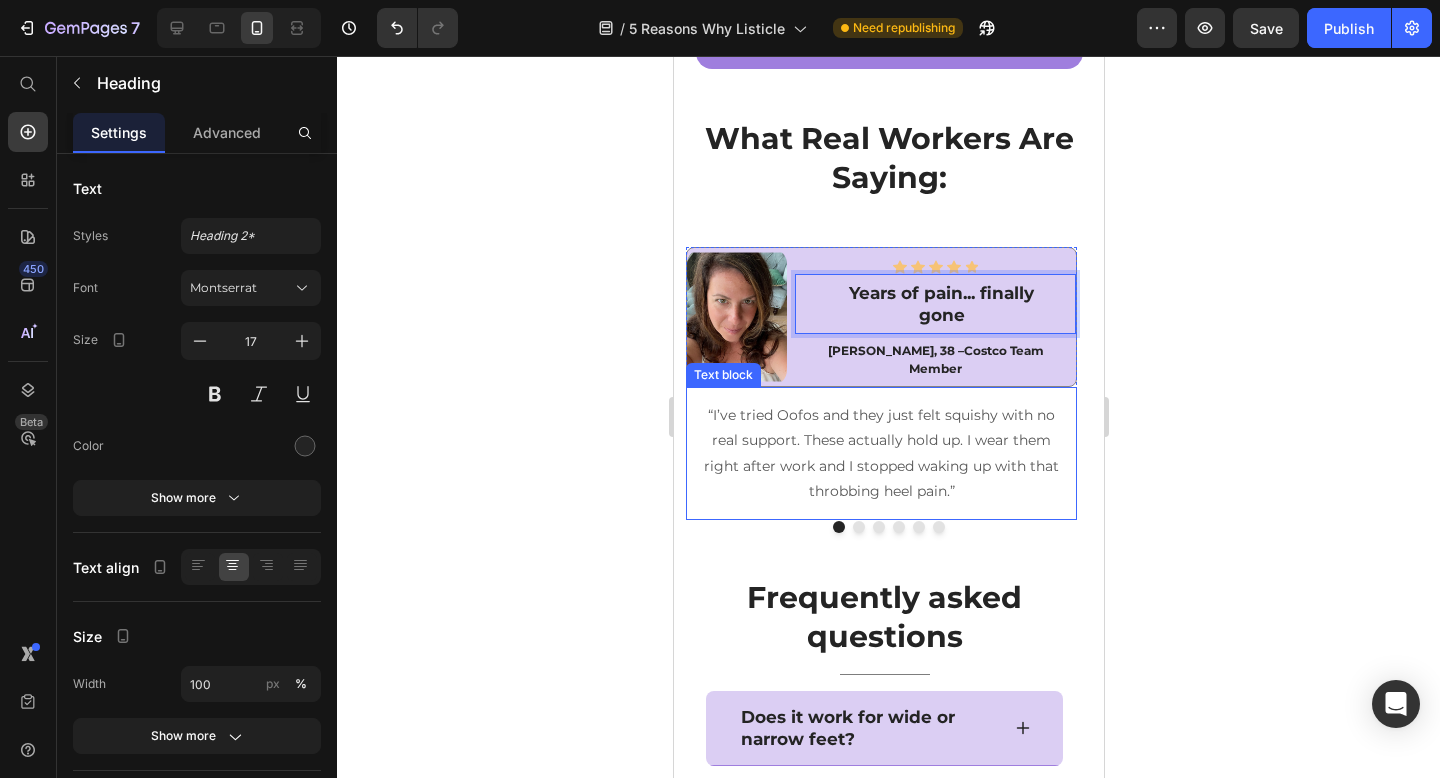 click on "“I’ve tried Oofos and they just felt squishy with no real support. These actually hold up. I wear them right after work and I stopped waking up with that throbbing heel pain.”" at bounding box center (880, 453) 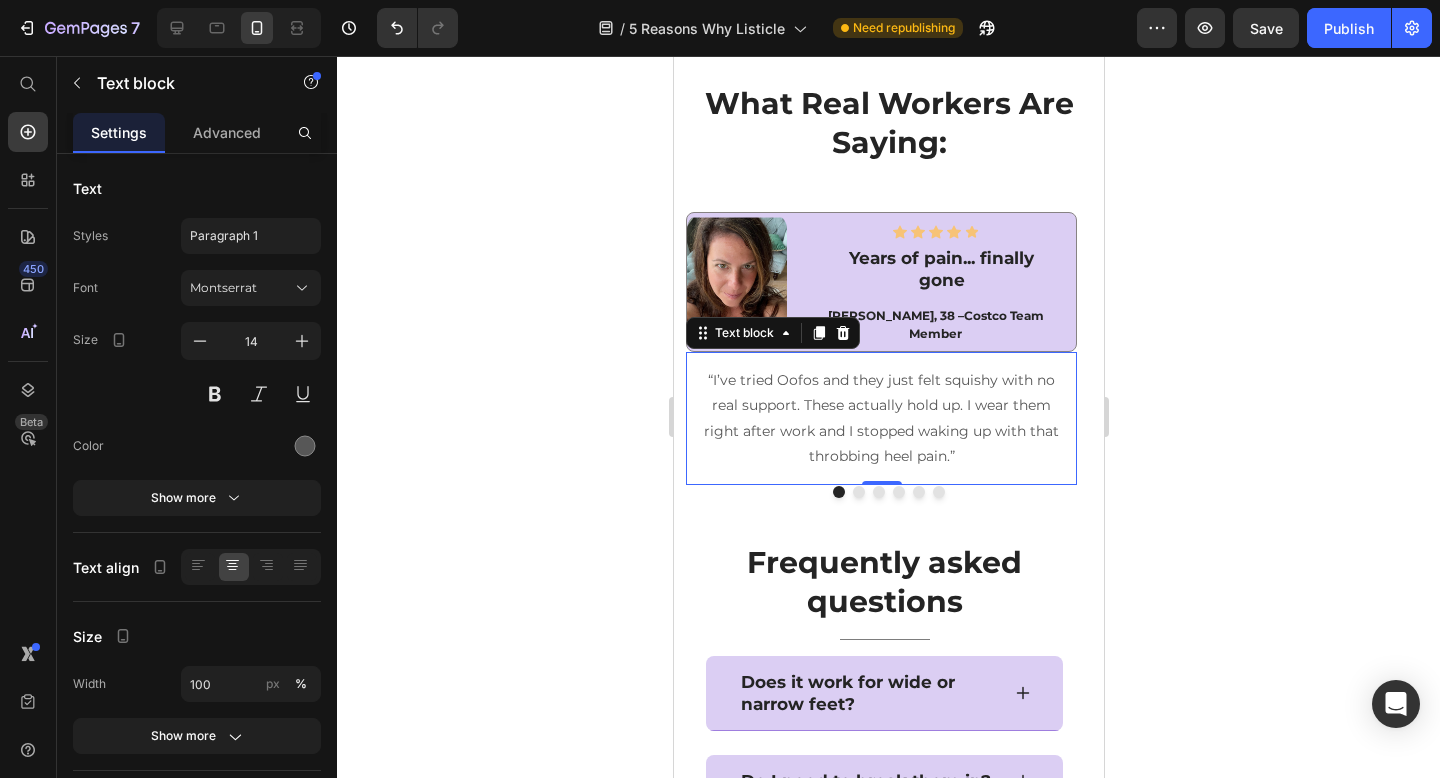 scroll, scrollTop: 6346, scrollLeft: 0, axis: vertical 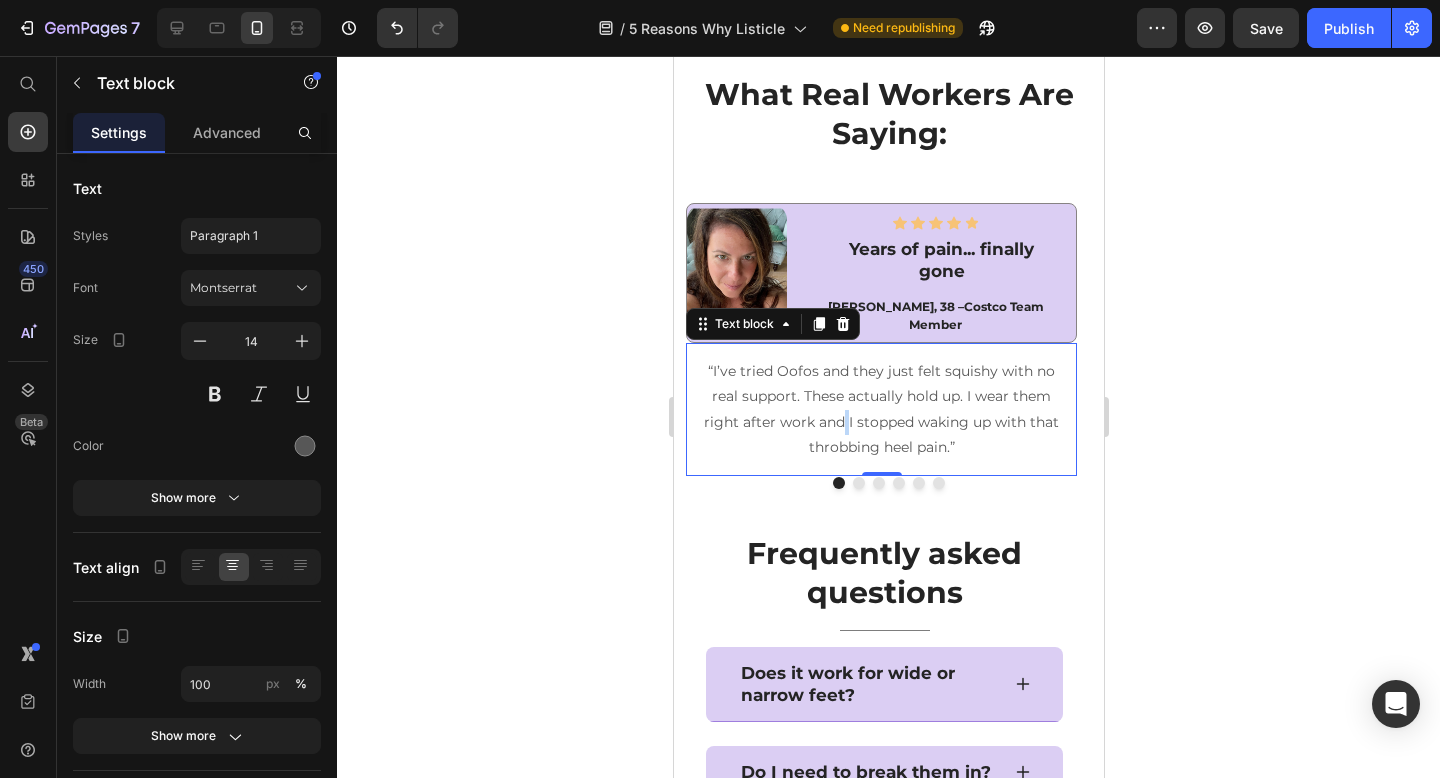 click on "“I’ve tried Oofos and they just felt squishy with no real support. These actually hold up. I wear them right after work and I stopped waking up with that throbbing heel pain.”" at bounding box center (880, 409) 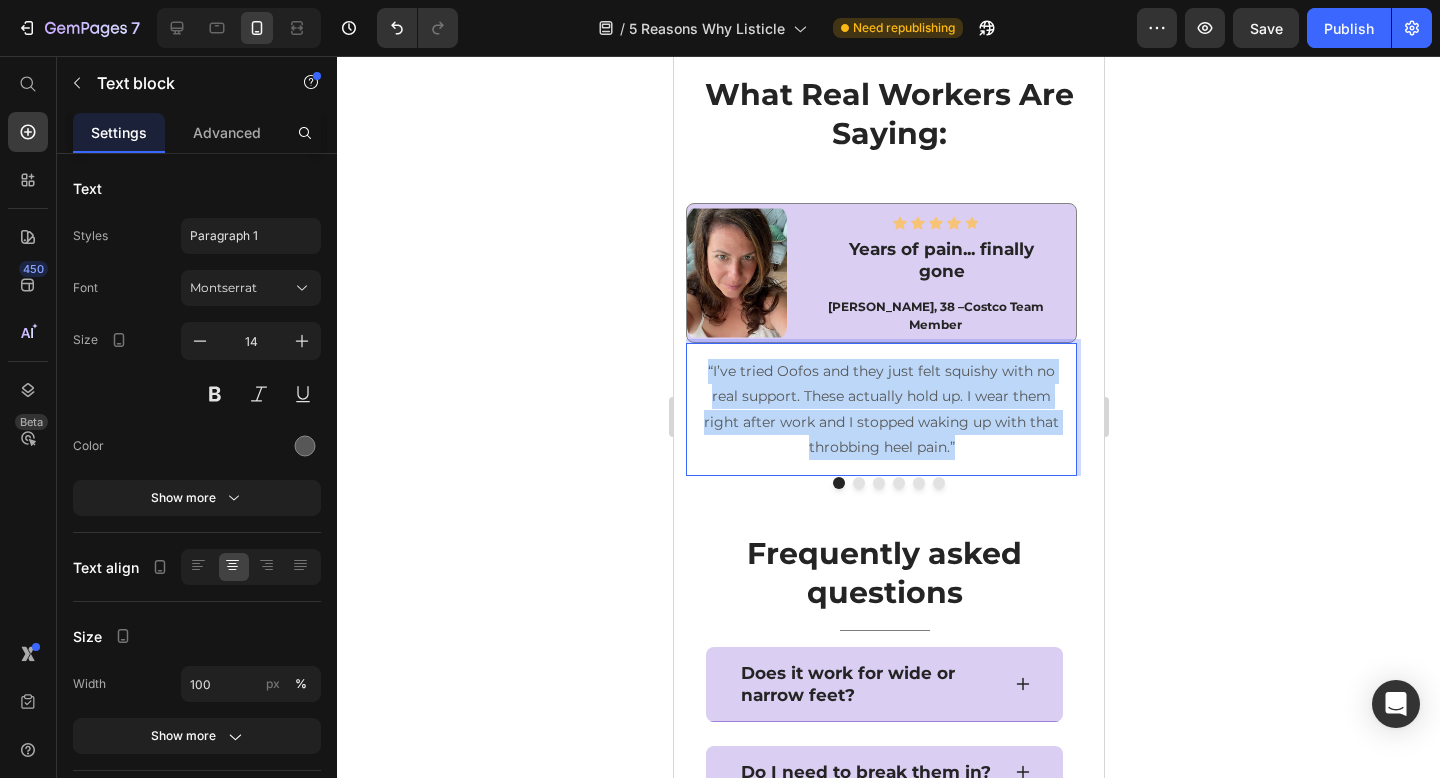 click on "“I’ve tried Oofos and they just felt squishy with no real support. These actually hold up. I wear them right after work and I stopped waking up with that throbbing heel pain.”" at bounding box center [880, 409] 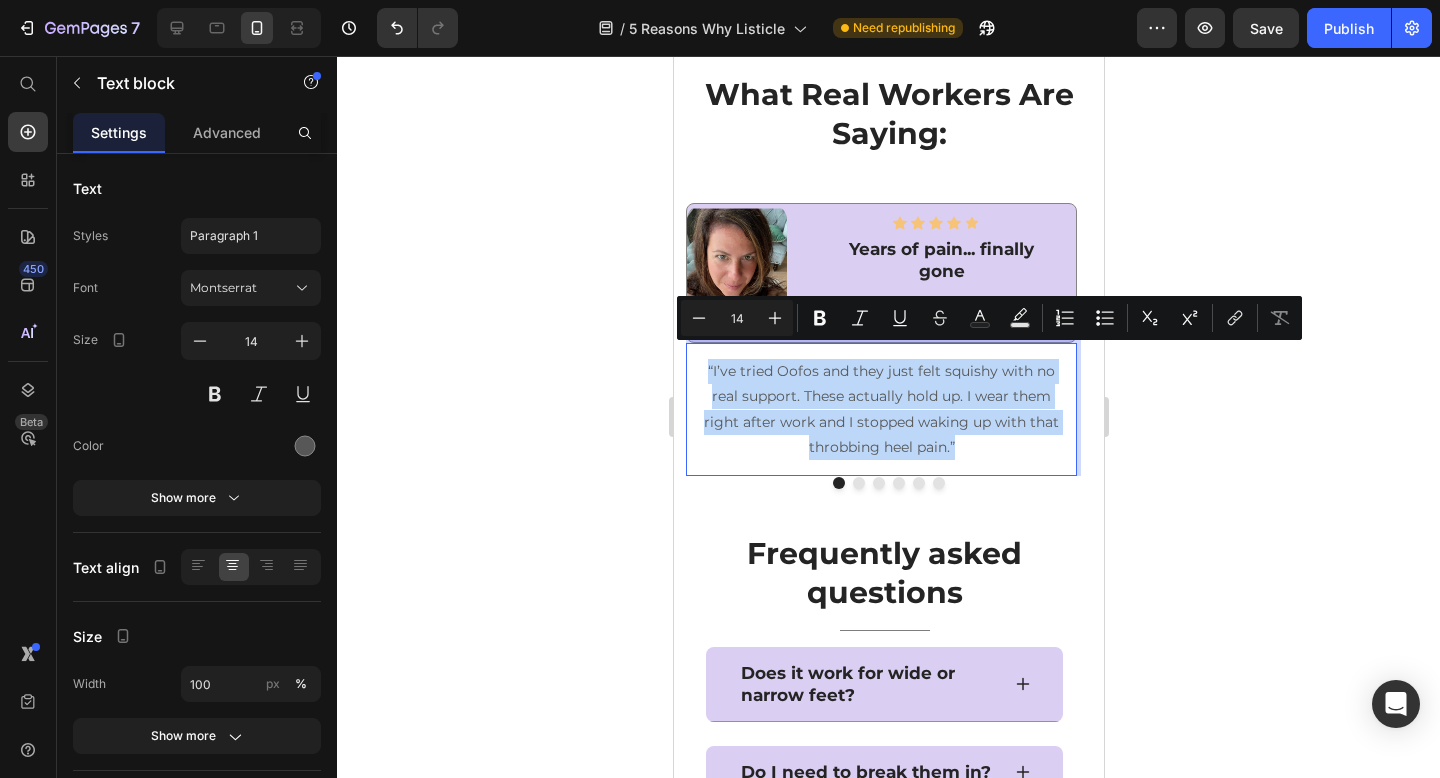 click on "“I’ve tried Oofos and they just felt squishy with no real support. These actually hold up. I wear them right after work and I stopped waking up with that throbbing heel pain.”" at bounding box center (880, 409) 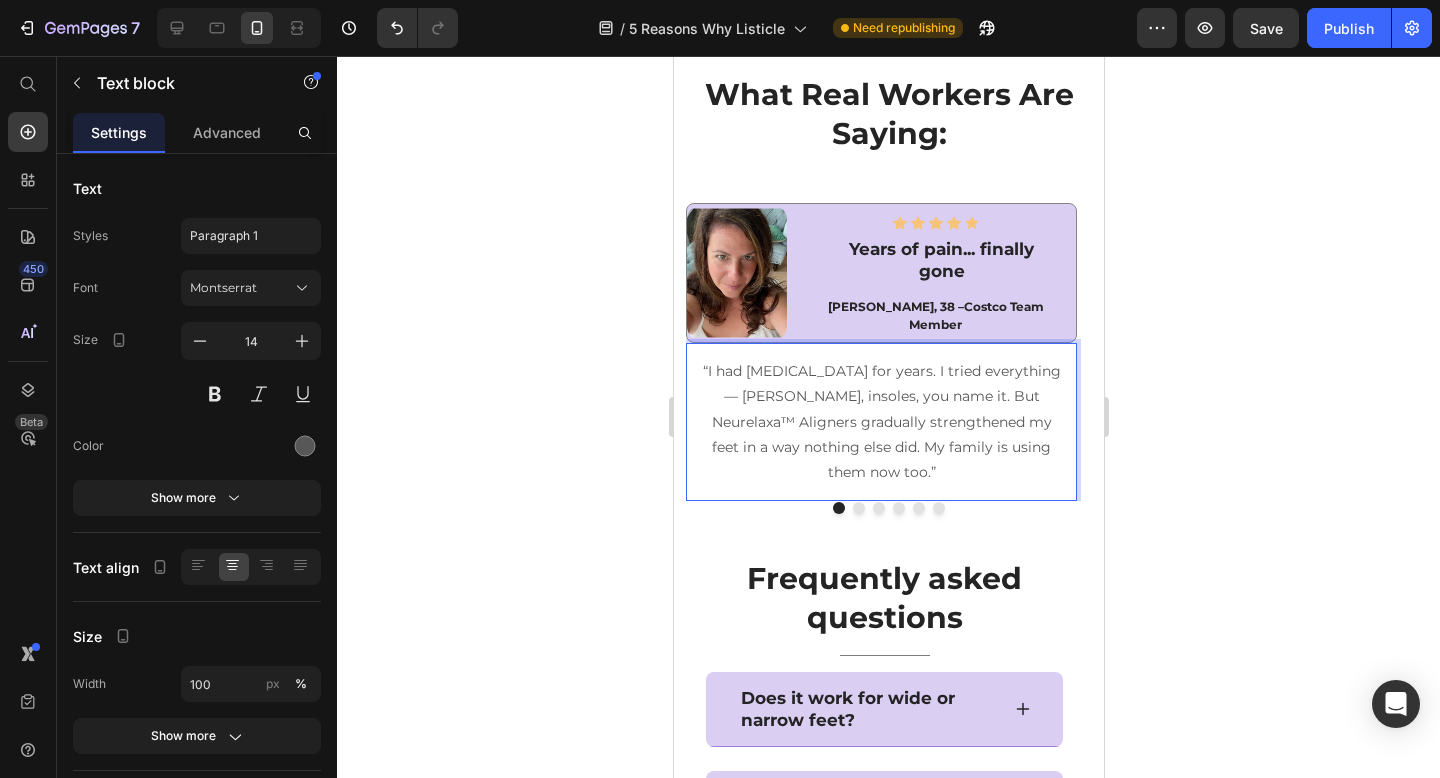 click on "“I had plantar fasciitis for years. I tried everything — Hokas, insoles, you name it. But Neurelaxa™ Aligners gradually strengthened my feet in a way nothing else did. My family is using them now too.”" at bounding box center (880, 422) 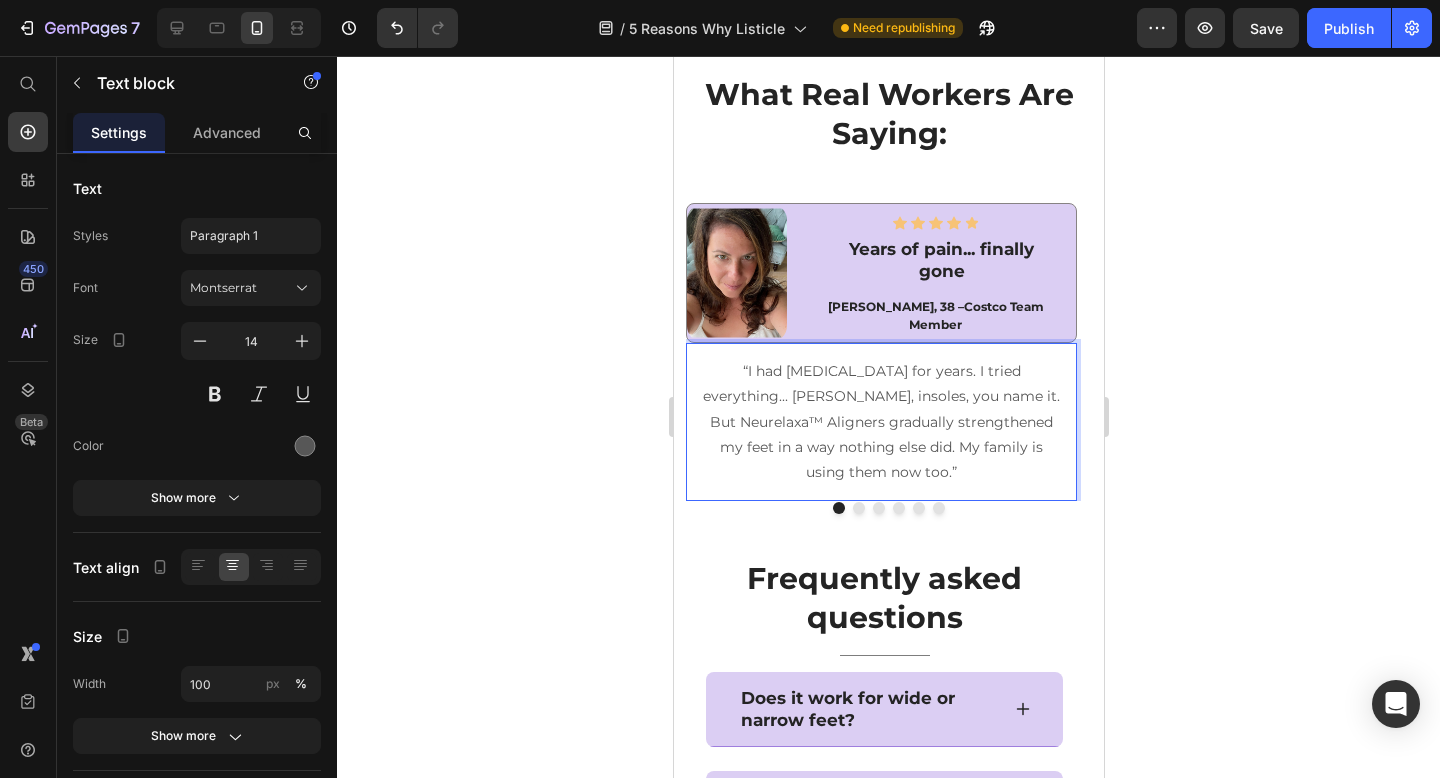 click on "“I had plantar fasciitis for years. I tried everything... Hokas, insoles, you name it. But Neurelaxa™ Aligners gradually strengthened my feet in a way nothing else did. My family is using them now too.”" at bounding box center [880, 422] 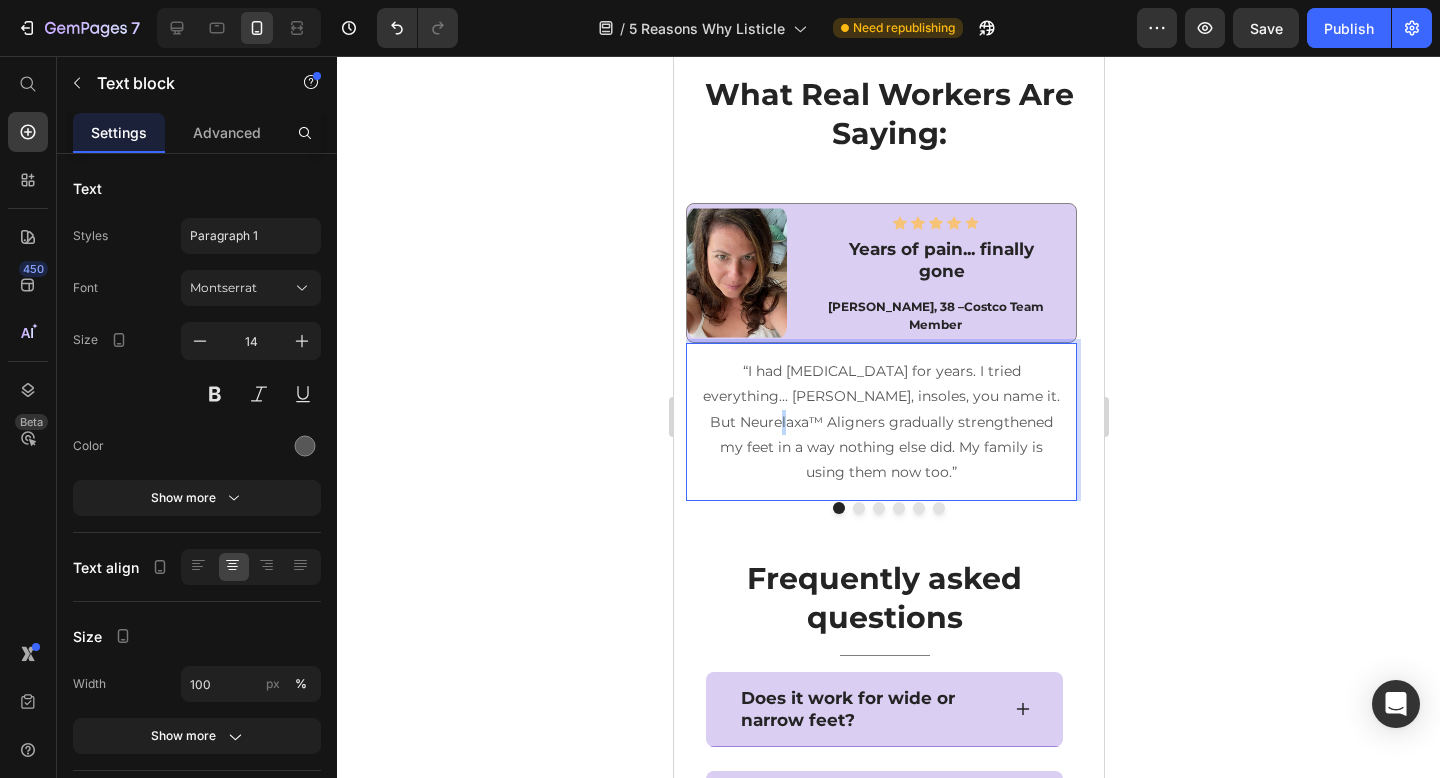 click on "“I had plantar fasciitis for years. I tried everything... Hokas, insoles, you name it. But Neurelaxa™ Aligners gradually strengthened my feet in a way nothing else did. My family is using them now too.”" at bounding box center [880, 422] 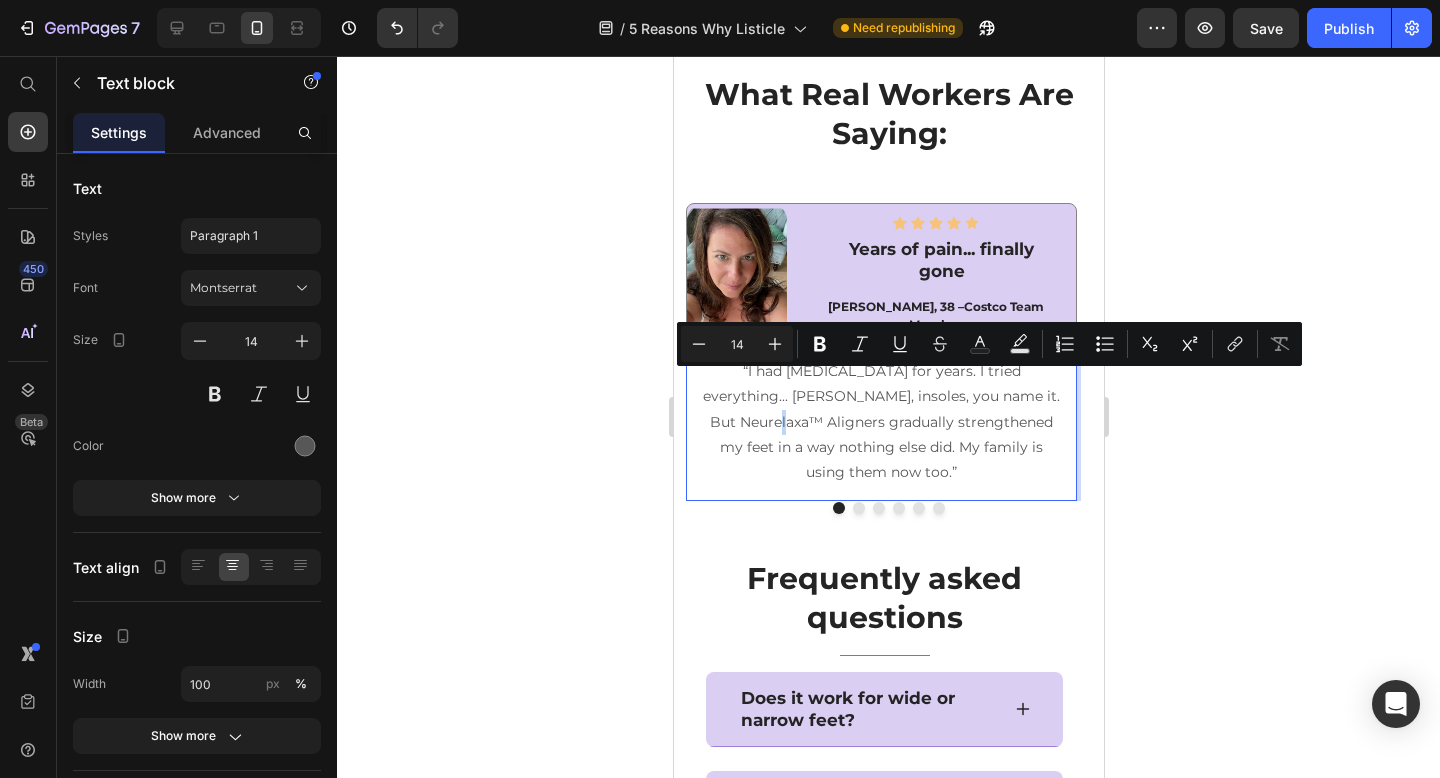 click on "“I had plantar fasciitis for years. I tried everything... Hokas, insoles, you name it. But Neurelaxa™ Aligners gradually strengthened my feet in a way nothing else did. My family is using them now too.”" at bounding box center [880, 422] 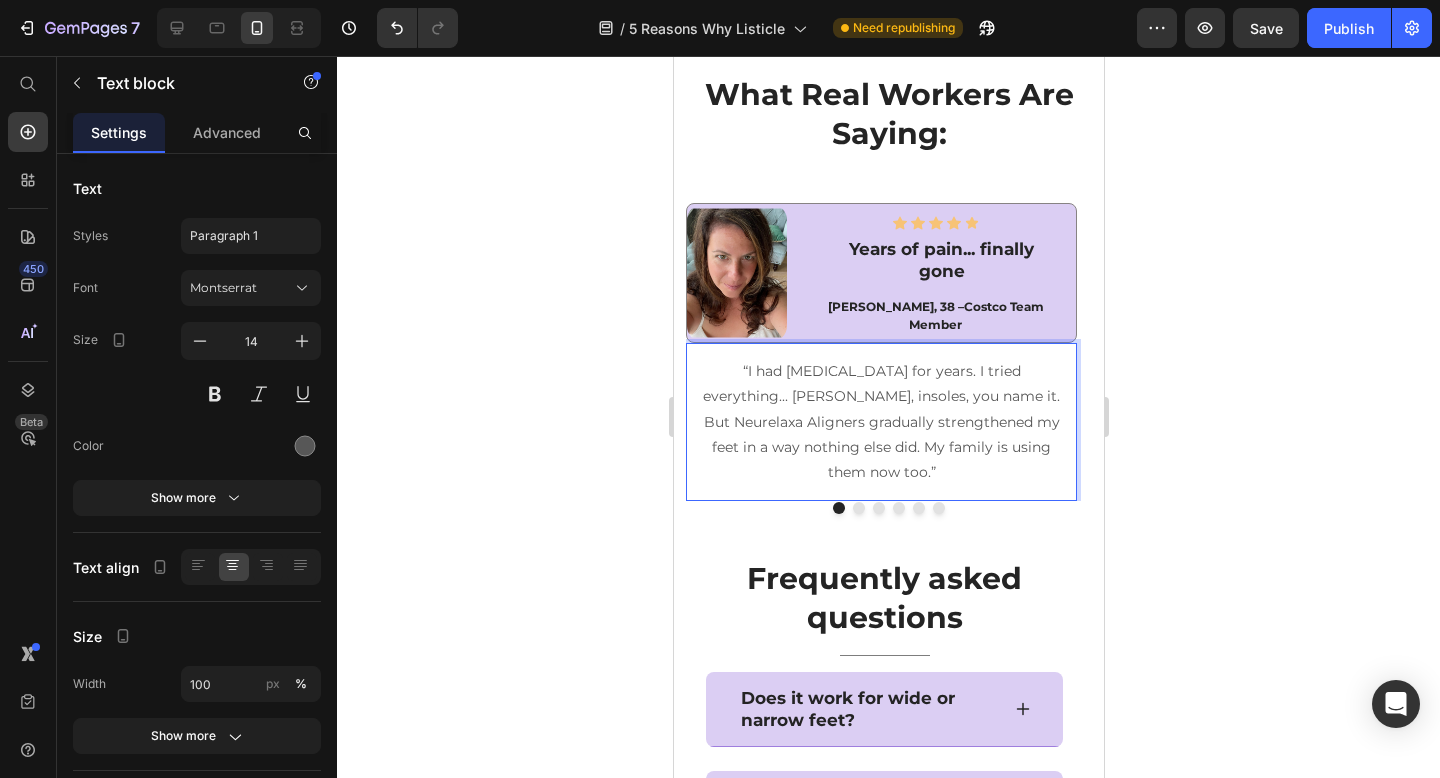 click on "“I had plantar fasciitis for years. I tried everything... Hokas, insoles, you name it. But Neurelaxa Aligners gradually strengthened my feet in a way nothing else did. My family is using them now too.”" at bounding box center (880, 422) 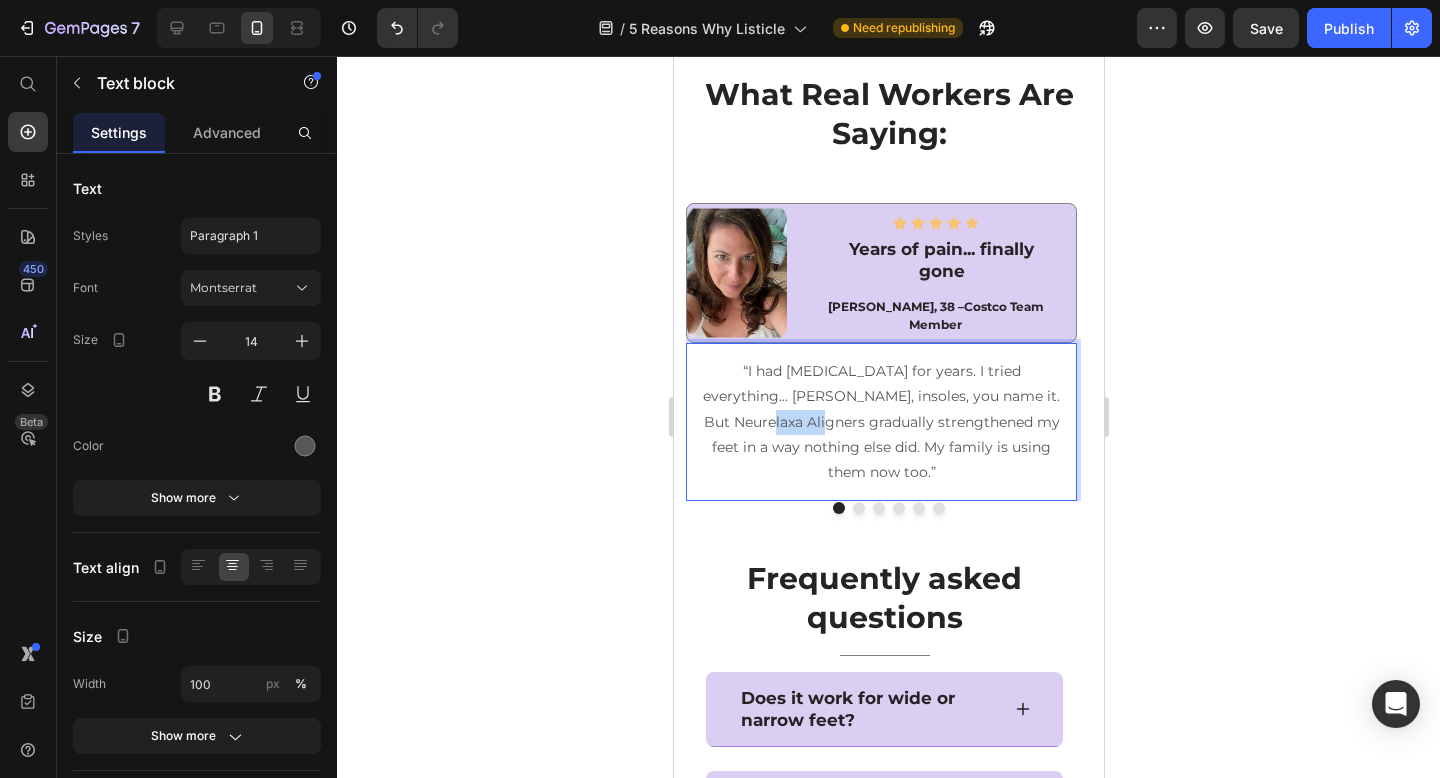 click on "“I had plantar fasciitis for years. I tried everything... Hokas, insoles, you name it. But Neurelaxa Aligners gradually strengthened my feet in a way nothing else did. My family is using them now too.”" at bounding box center (880, 422) 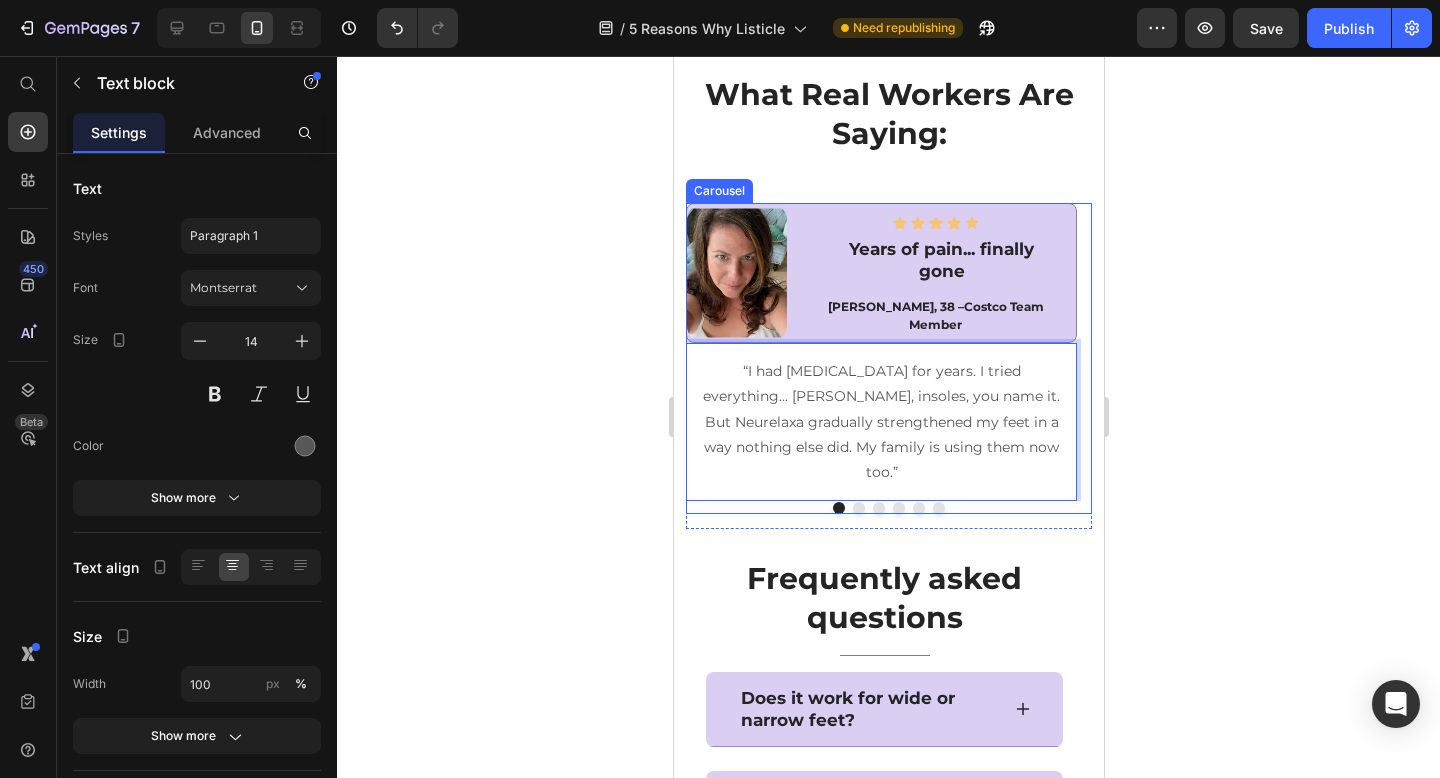 click at bounding box center (858, 508) 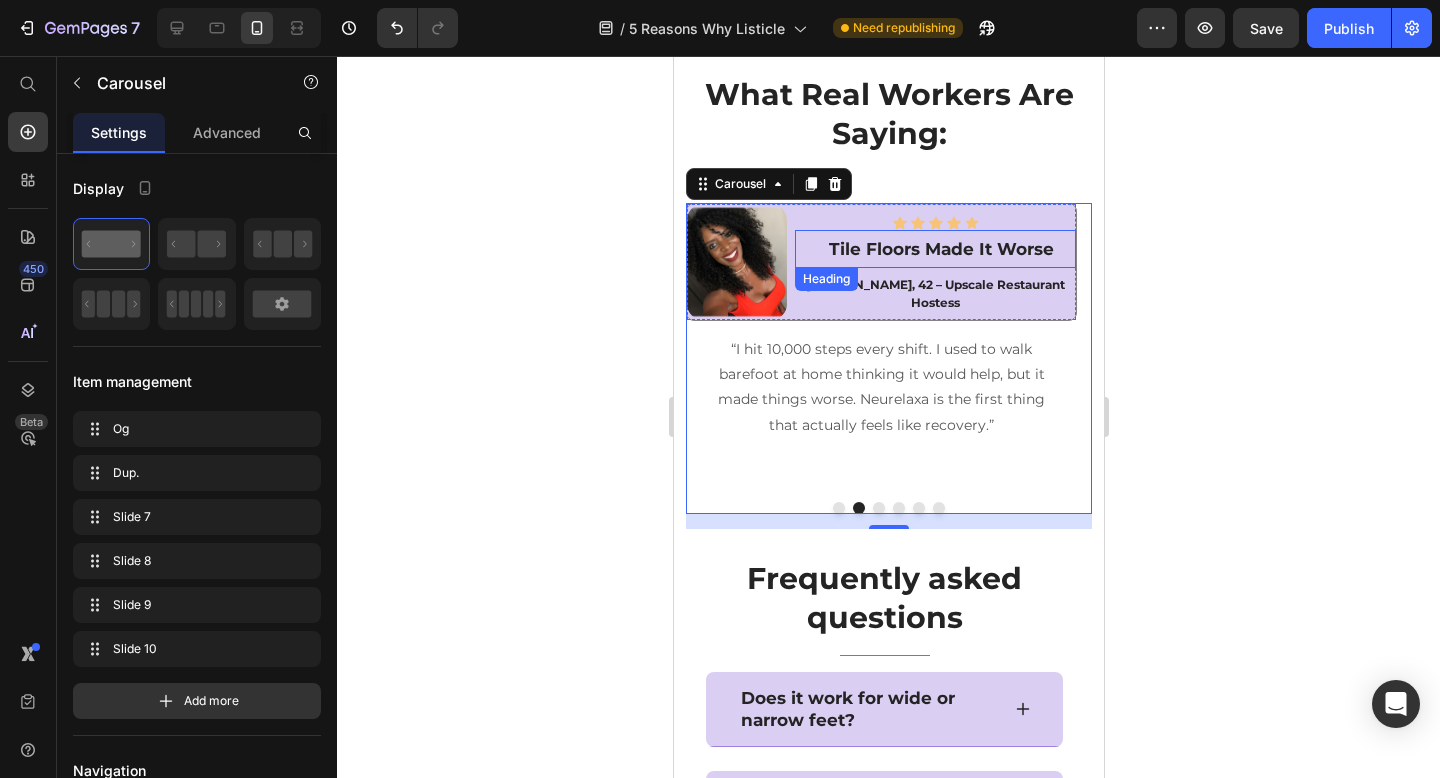 click on "Tile Floors Made It Worse" at bounding box center (940, 249) 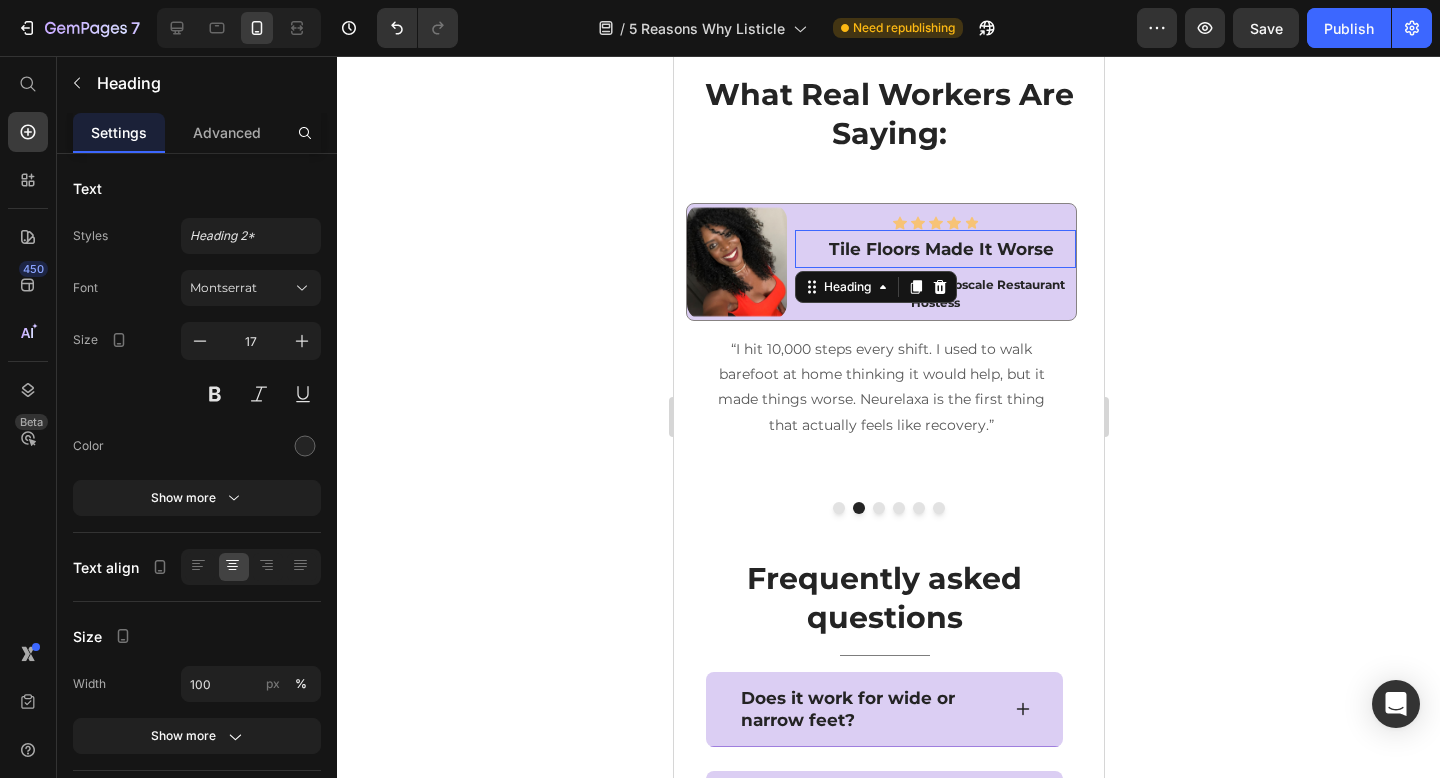 click on "Tile Floors Made It Worse" at bounding box center (940, 249) 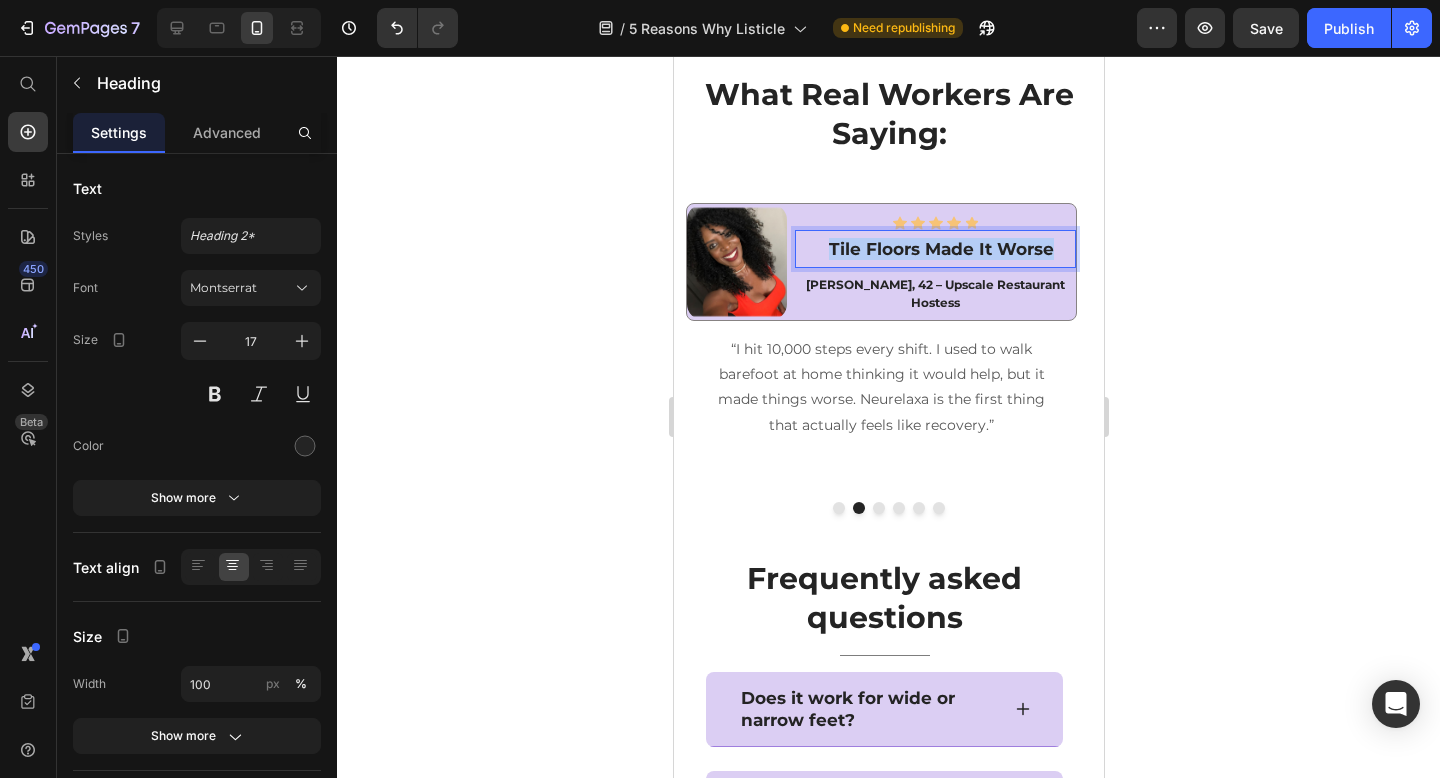 click on "Tile Floors Made It Worse" at bounding box center (940, 249) 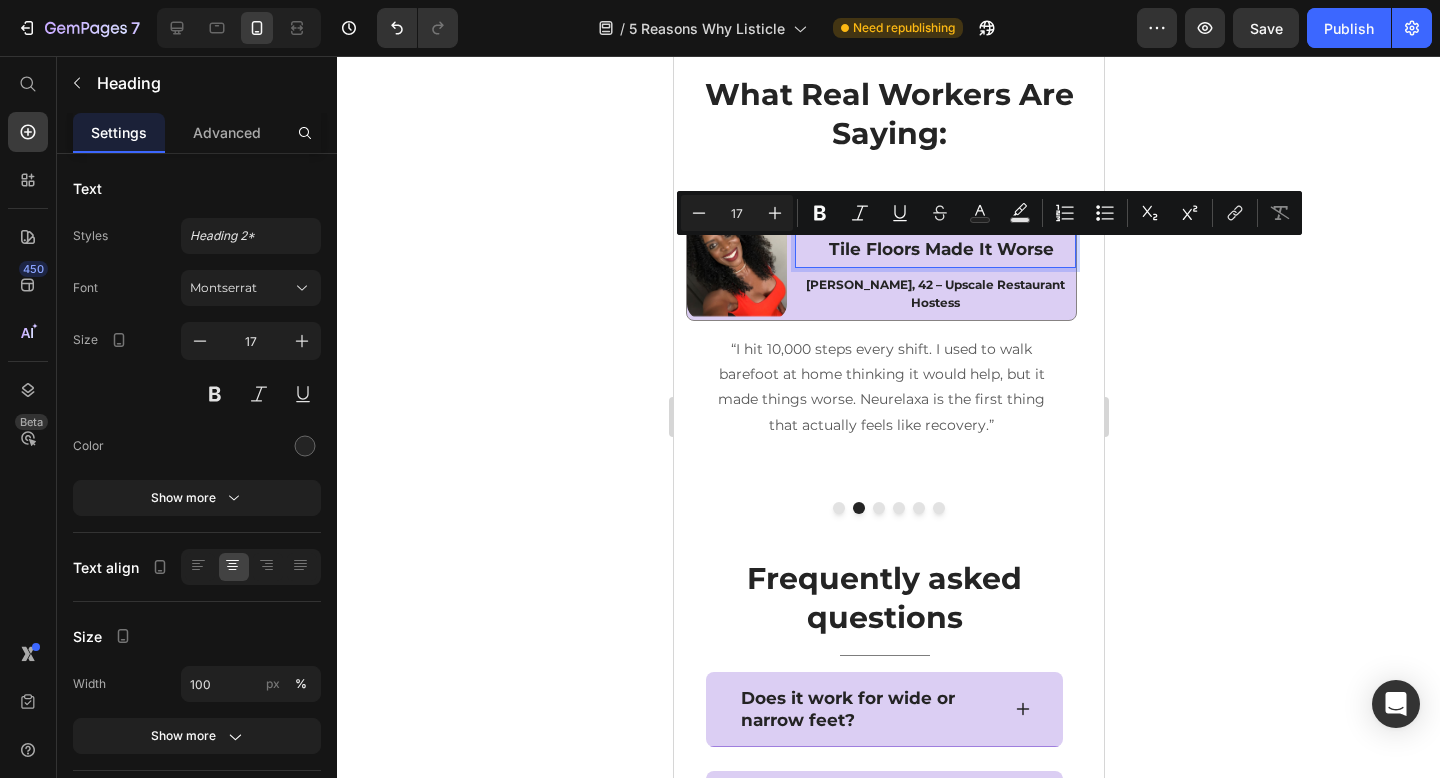 scroll, scrollTop: 6345, scrollLeft: 0, axis: vertical 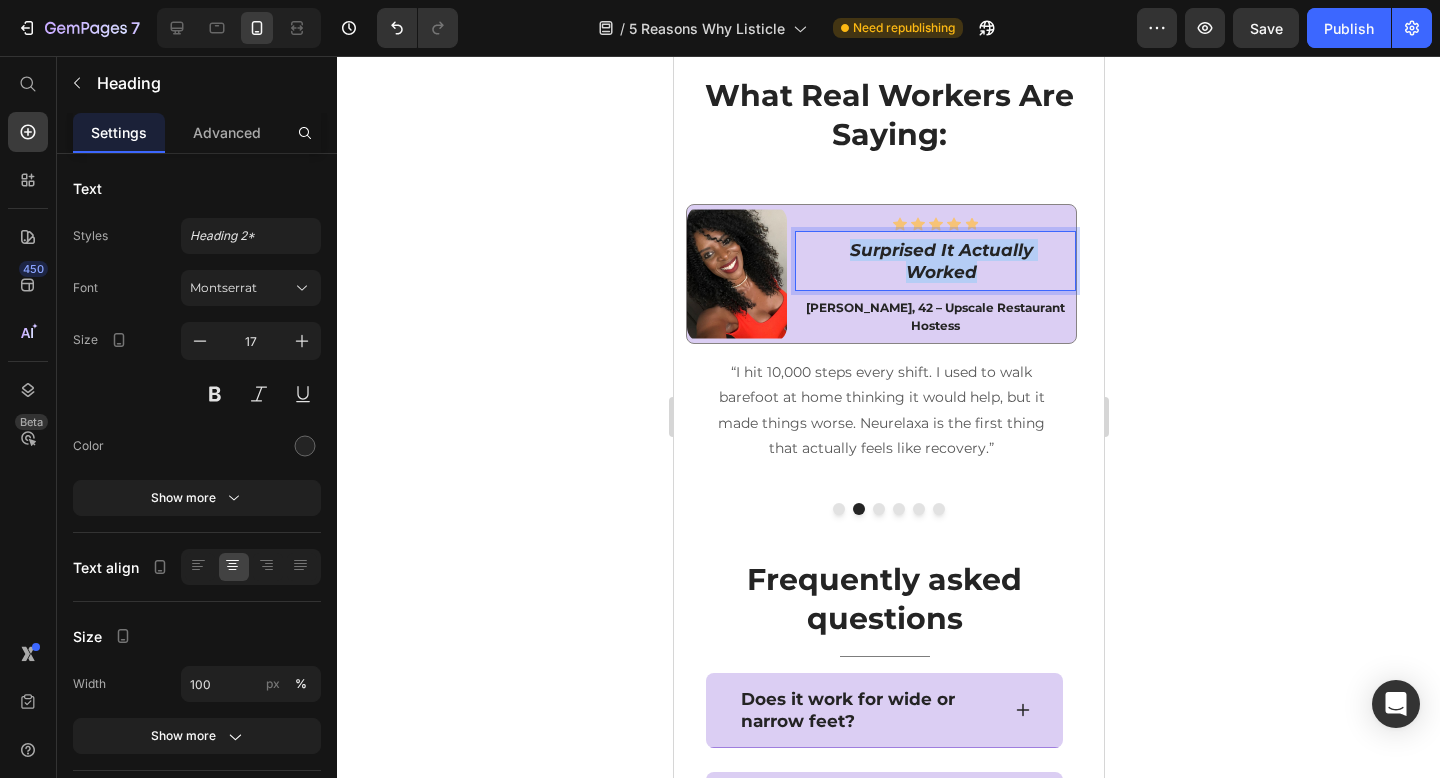 drag, startPoint x: 989, startPoint y: 270, endPoint x: 846, endPoint y: 242, distance: 145.71547 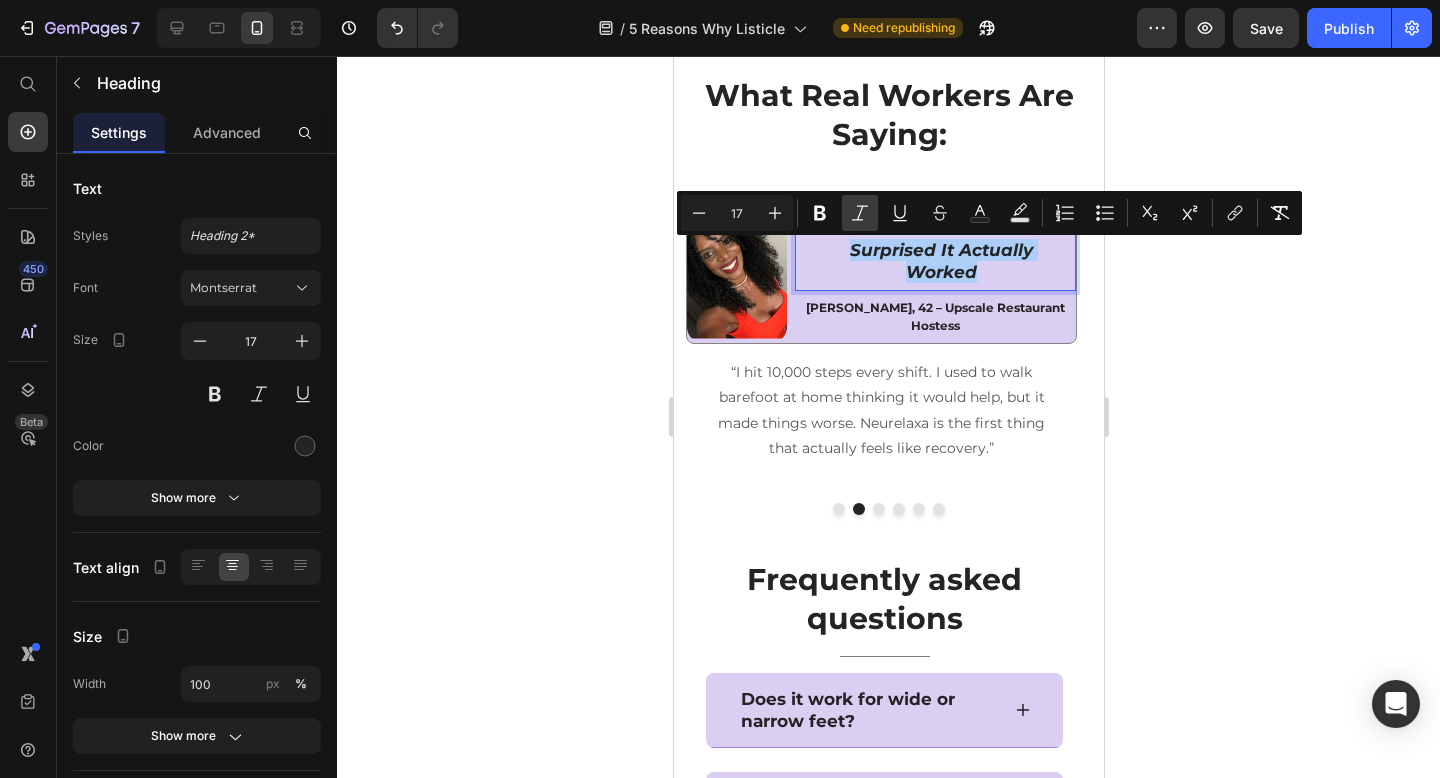drag, startPoint x: 857, startPoint y: 205, endPoint x: 856, endPoint y: 220, distance: 15.033297 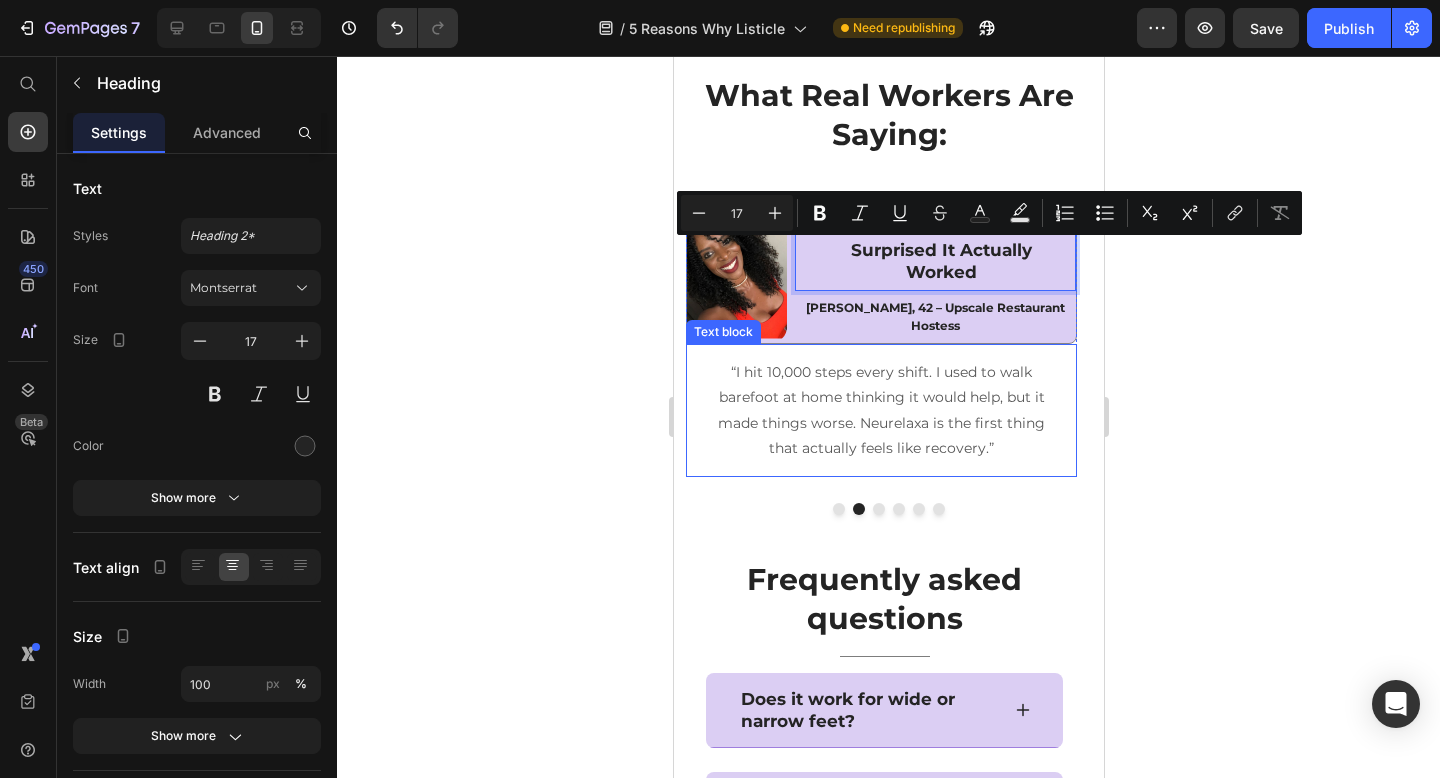 click on "“I hit 10,000 steps every shift. I used to walk barefoot at home thinking it would help, but it made things worse. Neurelaxa is the first thing that actually feels like recovery.”" at bounding box center [880, 410] 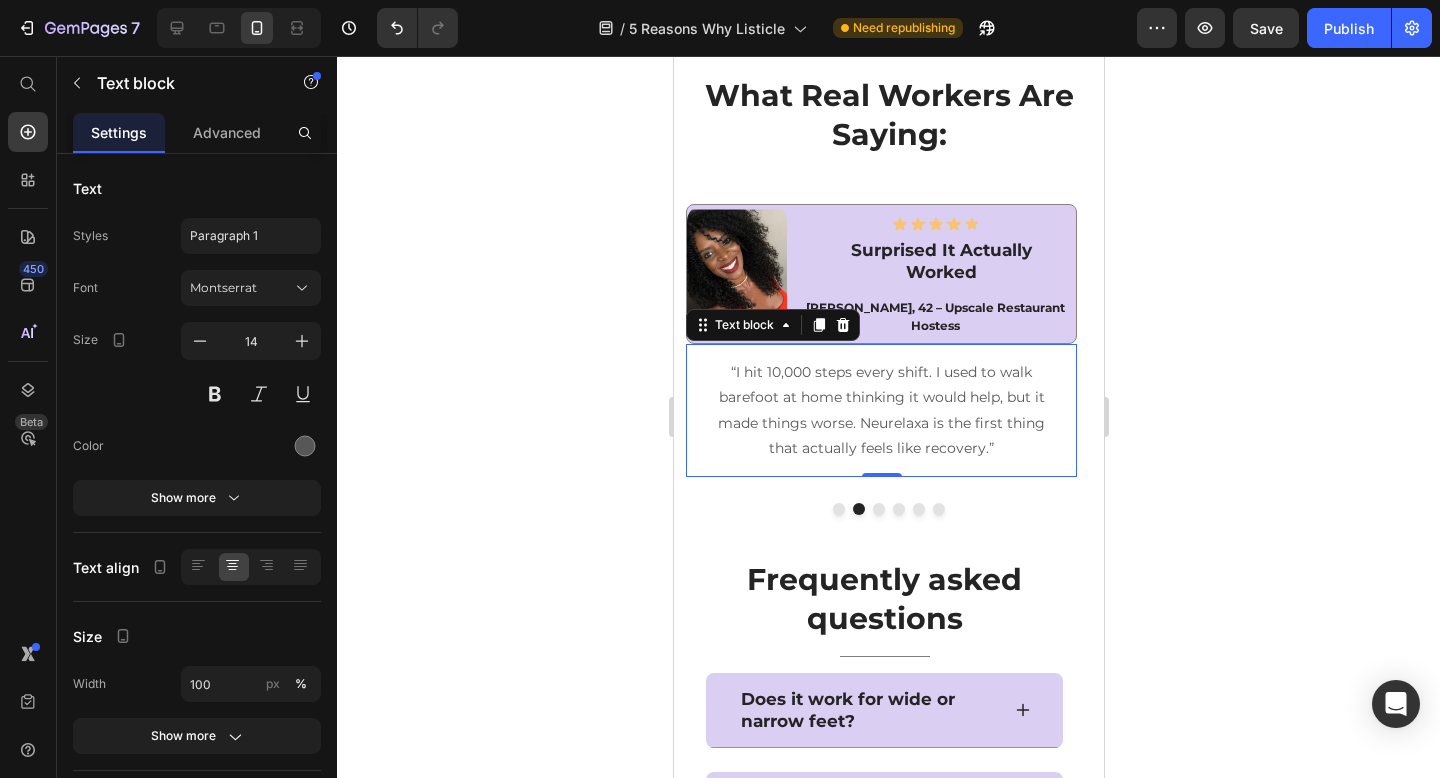click on "“I hit 10,000 steps every shift. I used to walk barefoot at home thinking it would help, but it made things worse. Neurelaxa is the first thing that actually feels like recovery.”" at bounding box center [880, 410] 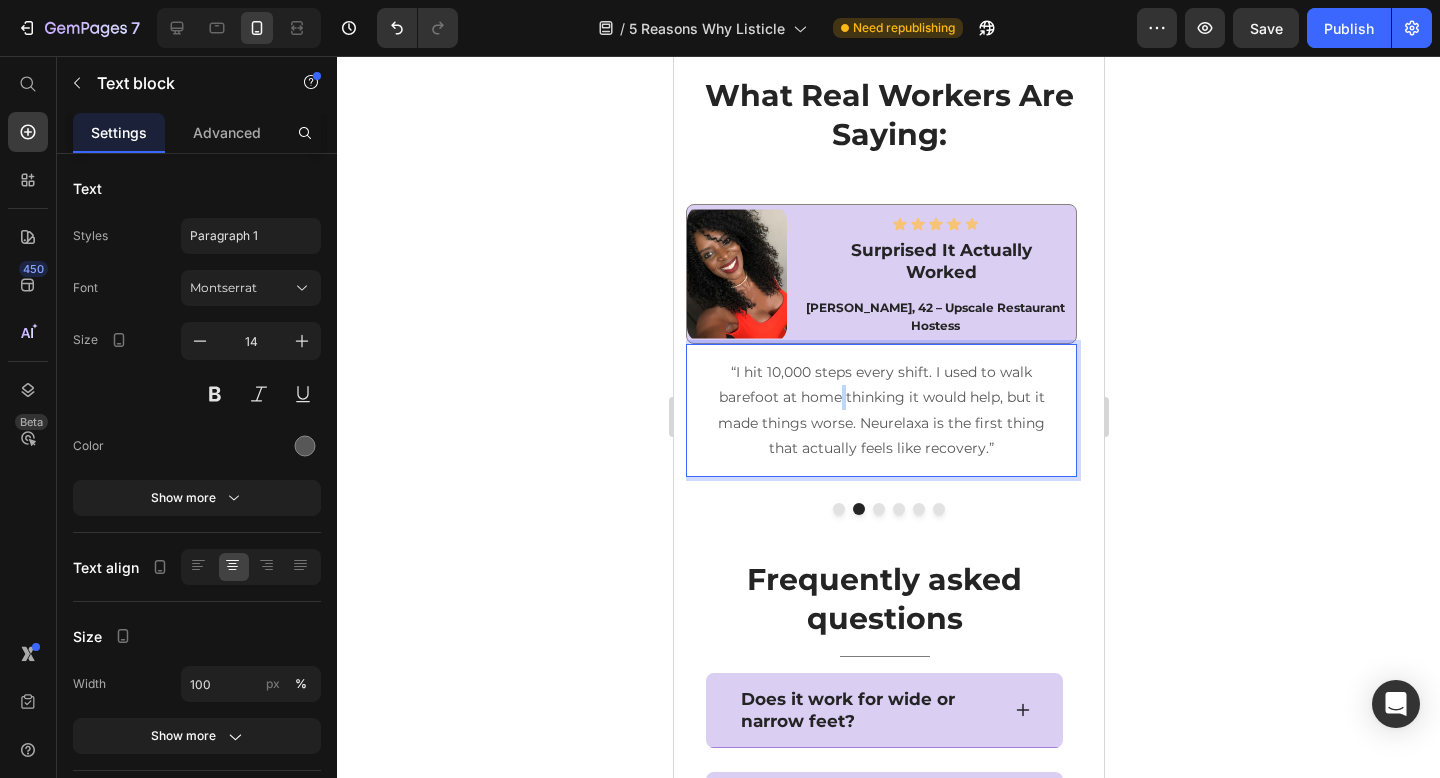 click on "“I hit 10,000 steps every shift. I used to walk barefoot at home thinking it would help, but it made things worse. Neurelaxa is the first thing that actually feels like recovery.”" at bounding box center (880, 410) 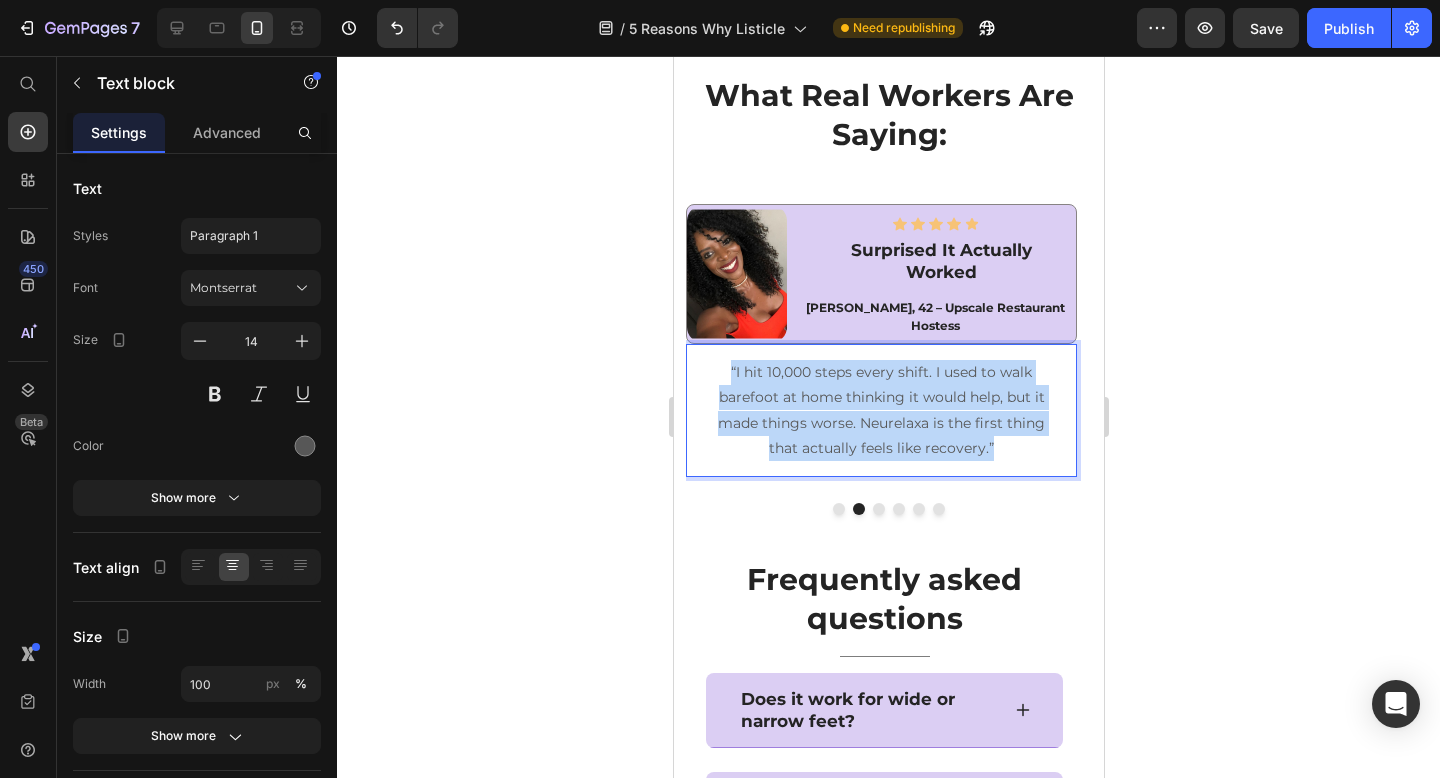 click on "“I hit 10,000 steps every shift. I used to walk barefoot at home thinking it would help, but it made things worse. Neurelaxa is the first thing that actually feels like recovery.”" at bounding box center (880, 410) 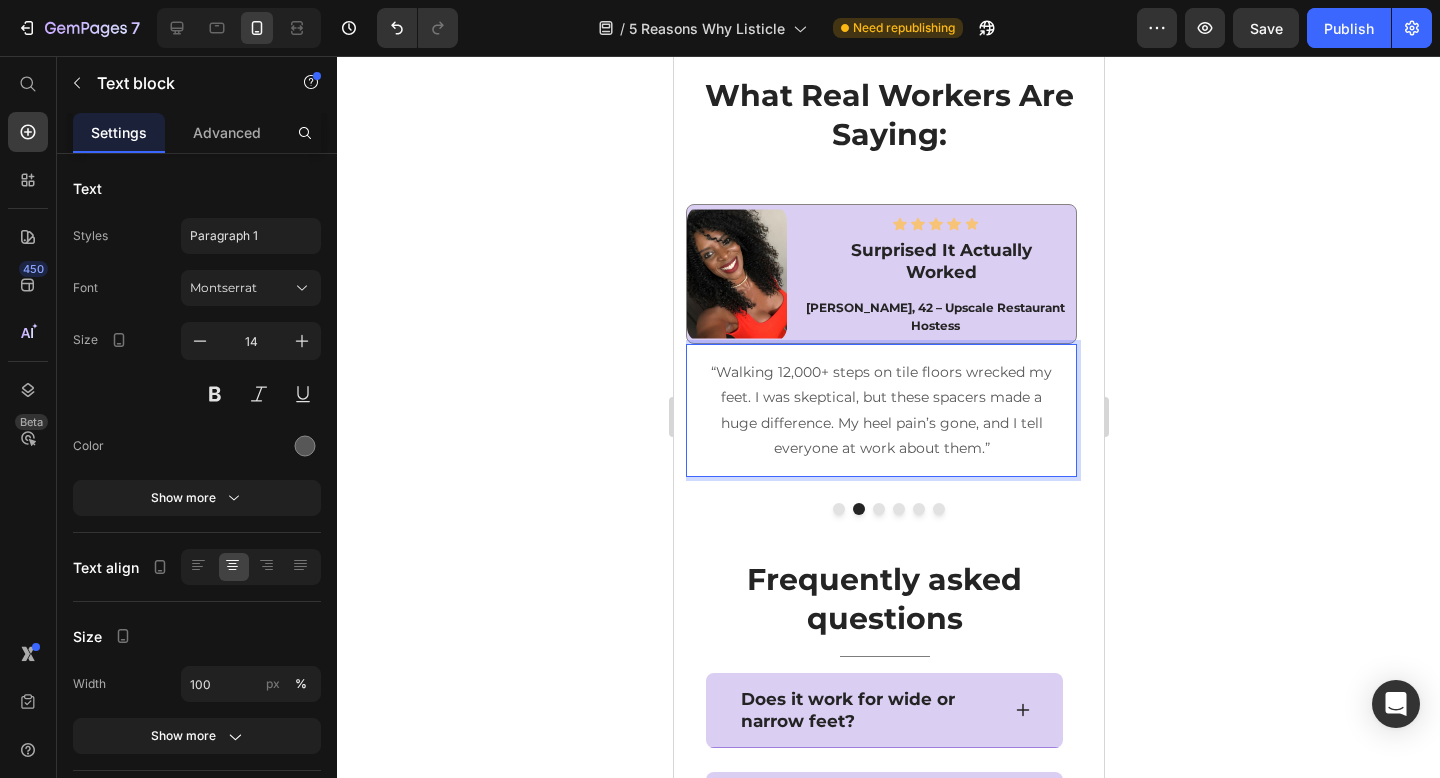 click on "“Walking 12,000+ steps on tile floors wrecked my feet. I was skeptical, but these spacers made a huge difference. My heel pain’s gone, and I tell everyone at work about them.”" at bounding box center (880, 410) 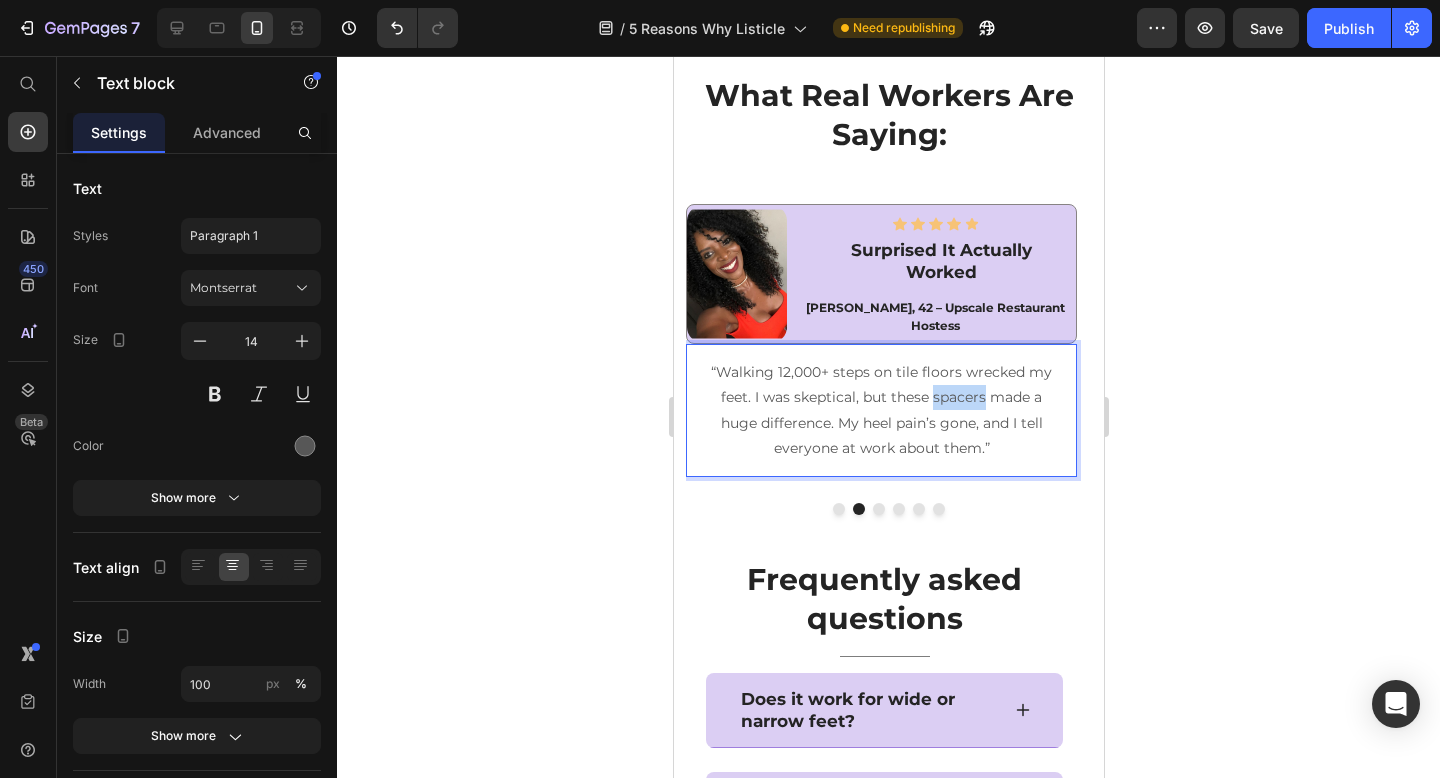 click on "“Walking 12,000+ steps on tile floors wrecked my feet. I was skeptical, but these spacers made a huge difference. My heel pain’s gone, and I tell everyone at work about them.”" at bounding box center [880, 410] 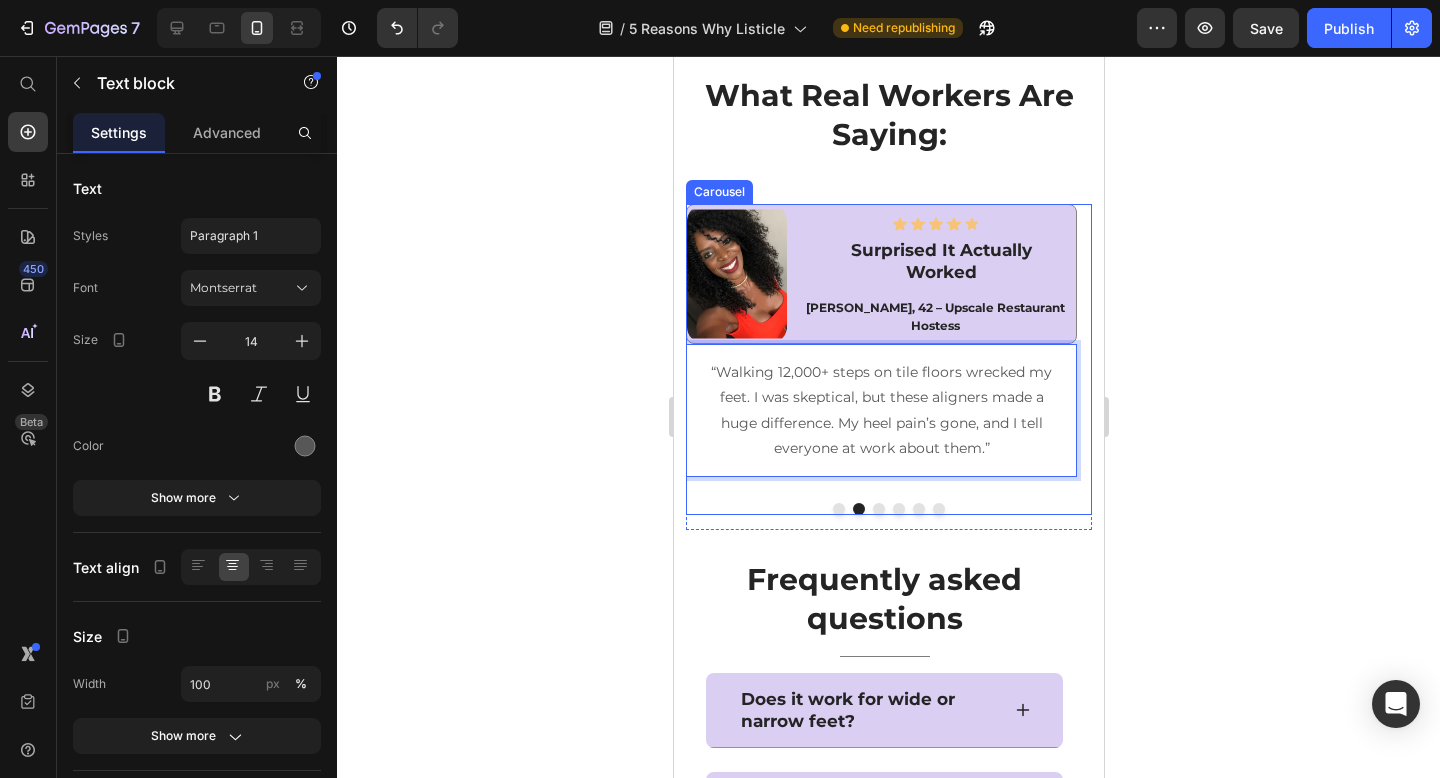 click at bounding box center [878, 509] 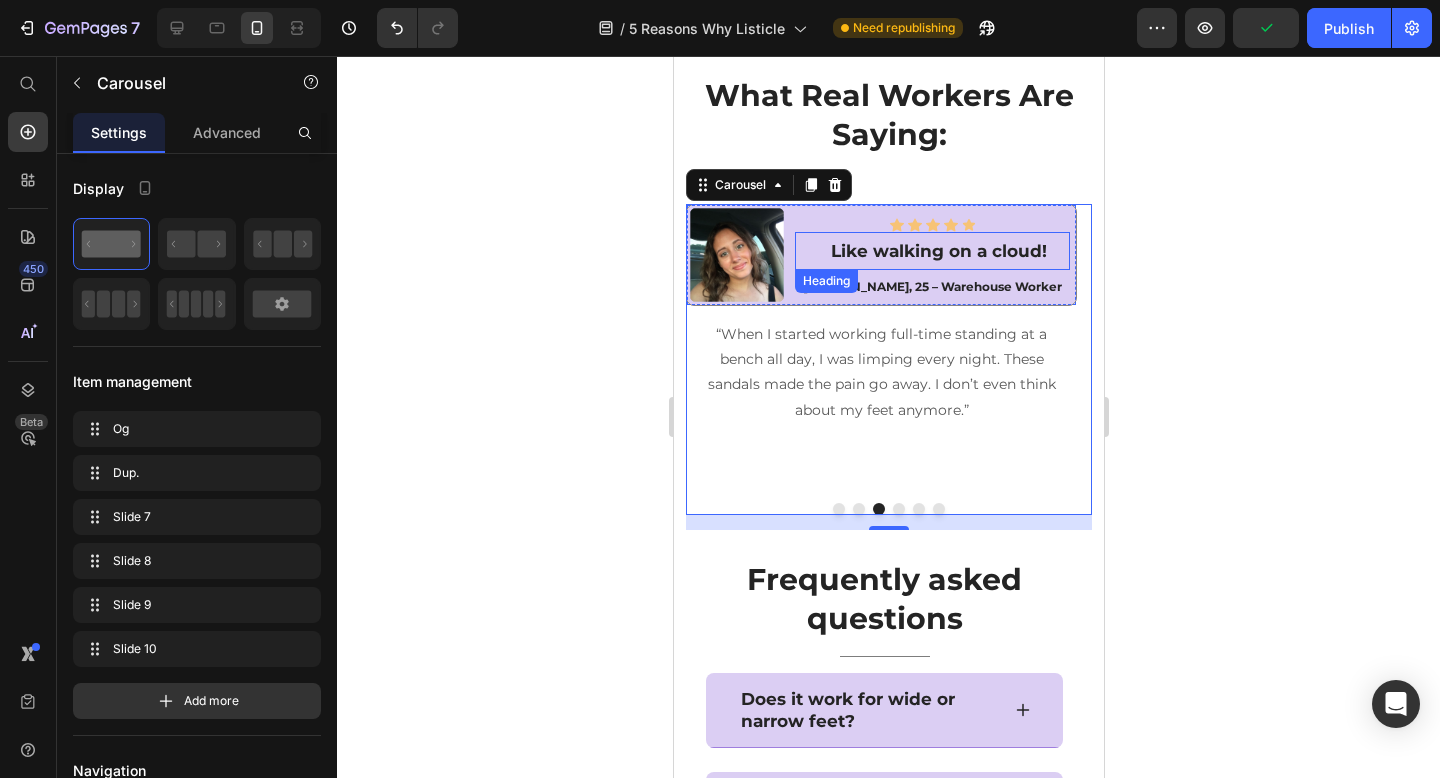 click on "Like walking on a cloud!" at bounding box center (937, 251) 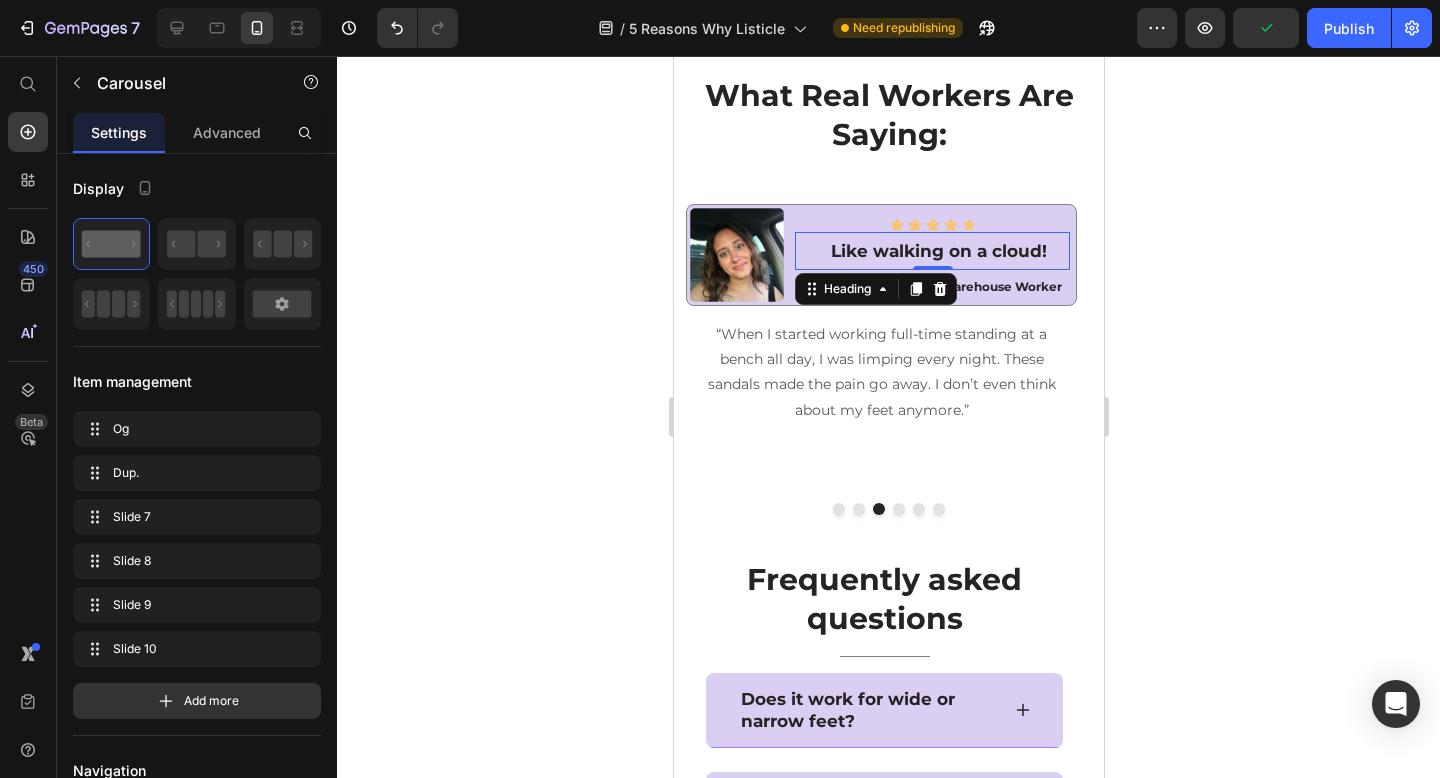 click on "Like walking on a cloud!" at bounding box center (937, 251) 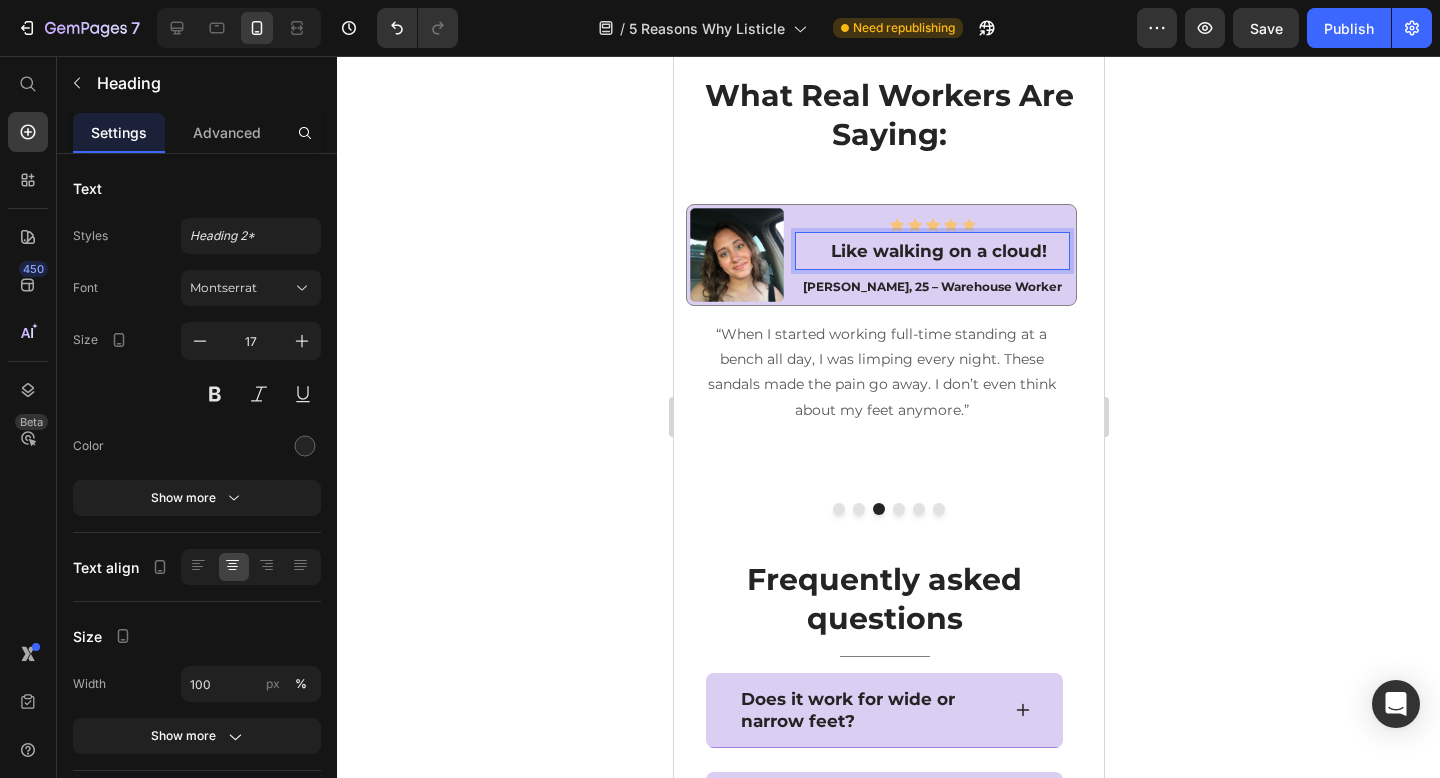 click on "Like walking on a cloud!" at bounding box center (937, 251) 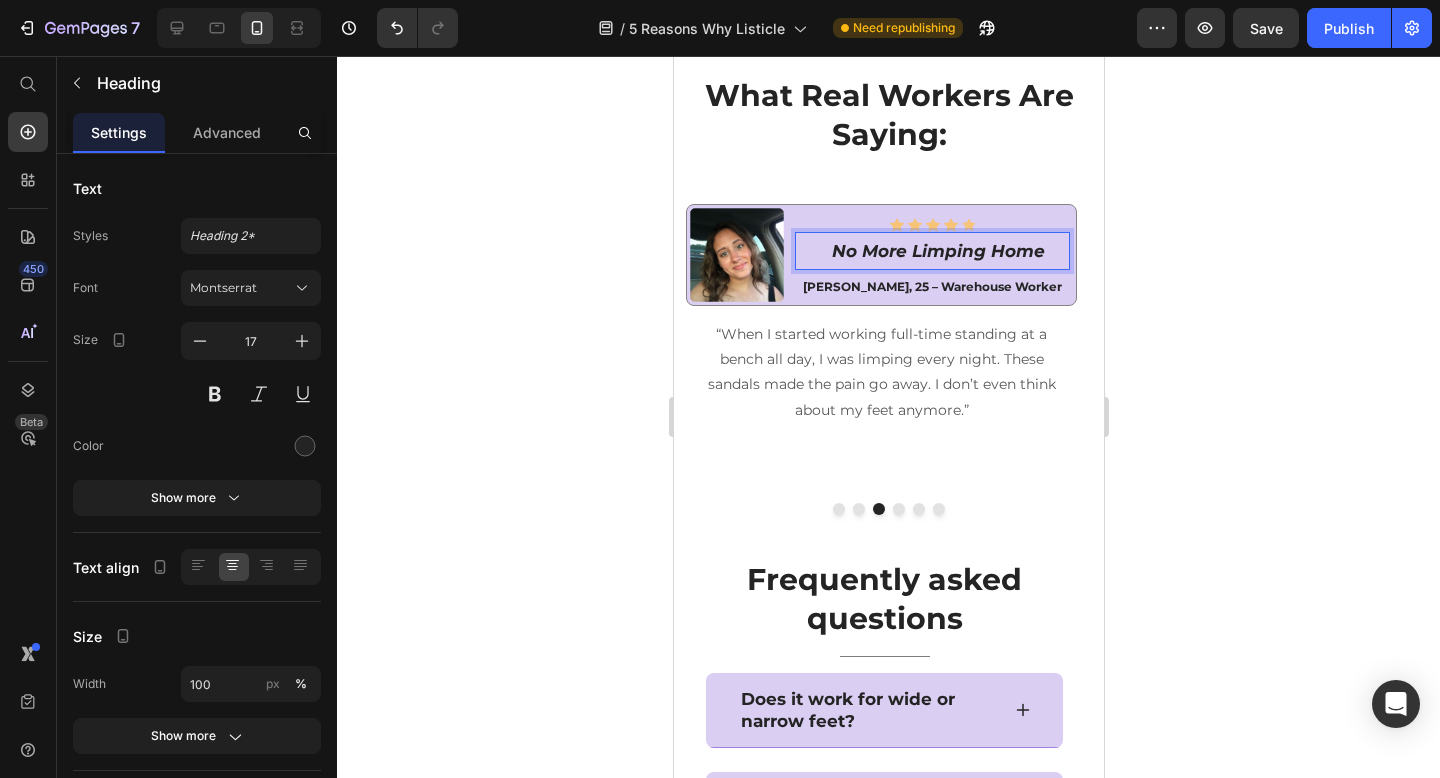 click on "No More Limping Home" at bounding box center [937, 251] 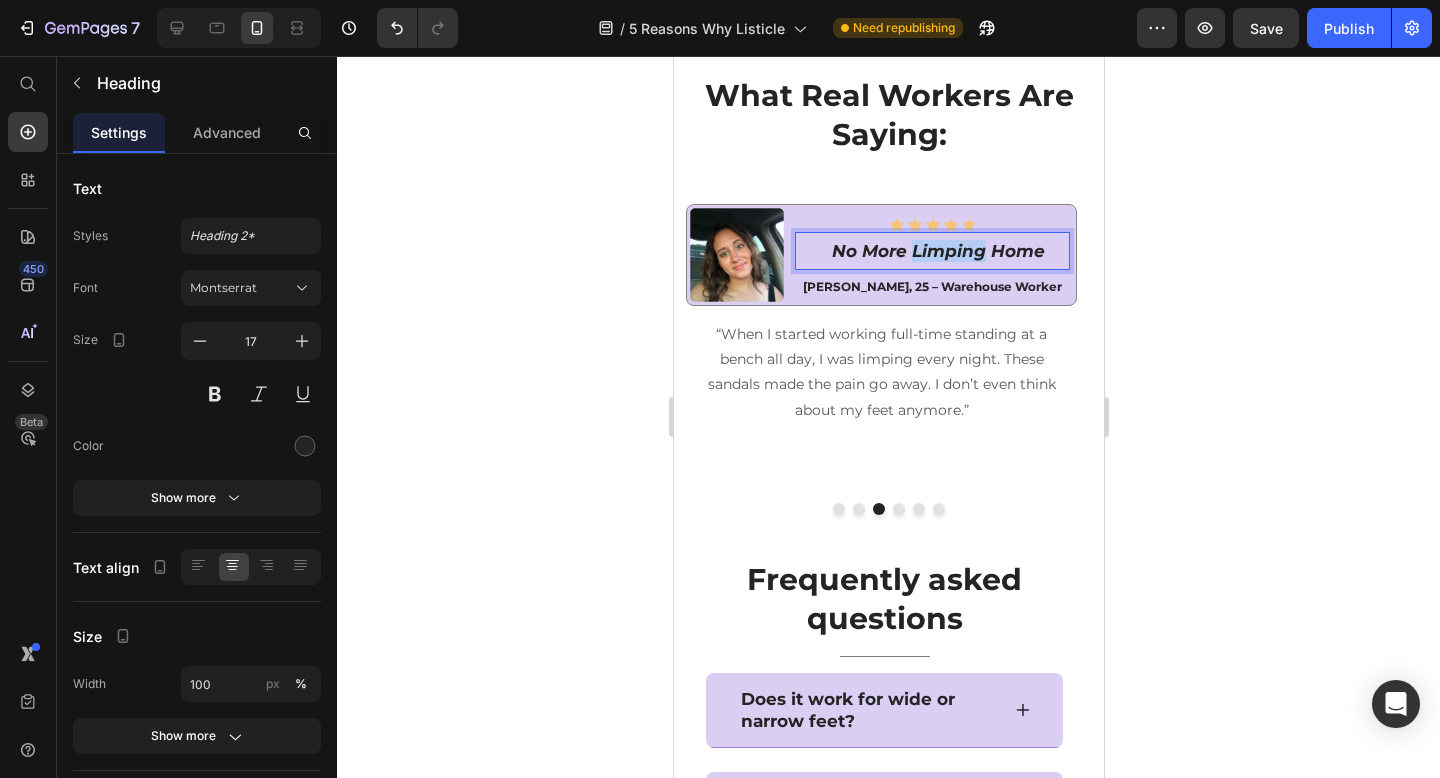 click on "No More Limping Home" at bounding box center [937, 251] 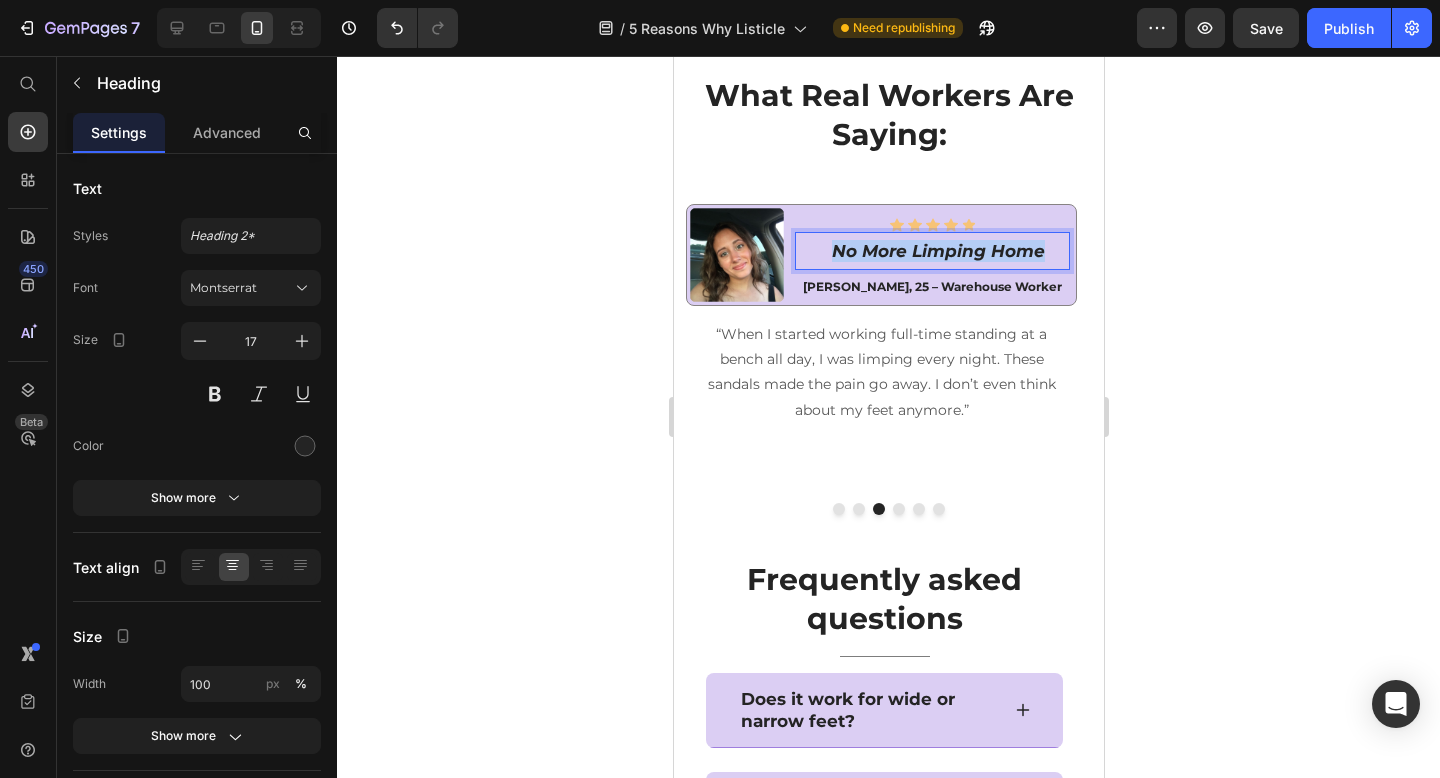 click on "No More Limping Home" at bounding box center (937, 251) 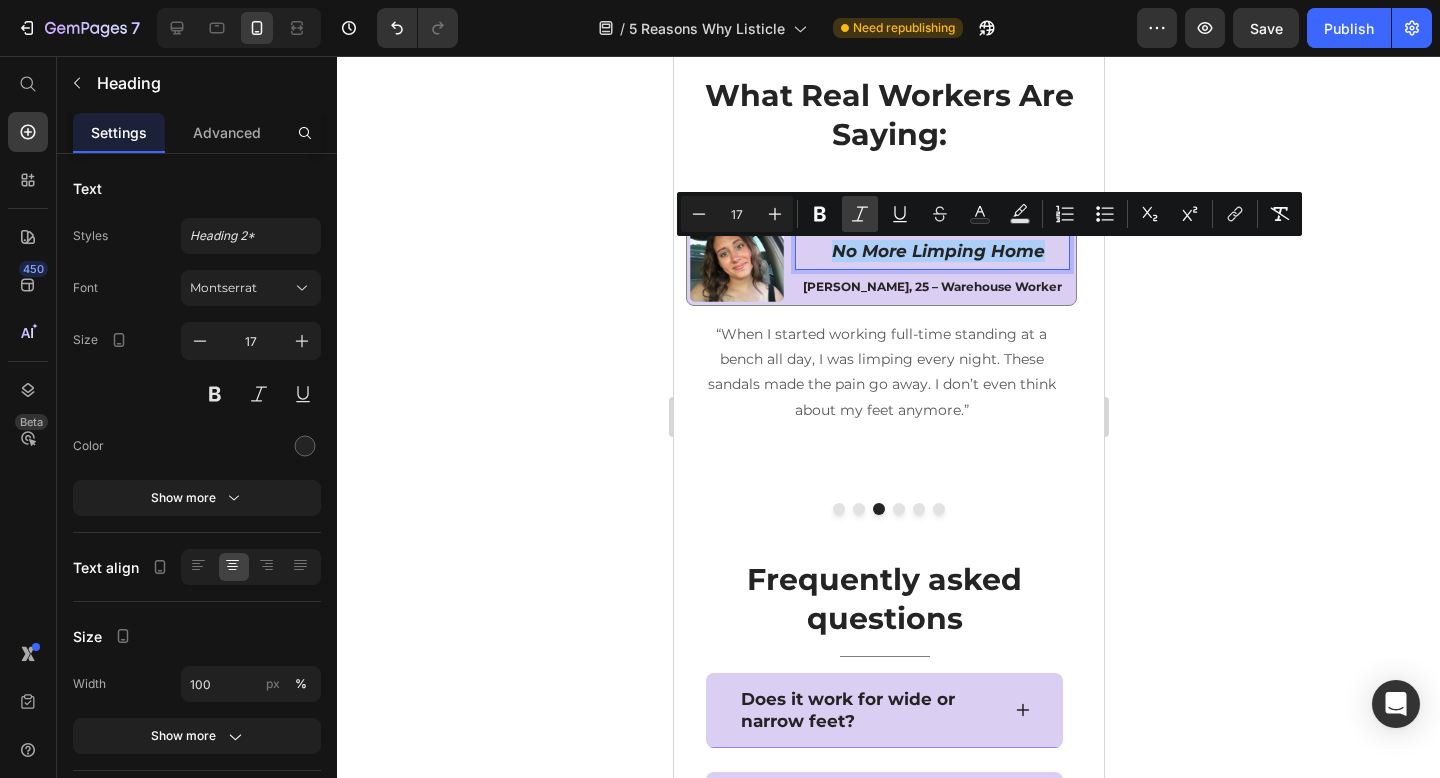 click 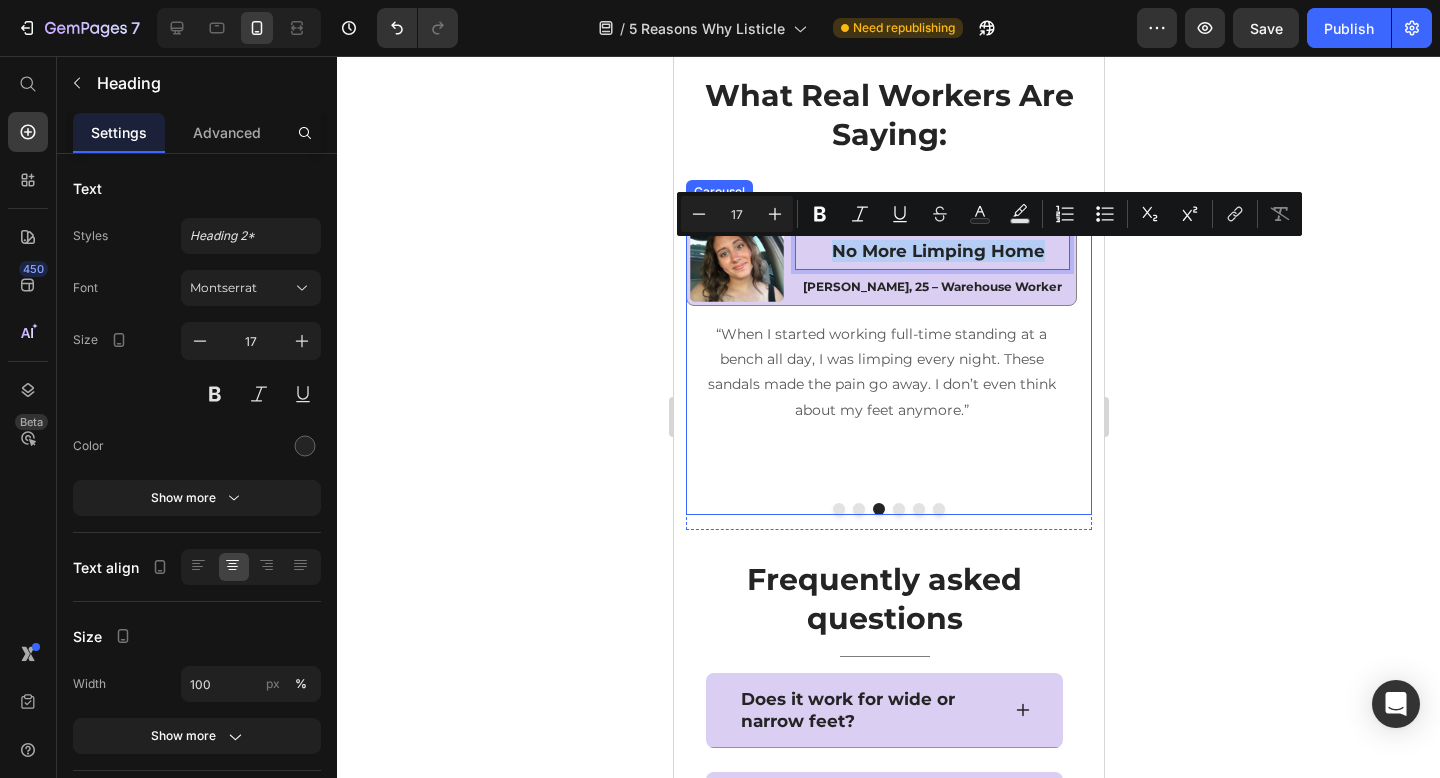 click at bounding box center (898, 509) 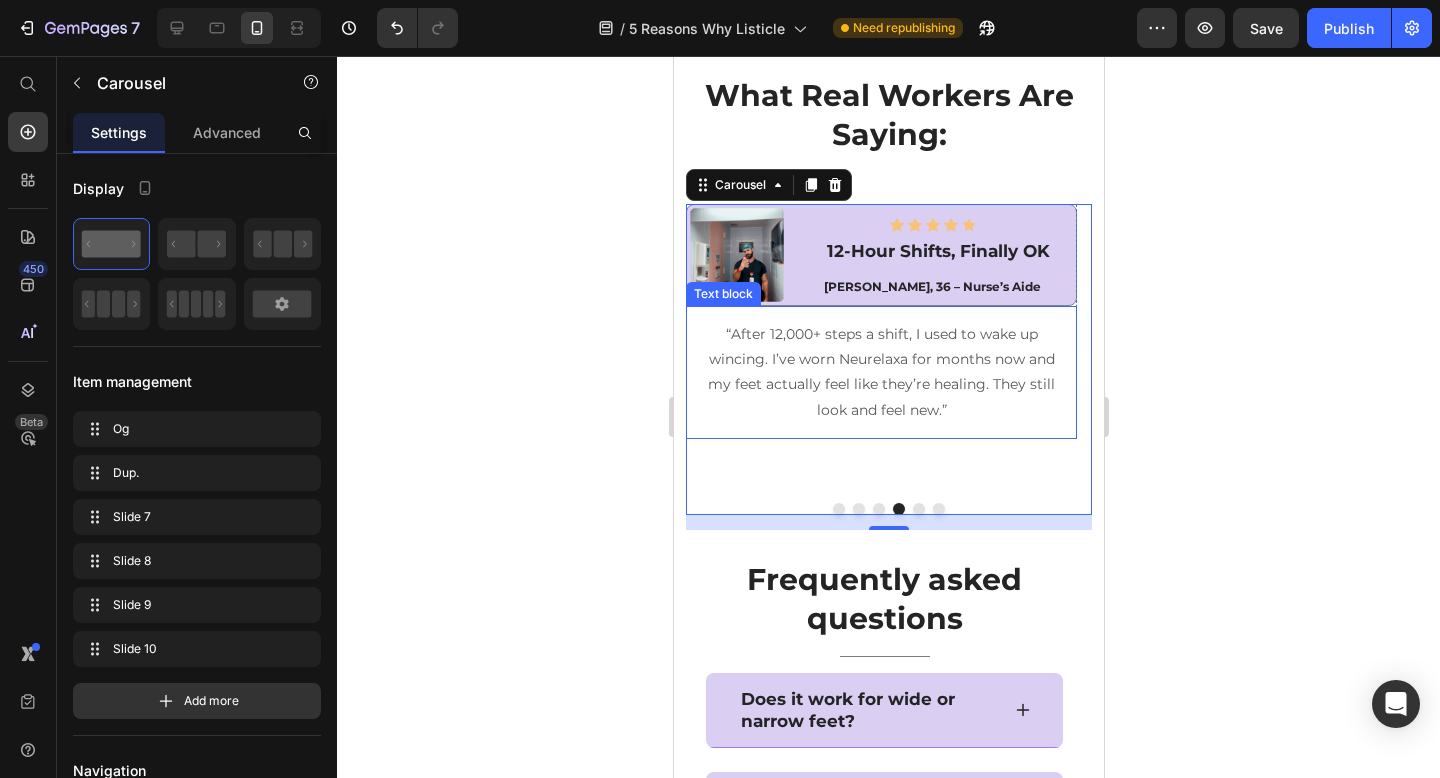 click on "“After 12,000+ steps a shift, I used to wake up wincing. I’ve worn Neurelaxa for months now and my feet actually feel like they’re healing. They still look and feel new.”" at bounding box center (880, 372) 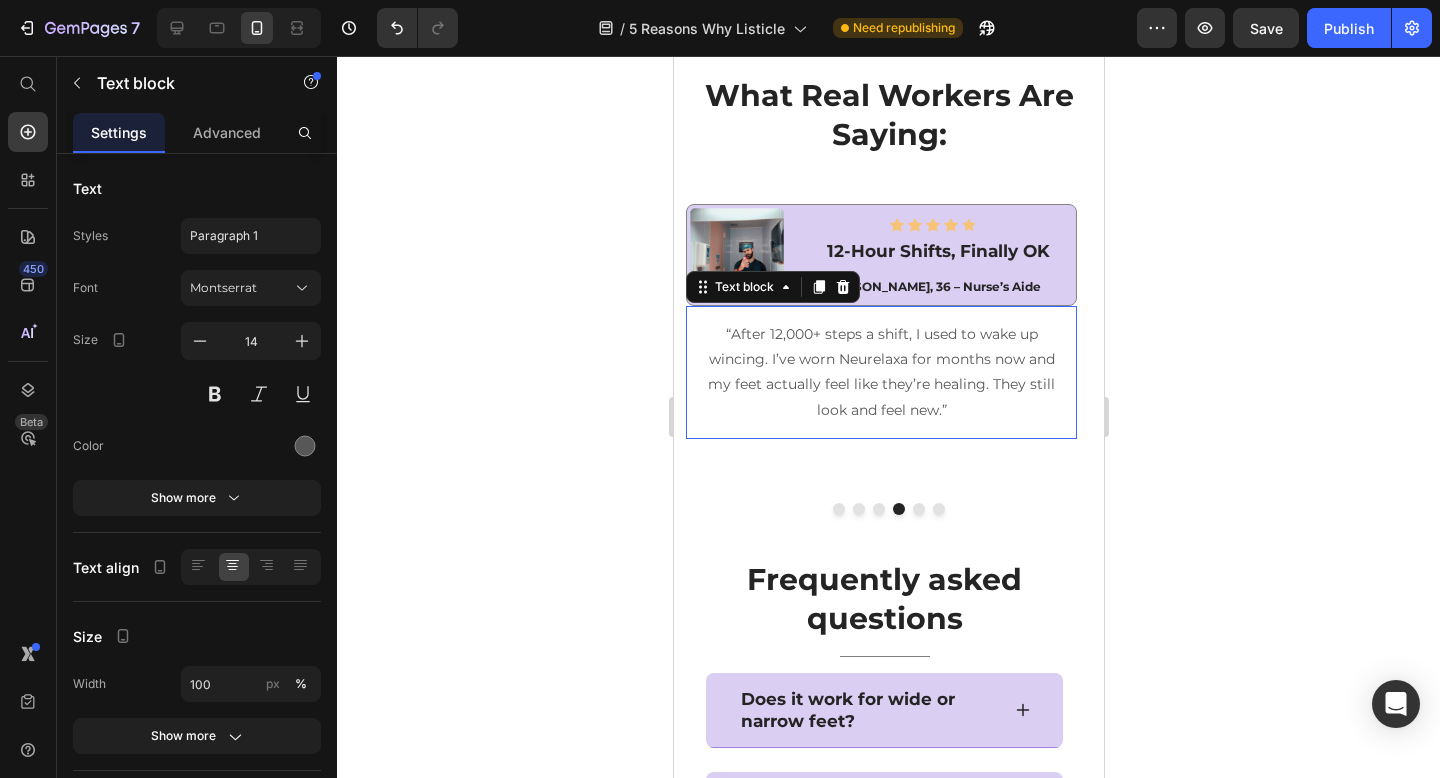 click on "“After 12,000+ steps a shift, I used to wake up wincing. I’ve worn Neurelaxa for months now and my feet actually feel like they’re healing. They still look and feel new.”" at bounding box center (880, 372) 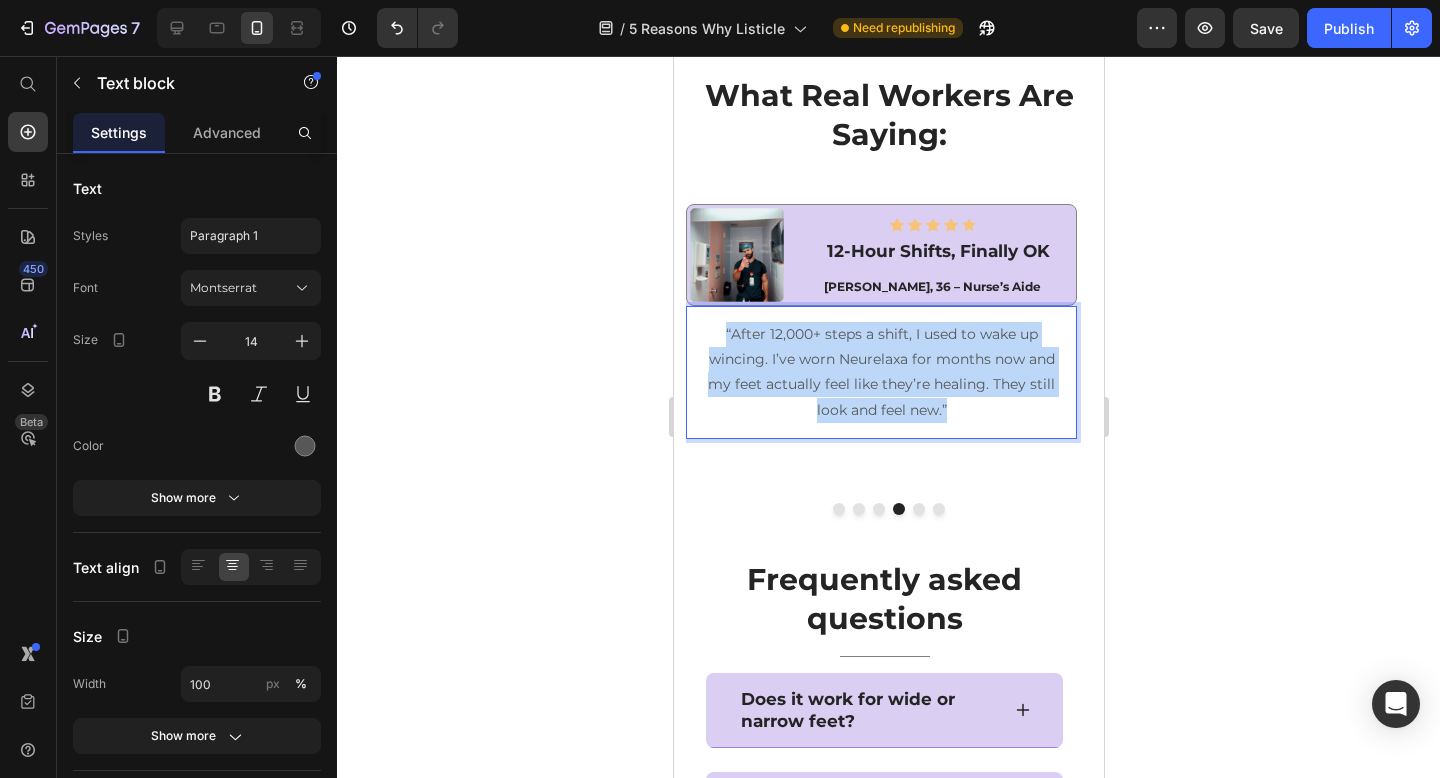 click on "“After 12,000+ steps a shift, I used to wake up wincing. I’ve worn Neurelaxa for months now and my feet actually feel like they’re healing. They still look and feel new.”" at bounding box center (880, 372) 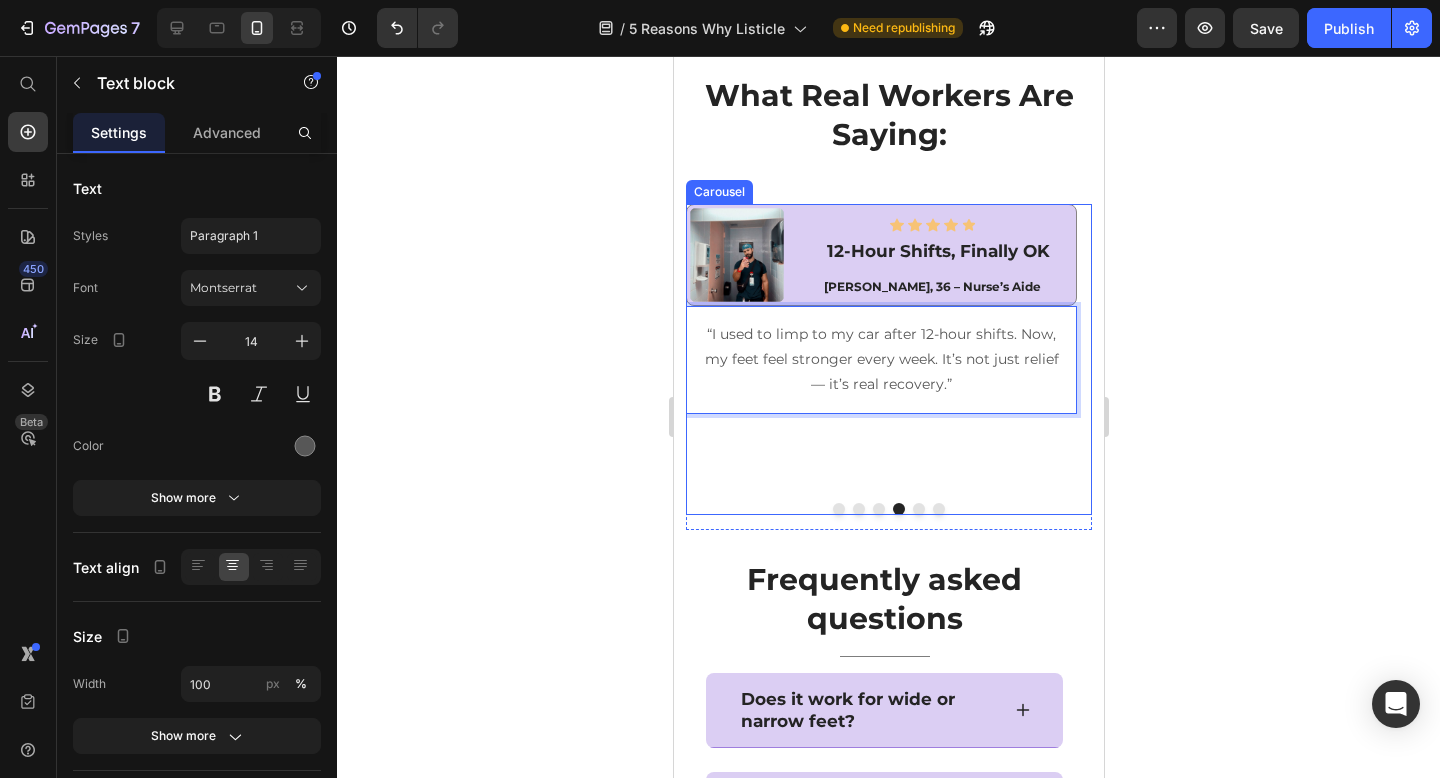click at bounding box center (918, 509) 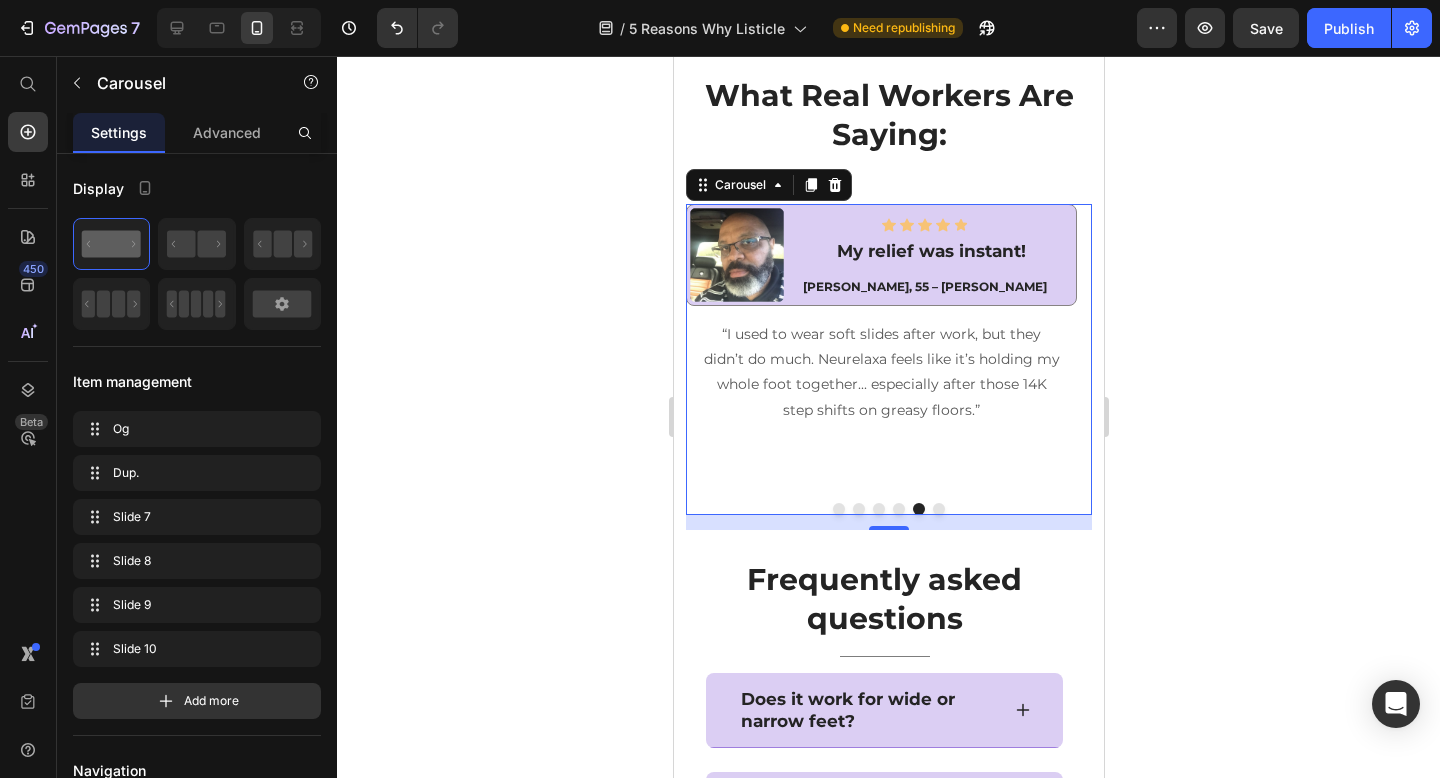 click at bounding box center [898, 509] 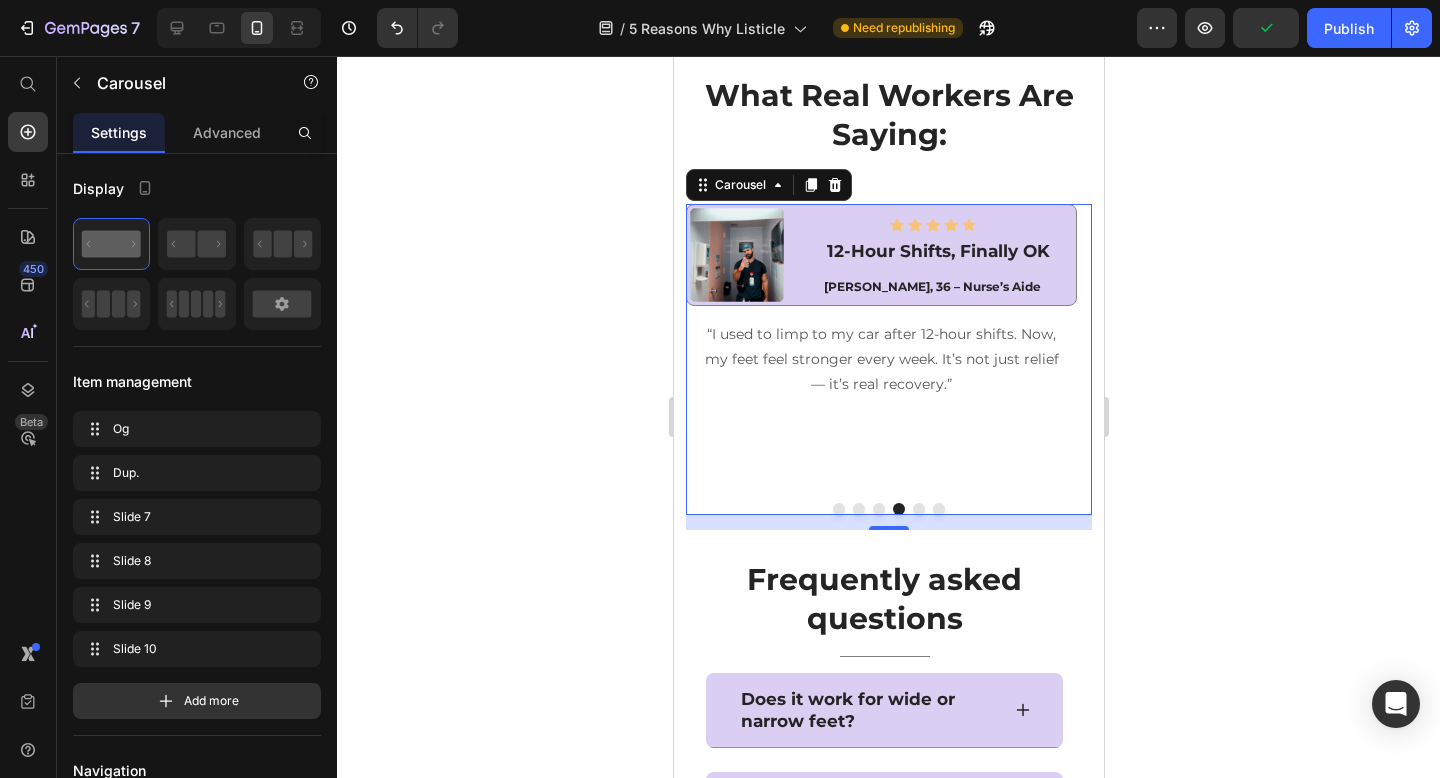 click at bounding box center [918, 509] 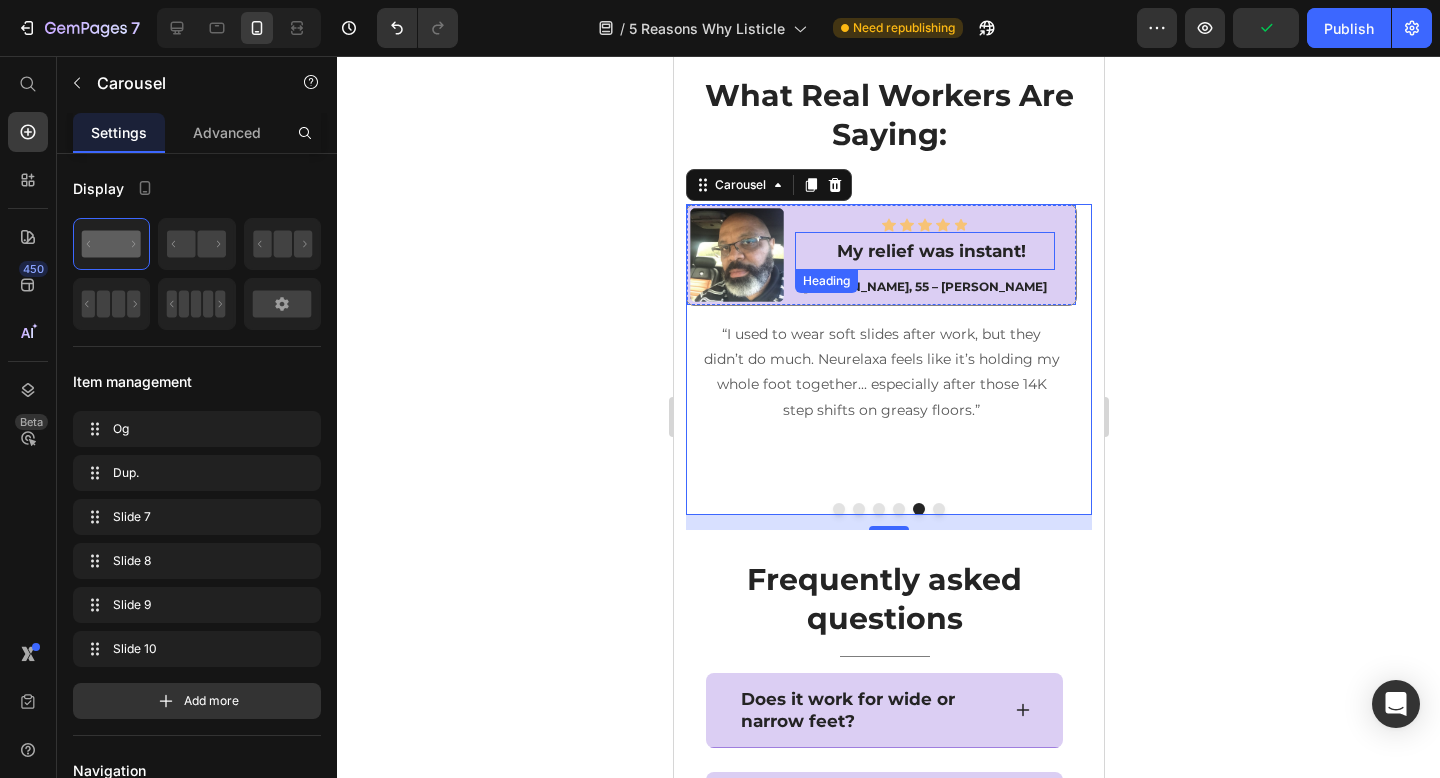 click on "My relief was instant!" at bounding box center (930, 251) 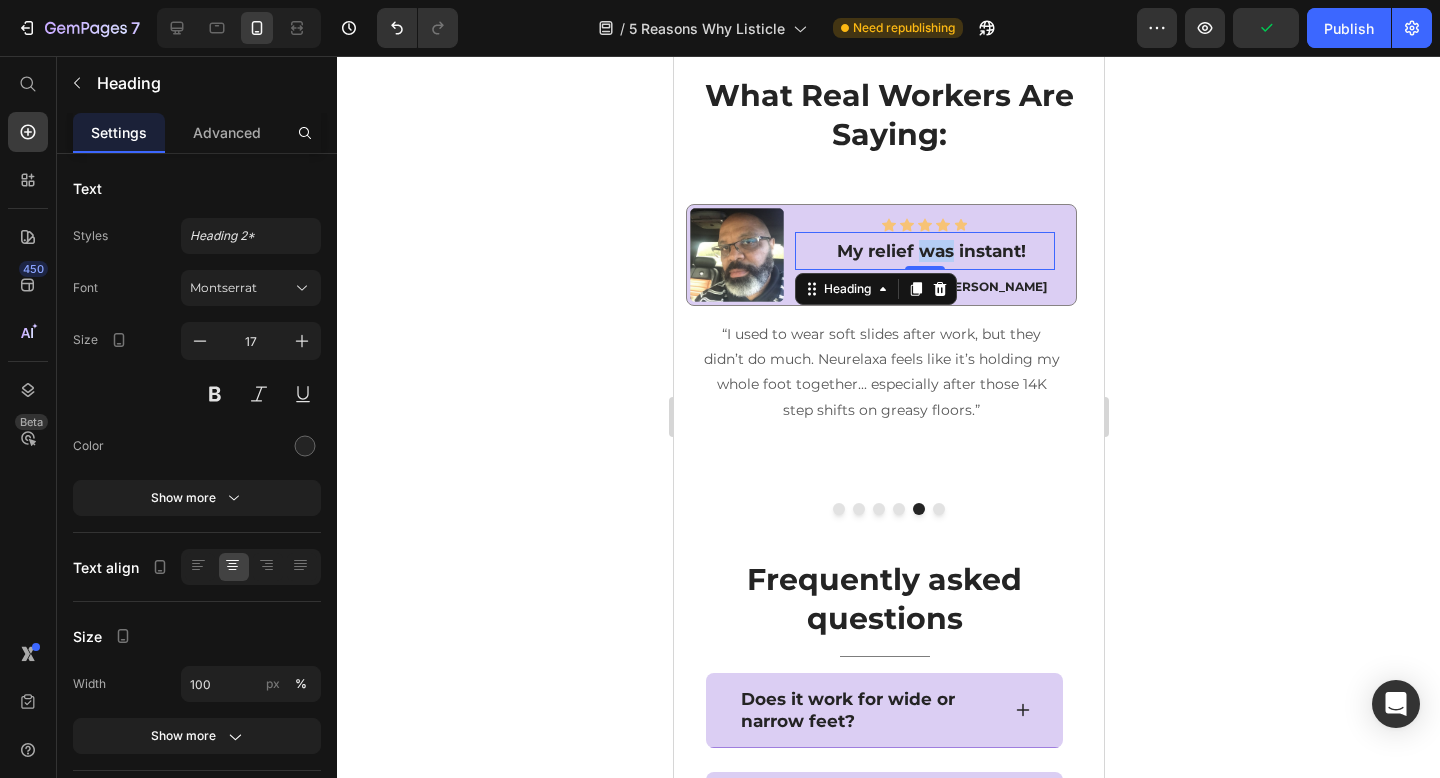 click on "My relief was instant!" at bounding box center (930, 251) 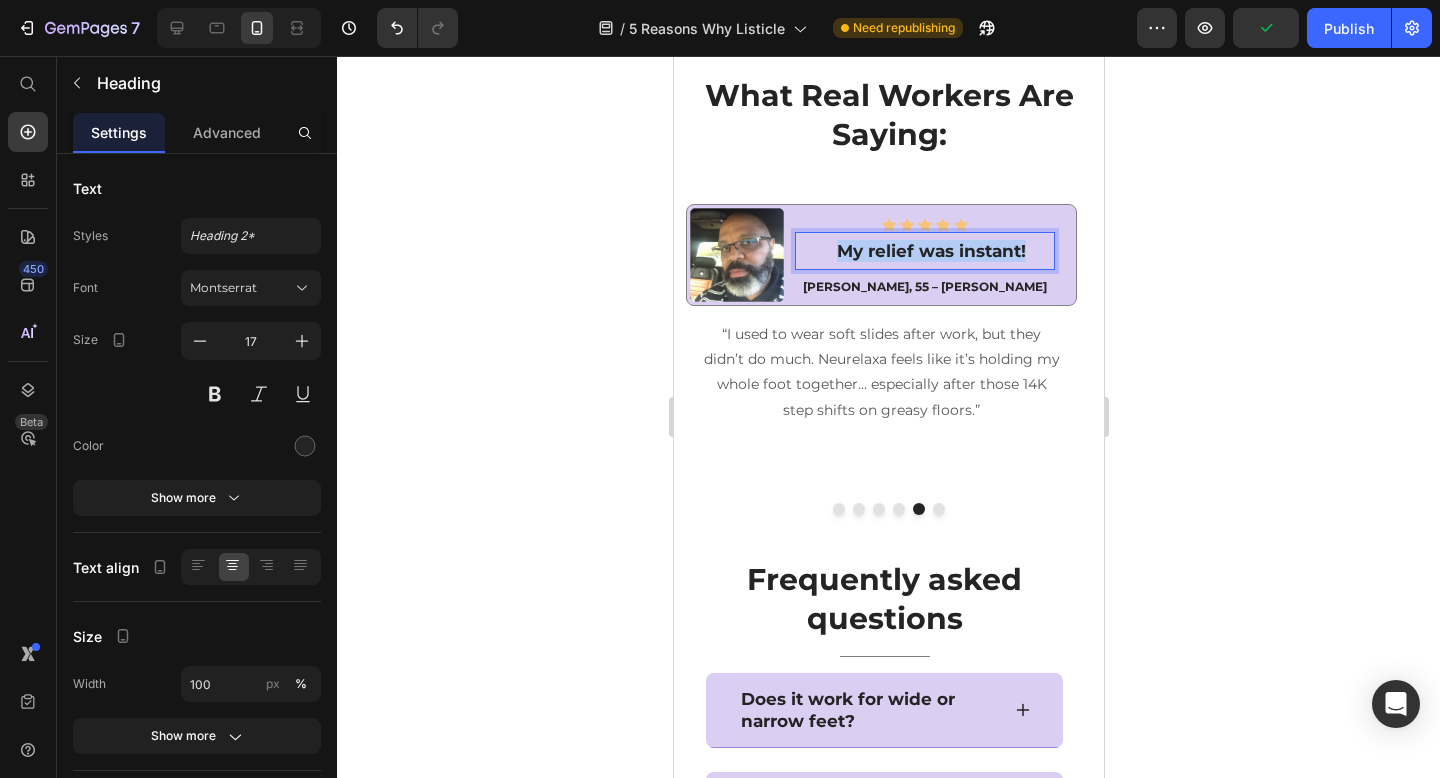 click on "My relief was instant!" at bounding box center [930, 251] 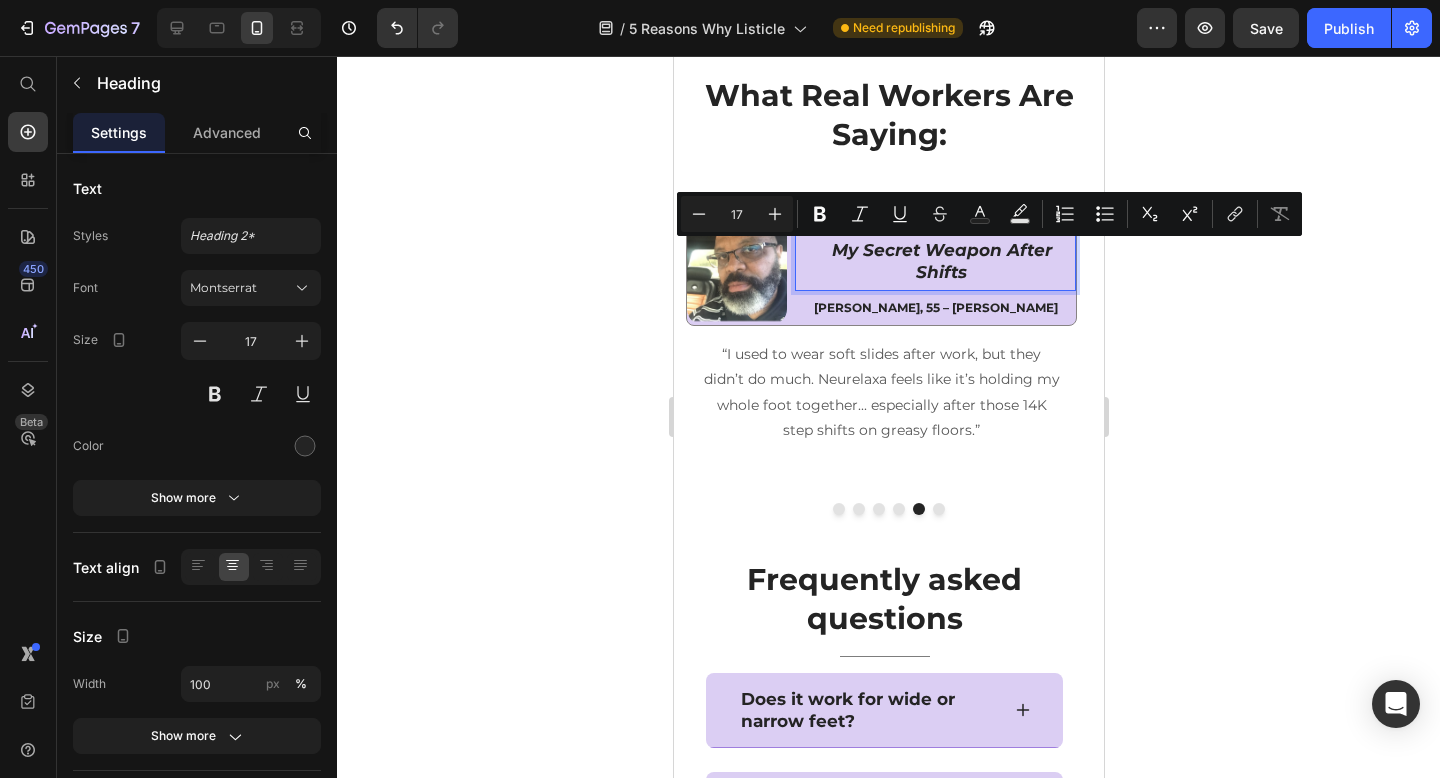 scroll, scrollTop: 6344, scrollLeft: 0, axis: vertical 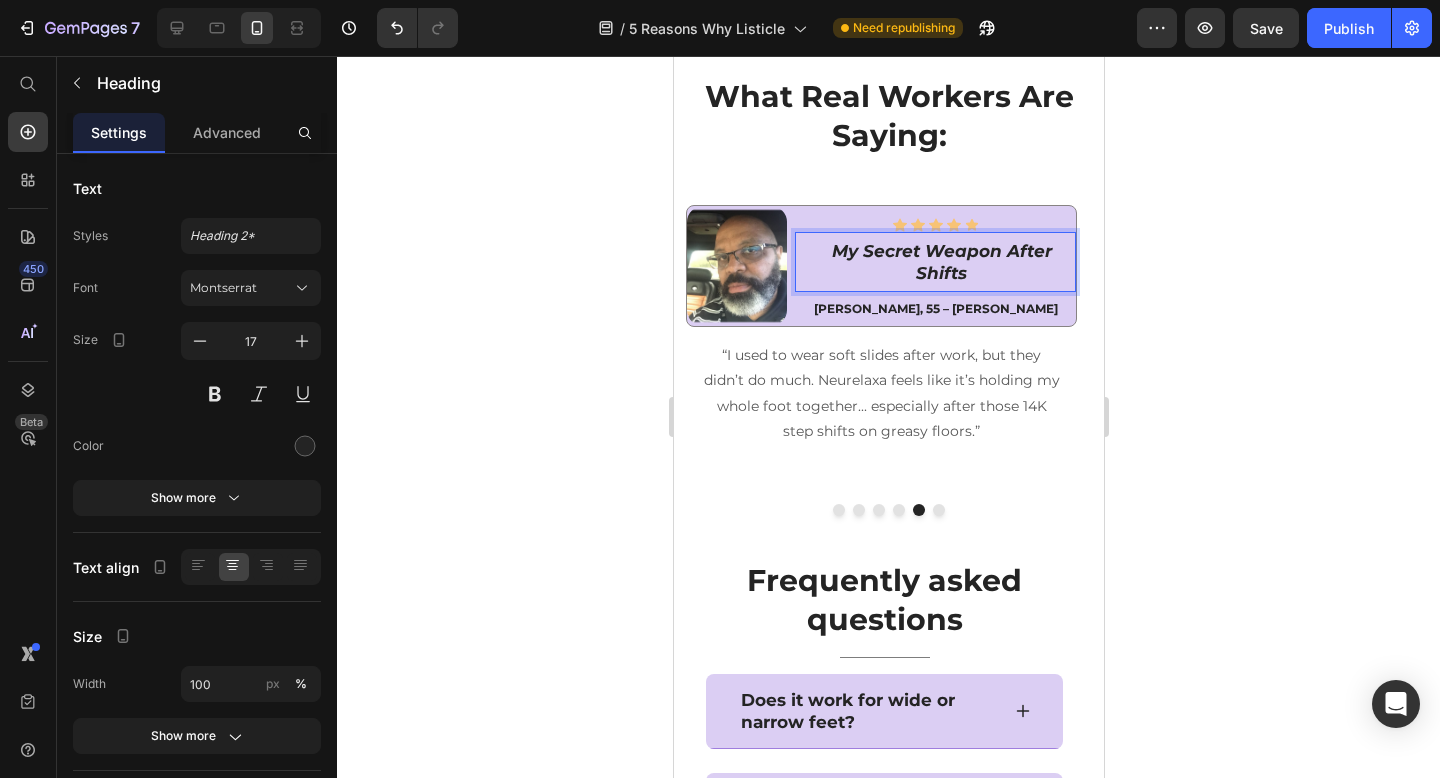click on "My Secret Weapon After Shifts" at bounding box center (941, 262) 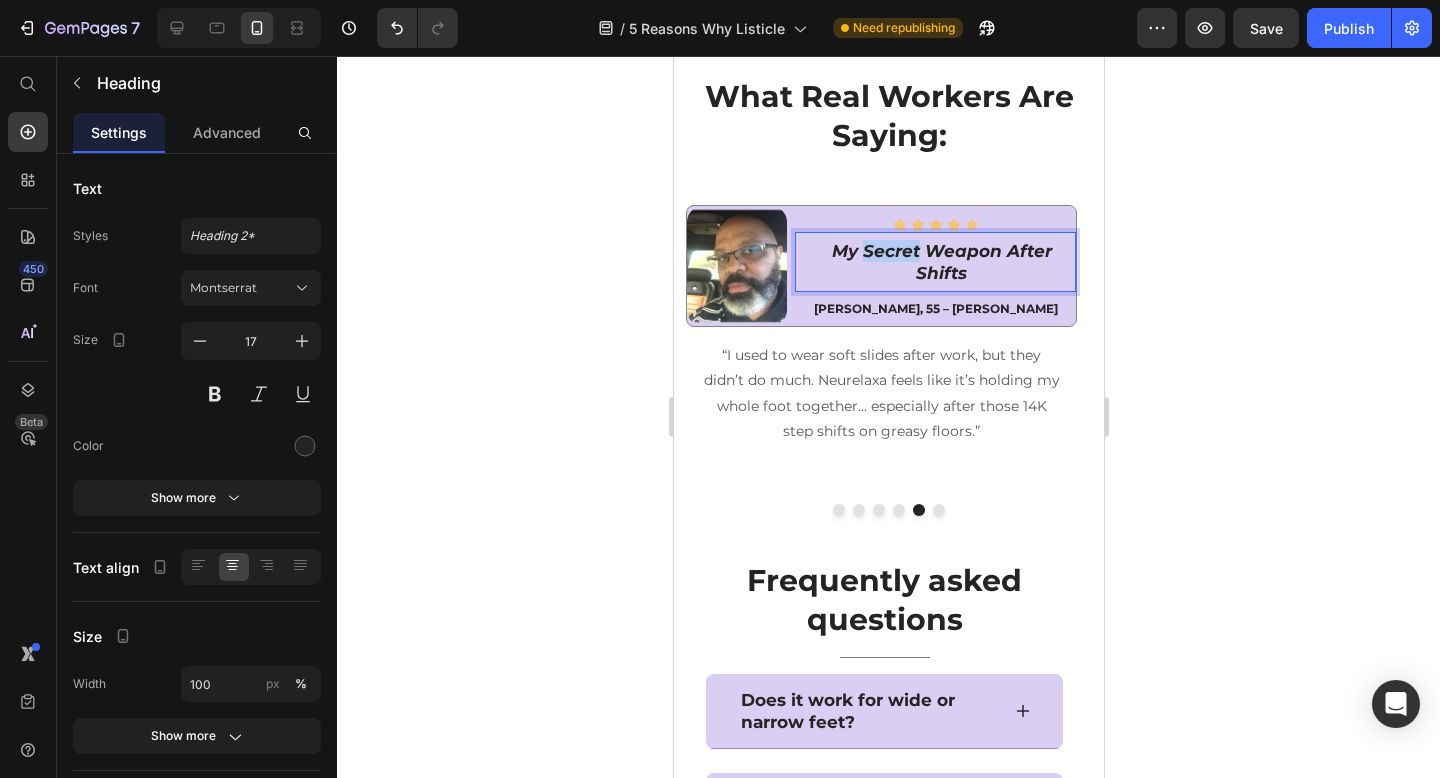 click on "My Secret Weapon After Shifts" at bounding box center (941, 262) 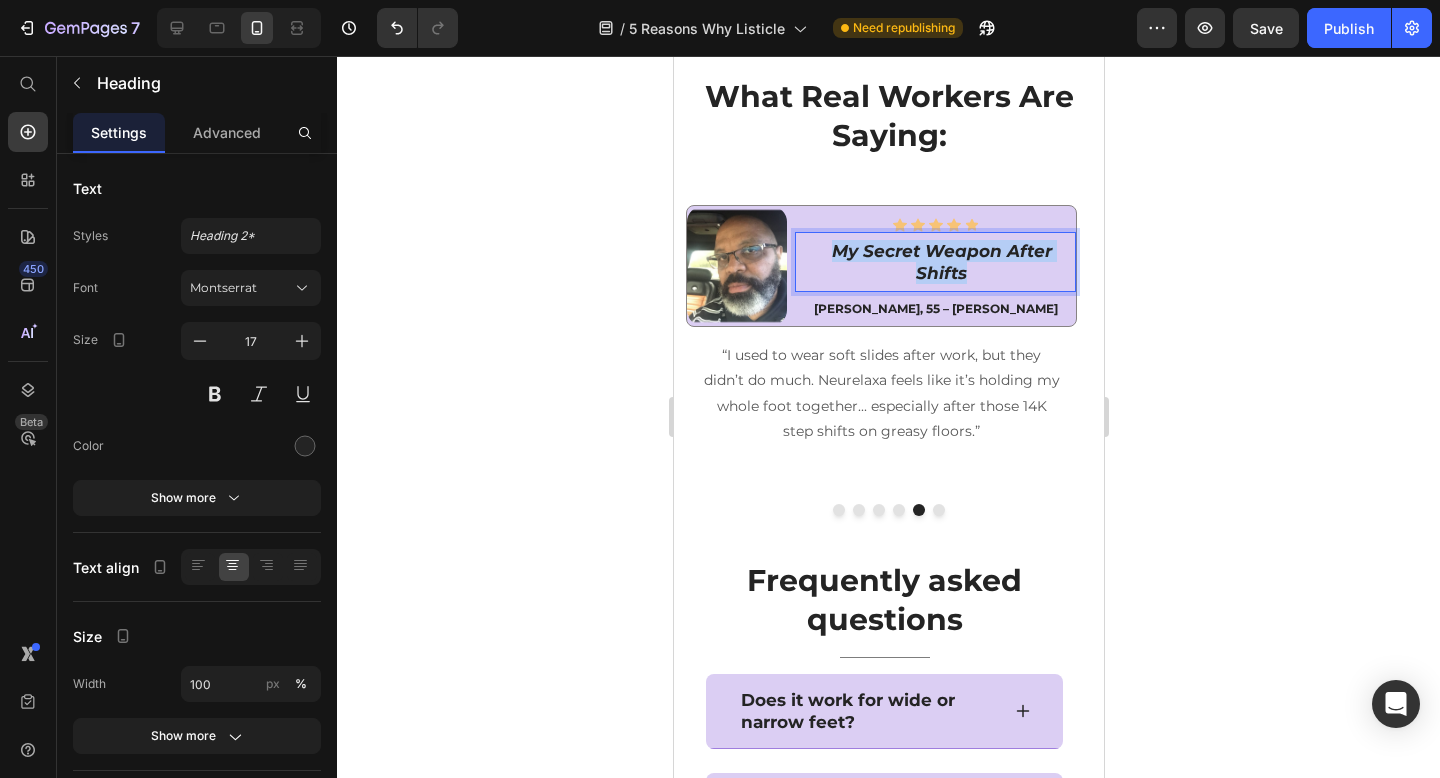 click on "My Secret Weapon After Shifts" at bounding box center [941, 262] 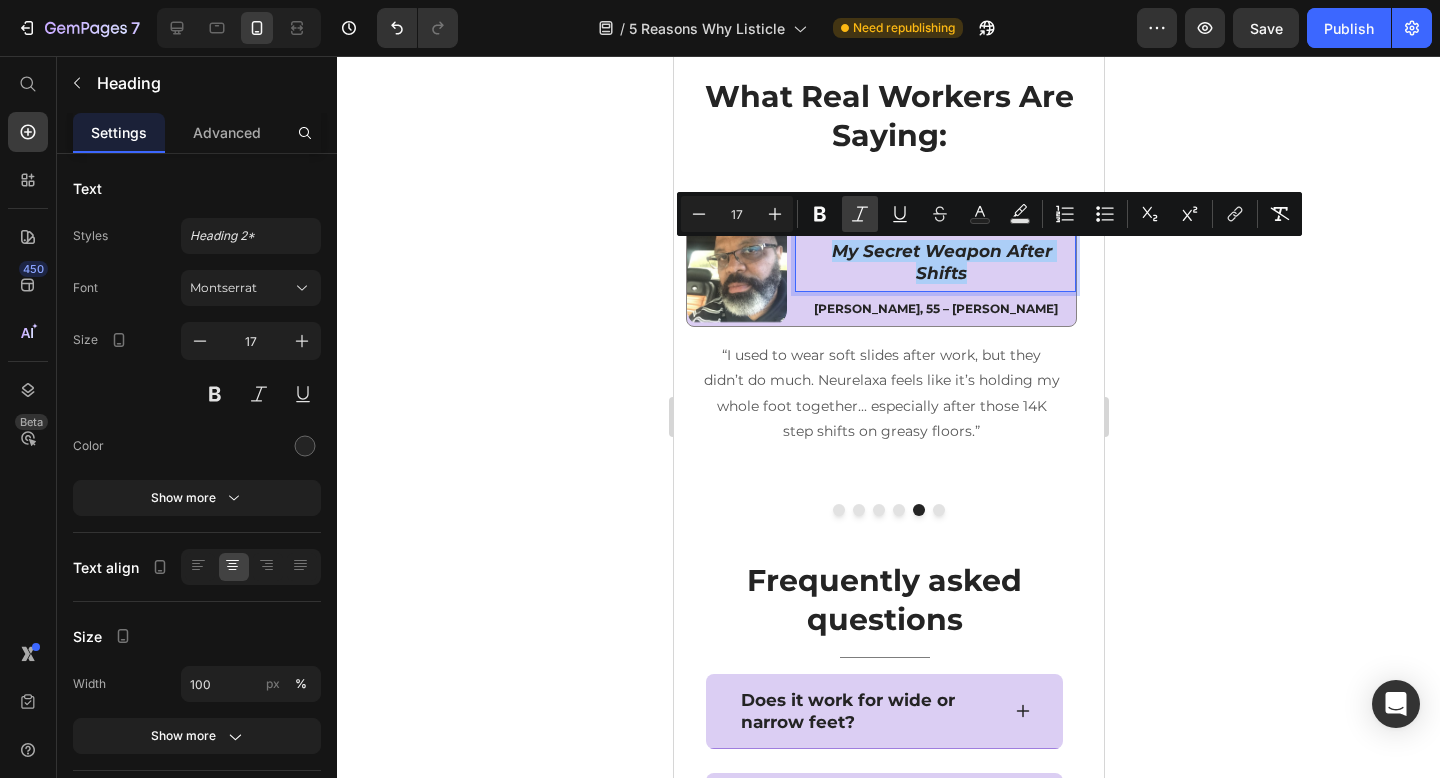 click 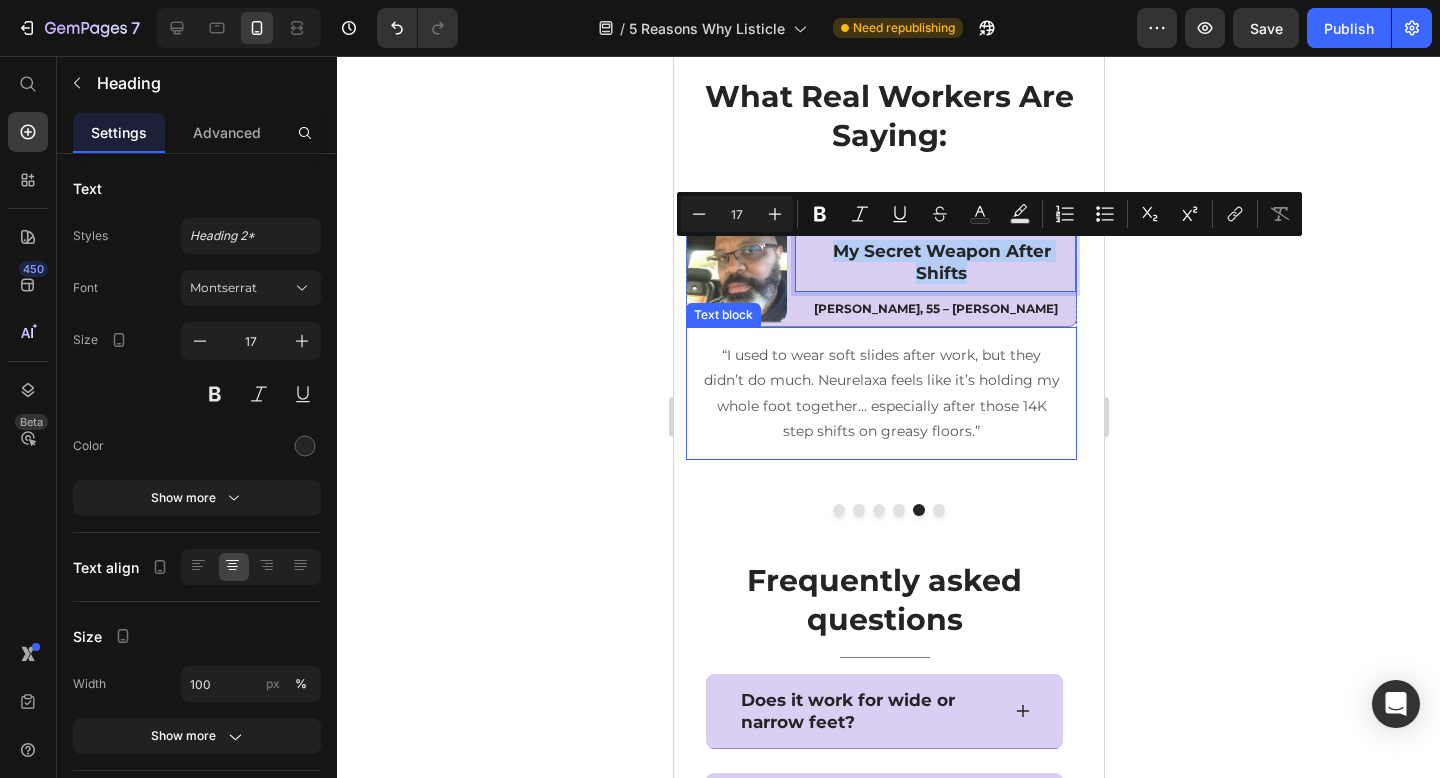 click on "“I used to wear soft slides after work, but they didn’t do much. Neurelaxa feels like it’s holding my whole foot together... especially after those 14K step shifts on greasy floors.”" at bounding box center (880, 393) 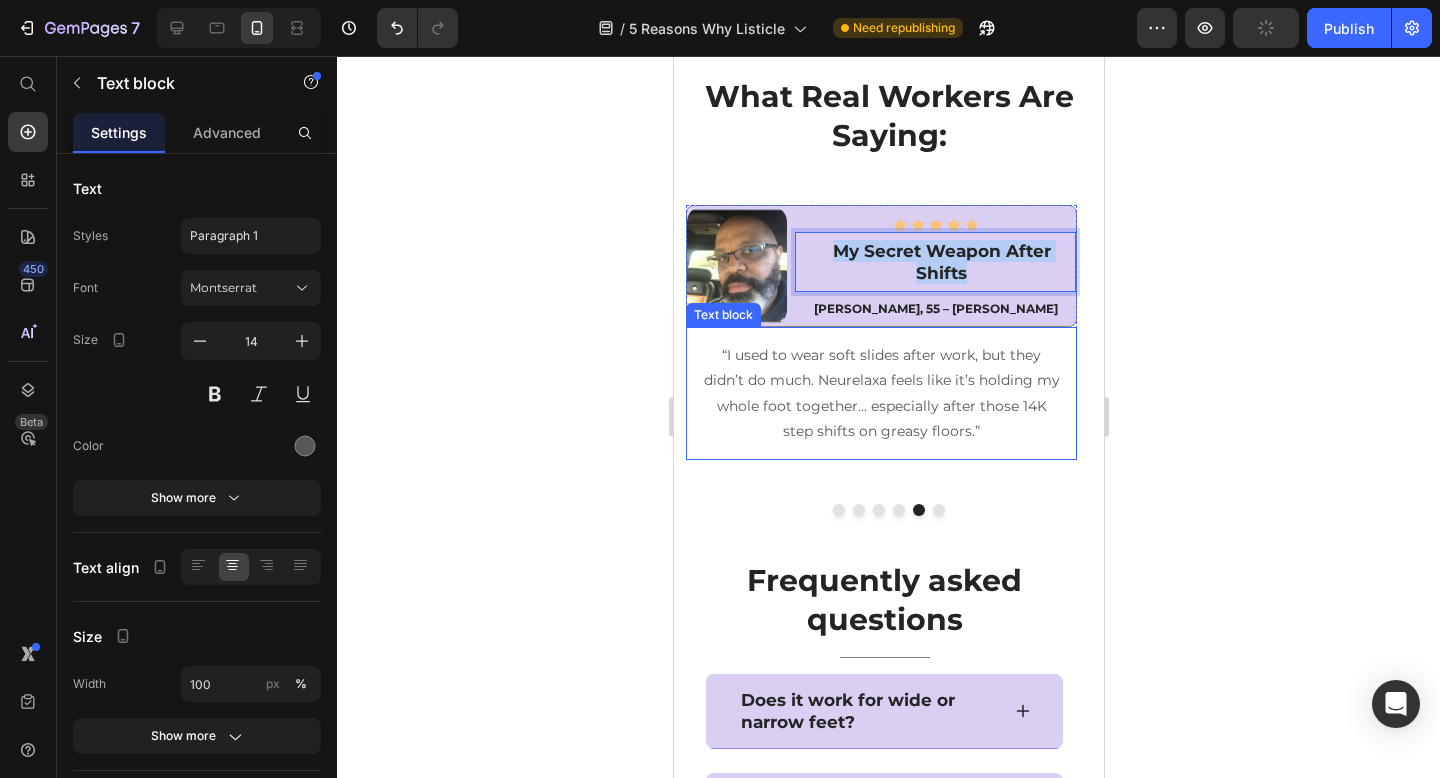 click on "“I used to wear soft slides after work, but they didn’t do much. Neurelaxa feels like it’s holding my whole foot together... especially after those 14K step shifts on greasy floors.”" at bounding box center (880, 393) 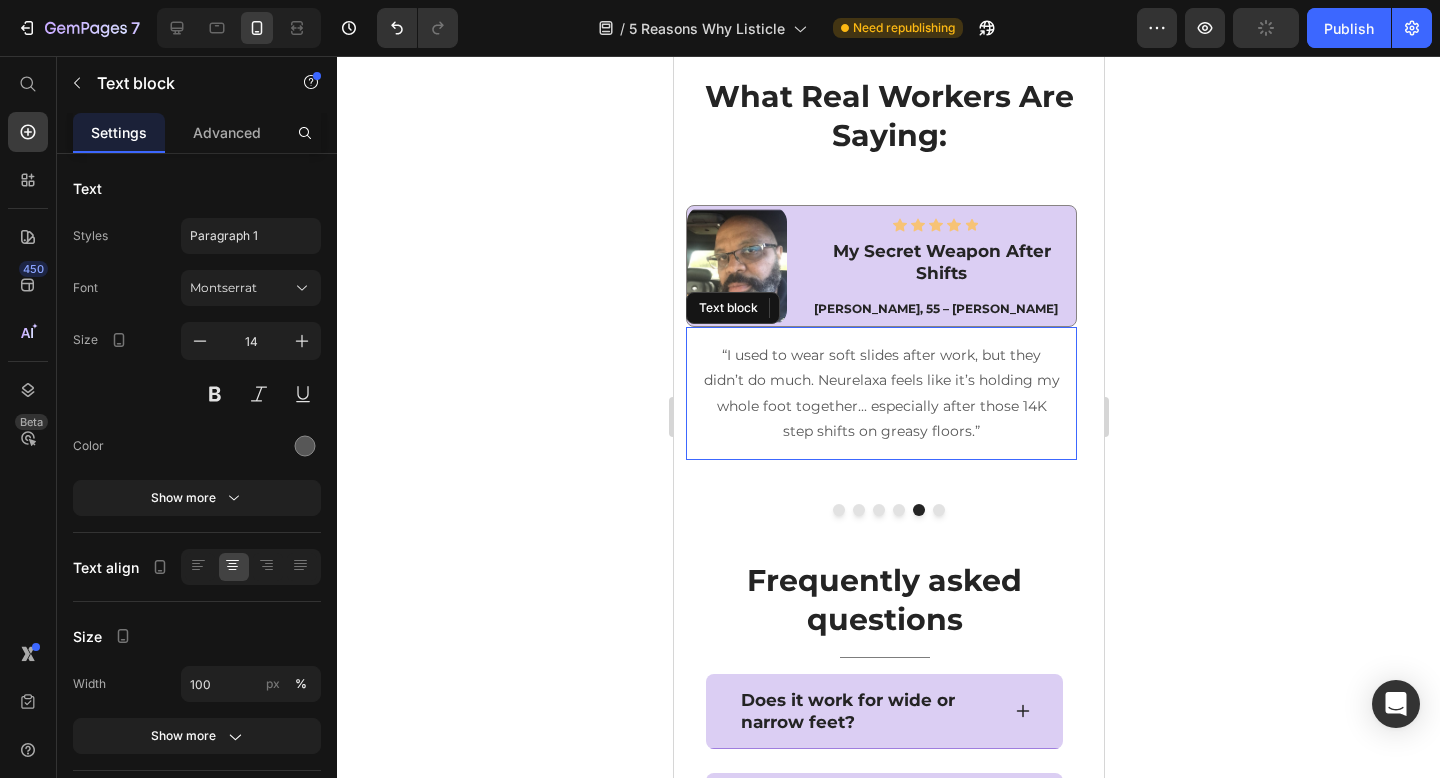 click on "“I used to wear soft slides after work, but they didn’t do much. Neurelaxa feels like it’s holding my whole foot together... especially after those 14K step shifts on greasy floors.”" at bounding box center (880, 393) 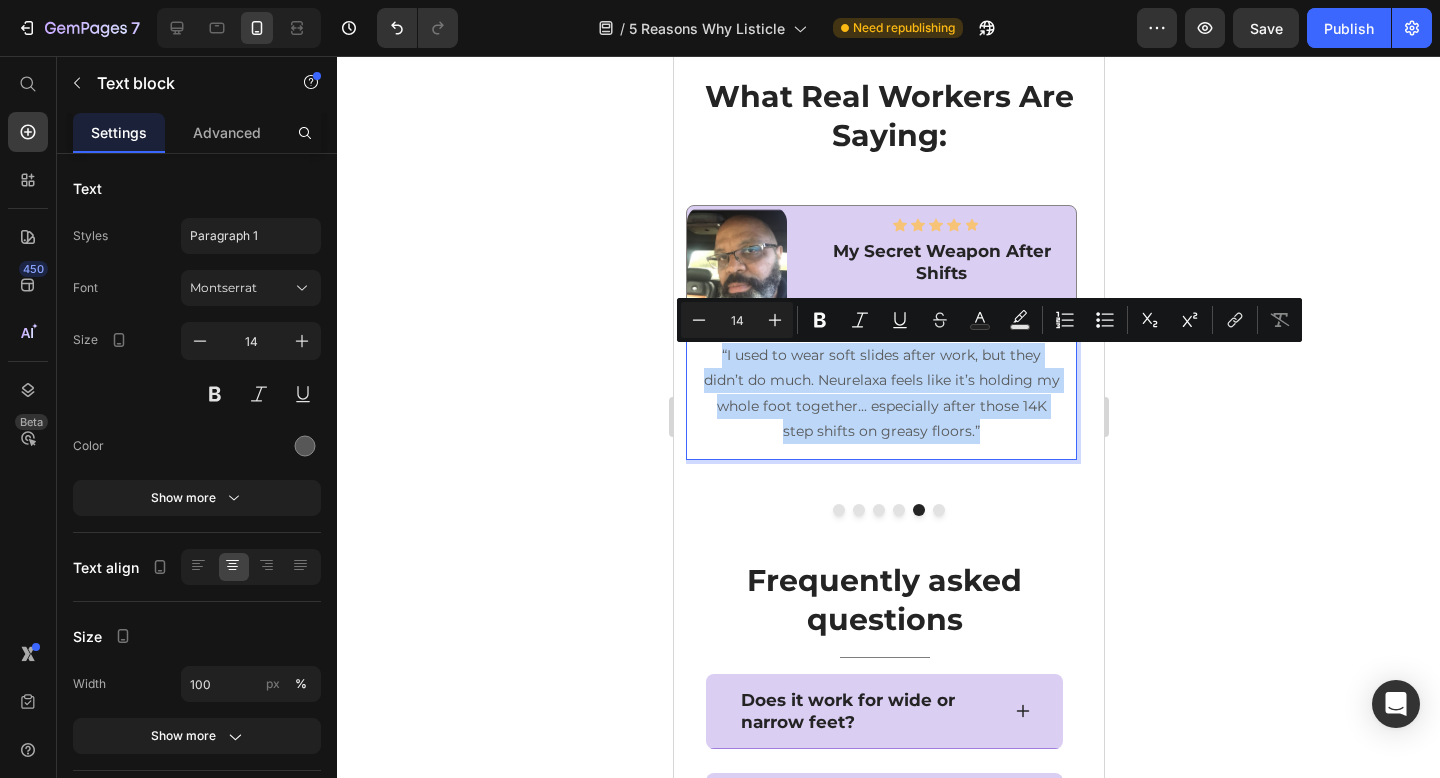click on "“I used to wear soft slides after work, but they didn’t do much. Neurelaxa feels like it’s holding my whole foot together... especially after those 14K step shifts on greasy floors.”" at bounding box center [880, 393] 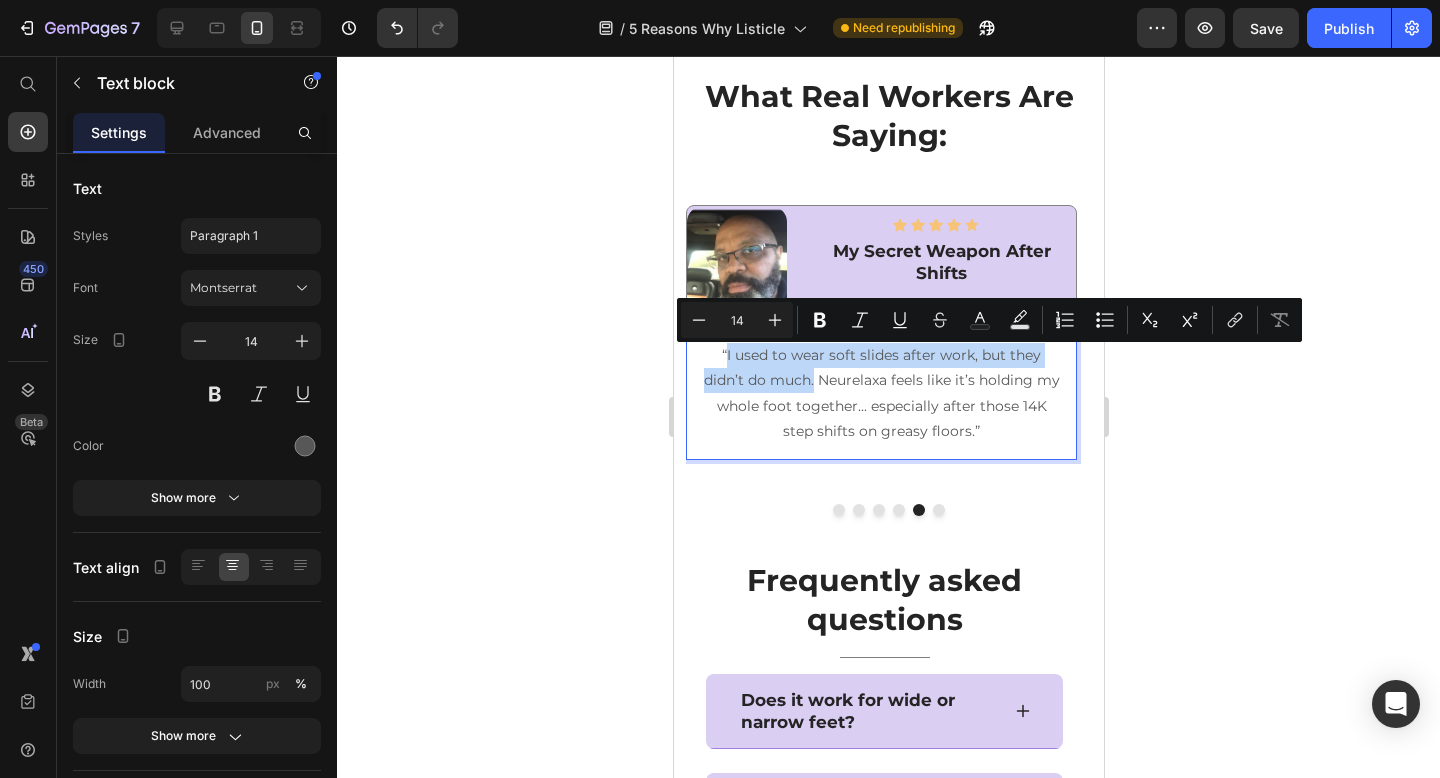 drag, startPoint x: 815, startPoint y: 386, endPoint x: 728, endPoint y: 364, distance: 89.73851 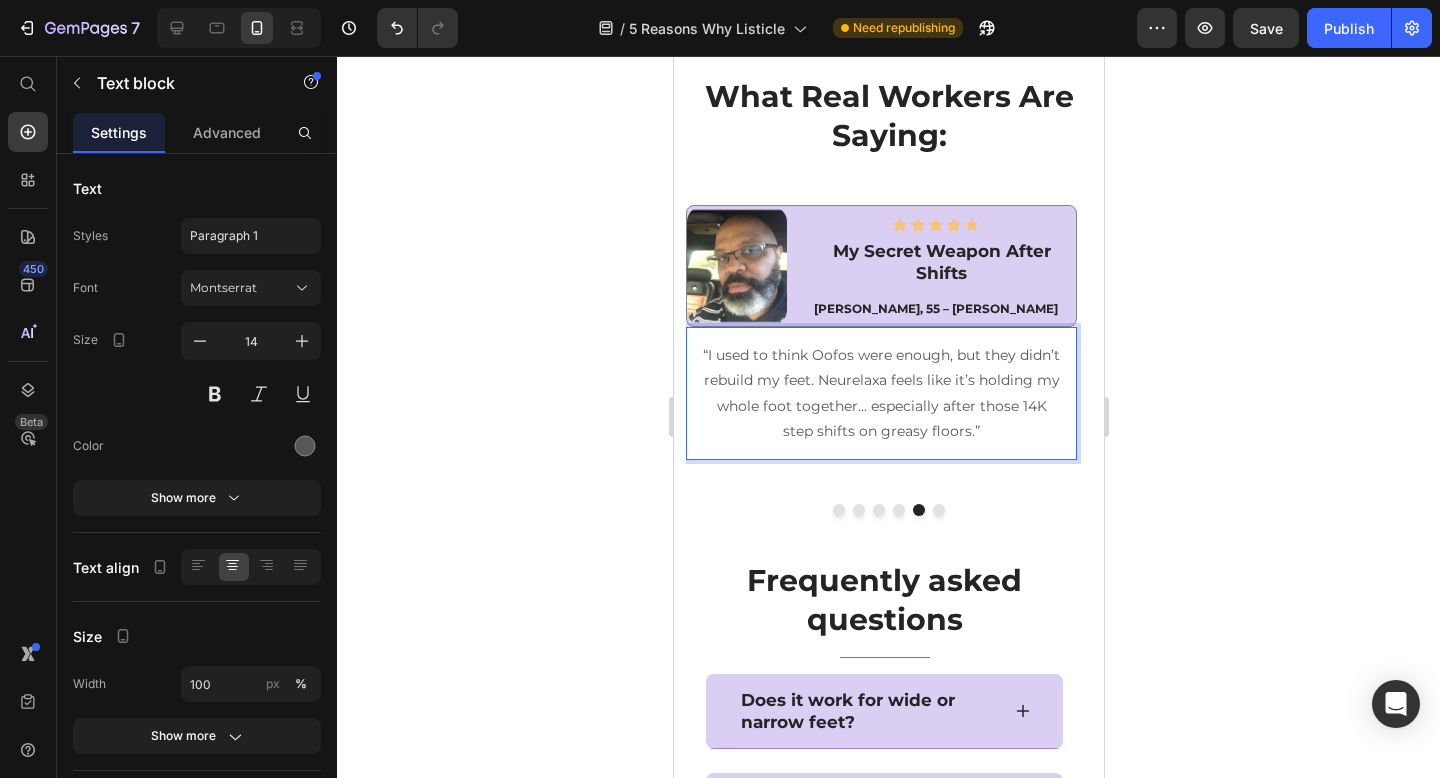 click on "“I used to think Oofos were enough, but they didn’t rebuild my feet. Neurelaxa feels like it’s holding my whole foot together... especially after those 14K step shifts on greasy floors.”" at bounding box center (880, 393) 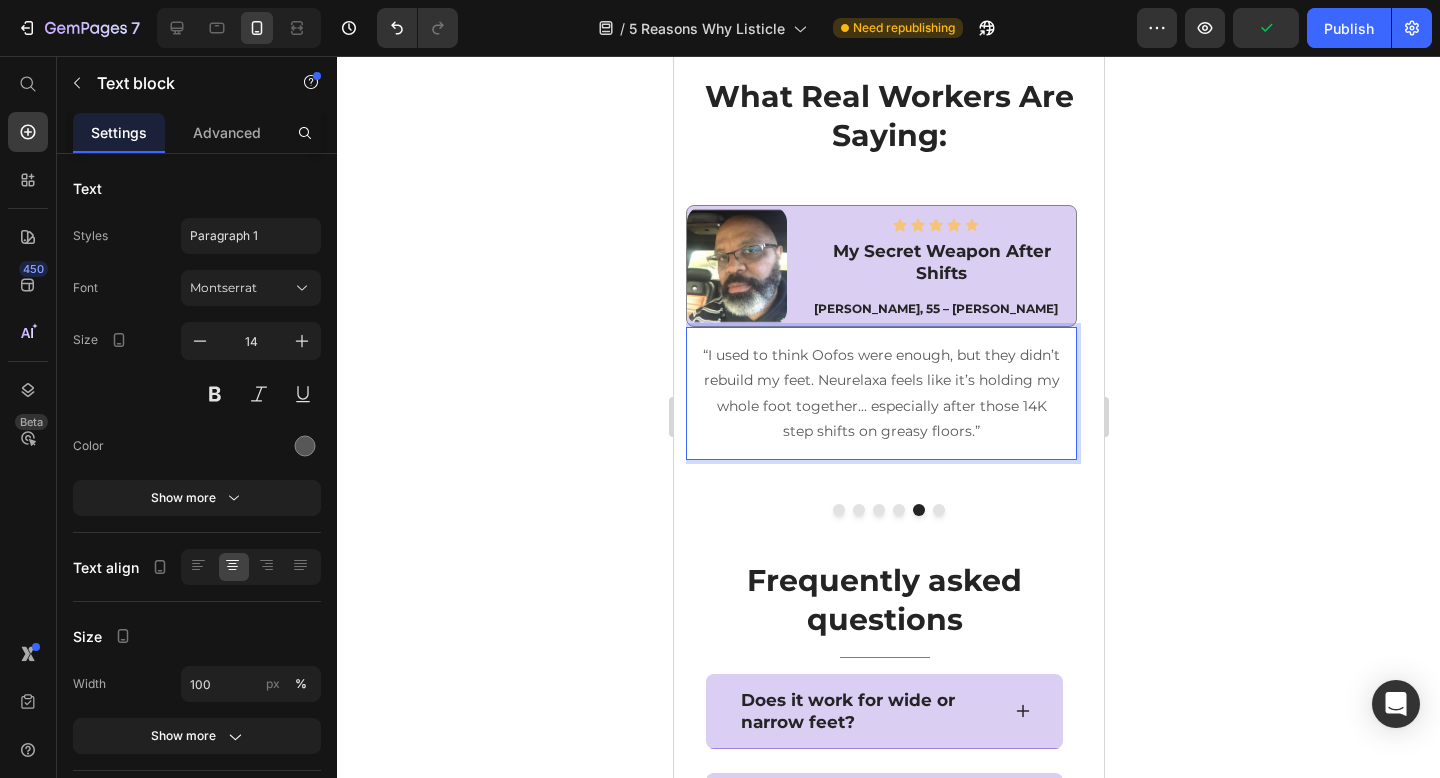 click on "“I used to think Oofos were enough, but they didn’t rebuild my feet. Neurelaxa feels like it’s holding my whole foot together... especially after those 14K step shifts on greasy floors.”" at bounding box center [880, 393] 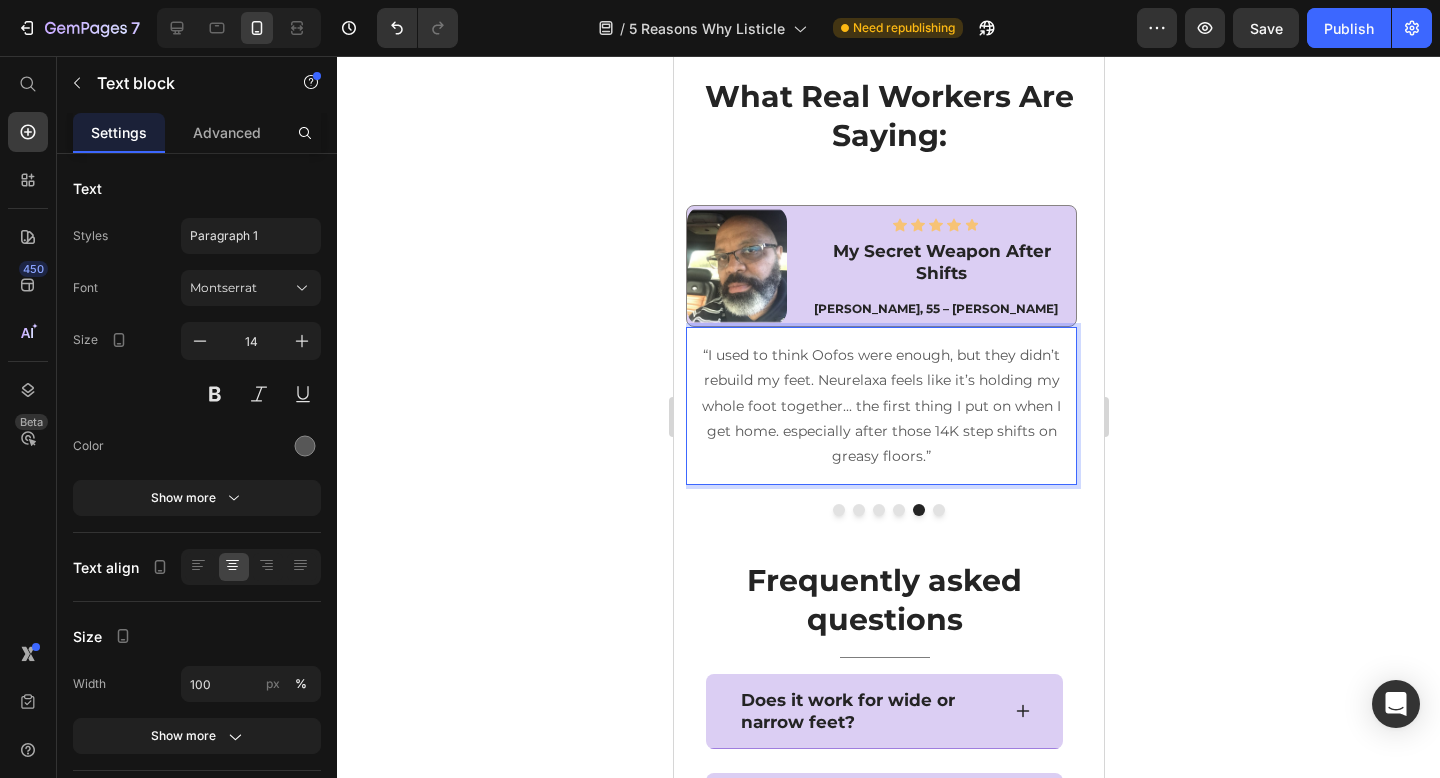 click on "“I used to think Oofos were enough, but they didn’t rebuild my feet. Neurelaxa feels like it’s holding my whole foot together... the first thing I put on when I get home. especially after those 14K step shifts on greasy floors.”" at bounding box center [880, 406] 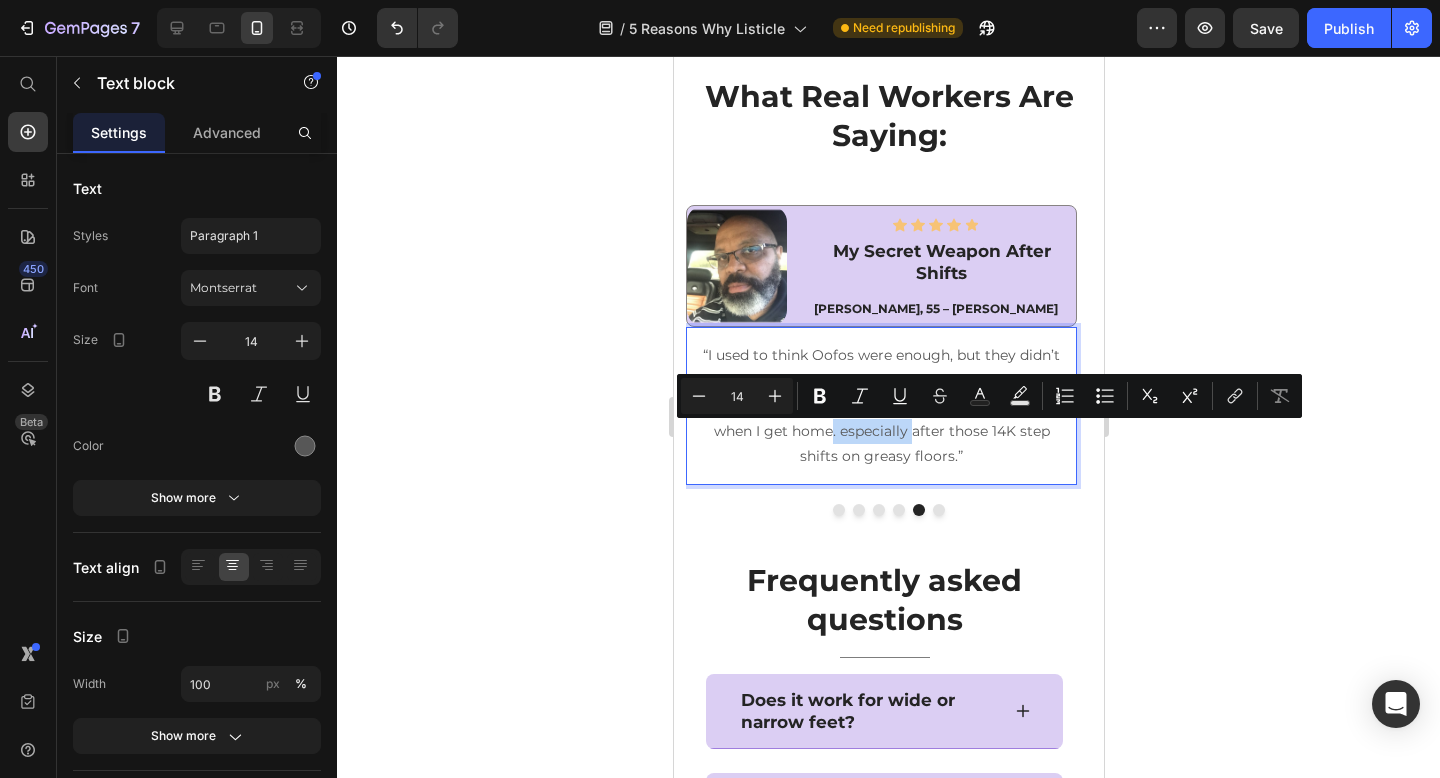 drag, startPoint x: 892, startPoint y: 439, endPoint x: 913, endPoint y: 433, distance: 21.84033 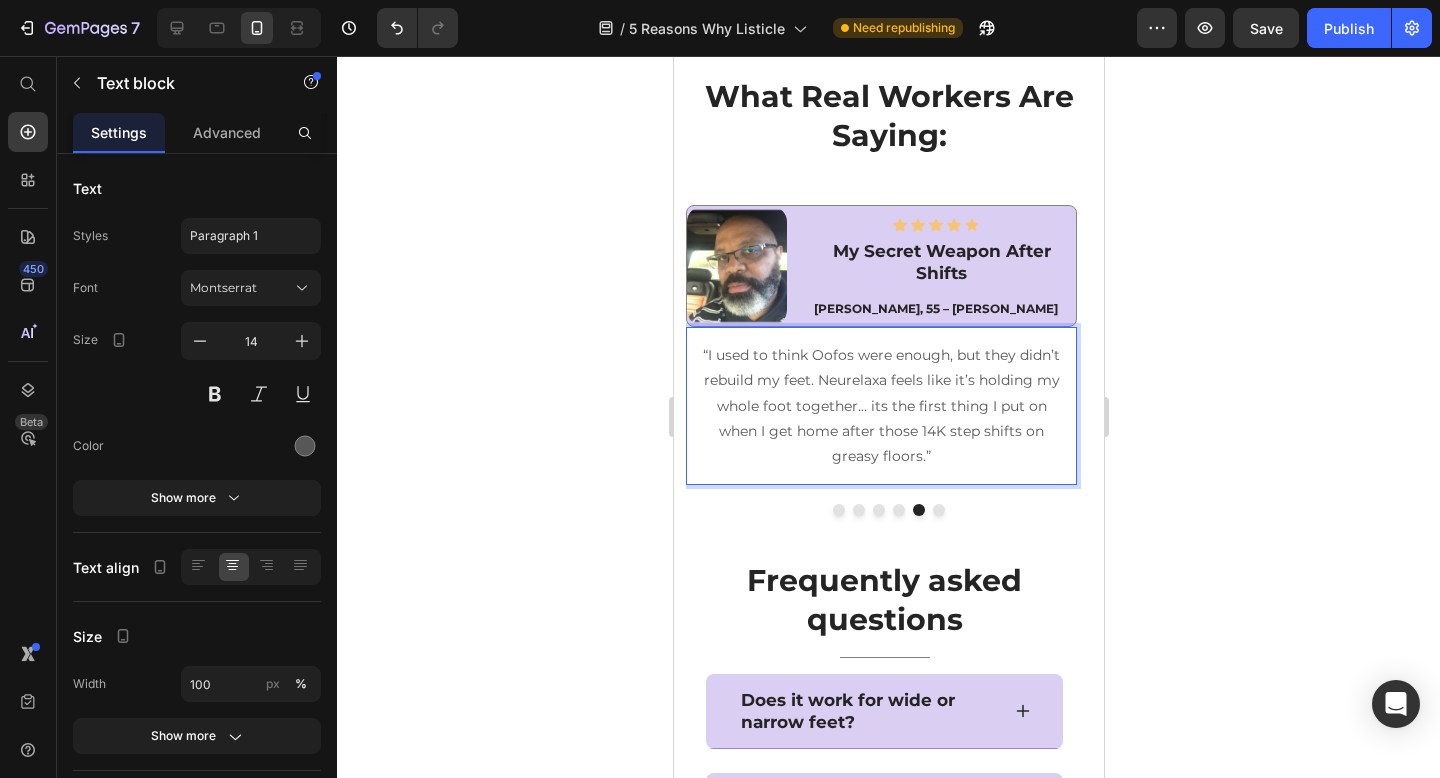 click on "“I used to think Oofos were enough, but they didn’t rebuild my feet. Neurelaxa feels like it’s holding my whole foot together... its the first thing I put on when I get home after those 14K step shifts on greasy floors.”" at bounding box center (880, 406) 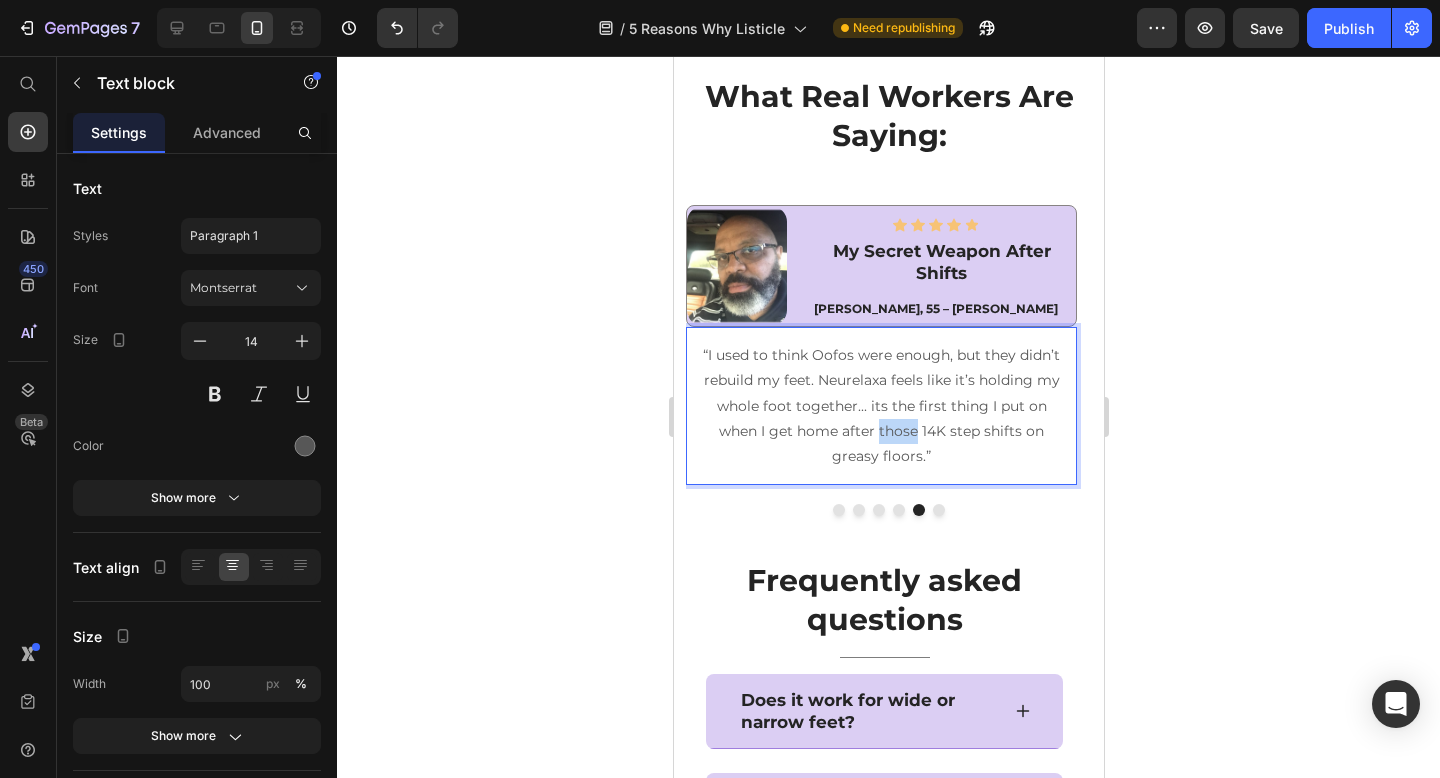 click on "“I used to think Oofos were enough, but they didn’t rebuild my feet. Neurelaxa feels like it’s holding my whole foot together... its the first thing I put on when I get home after those 14K step shifts on greasy floors.”" at bounding box center (880, 406) 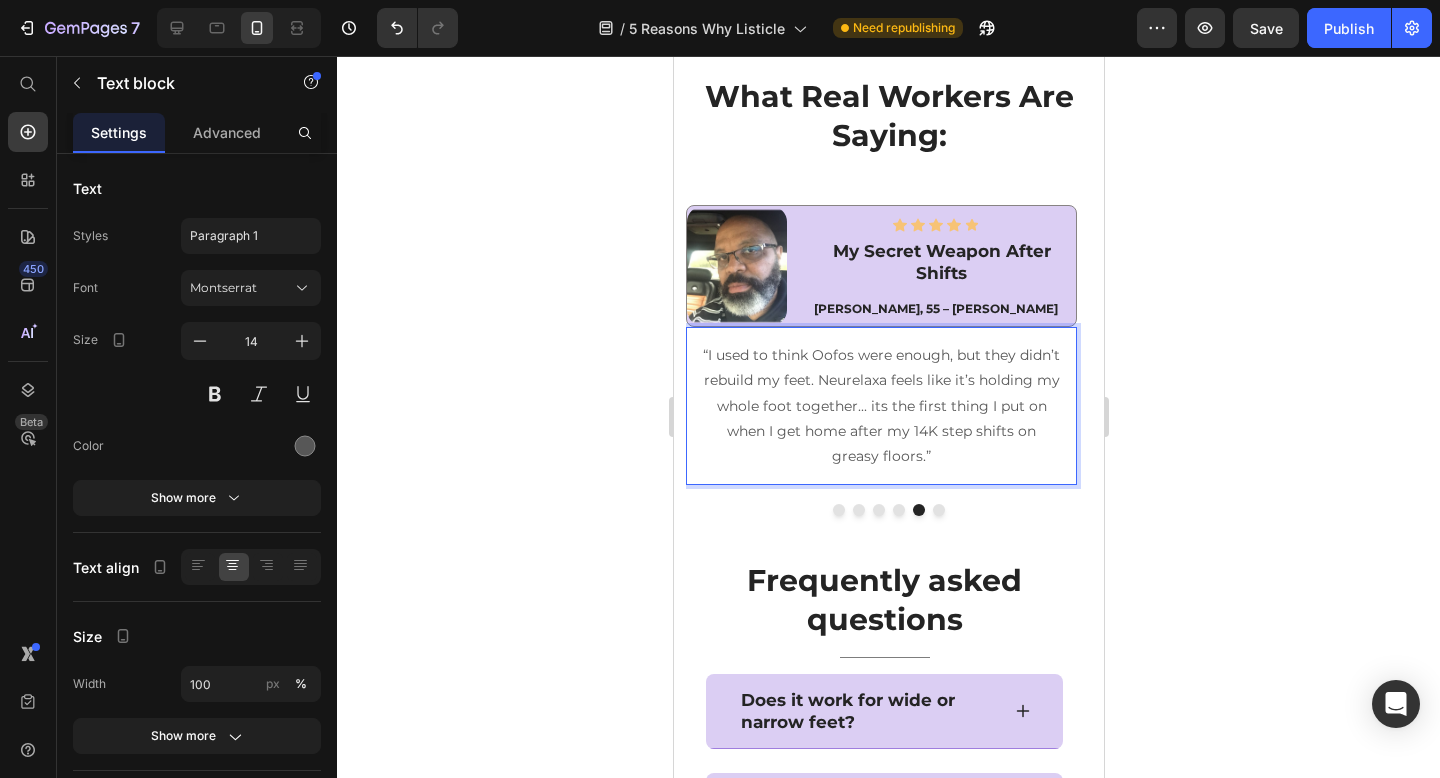 click on "“I used to think Oofos were enough, but they didn’t rebuild my feet. Neurelaxa feels like it’s holding my whole foot together... its the first thing I put on when I get home after my 14K step shifts on greasy floors.”" at bounding box center [880, 406] 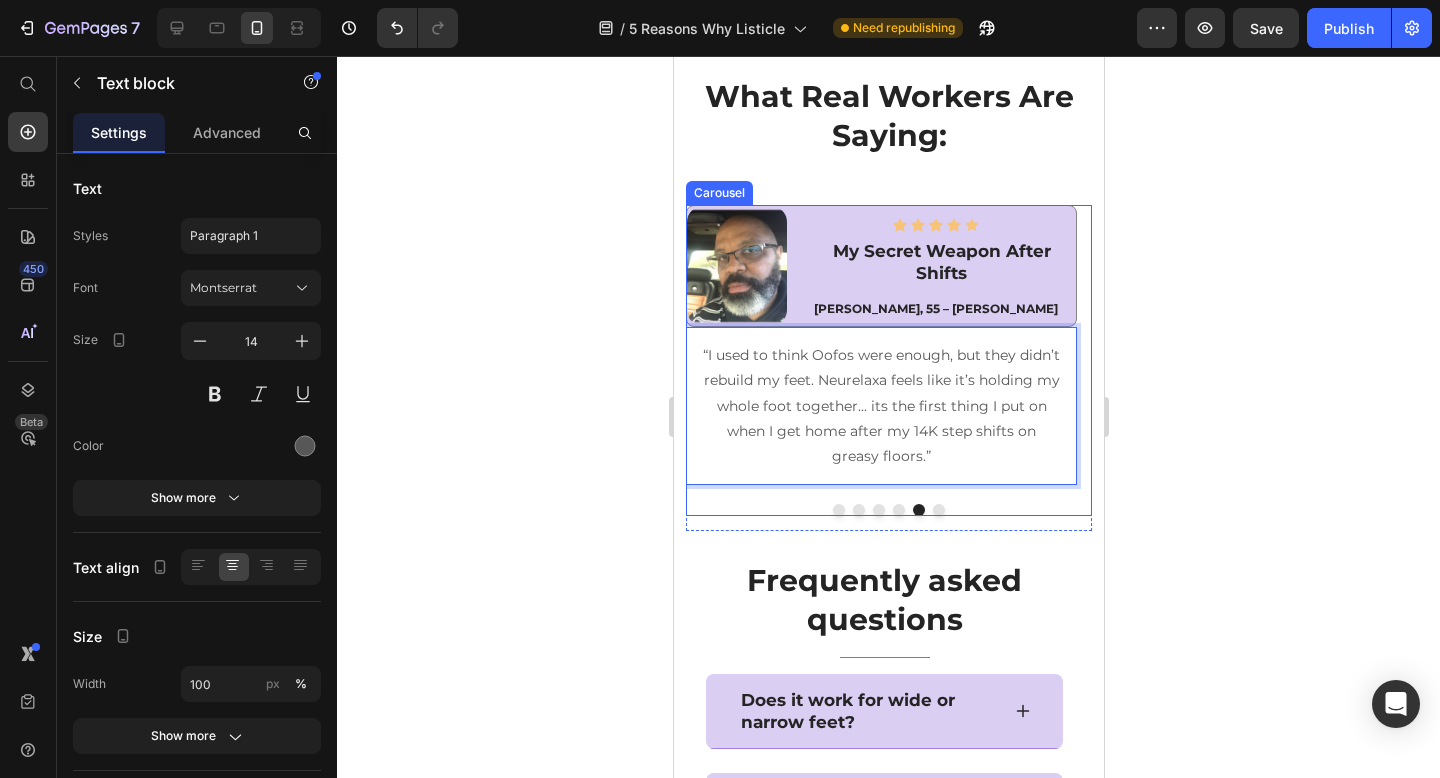 click at bounding box center [938, 510] 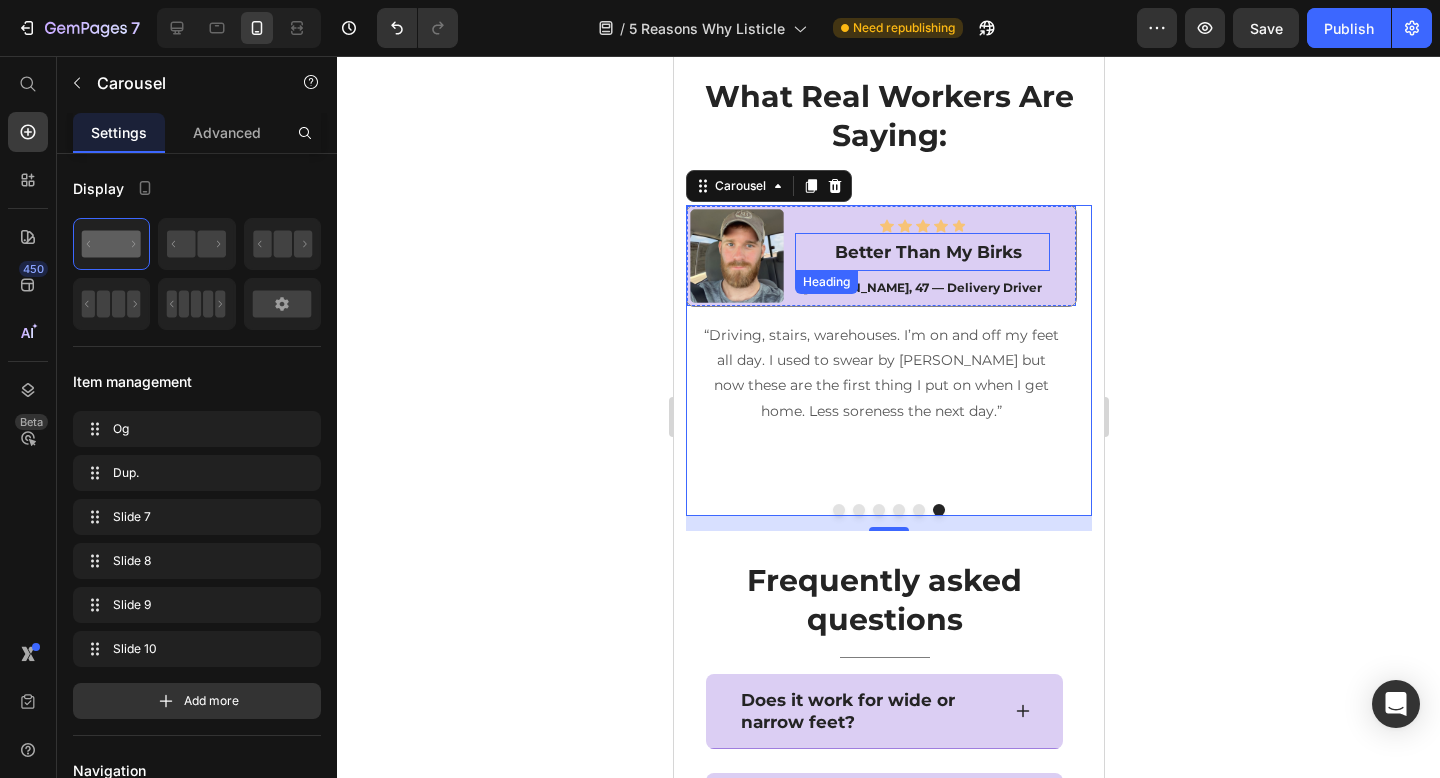 click on "Better Than My Birks" at bounding box center (927, 252) 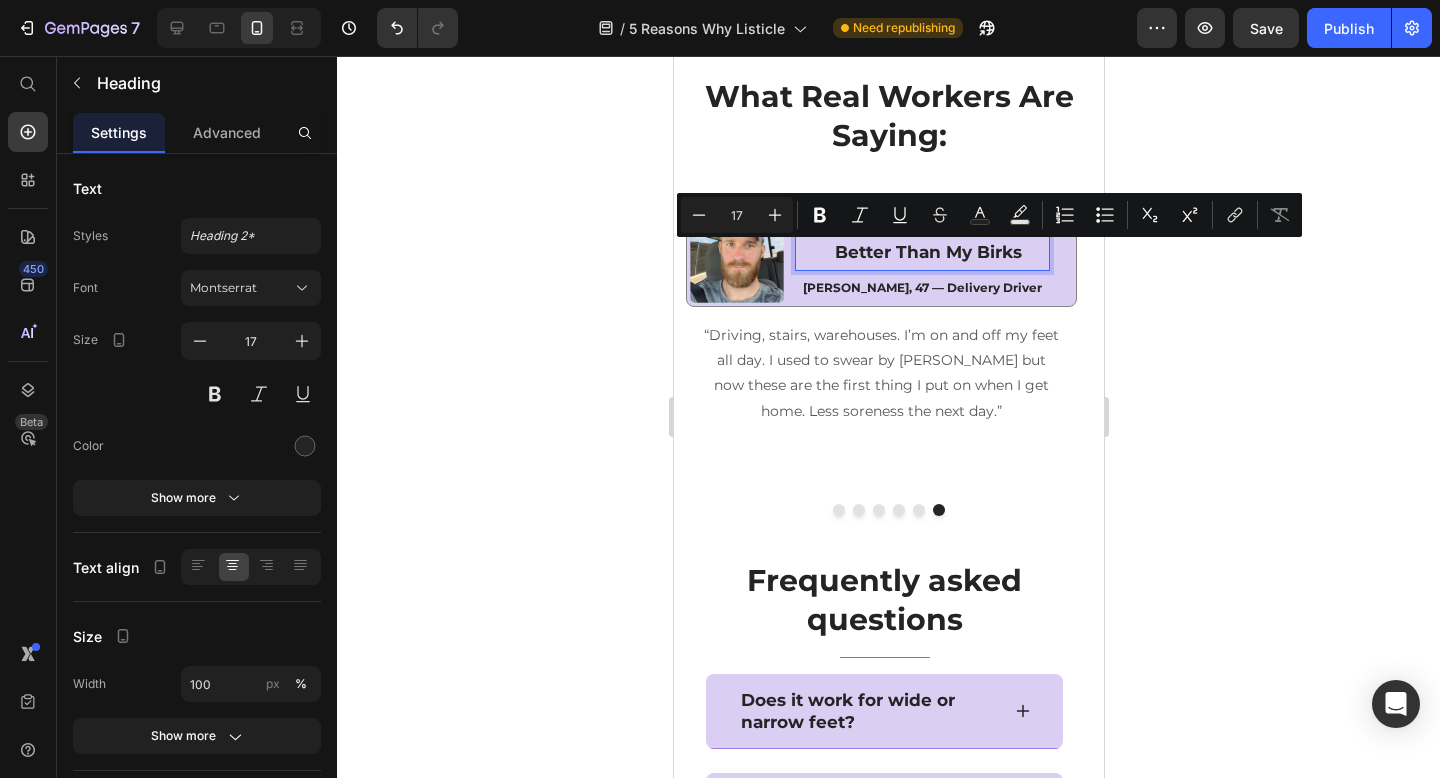 scroll, scrollTop: 6343, scrollLeft: 0, axis: vertical 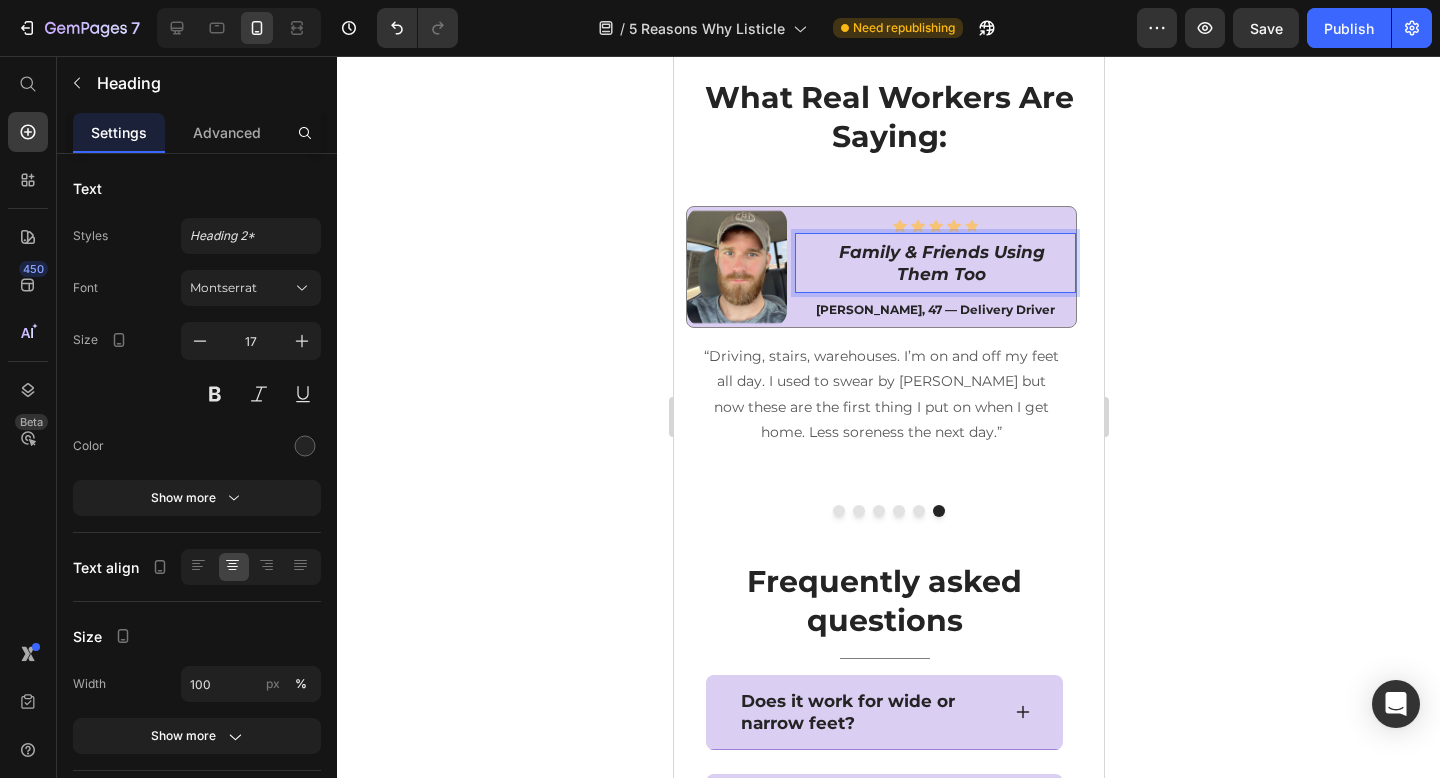 click on "Family & Friends Using Them Too" at bounding box center (941, 263) 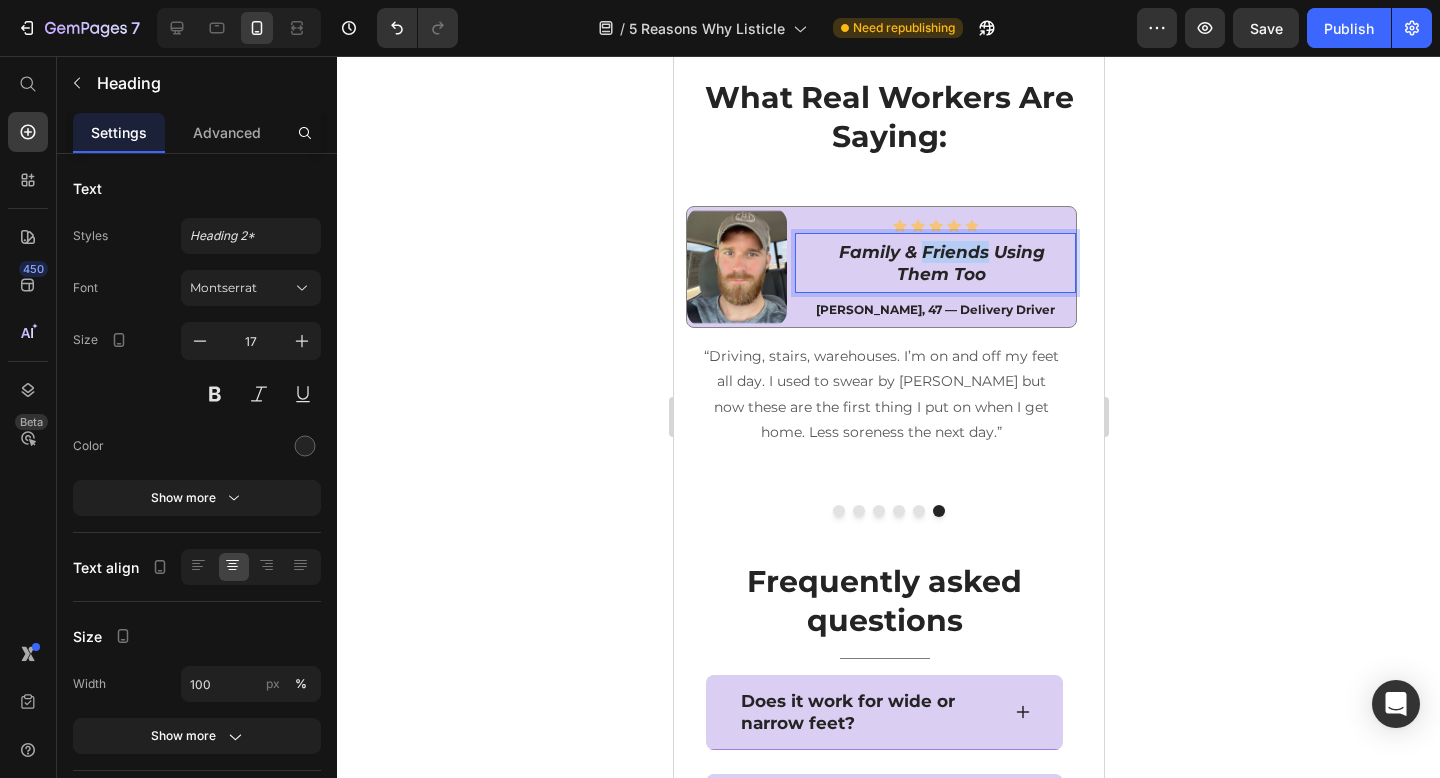 click on "Family & Friends Using Them Too" at bounding box center [940, 263] 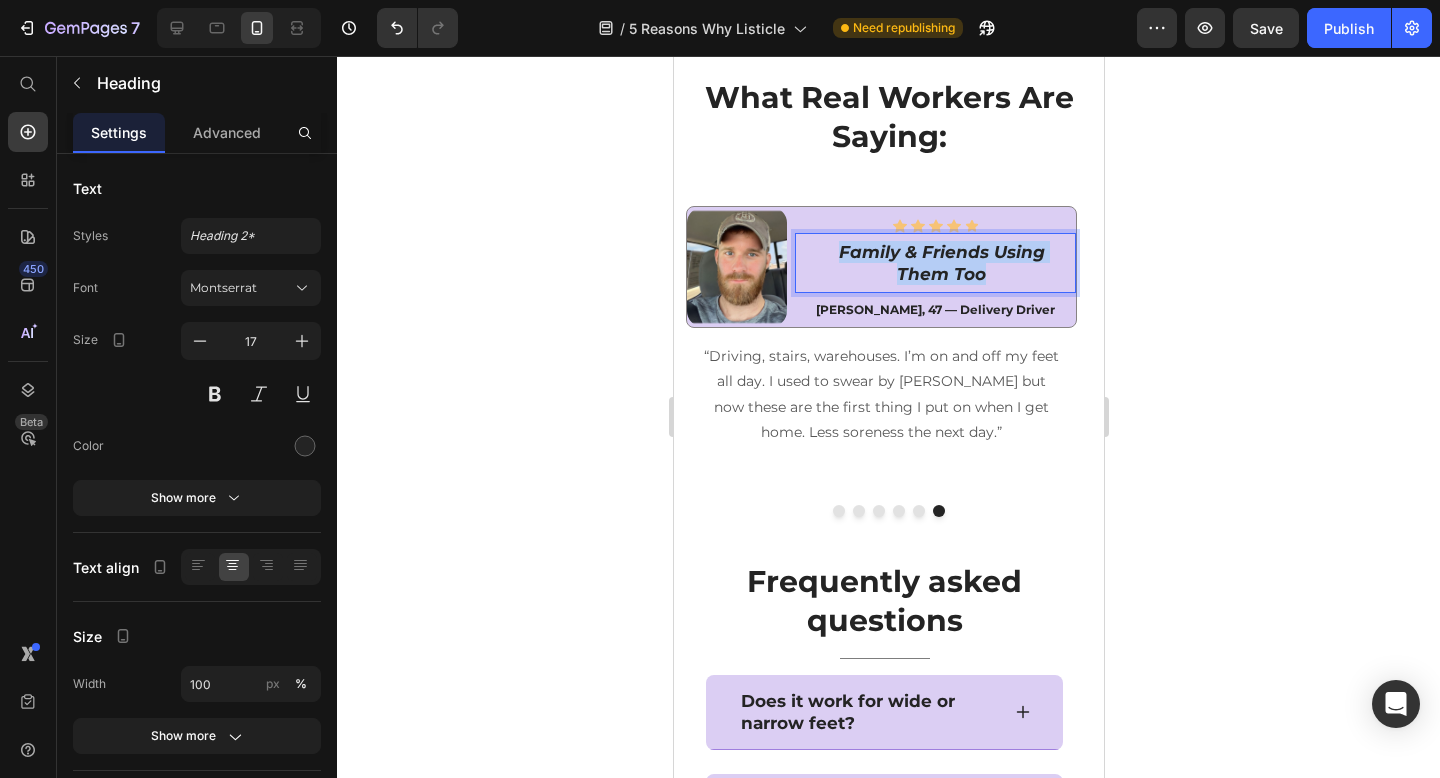 click on "Family & Friends Using Them Too" at bounding box center (940, 263) 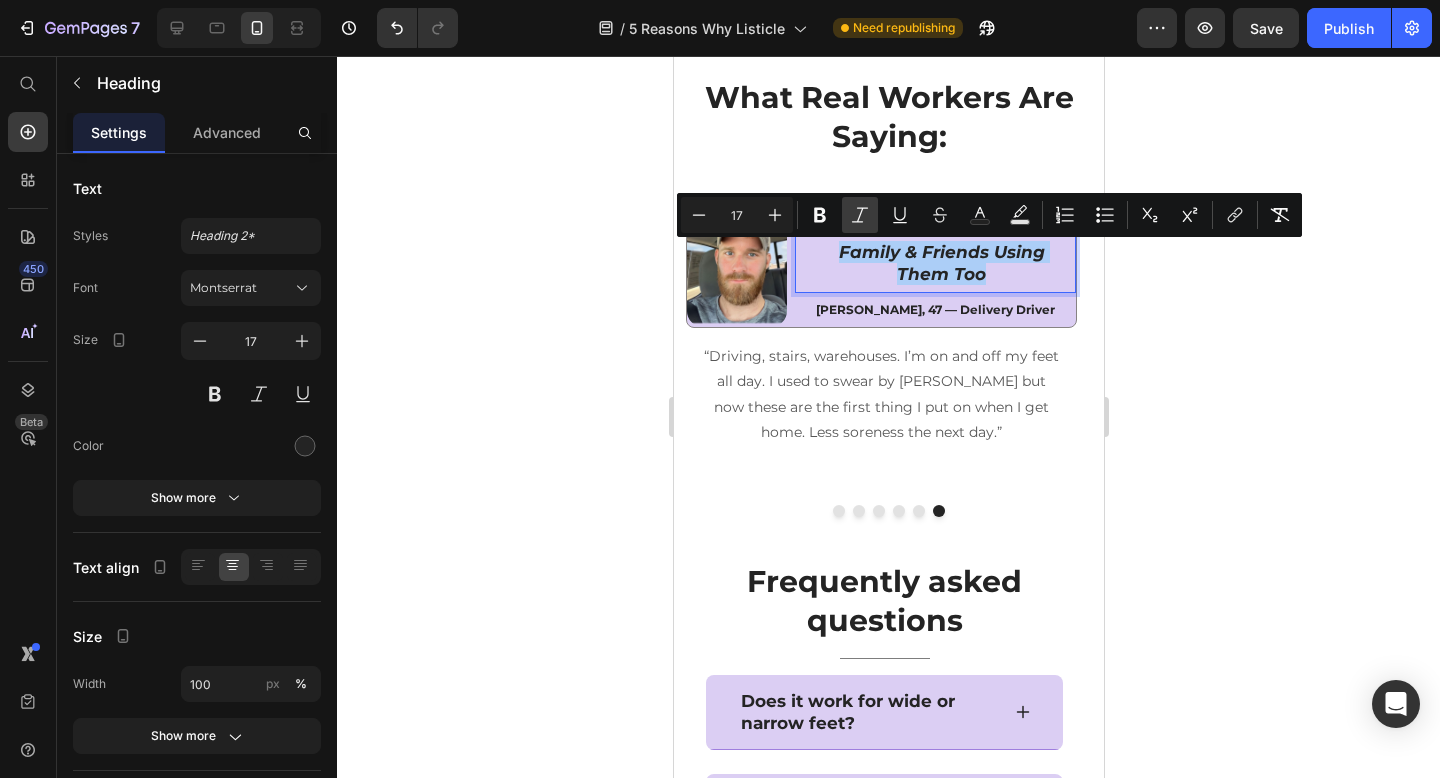 click on "Italic" at bounding box center [860, 215] 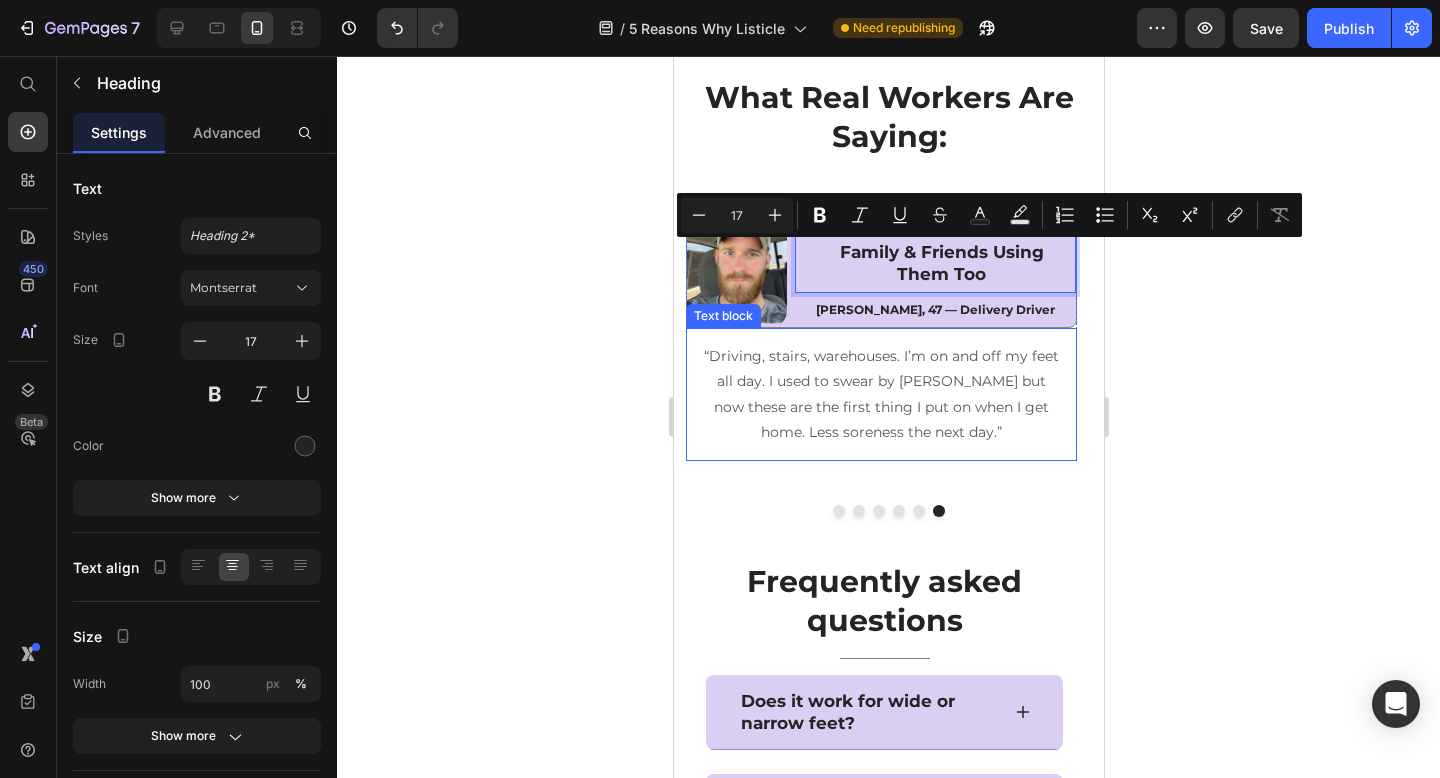 click on "“Driving, stairs, warehouses. I’m on and off my feet all day. I used to swear by [PERSON_NAME] but now these are the first thing I put on when I get home. Less soreness the next day.”" at bounding box center (880, 394) 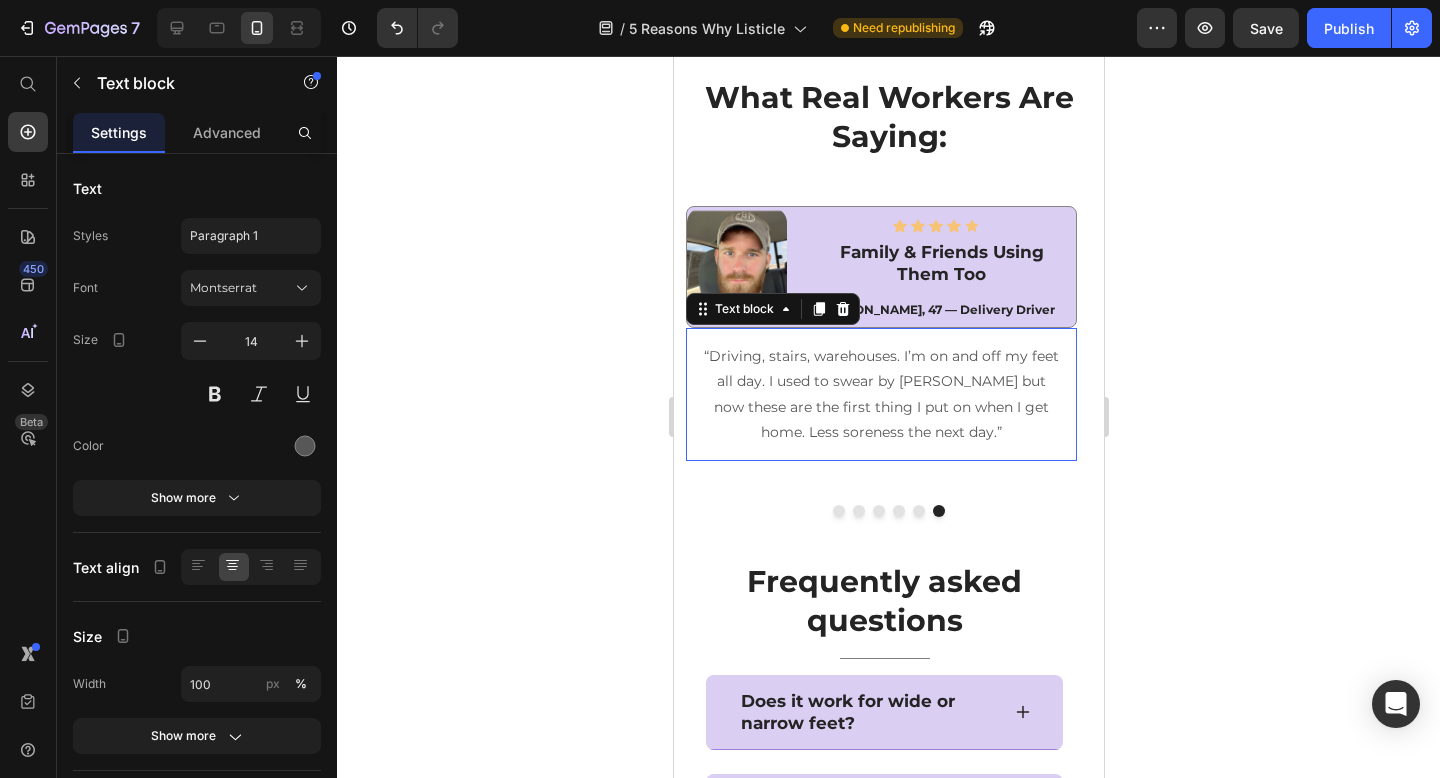 click on "“Driving, stairs, warehouses. I’m on and off my feet all day. I used to swear by [PERSON_NAME] but now these are the first thing I put on when I get home. Less soreness the next day.”" at bounding box center (880, 394) 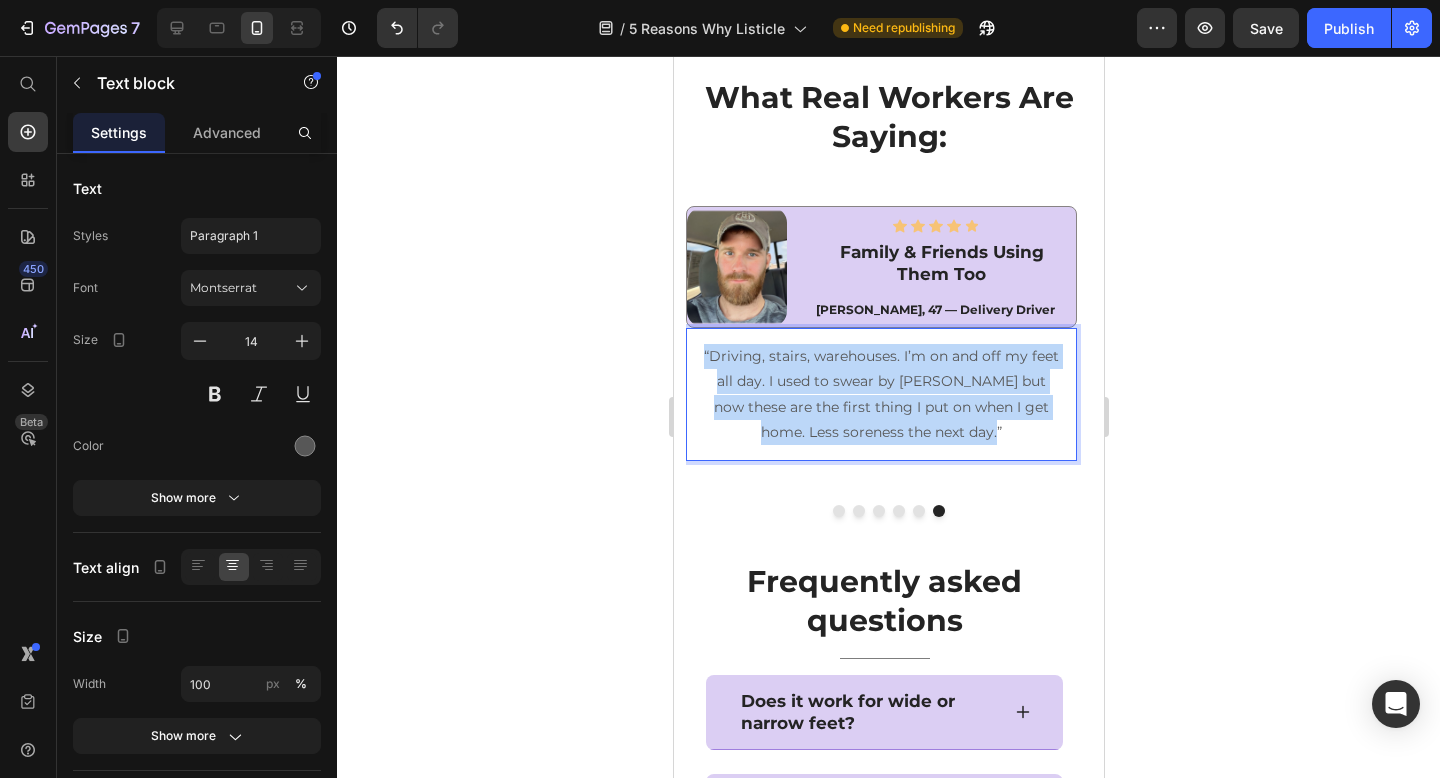 click on "“Driving, stairs, warehouses. I’m on and off my feet all day. I used to swear by [PERSON_NAME] but now these are the first thing I put on when I get home. Less soreness the next day.”" at bounding box center [880, 394] 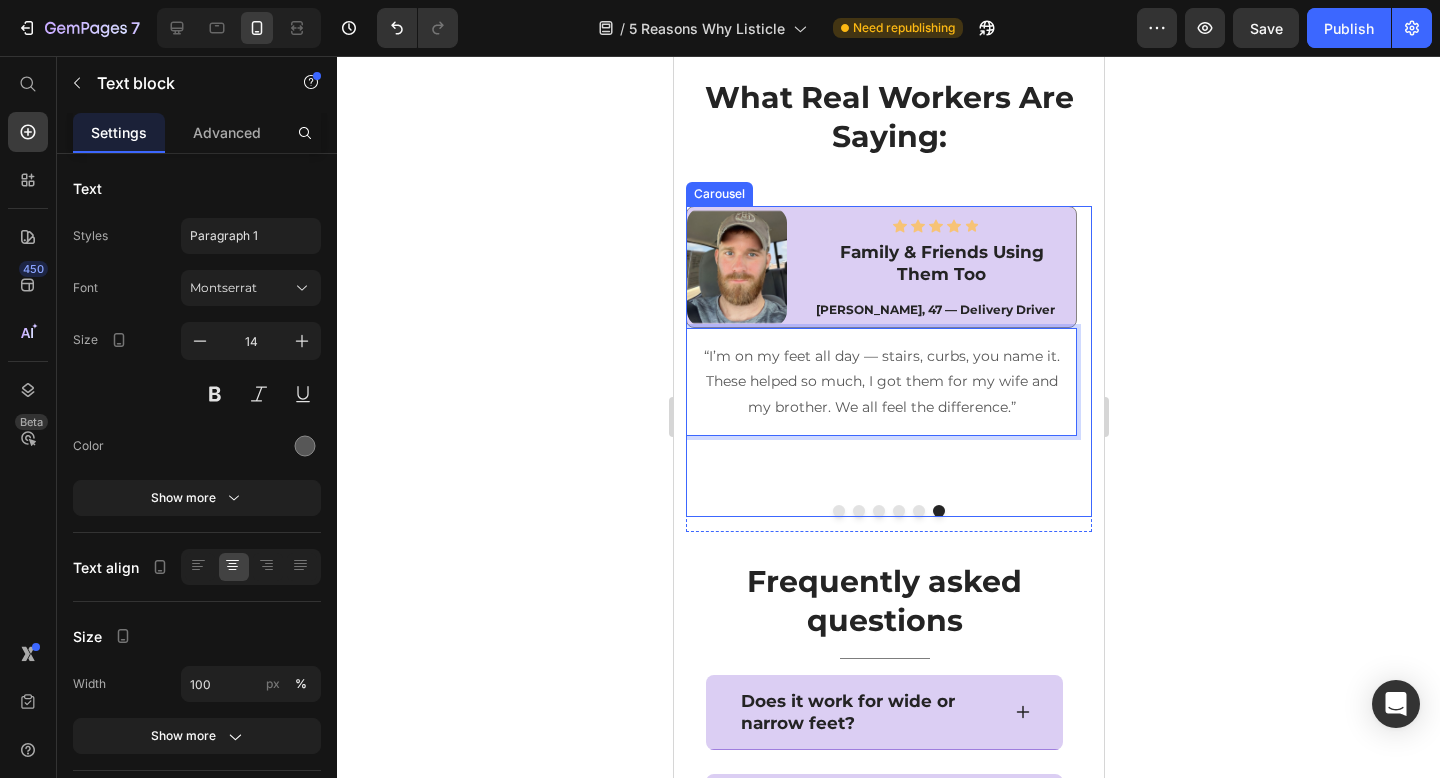 click on "Image                Icon                Icon                Icon                Icon
Icon Icon List Hoz Family & Friends Using Them Too Heading Daniel, 47 — Delivery Driver Text block Row “I’m on my feet all day — stairs, curbs, you name it. These helped so much, I got them for my wife and my brother. We all feel the difference.” Text block   0 Row" at bounding box center [880, 355] 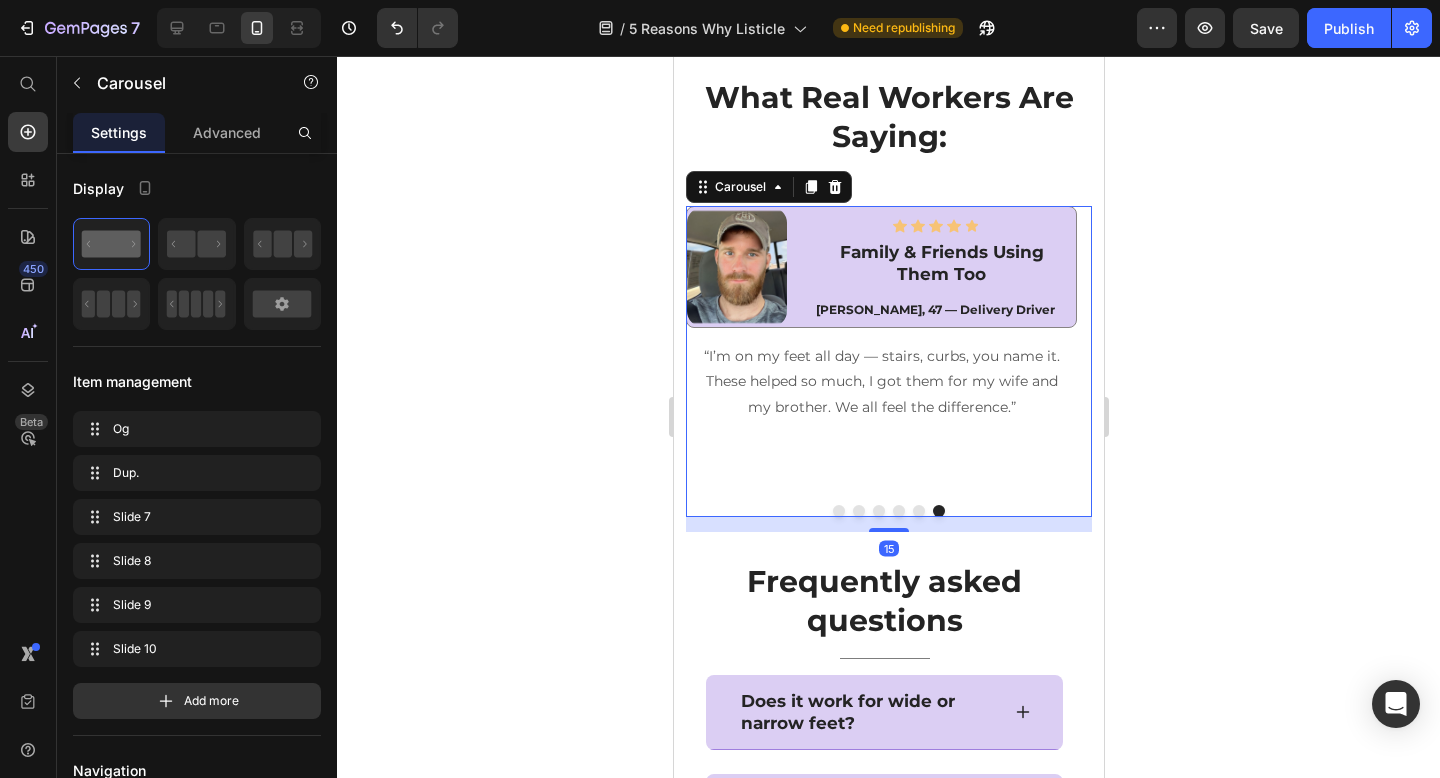 click at bounding box center (918, 511) 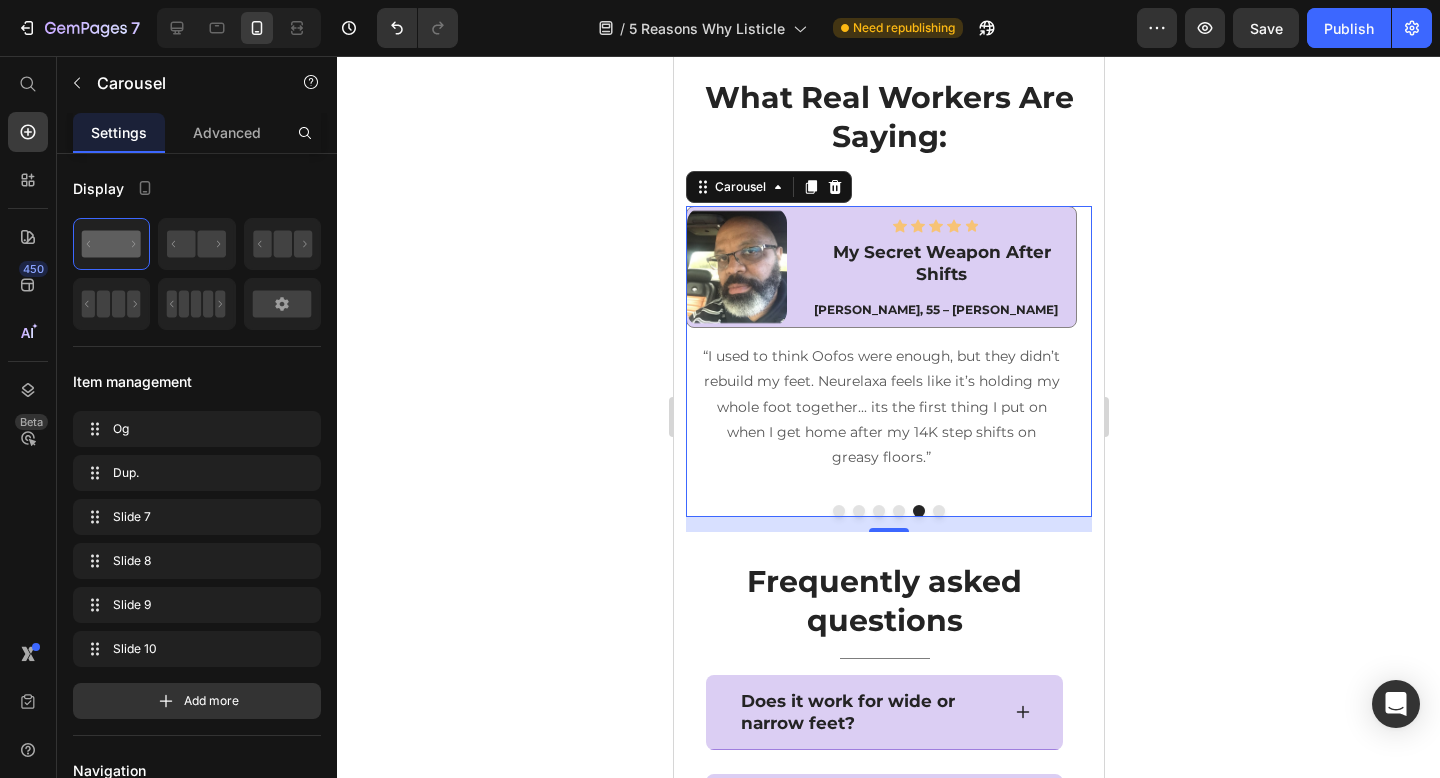 click at bounding box center [898, 511] 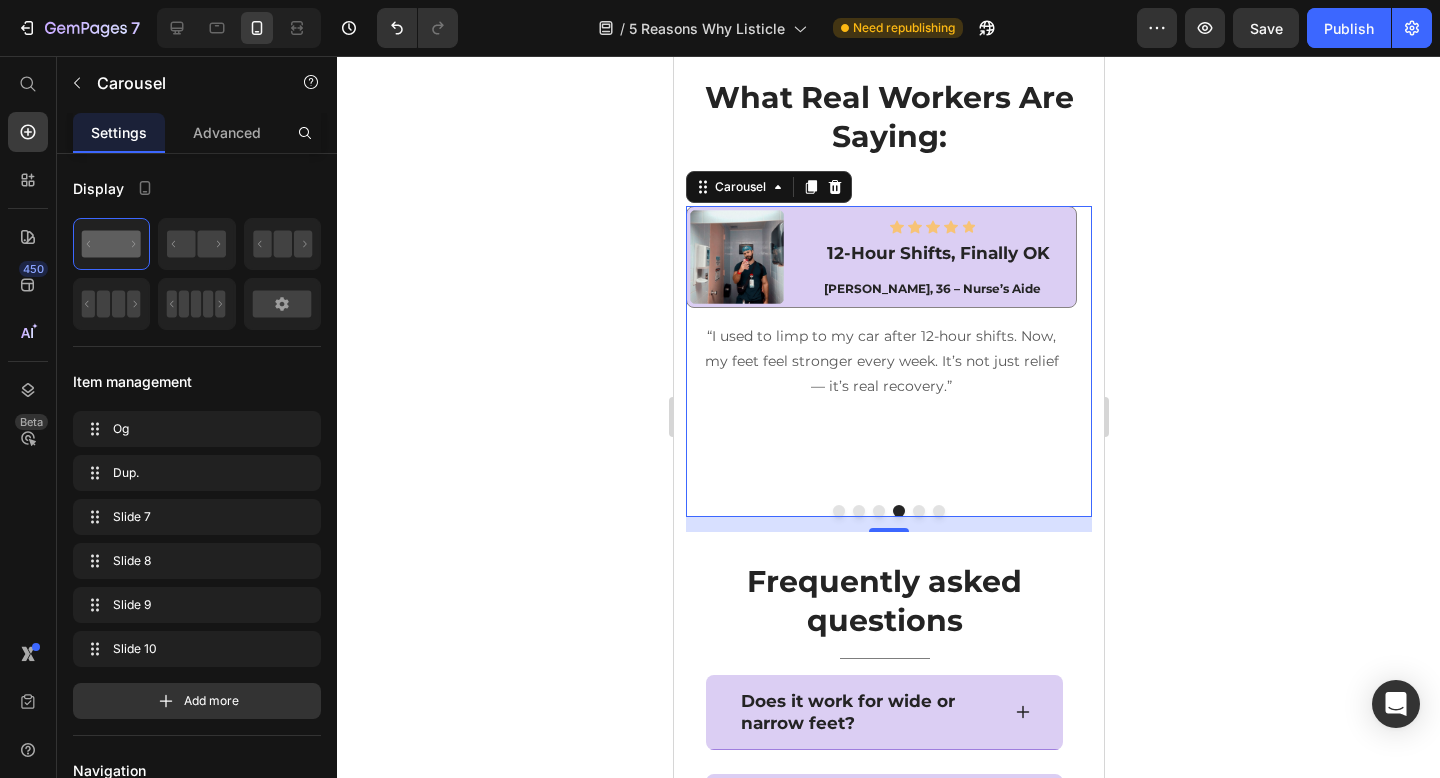 click at bounding box center (888, 511) 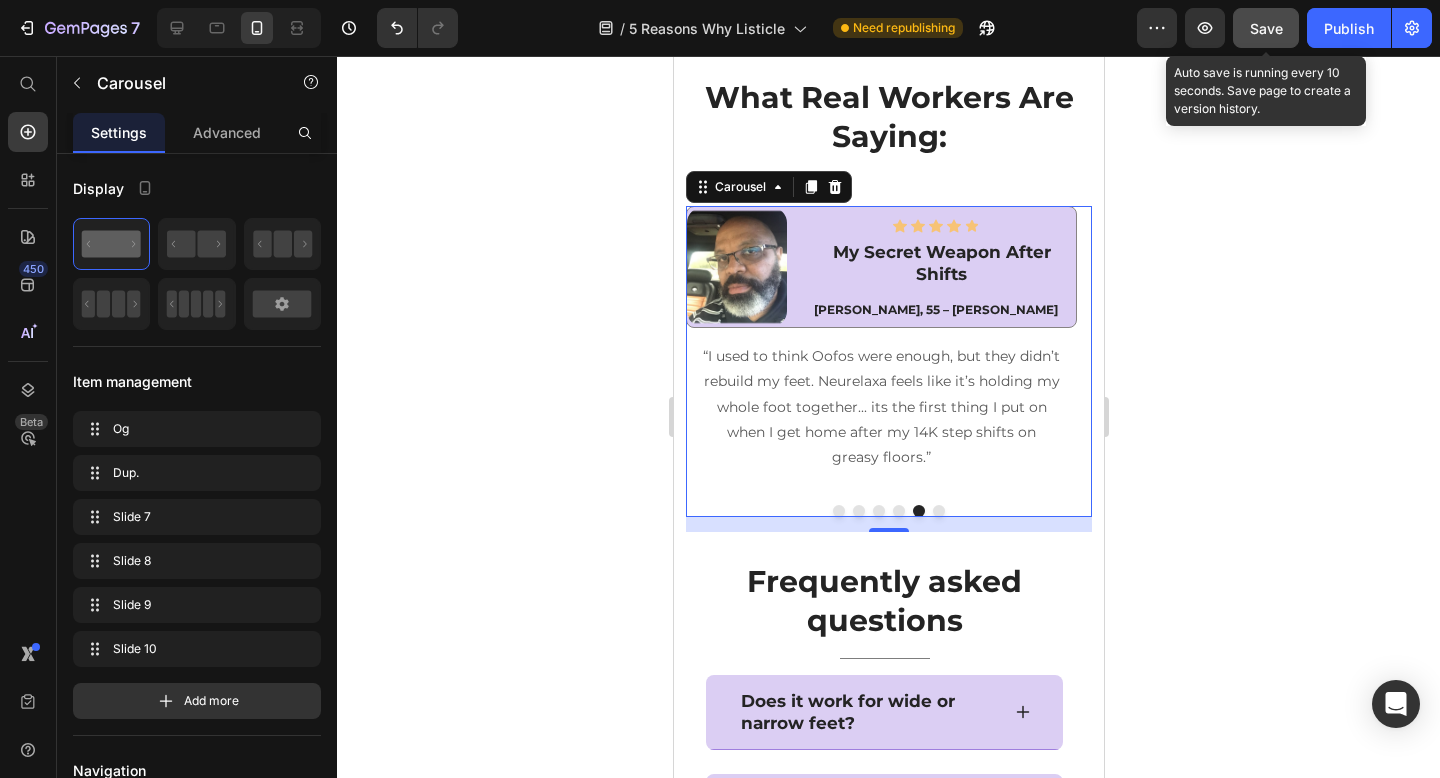 click on "Save" 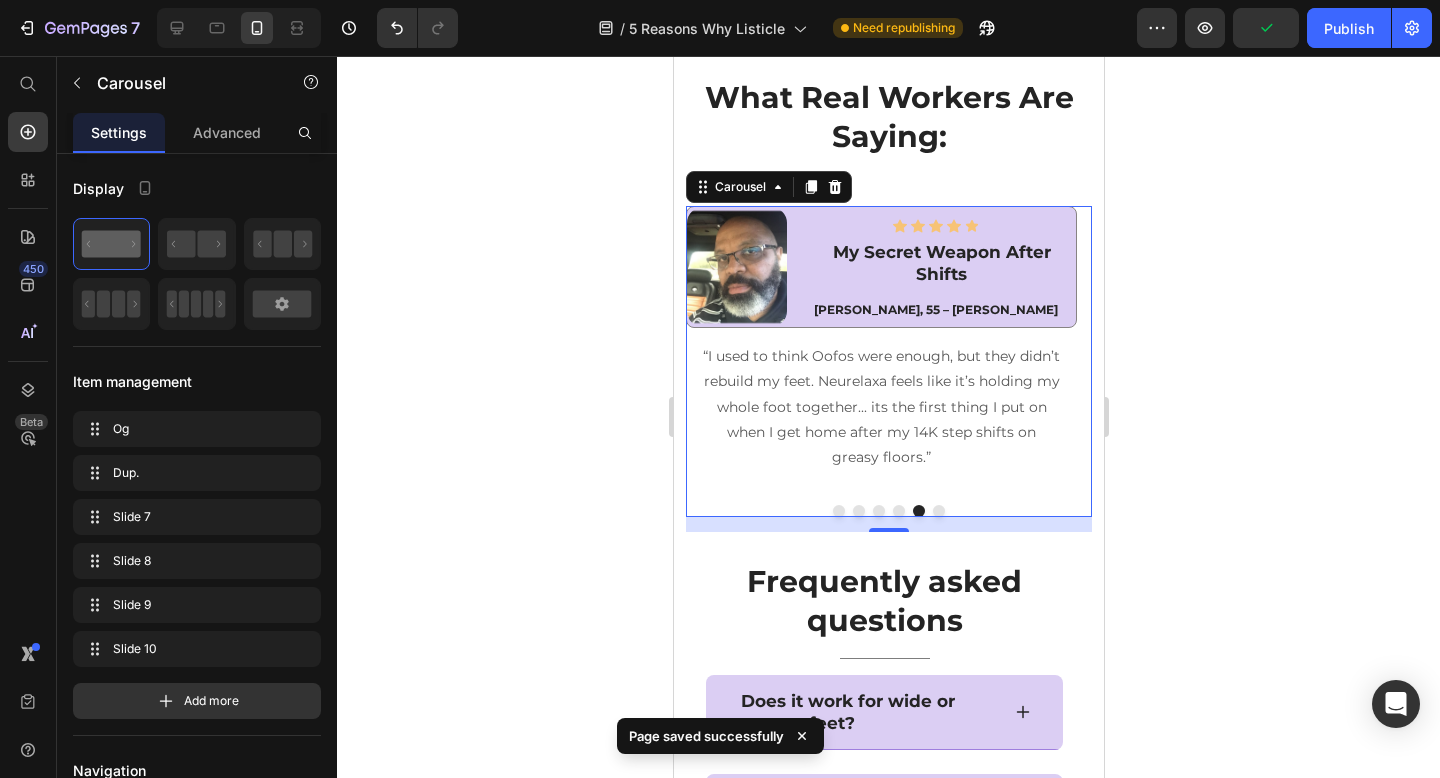 scroll, scrollTop: 6388, scrollLeft: 0, axis: vertical 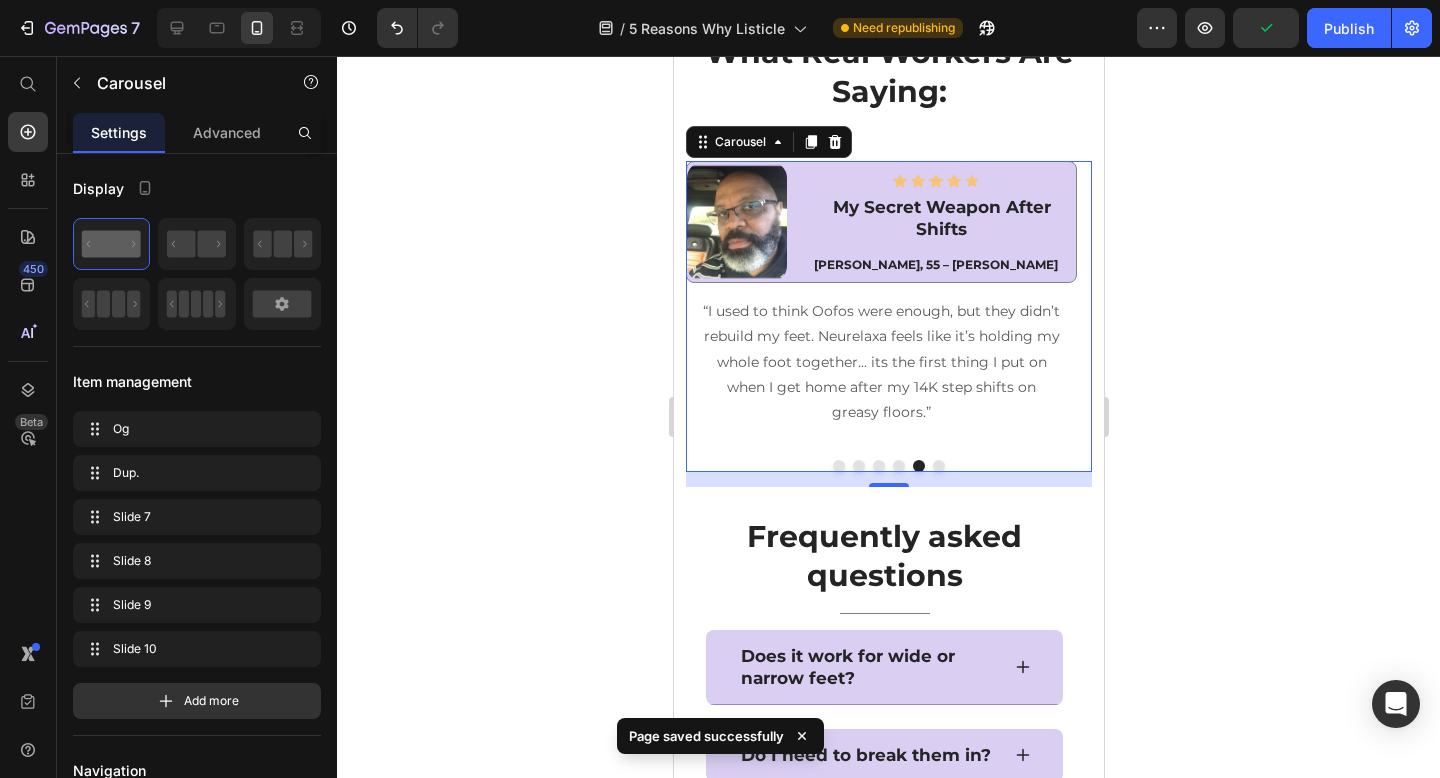 click at bounding box center [938, 466] 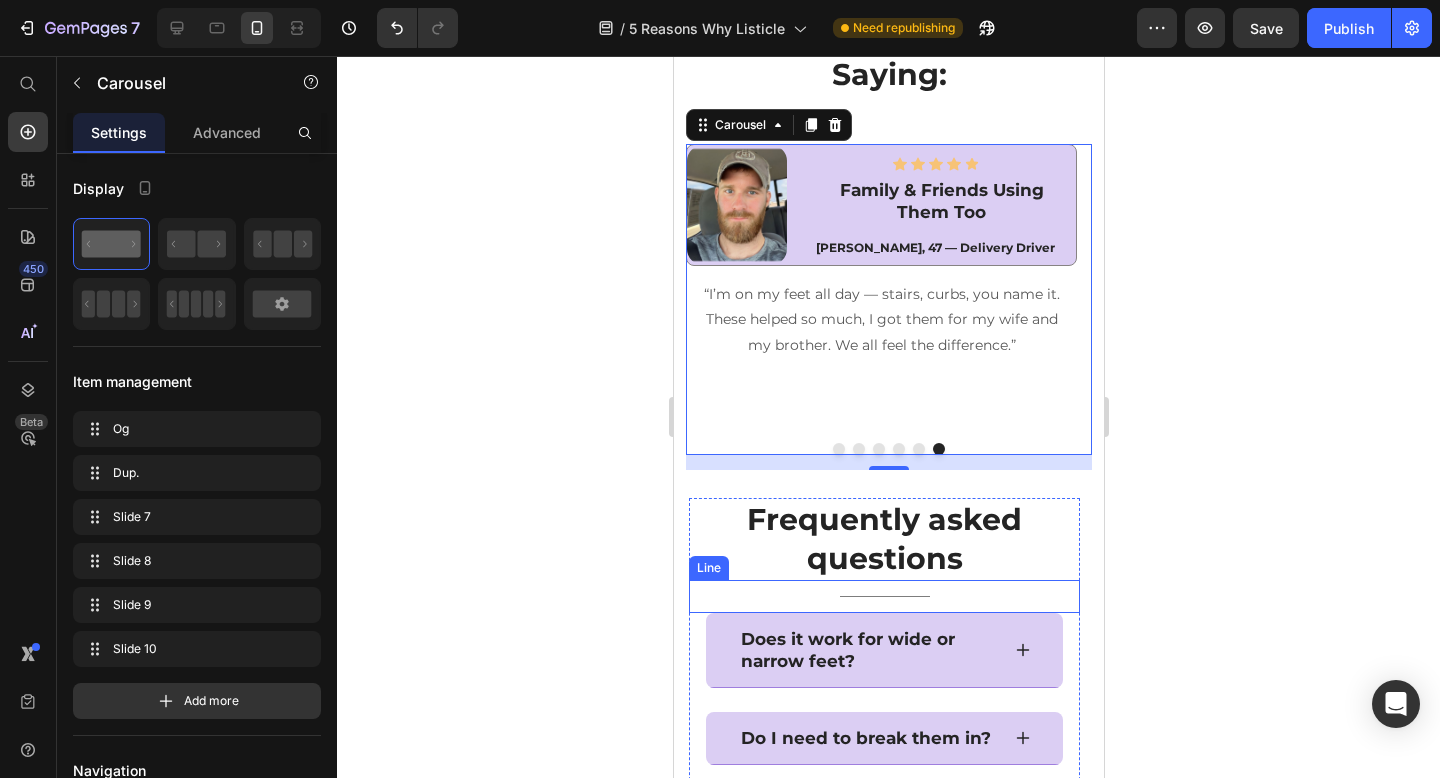 scroll, scrollTop: 6391, scrollLeft: 0, axis: vertical 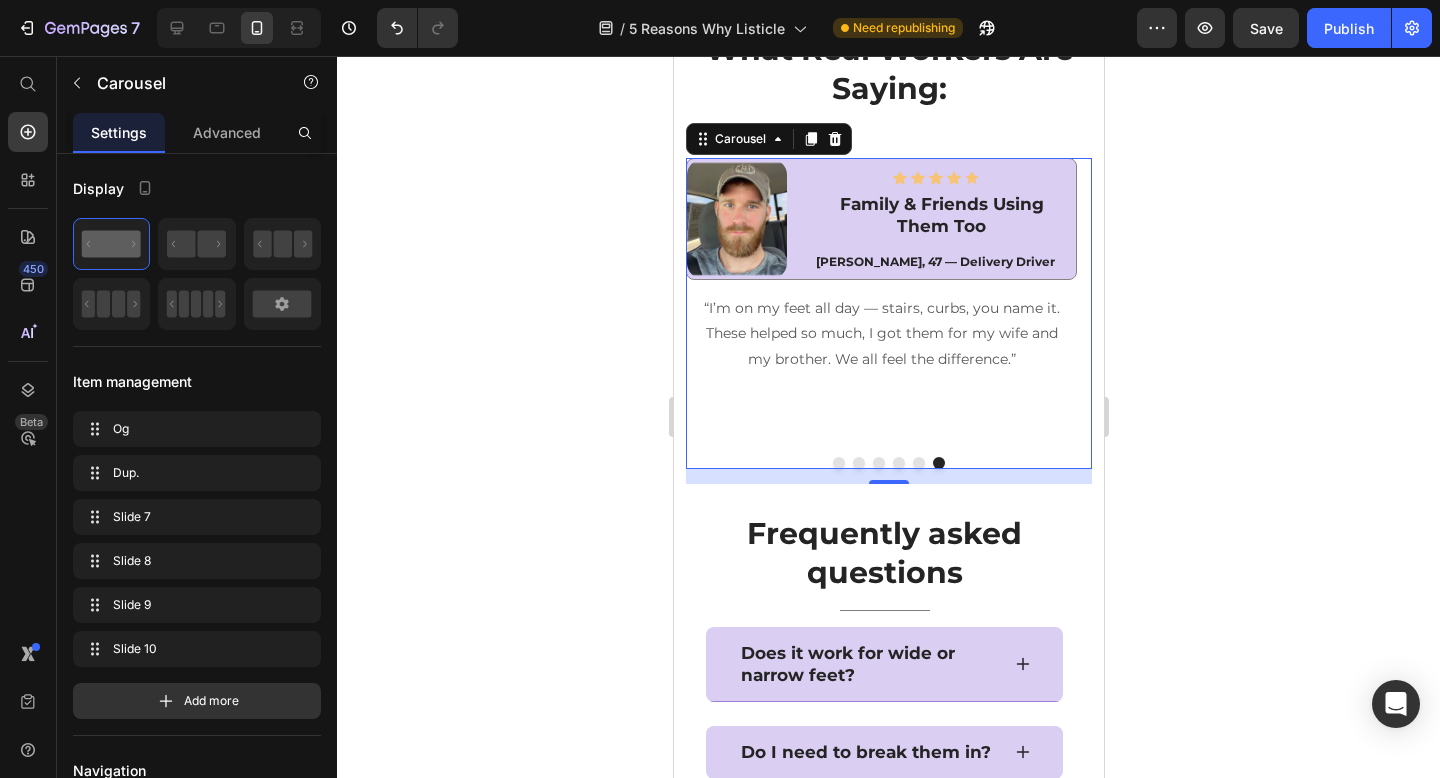 click at bounding box center [918, 463] 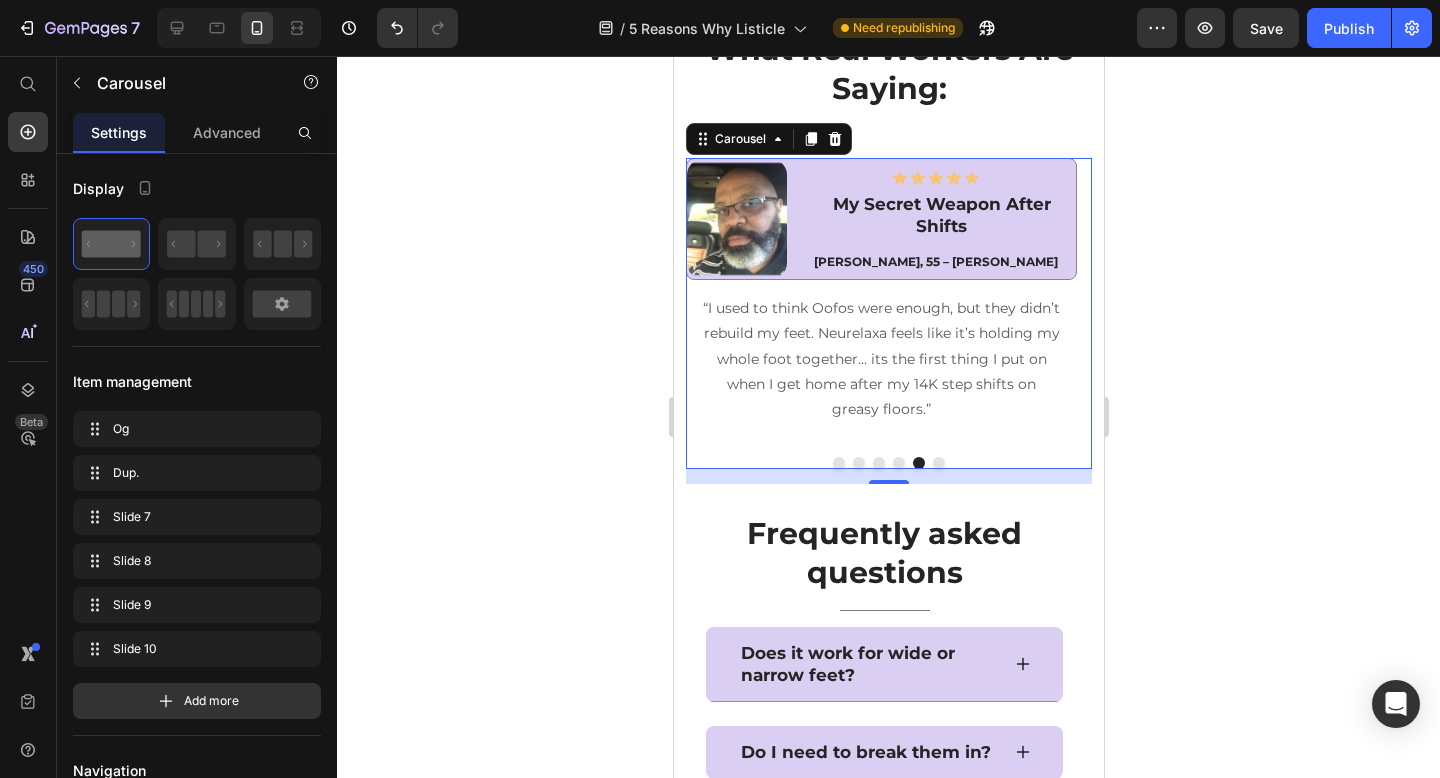 click at bounding box center (898, 463) 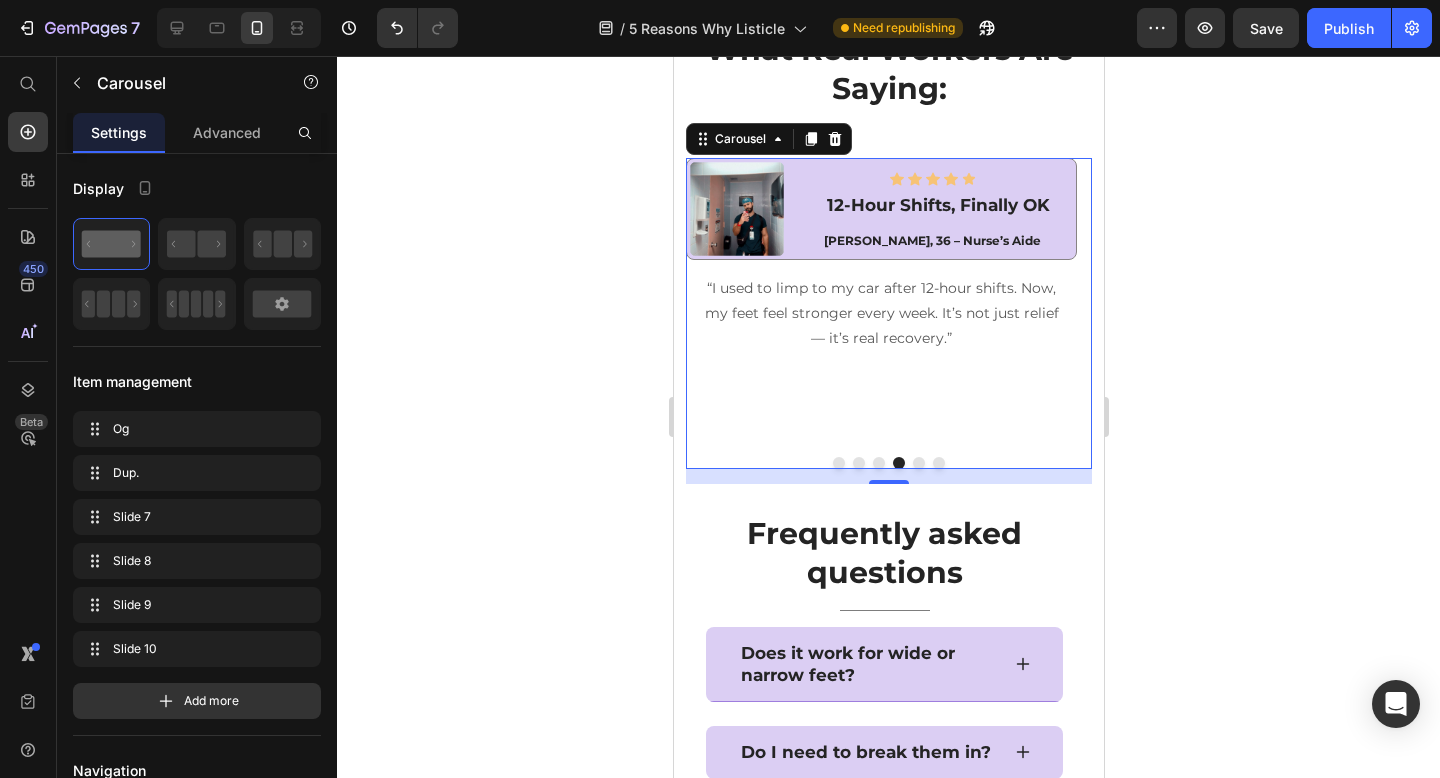 click at bounding box center (878, 463) 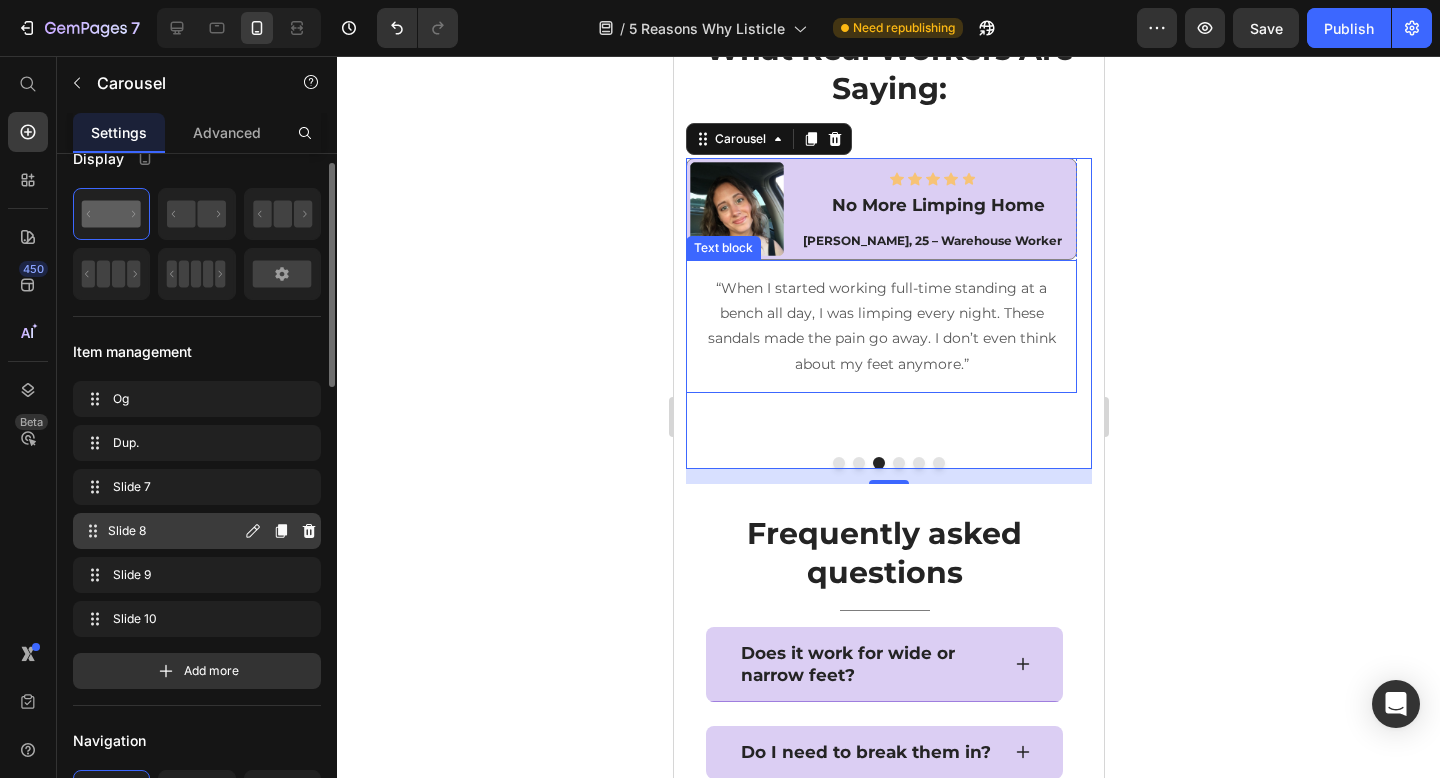 scroll, scrollTop: 33, scrollLeft: 0, axis: vertical 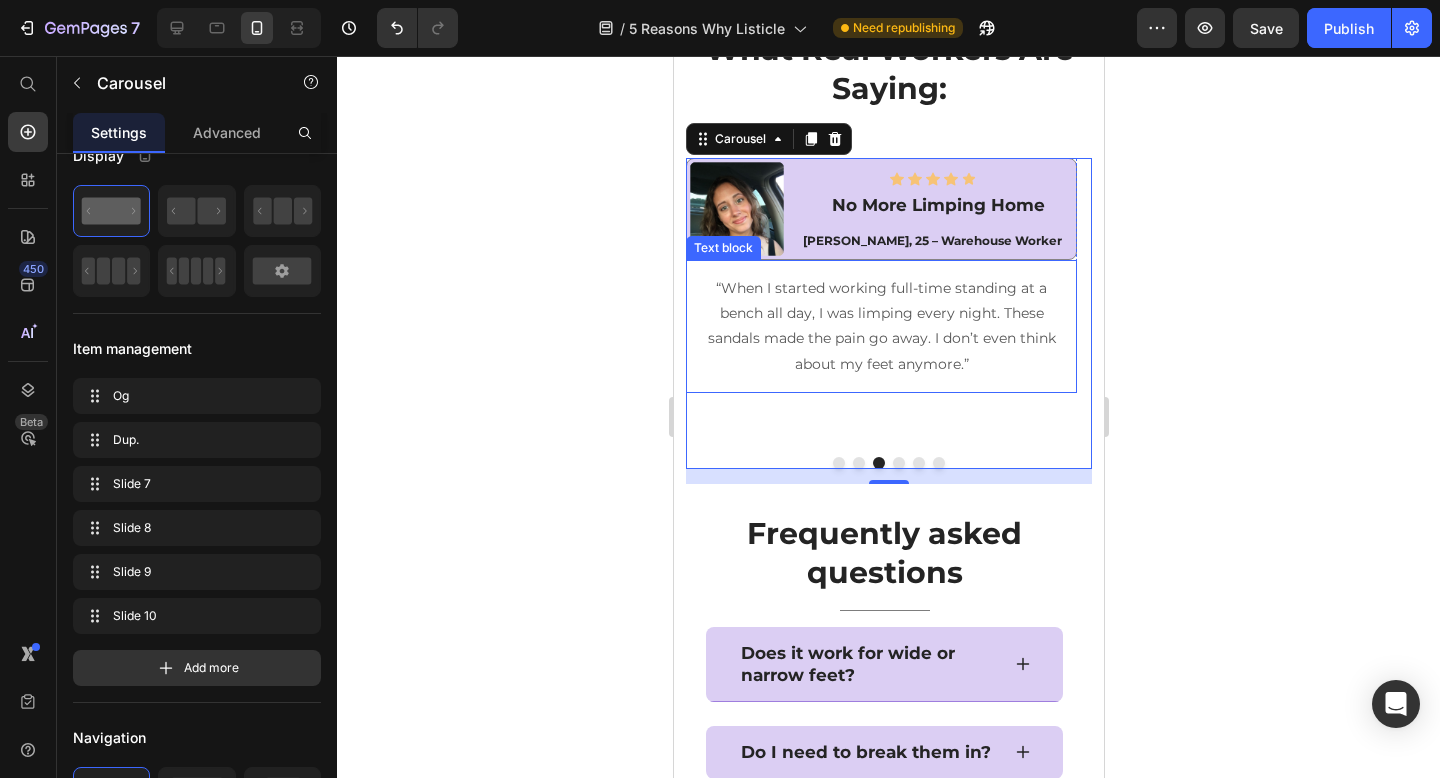 click on "“When I started working full-time standing at a bench all day, I was limping every night. These sandals made the pain go away. I don’t even think about my feet anymore.”" at bounding box center [880, 326] 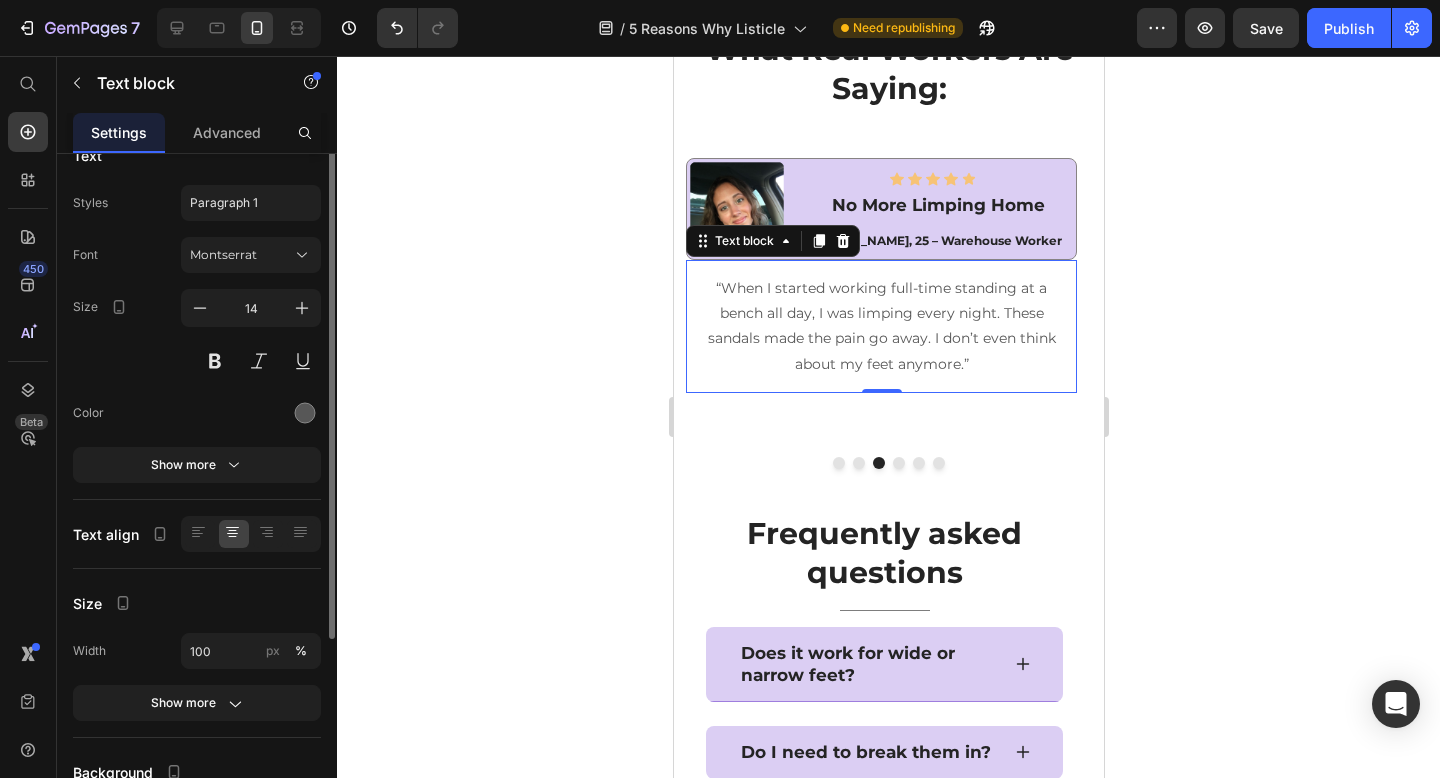 scroll, scrollTop: 0, scrollLeft: 0, axis: both 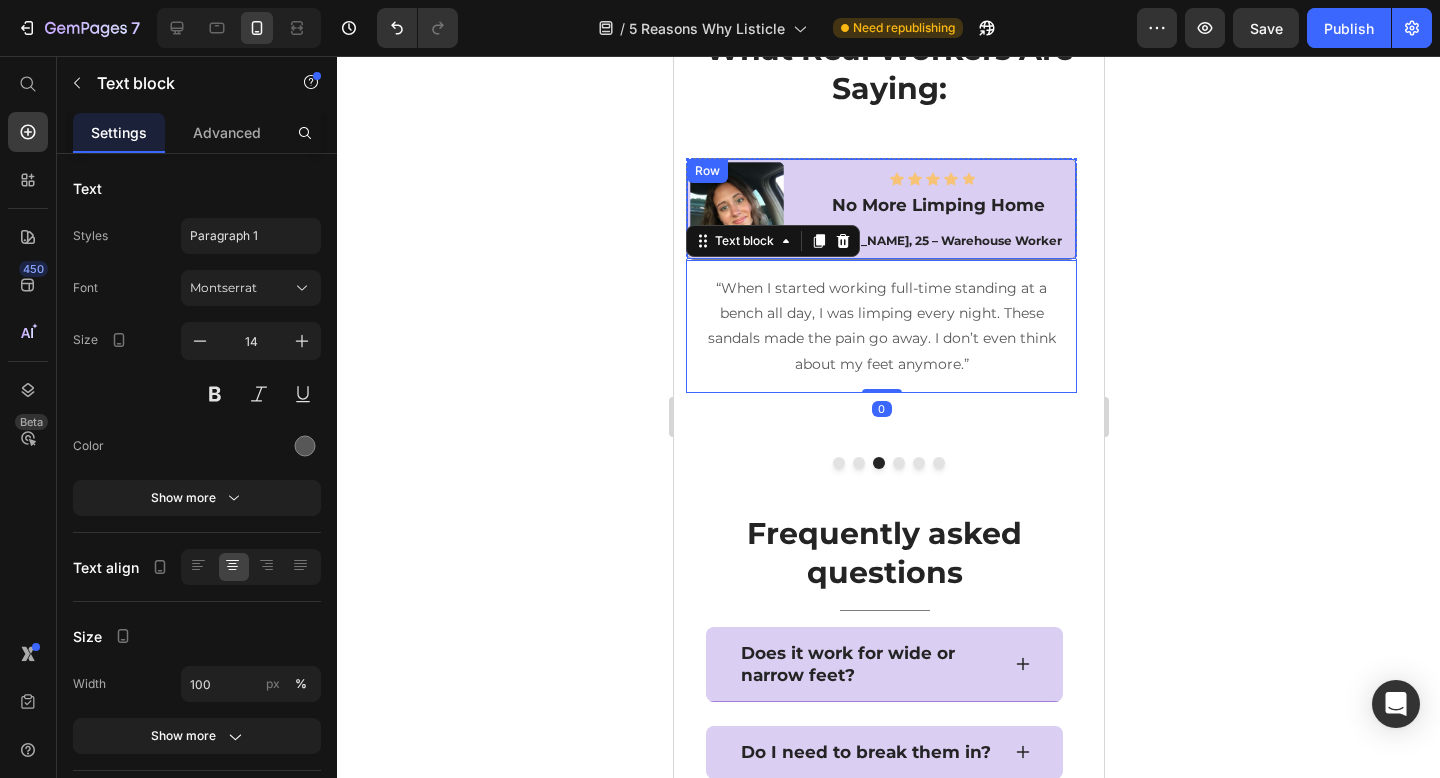 click on "Image                Icon                Icon                Icon                Icon
Icon Icon List Hoz No More Limping Home Heading Keisha, 25 – Warehouse Worker Text block Row" at bounding box center [880, 209] 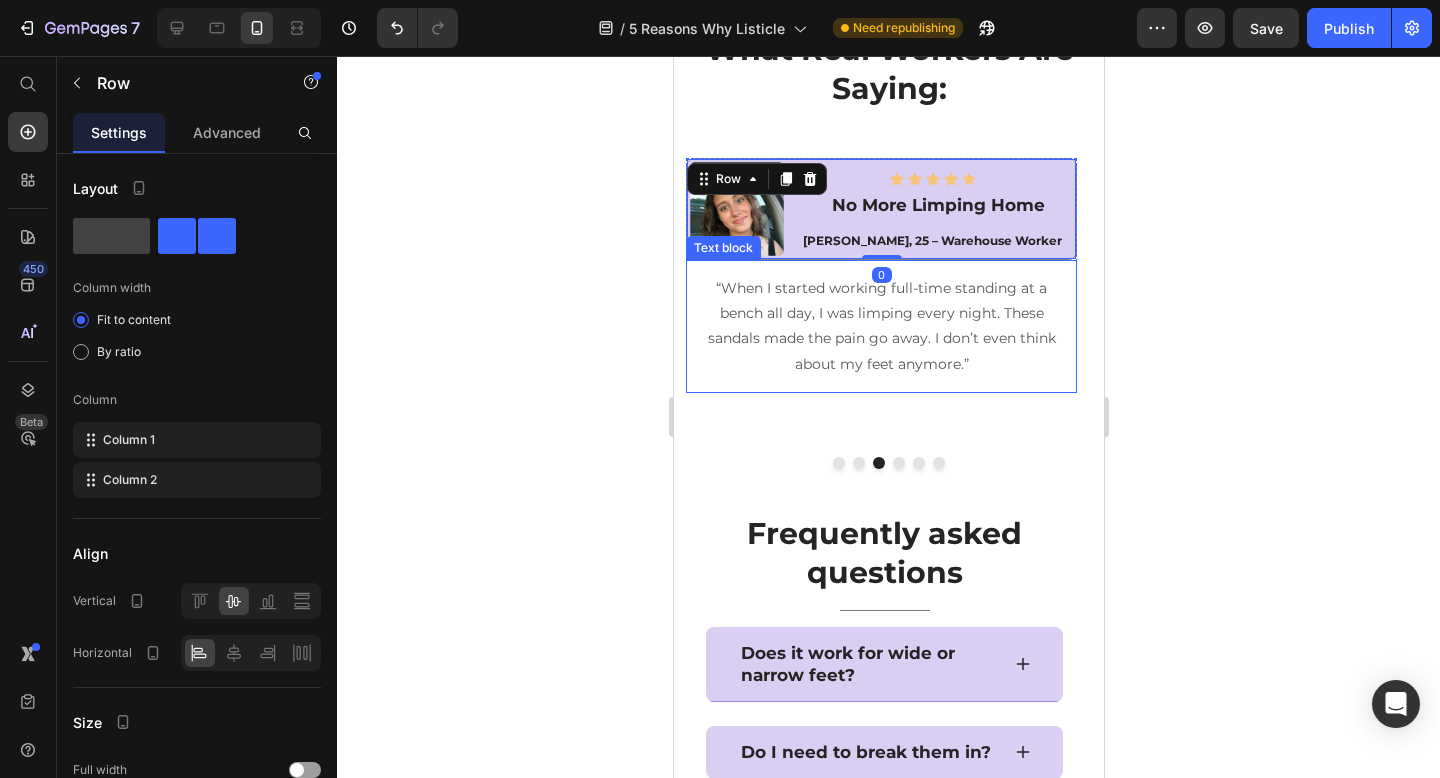 click on "“When I started working full-time standing at a bench all day, I was limping every night. These sandals made the pain go away. I don’t even think about my feet anymore.”" at bounding box center (880, 326) 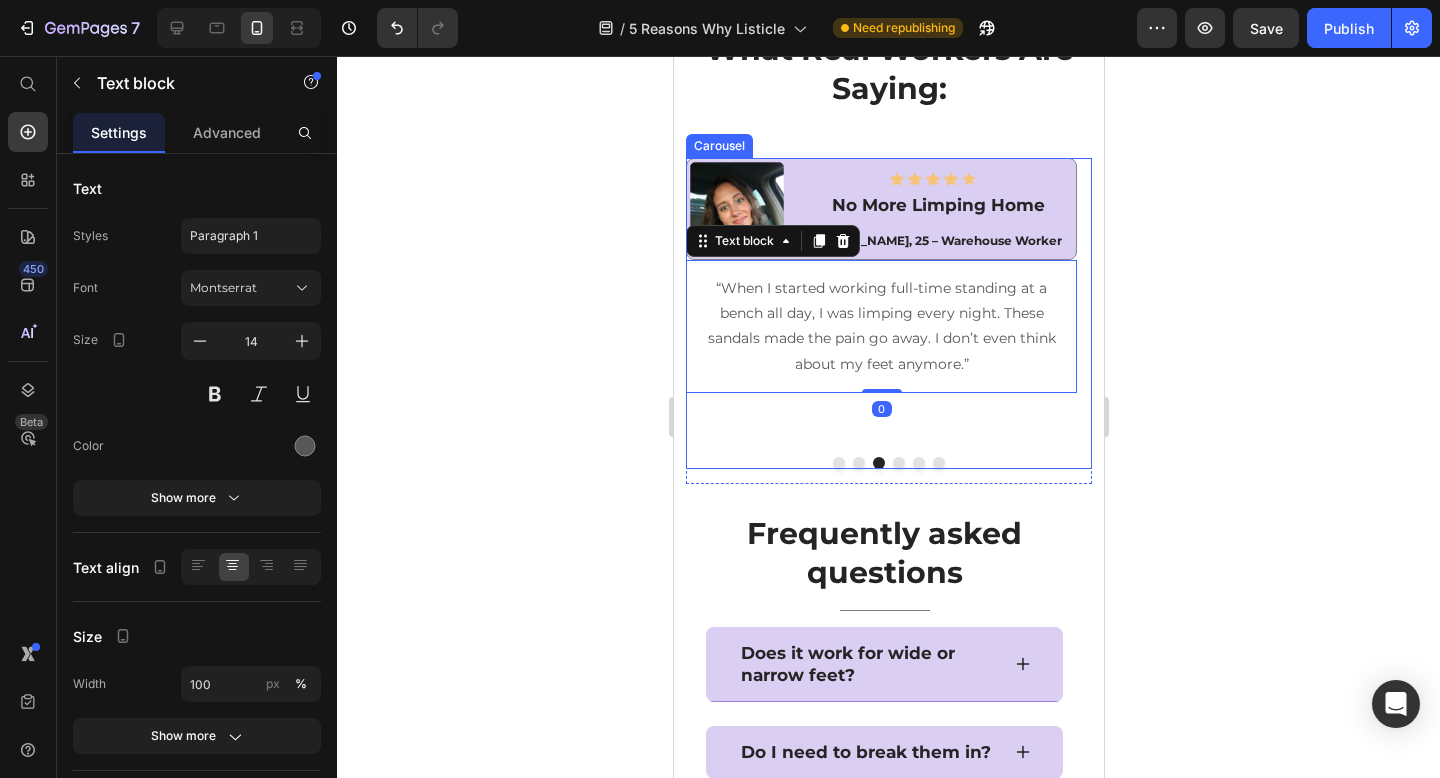 click on "Image                Icon                Icon                Icon                Icon
Icon Icon List Hoz No More Limping Home Heading Keisha, 25 – Warehouse Worker Text block Row “When I started working full-time standing at a bench all day, I was limping every night. These sandals made the pain go away. I don’t even think about my feet anymore.” Text block   0 Row" at bounding box center (880, 307) 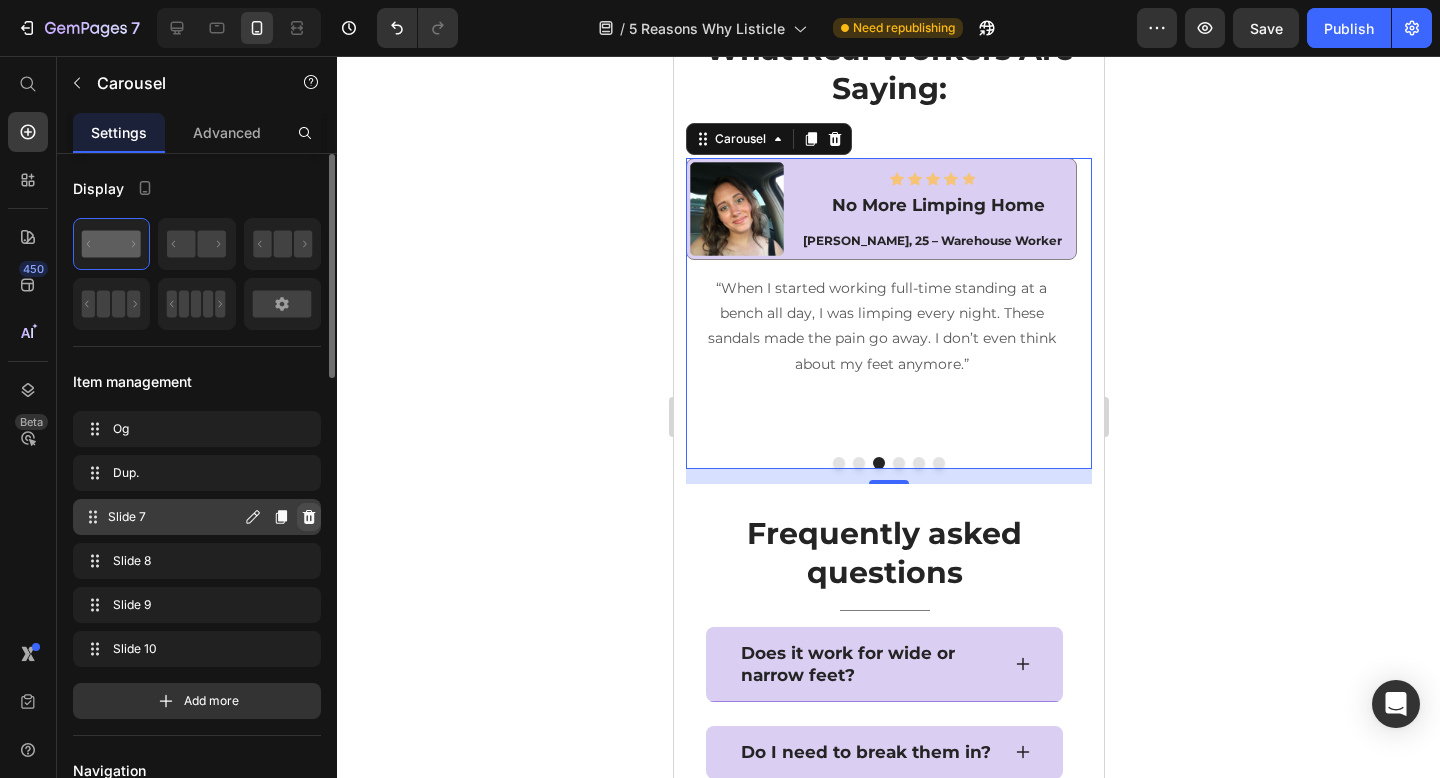 click 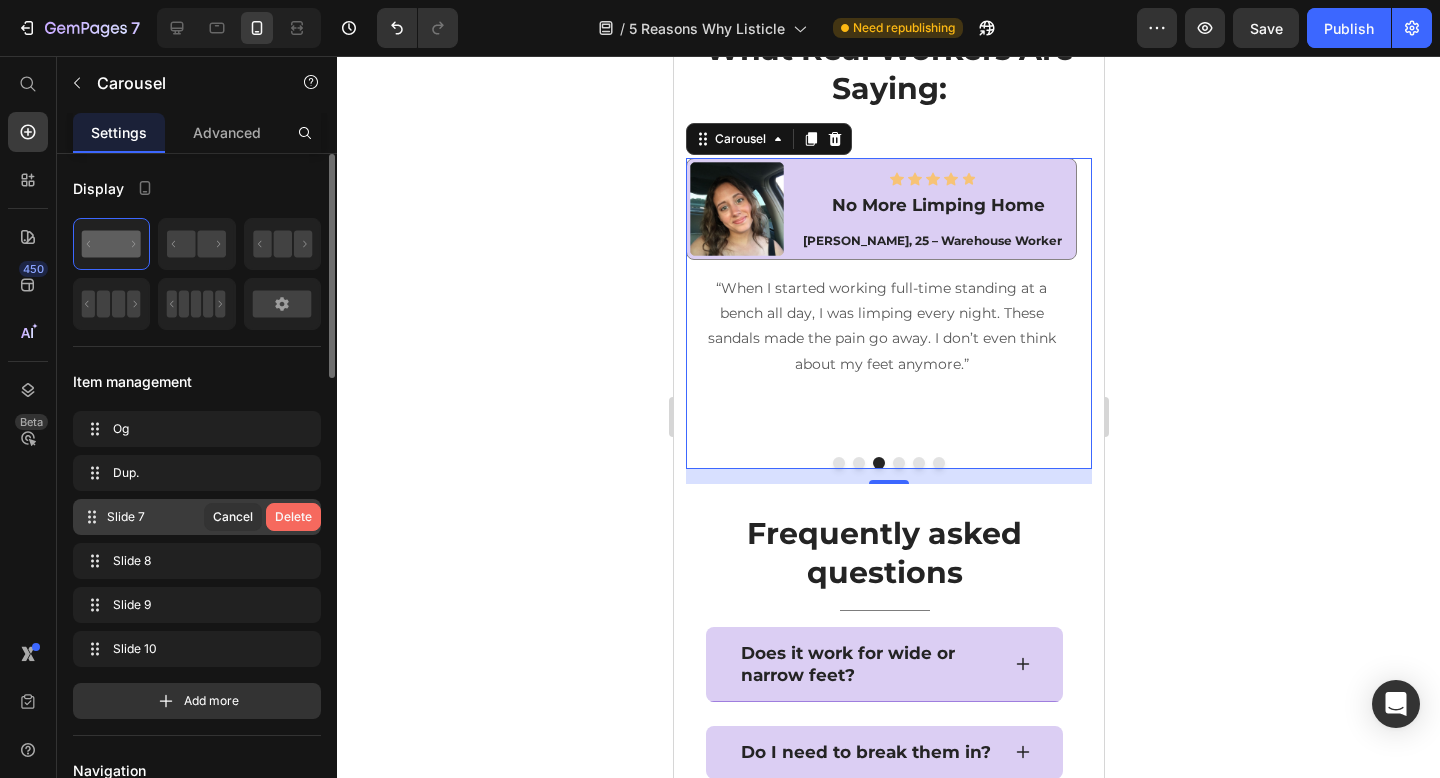 click on "Delete" at bounding box center (293, 517) 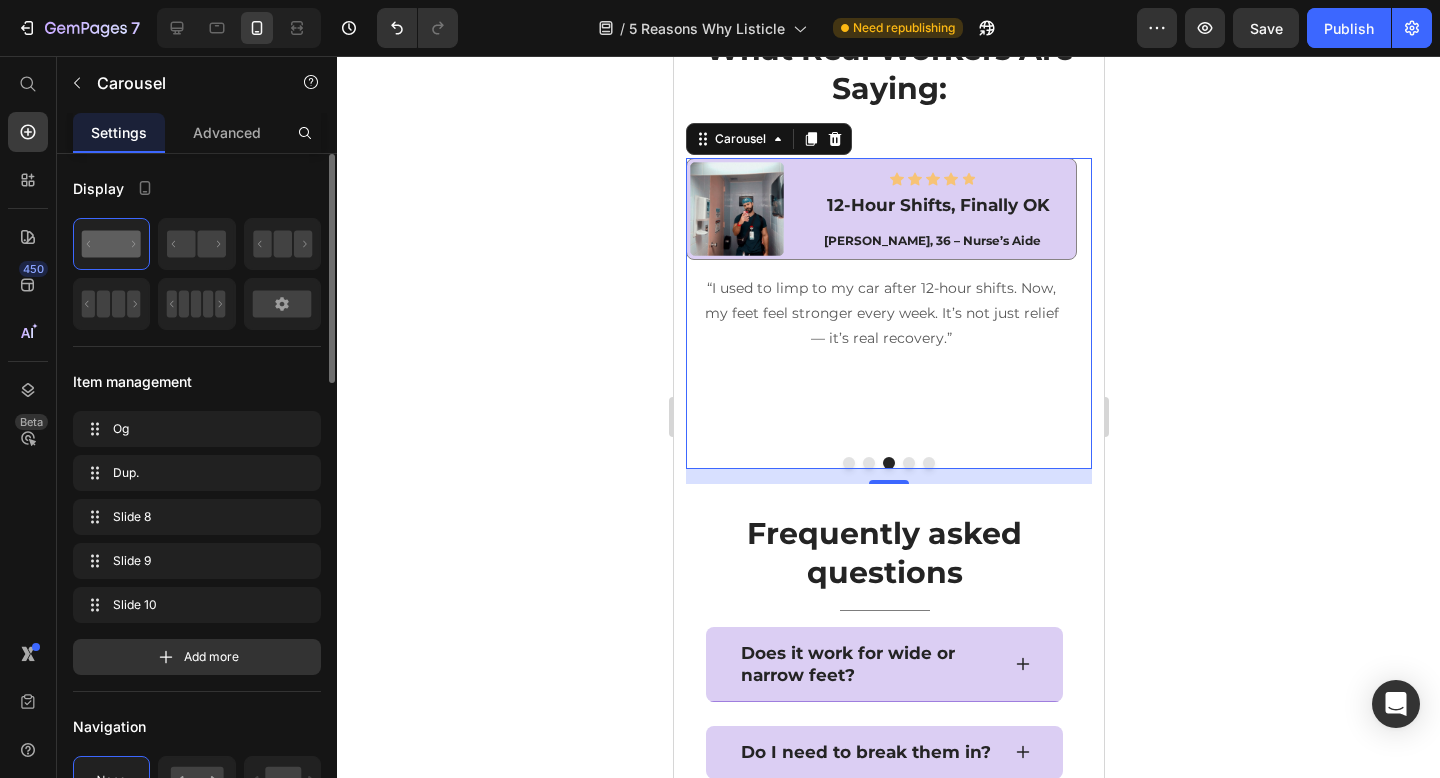 click at bounding box center (868, 463) 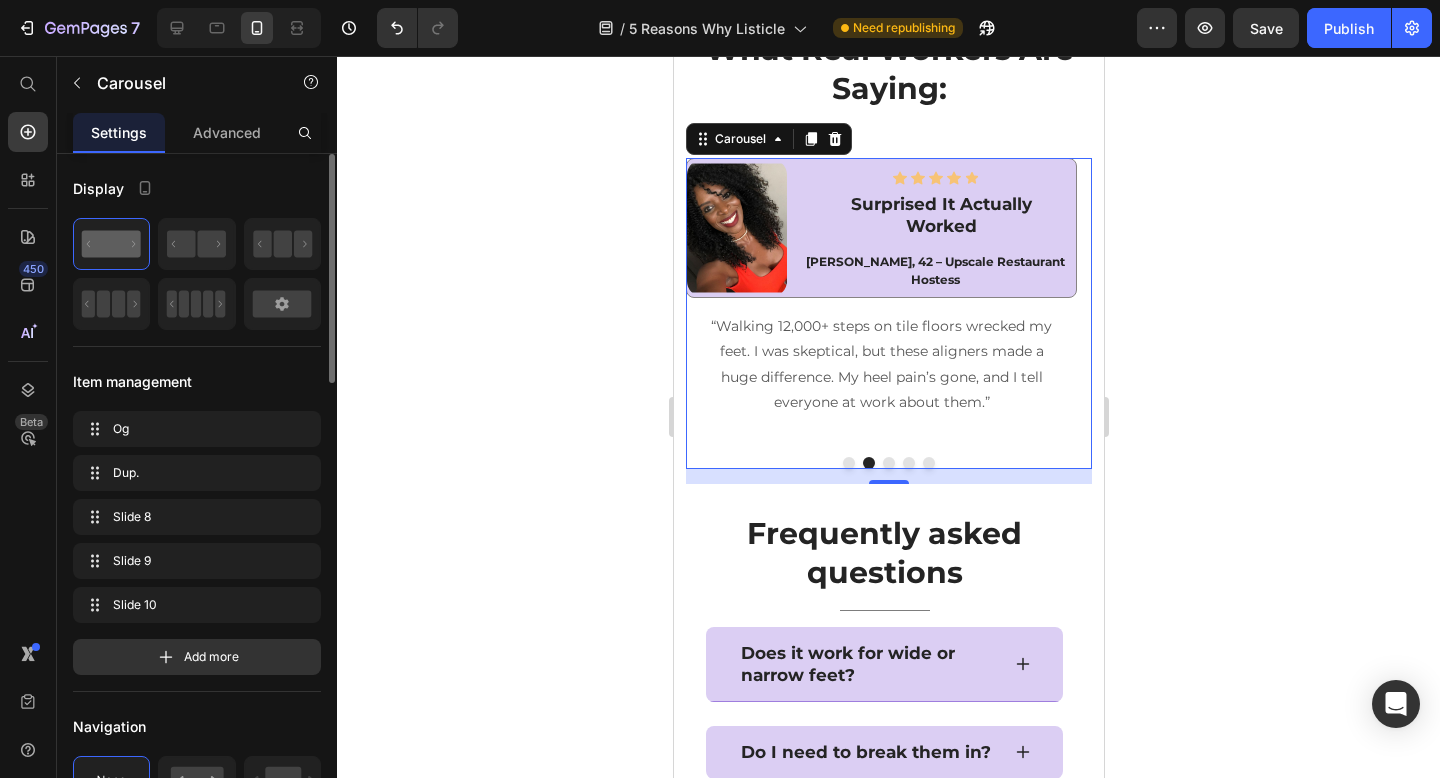 click at bounding box center (848, 463) 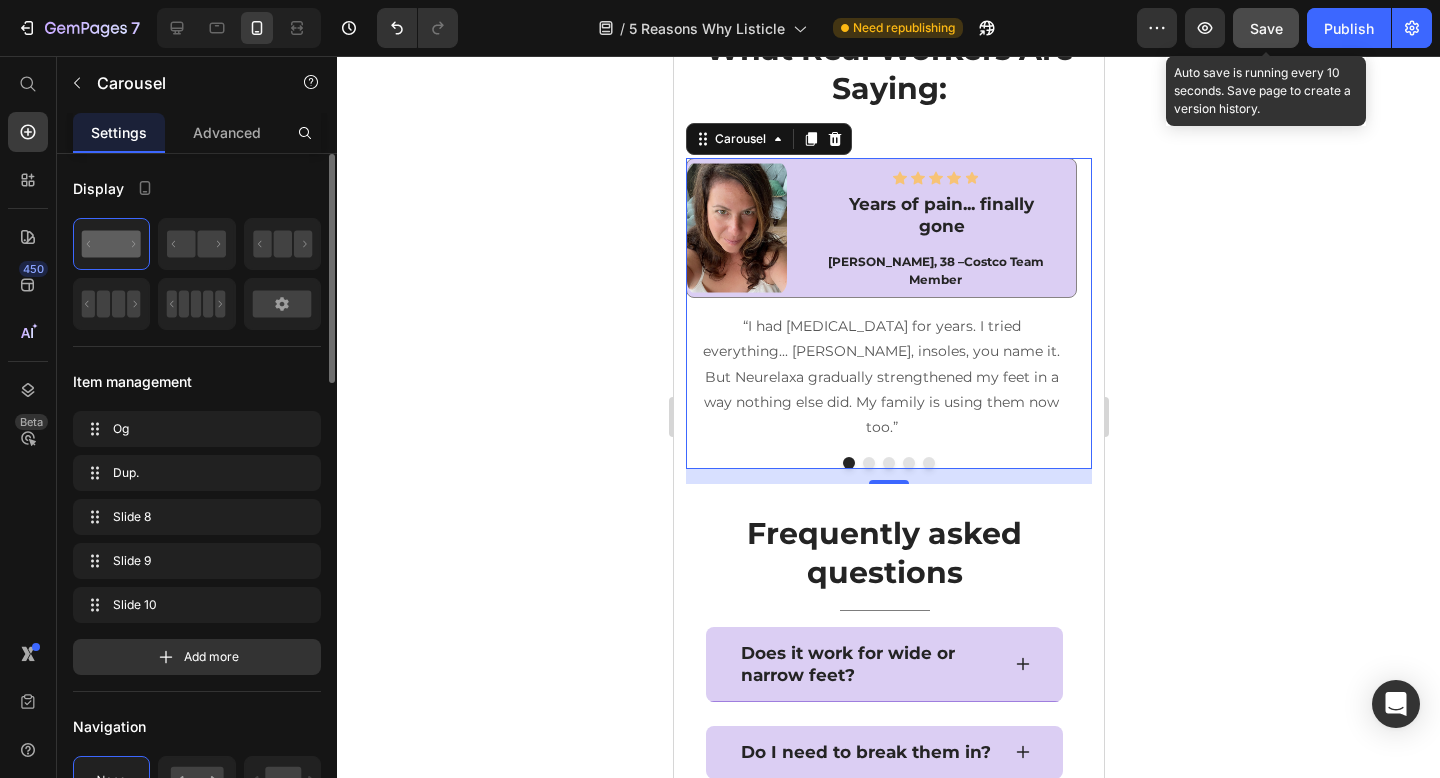 drag, startPoint x: 1279, startPoint y: 32, endPoint x: 148, endPoint y: 118, distance: 1134.265 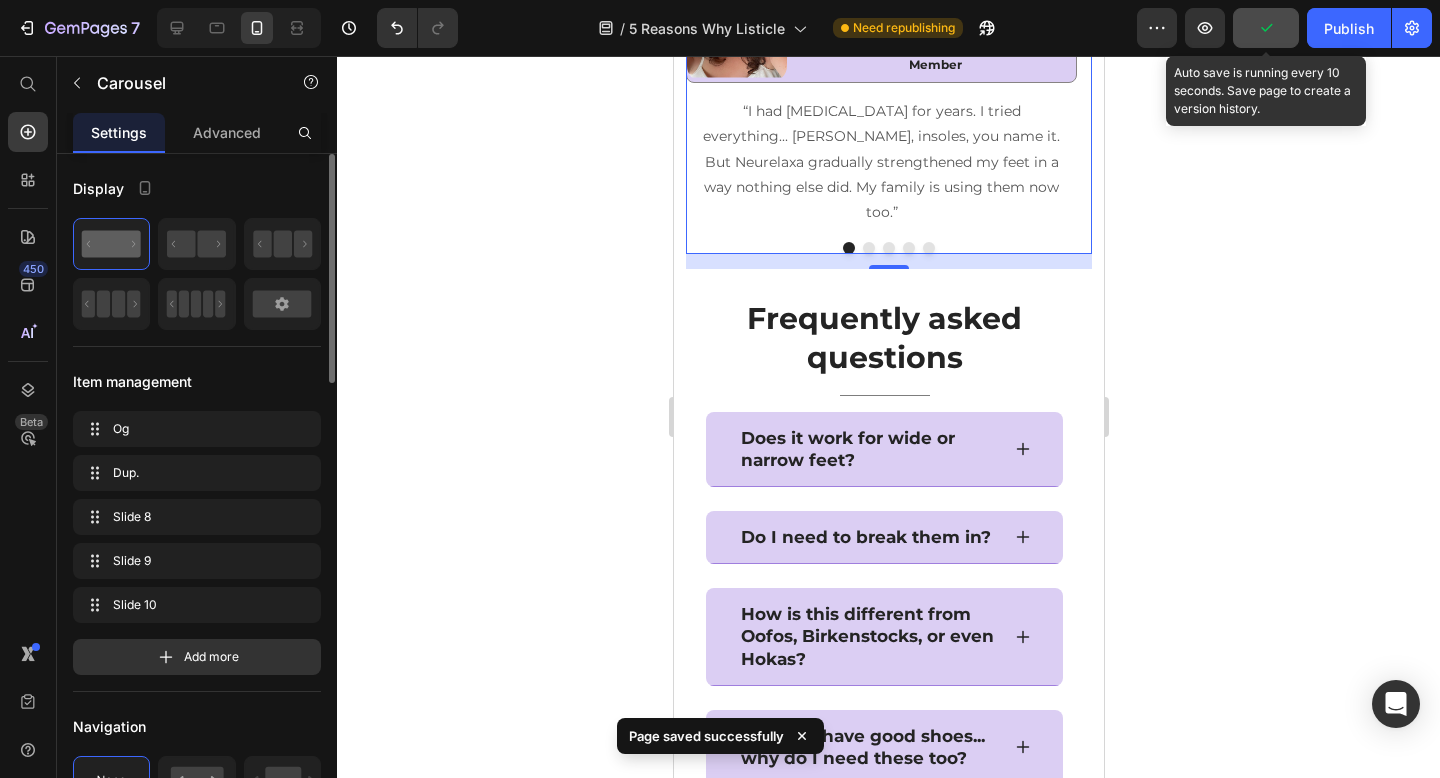 scroll, scrollTop: 6630, scrollLeft: 0, axis: vertical 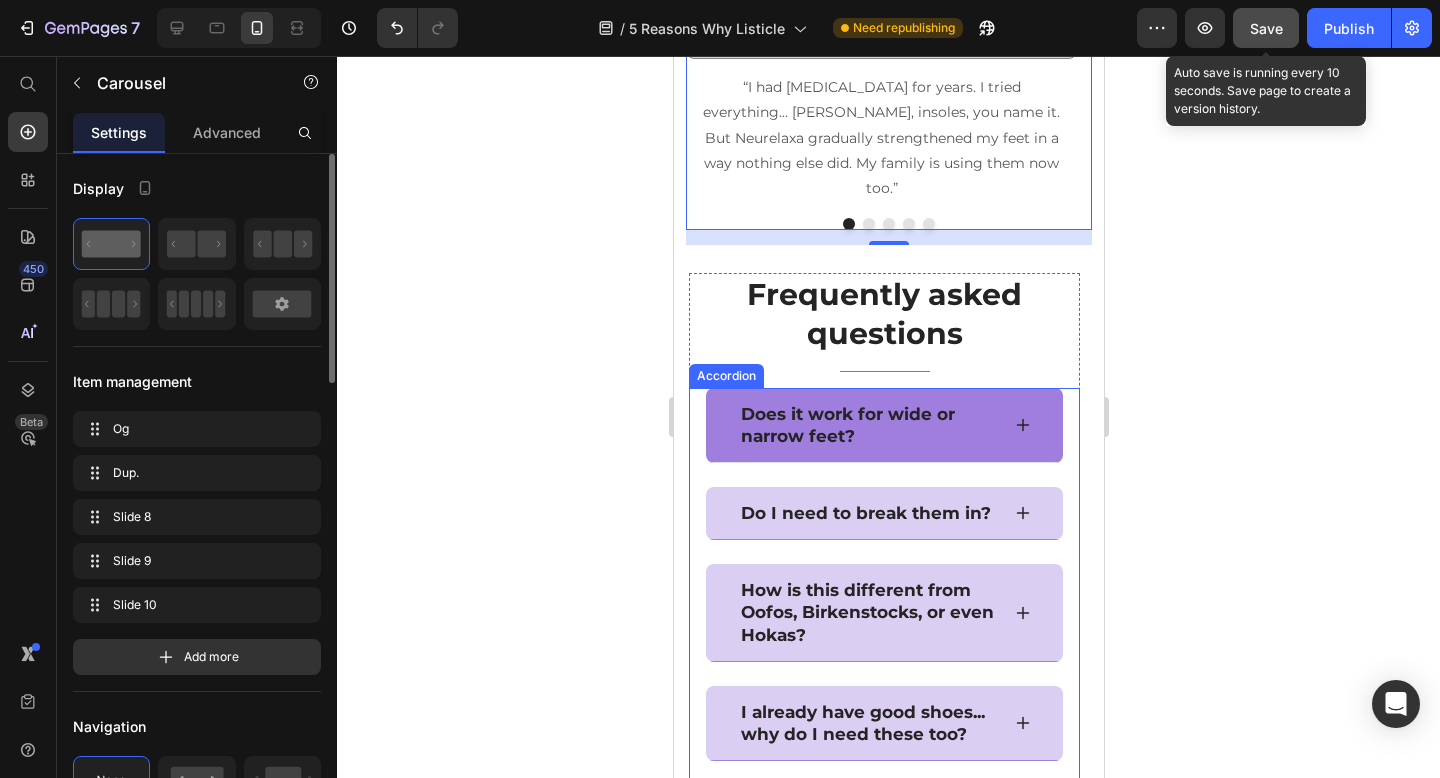 click on "Does it work for wide or narrow feet?" at bounding box center (883, 425) 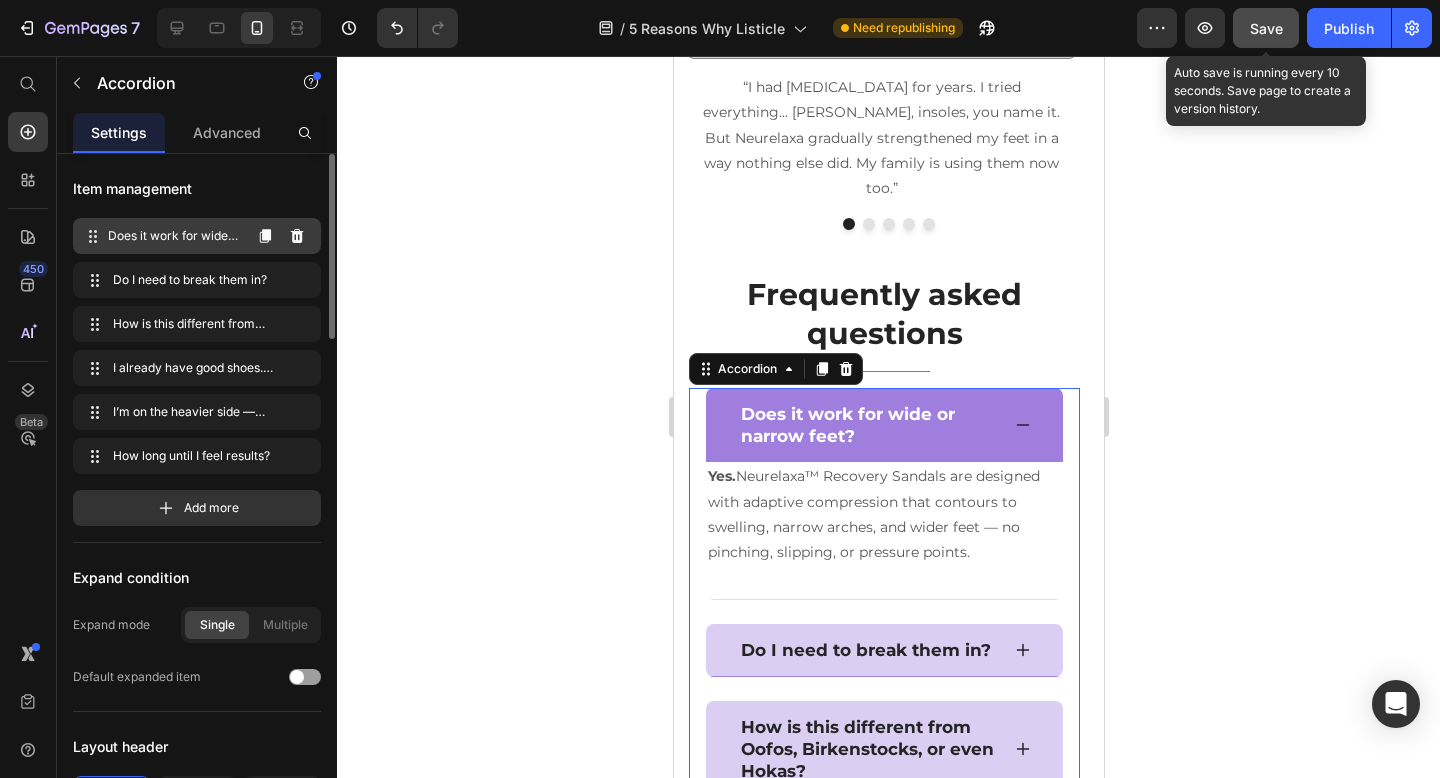 click on "Does it work for wide or narrow feet?" at bounding box center [174, 236] 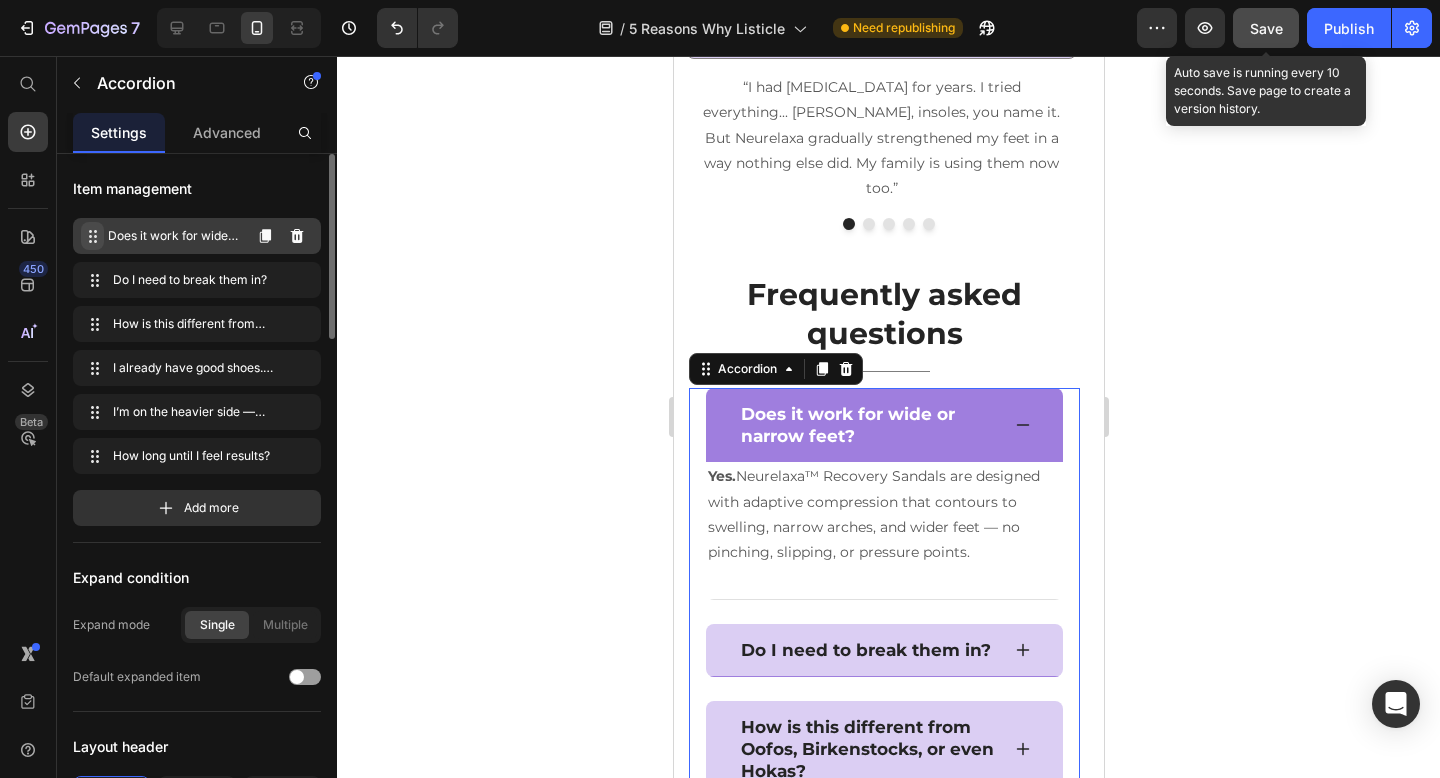 click at bounding box center (92, 236) 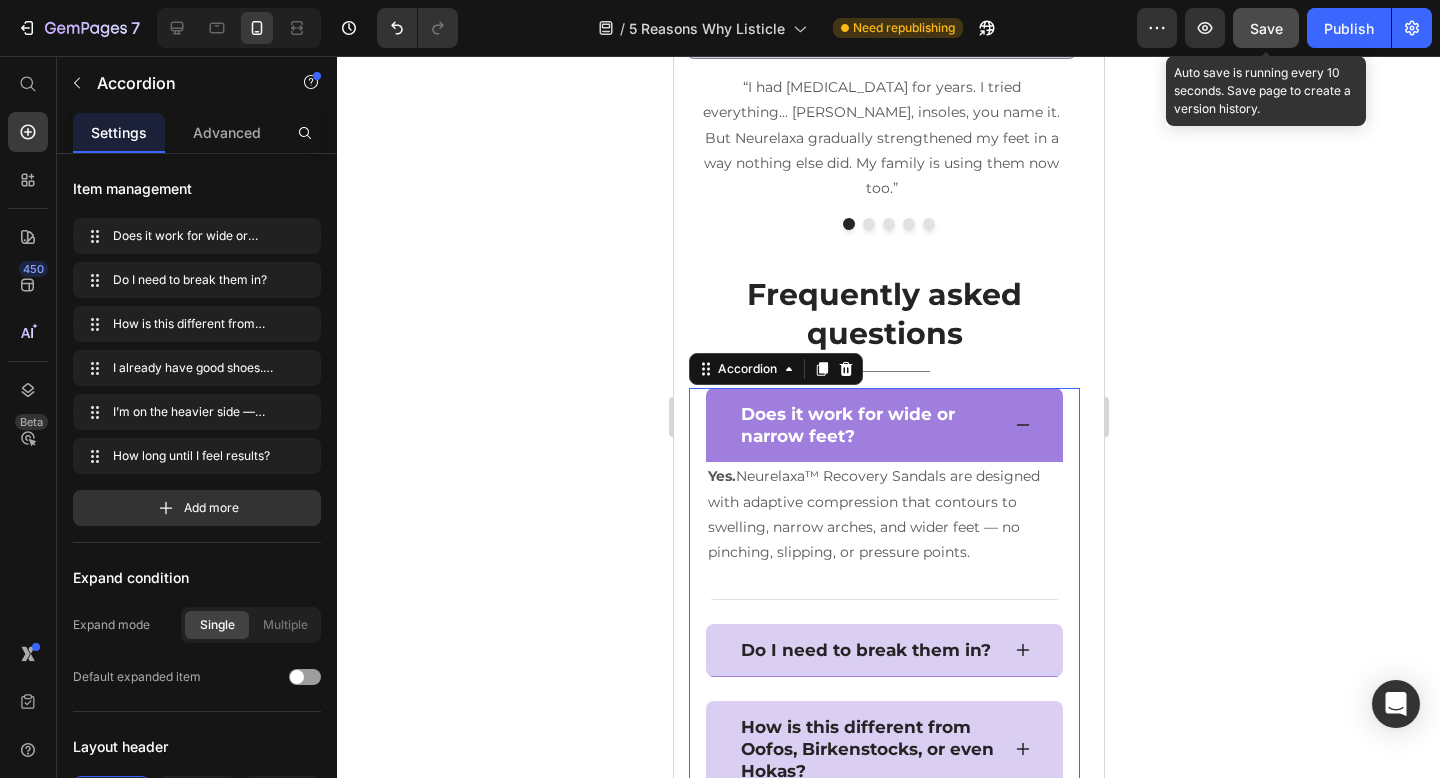 click on "Does it work for wide or narrow feet?" at bounding box center [867, 425] 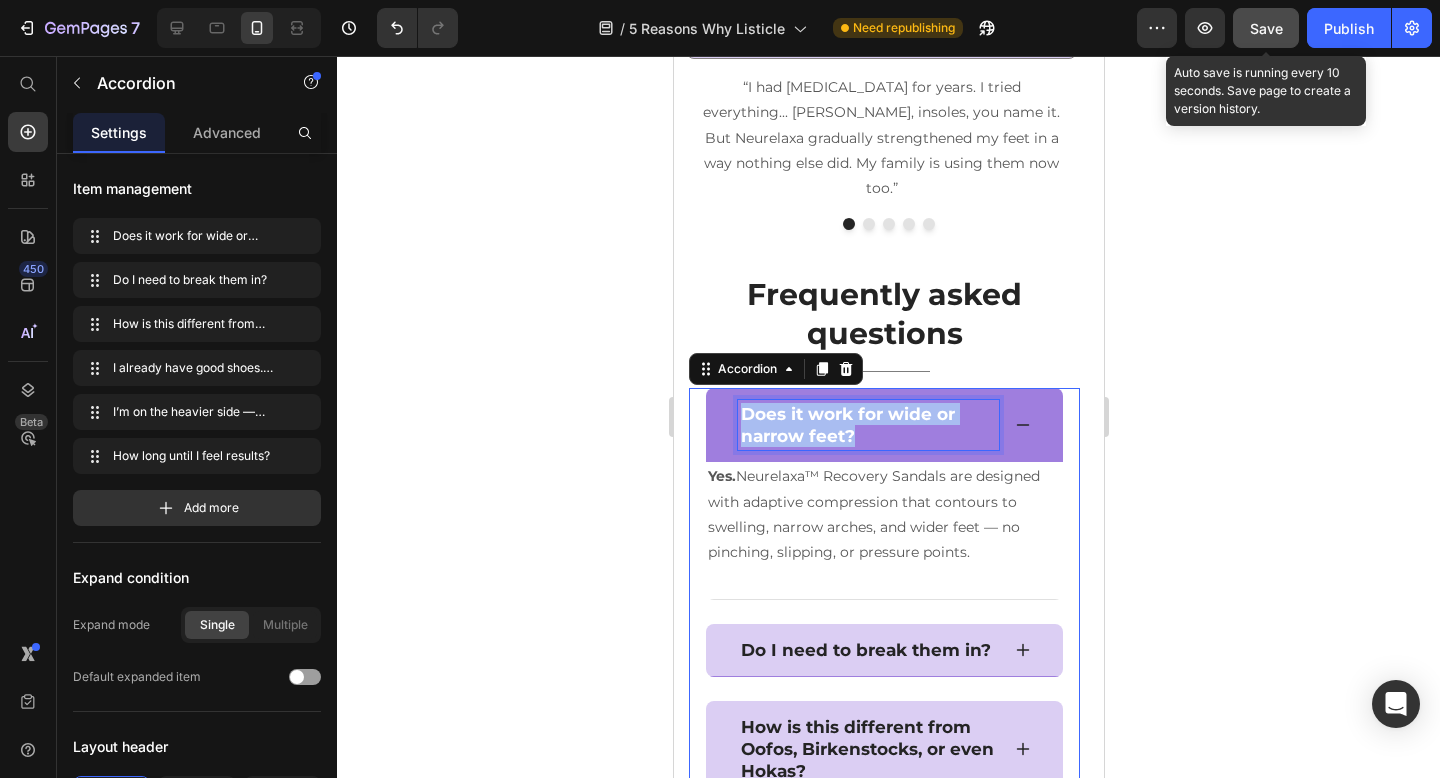 click on "Does it work for wide or narrow feet?" at bounding box center [867, 425] 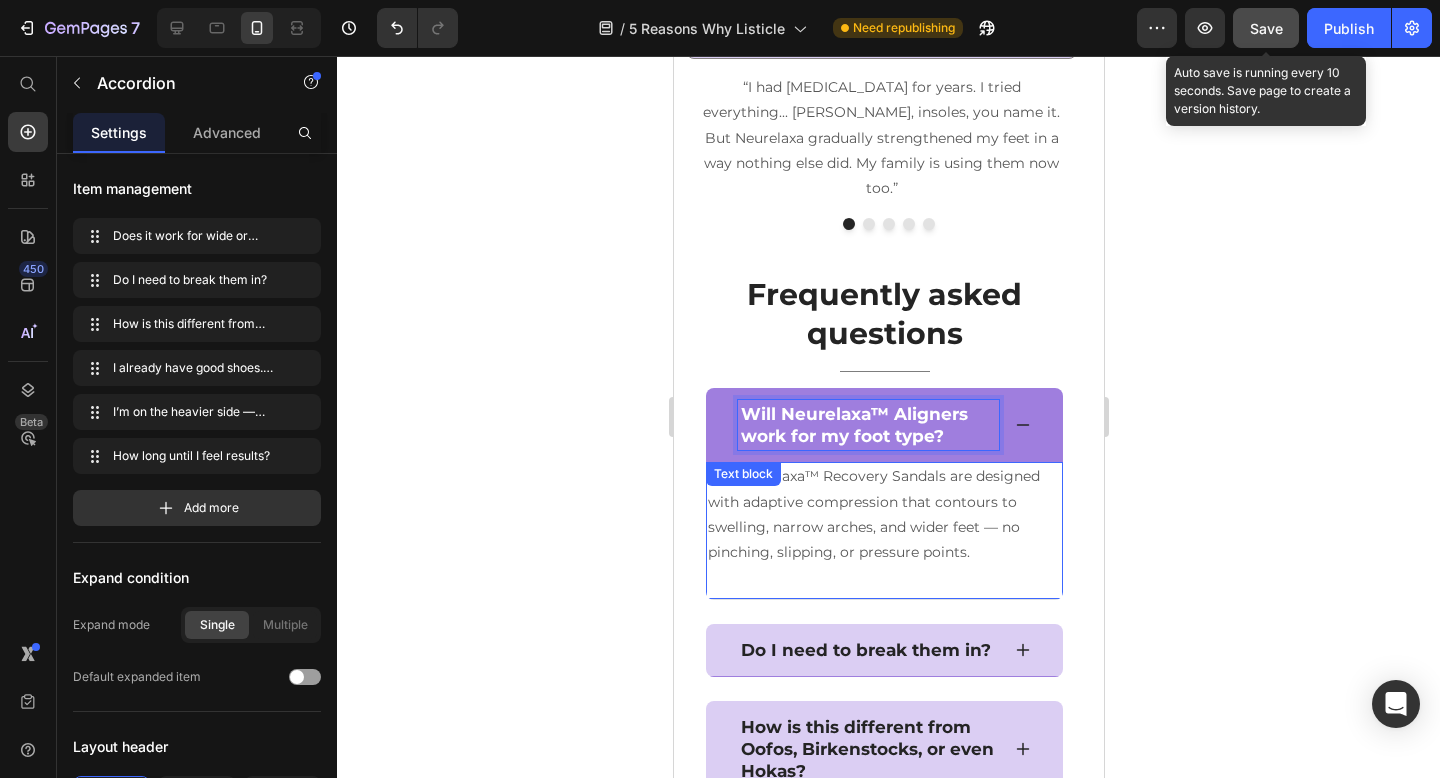 click on "Yes.  Neurelaxa™ Recovery Sandals are designed with adaptive compression that contours to swelling, narrow arches, and wider feet — no pinching, slipping, or pressure points." at bounding box center (883, 514) 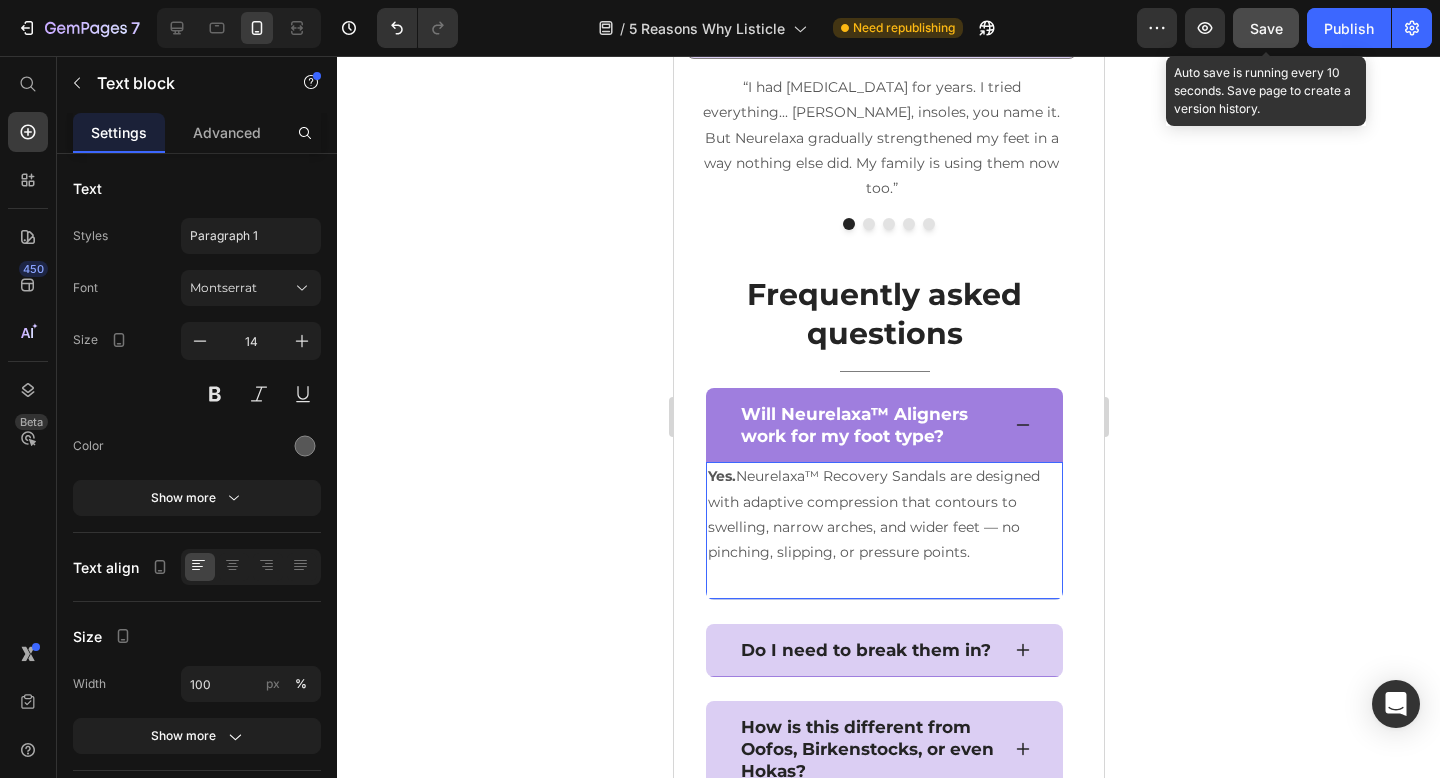 click on "Yes.  Neurelaxa™ Recovery Sandals are designed with adaptive compression that contours to swelling, narrow arches, and wider feet — no pinching, slipping, or pressure points." at bounding box center (883, 514) 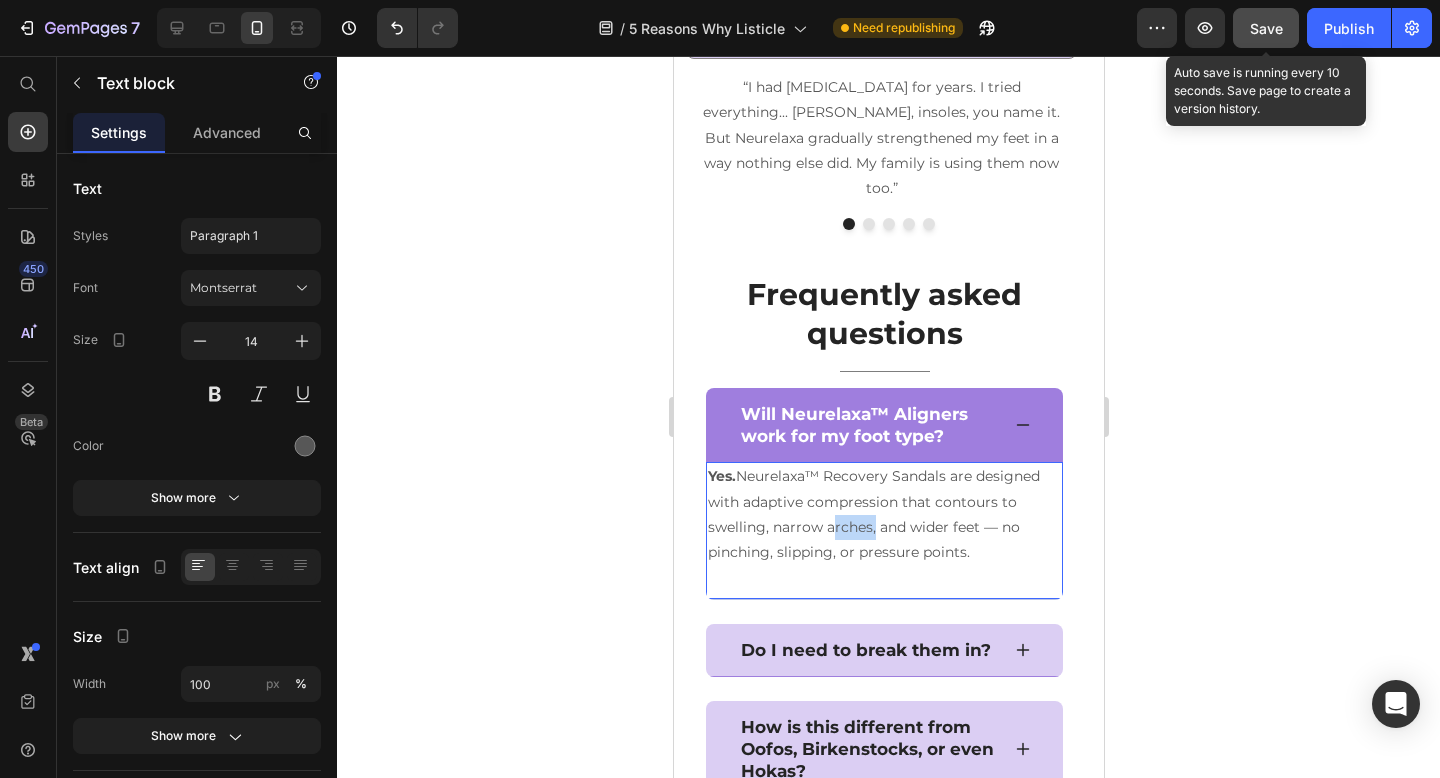 click on "Yes.  Neurelaxa™ Recovery Sandals are designed with adaptive compression that contours to swelling, narrow arches, and wider feet — no pinching, slipping, or pressure points." at bounding box center (883, 514) 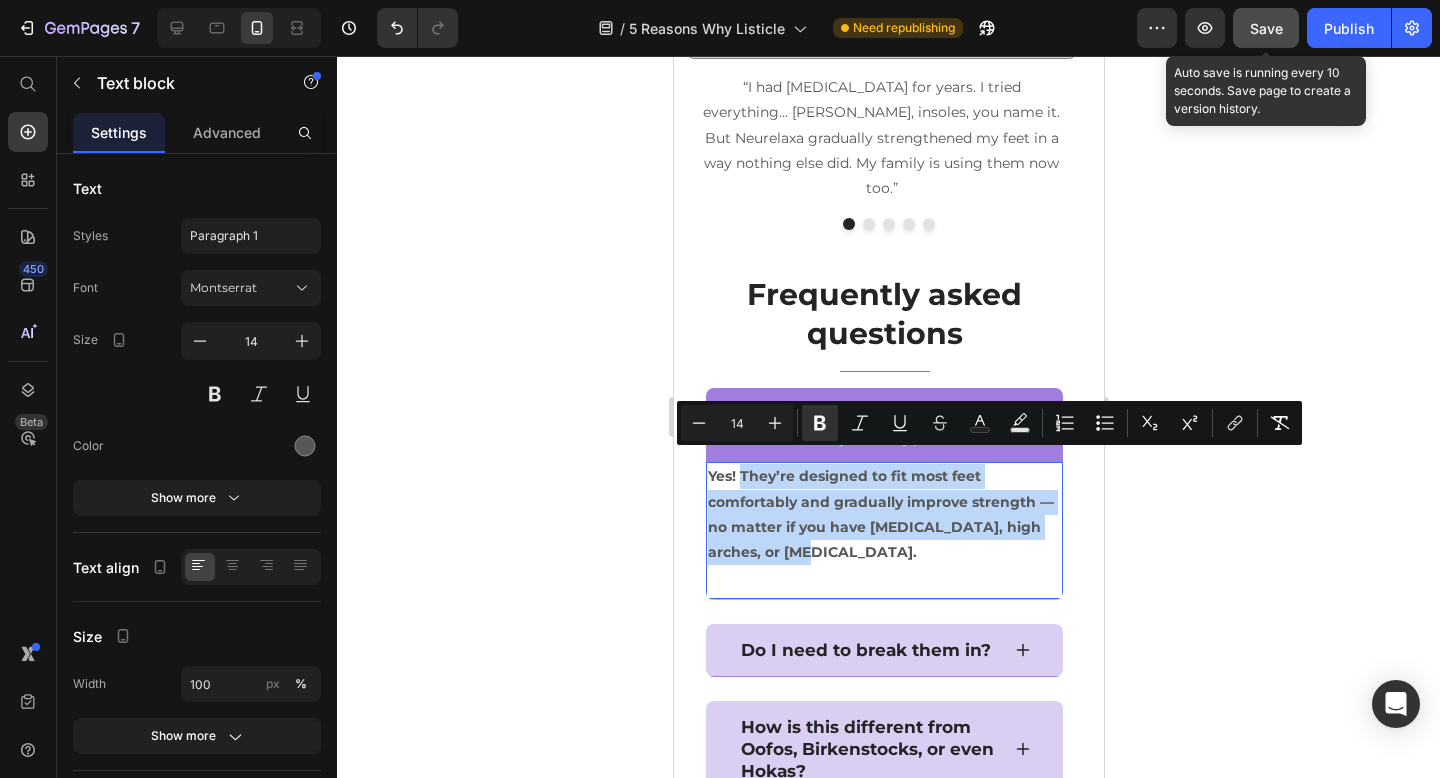 drag, startPoint x: 822, startPoint y: 534, endPoint x: 739, endPoint y: 463, distance: 109.22454 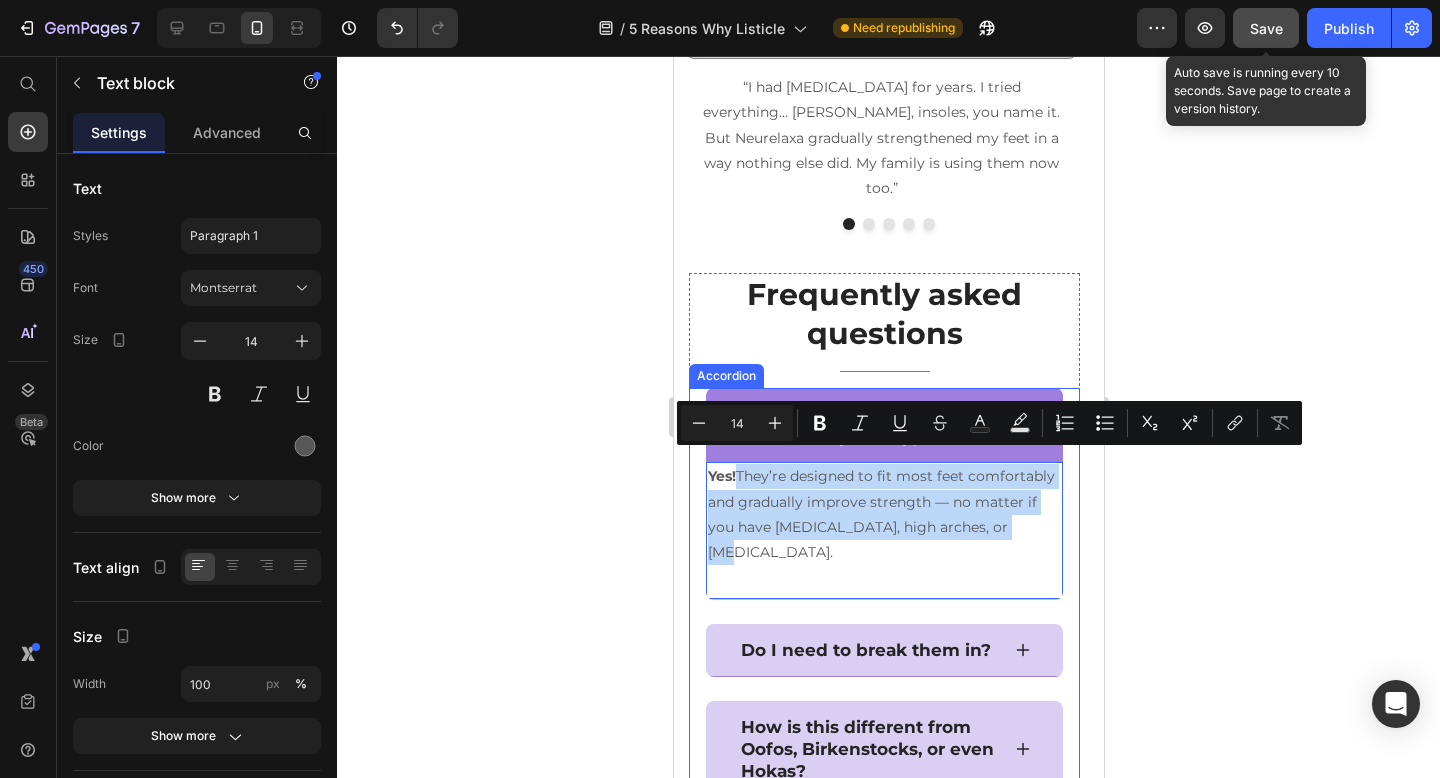 click on "Will Neurelaxa™ Aligners work for my foot type?" at bounding box center [883, 425] 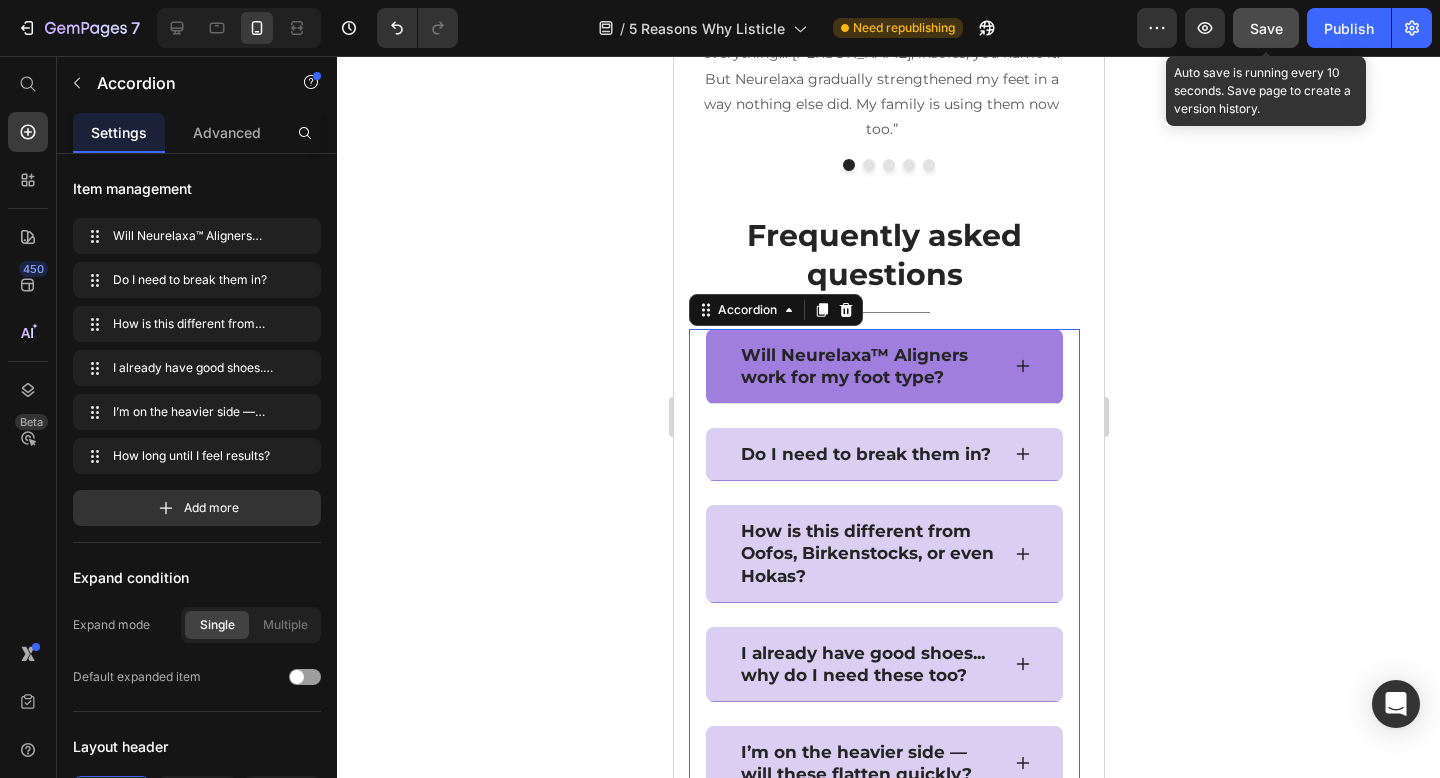 scroll, scrollTop: 6769, scrollLeft: 0, axis: vertical 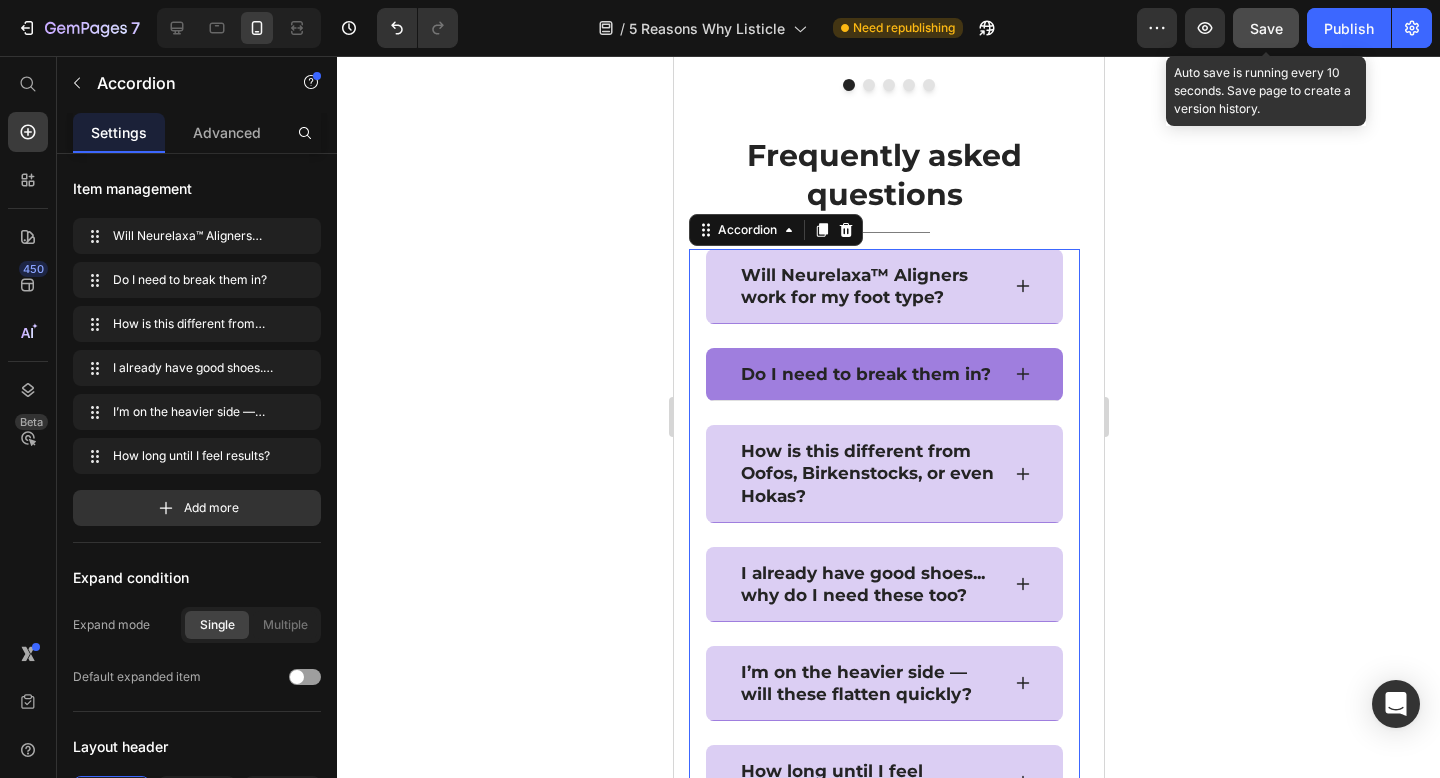 click 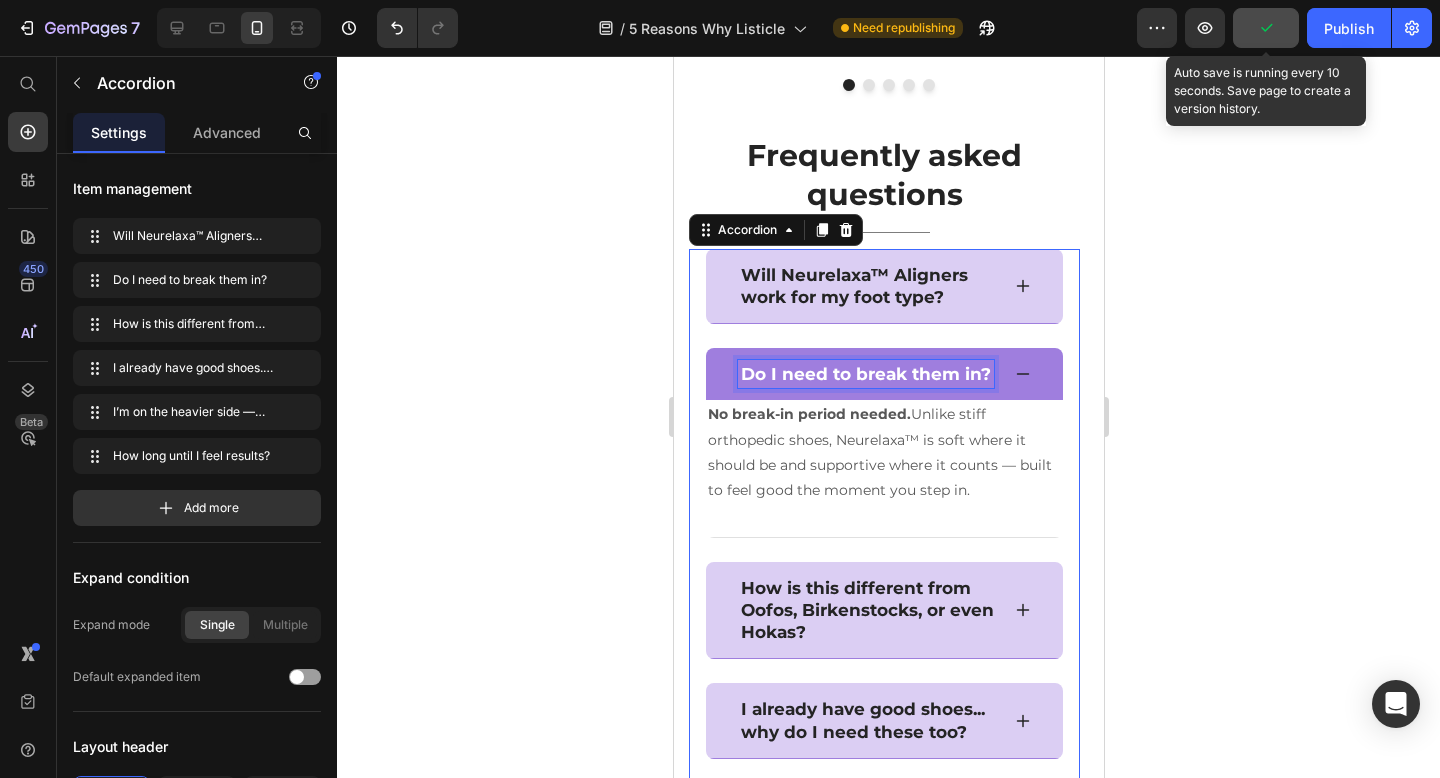 click on "Do I need to break them in?" at bounding box center (865, 374) 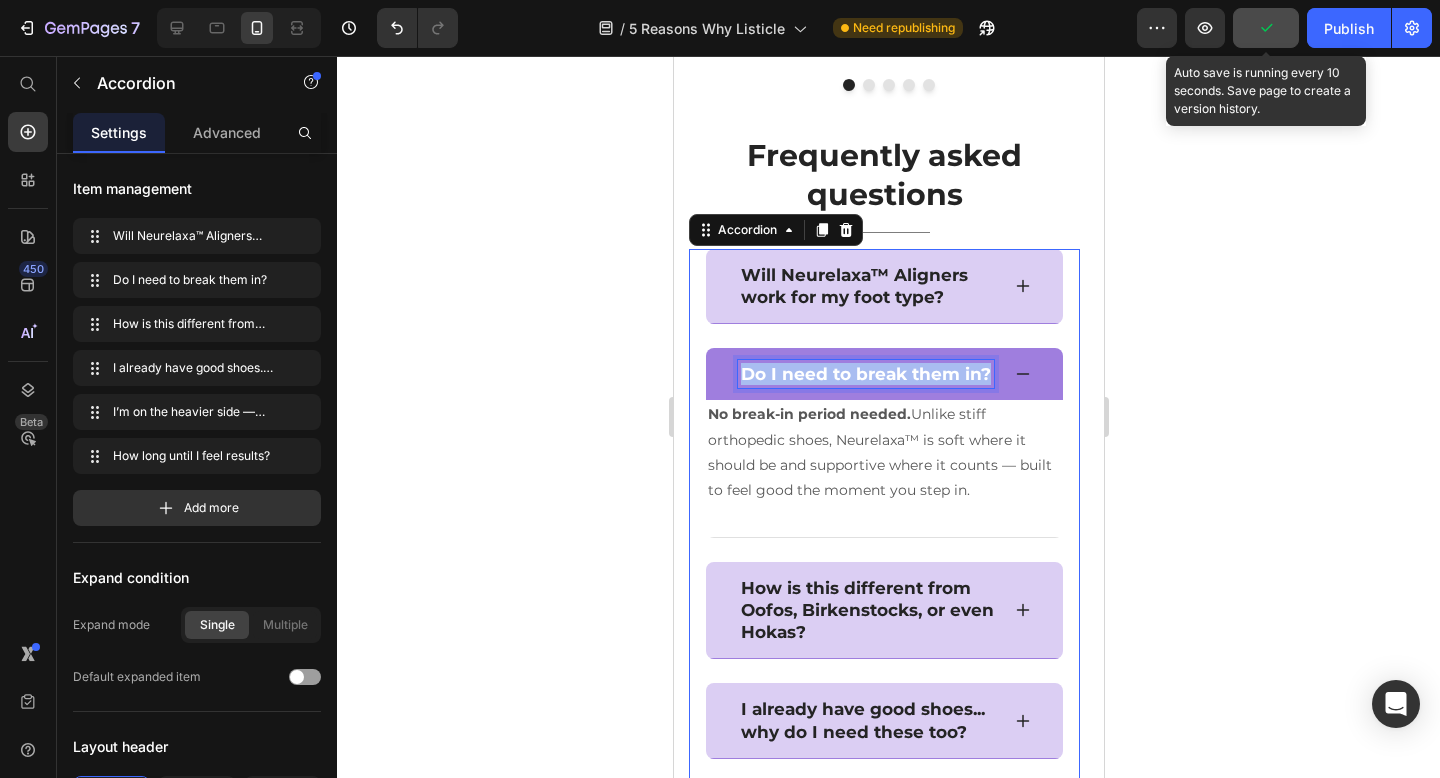 click on "Do I need to break them in?" at bounding box center (865, 374) 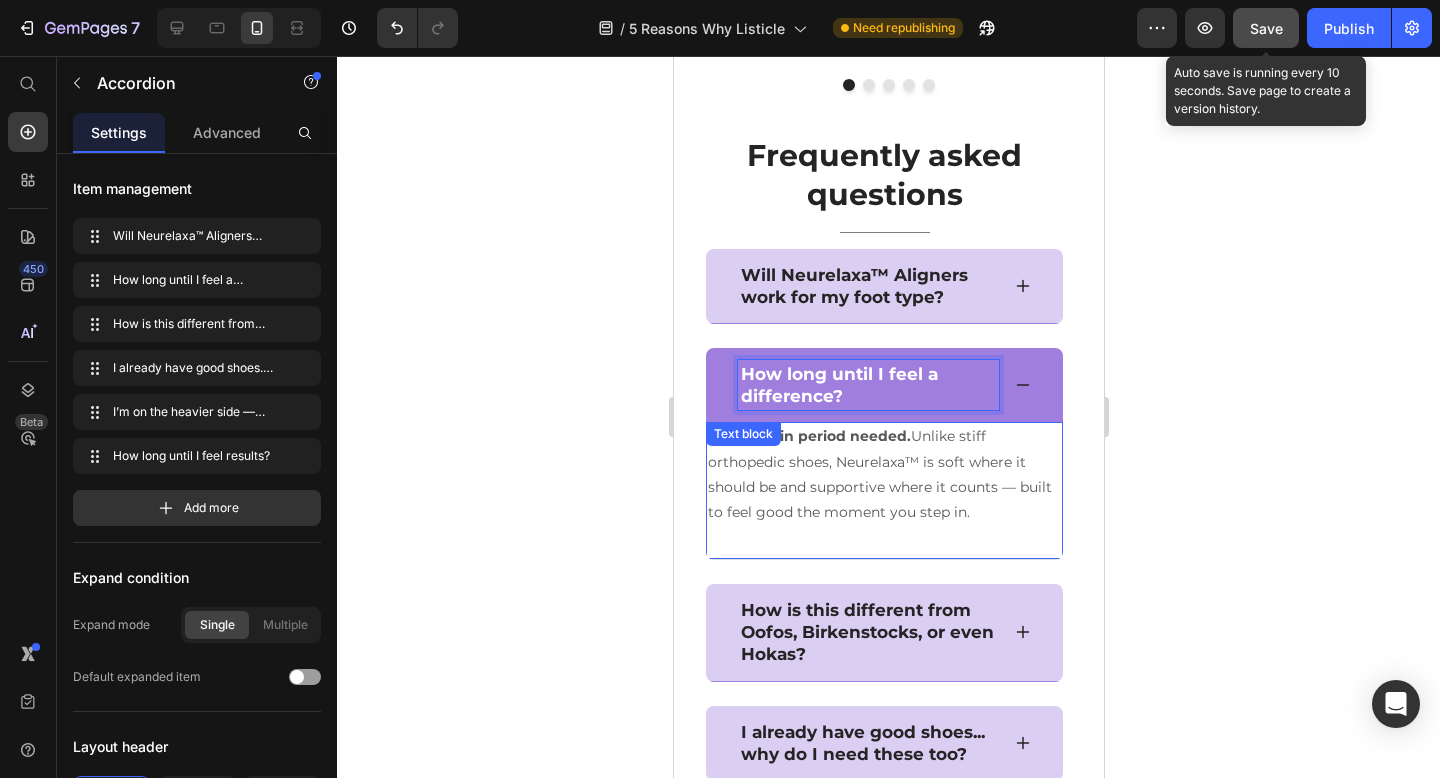 click on "No break-in period needed.  Unlike stiff orthopedic shoes, Neurelaxa™ is soft where it should be and supportive where it counts — built to feel good the moment you step in." at bounding box center (883, 474) 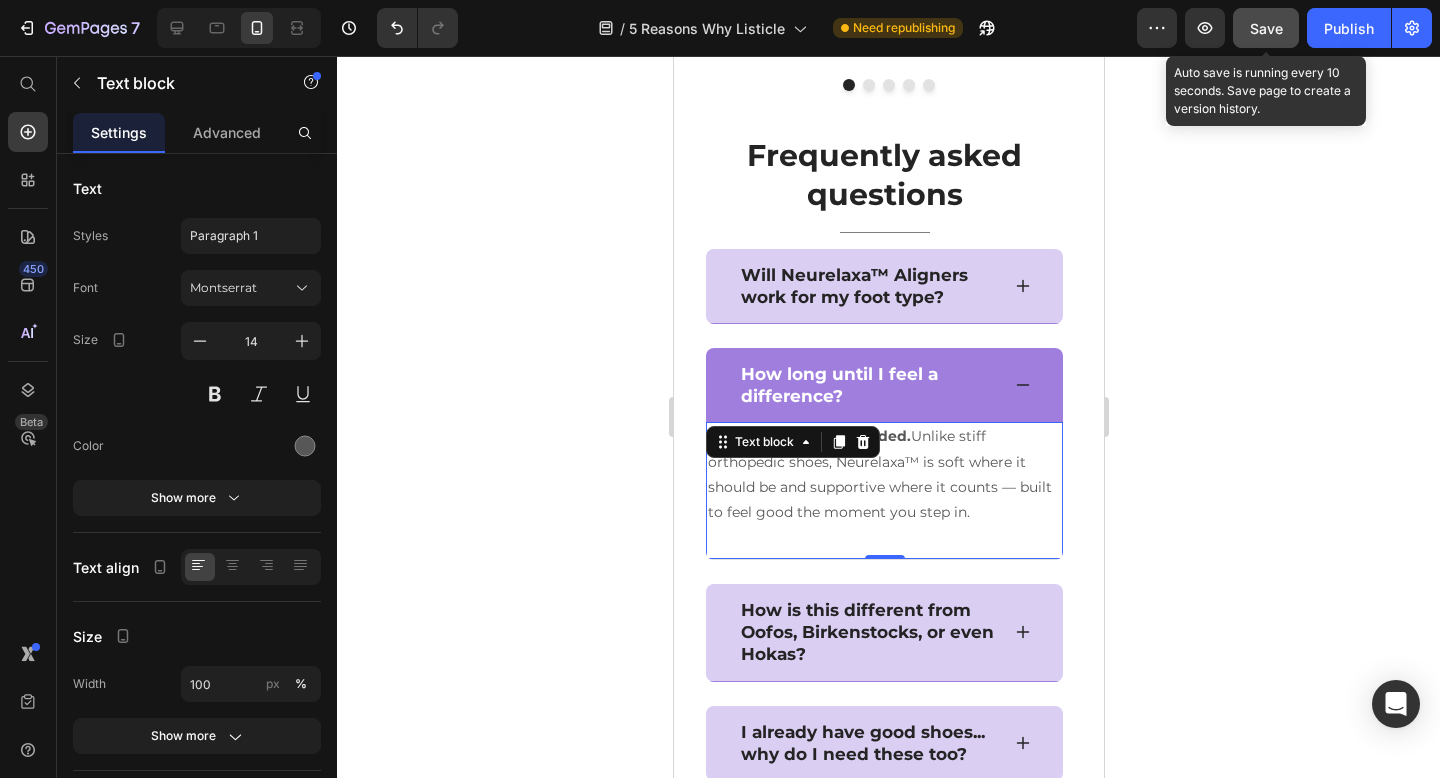 click on "No break-in period needed.  Unlike stiff orthopedic shoes, Neurelaxa™ is soft where it should be and supportive where it counts — built to feel good the moment you step in." at bounding box center (883, 474) 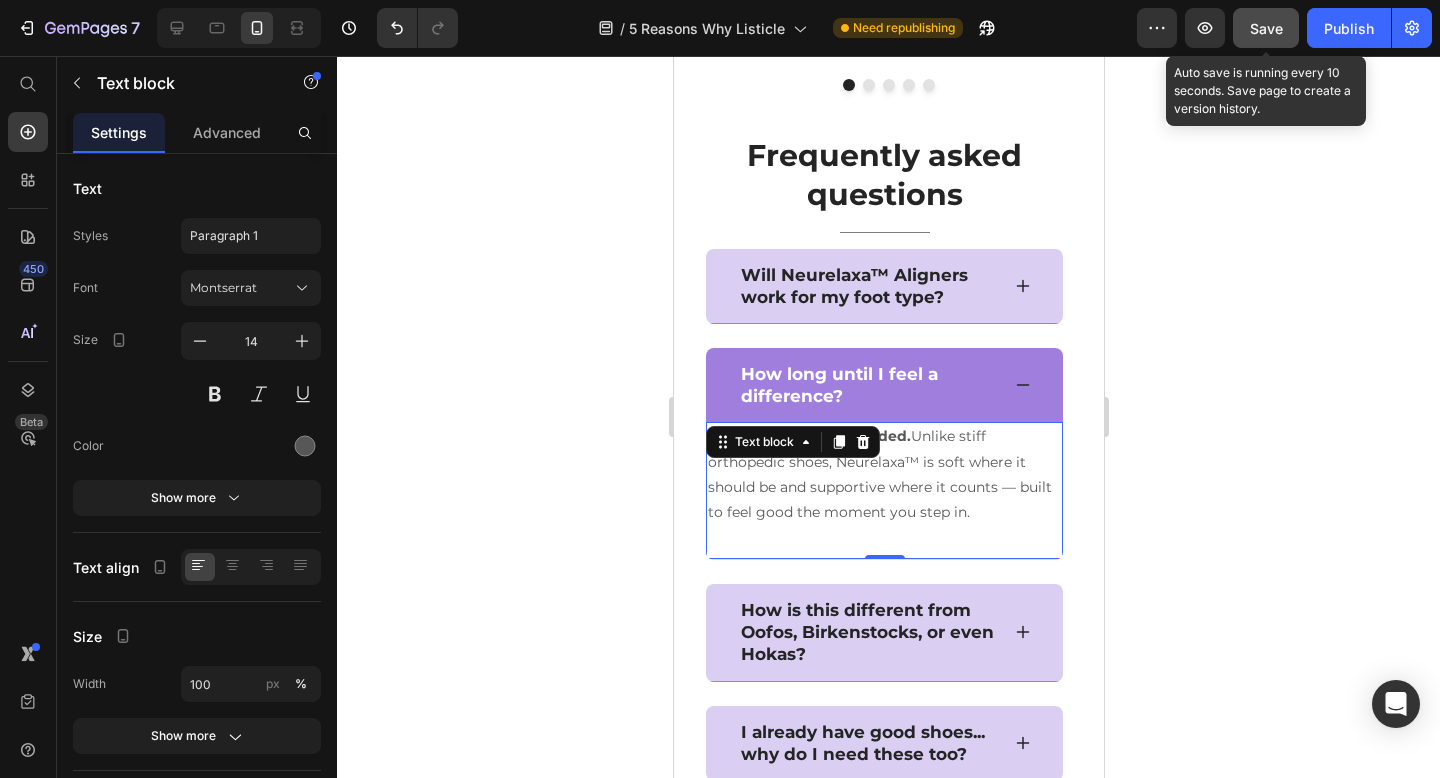 click on "No break-in period needed.  Unlike stiff orthopedic shoes, Neurelaxa™ is soft where it should be and supportive where it counts — built to feel good the moment you step in." at bounding box center (883, 474) 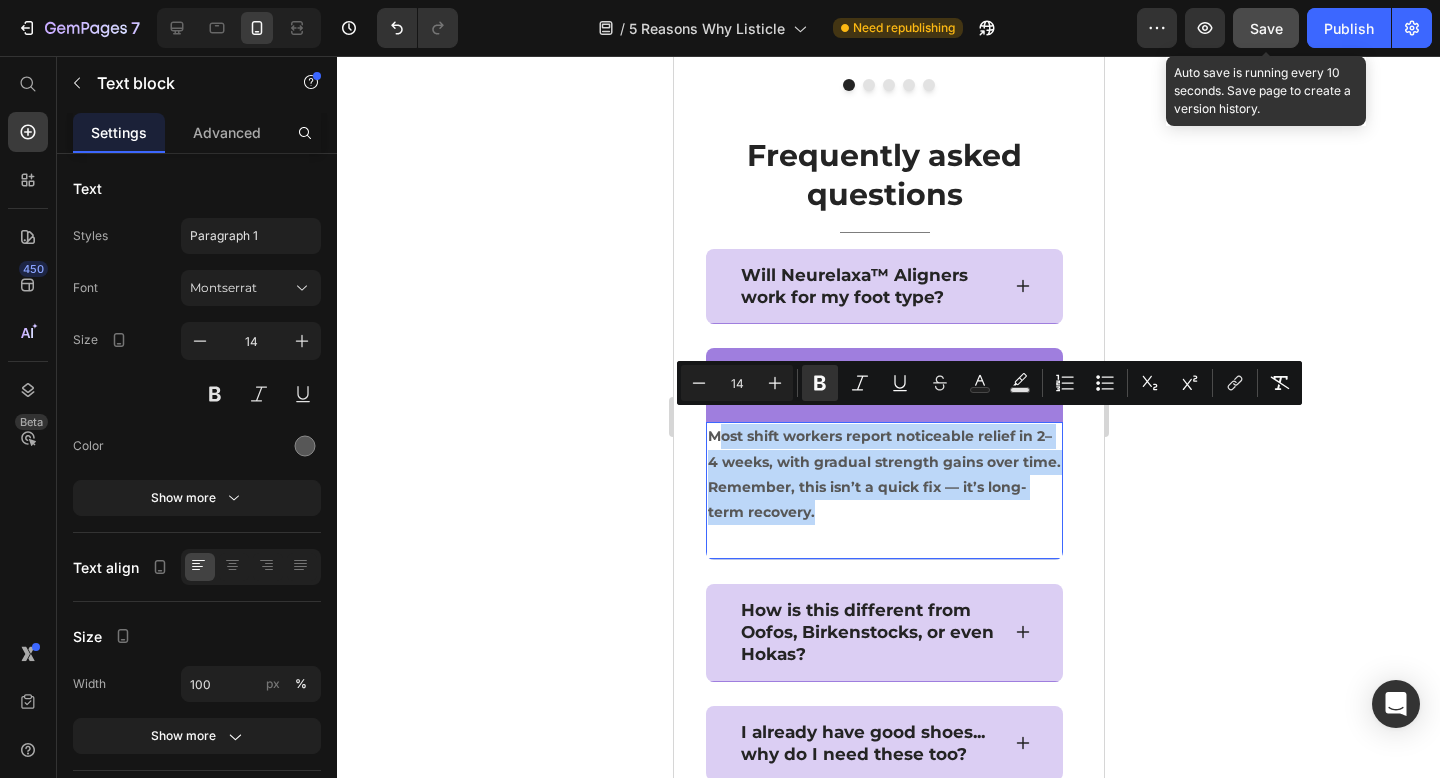 drag, startPoint x: 878, startPoint y: 492, endPoint x: 715, endPoint y: 410, distance: 182.4637 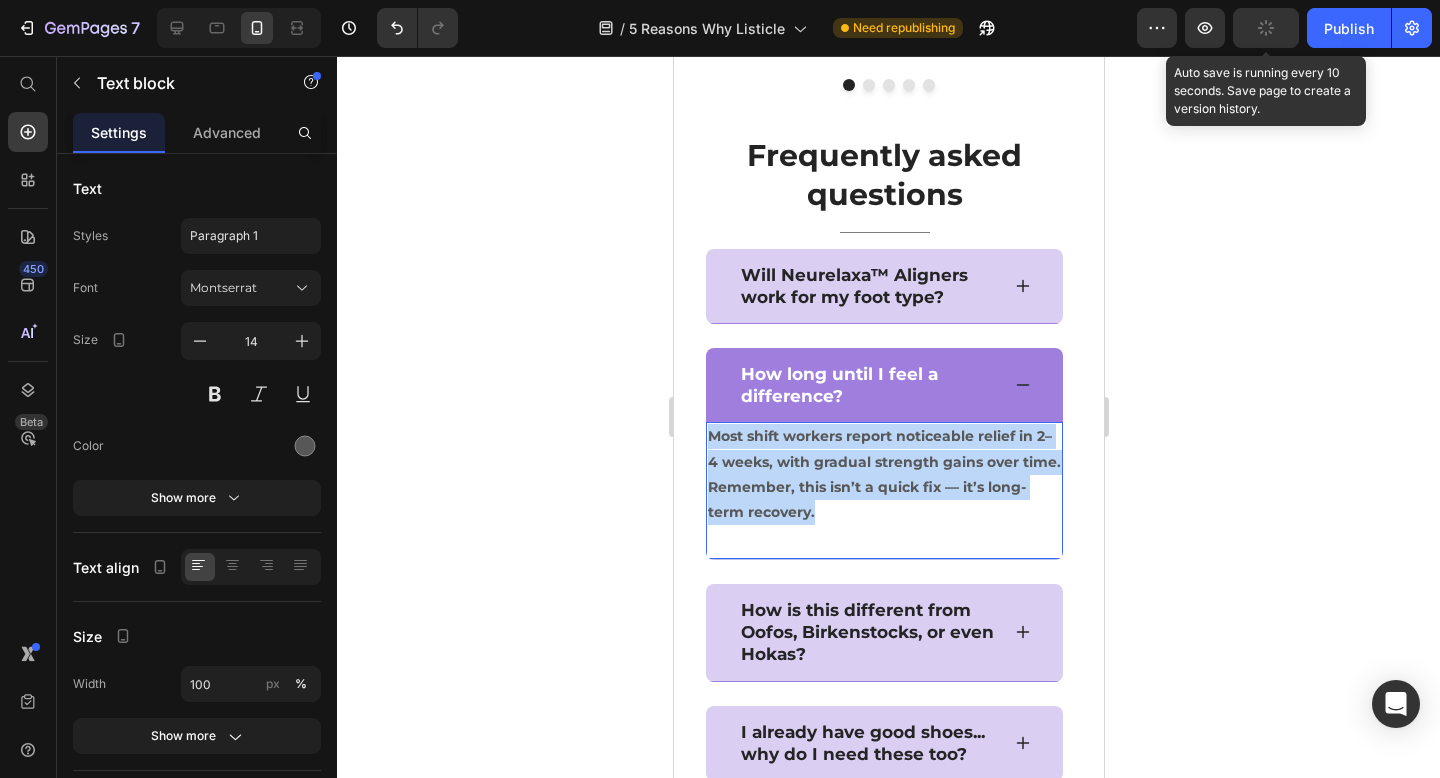 drag, startPoint x: 875, startPoint y: 500, endPoint x: 720, endPoint y: 395, distance: 187.21645 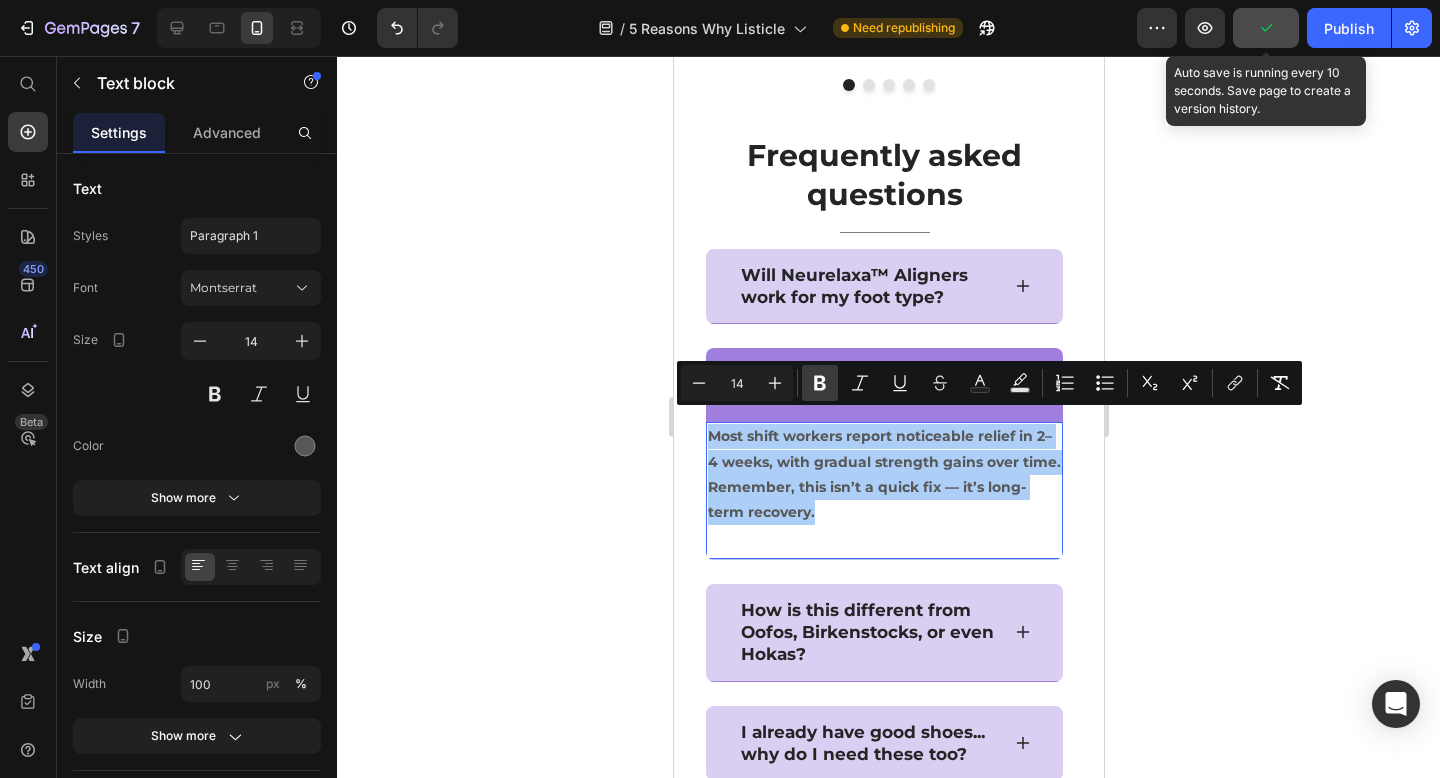 click 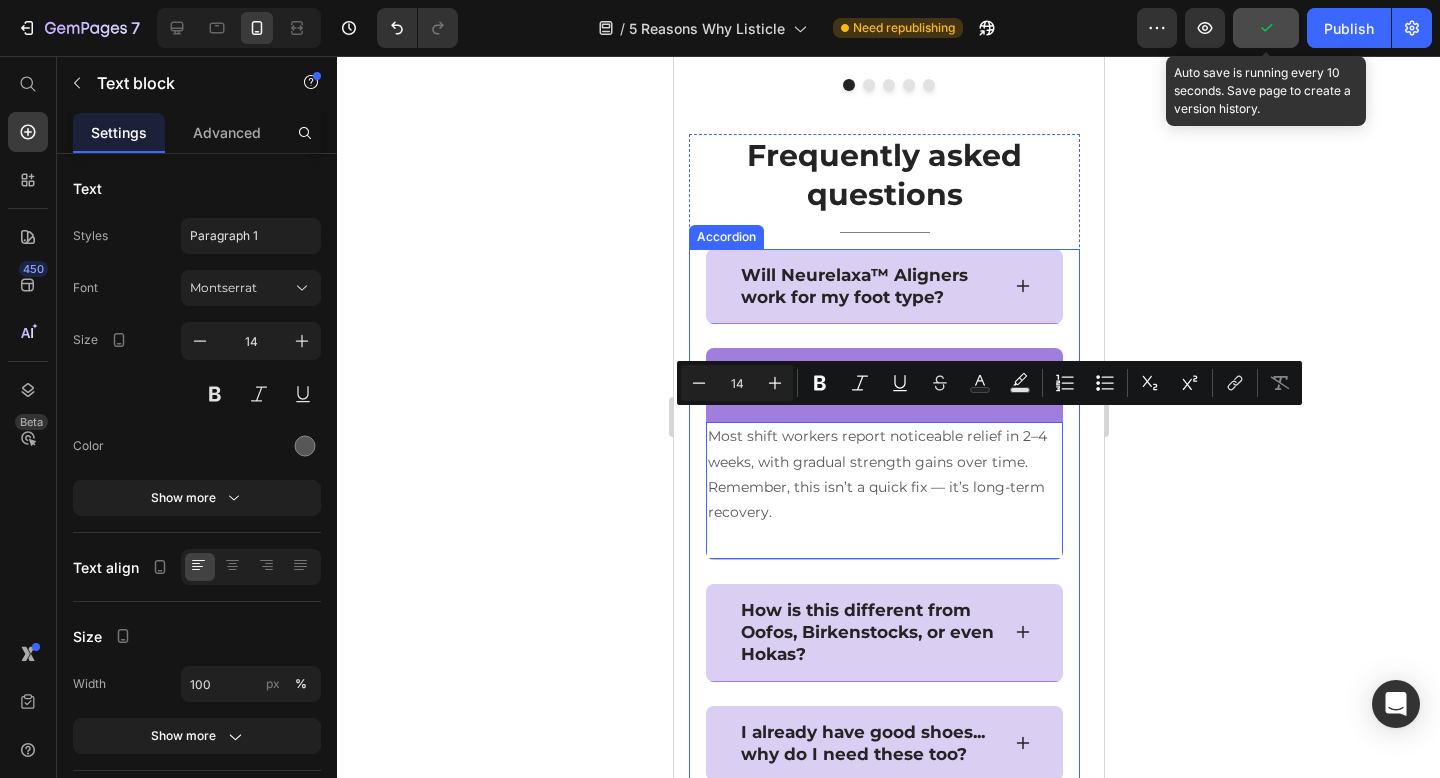 click on "How long until I feel a difference?" at bounding box center [883, 385] 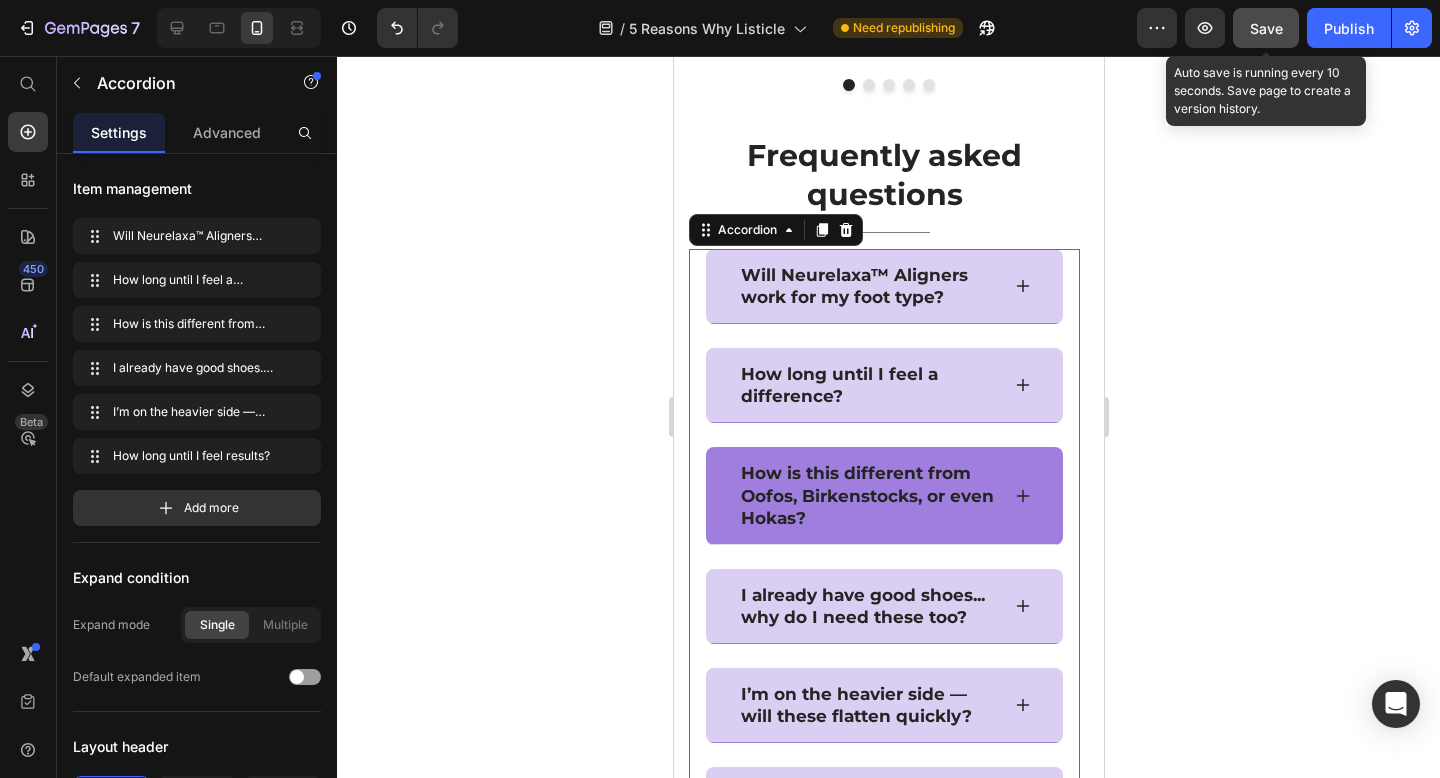 scroll, scrollTop: 6965, scrollLeft: 0, axis: vertical 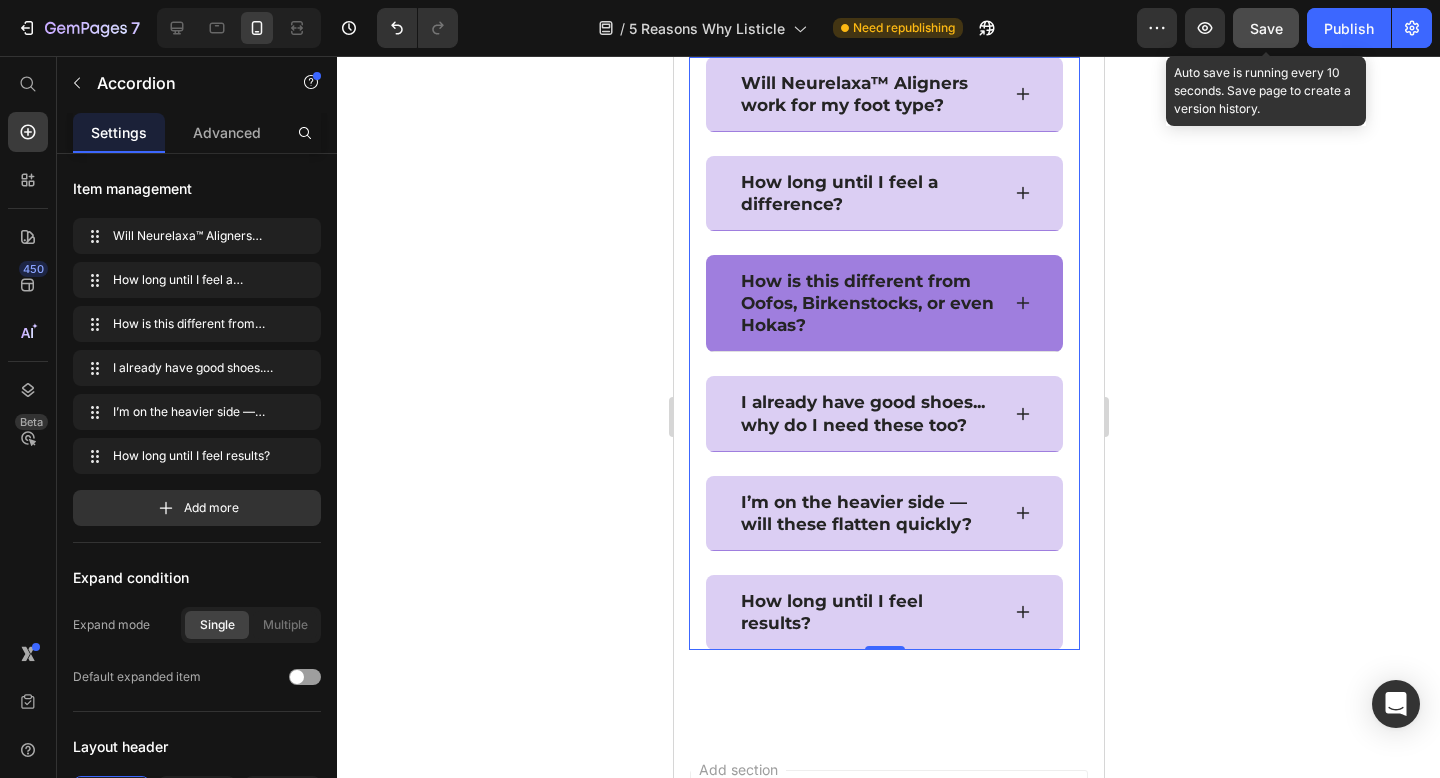 click 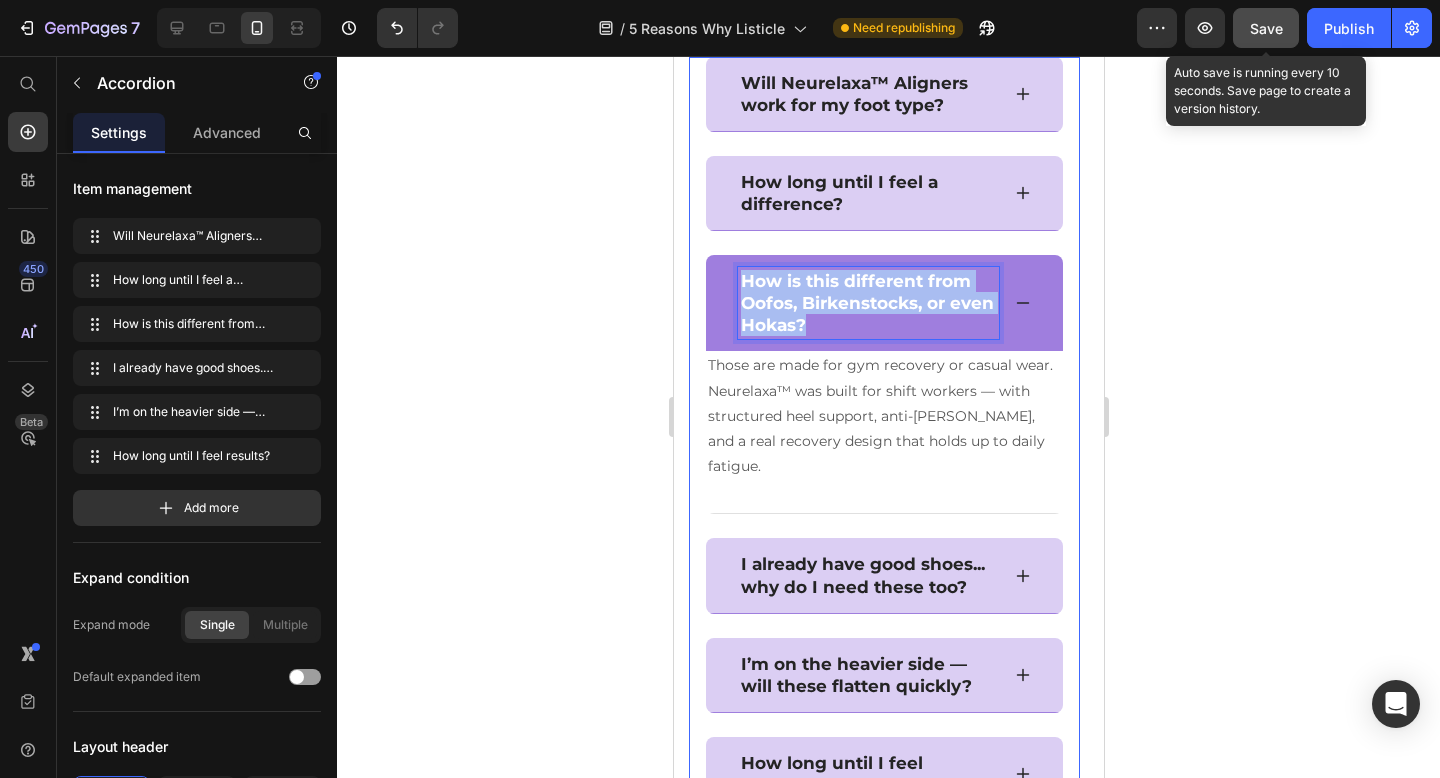 click on "How is this different from Oofos, Birkenstocks, or even Hokas?" at bounding box center [867, 303] 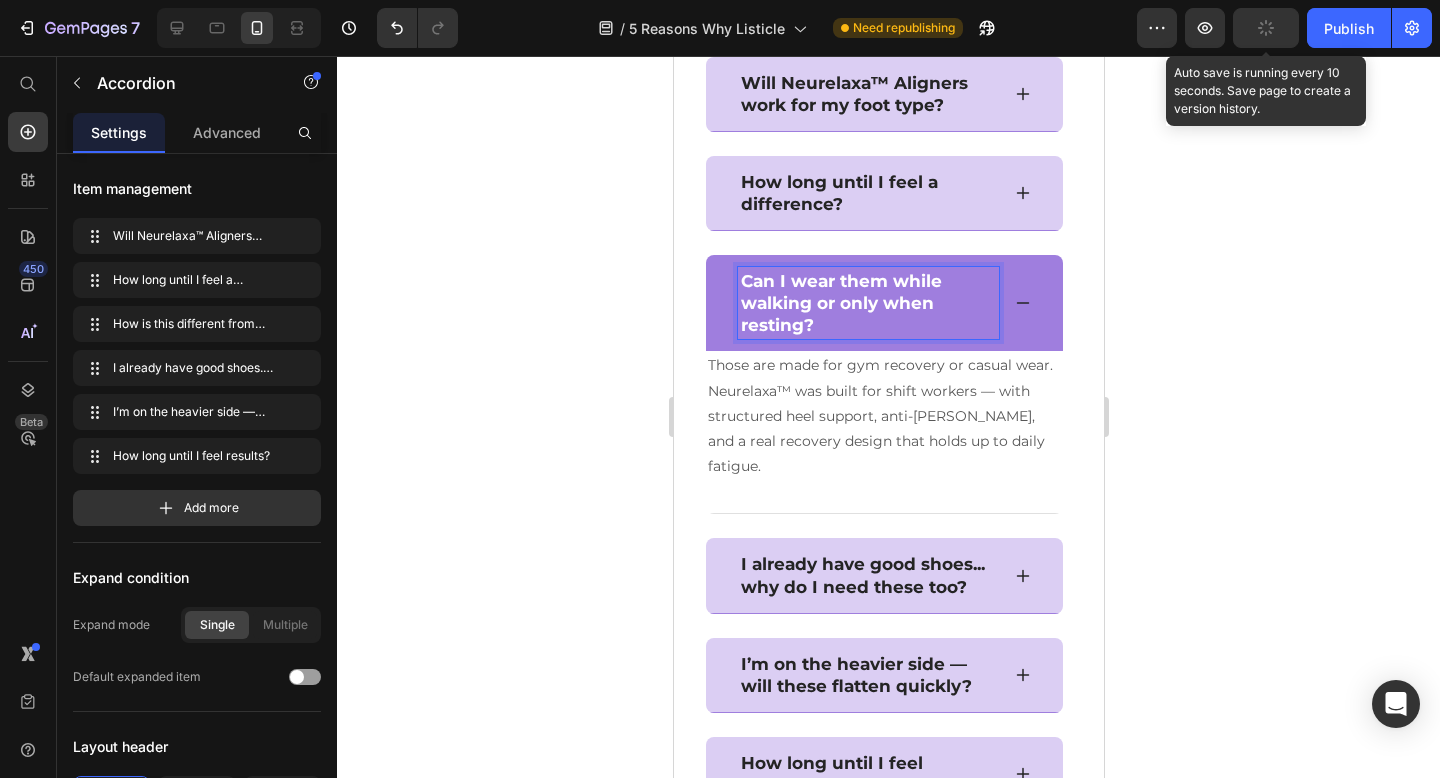 click on "Those are made for gym recovery or casual wear. Neurelaxa™ was built for shift workers — with structured heel support, anti-flatten EVA, and a real recovery design that holds up to daily fatigue." at bounding box center (883, 416) 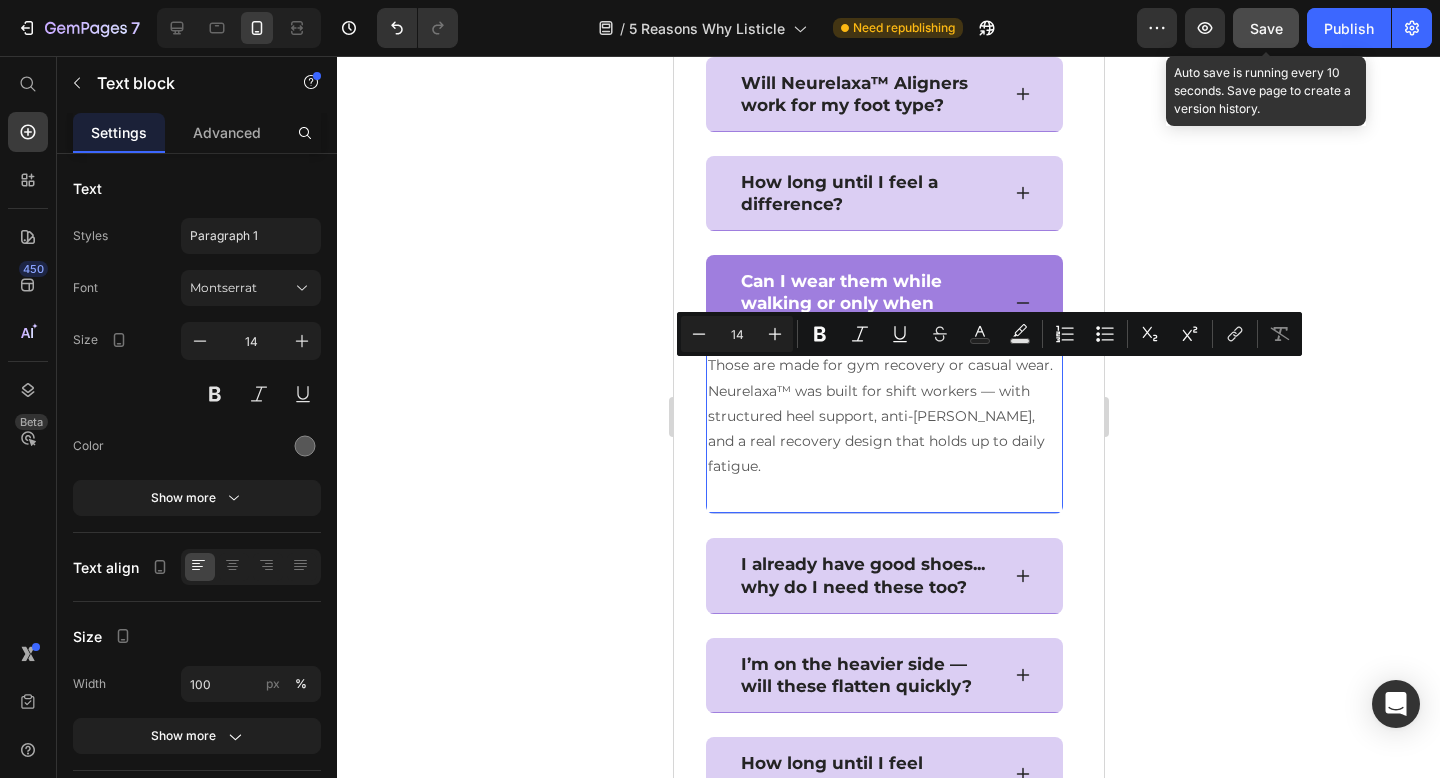 click on "Those are made for gym recovery or casual wear. Neurelaxa™ was built for shift workers — with structured heel support, anti-flatten EVA, and a real recovery design that holds up to daily fatigue." at bounding box center [883, 416] 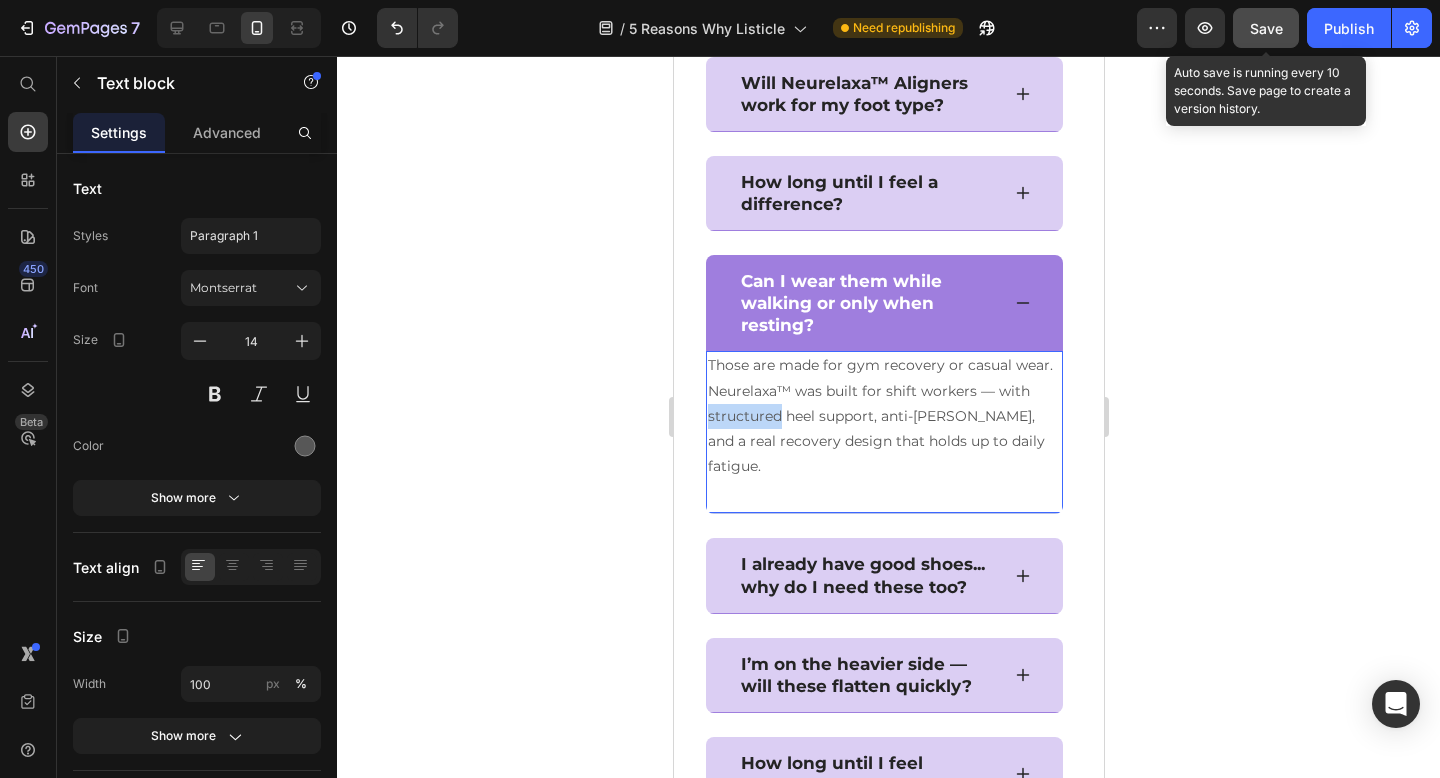 click on "Those are made for gym recovery or casual wear. Neurelaxa™ was built for shift workers — with structured heel support, anti-flatten EVA, and a real recovery design that holds up to daily fatigue." at bounding box center [883, 416] 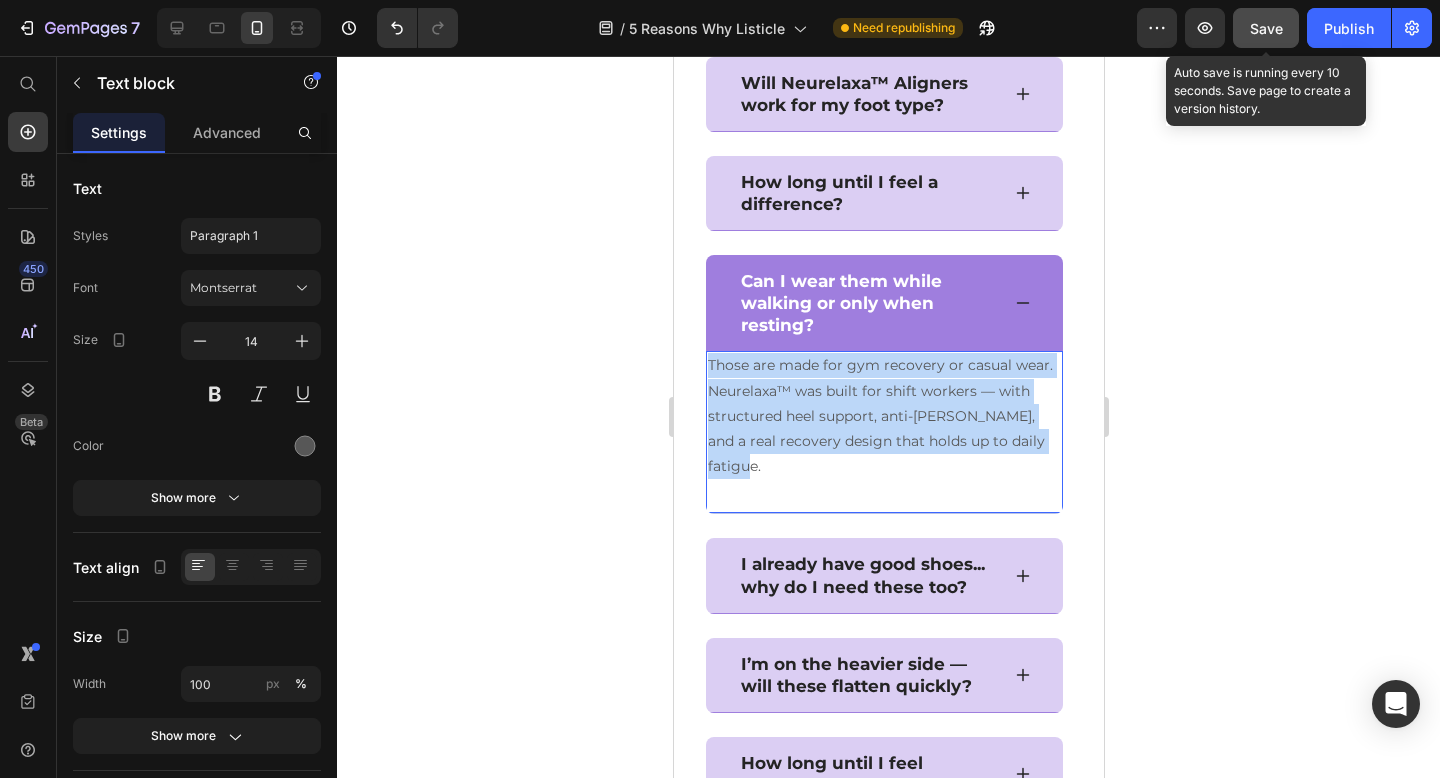 click on "Those are made for gym recovery or casual wear. Neurelaxa™ was built for shift workers — with structured heel support, anti-flatten EVA, and a real recovery design that holds up to daily fatigue." at bounding box center [883, 416] 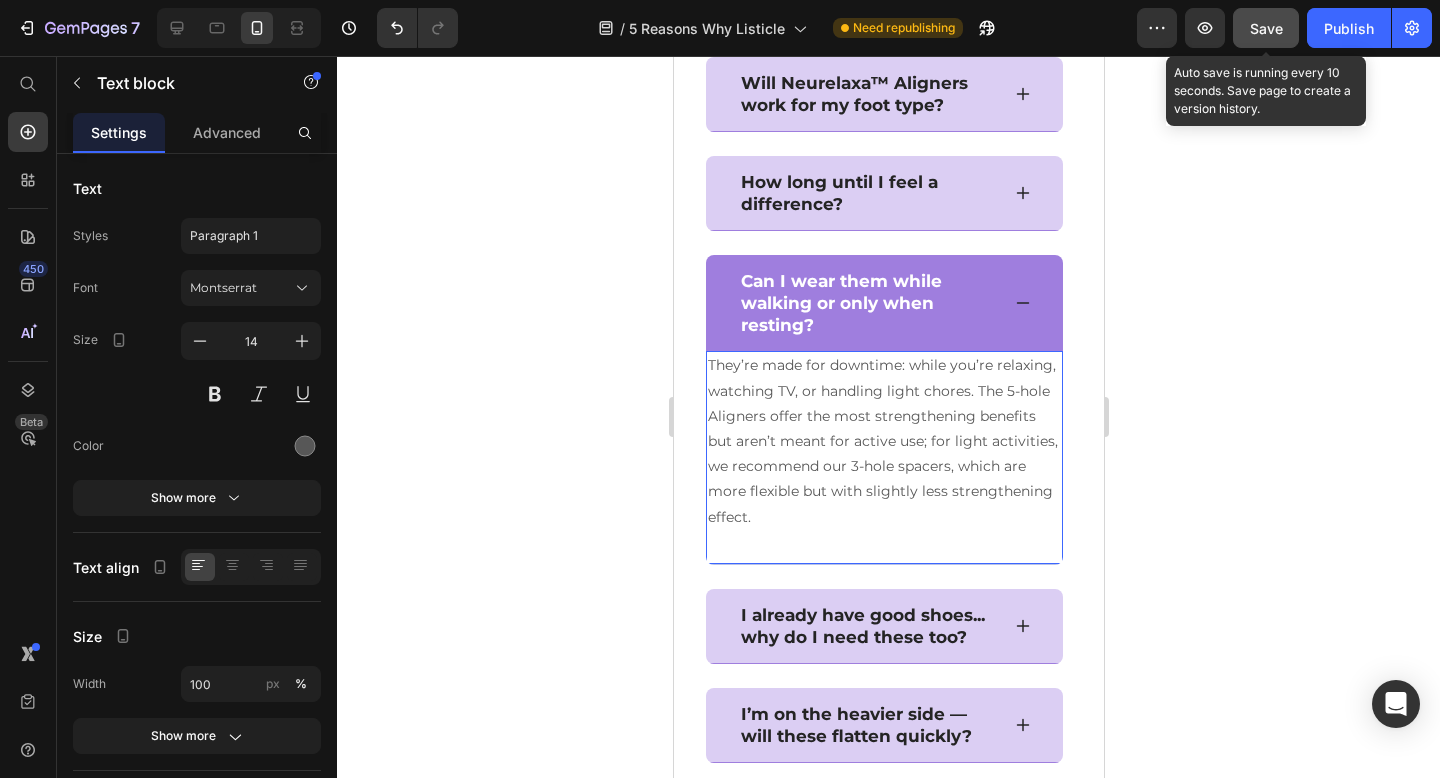 click on "They’re made for downtime: while you’re relaxing, watching TV, or handling light chores. The 5-hole Aligners offer the most strengthening benefits but aren’t meant for active use; for light activities, we recommend our 3-hole spacers, which are more flexible but with slightly less strengthening effect." at bounding box center [883, 441] 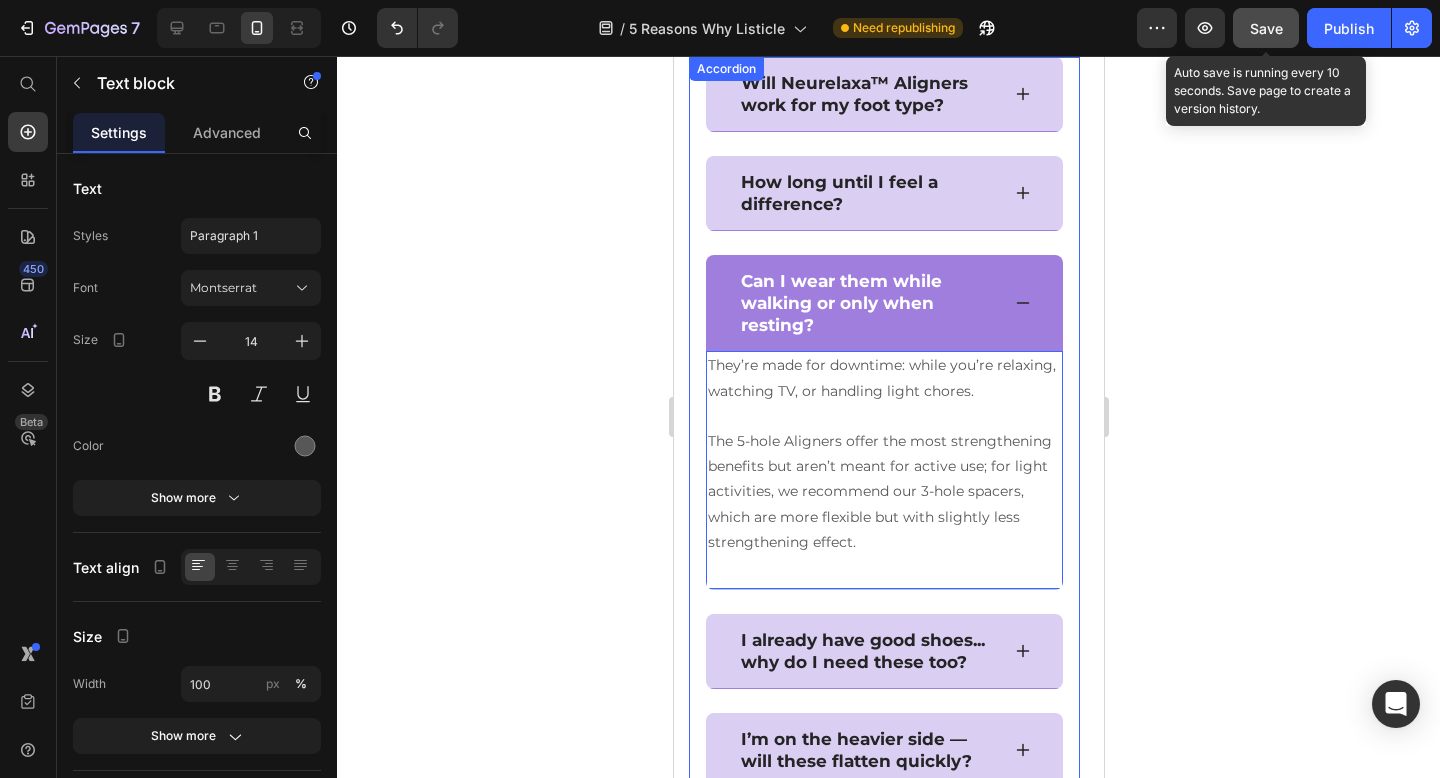 click on "Can I wear them while walking or only when resting?" at bounding box center [883, 303] 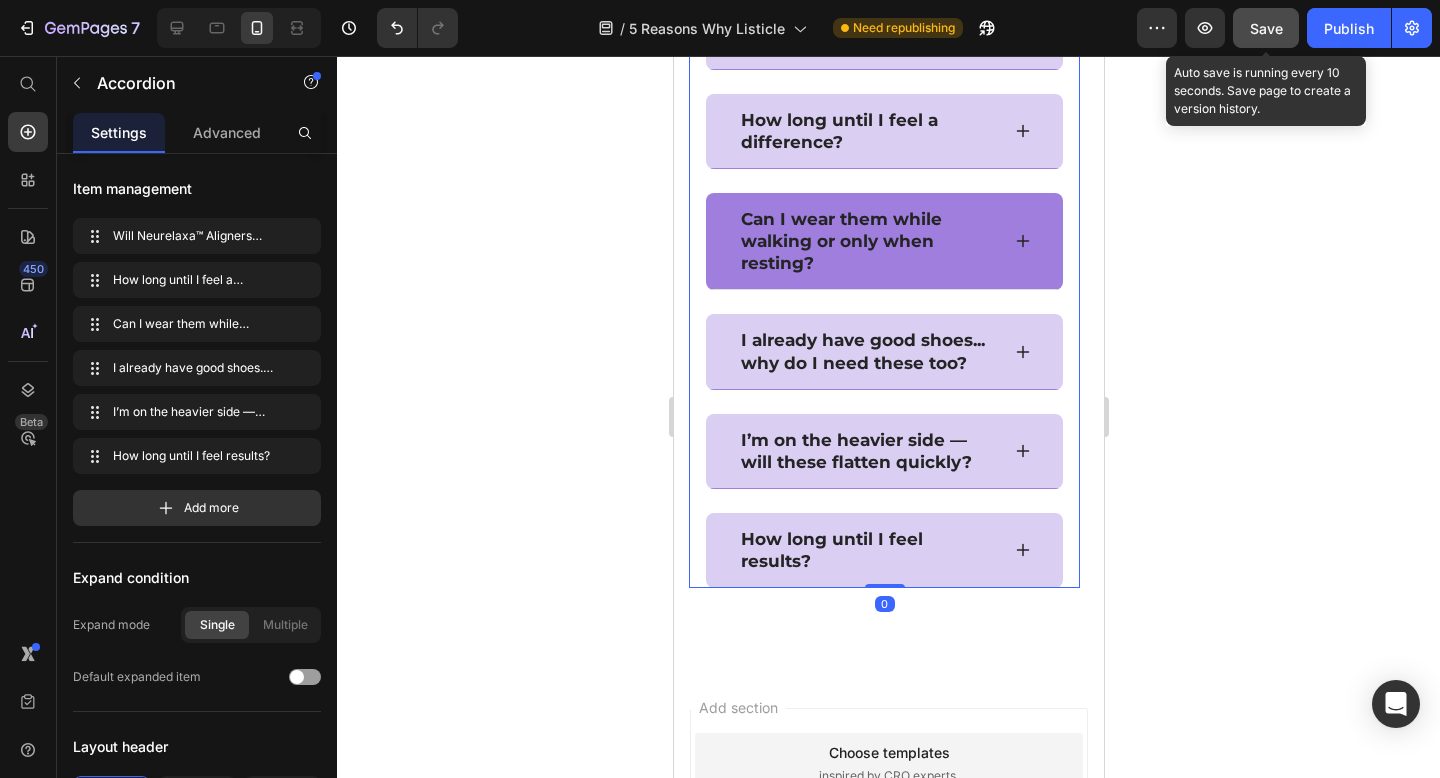 scroll, scrollTop: 7068, scrollLeft: 0, axis: vertical 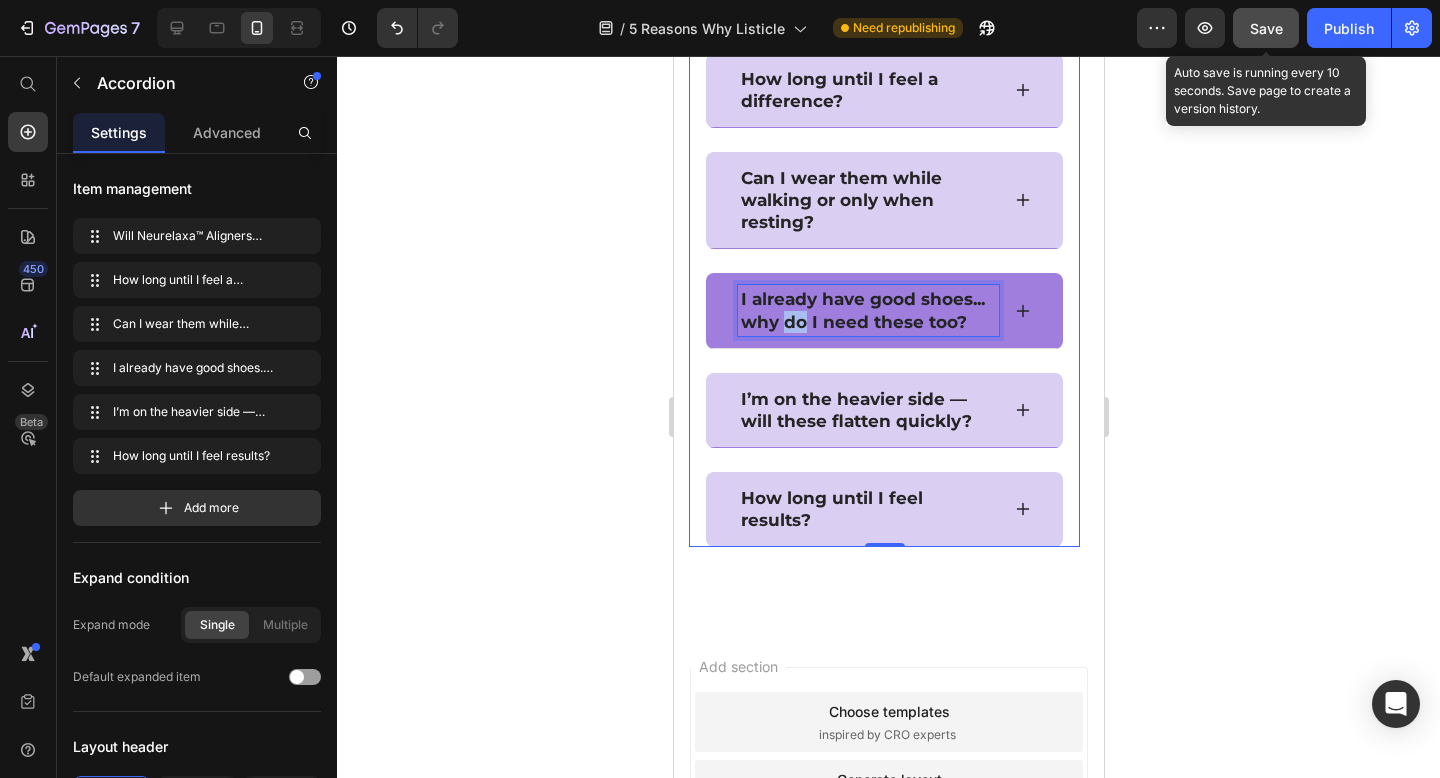 click on "I already have good shoes... why do I need these too?" at bounding box center (867, 310) 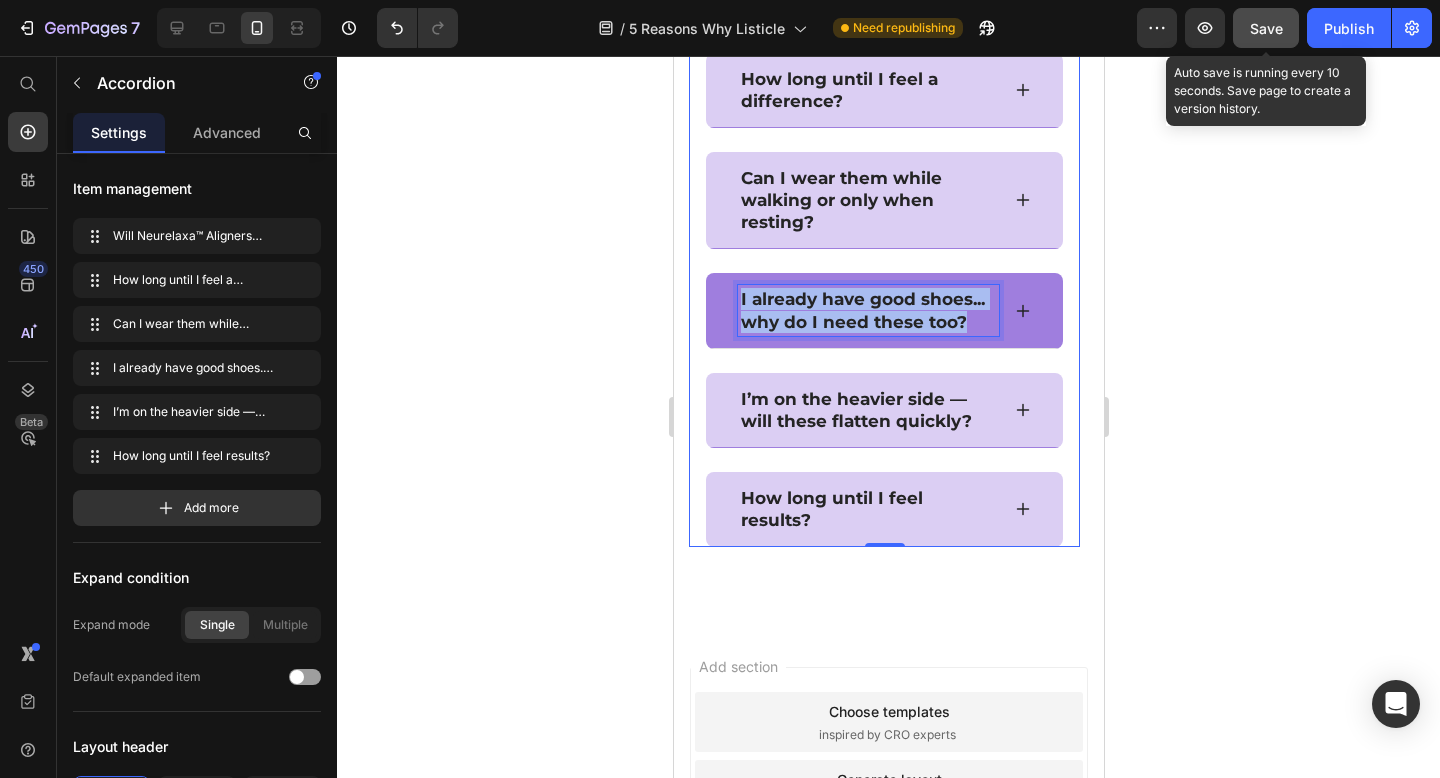 click on "I already have good shoes... why do I need these too?" at bounding box center (867, 310) 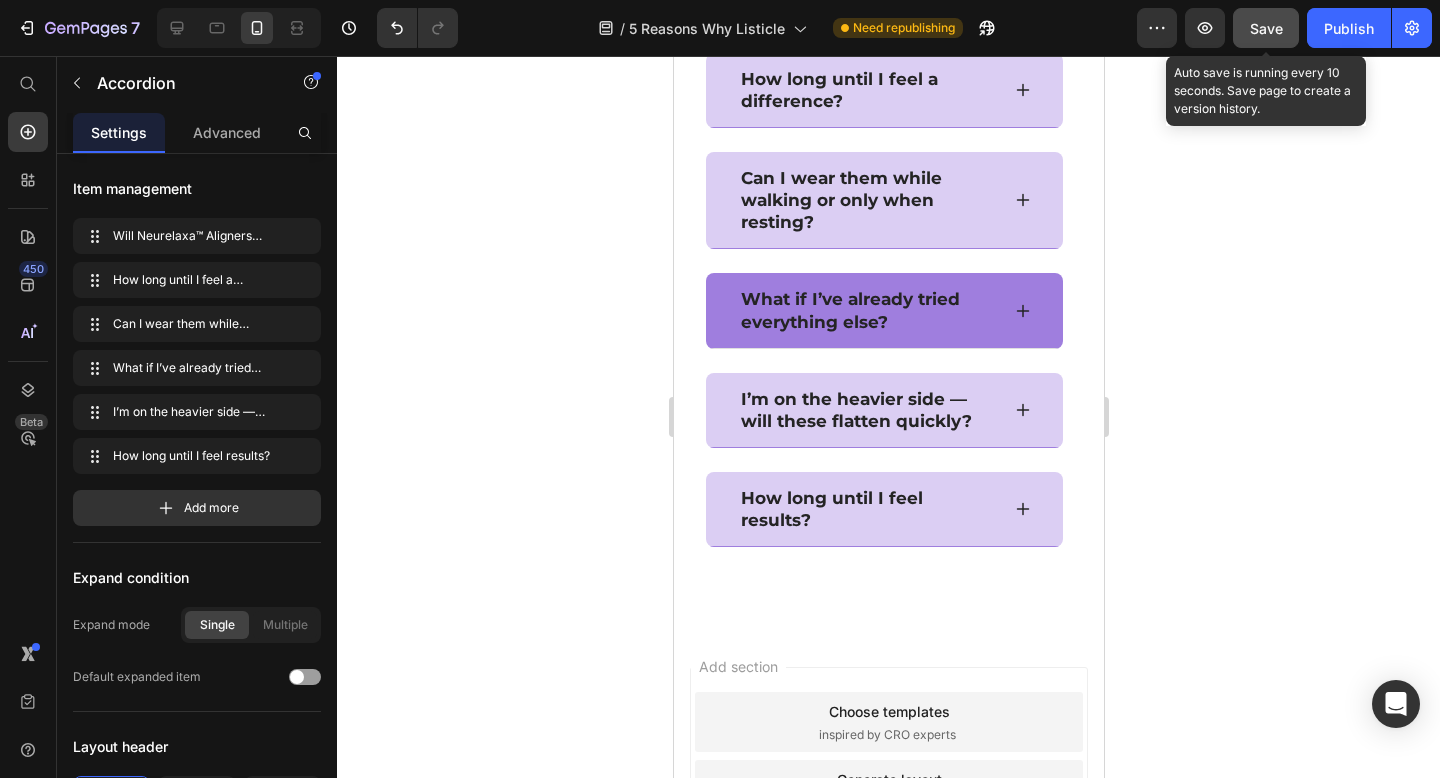 click on "What if I’ve already tried everything else?" at bounding box center (883, 310) 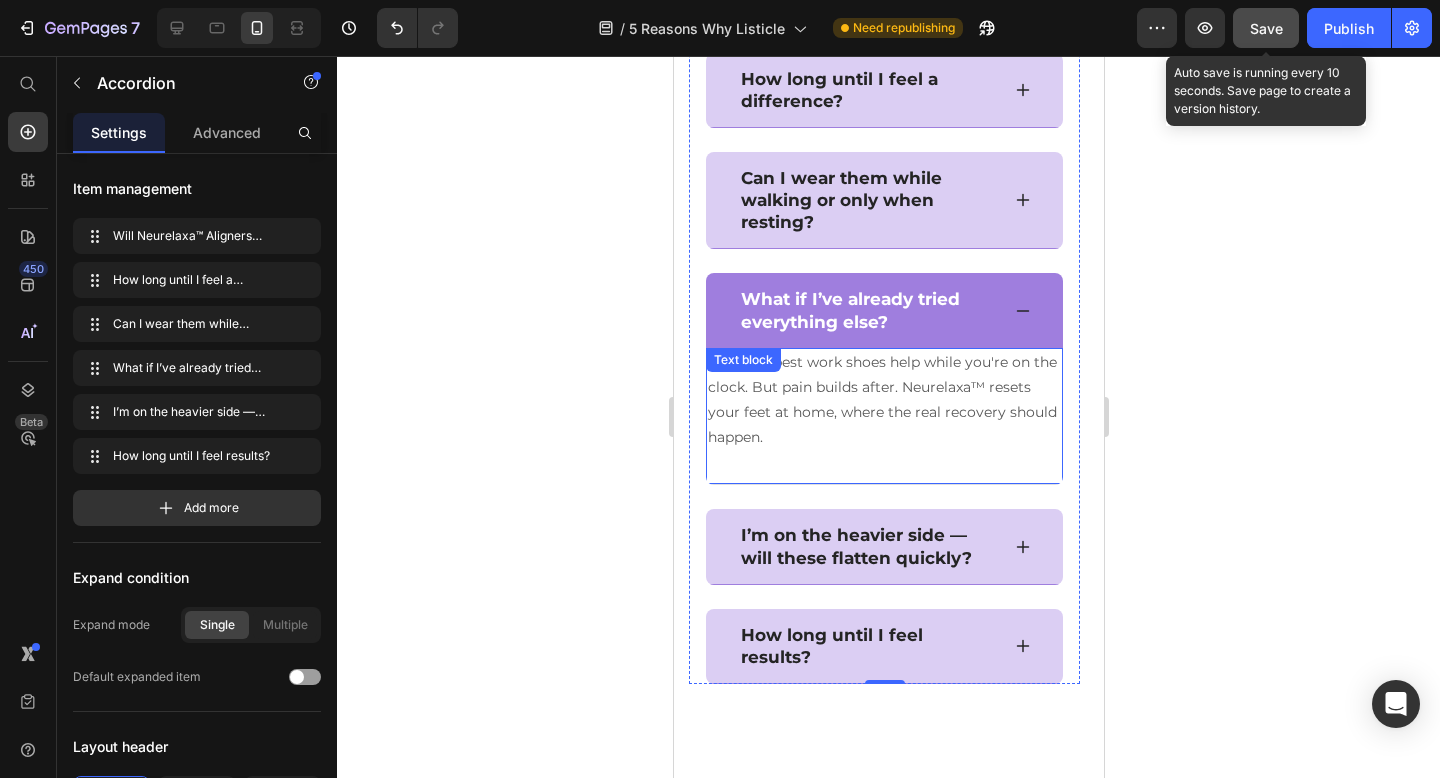 click on "Even the best work shoes help while you're on the clock. But pain builds after. Neurelaxa™ resets your feet at home, where the real recovery should happen." at bounding box center [883, 400] 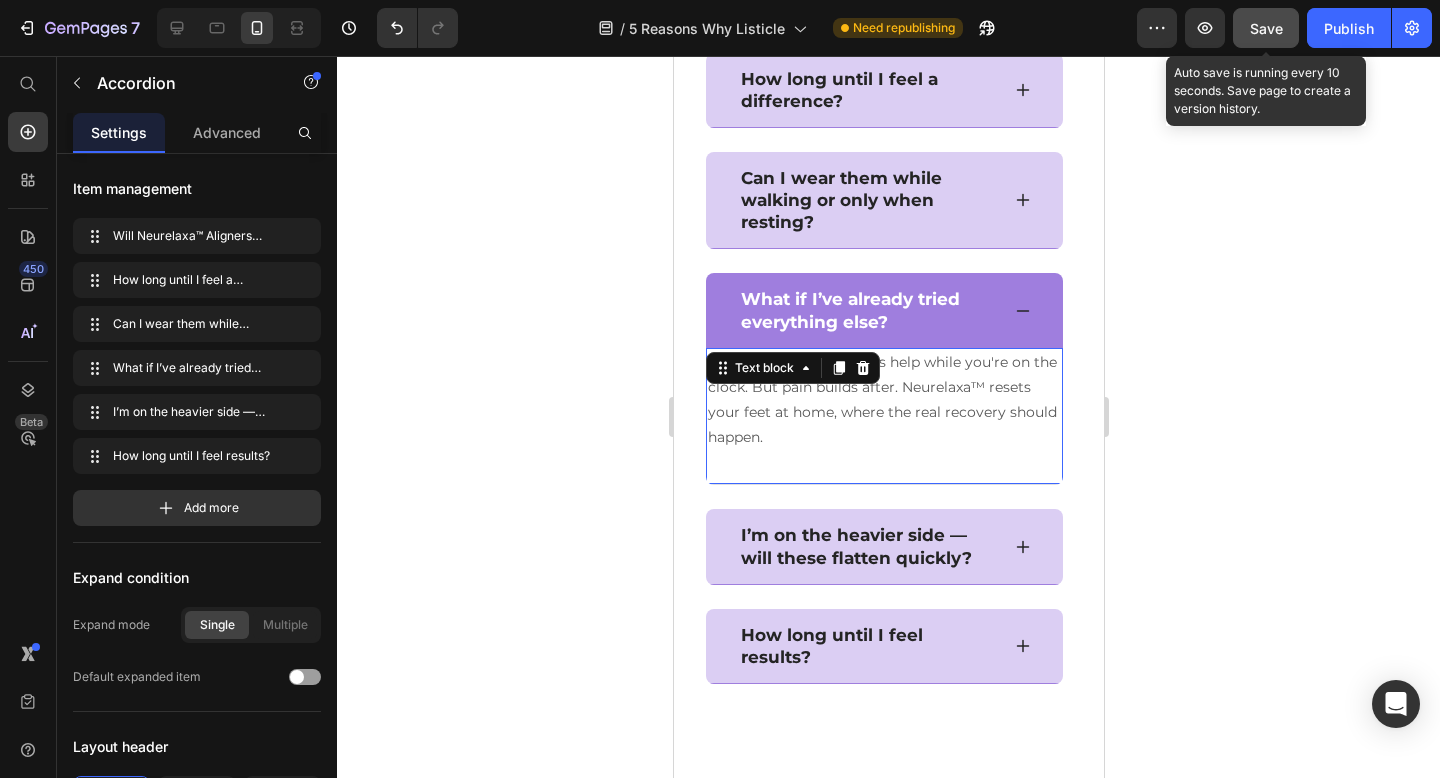 click on "Even the best work shoes help while you're on the clock. But pain builds after. Neurelaxa™ resets your feet at home, where the real recovery should happen." at bounding box center [883, 400] 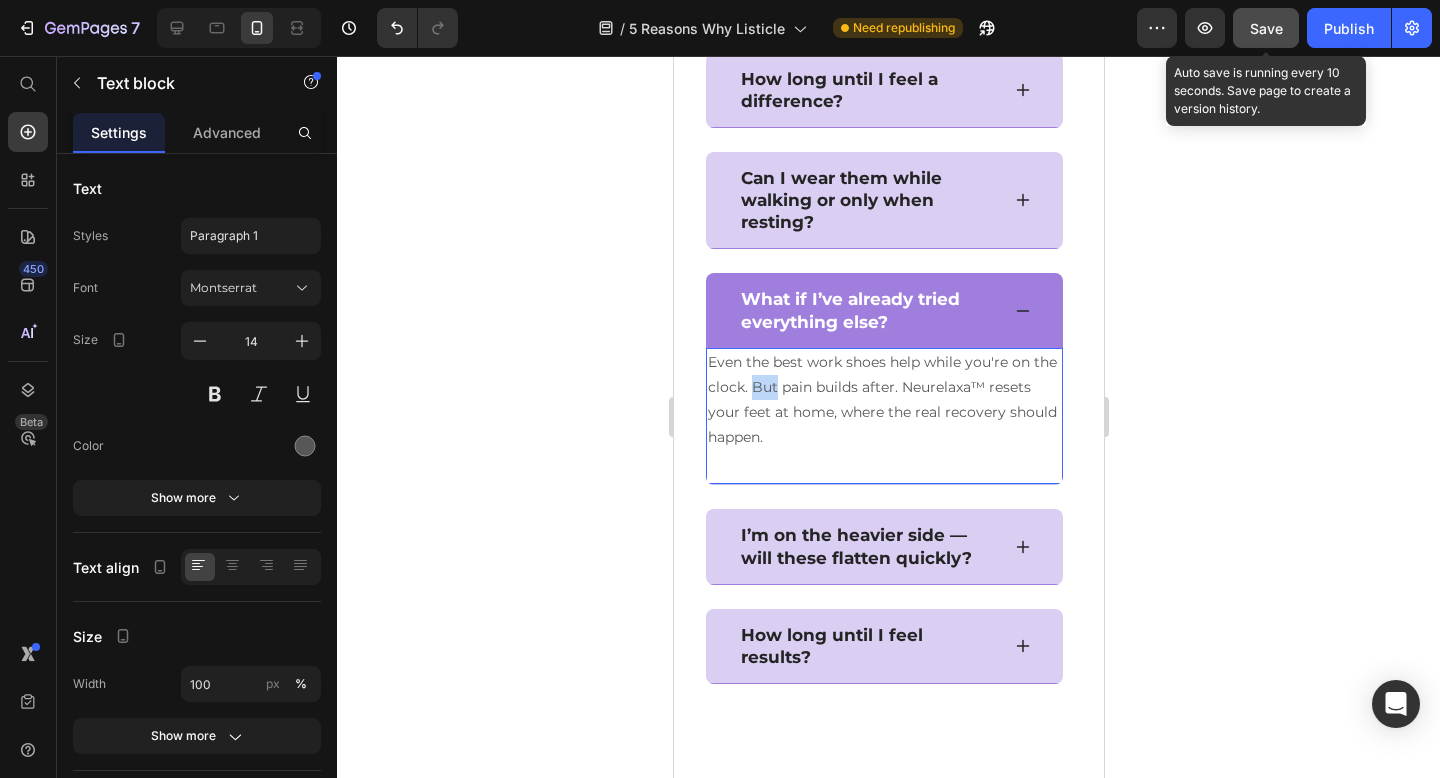 click on "Even the best work shoes help while you're on the clock. But pain builds after. Neurelaxa™ resets your feet at home, where the real recovery should happen." at bounding box center [883, 400] 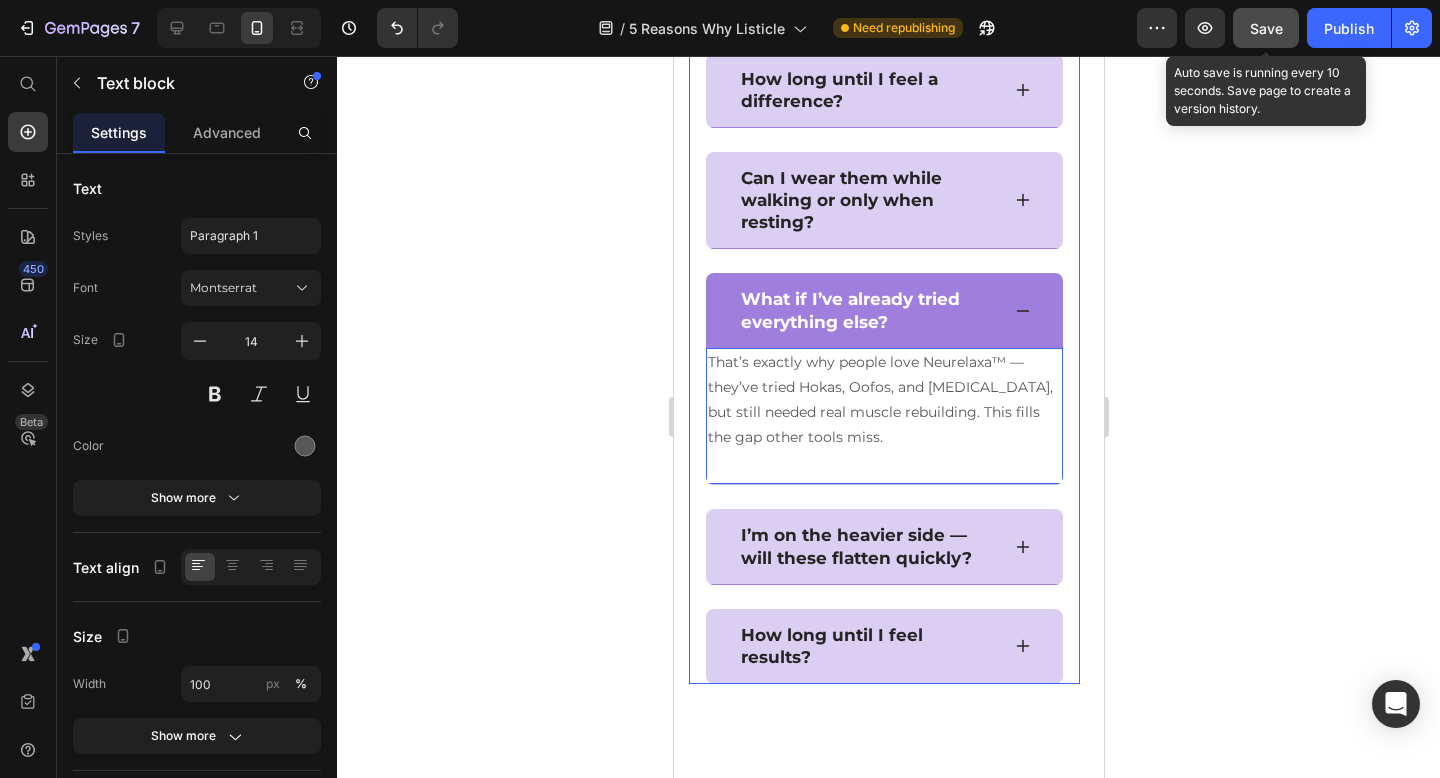 click on "What if I’ve already tried everything else?" at bounding box center [883, 310] 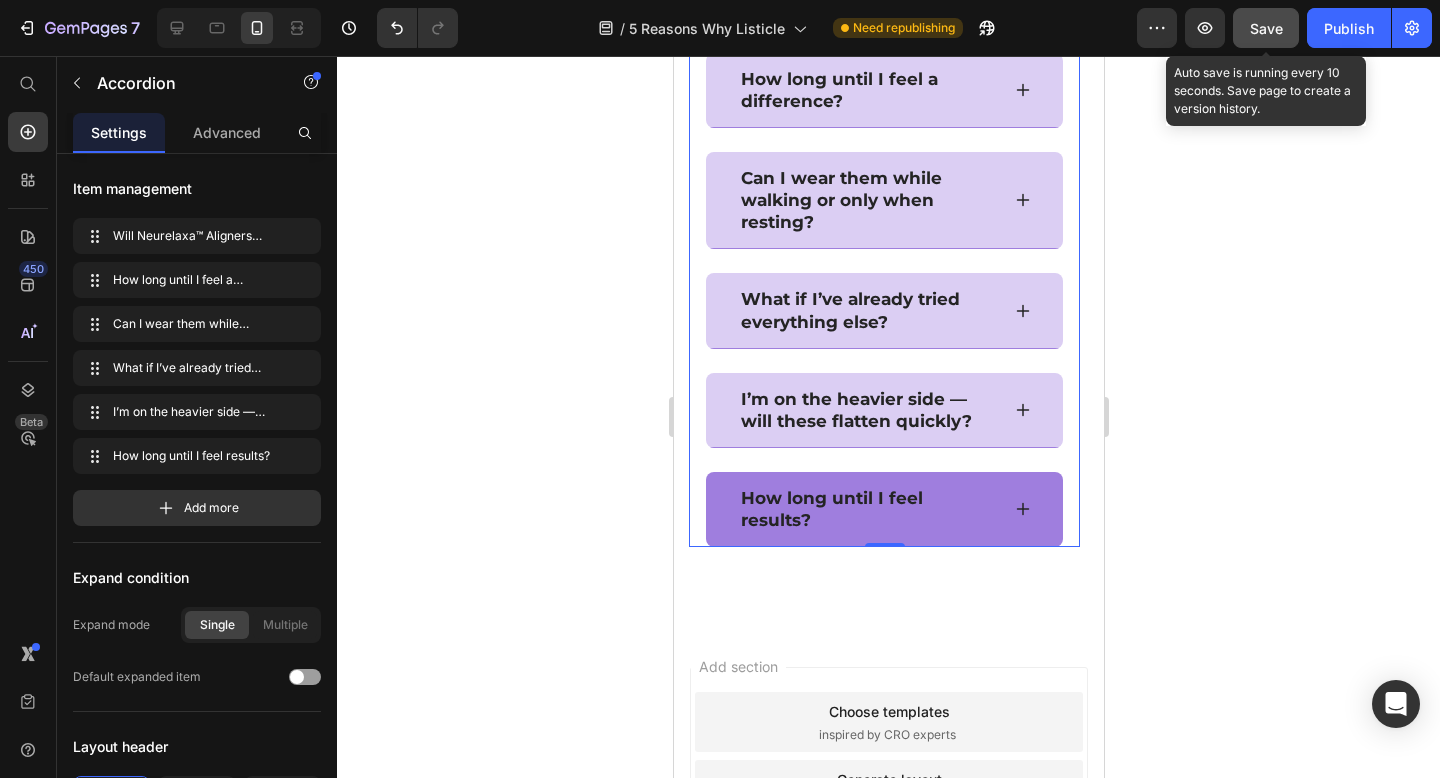 click on "How long until I feel results?" at bounding box center (883, 509) 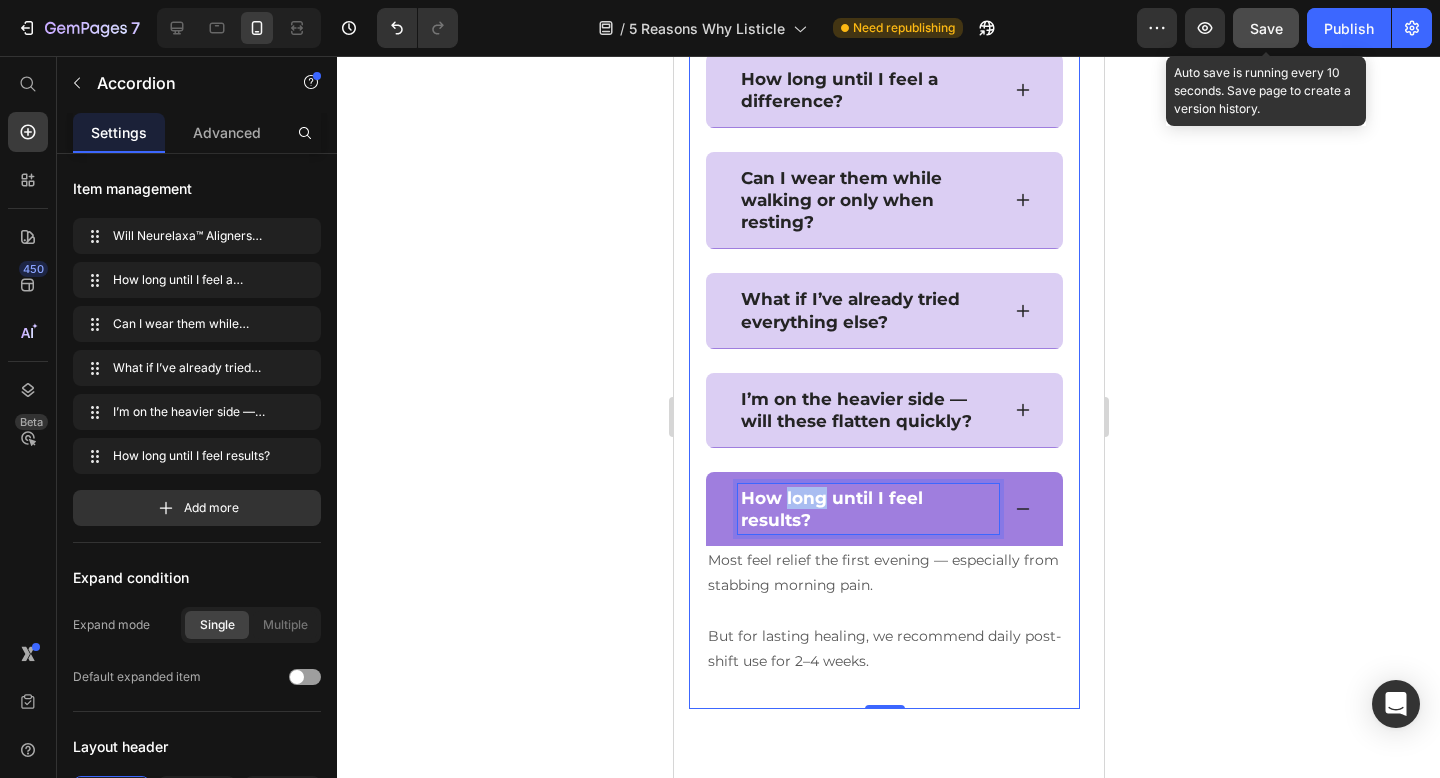 click on "How long until I feel results?" at bounding box center (867, 509) 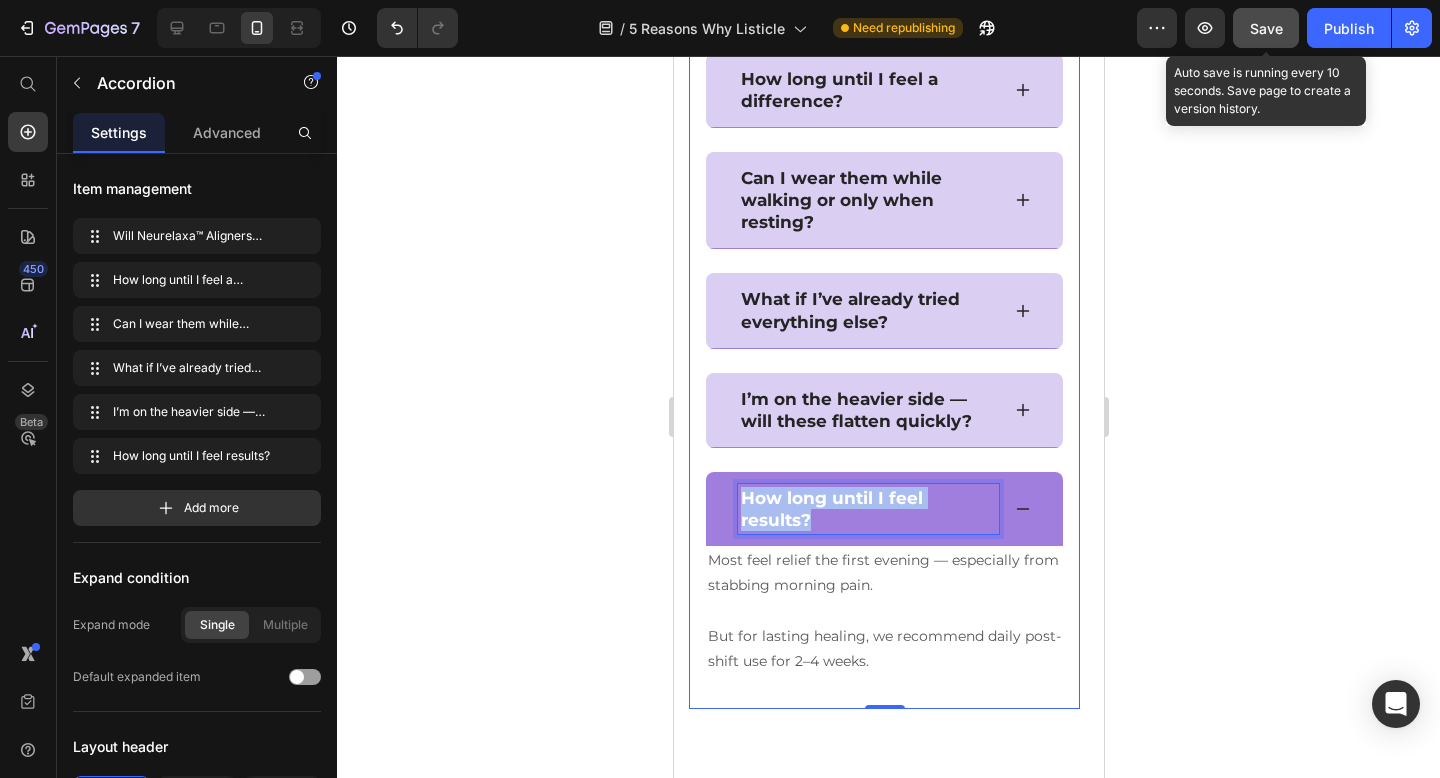 click on "How long until I feel results?" at bounding box center (867, 509) 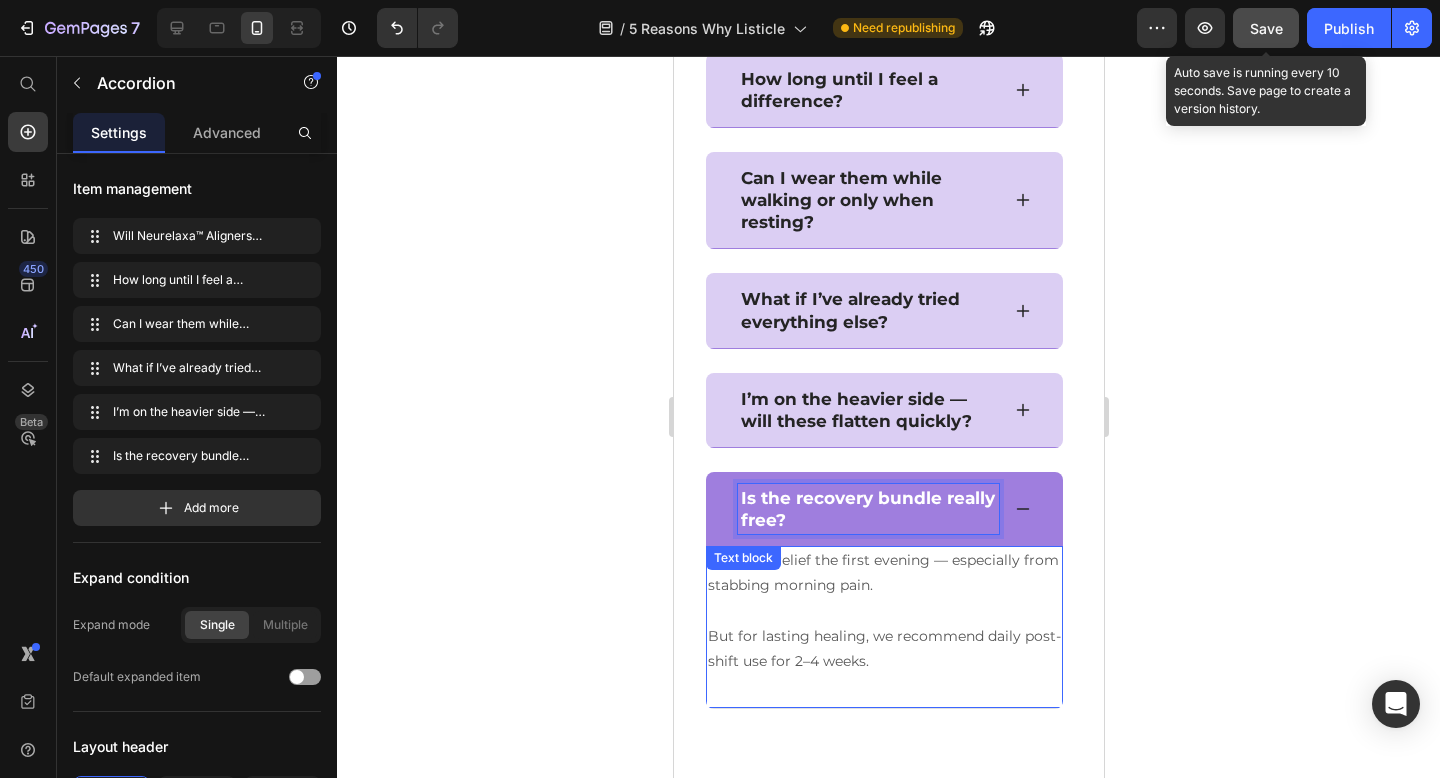 click on "Most feel relief the first evening — especially from stabbing morning pain." at bounding box center (883, 573) 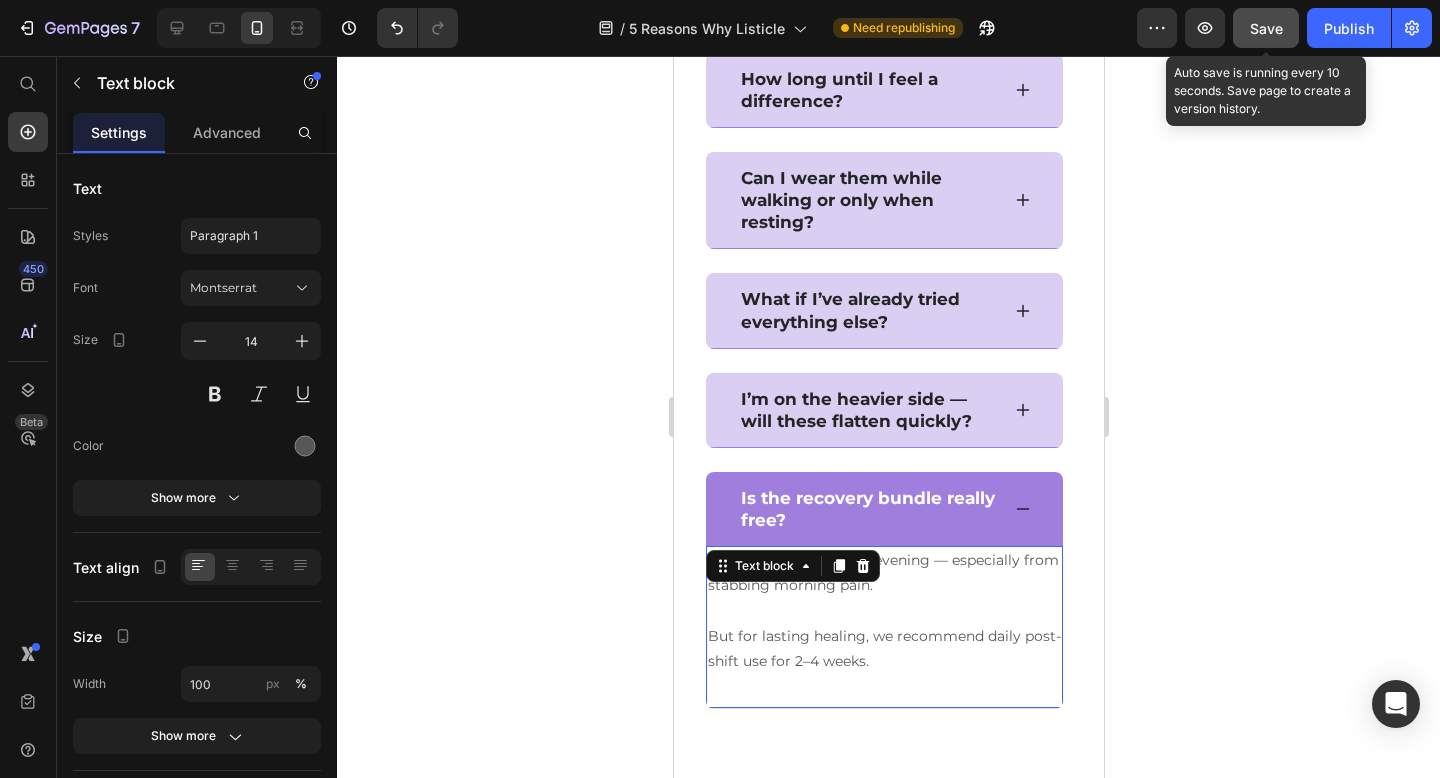 click on "Most feel relief the first evening — especially from stabbing morning pain." at bounding box center [883, 573] 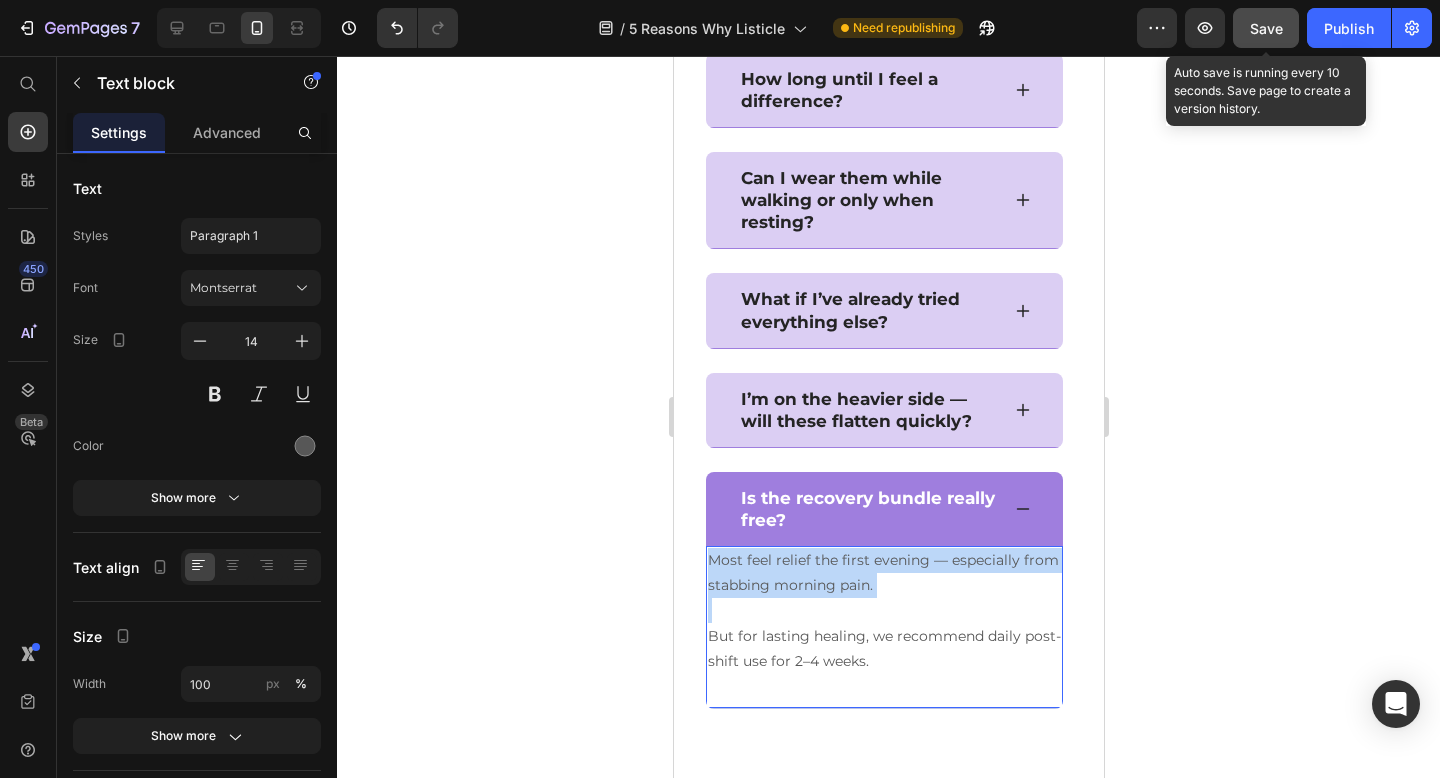 click on "Most feel relief the first evening — especially from stabbing morning pain." at bounding box center [883, 573] 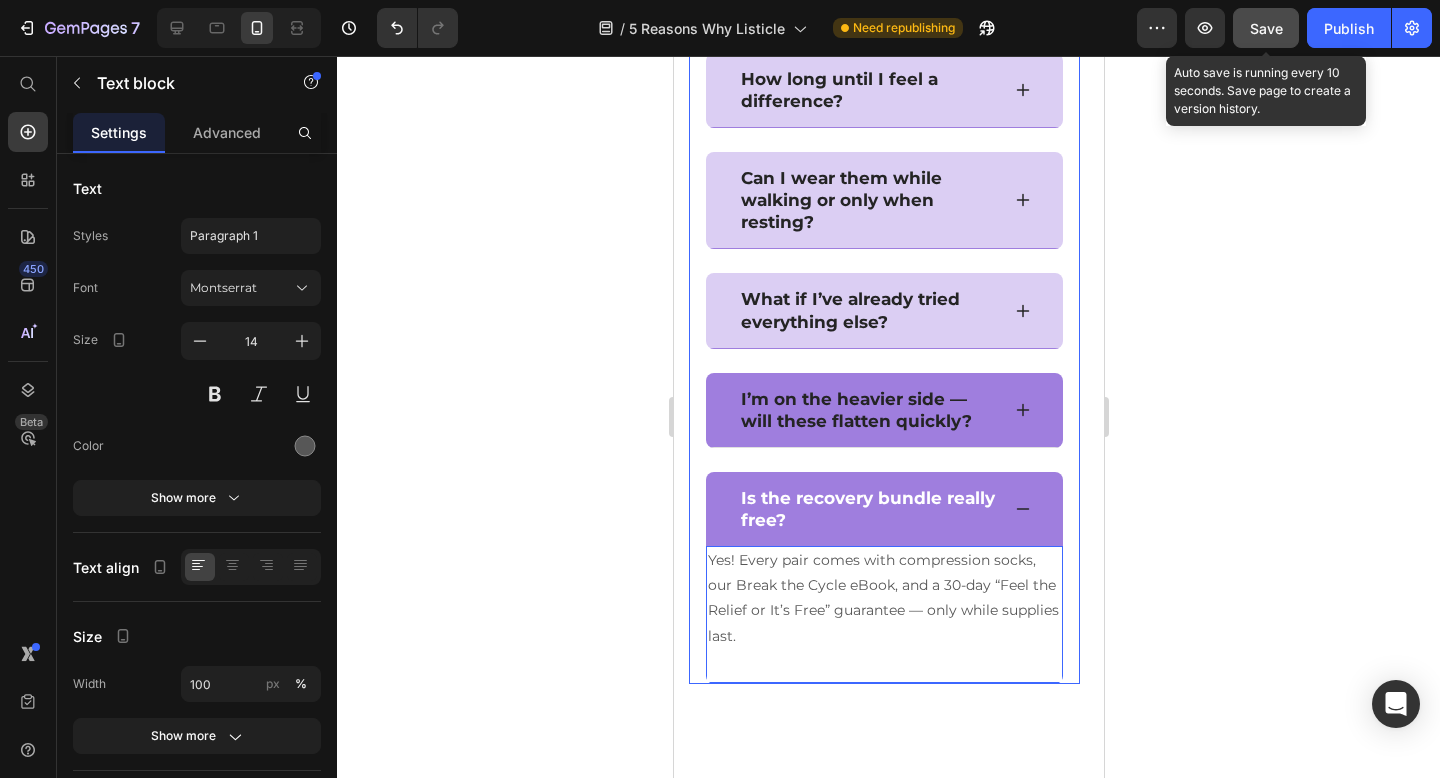 click on "I’m on the heavier side — will these flatten quickly?" at bounding box center [867, 410] 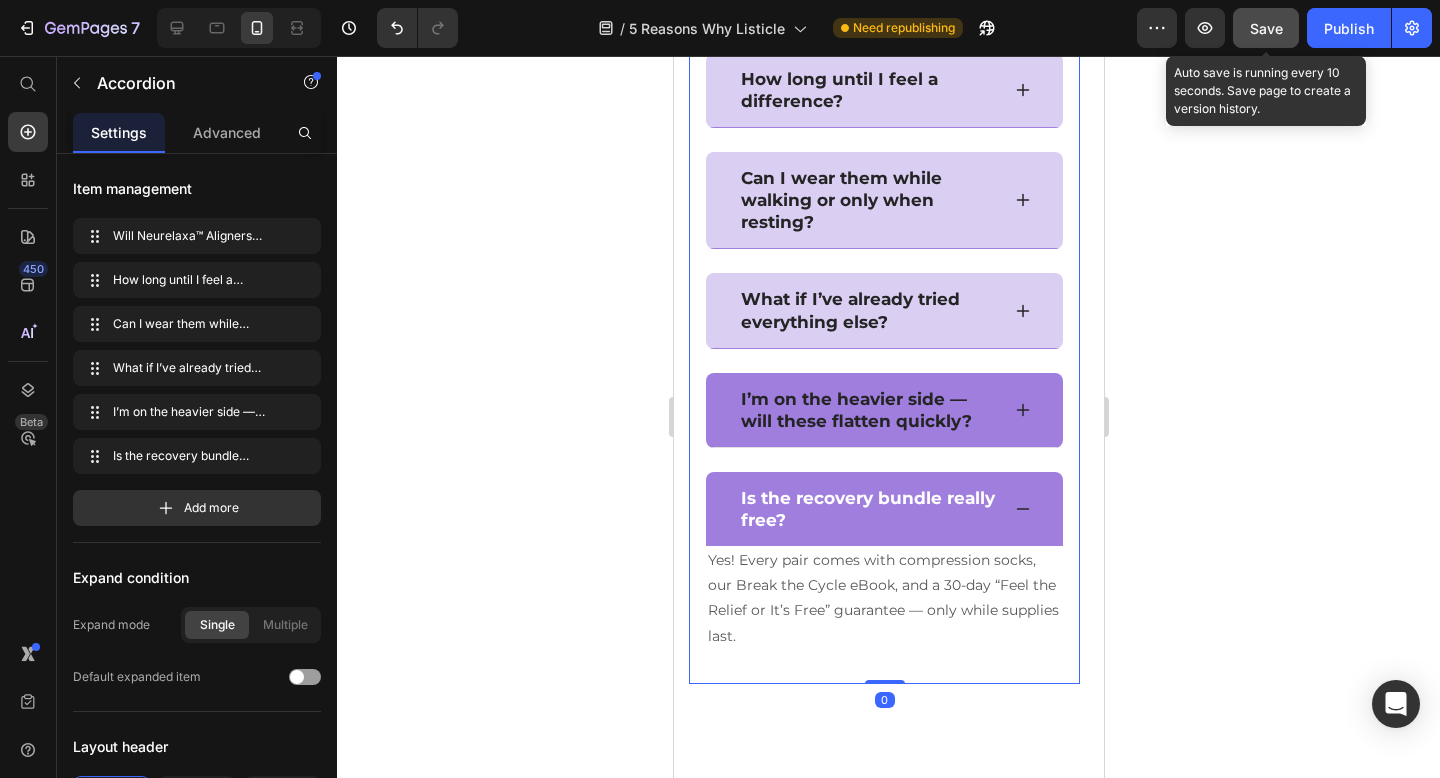 click on "I’m on the heavier side — will these flatten quickly?" at bounding box center [883, 410] 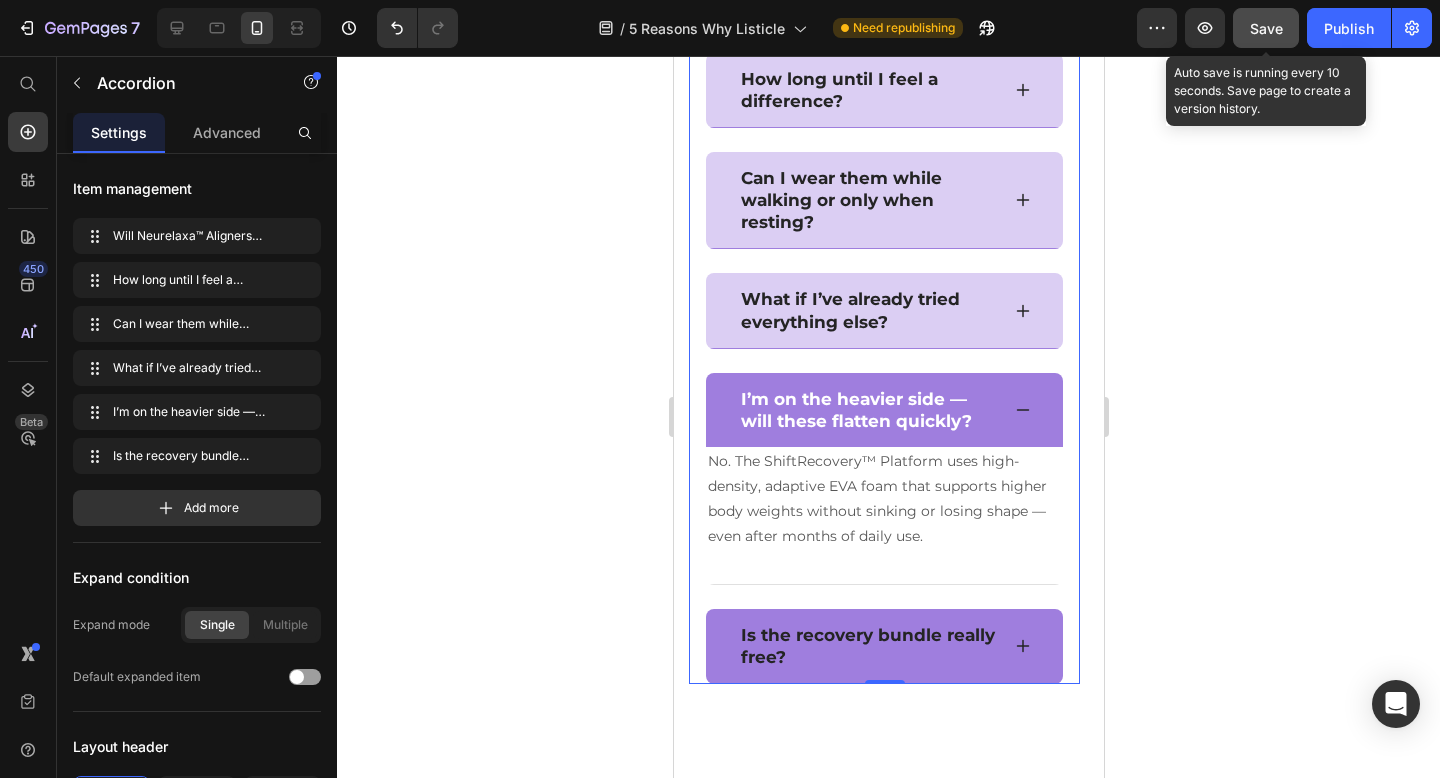 click on "I’m on the heavier side — will these flatten quickly?" at bounding box center [883, 410] 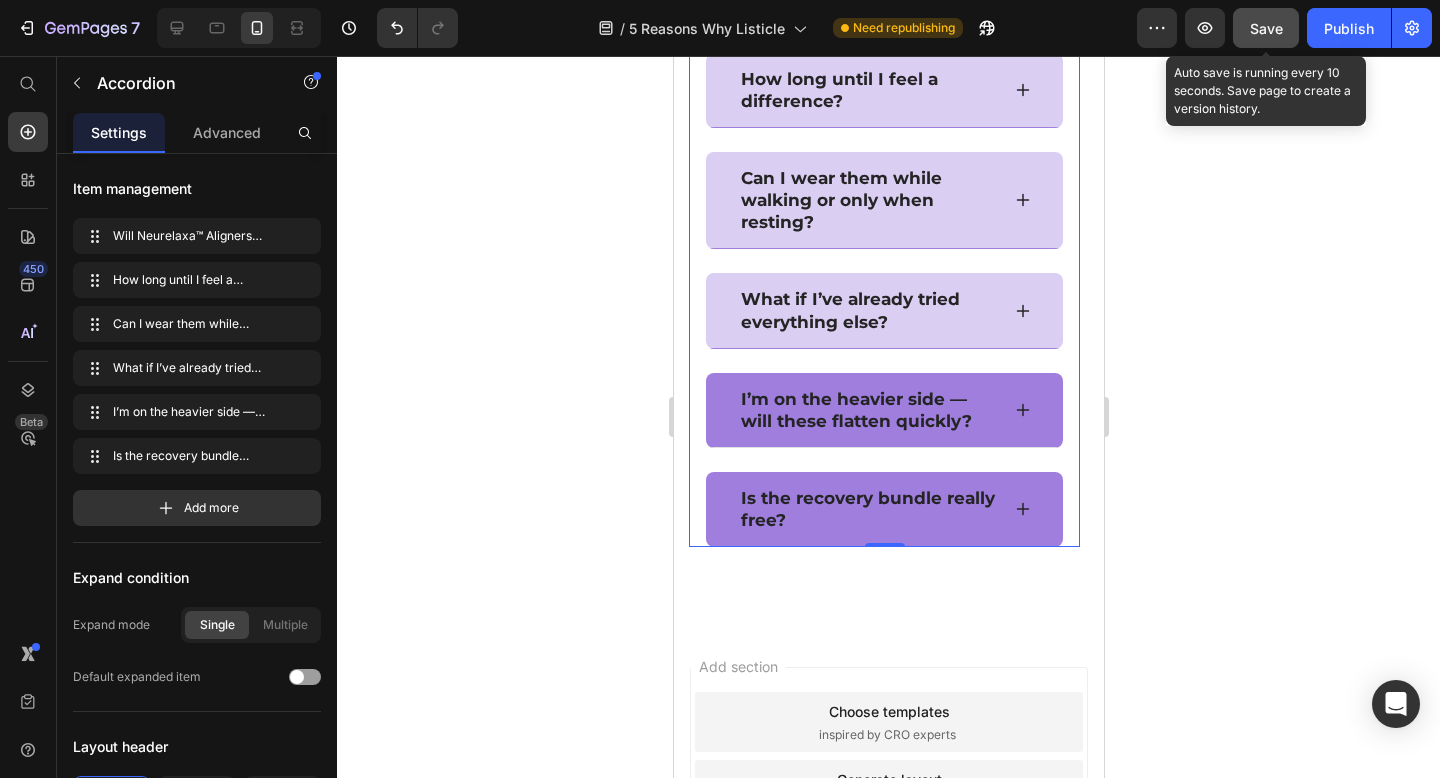 click on "I’m on the heavier side — will these flatten quickly?" at bounding box center [883, 410] 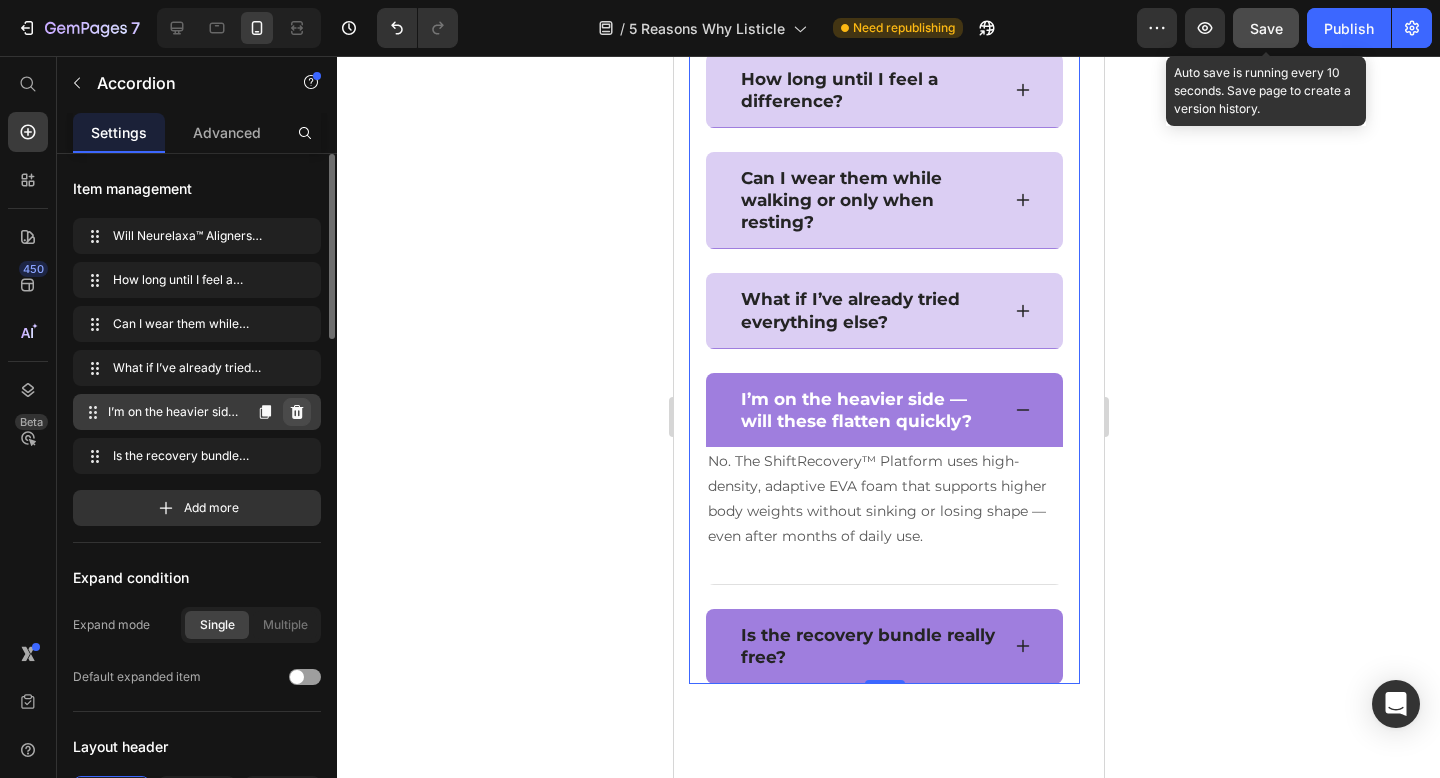 click 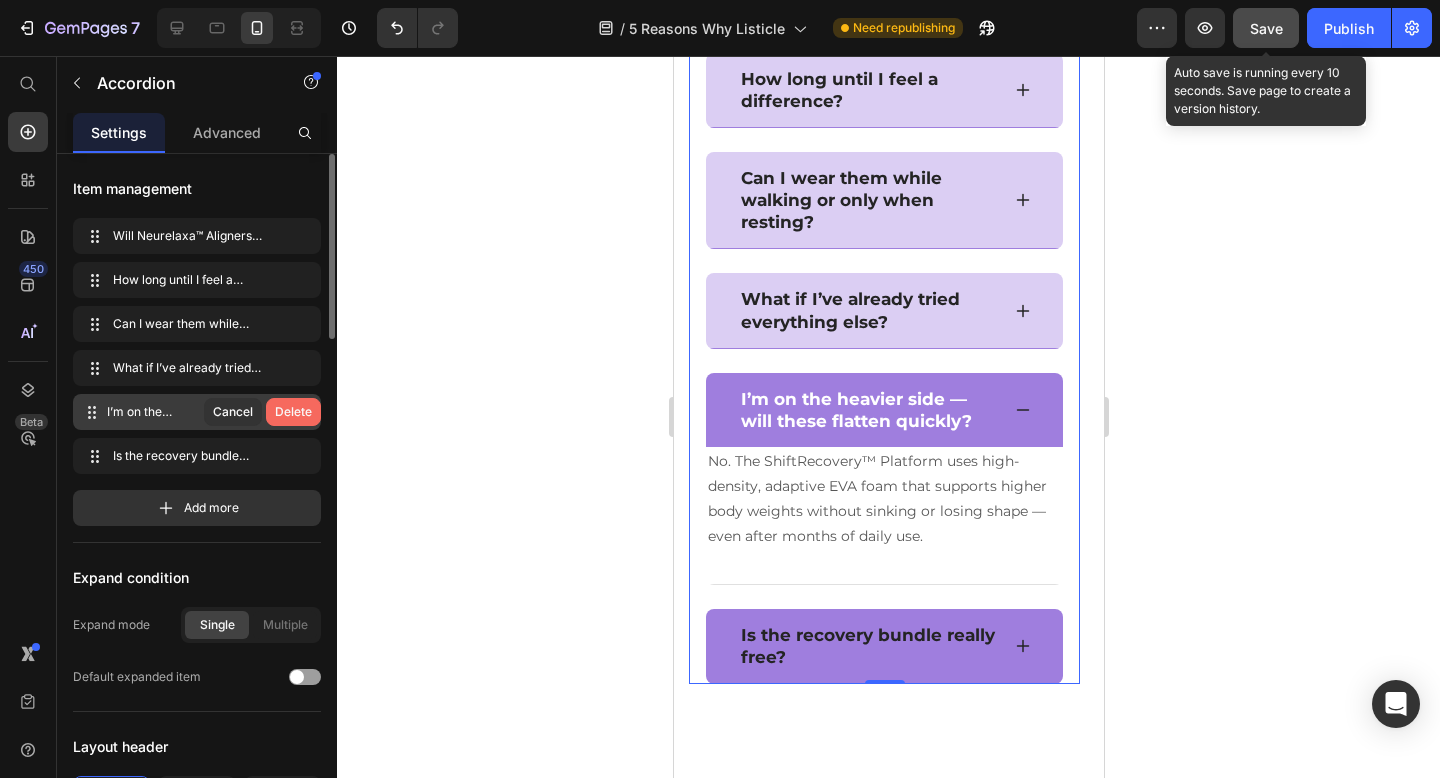 click on "Delete" at bounding box center [293, 412] 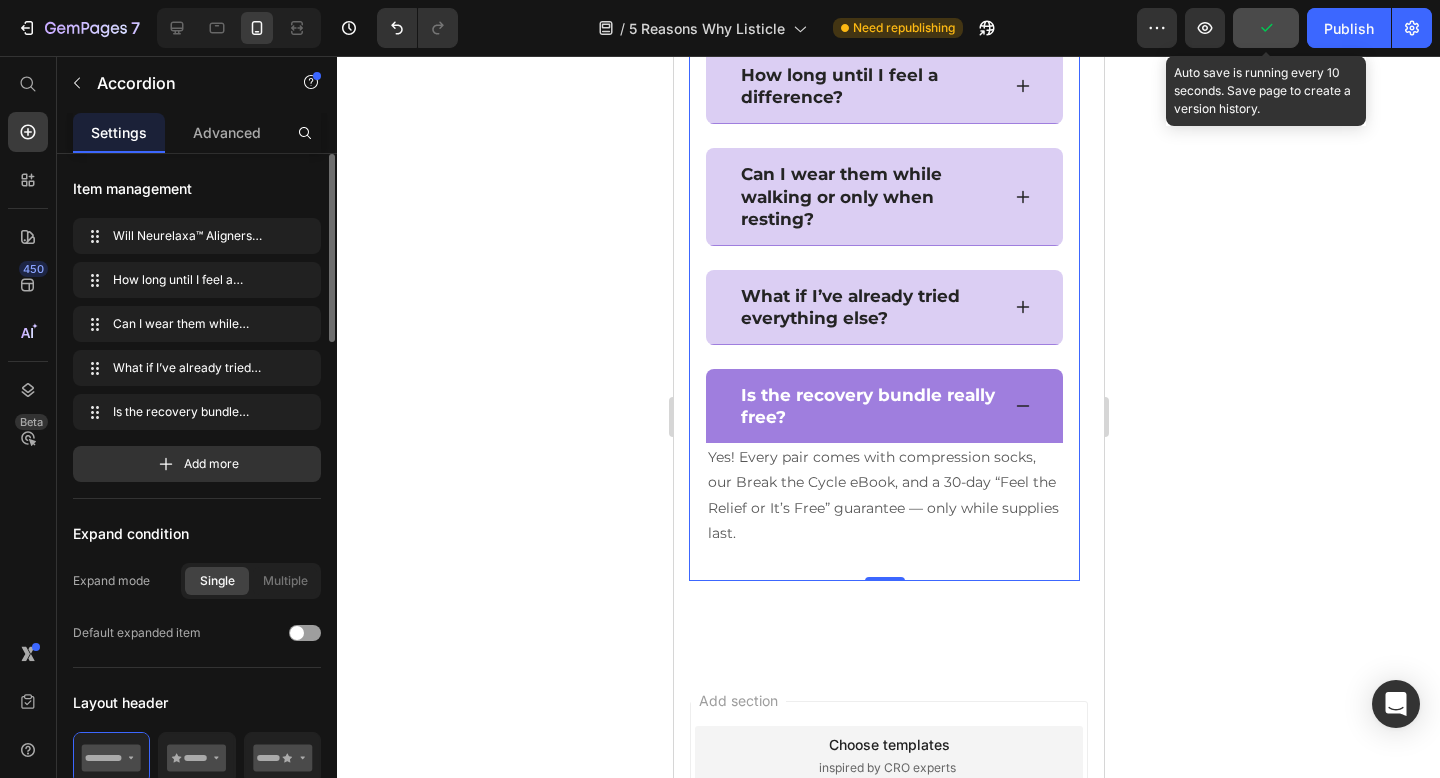 scroll, scrollTop: 6825, scrollLeft: 0, axis: vertical 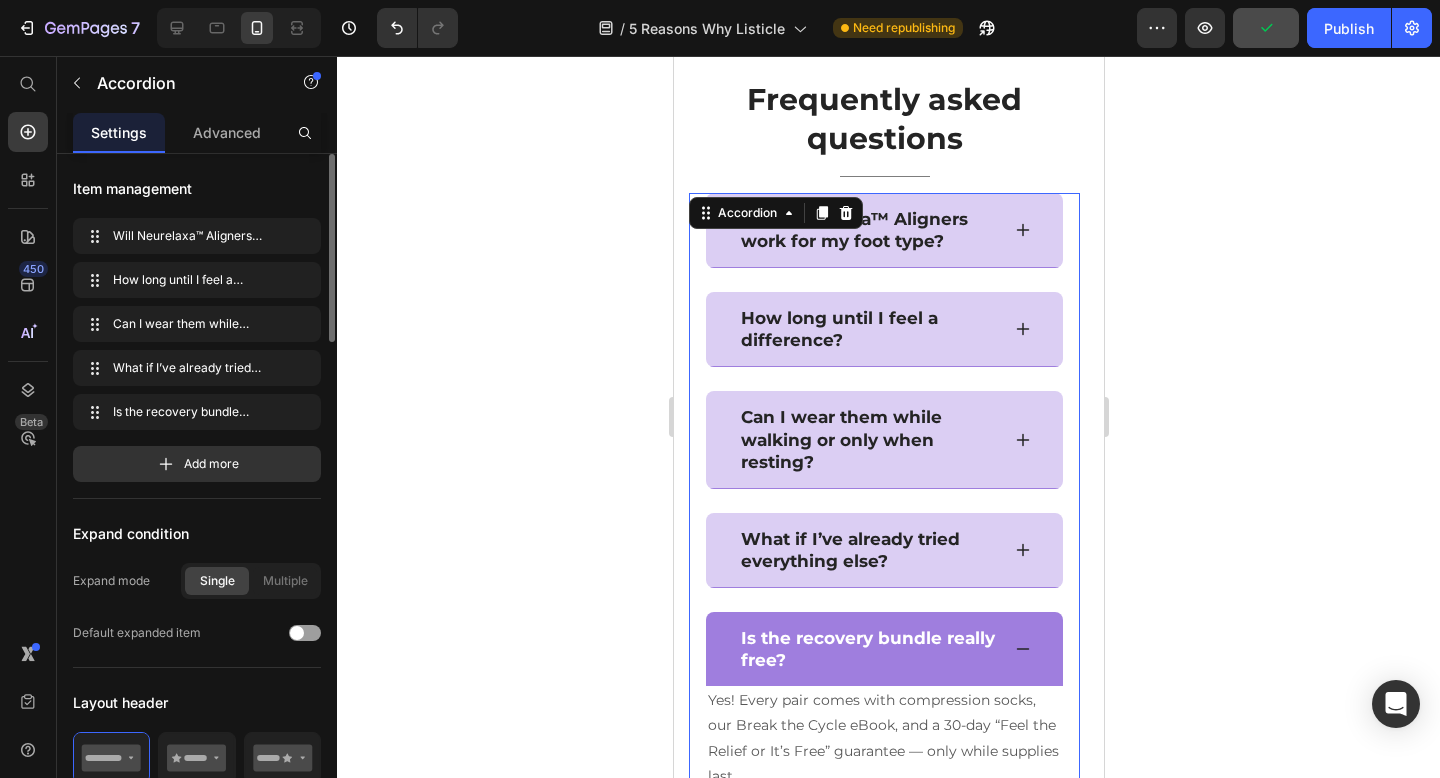 click on "Is the recovery bundle really free?" at bounding box center [883, 649] 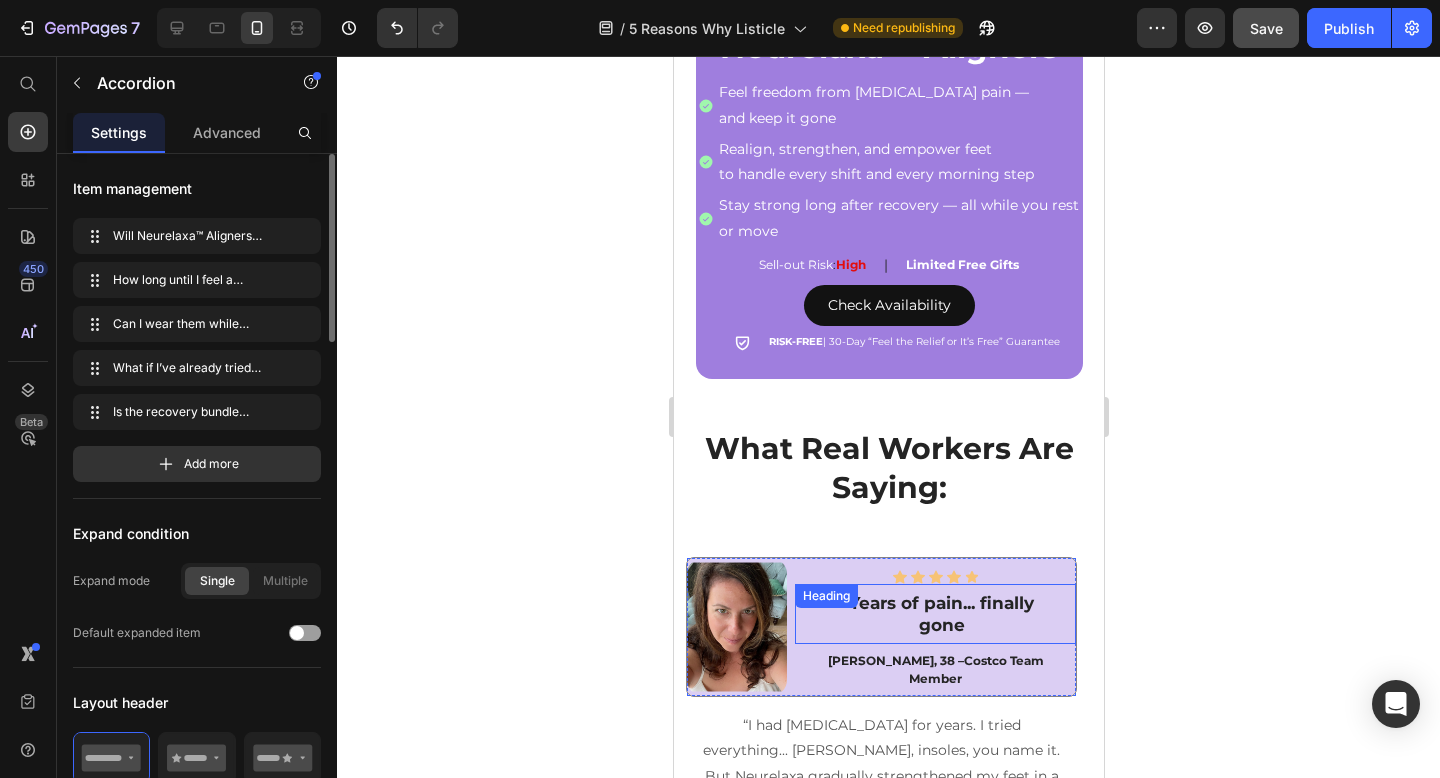 scroll, scrollTop: 6170, scrollLeft: 0, axis: vertical 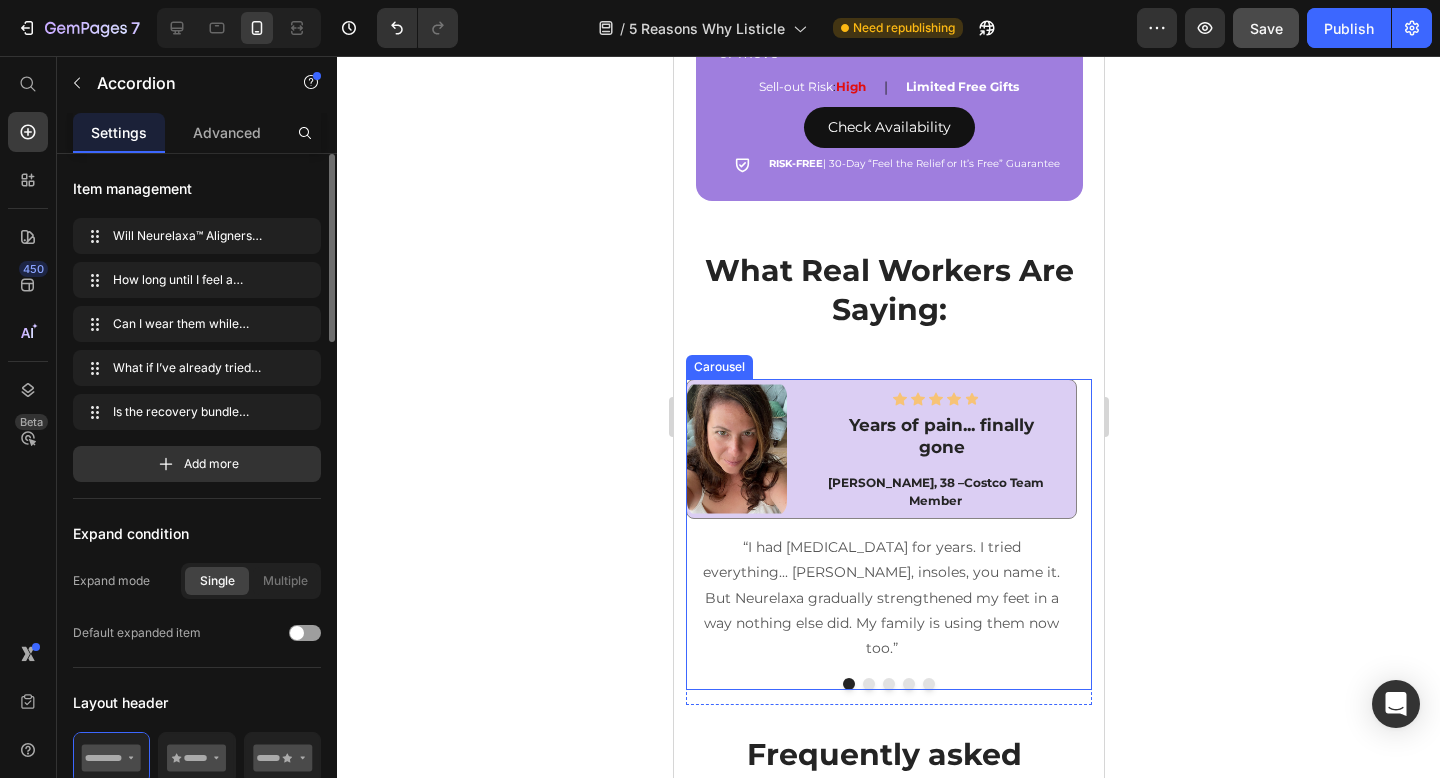 click at bounding box center [928, 684] 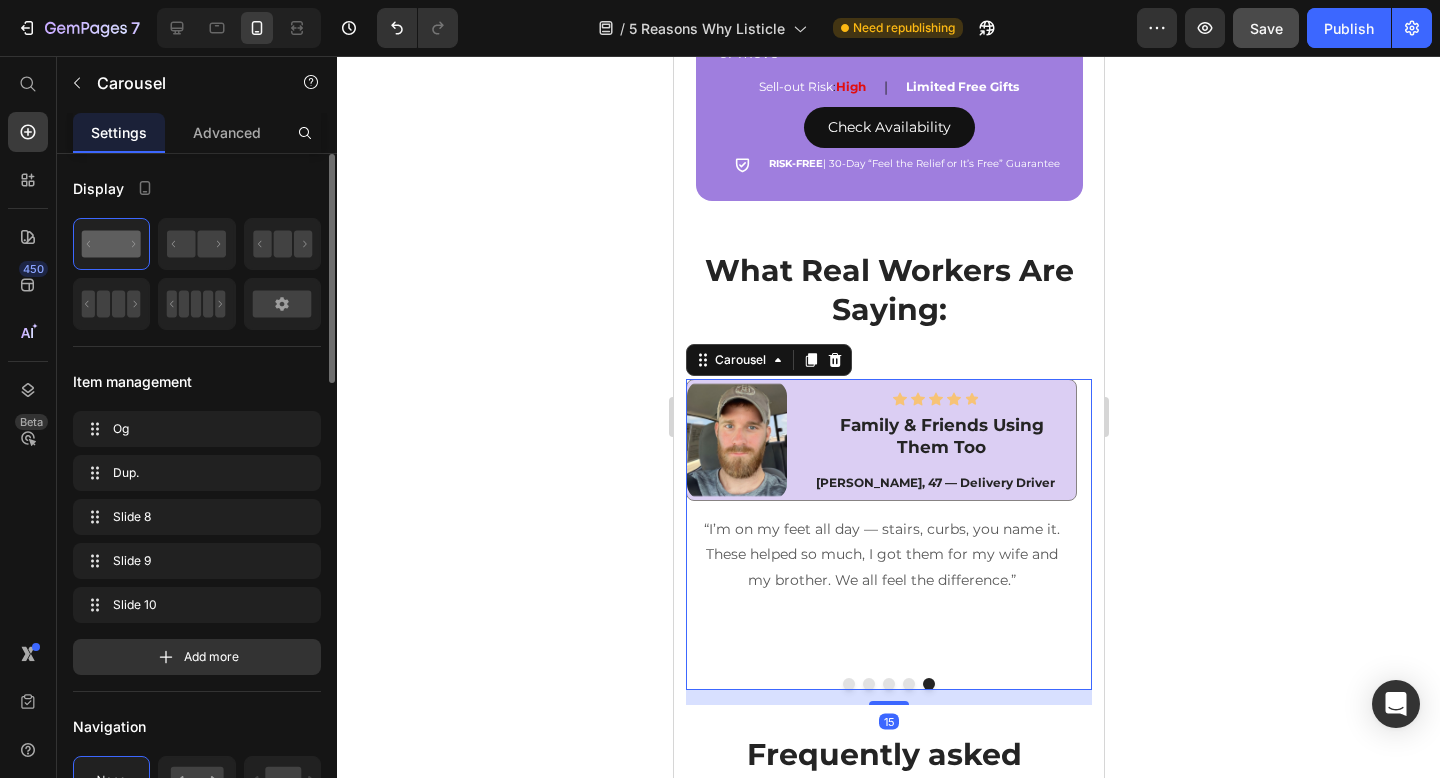click at bounding box center (908, 684) 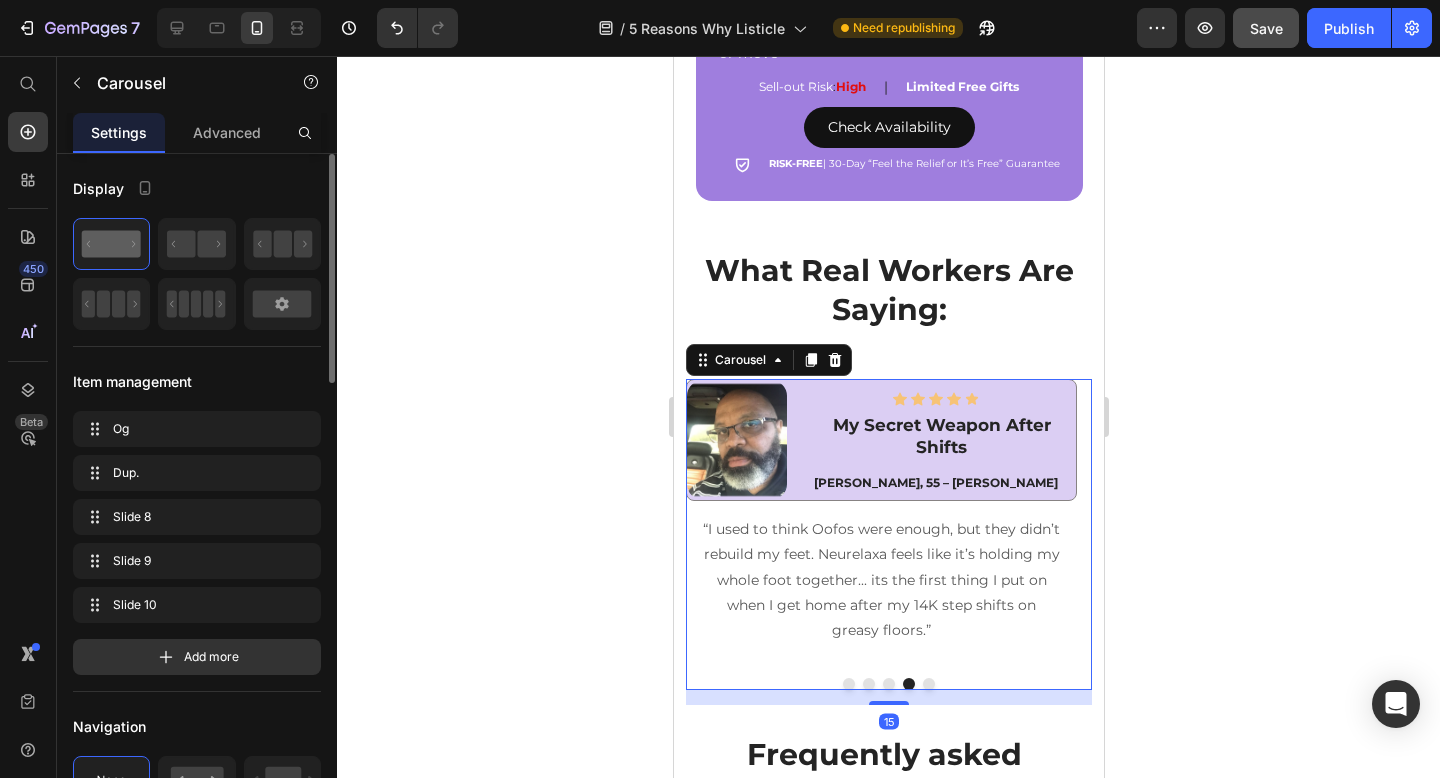 click at bounding box center (888, 684) 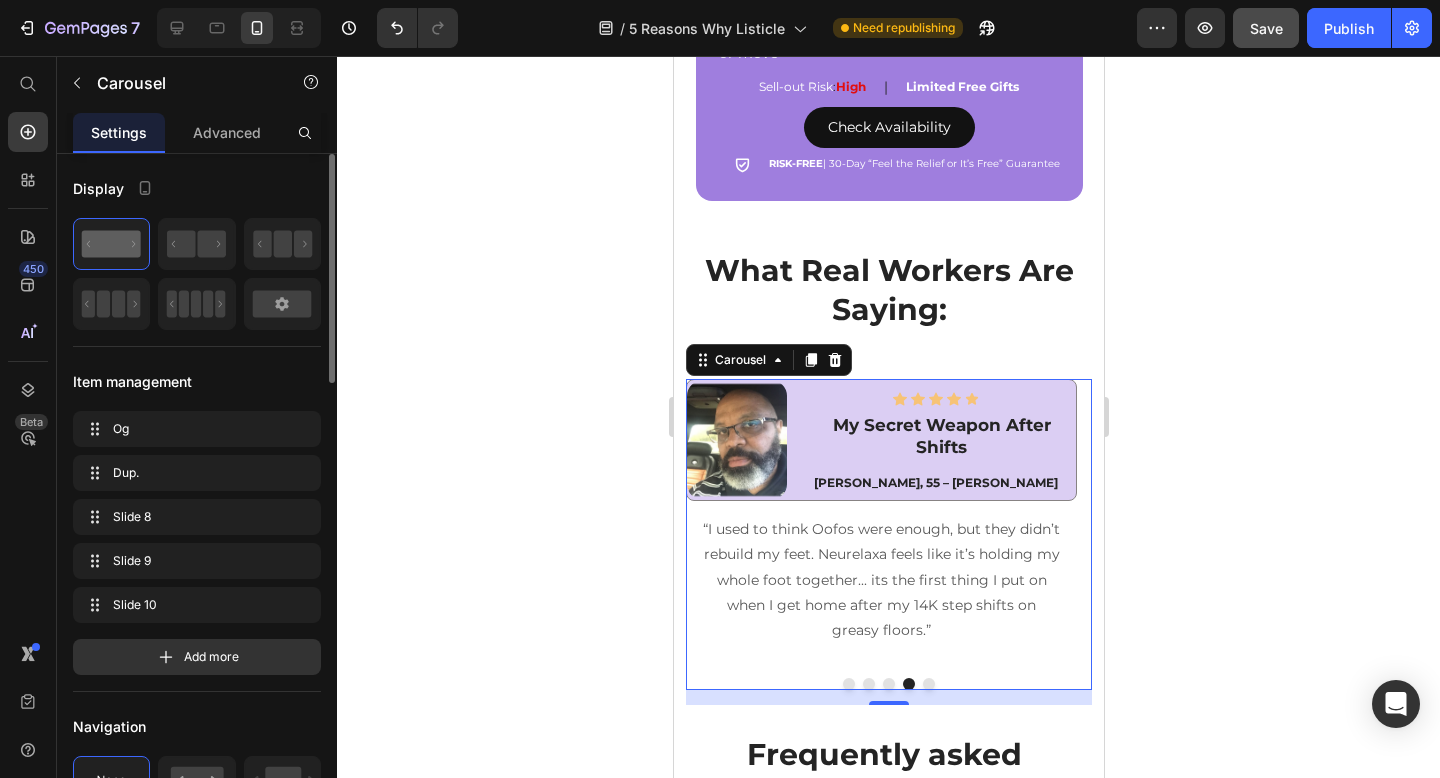 click at bounding box center (888, 684) 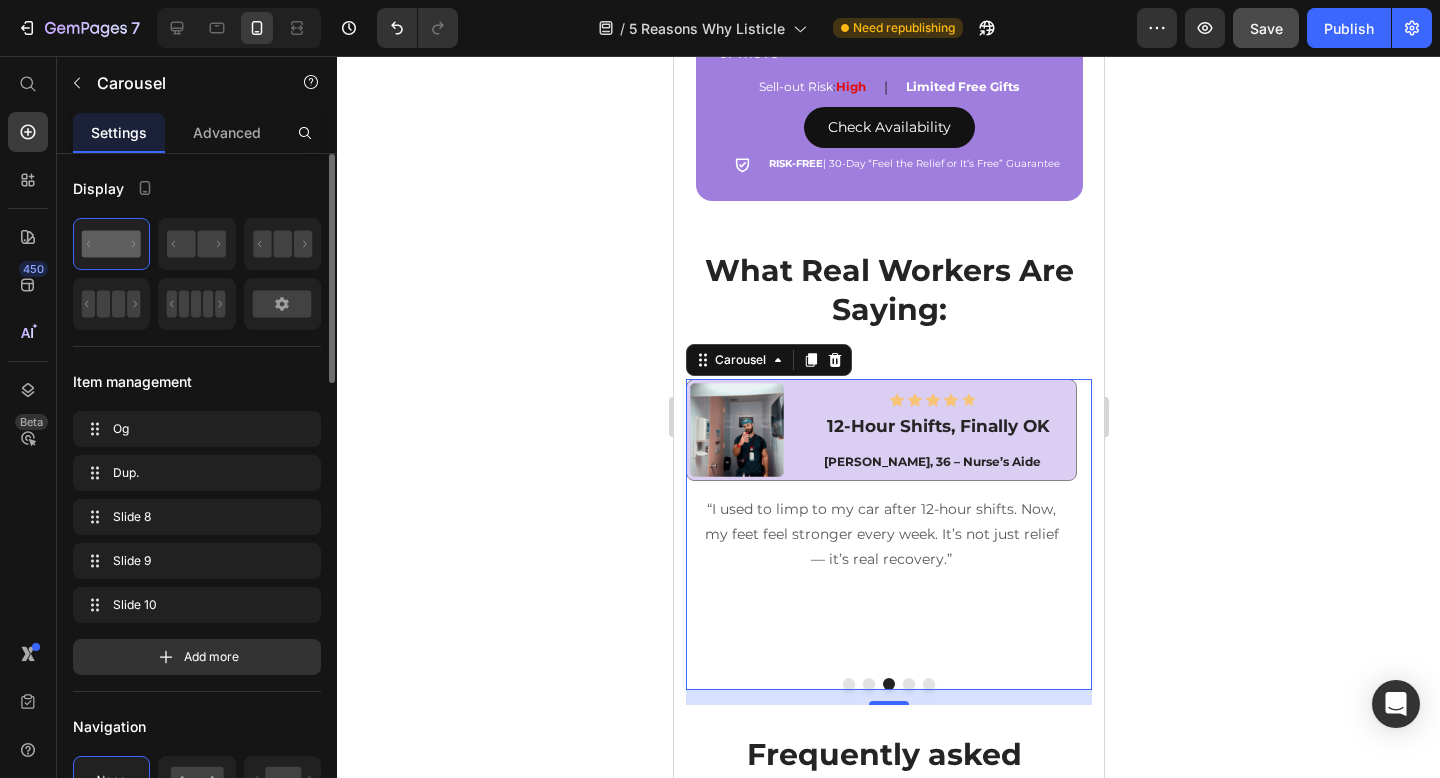 click at bounding box center (868, 684) 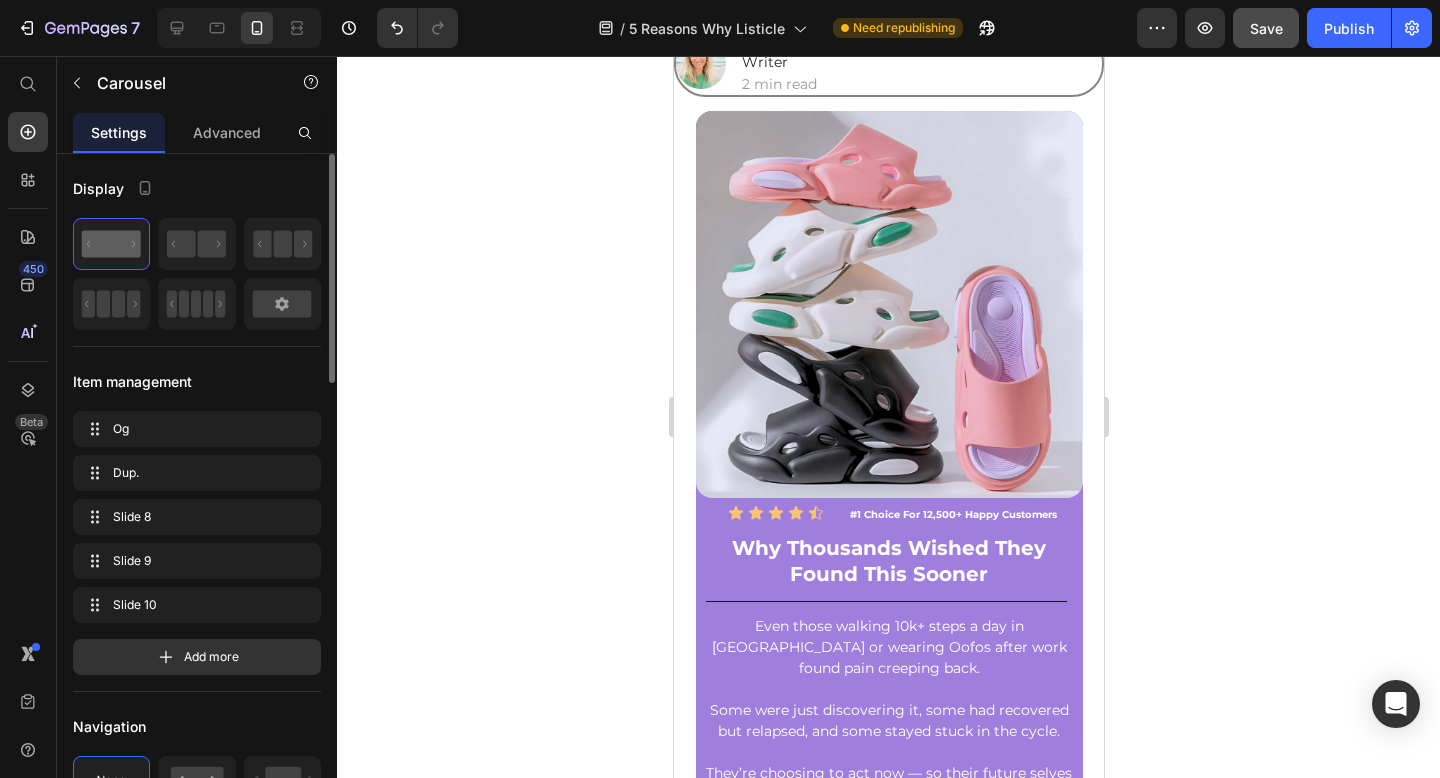 scroll, scrollTop: 0, scrollLeft: 0, axis: both 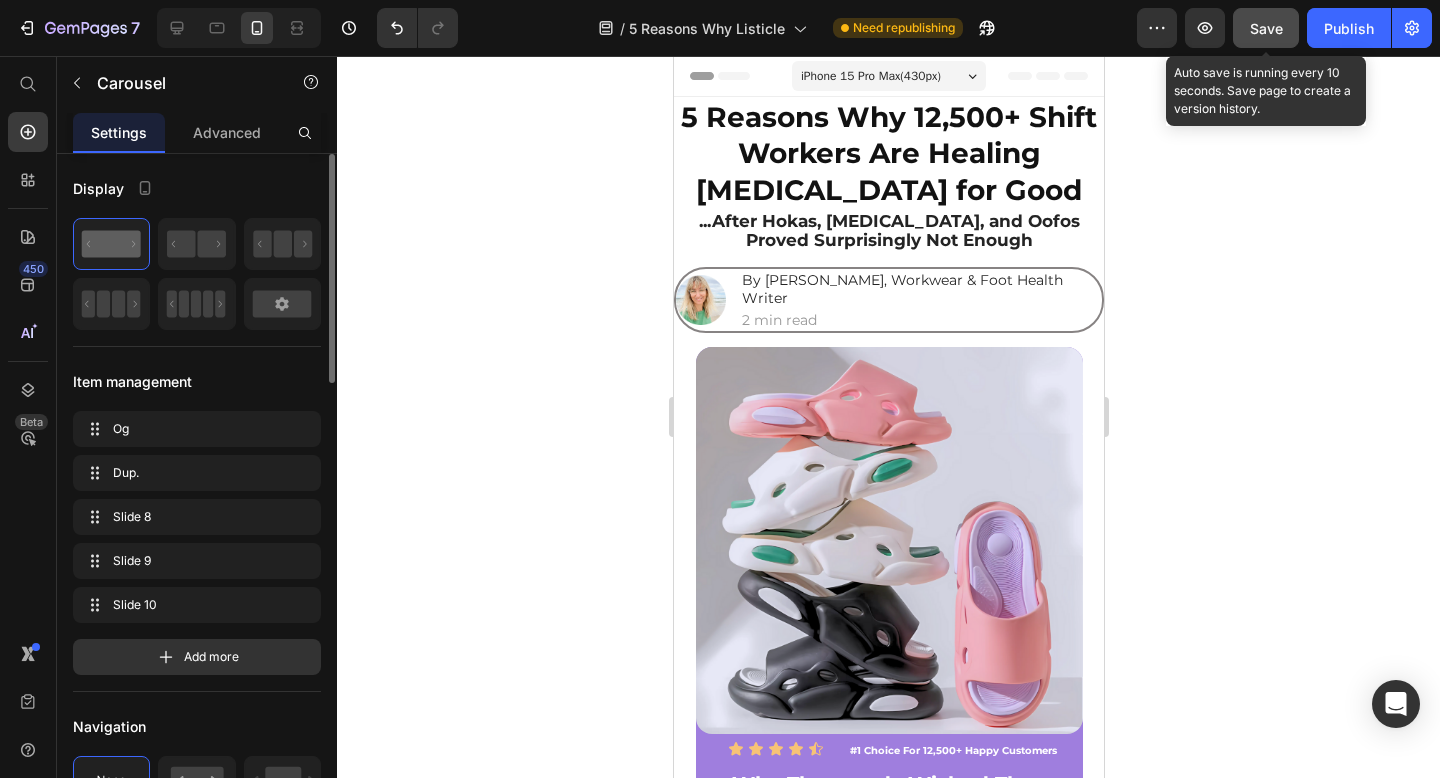 click on "Save" 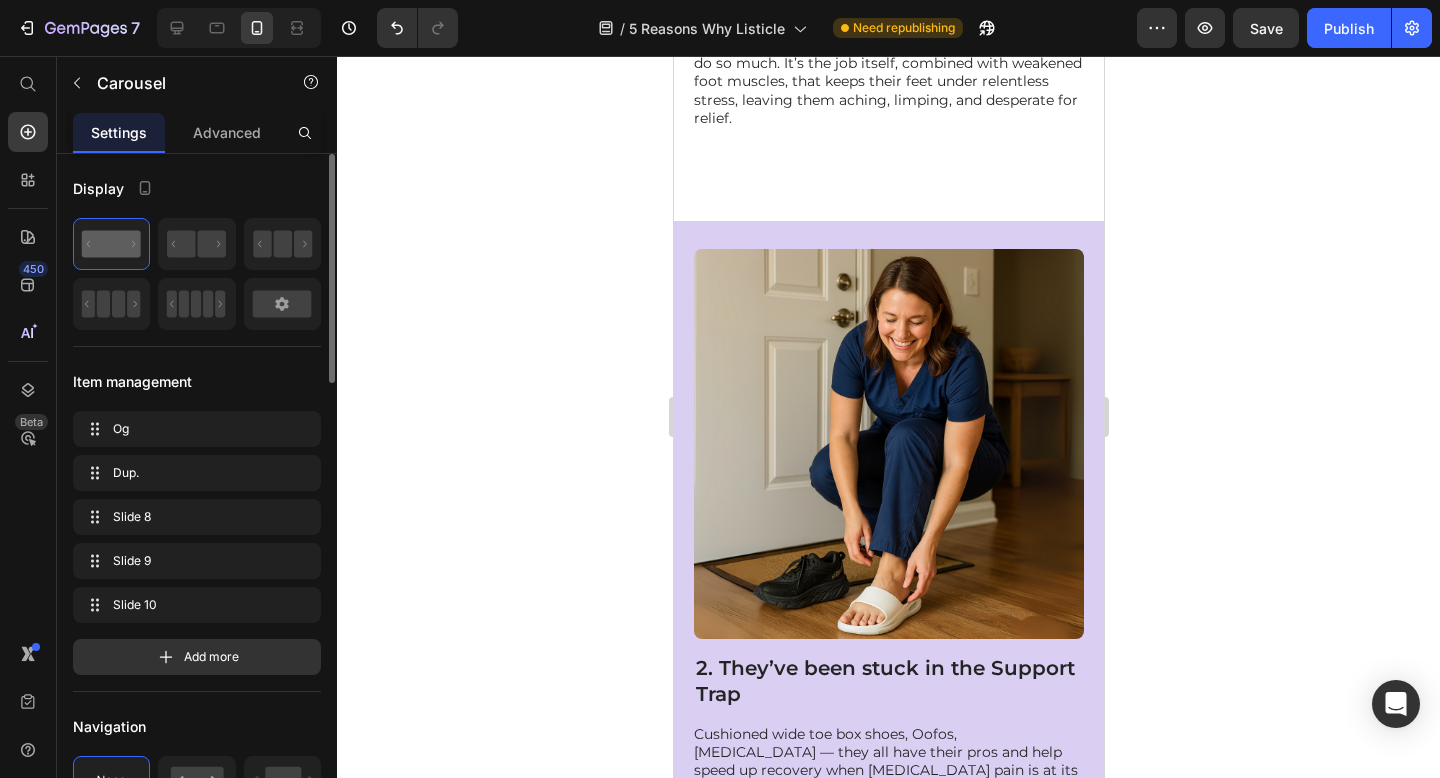scroll, scrollTop: 0, scrollLeft: 0, axis: both 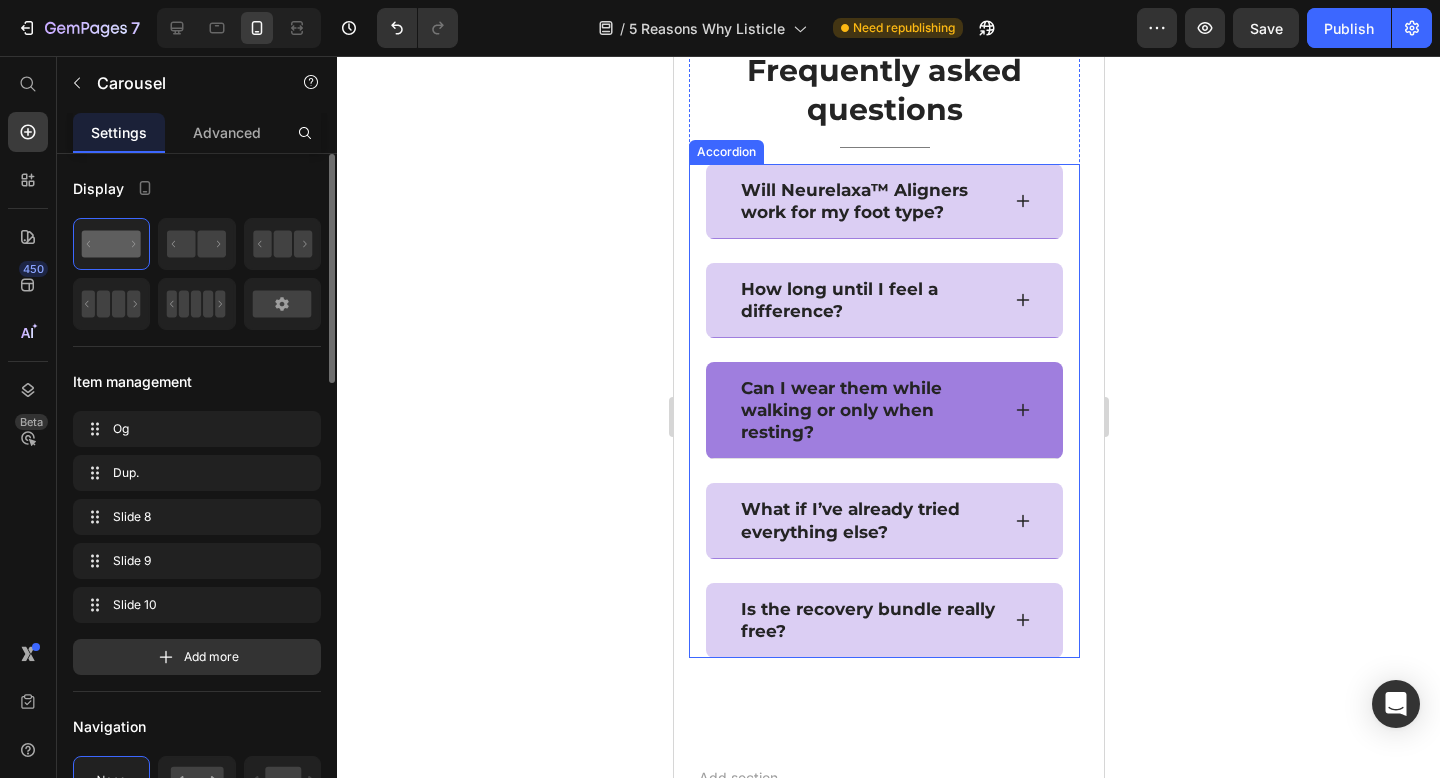 click 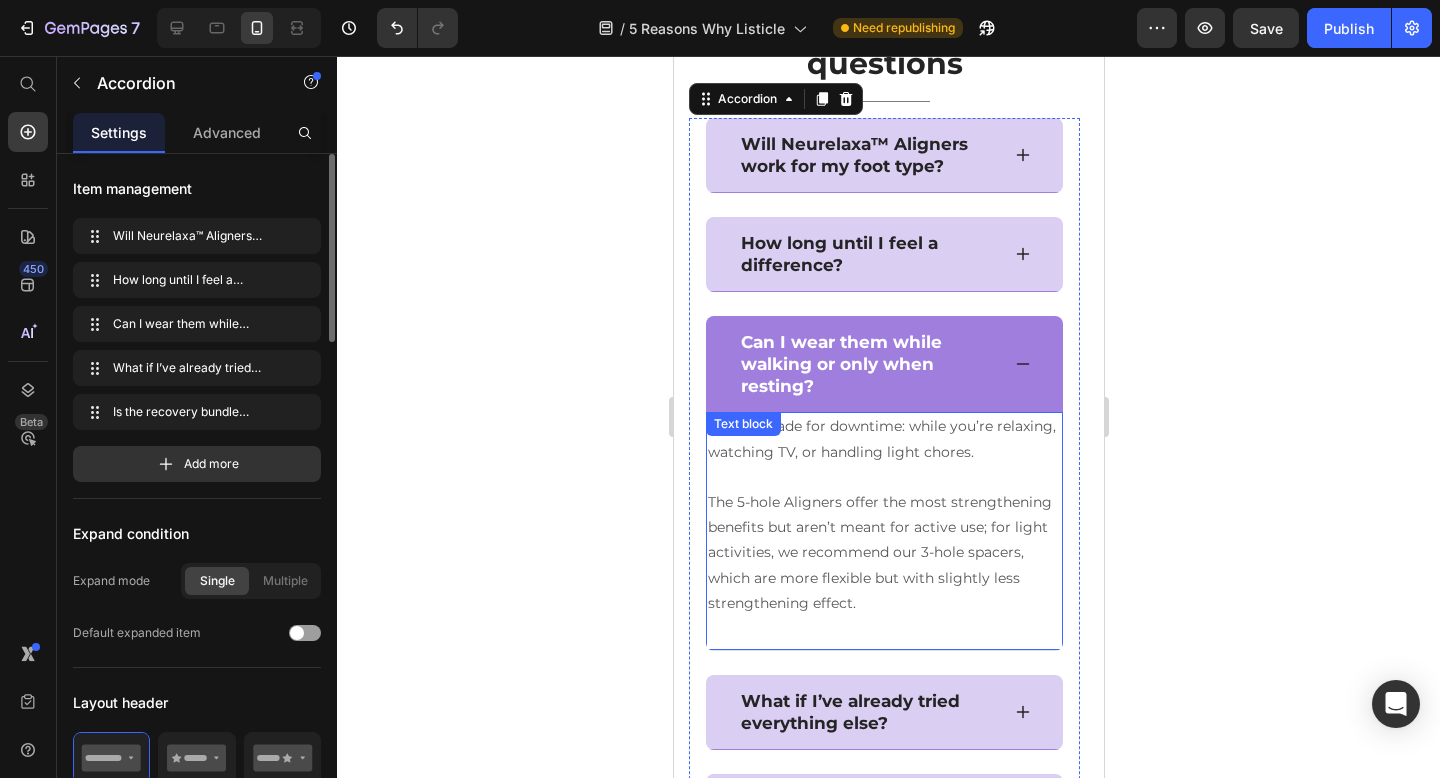 scroll, scrollTop: 6907, scrollLeft: 0, axis: vertical 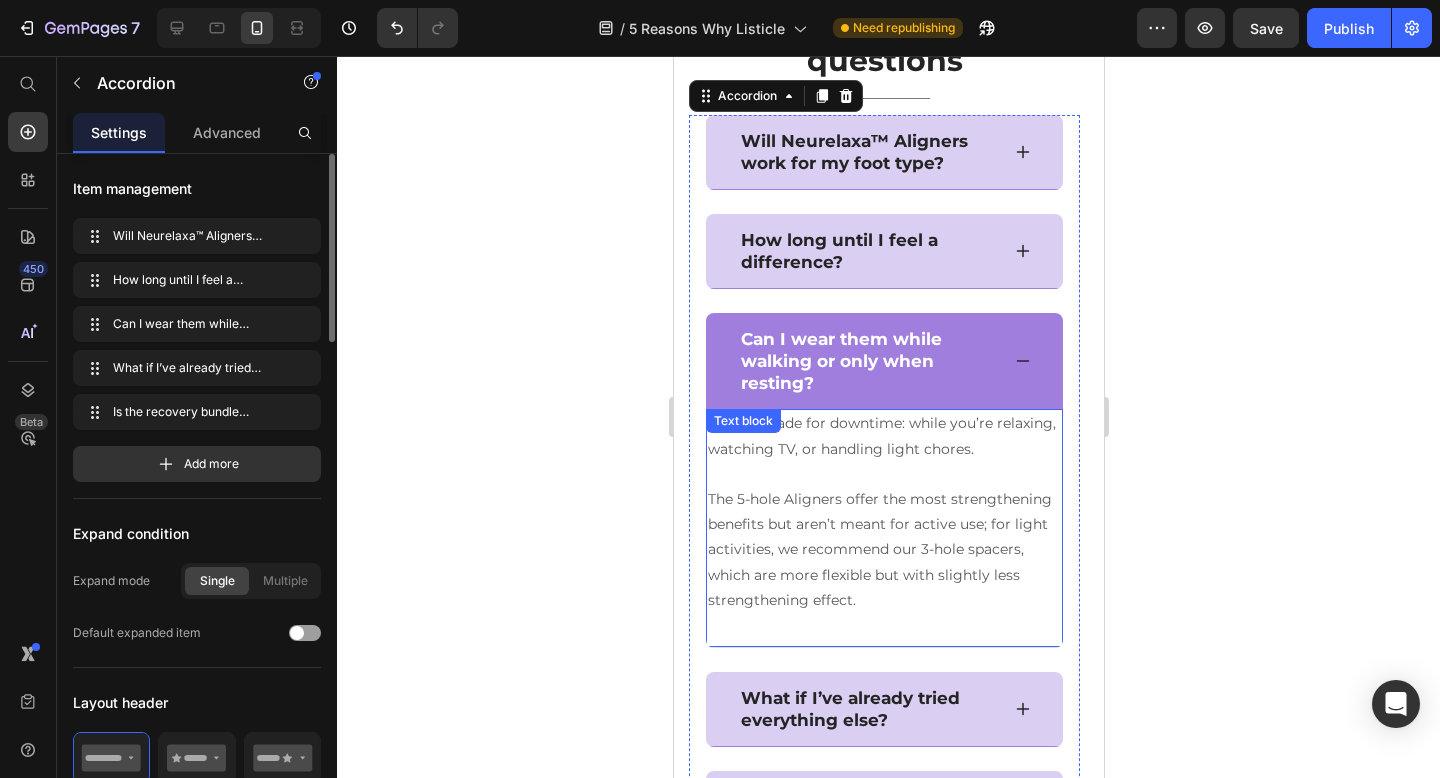 click on "The 5-hole Aligners offer the most strengthening benefits but aren’t meant for active use; for light activities, we recommend our 3-hole spacers, which are more flexible but with slightly less strengthening effect." at bounding box center [883, 550] 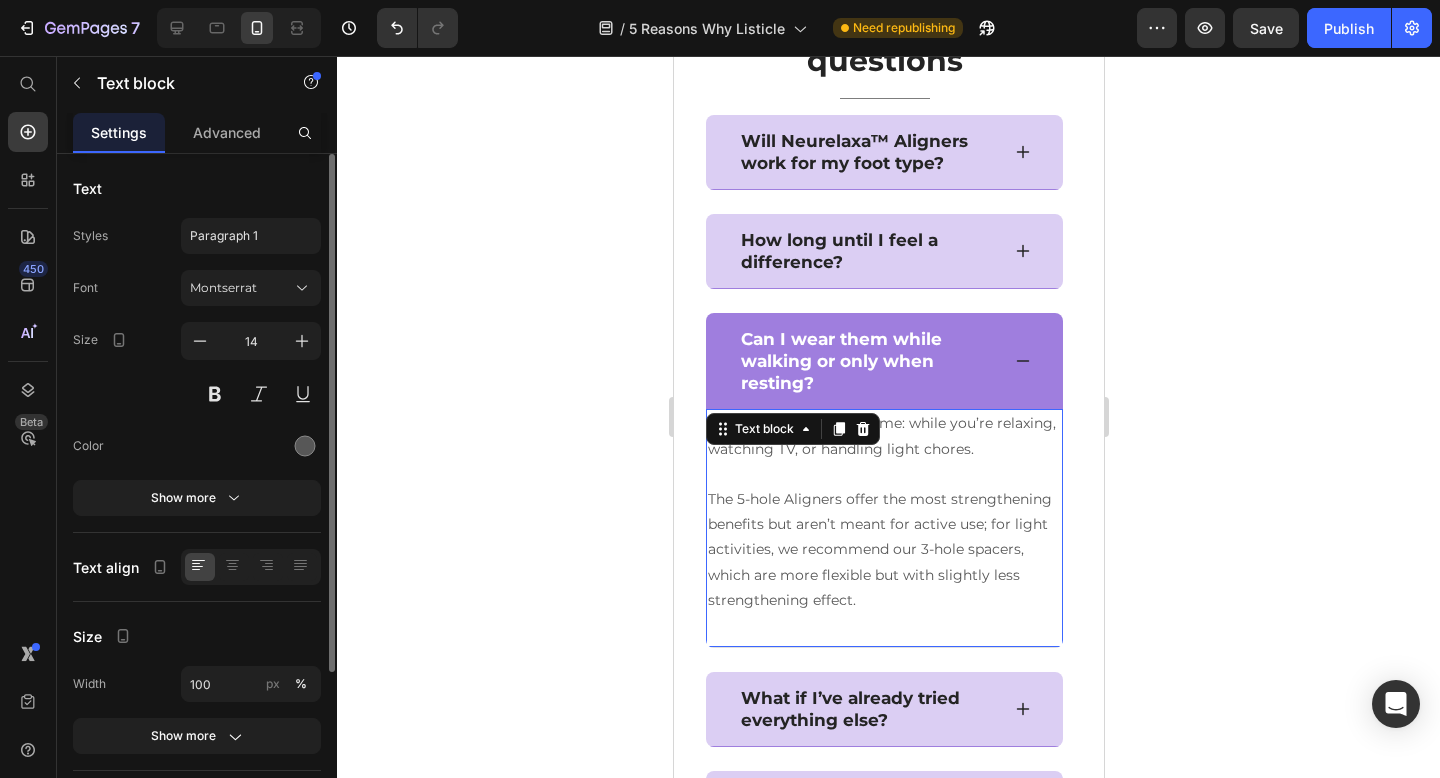 click on "The 5-hole Aligners offer the most strengthening benefits but aren’t meant for active use; for light activities, we recommend our 3-hole spacers, which are more flexible but with slightly less strengthening effect." at bounding box center [883, 550] 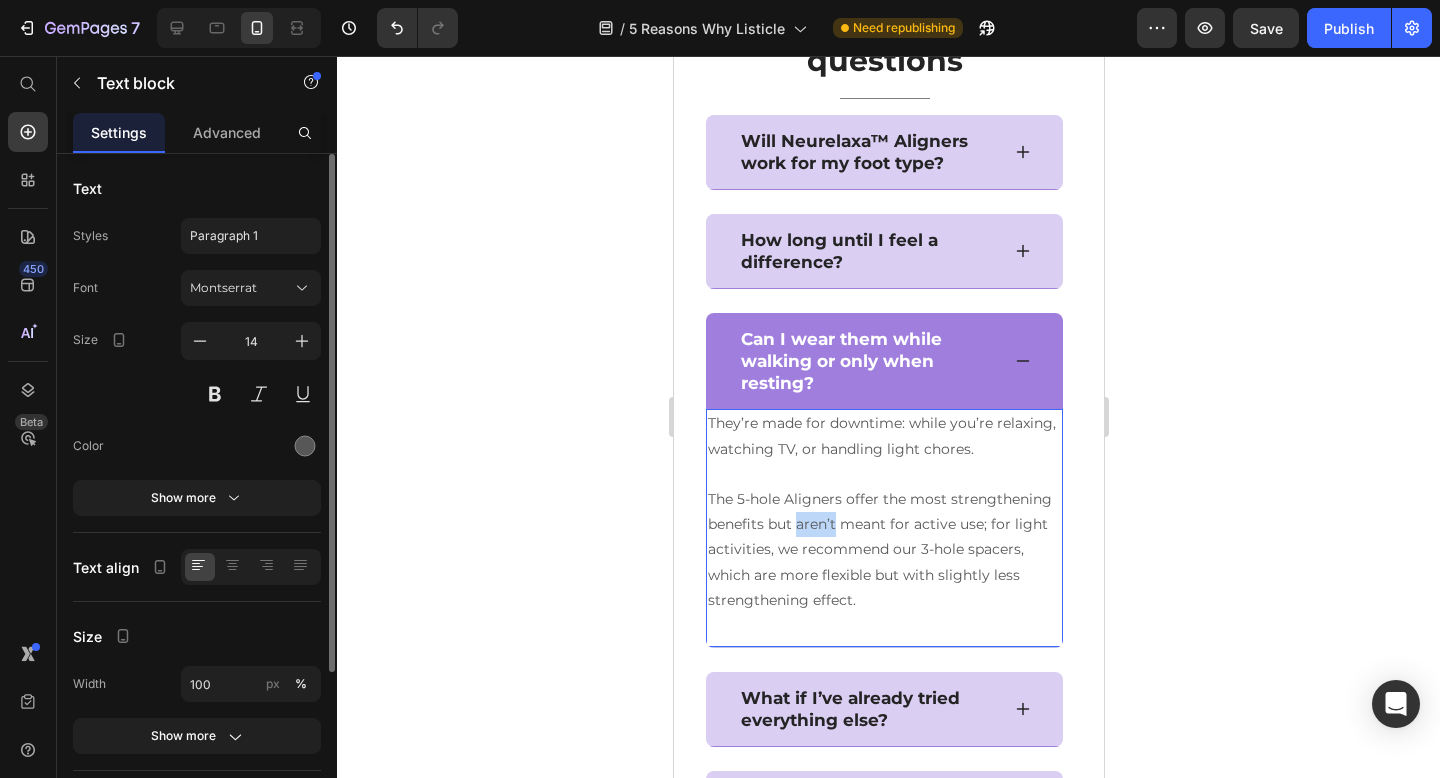 click on "The 5-hole Aligners offer the most strengthening benefits but aren’t meant for active use; for light activities, we recommend our 3-hole spacers, which are more flexible but with slightly less strengthening effect." at bounding box center [883, 550] 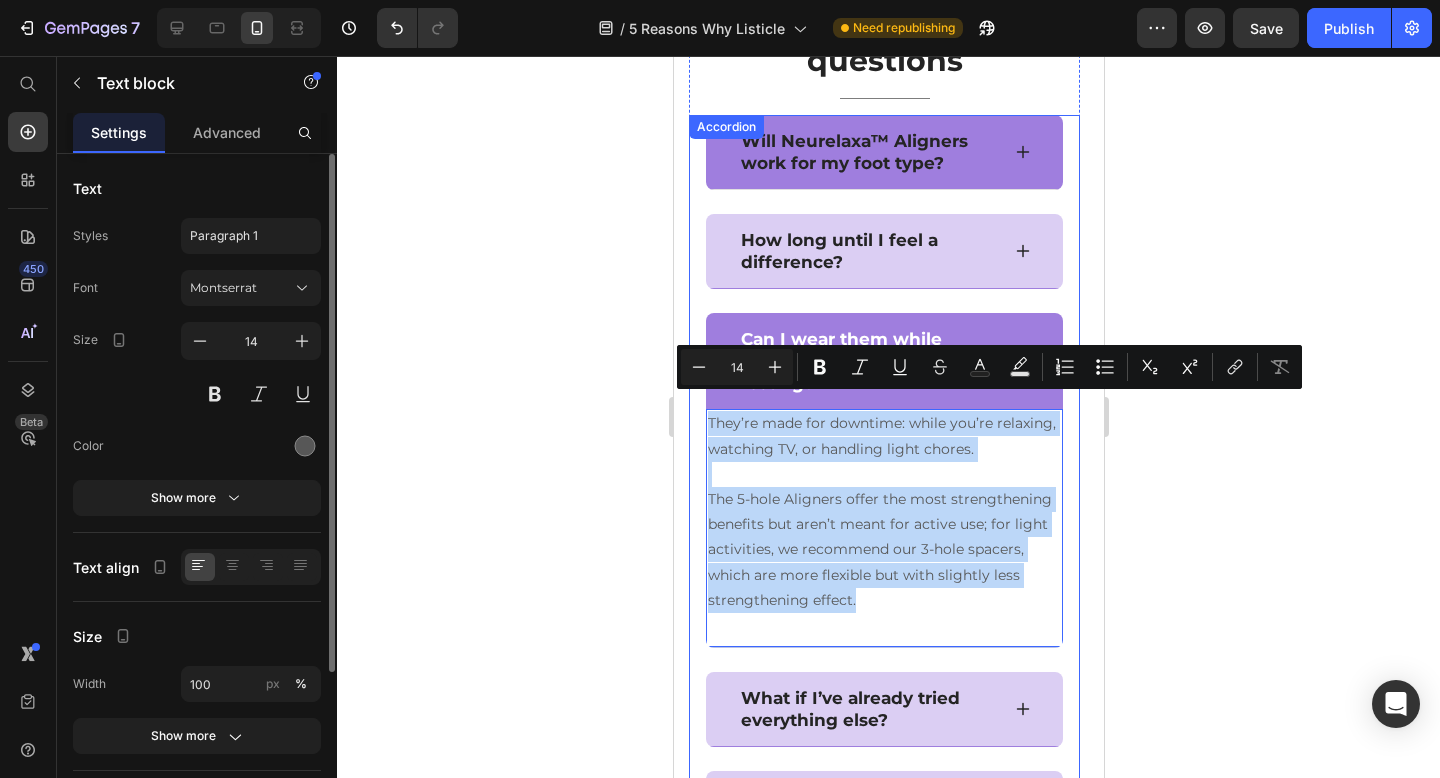 click on "Will Neurelaxa™ Aligners work for my foot type?" at bounding box center (883, 152) 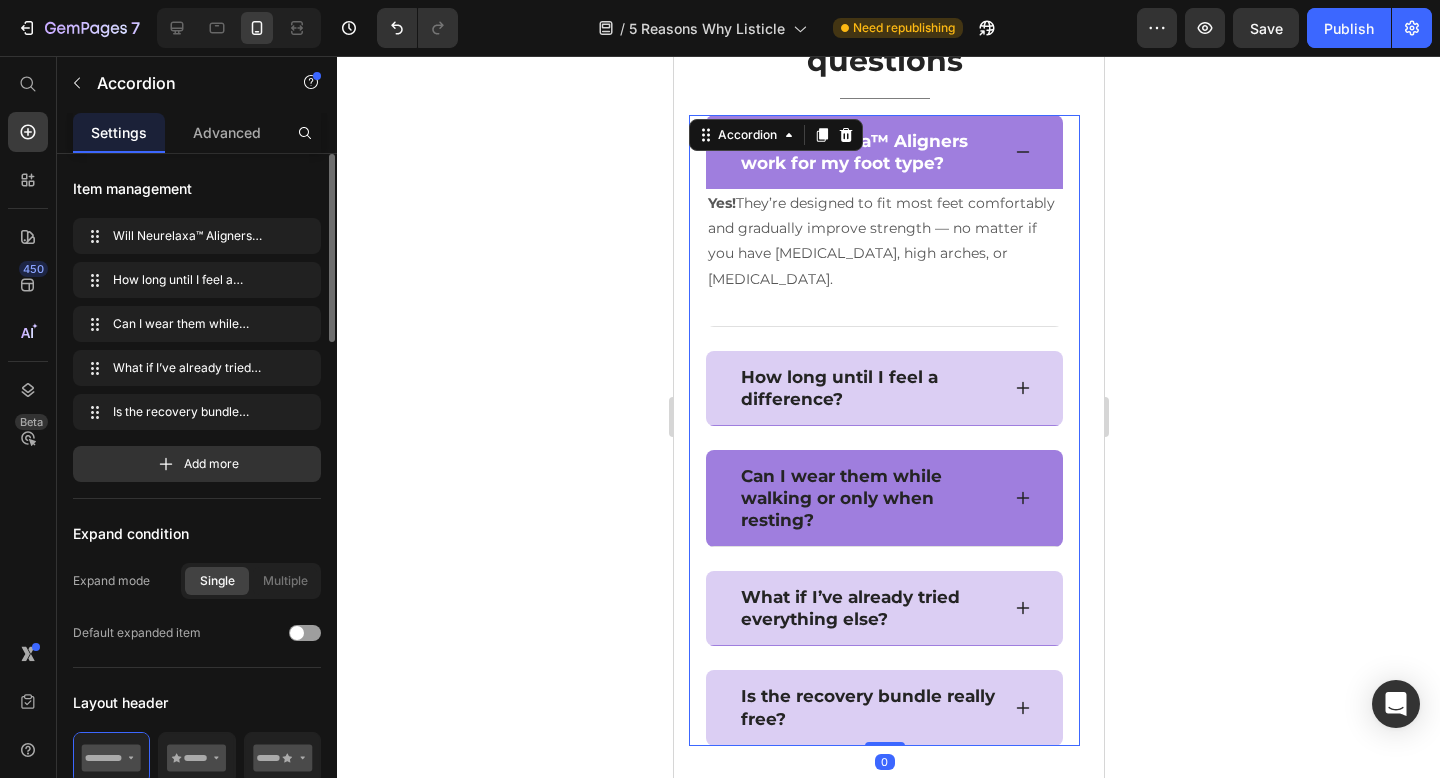 click on "Will Neurelaxa™ Aligners work for my foot type?" at bounding box center (853, 152) 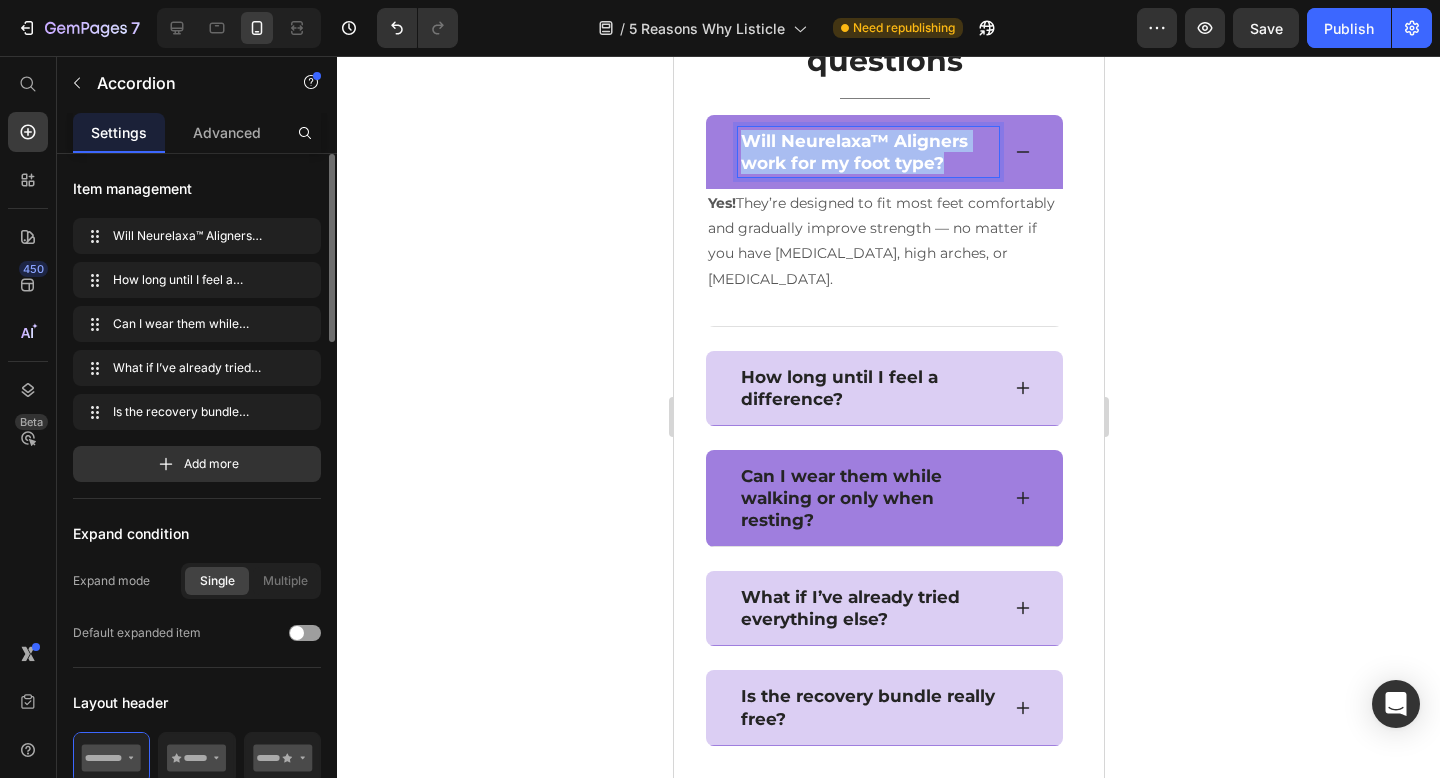 click on "Will Neurelaxa™ Aligners work for my foot type?" at bounding box center [853, 152] 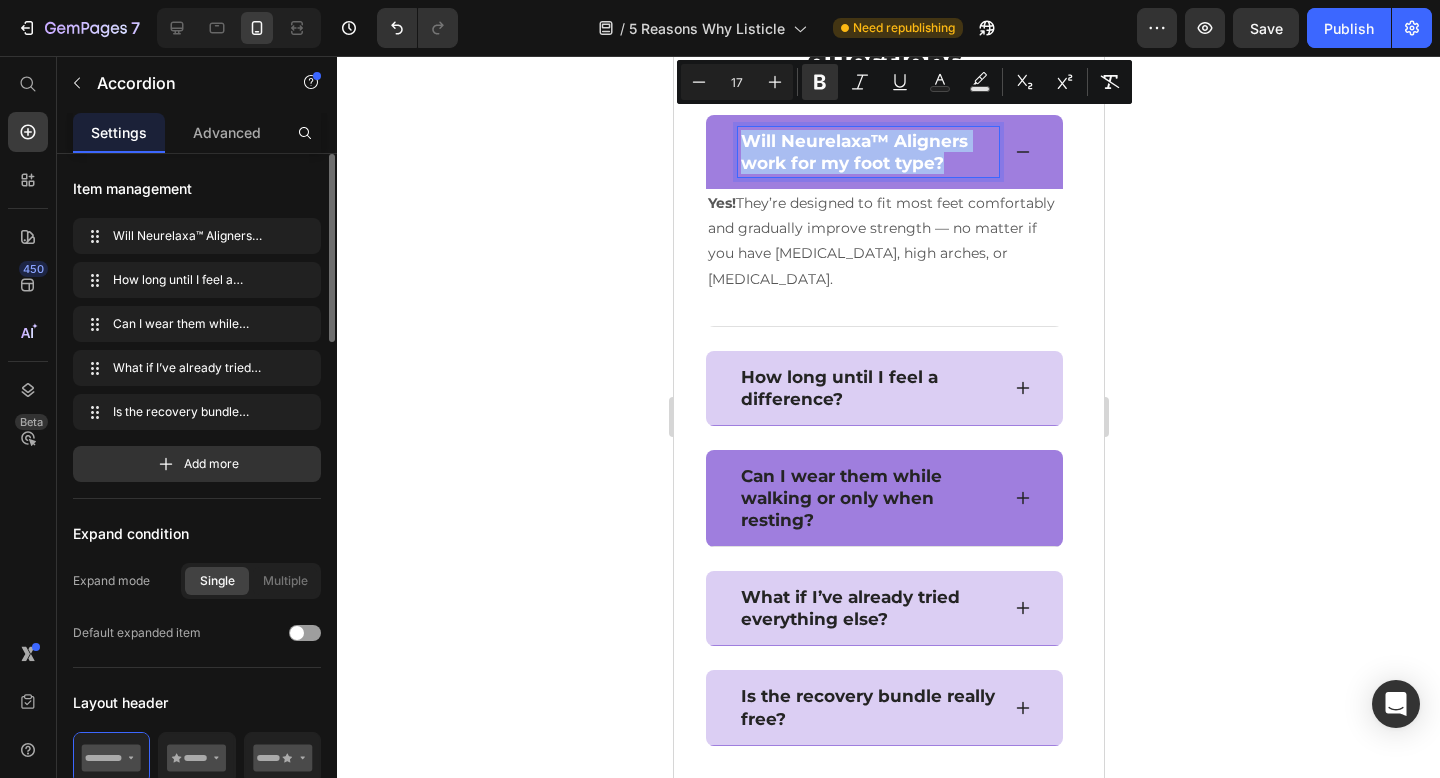 copy on "Will Neurelaxa™ Aligners work for my foot type?" 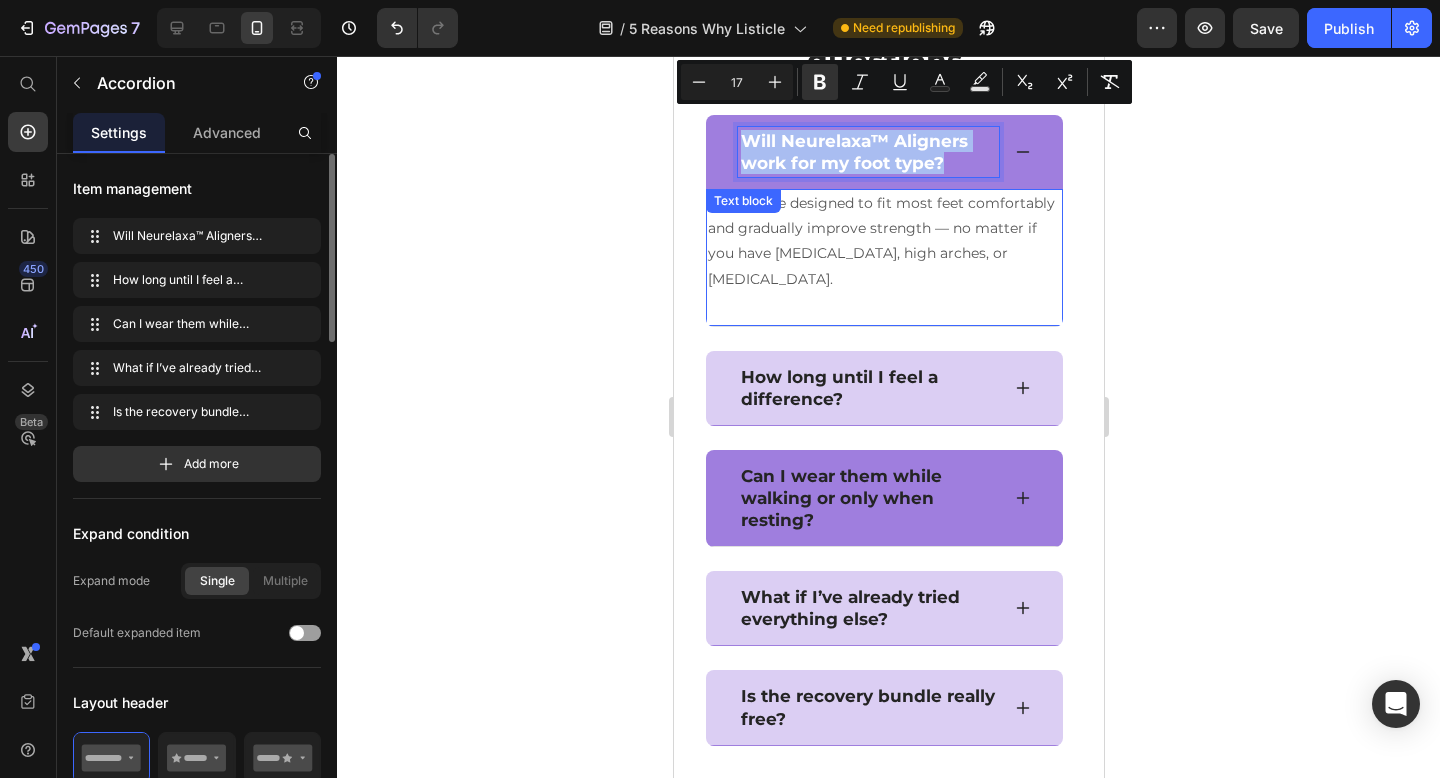click on "Yes!  They’re designed to fit most feet comfortably and gradually improve strength — no matter if you have flat feet, high arches, or bunions." at bounding box center [883, 241] 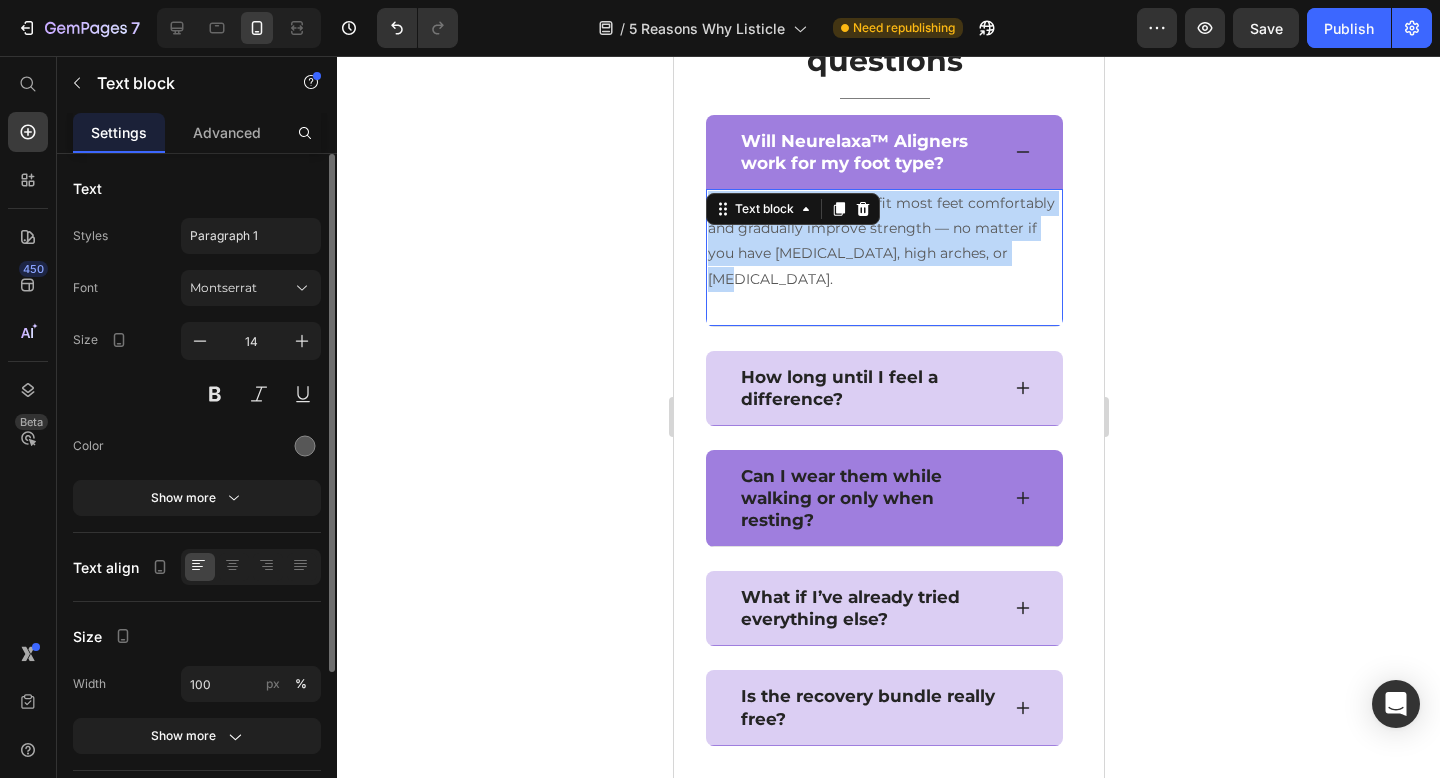 click on "Yes!  They’re designed to fit most feet comfortably and gradually improve strength — no matter if you have flat feet, high arches, or bunions." at bounding box center [883, 241] 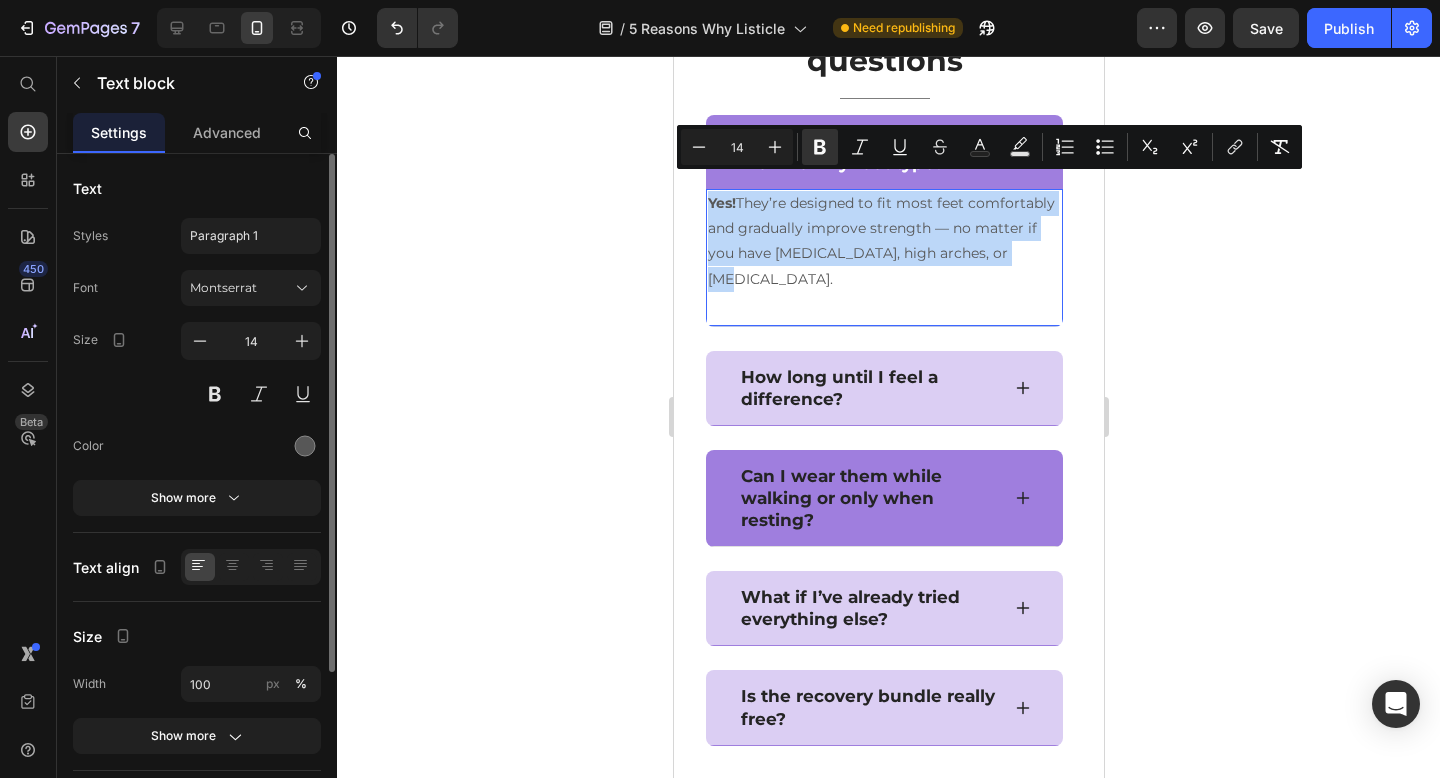 copy on "Yes!  They’re designed to fit most feet comfortably and gradually improve strength — no matter if you have flat feet, high arches, or bunions." 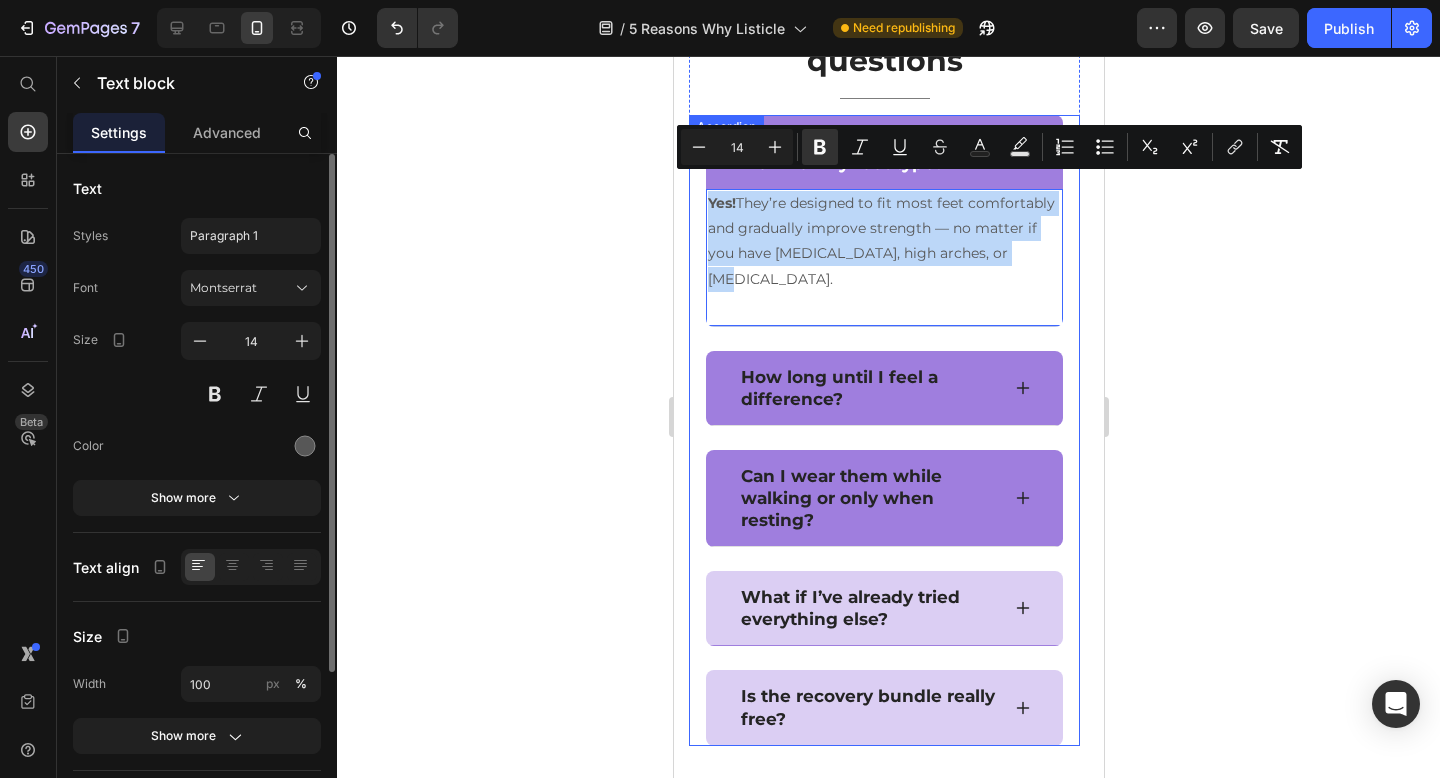 click on "How long until I feel a difference?" at bounding box center [867, 388] 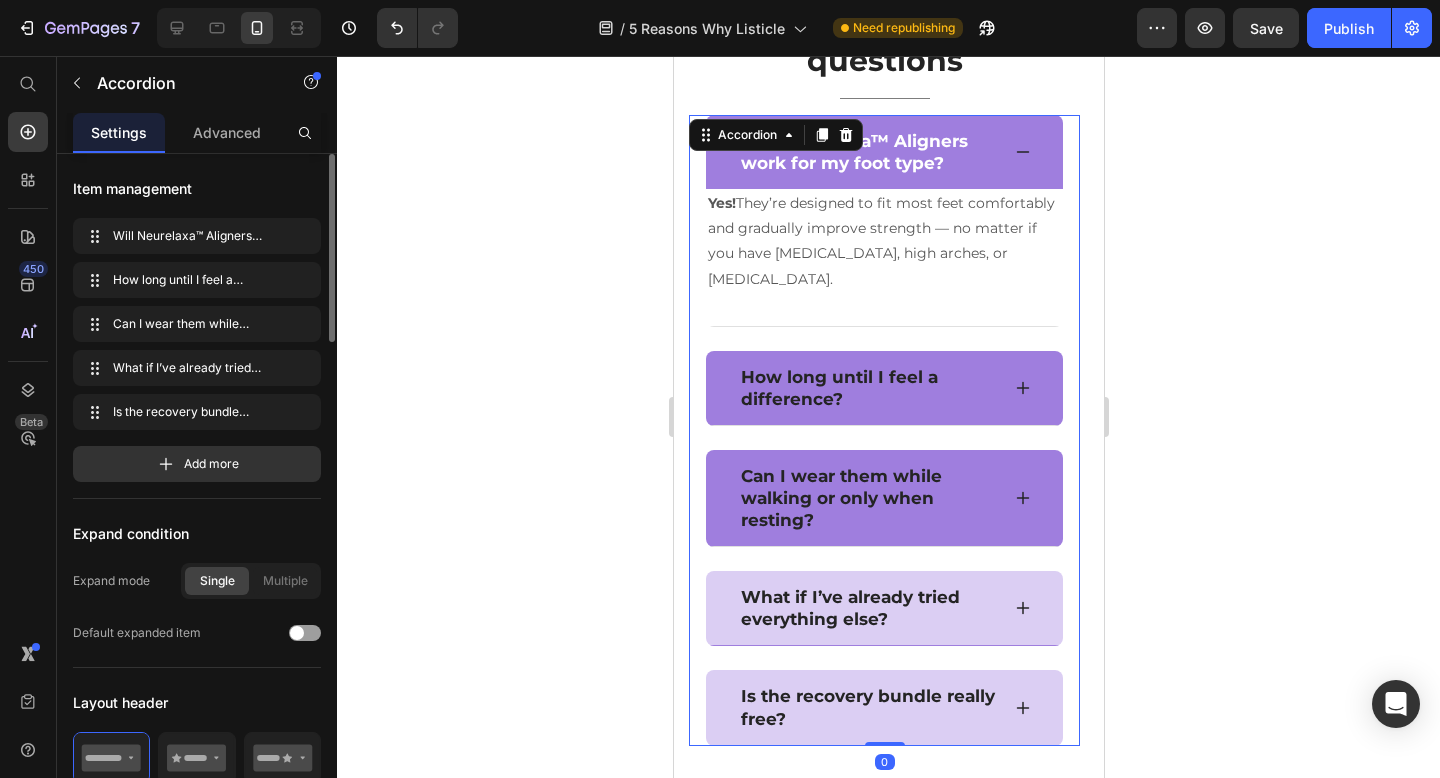 click on "How long until I feel a difference?" at bounding box center [883, 388] 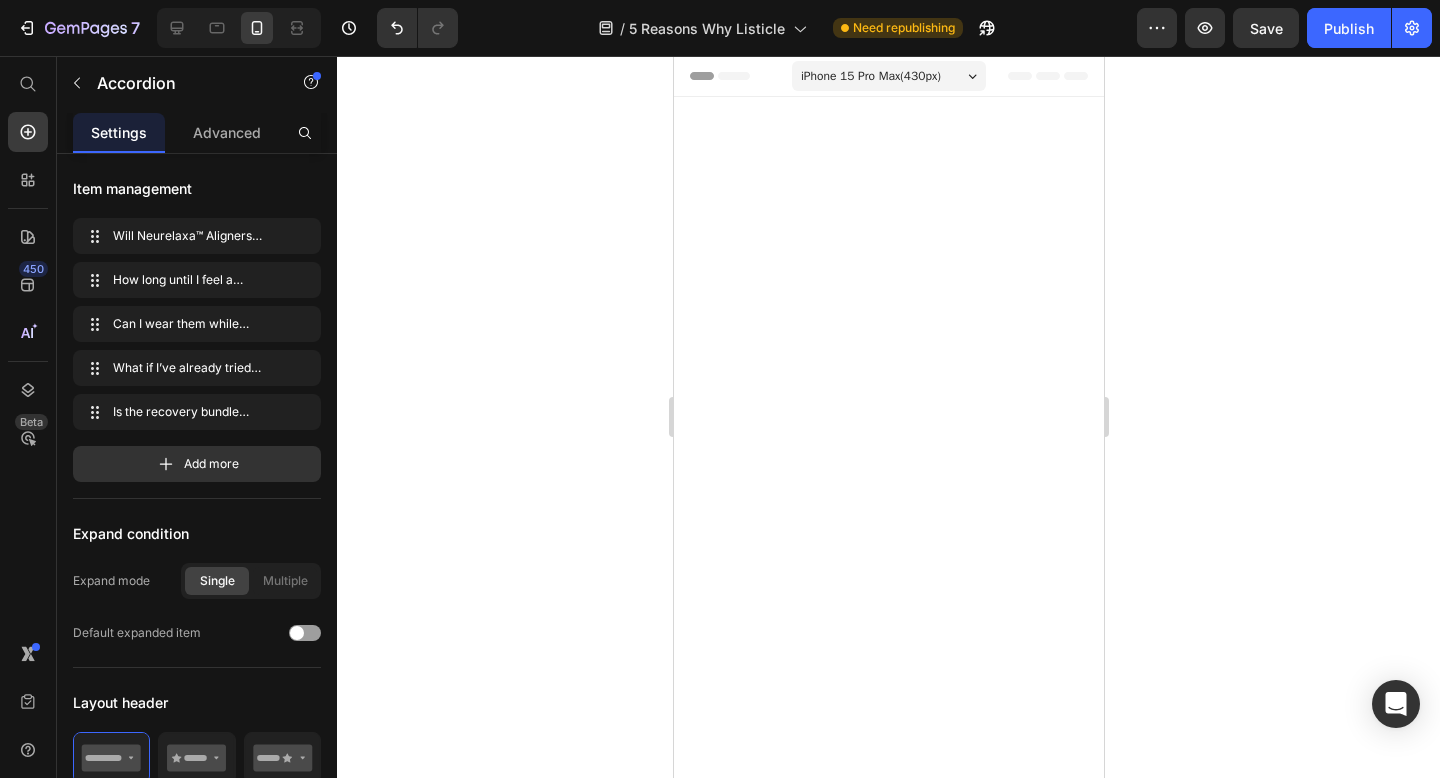 scroll, scrollTop: 0, scrollLeft: 0, axis: both 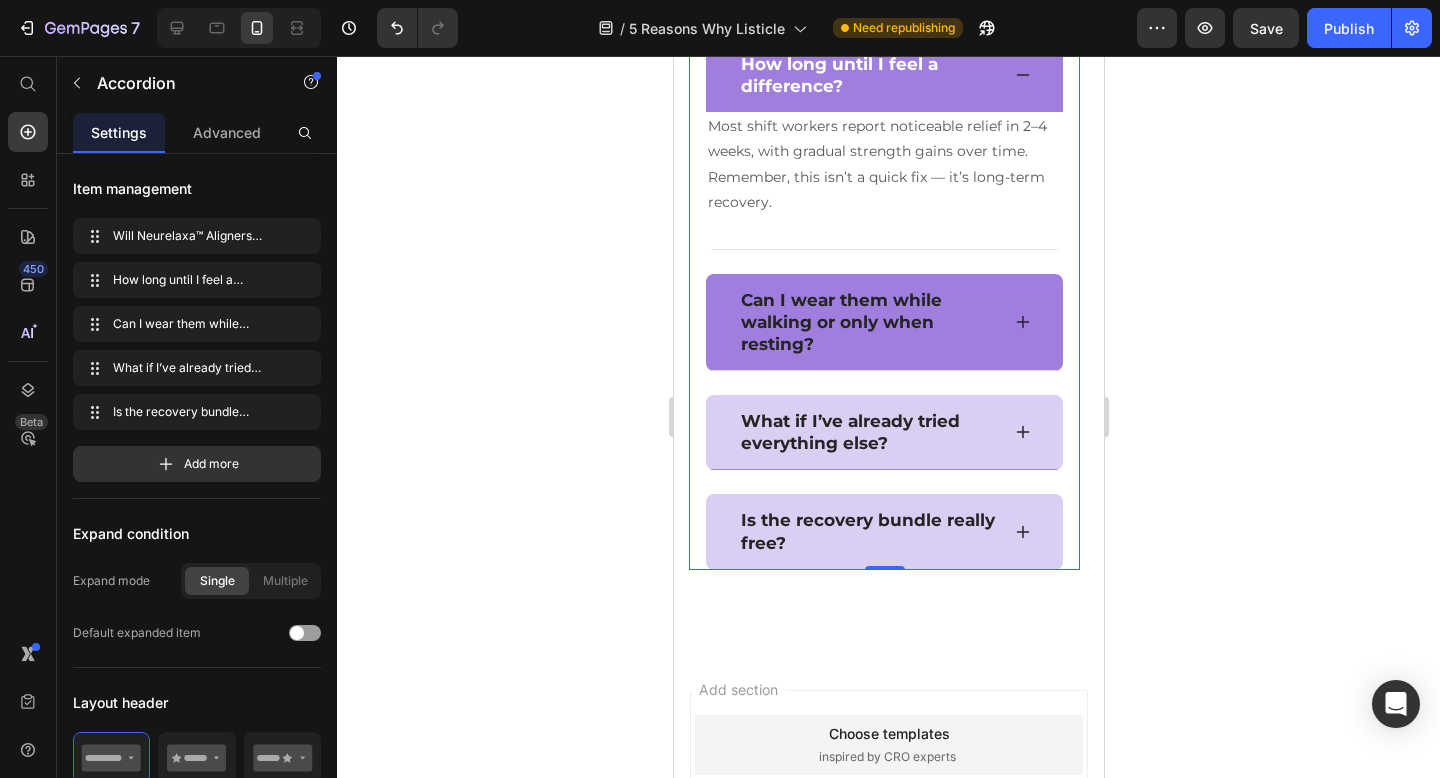 click on "Can I wear them while walking or only when resting?" at bounding box center (883, 322) 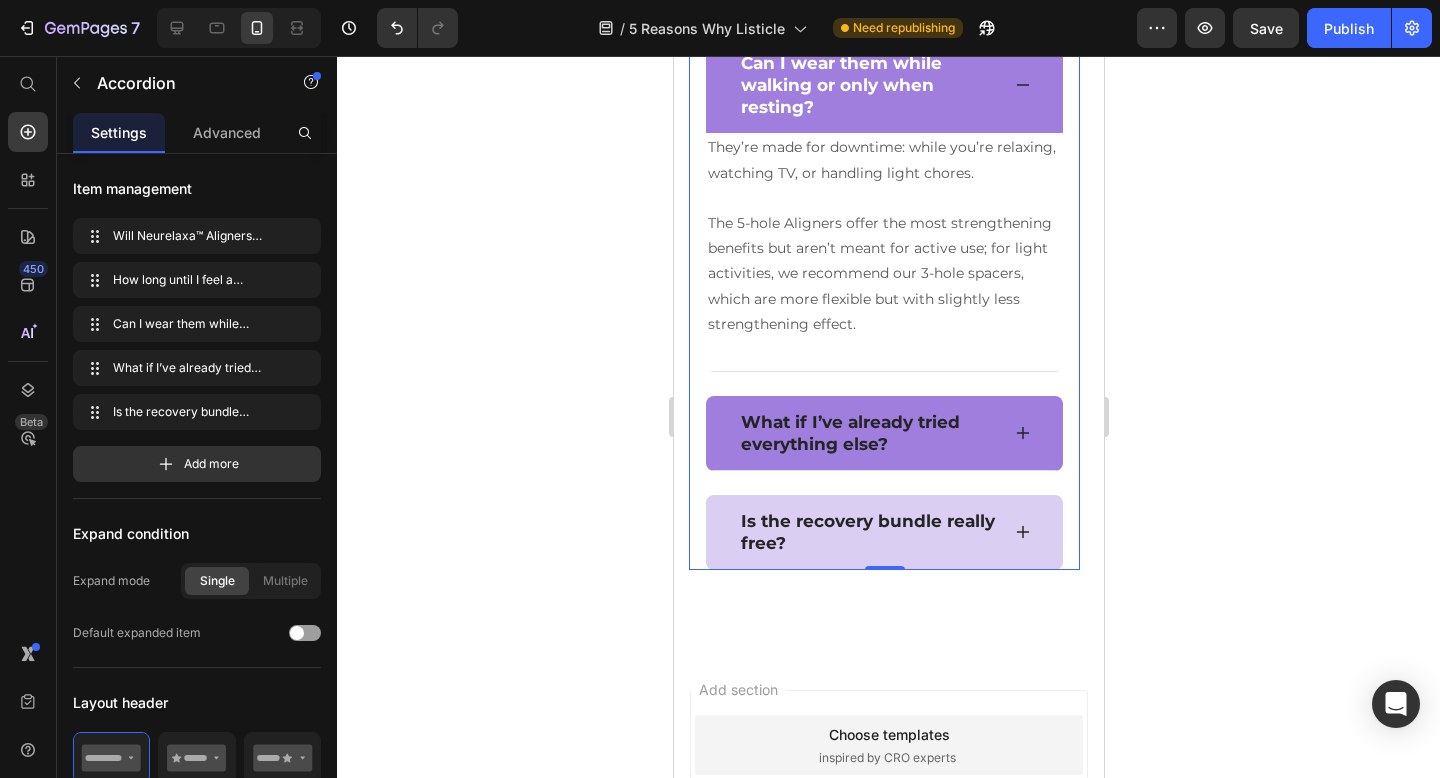 scroll, scrollTop: 7191, scrollLeft: 0, axis: vertical 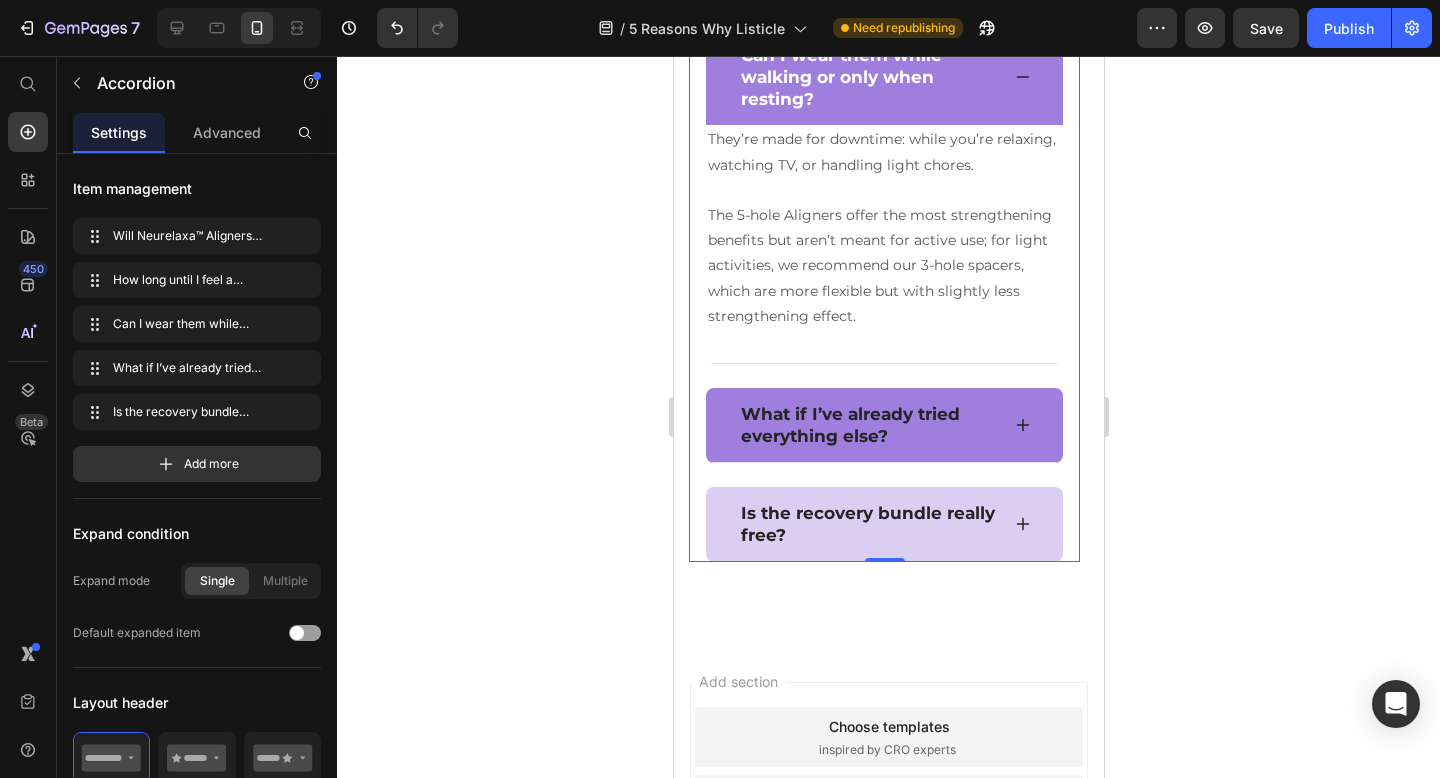 click on "What if I’ve already tried everything else?" at bounding box center (883, 425) 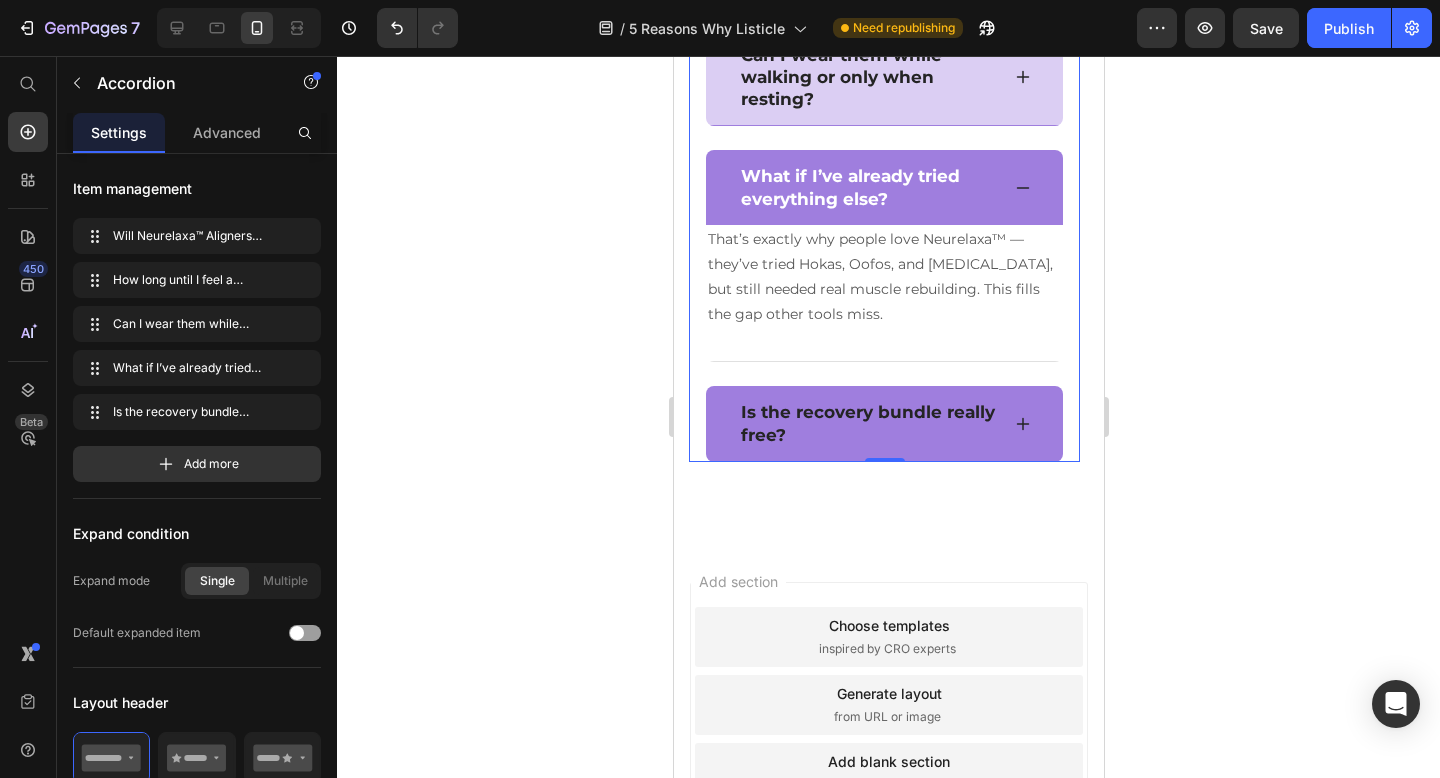 click on "Is the recovery bundle really free?" at bounding box center [883, 423] 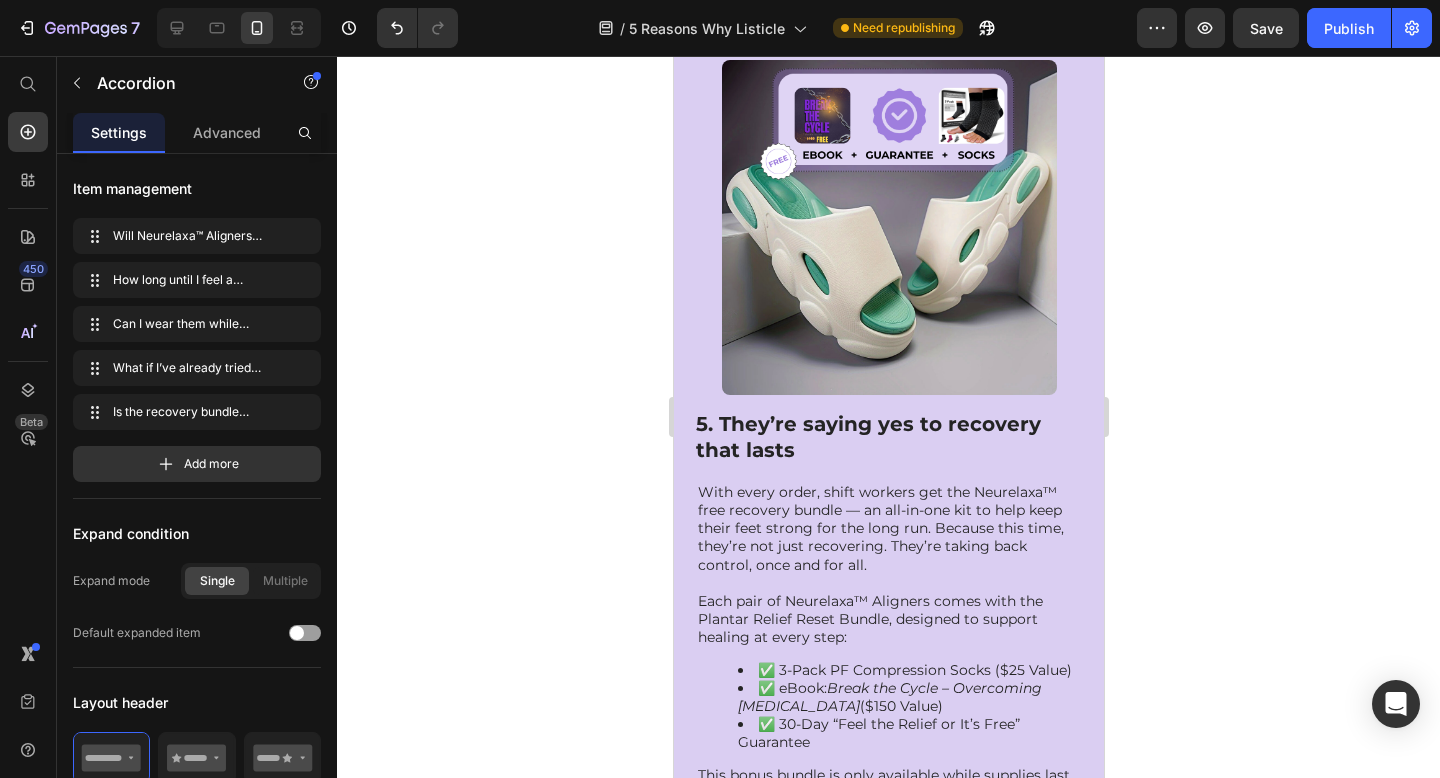 scroll, scrollTop: 4796, scrollLeft: 0, axis: vertical 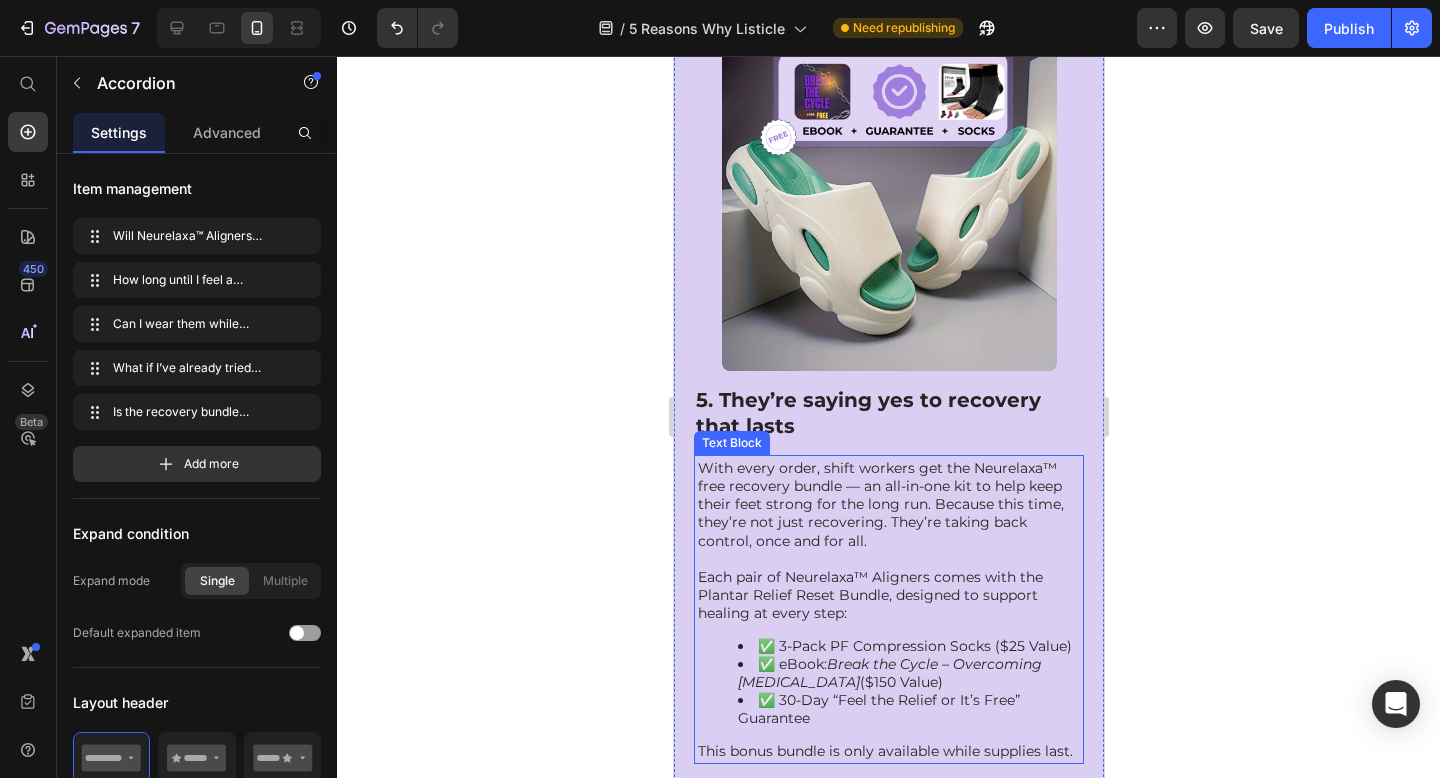 click on "✅ eBook:  Break the Cycle – Overcoming Foot Pain  ($150 Value)" at bounding box center [908, 673] 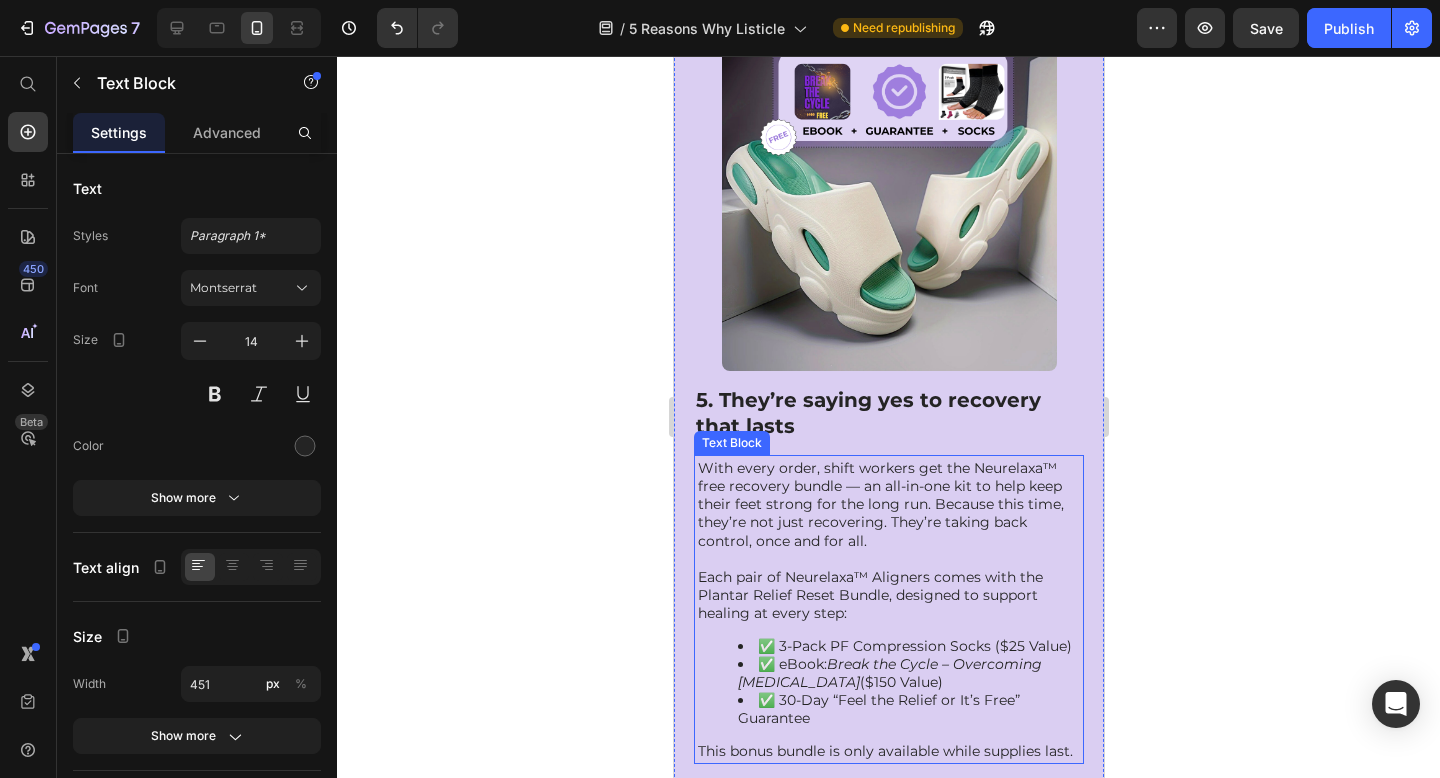 click on "✅ eBook:  Break the Cycle – Overcoming Foot Pain  ($150 Value)" at bounding box center [908, 673] 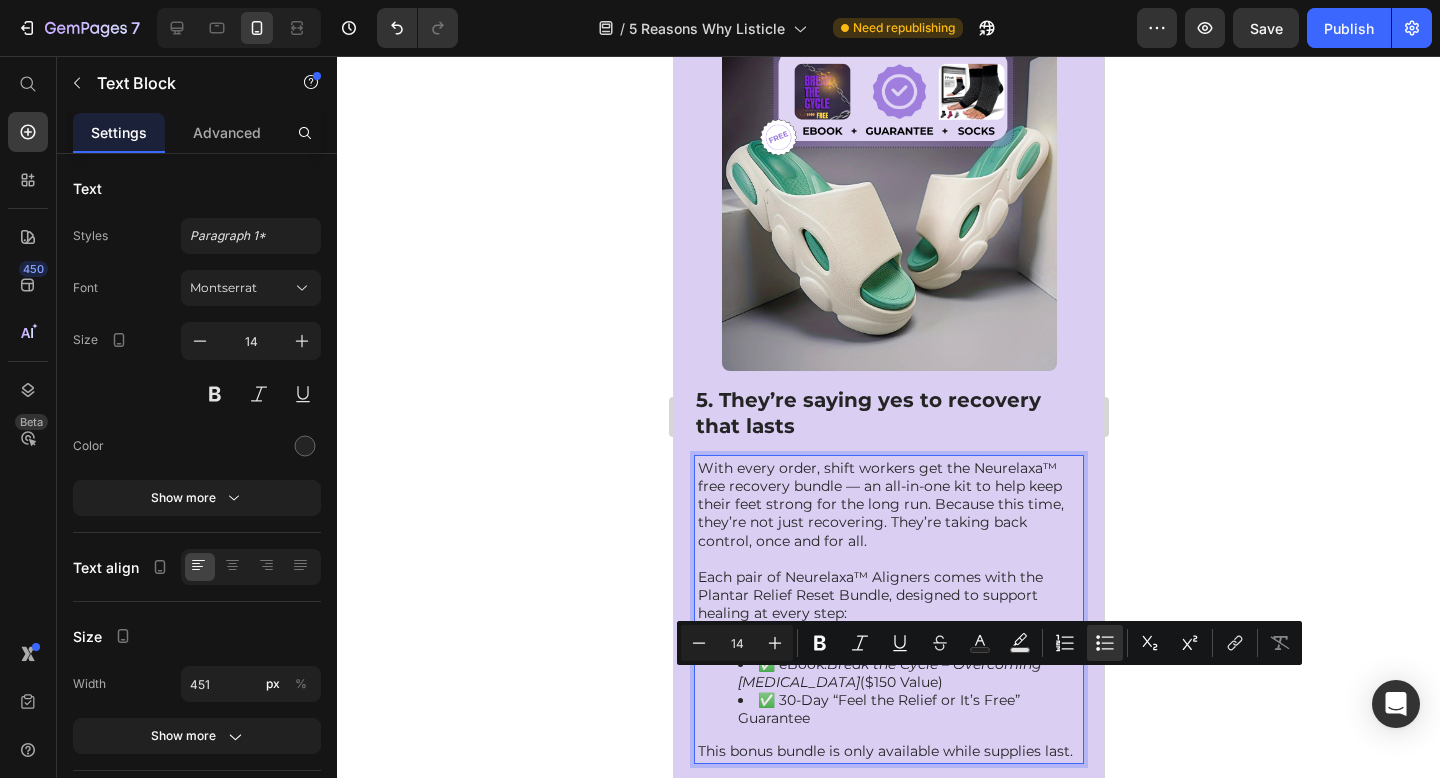 click on "✅ eBook:  Break the Cycle – Overcoming Foot Pain  ($150 Value)" at bounding box center (908, 673) 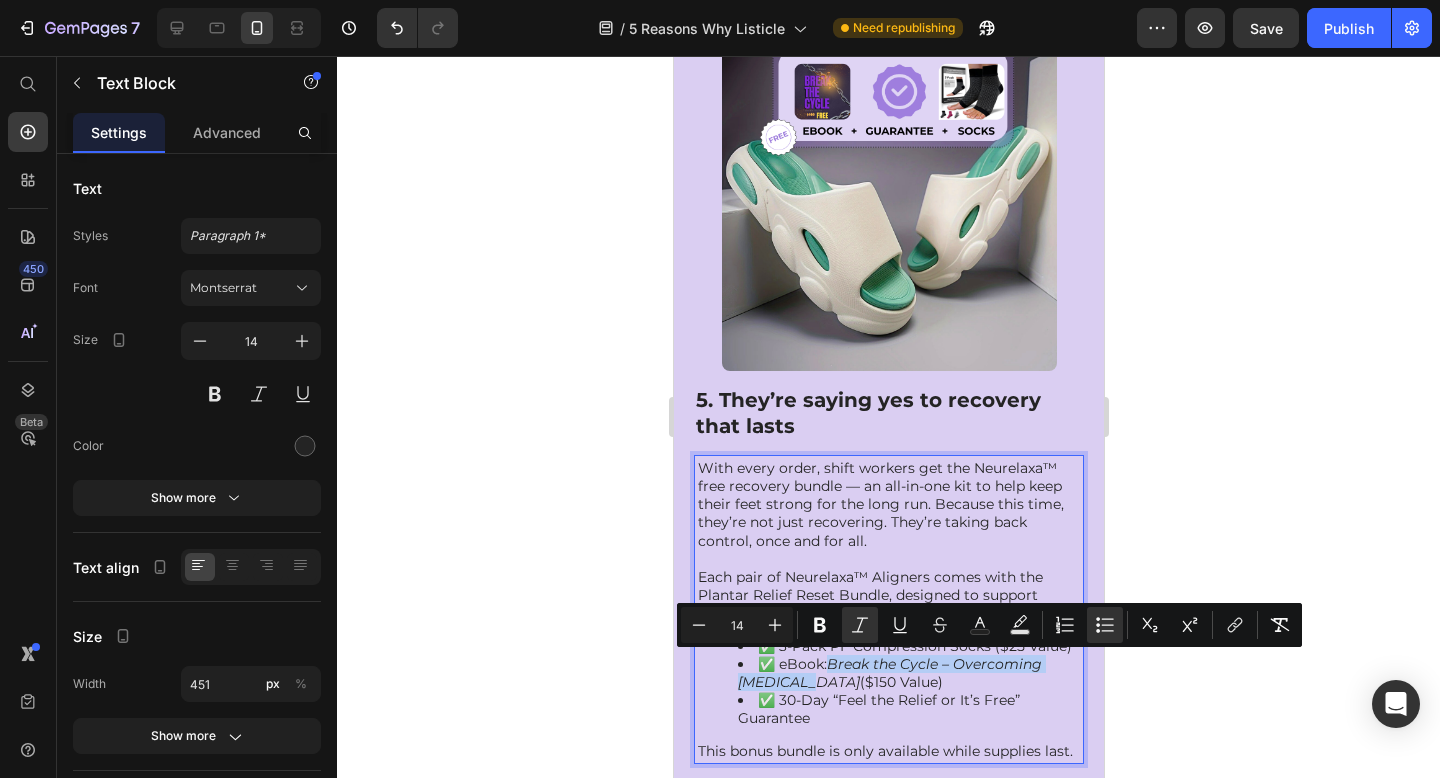 drag, startPoint x: 826, startPoint y: 659, endPoint x: 804, endPoint y: 685, distance: 34.058773 